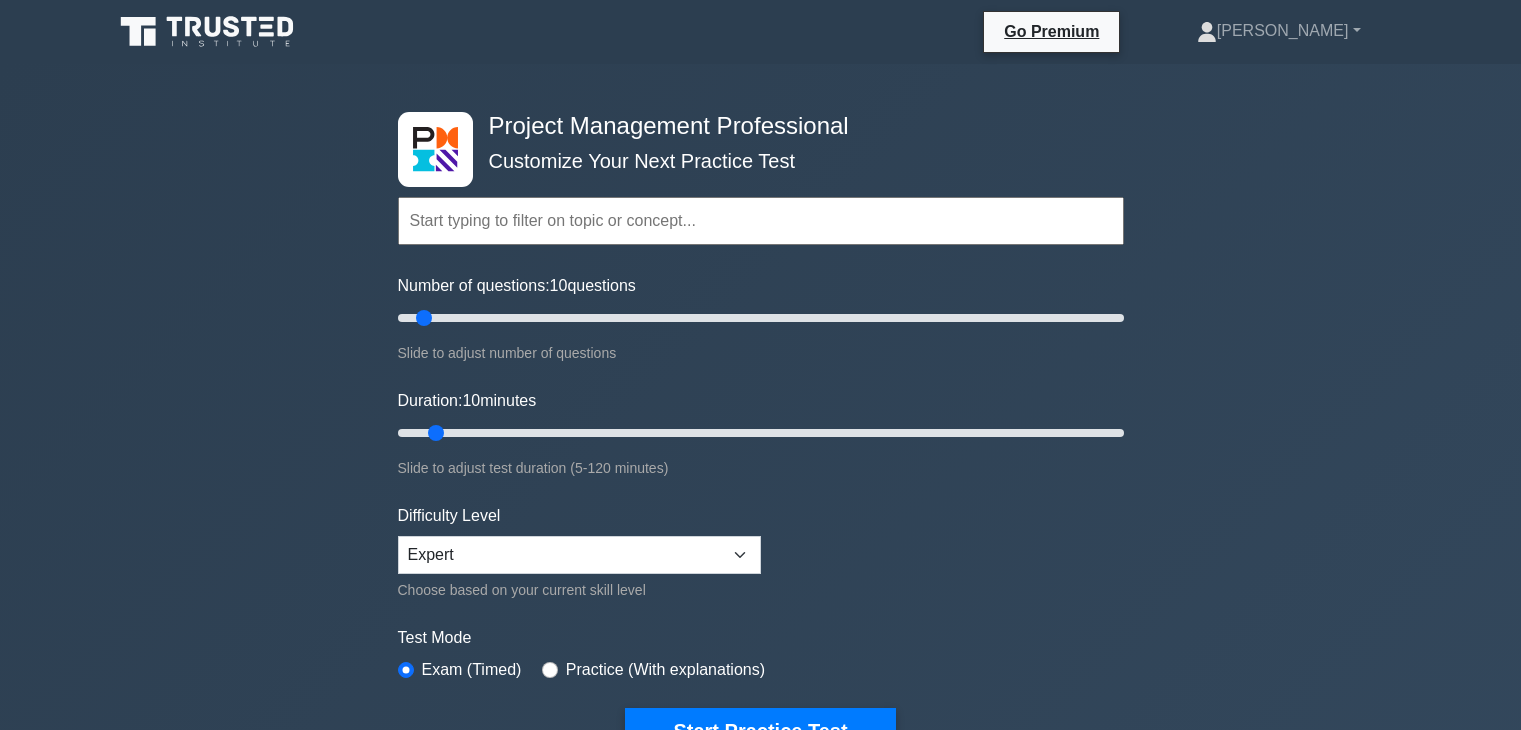 scroll, scrollTop: 0, scrollLeft: 0, axis: both 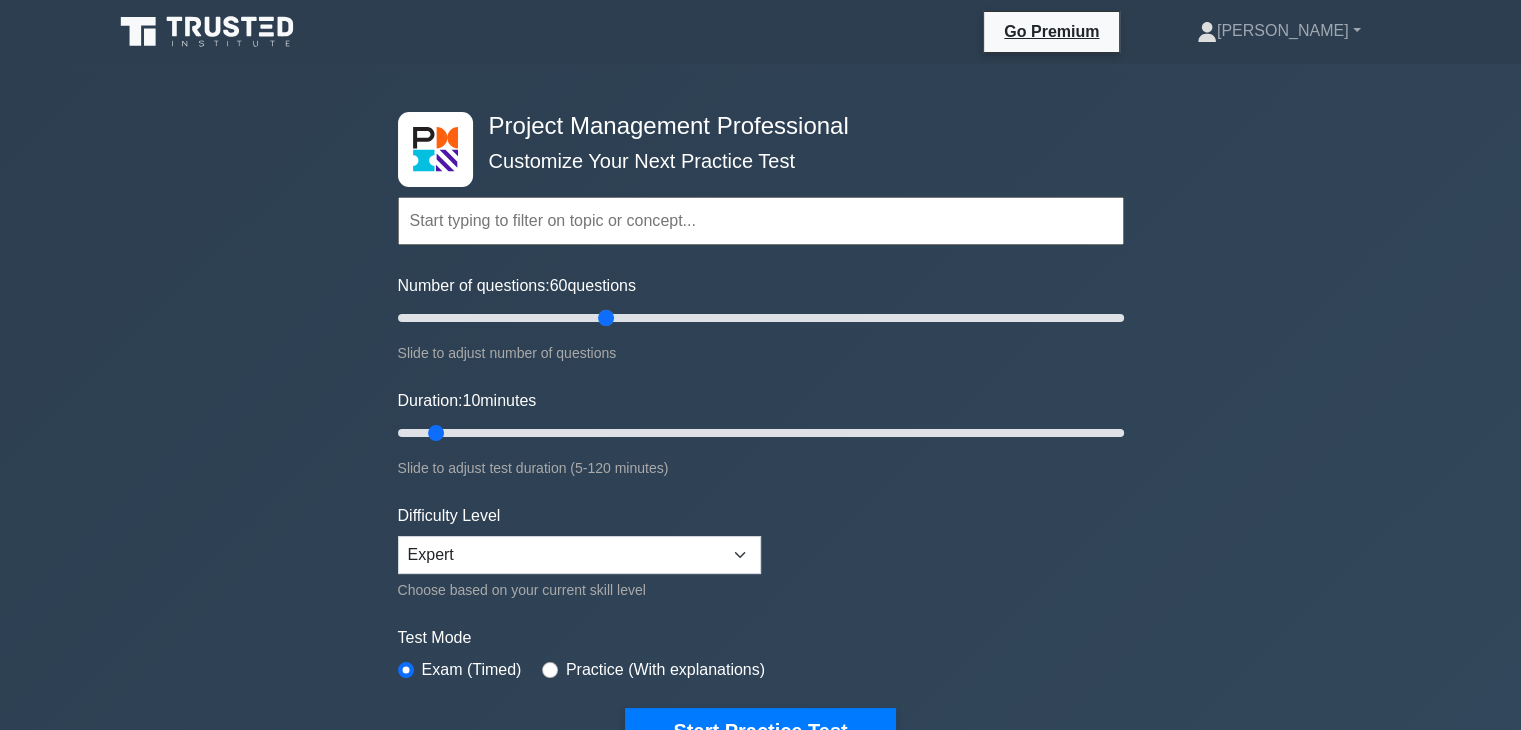 drag, startPoint x: 432, startPoint y: 313, endPoint x: 607, endPoint y: 313, distance: 175 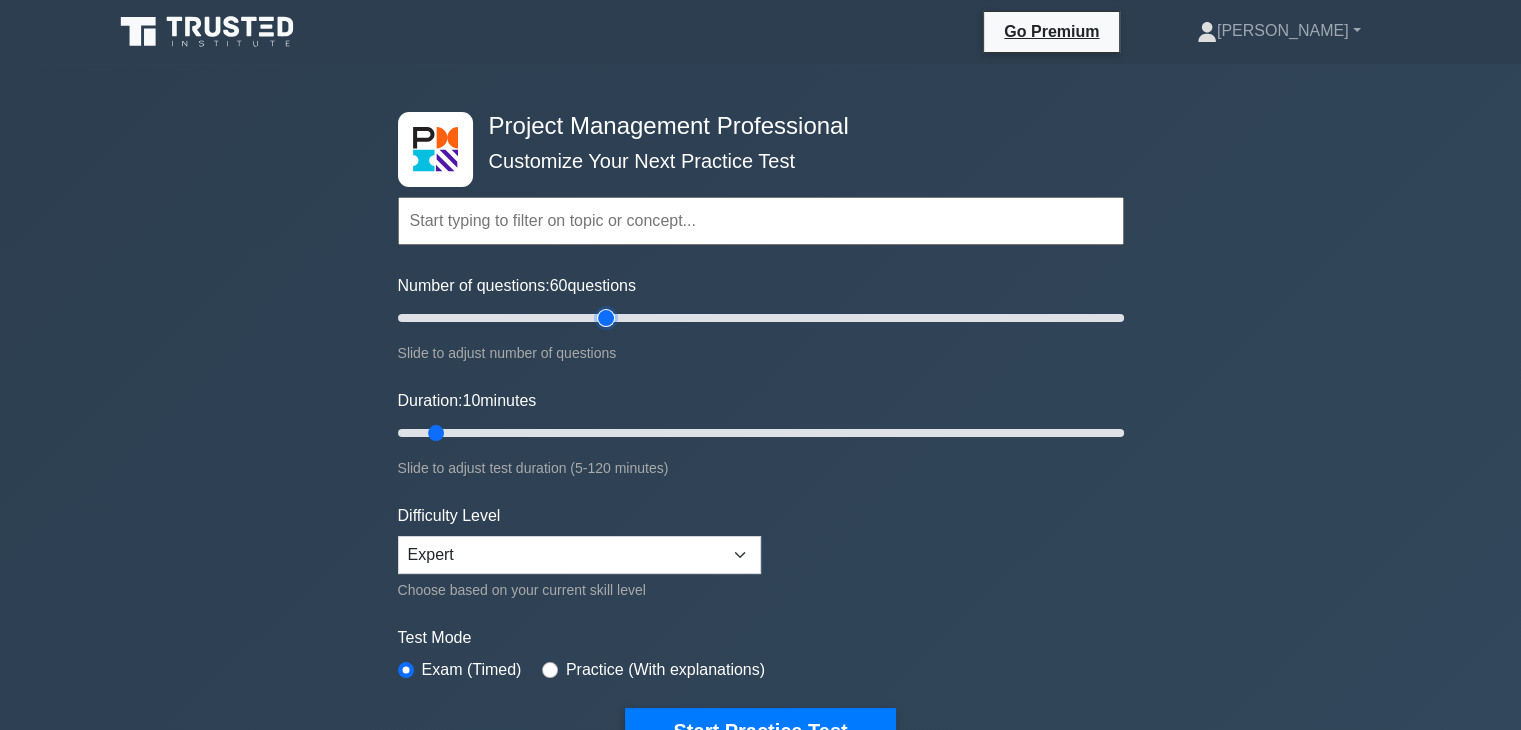 type on "60" 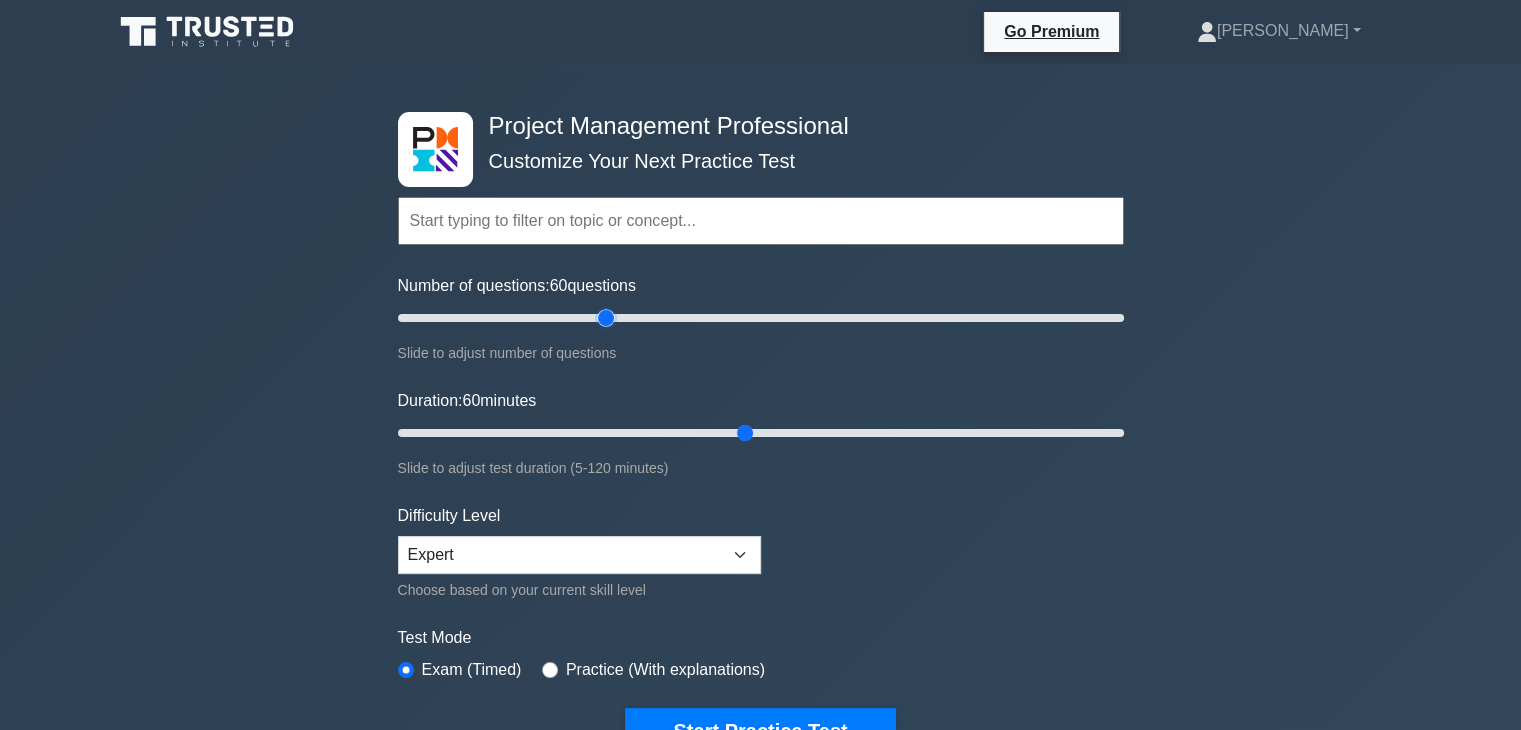 drag, startPoint x: 434, startPoint y: 435, endPoint x: 735, endPoint y: 441, distance: 301.05978 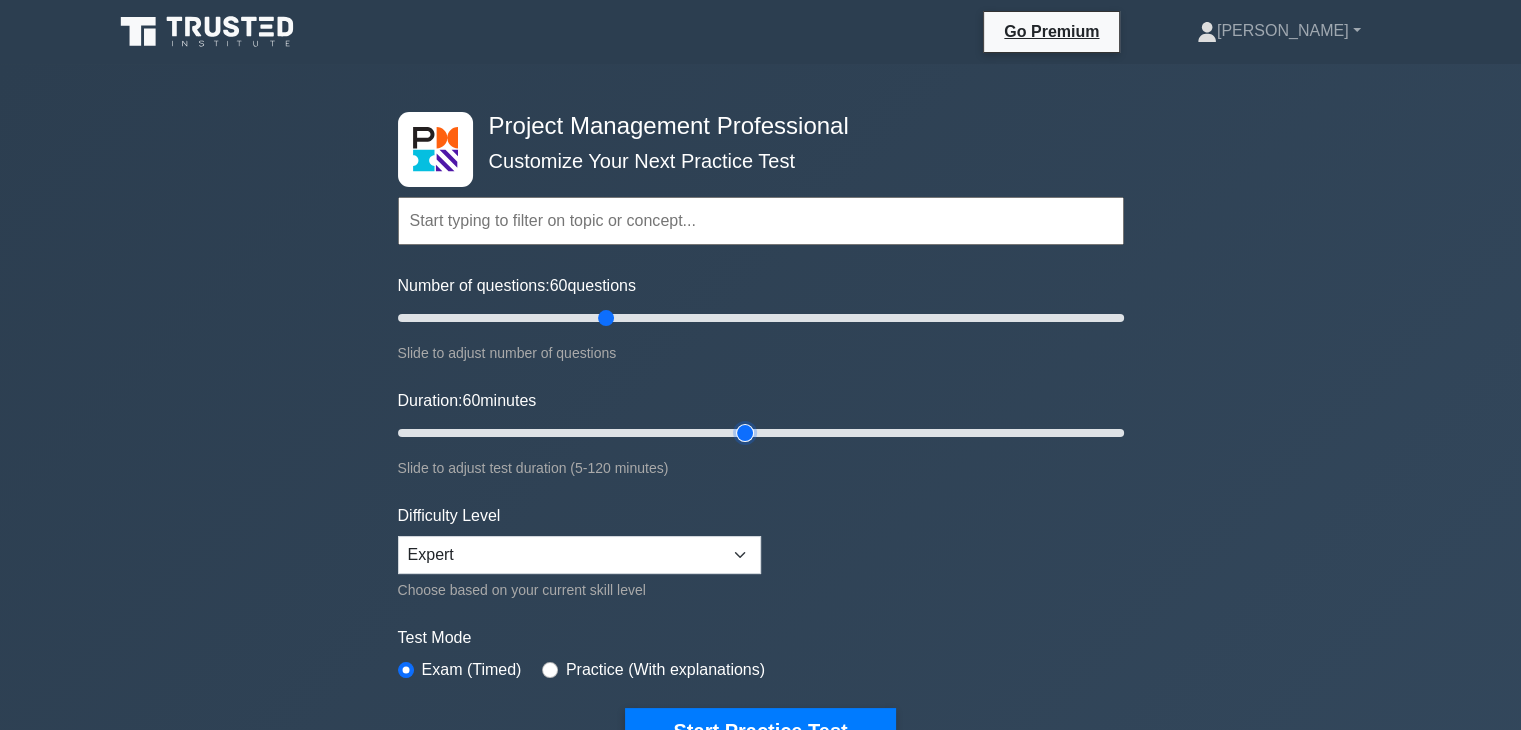 type on "60" 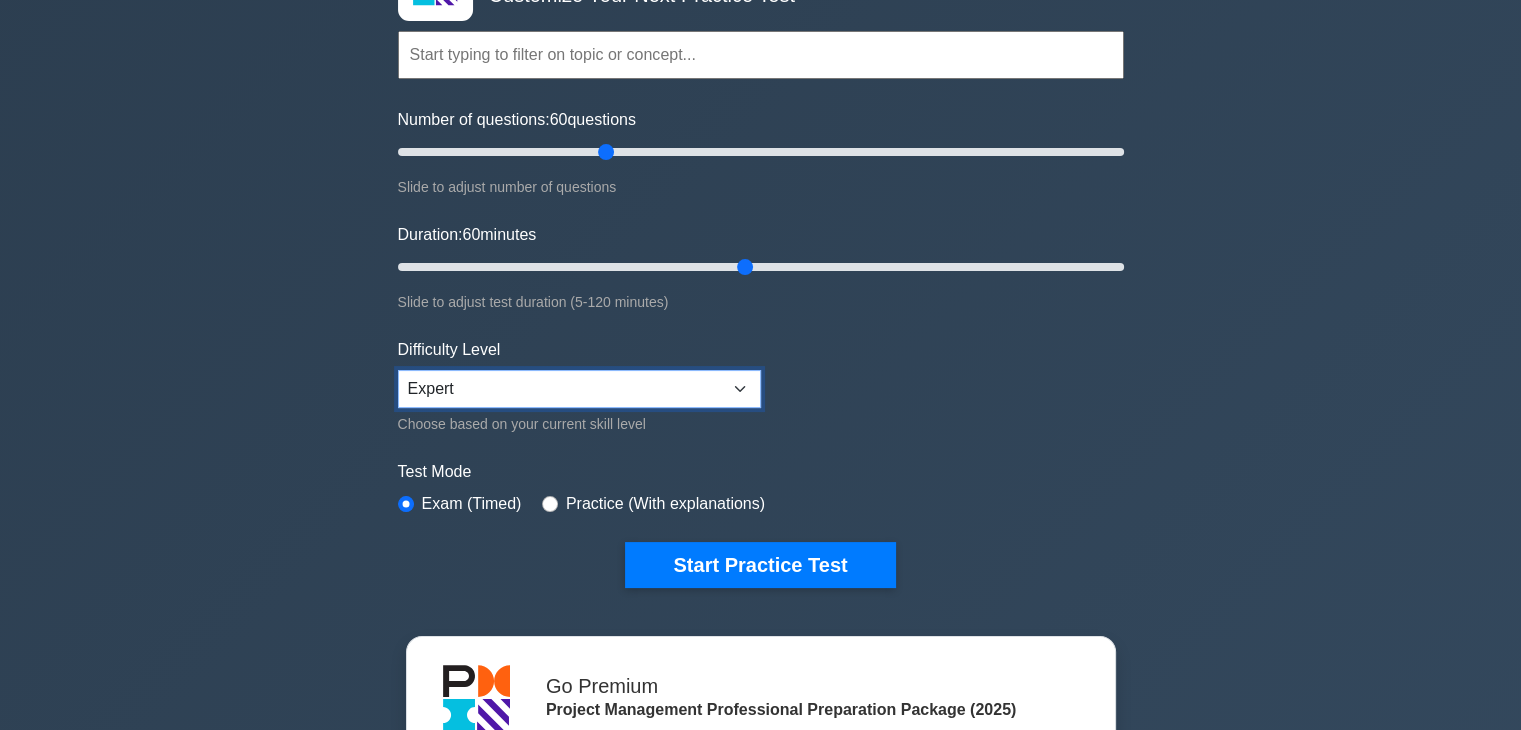 click on "Beginner
Intermediate
Expert" at bounding box center [579, 389] 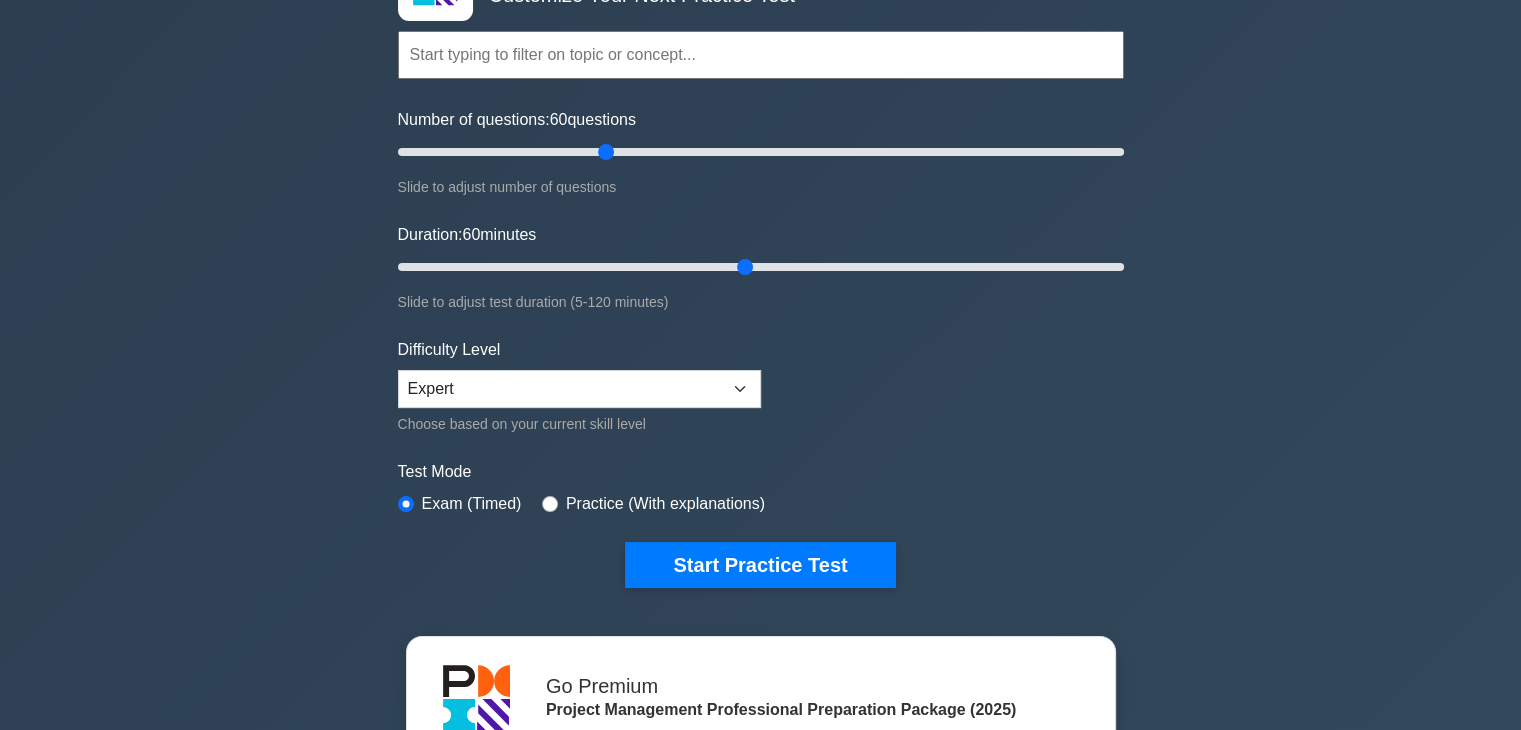 click on "Test Mode" at bounding box center (761, 472) 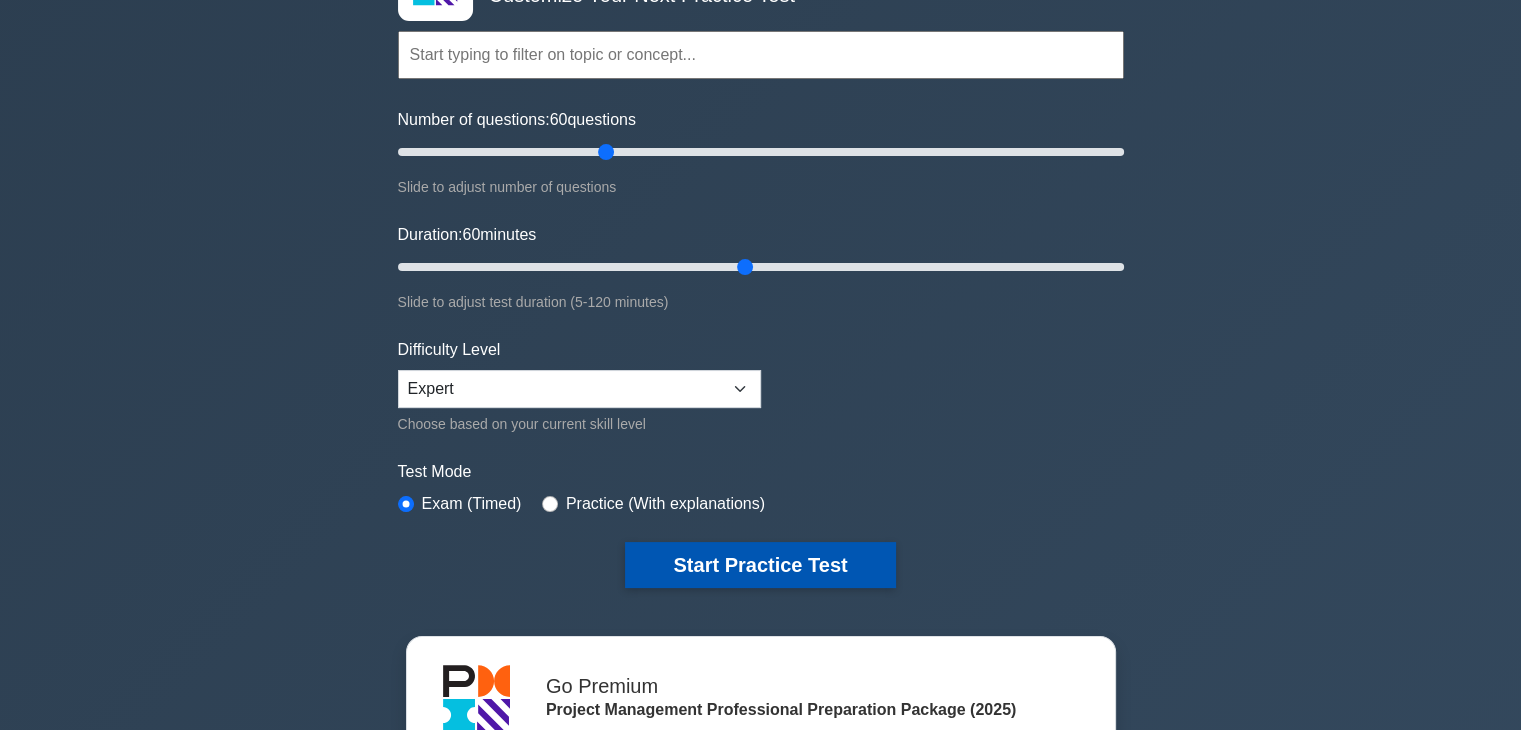 click on "Start Practice Test" at bounding box center (760, 565) 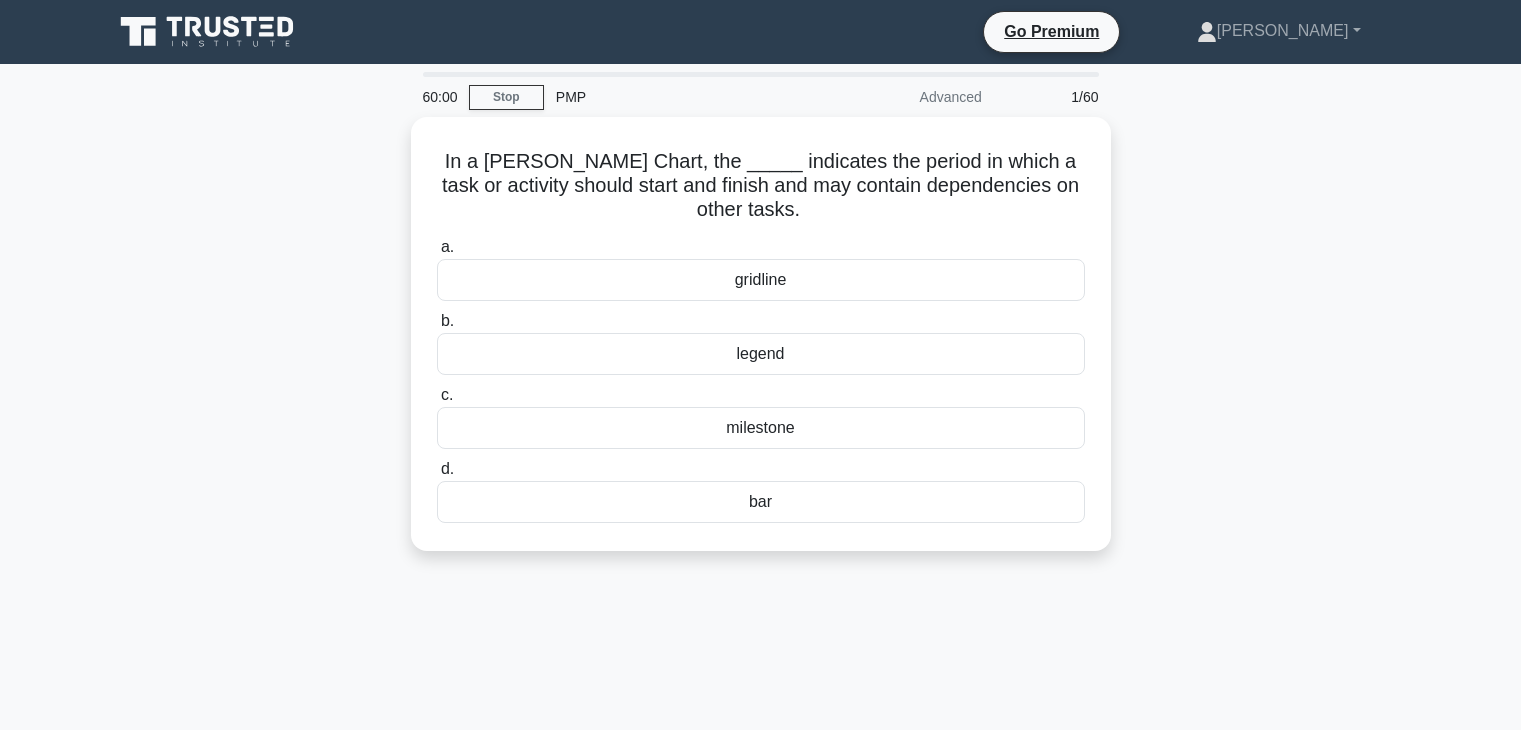 scroll, scrollTop: 0, scrollLeft: 0, axis: both 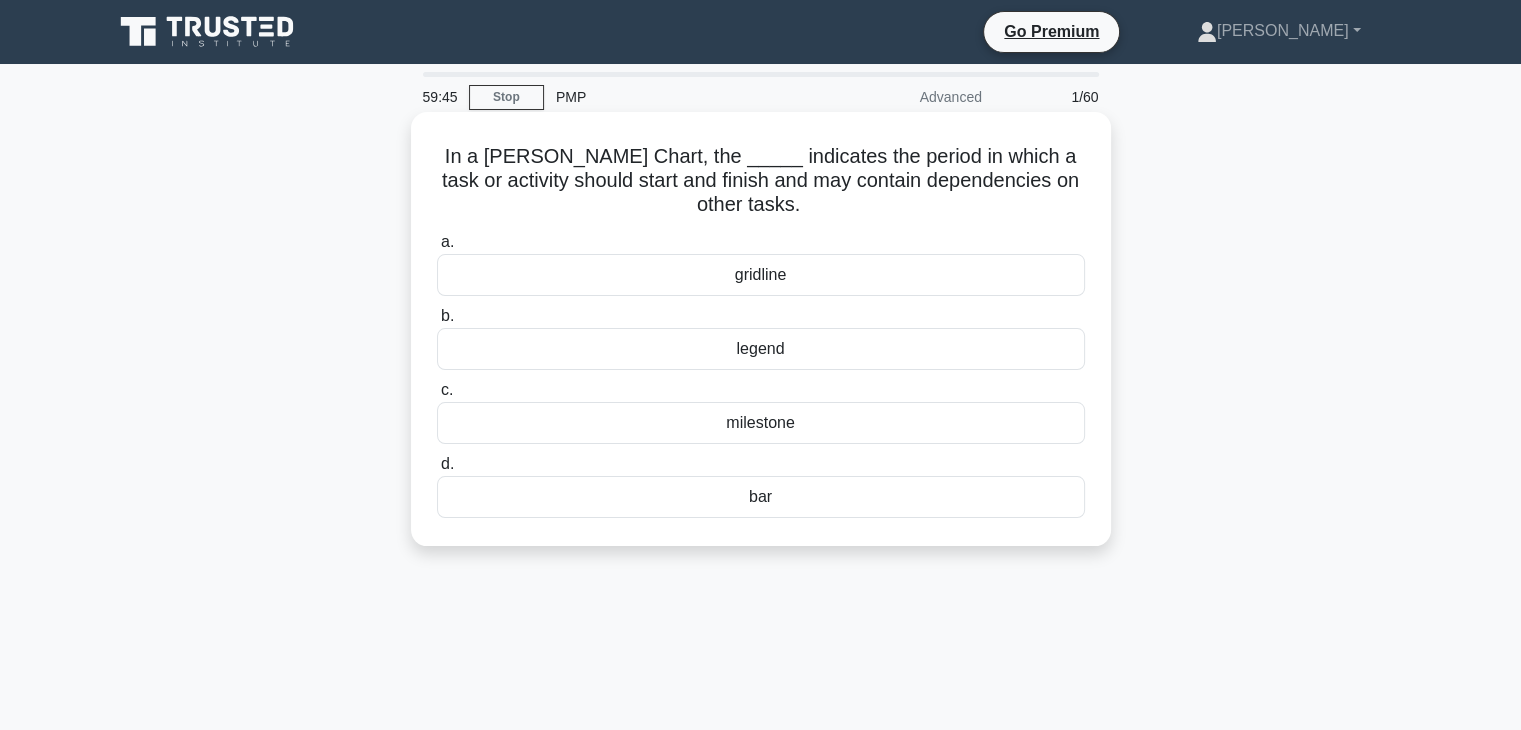 click on "bar" at bounding box center [761, 497] 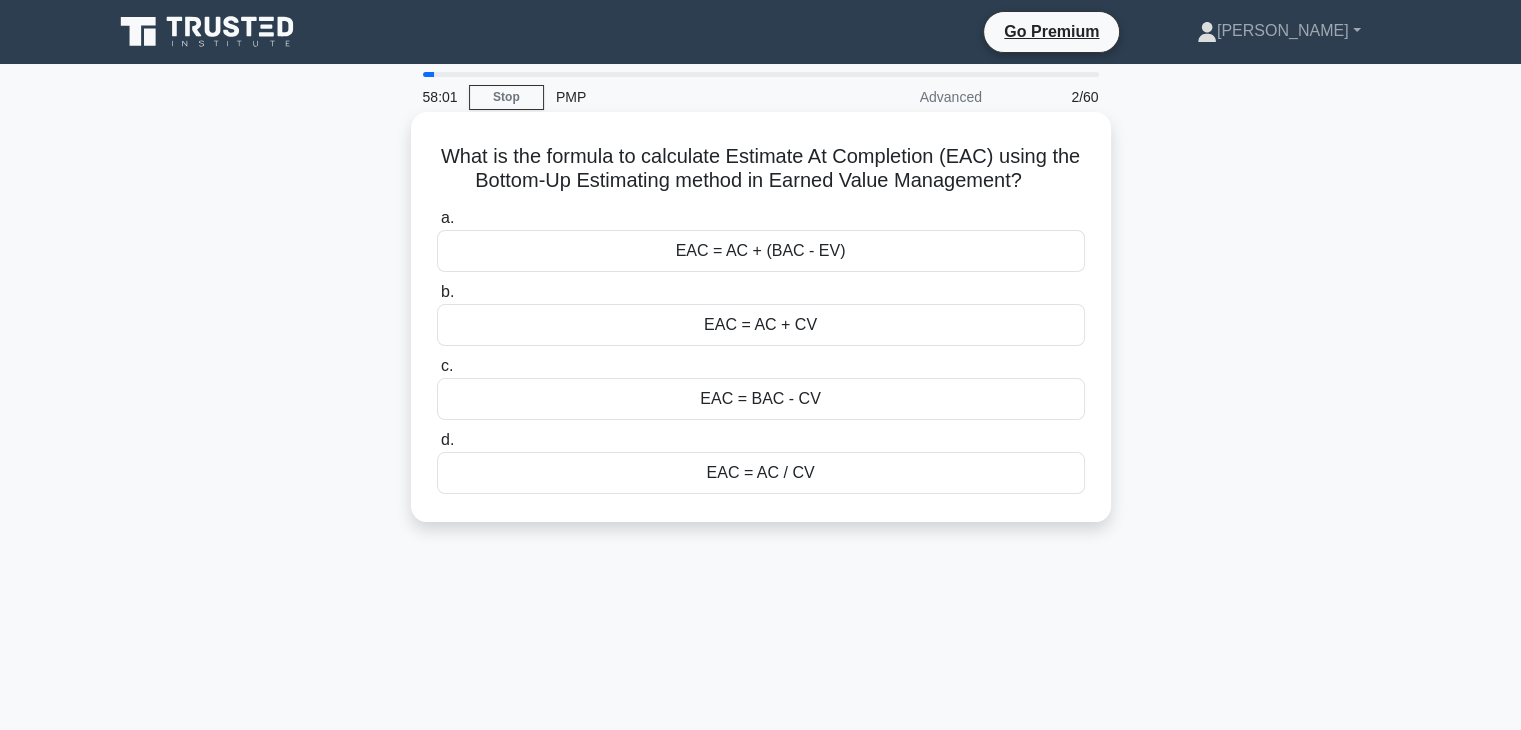 click on "EAC = AC + (BAC - EV)" at bounding box center [761, 251] 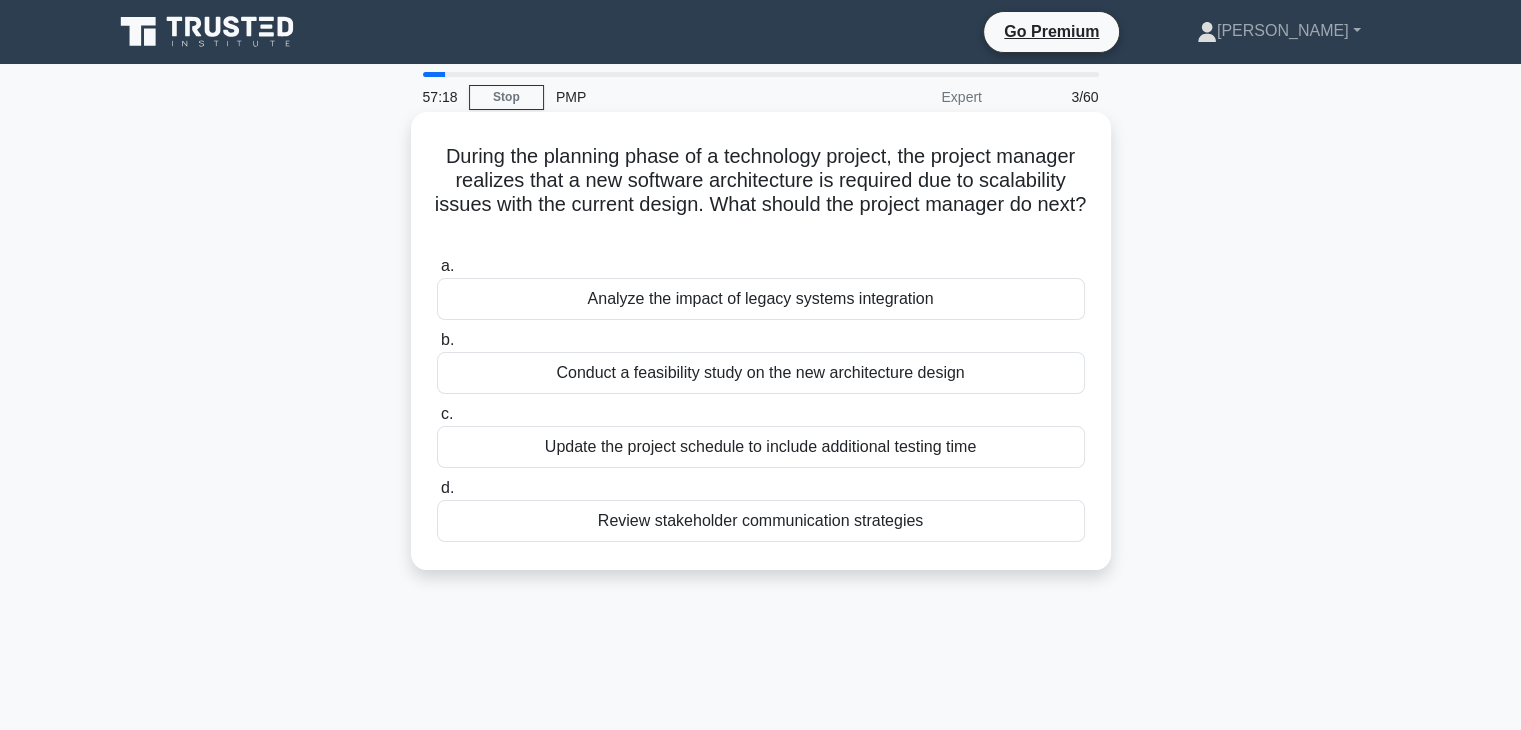 click on "Conduct a feasibility study on the new architecture design" at bounding box center (761, 373) 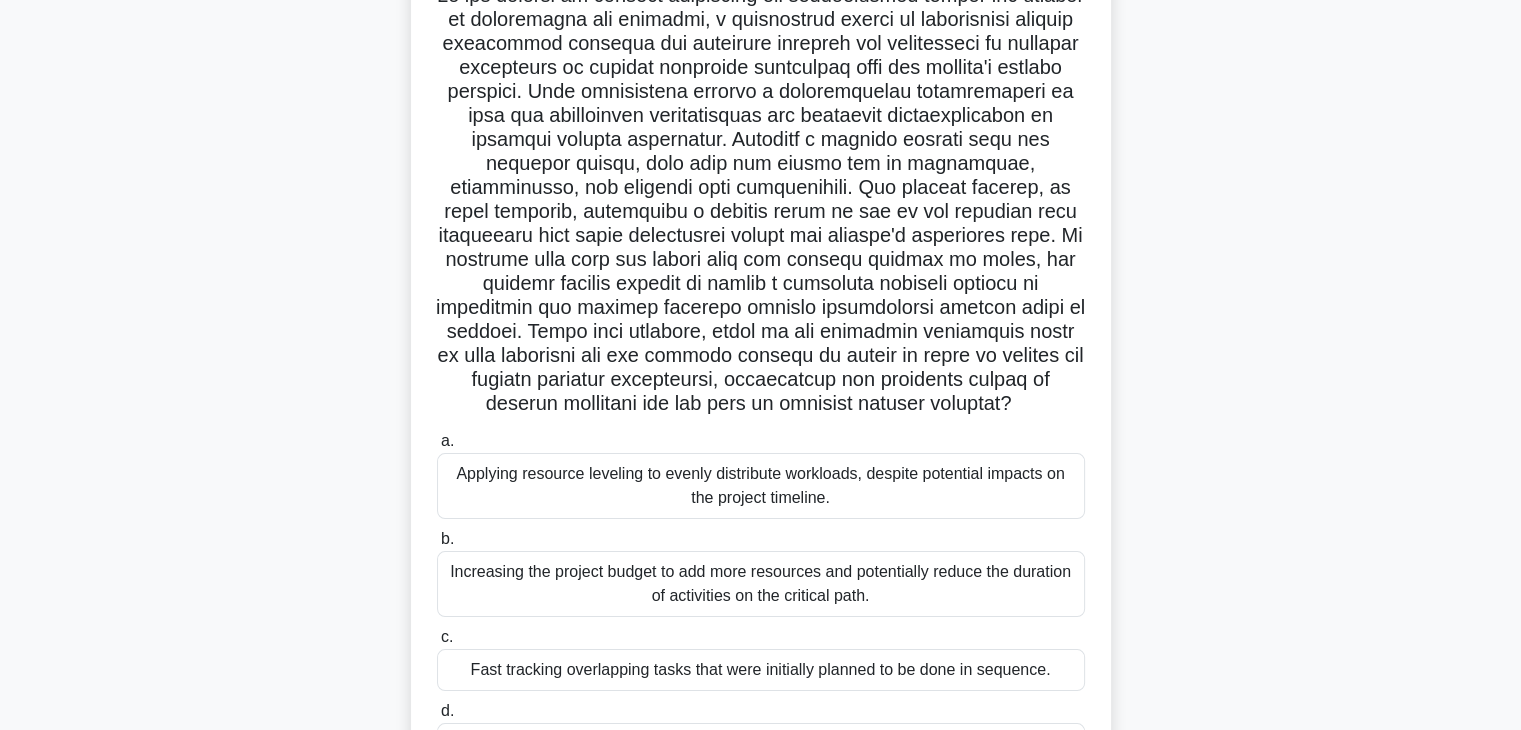 scroll, scrollTop: 333, scrollLeft: 0, axis: vertical 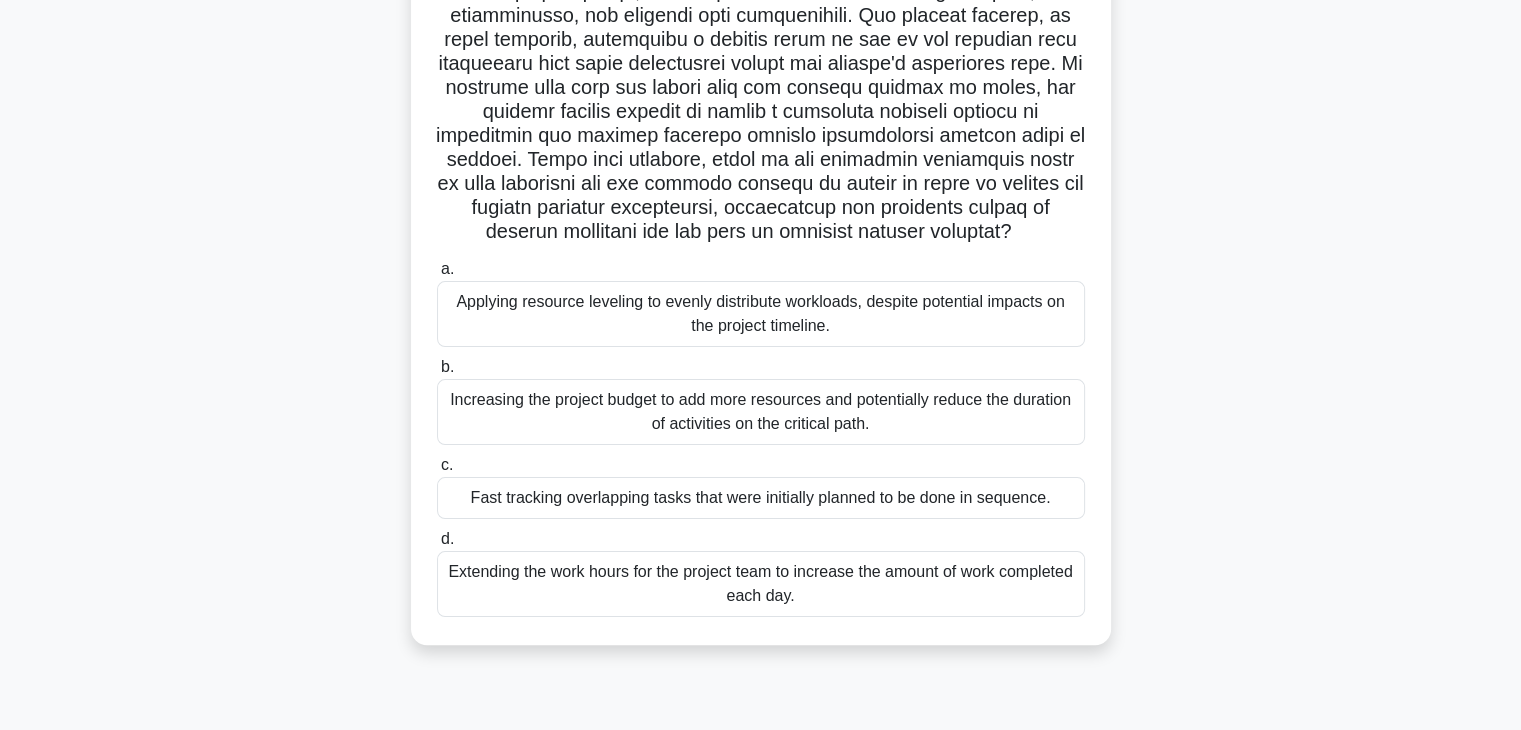 click on "Fast tracking overlapping tasks that were initially planned to be done in sequence." at bounding box center [761, 498] 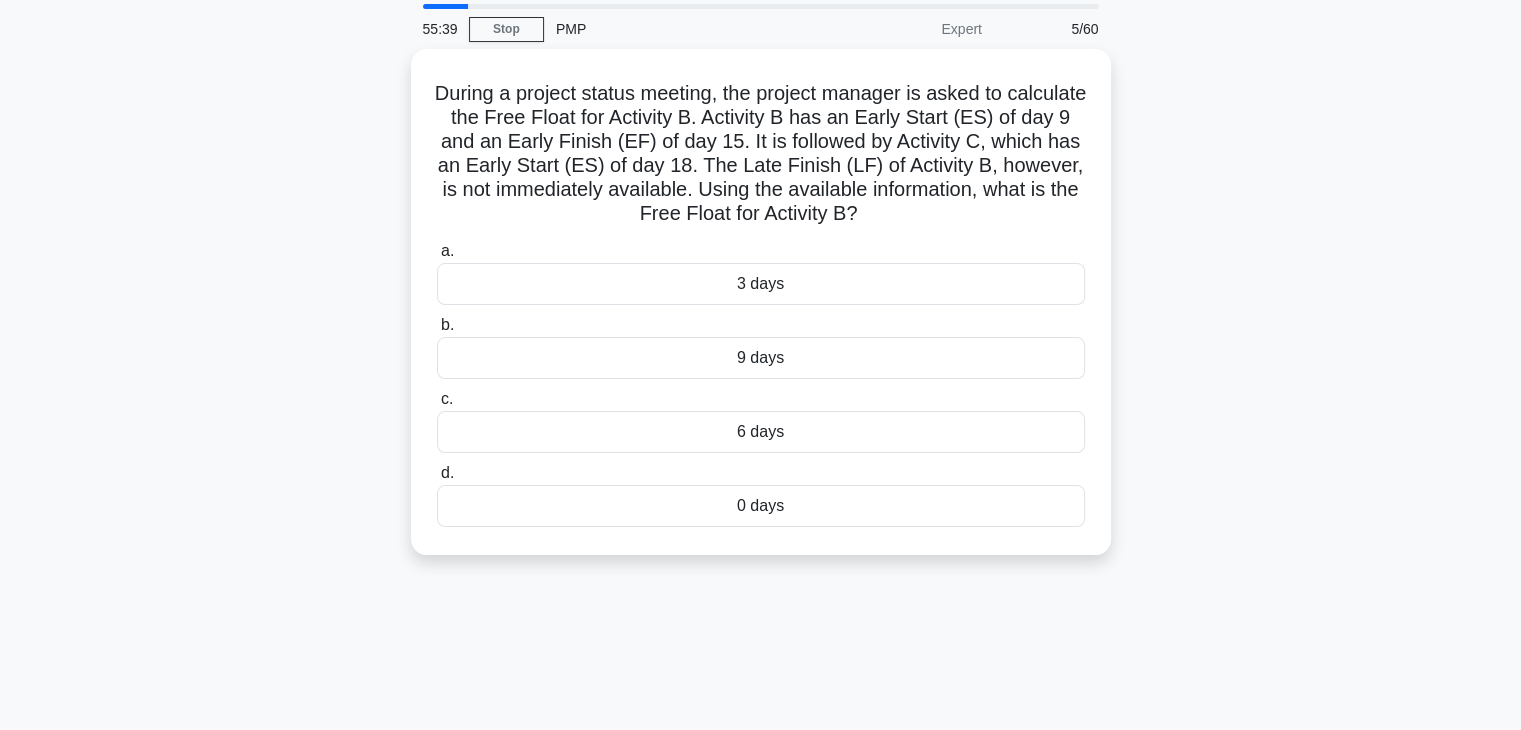 scroll, scrollTop: 0, scrollLeft: 0, axis: both 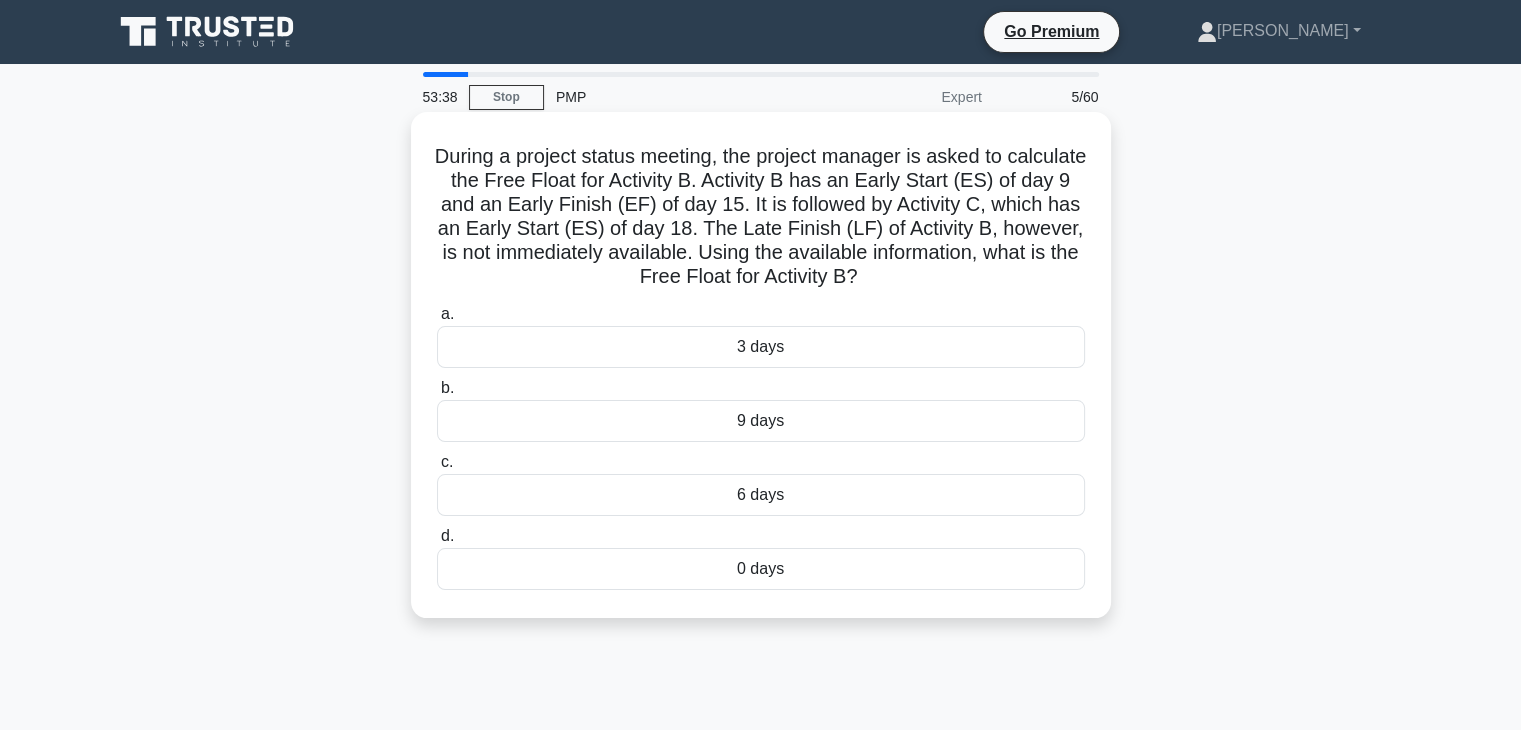 click on "3 days" at bounding box center [761, 347] 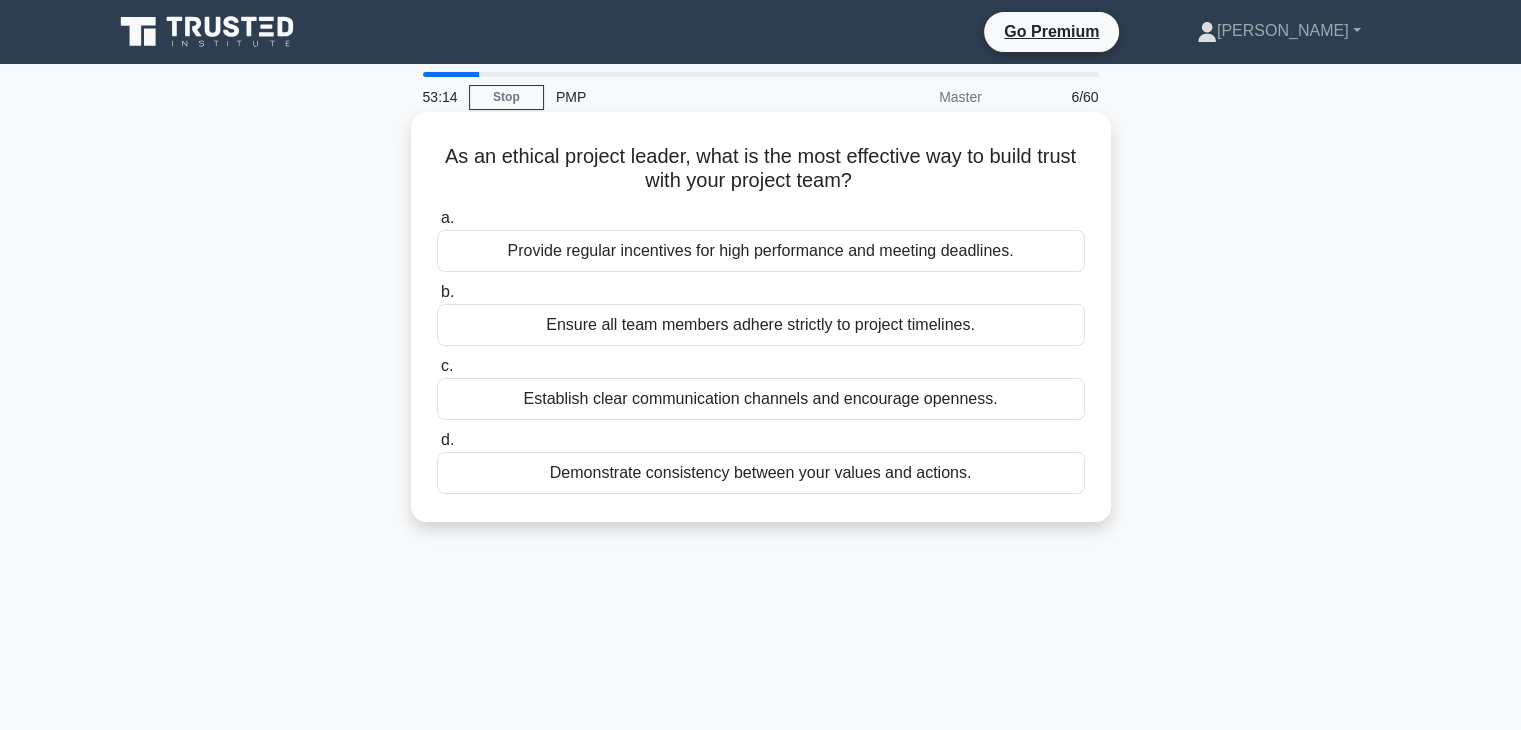 click on "Demonstrate consistency between your values and actions." at bounding box center [761, 473] 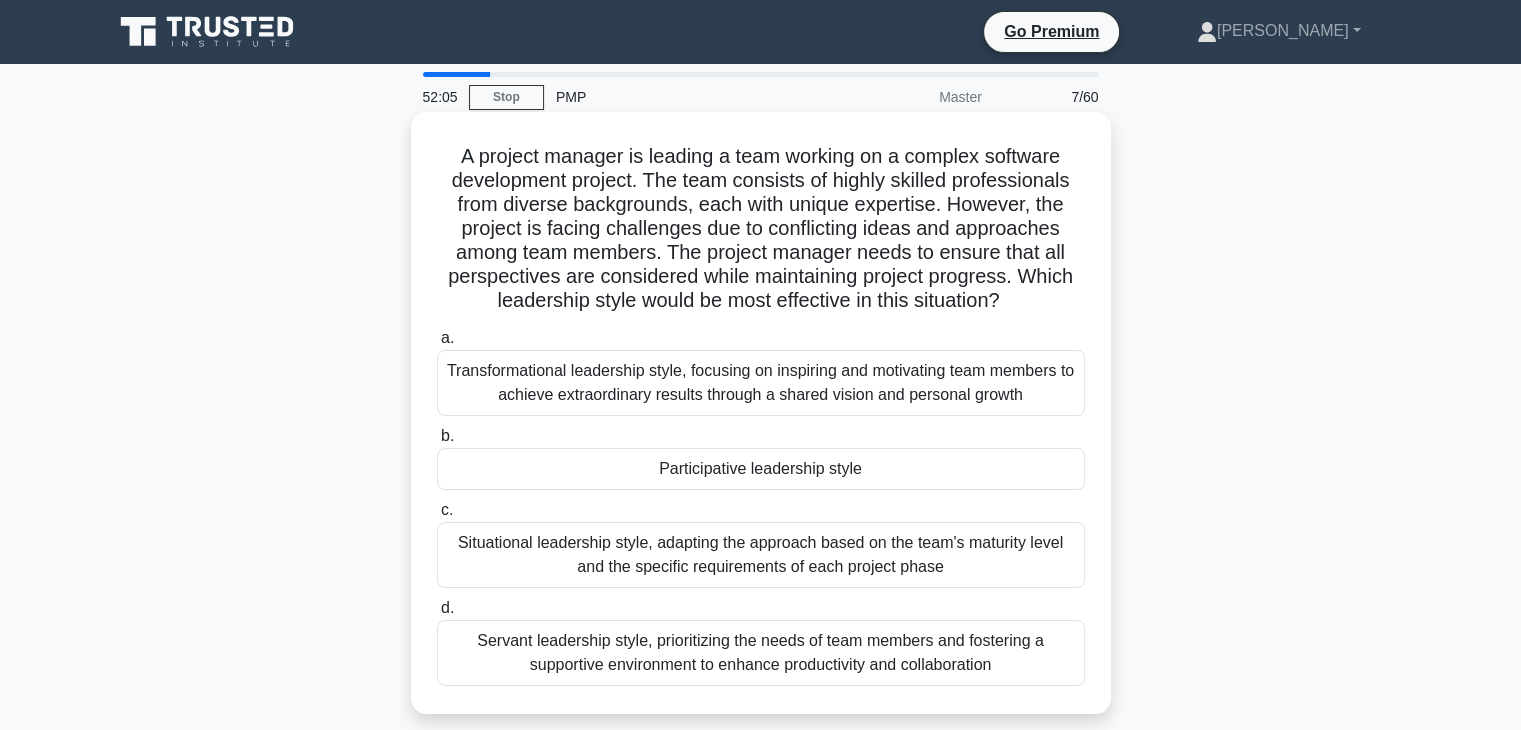 click on "Situational leadership style, adapting the approach based on the team's maturity level and the specific requirements of each project phase" at bounding box center [761, 555] 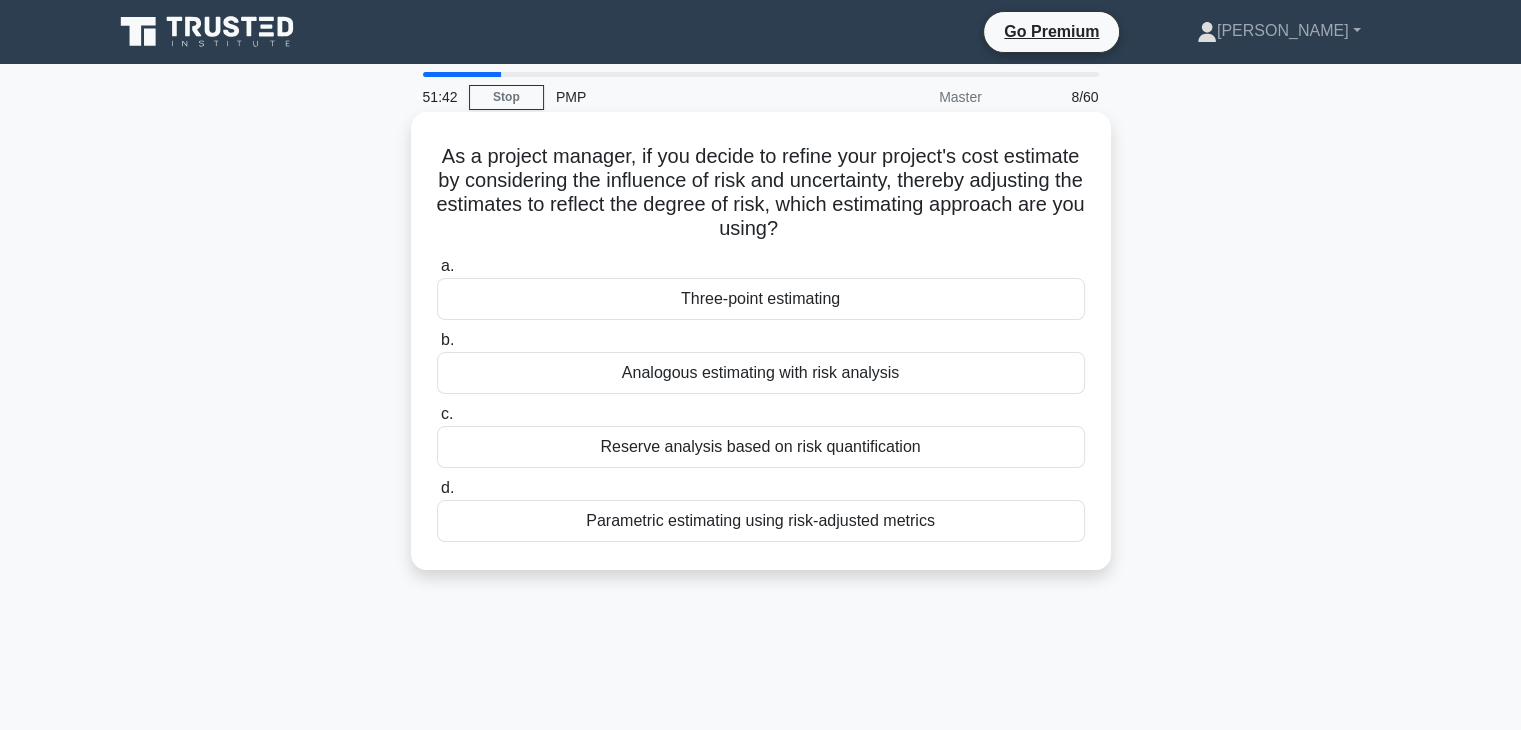 click on "Reserve analysis based on risk quantification" at bounding box center [761, 447] 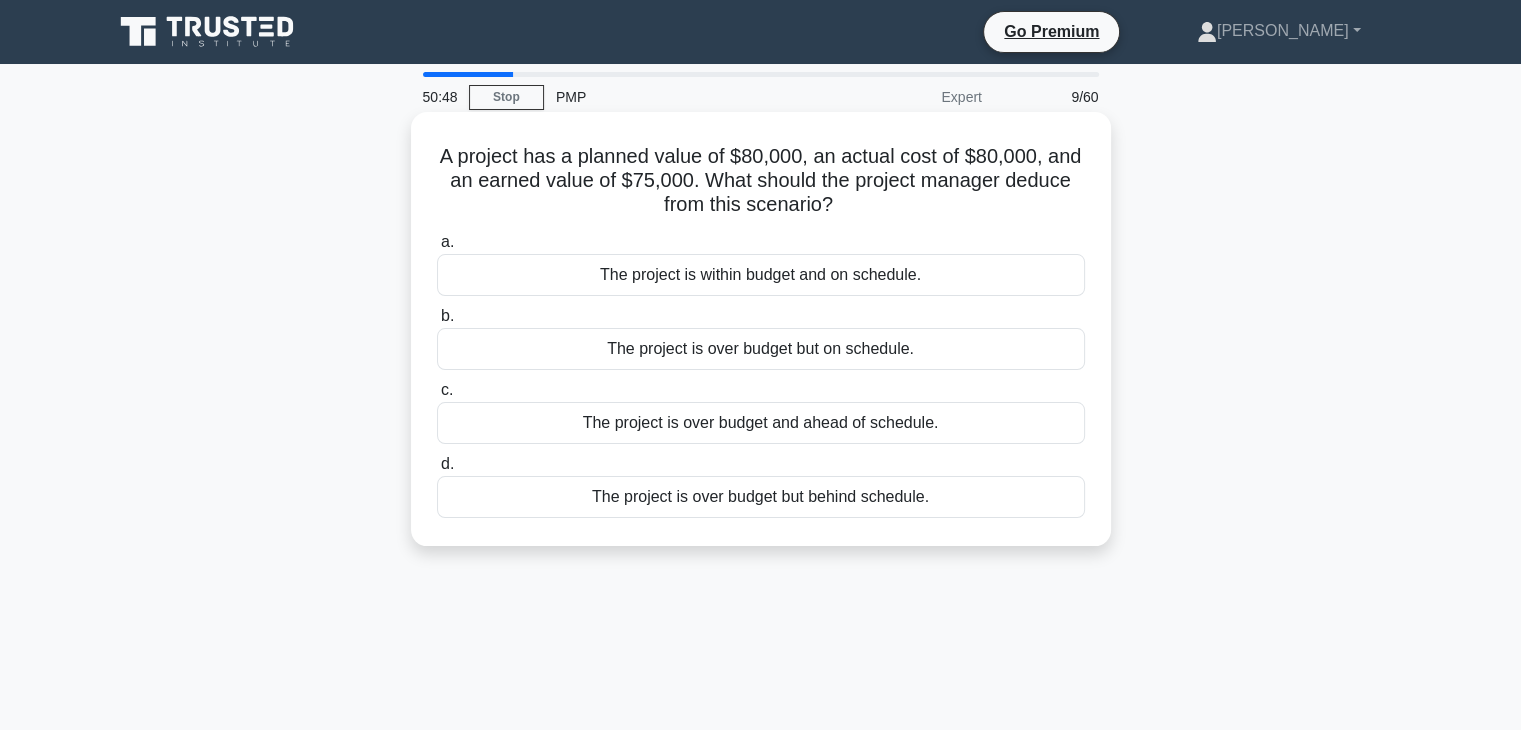 click on "The project is over budget but behind schedule." at bounding box center (761, 497) 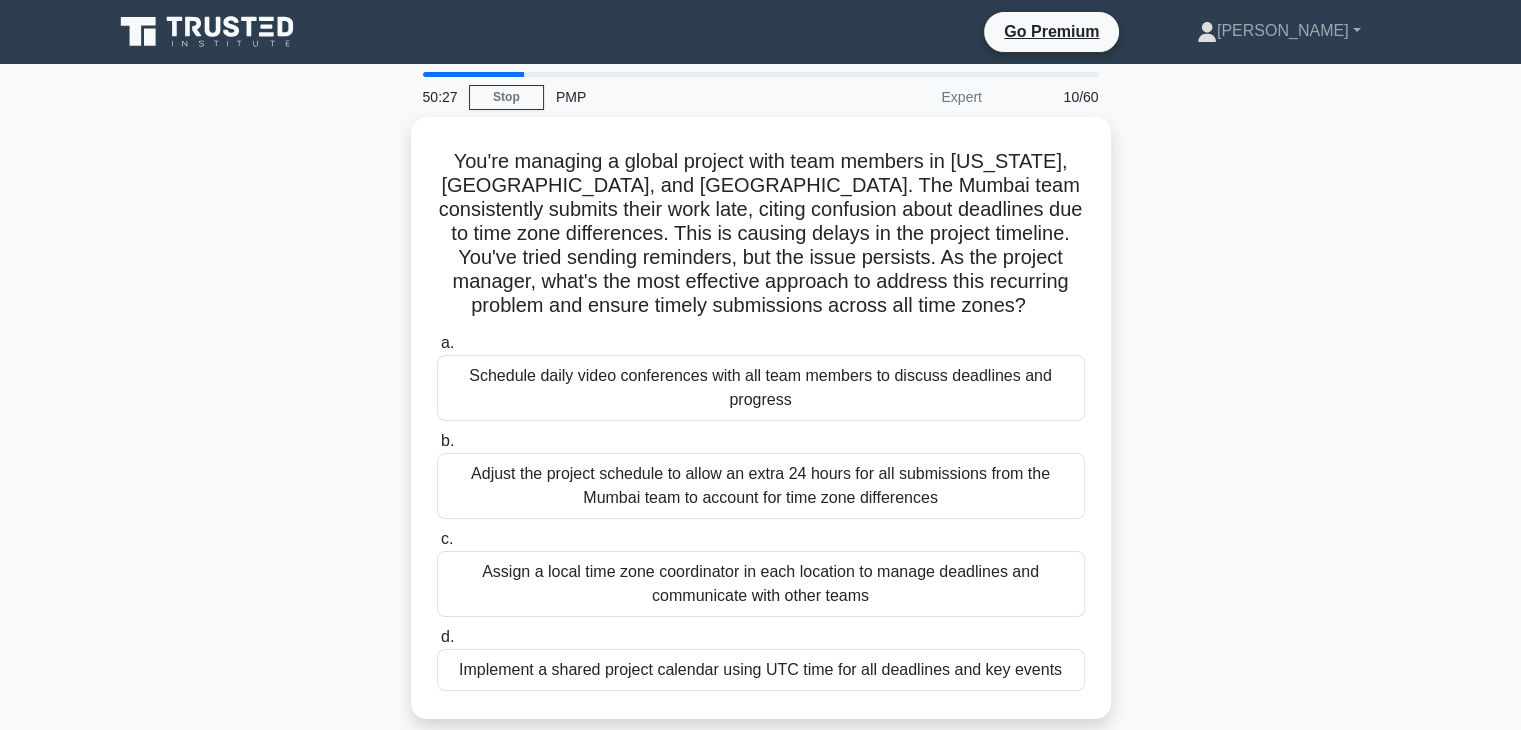 scroll, scrollTop: 166, scrollLeft: 0, axis: vertical 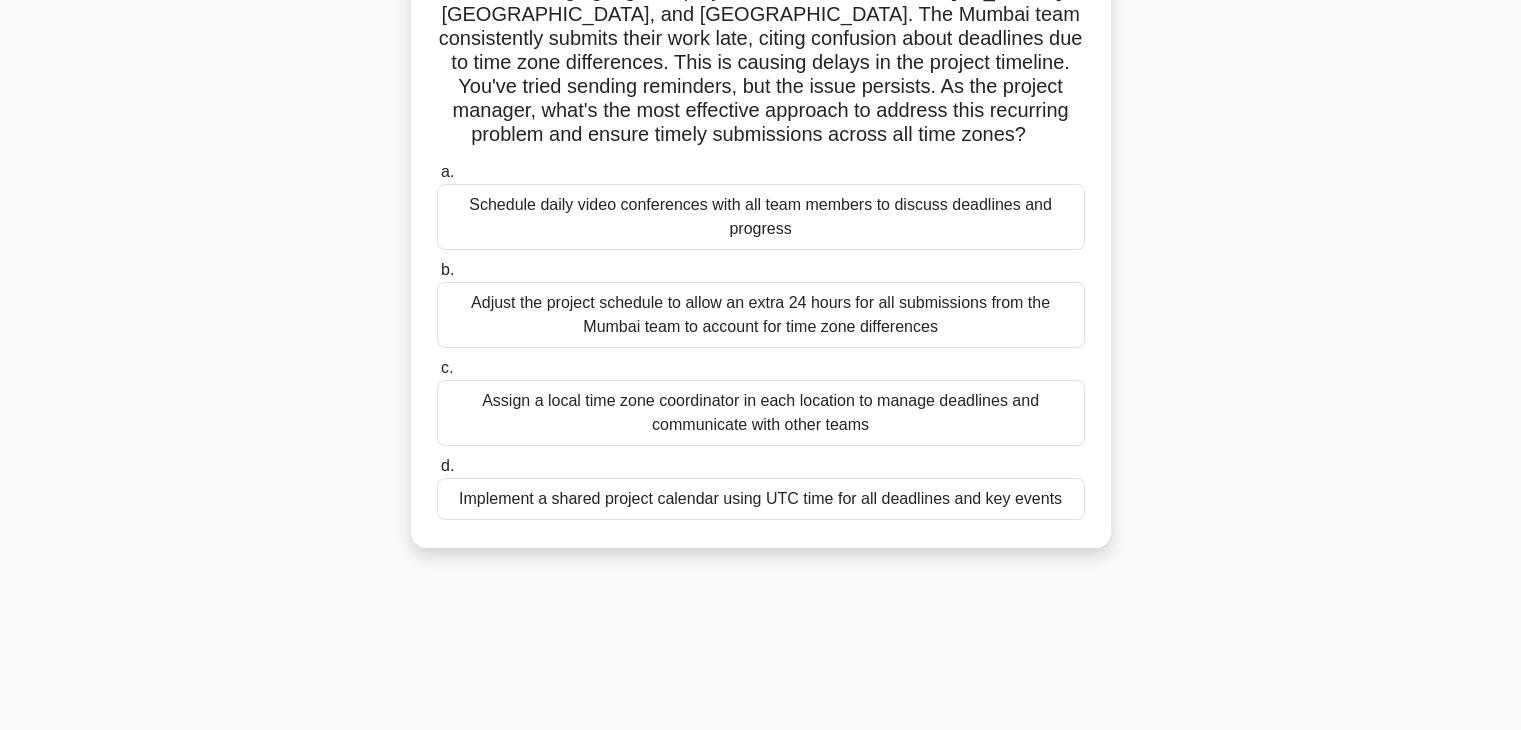 click on "Implement a shared project calendar using UTC time for all deadlines and key events" at bounding box center [761, 499] 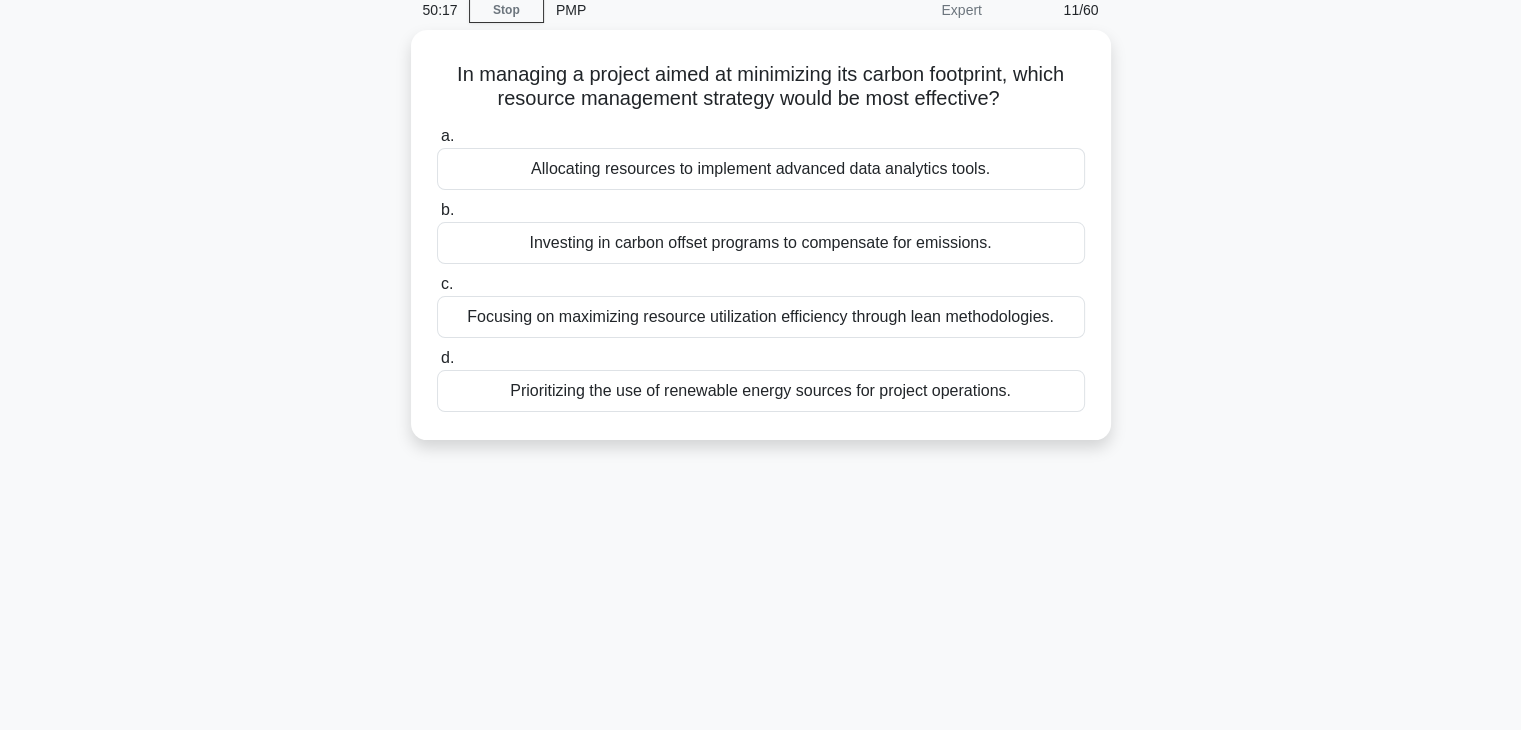 scroll, scrollTop: 0, scrollLeft: 0, axis: both 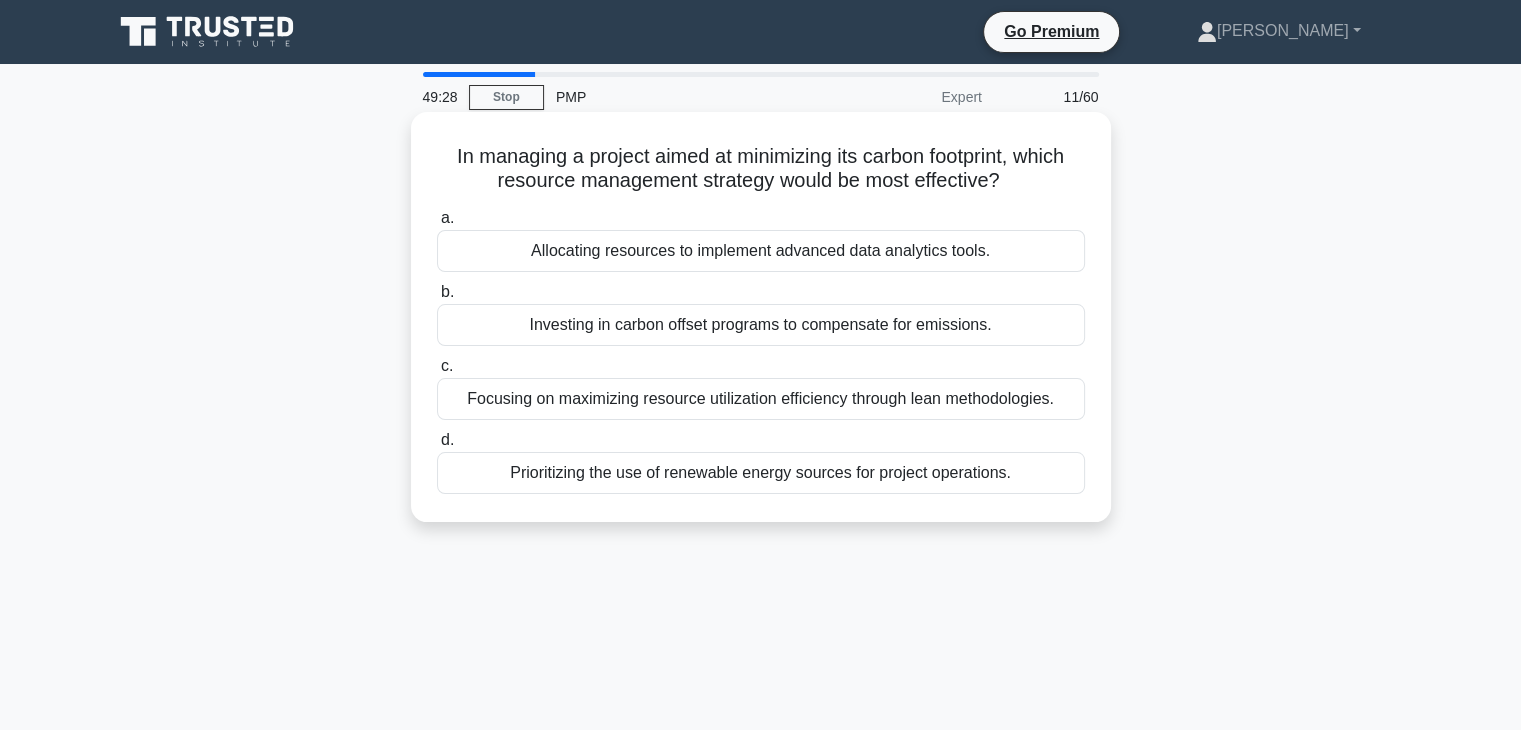 click on "Focusing on maximizing resource utilization efficiency through lean methodologies." at bounding box center [761, 399] 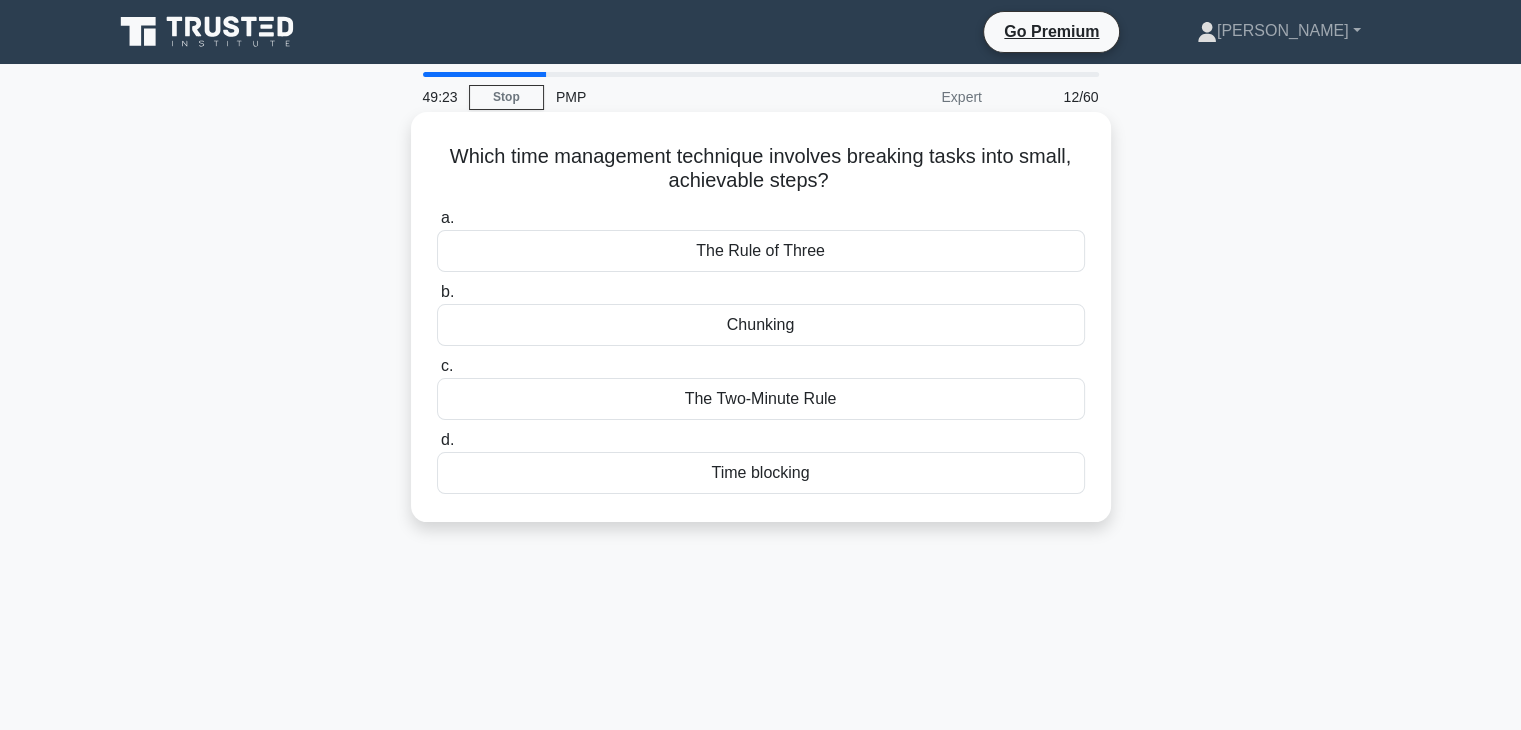 click on "Chunking" at bounding box center [761, 325] 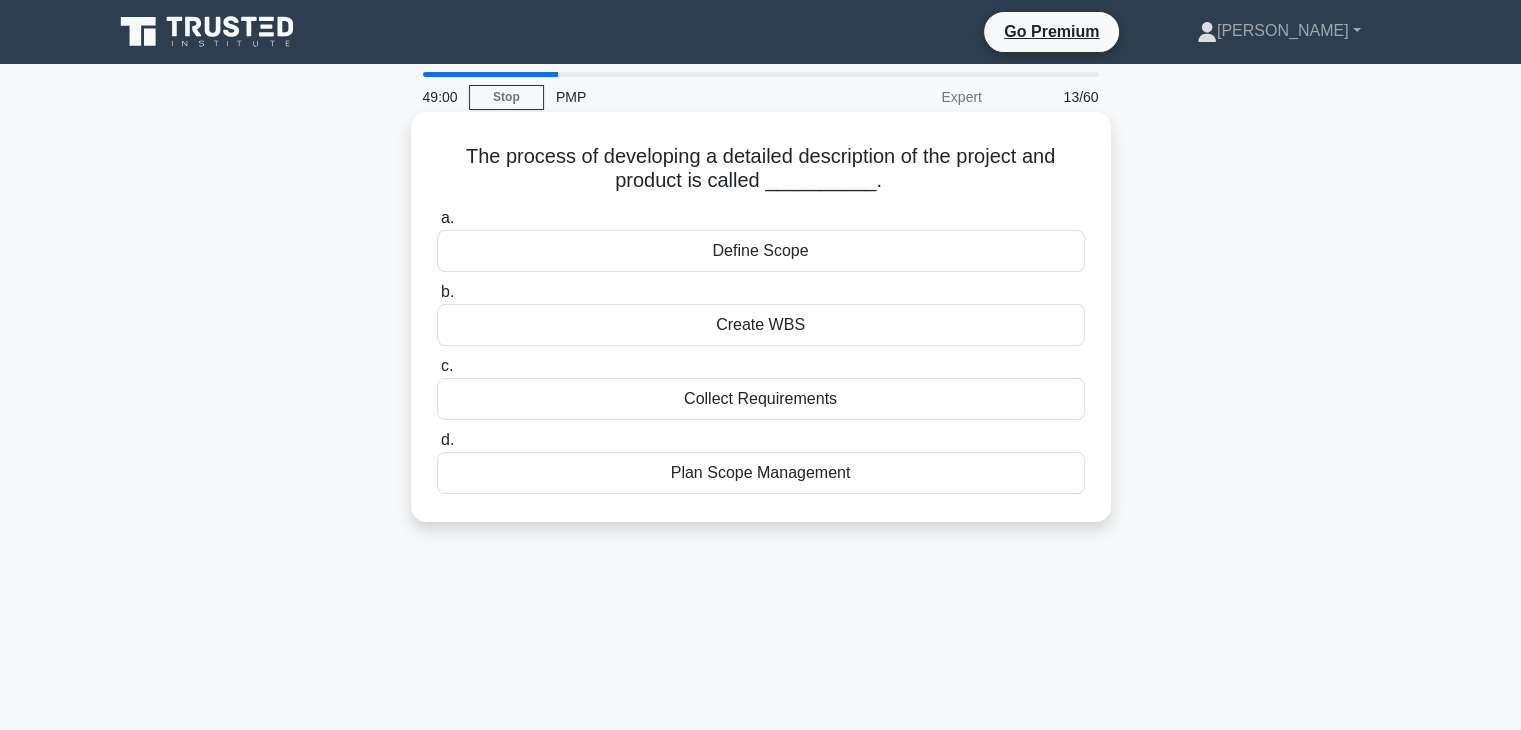 click on "Define Scope" at bounding box center (761, 251) 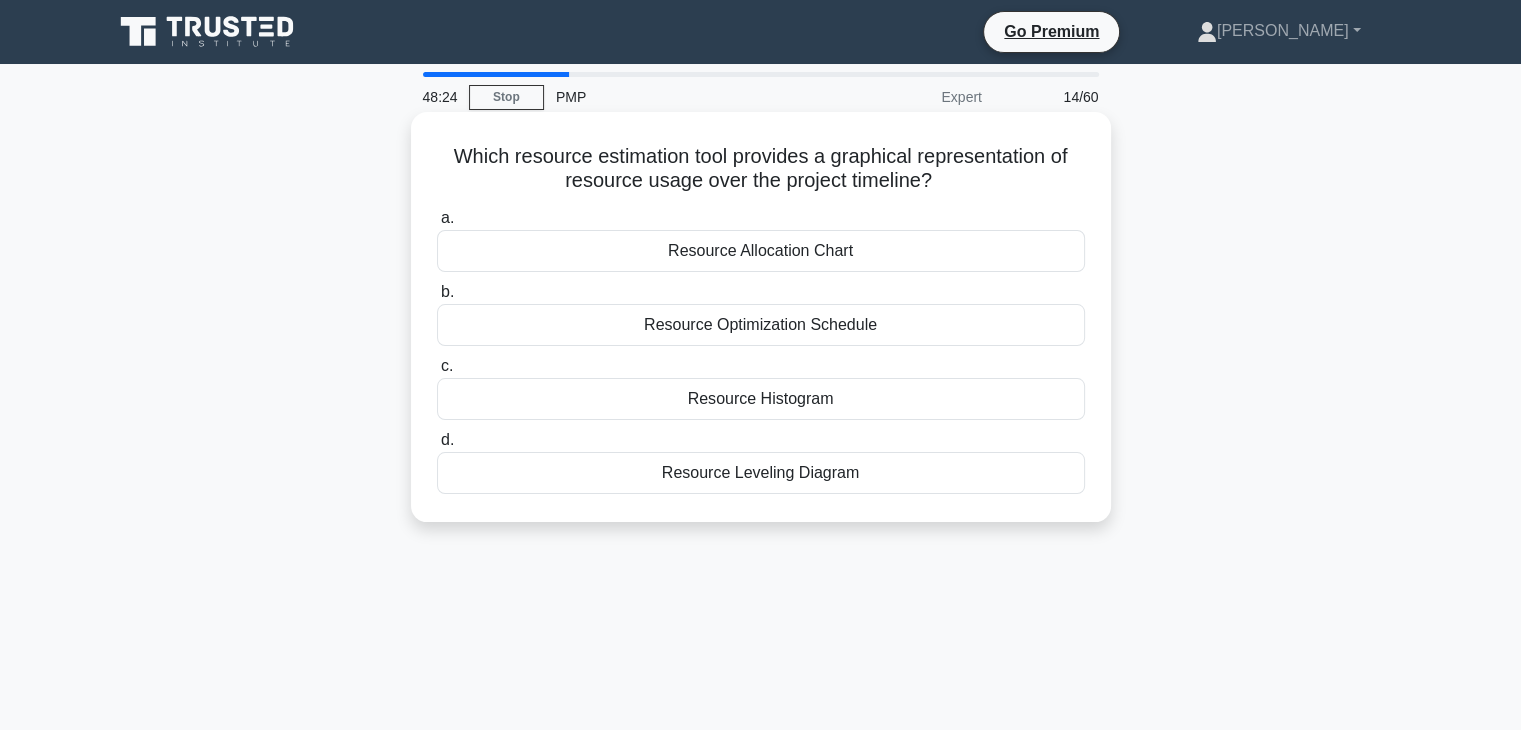 click on "Resource Histogram" at bounding box center [761, 399] 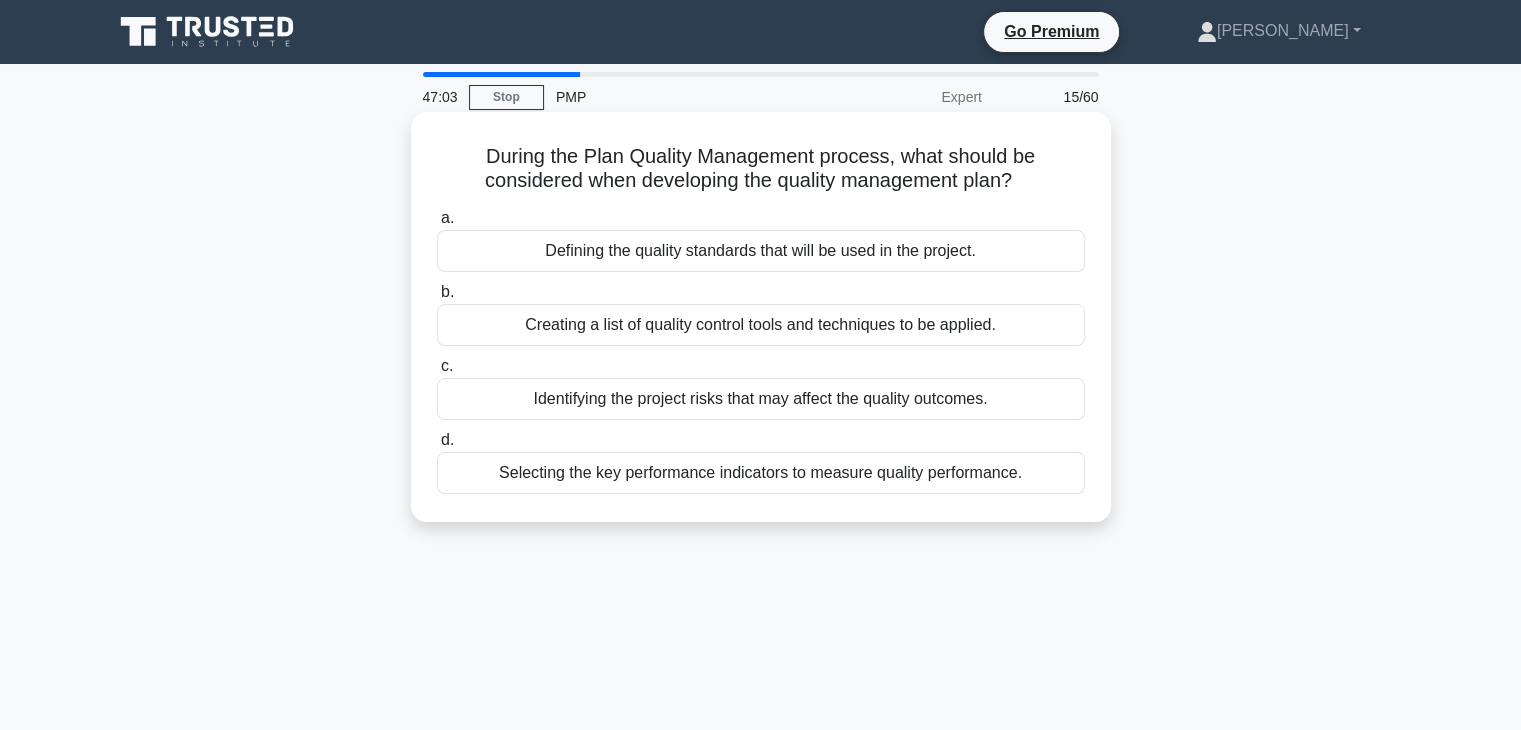 click on "Defining the quality standards that will be used in the project." at bounding box center [761, 251] 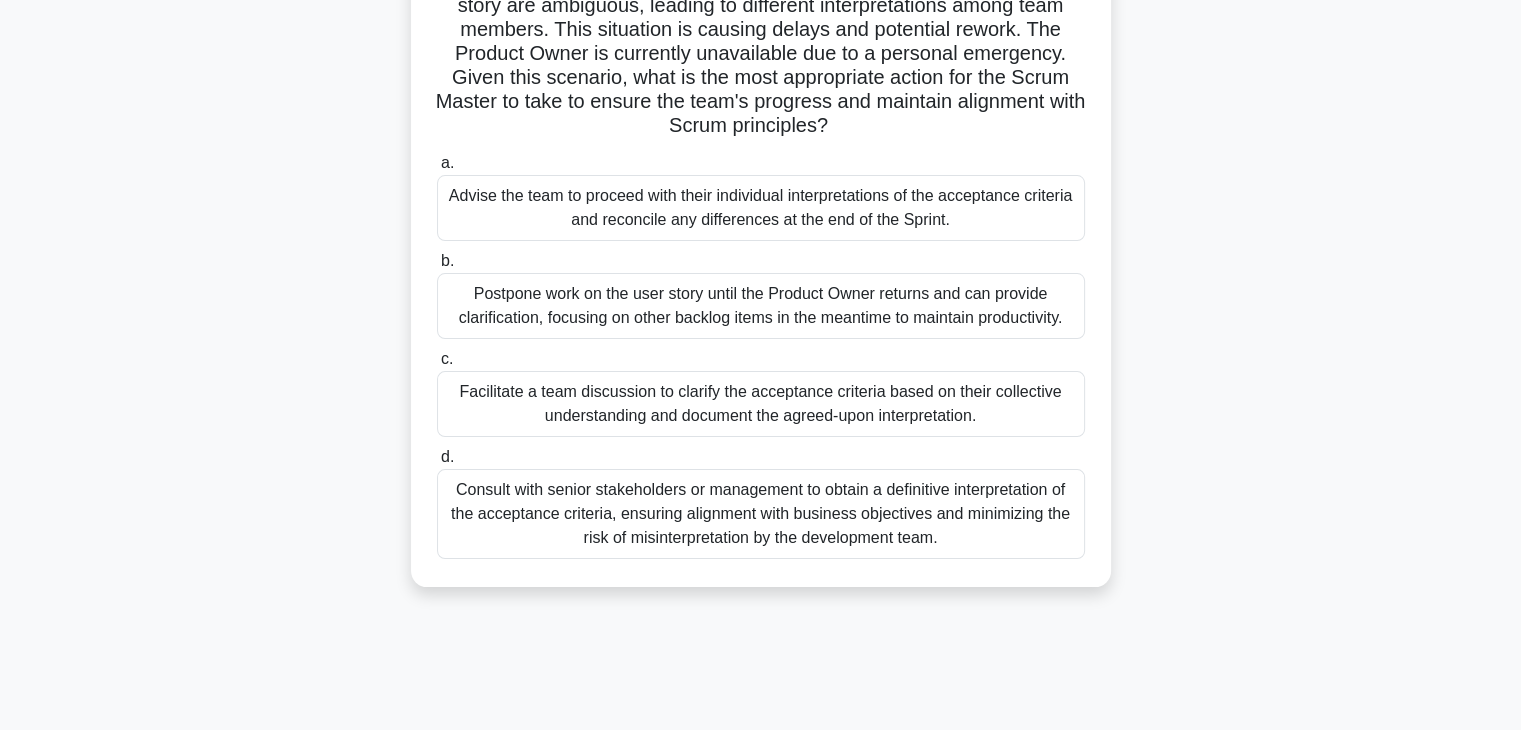 scroll, scrollTop: 166, scrollLeft: 0, axis: vertical 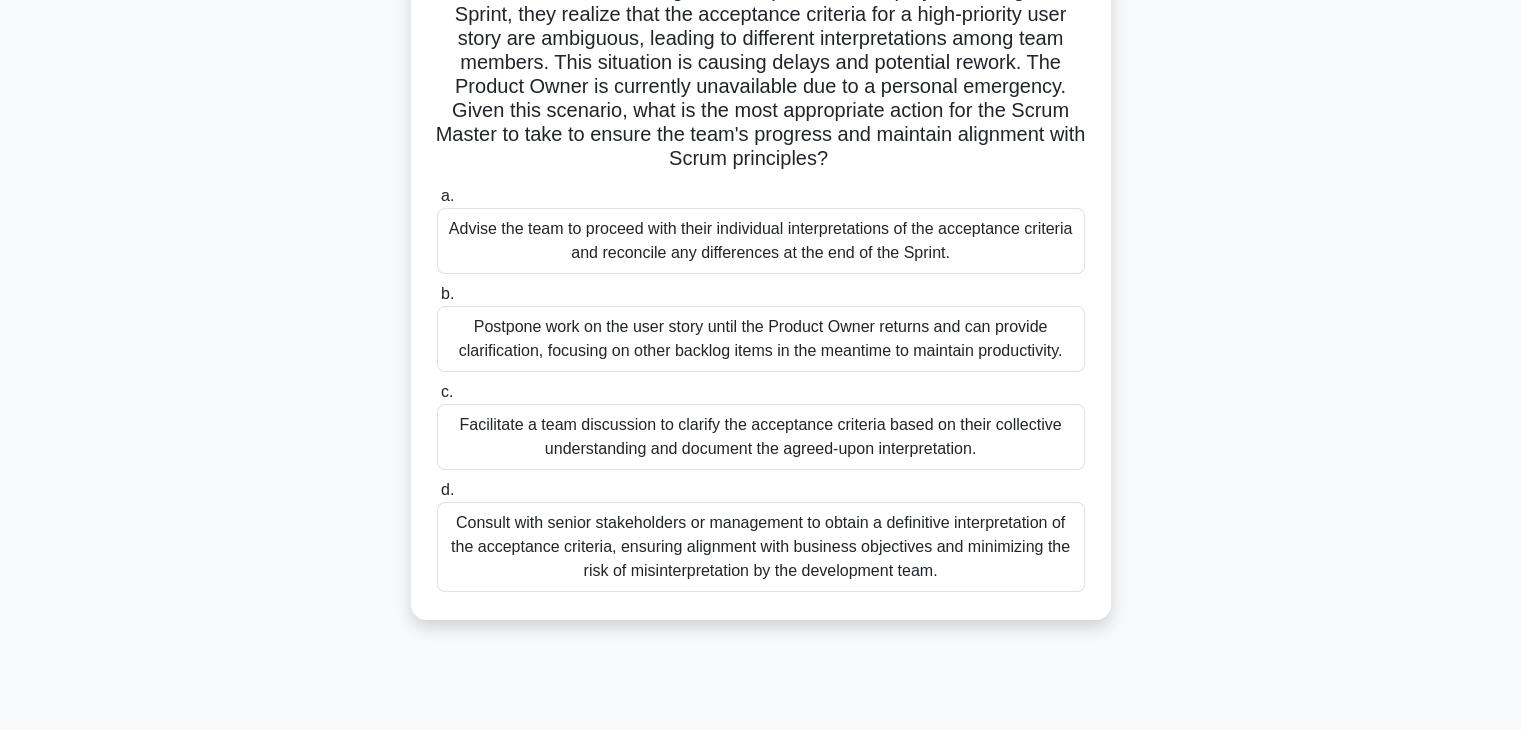 click on "Postpone work on the user story until the Product Owner returns and can provide clarification, focusing on other backlog items in the meantime to maintain productivity." at bounding box center (761, 339) 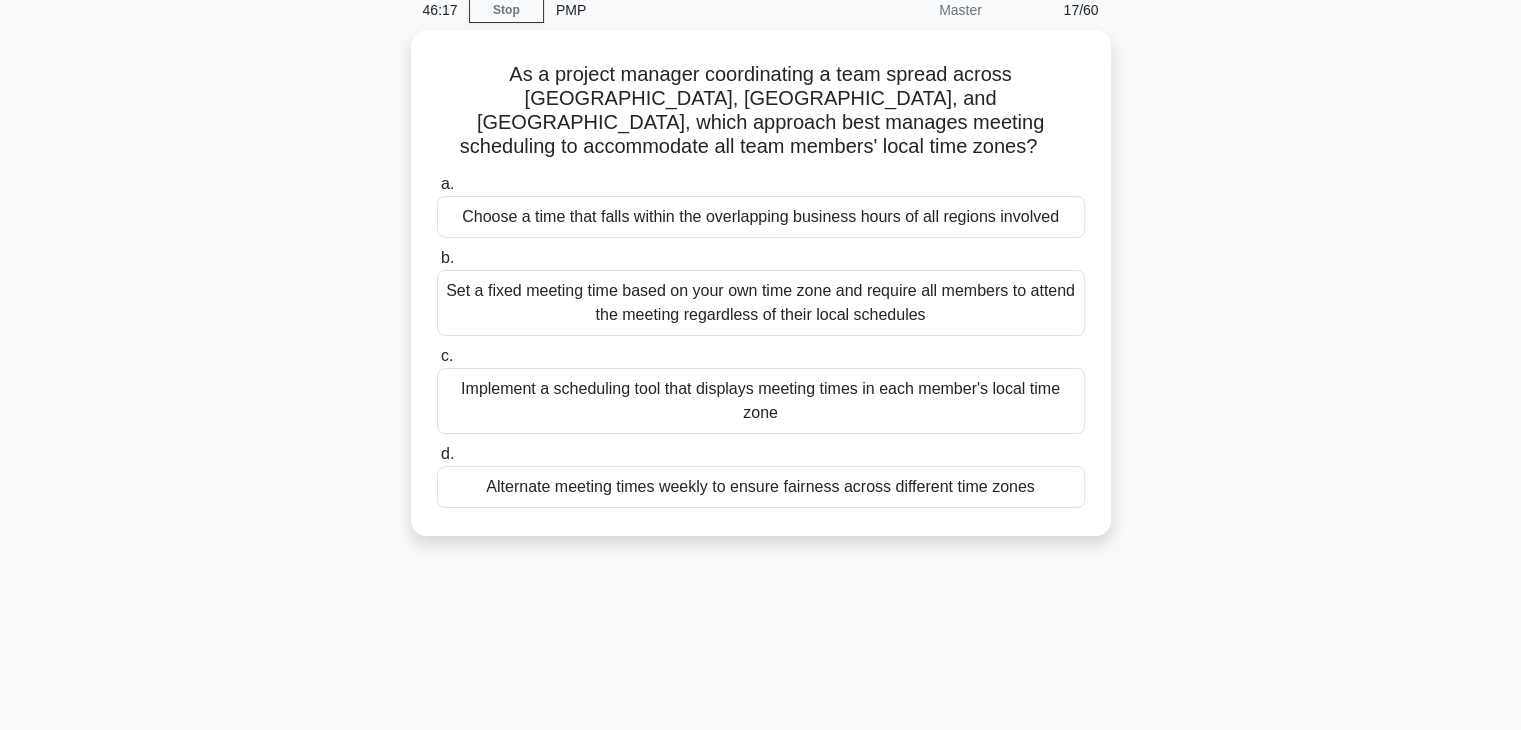 scroll, scrollTop: 0, scrollLeft: 0, axis: both 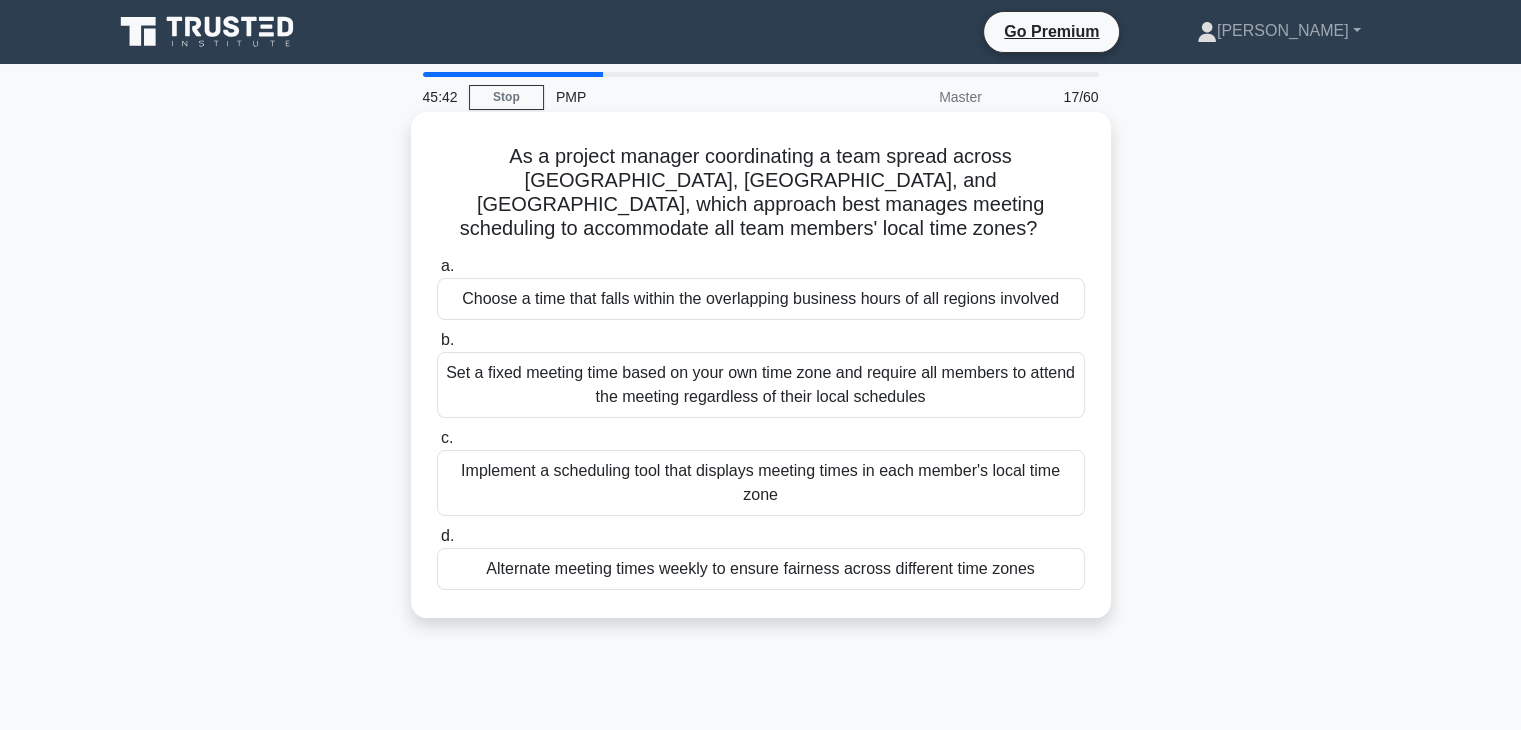 click on "Choose a time that falls within the overlapping business hours of all regions involved" at bounding box center [761, 299] 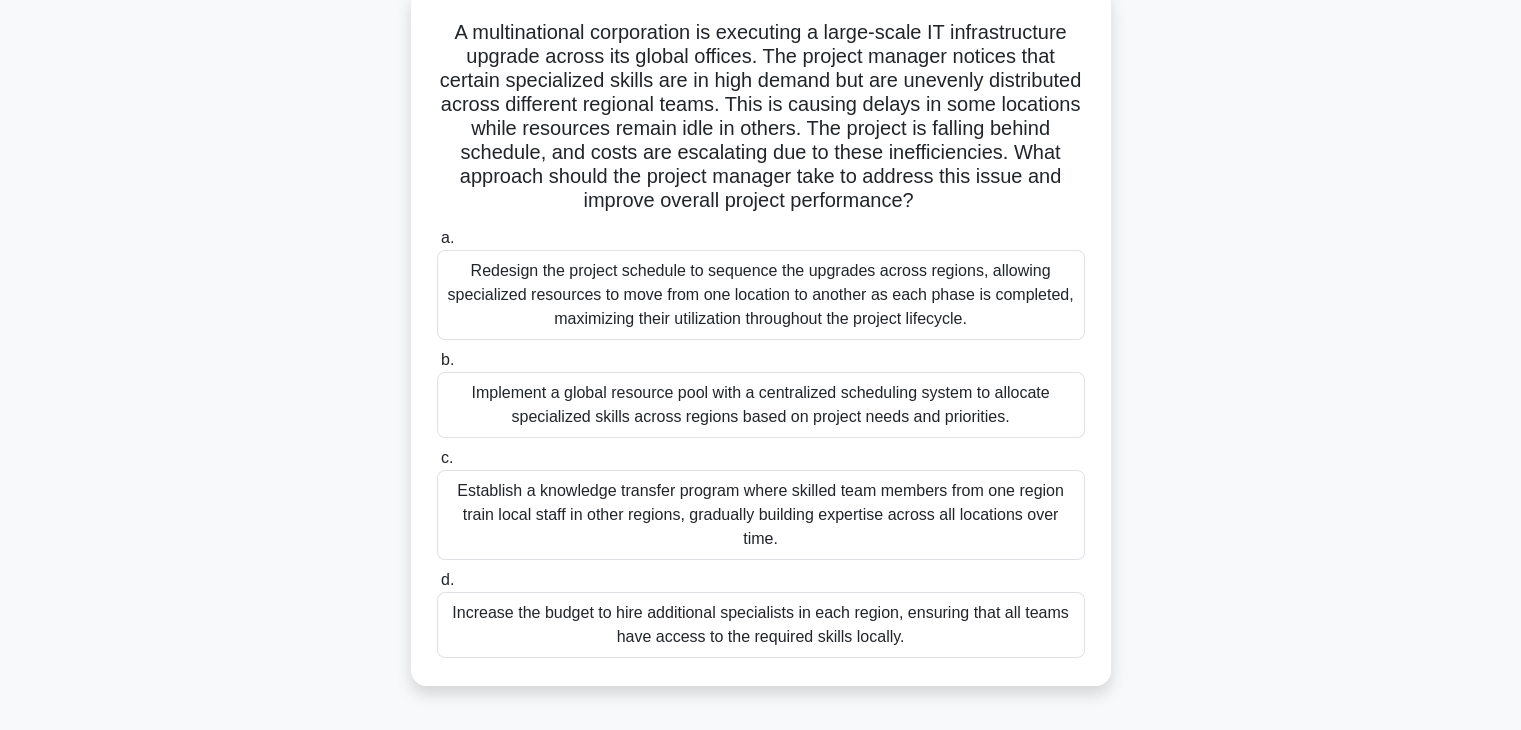 scroll, scrollTop: 166, scrollLeft: 0, axis: vertical 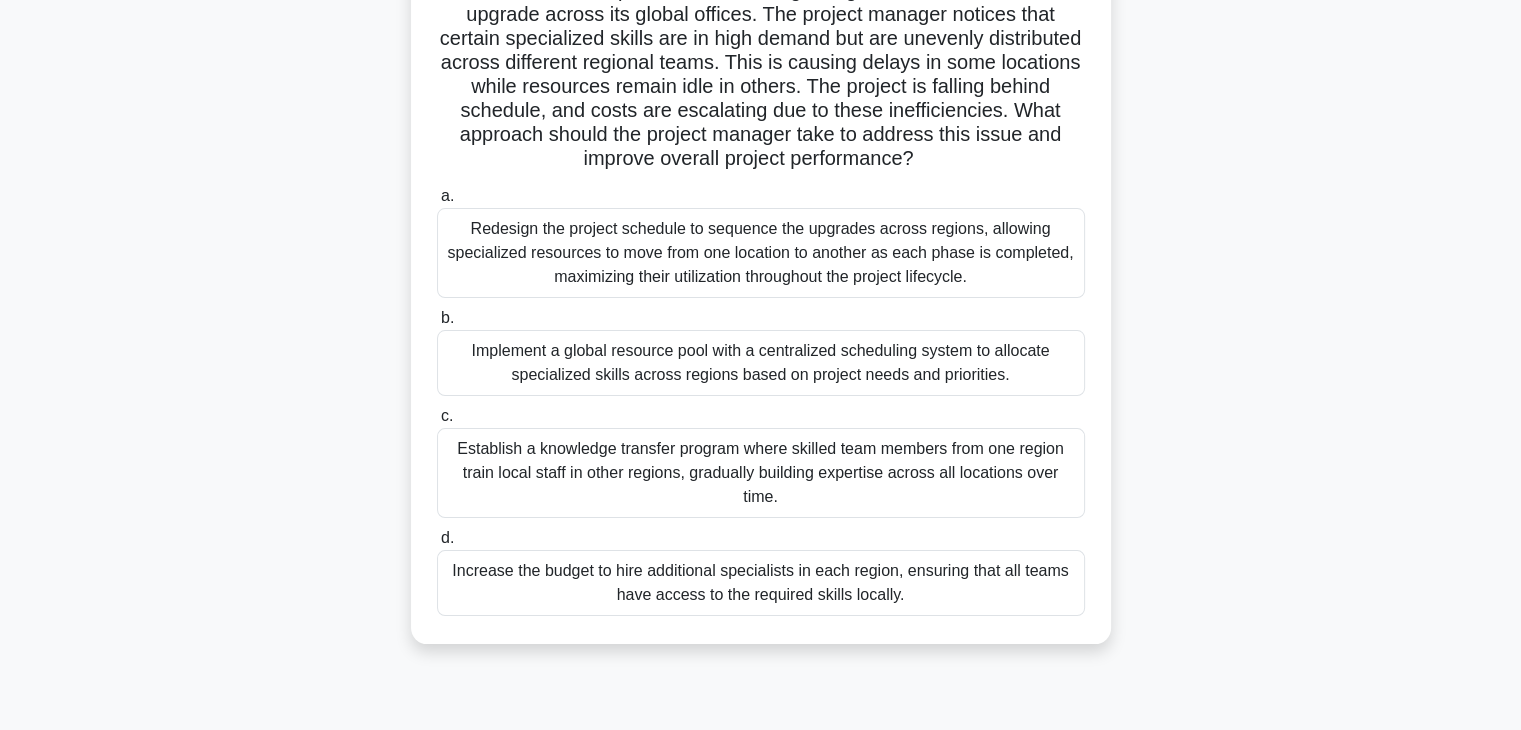 click on "Establish a knowledge transfer program where skilled team members from one region train local staff in other regions, gradually building expertise across all locations over time." at bounding box center (761, 473) 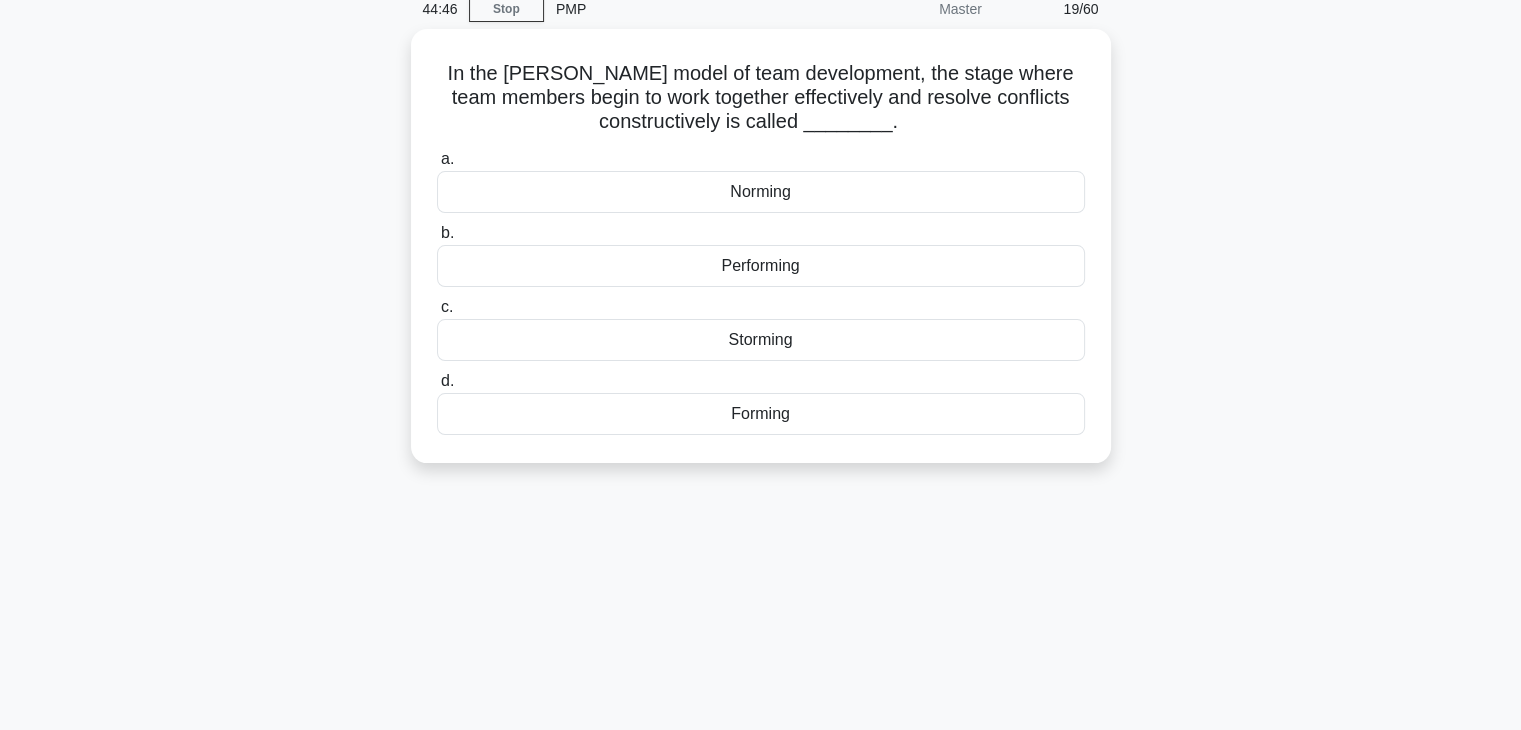scroll, scrollTop: 0, scrollLeft: 0, axis: both 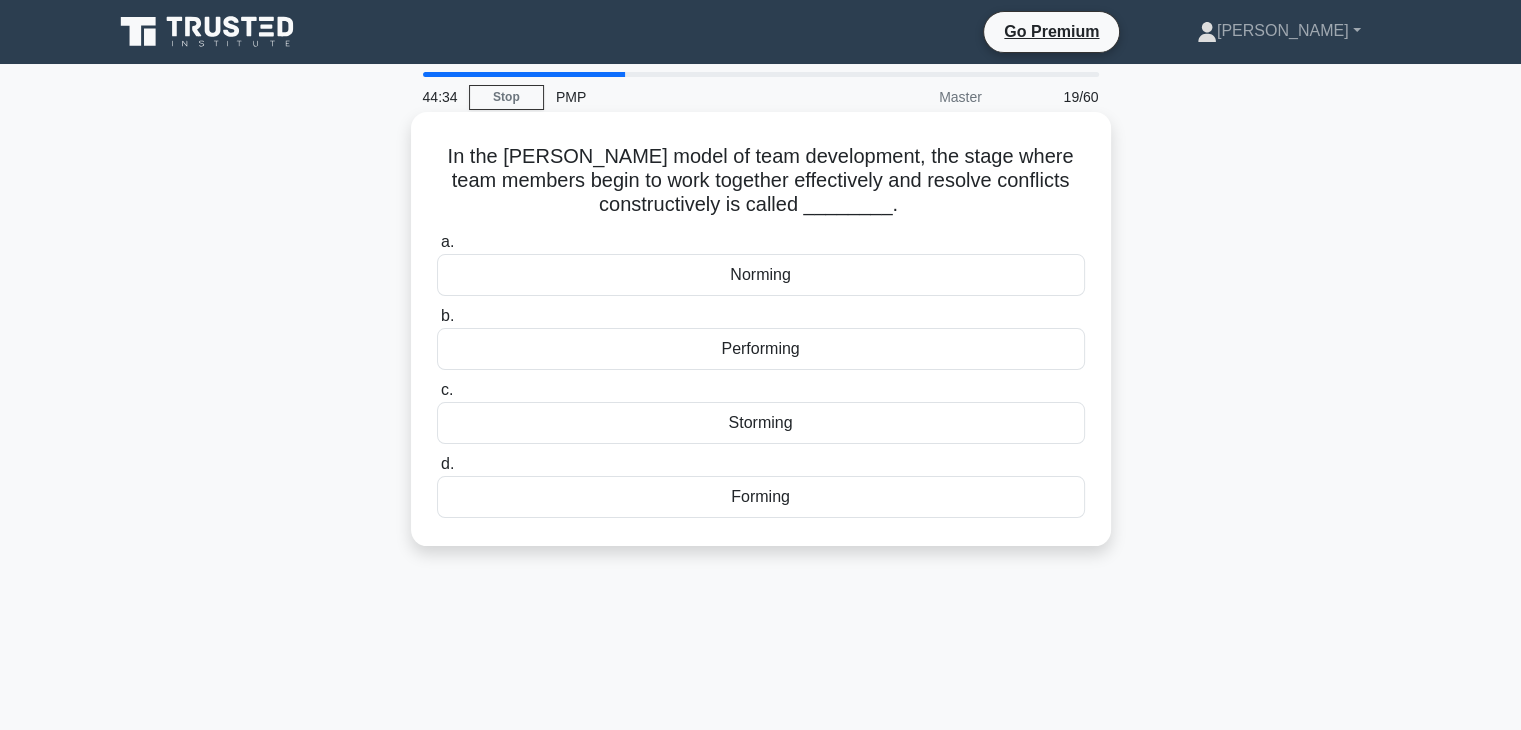 click on "Norming" at bounding box center [761, 275] 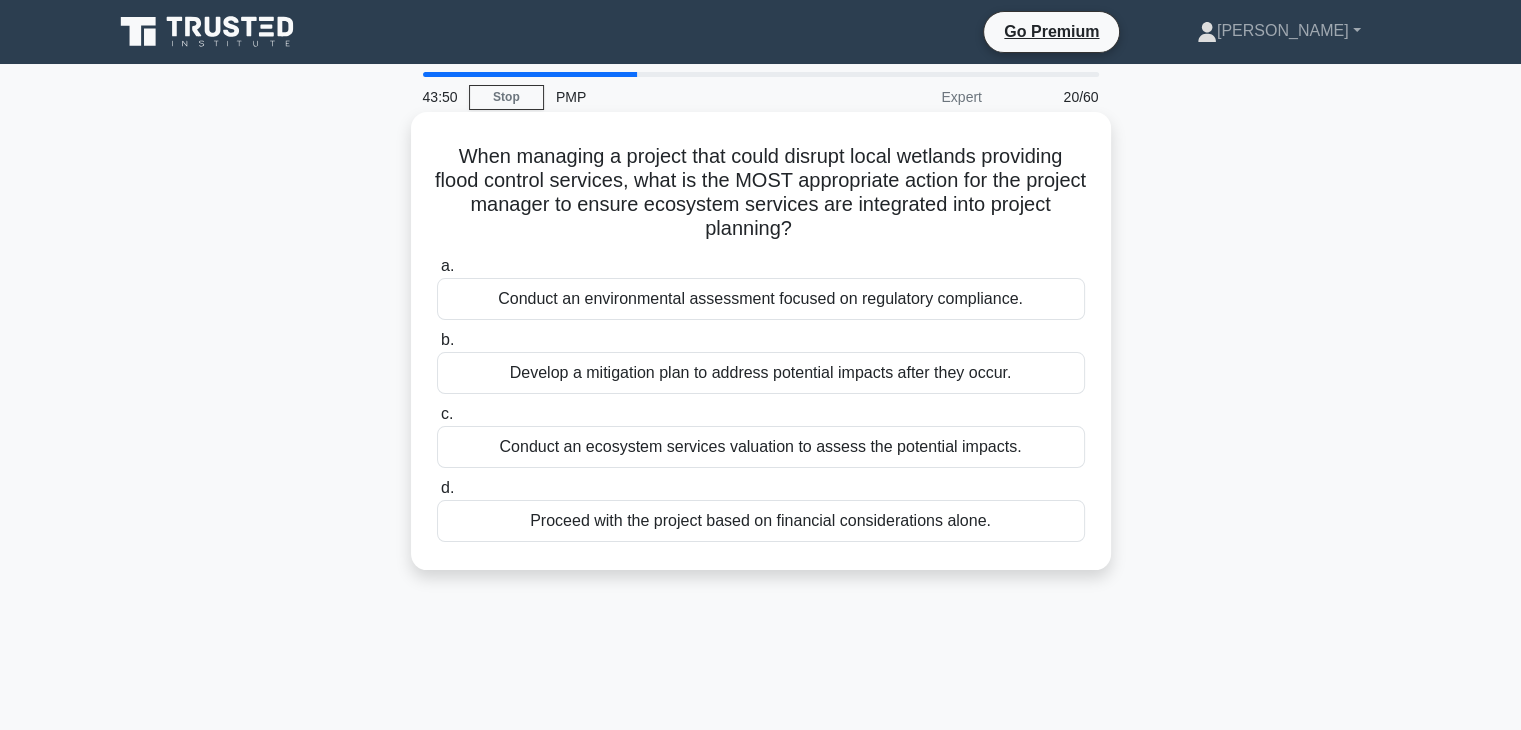 click on "Conduct an environmental assessment focused on regulatory compliance." at bounding box center [761, 299] 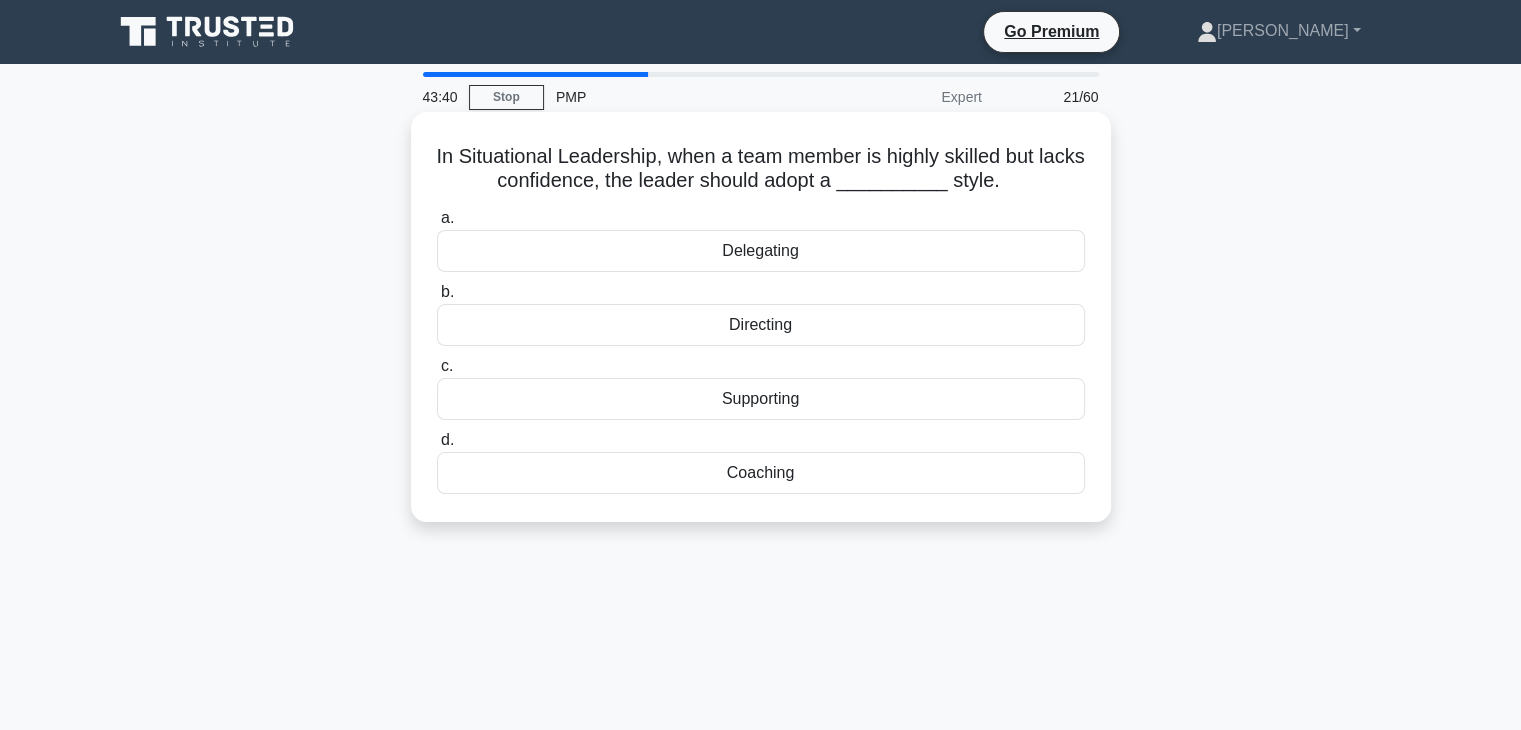 click on "Coaching" at bounding box center [761, 473] 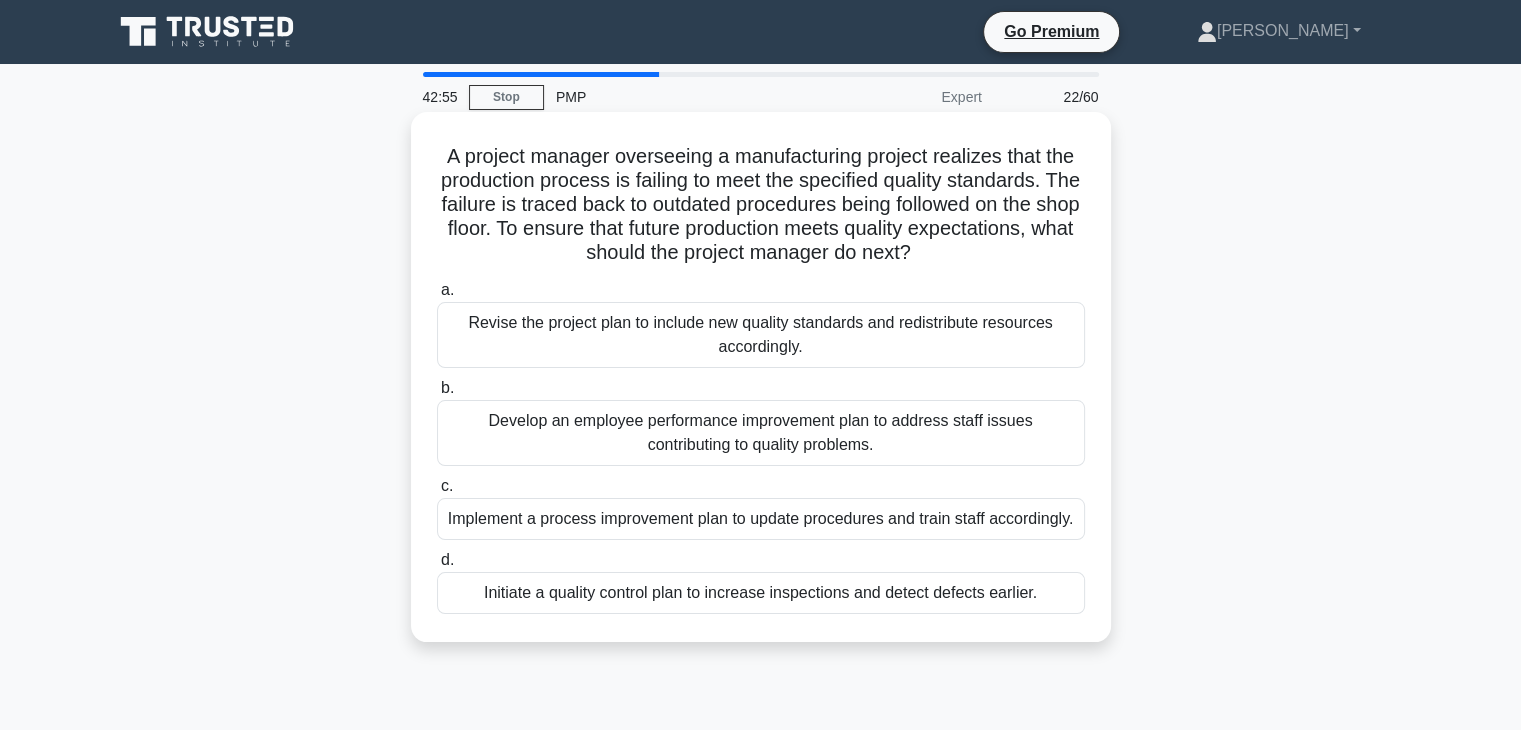 click on "Implement a process improvement plan to update procedures and train staff accordingly." at bounding box center [761, 519] 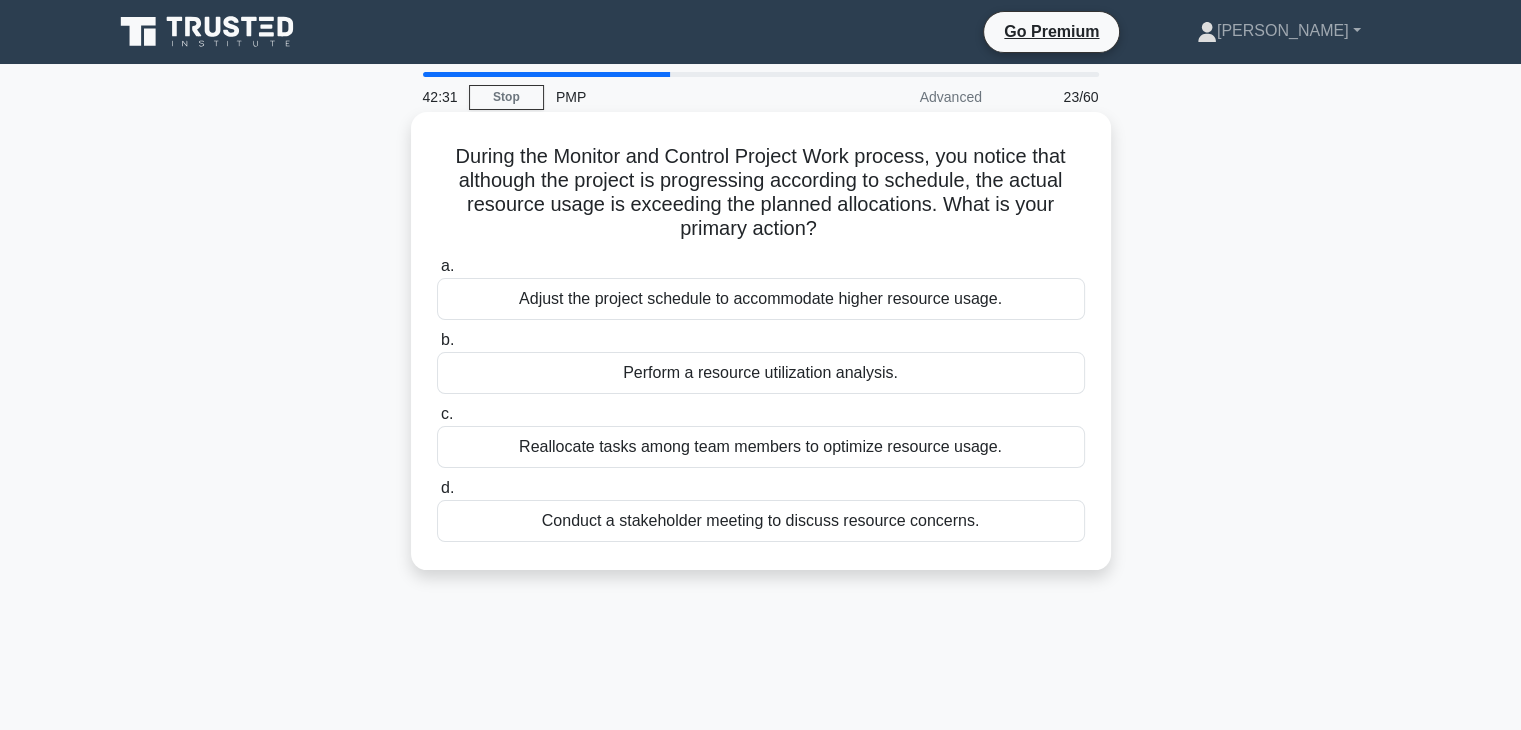 click on "Perform a resource utilization analysis." at bounding box center [761, 373] 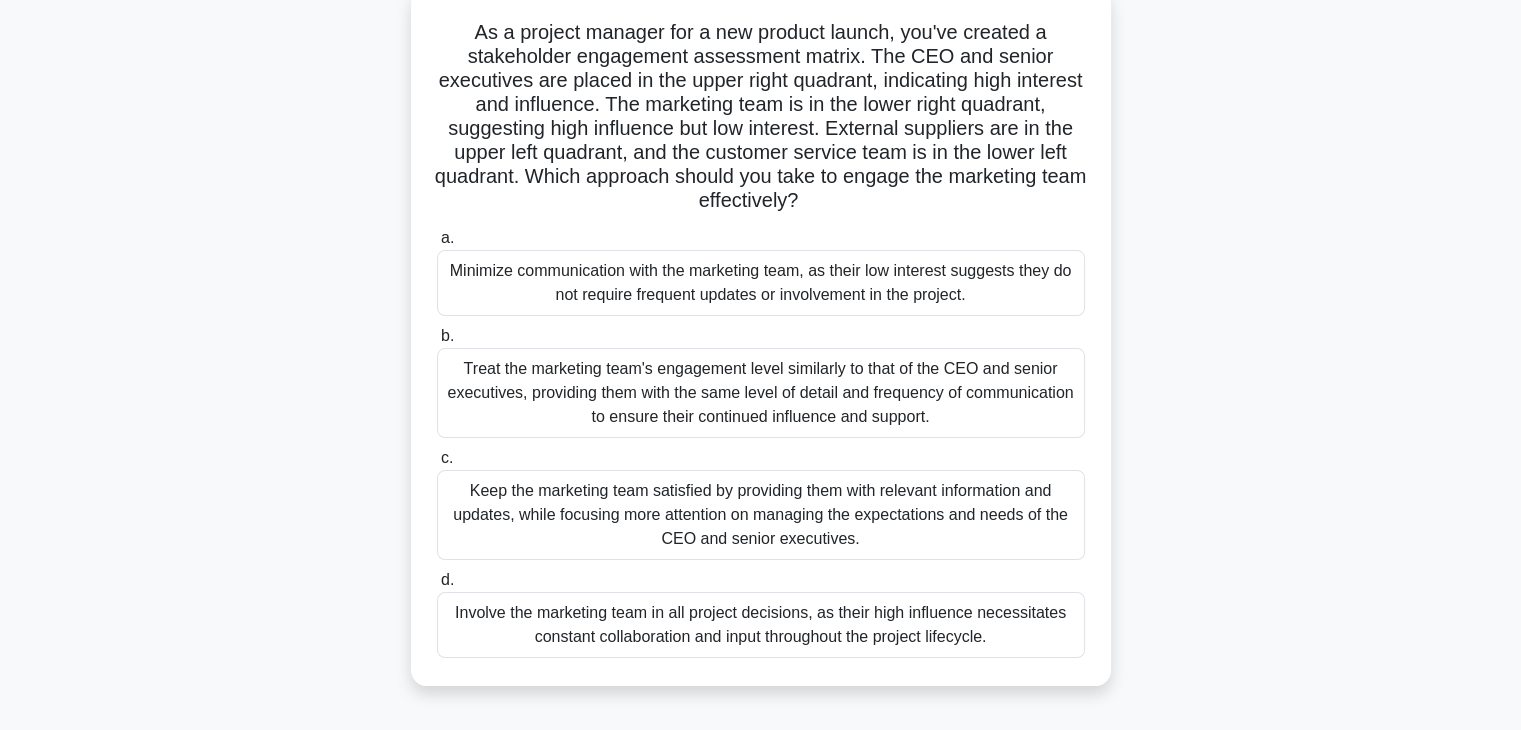 scroll, scrollTop: 166, scrollLeft: 0, axis: vertical 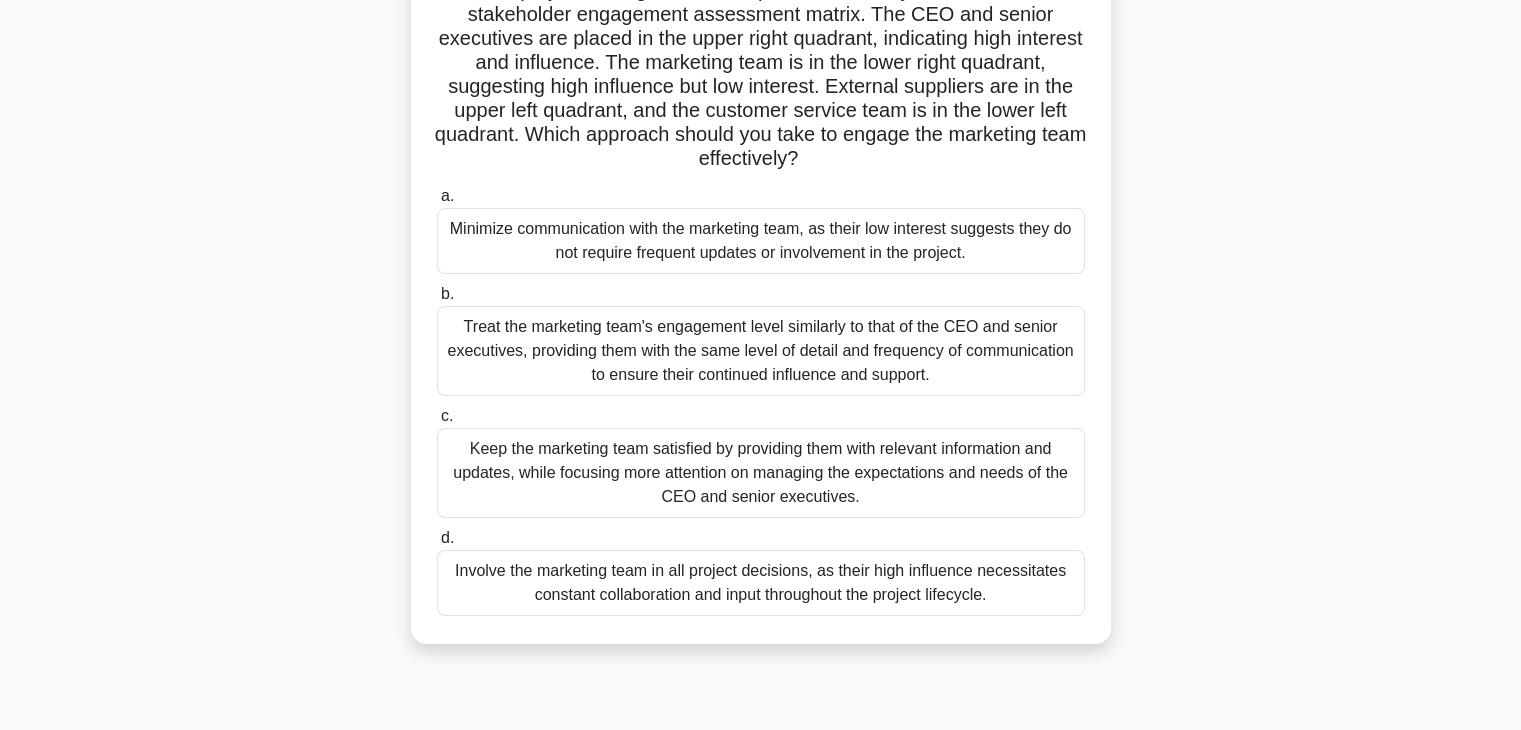 click on "Minimize communication with the marketing team, as their low interest suggests they do not require frequent updates or involvement in the project." at bounding box center [761, 241] 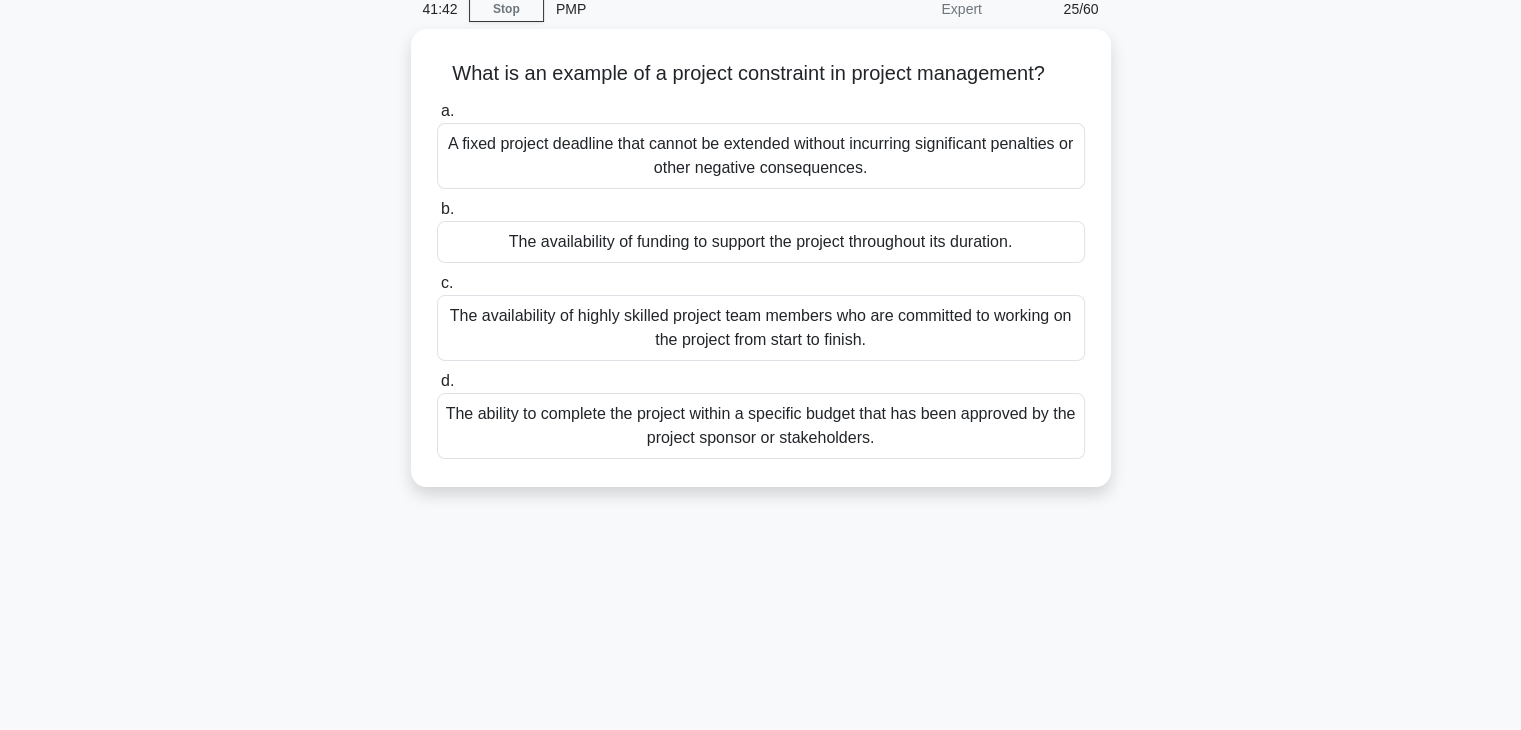 scroll, scrollTop: 0, scrollLeft: 0, axis: both 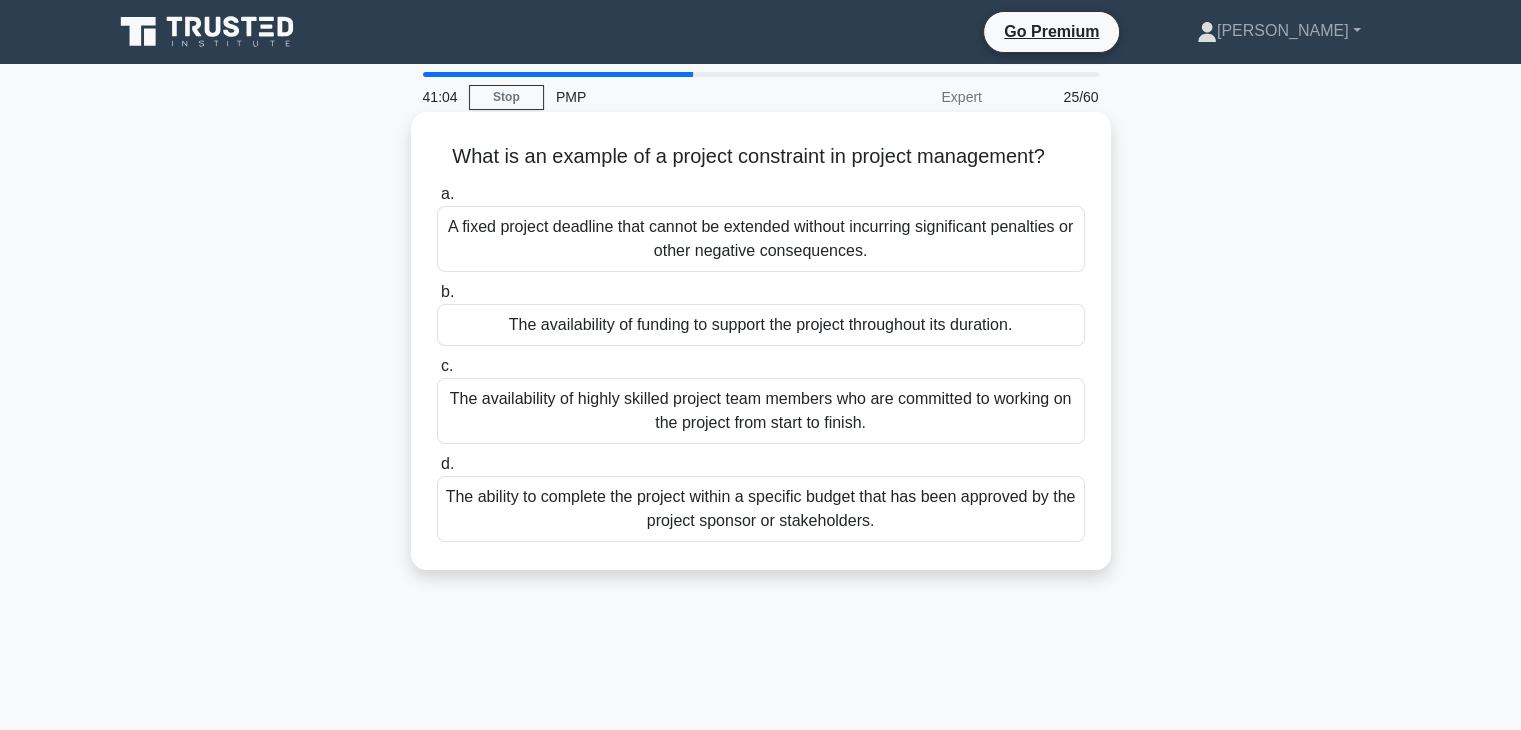 click on "The availability of funding to support the project throughout its duration." at bounding box center [761, 325] 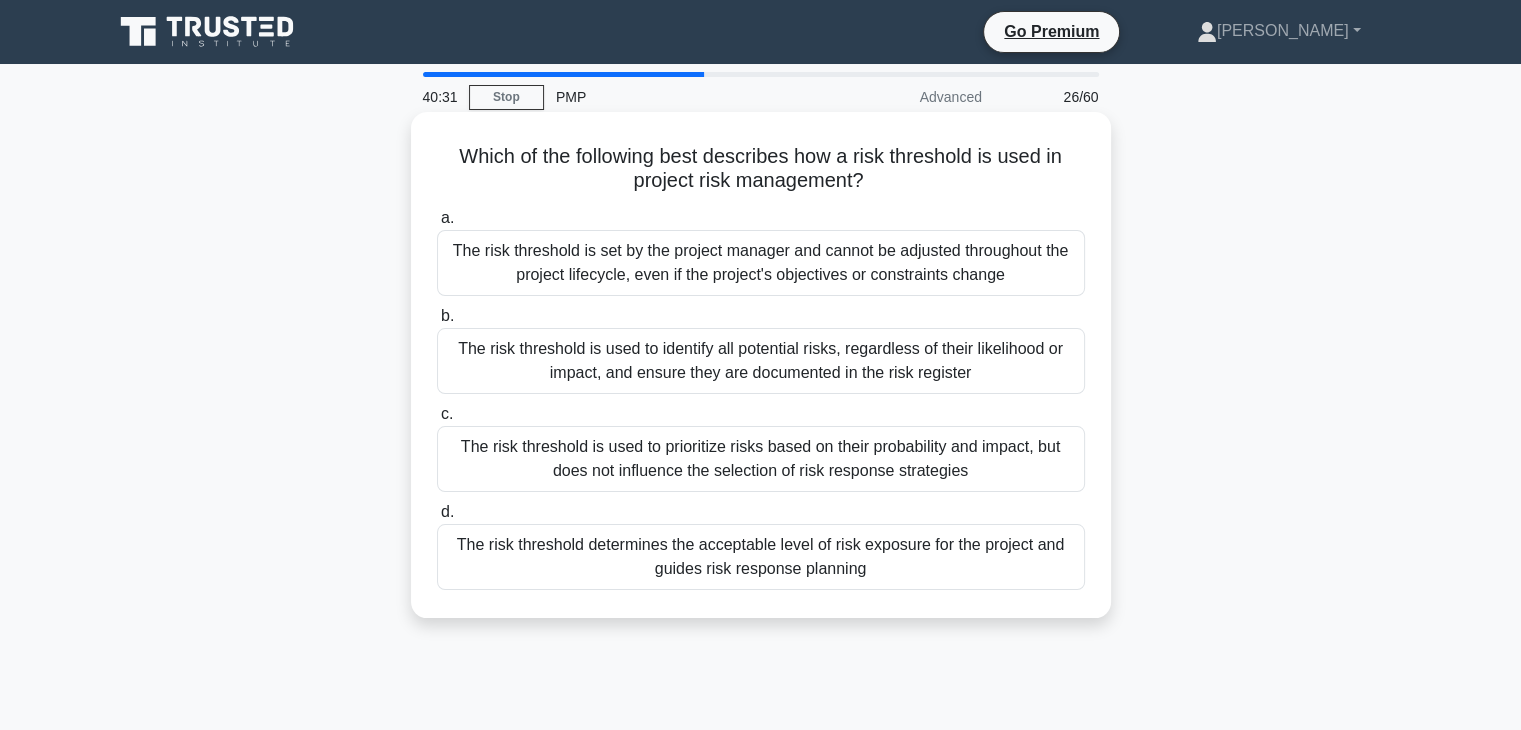 click on "The risk threshold determines the acceptable level of risk exposure for the project and guides risk response planning" at bounding box center [761, 557] 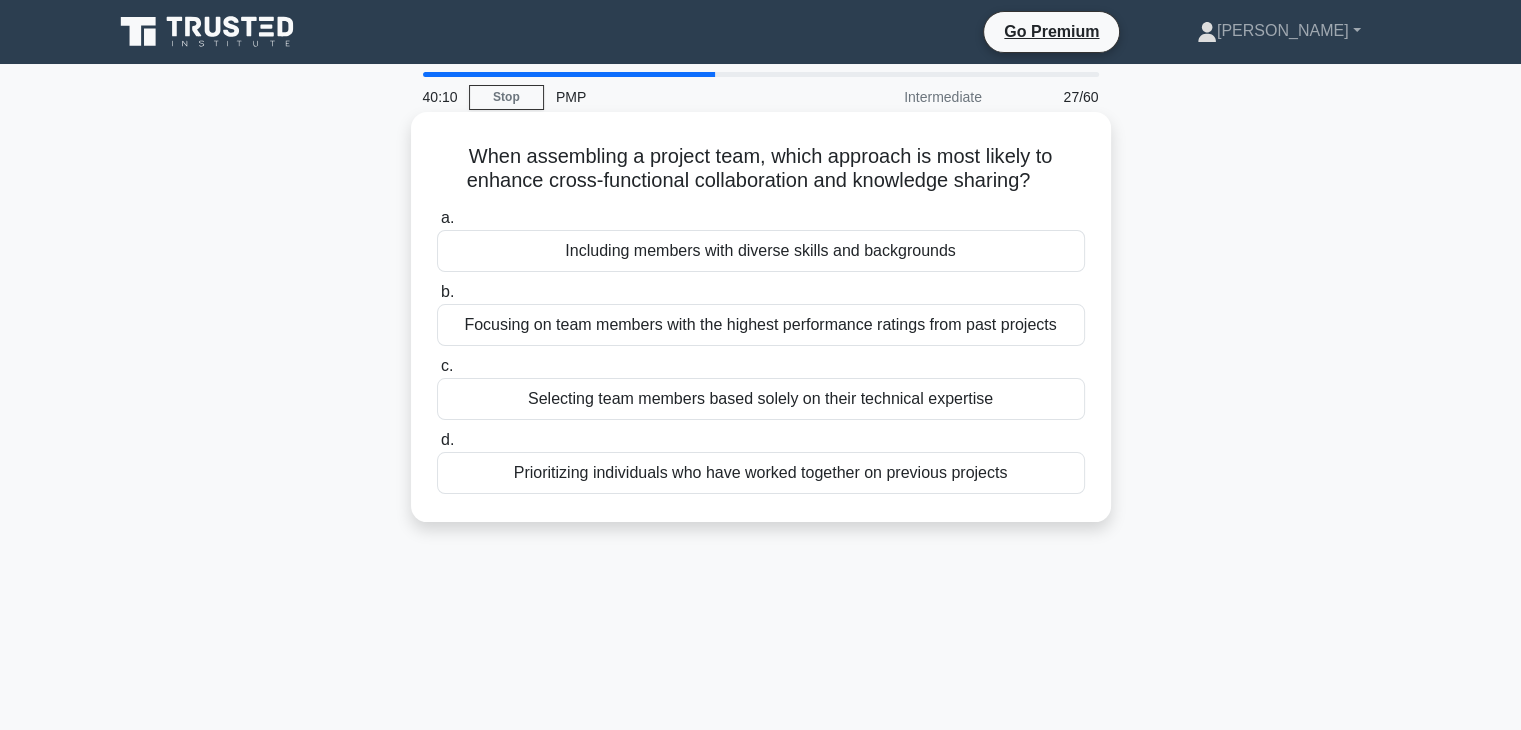 click on "Including members with diverse skills and backgrounds" at bounding box center (761, 251) 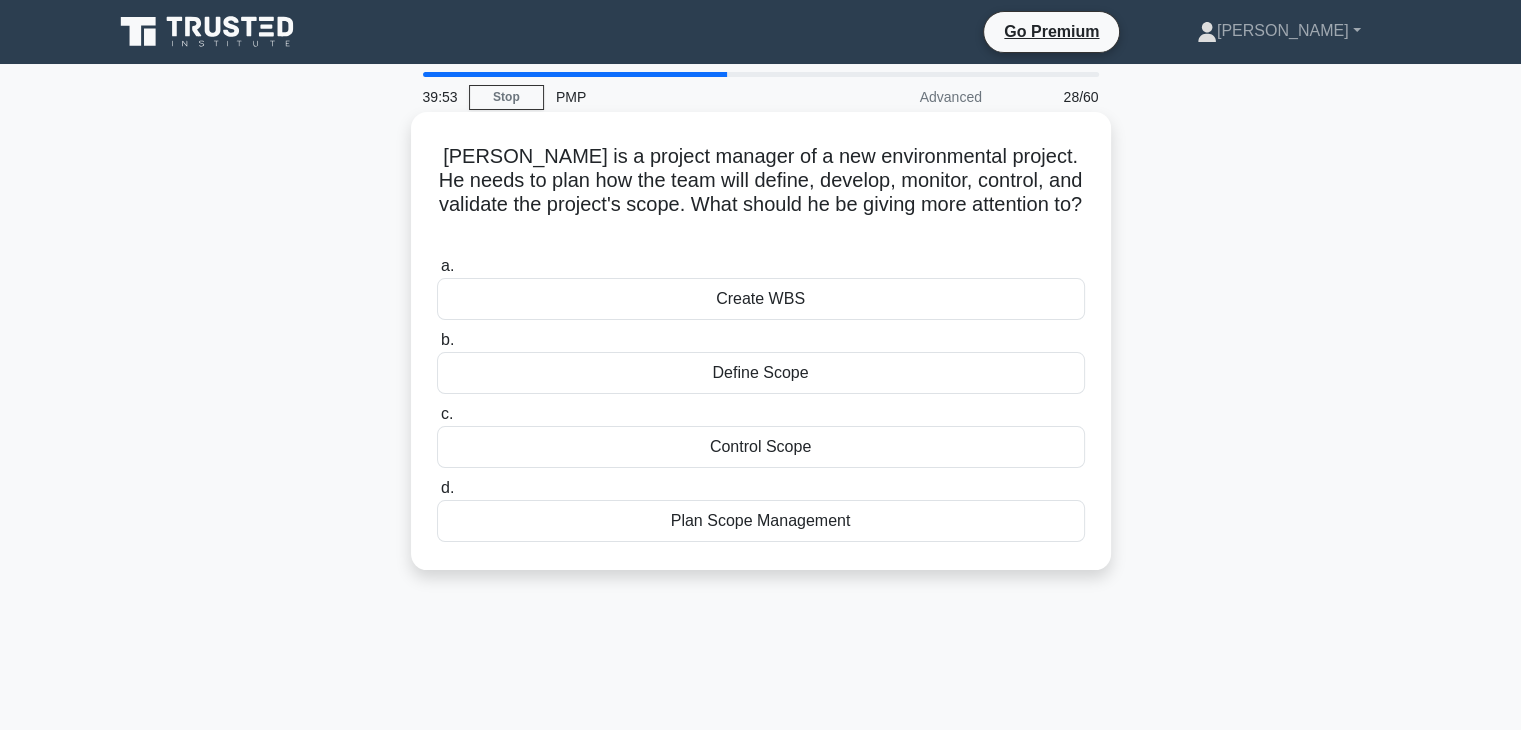 click on "Plan Scope Management" at bounding box center (761, 521) 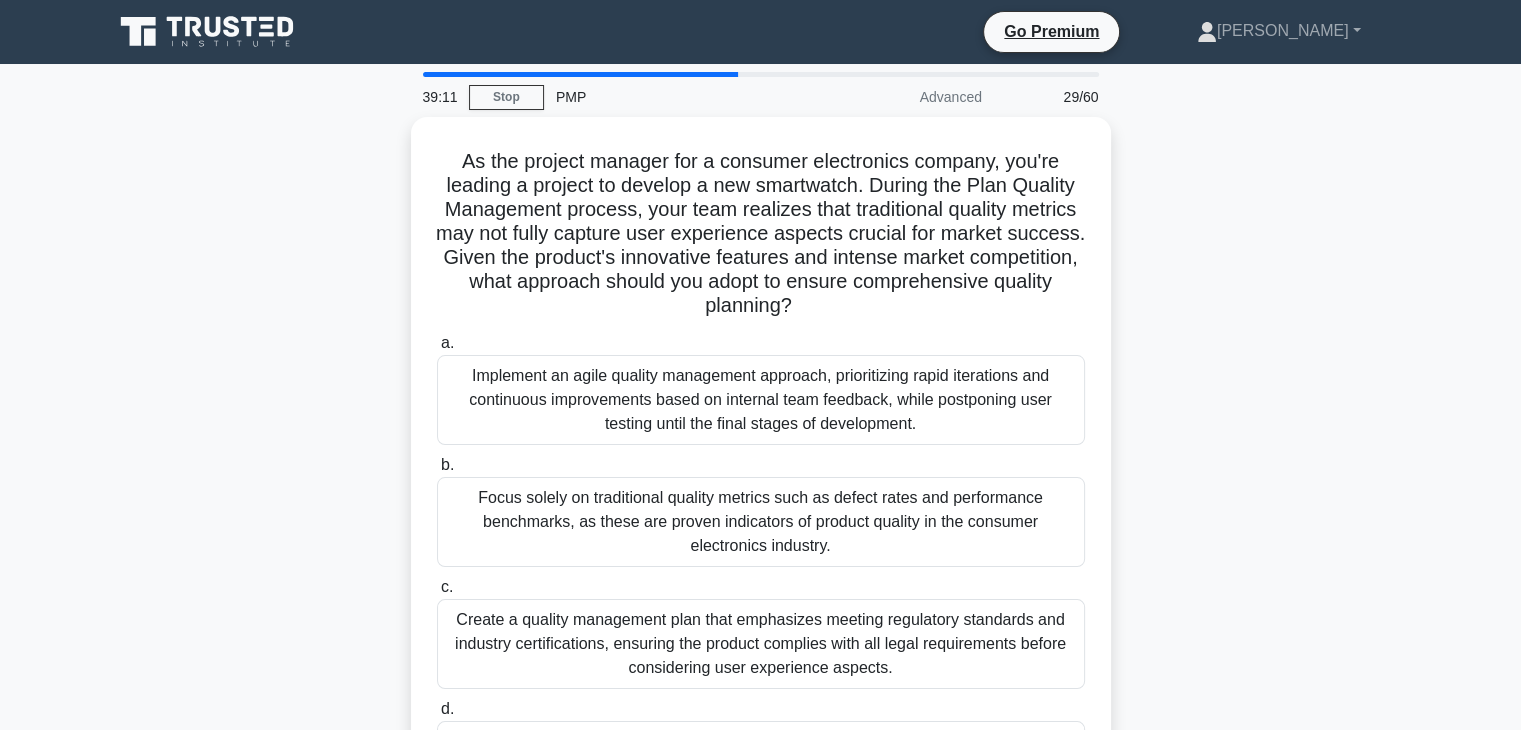 scroll, scrollTop: 166, scrollLeft: 0, axis: vertical 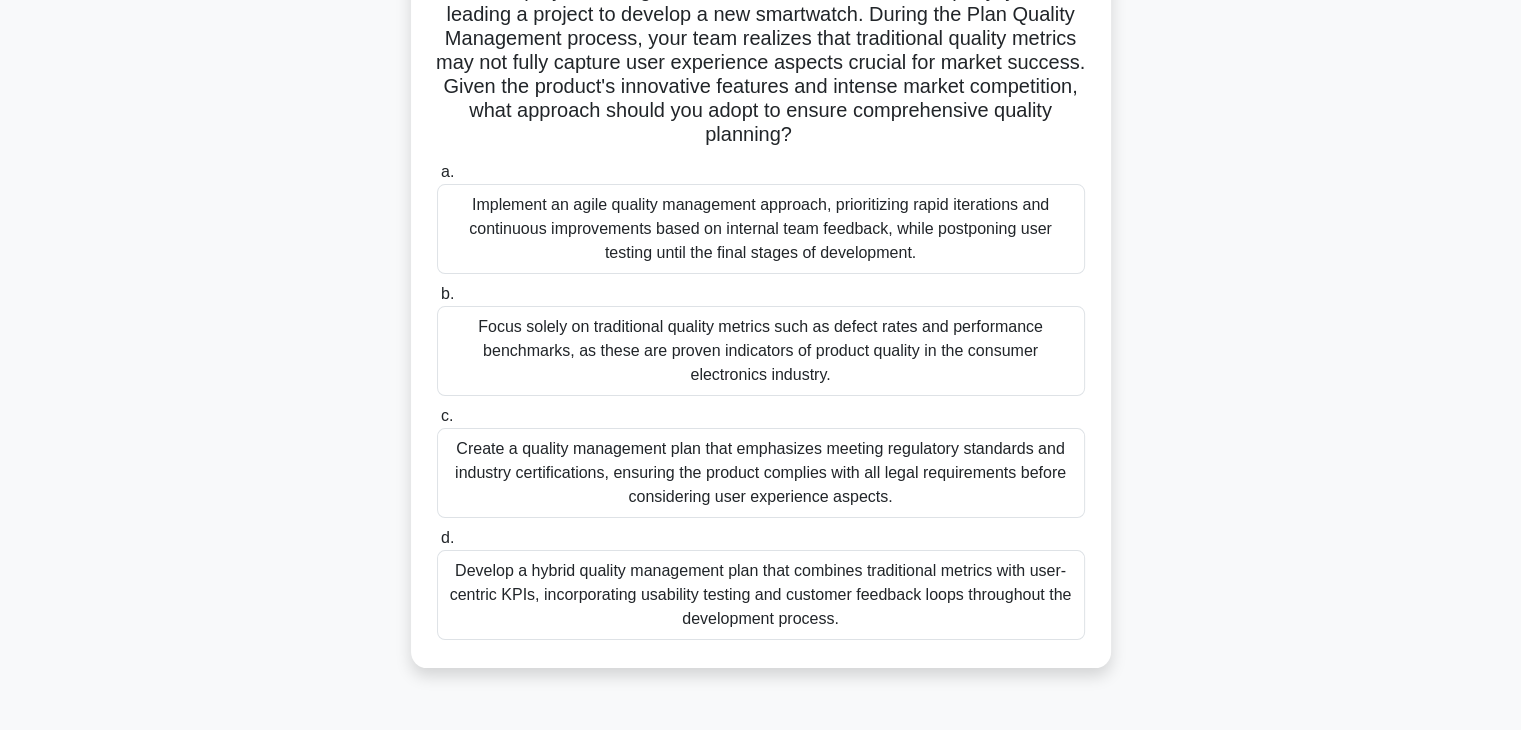 click on "Develop a hybrid quality management plan that combines traditional metrics with user-centric KPIs, incorporating usability testing and customer feedback loops throughout the development process." at bounding box center (761, 595) 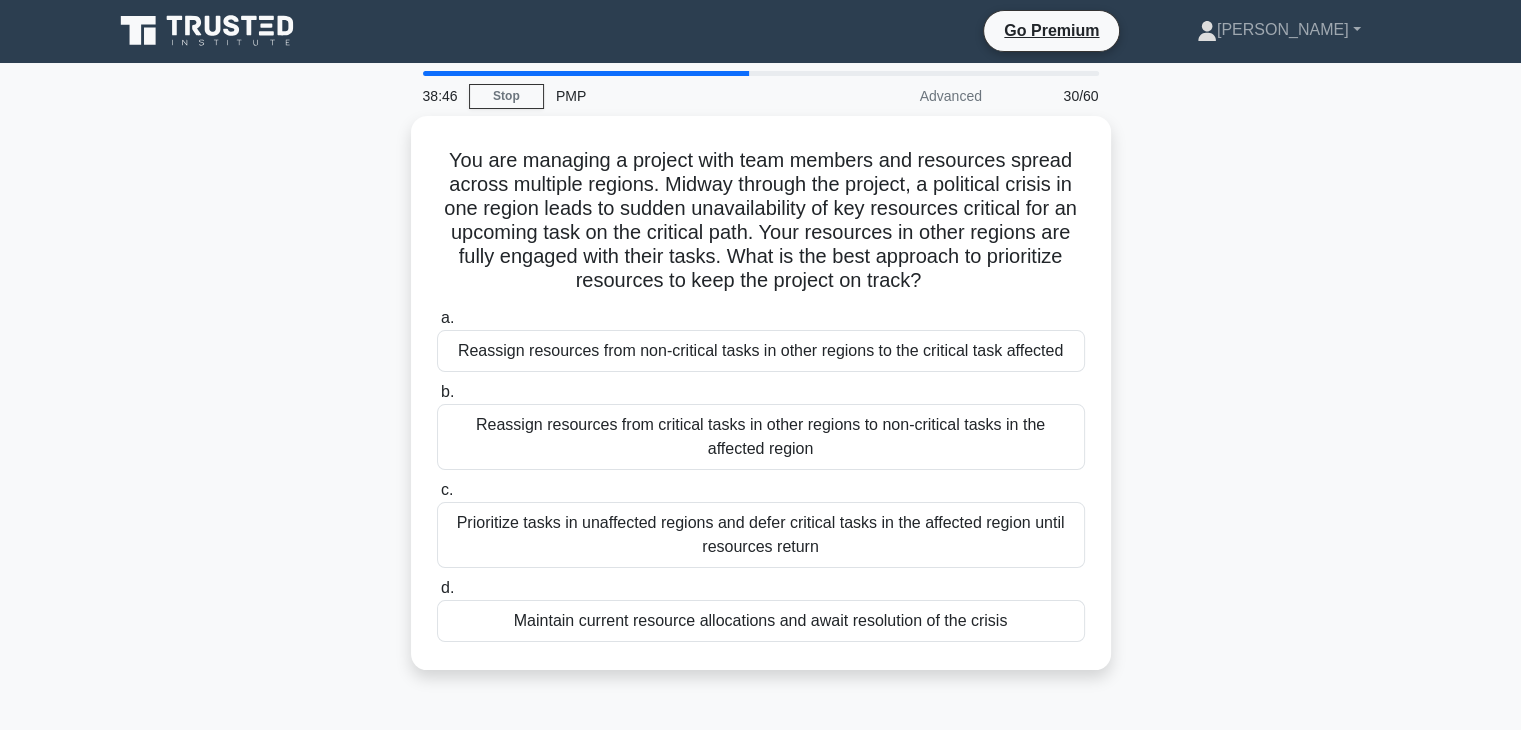 scroll, scrollTop: 0, scrollLeft: 0, axis: both 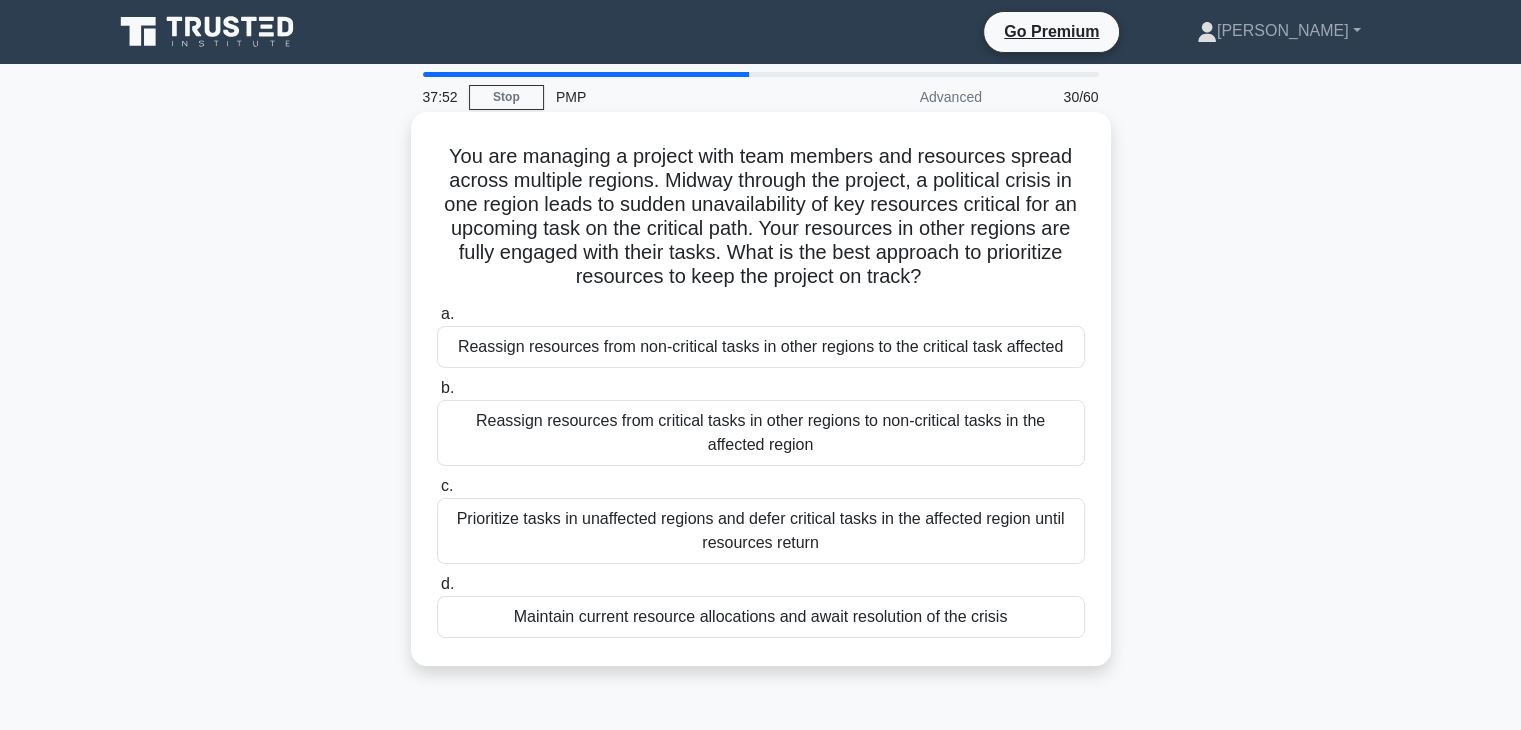 click on "Reassign resources from non-critical tasks in other regions to the critical task affected" at bounding box center (761, 347) 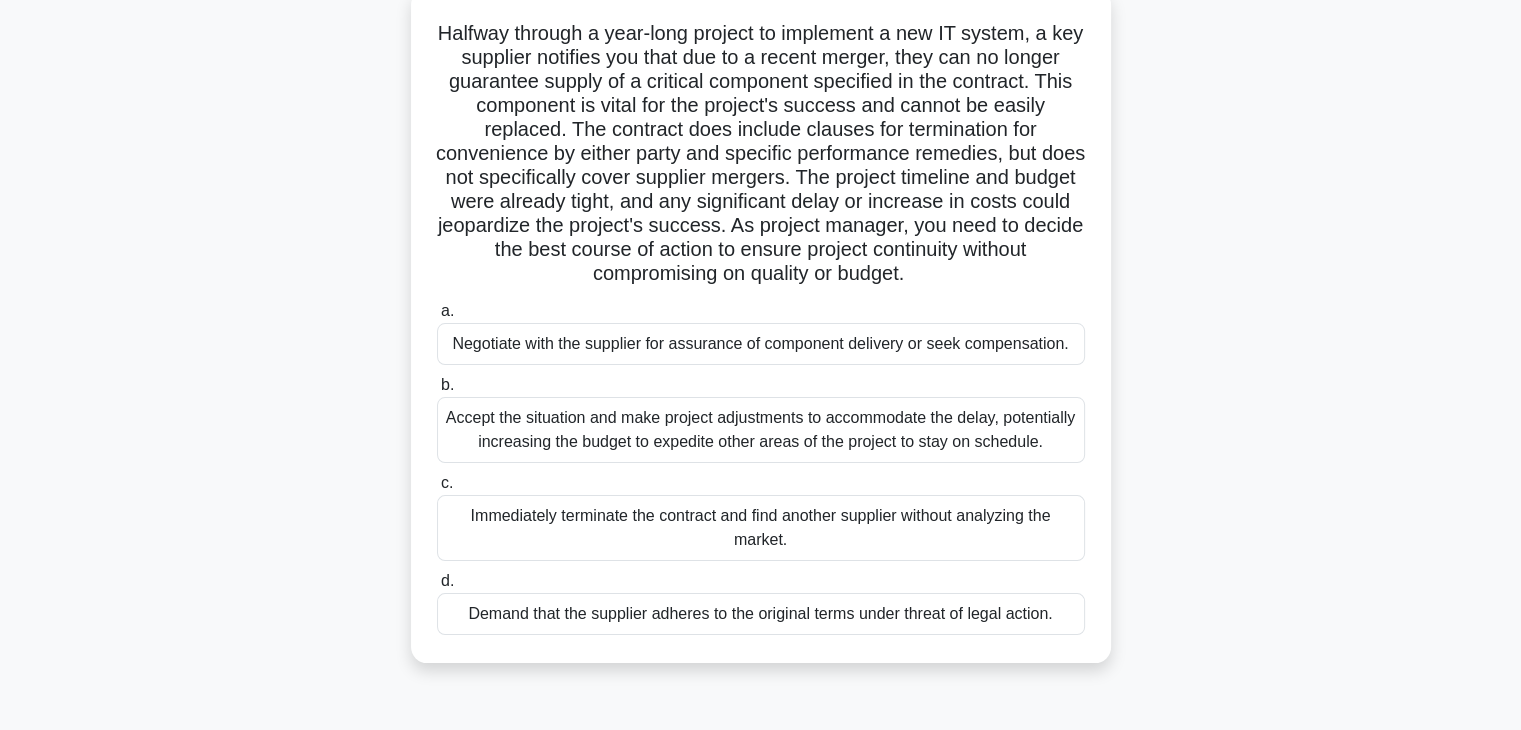 scroll, scrollTop: 166, scrollLeft: 0, axis: vertical 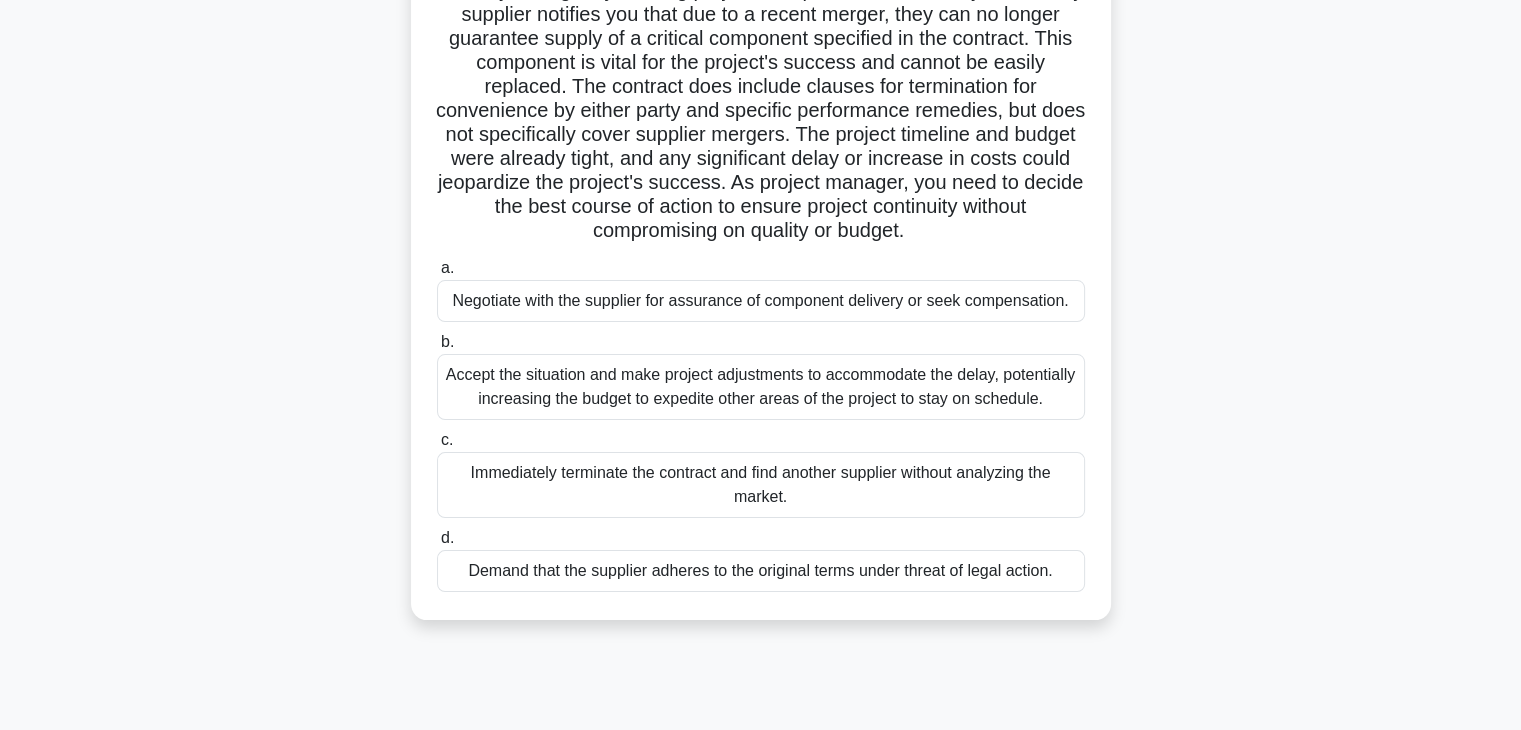 click on "Negotiate with the supplier for assurance of component delivery or seek compensation." at bounding box center (761, 301) 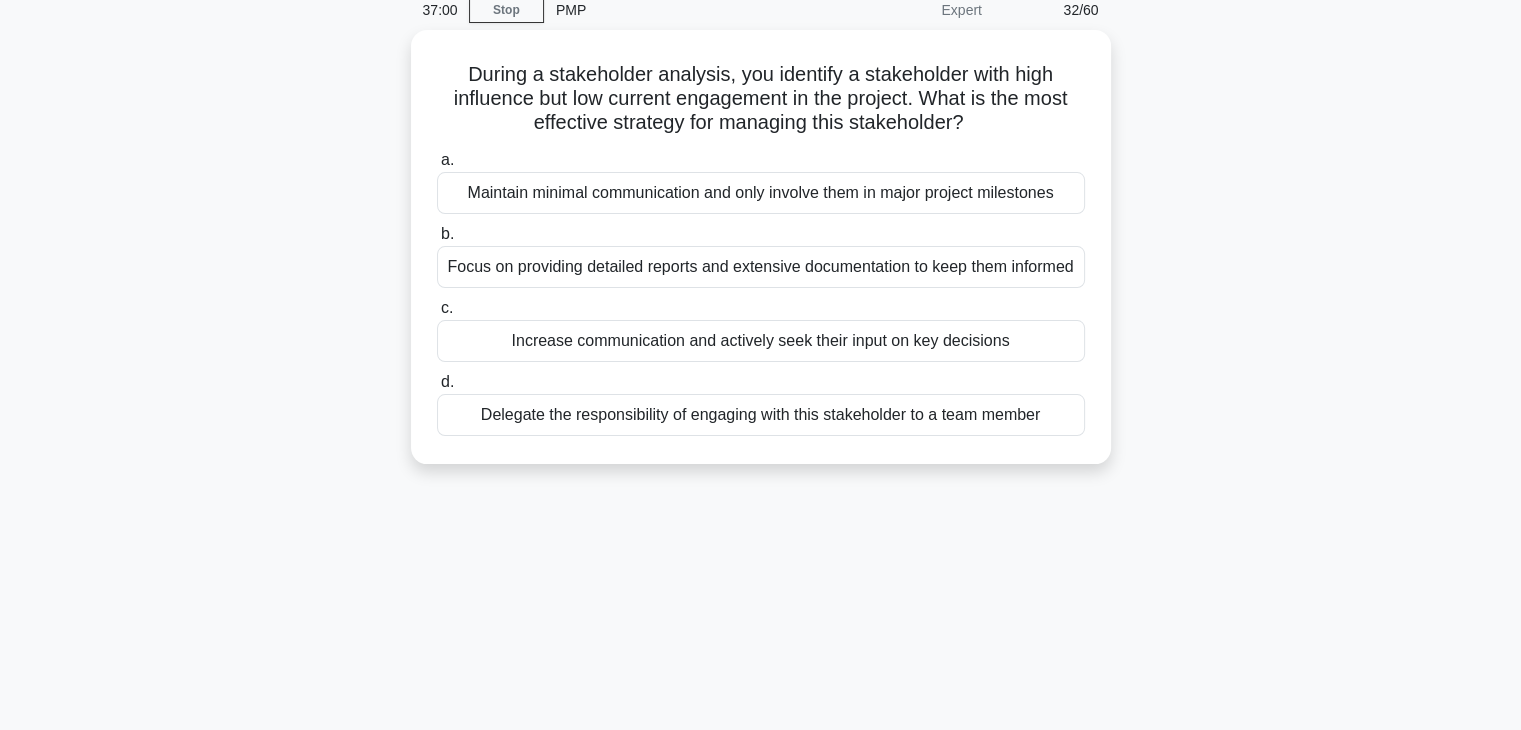 scroll, scrollTop: 0, scrollLeft: 0, axis: both 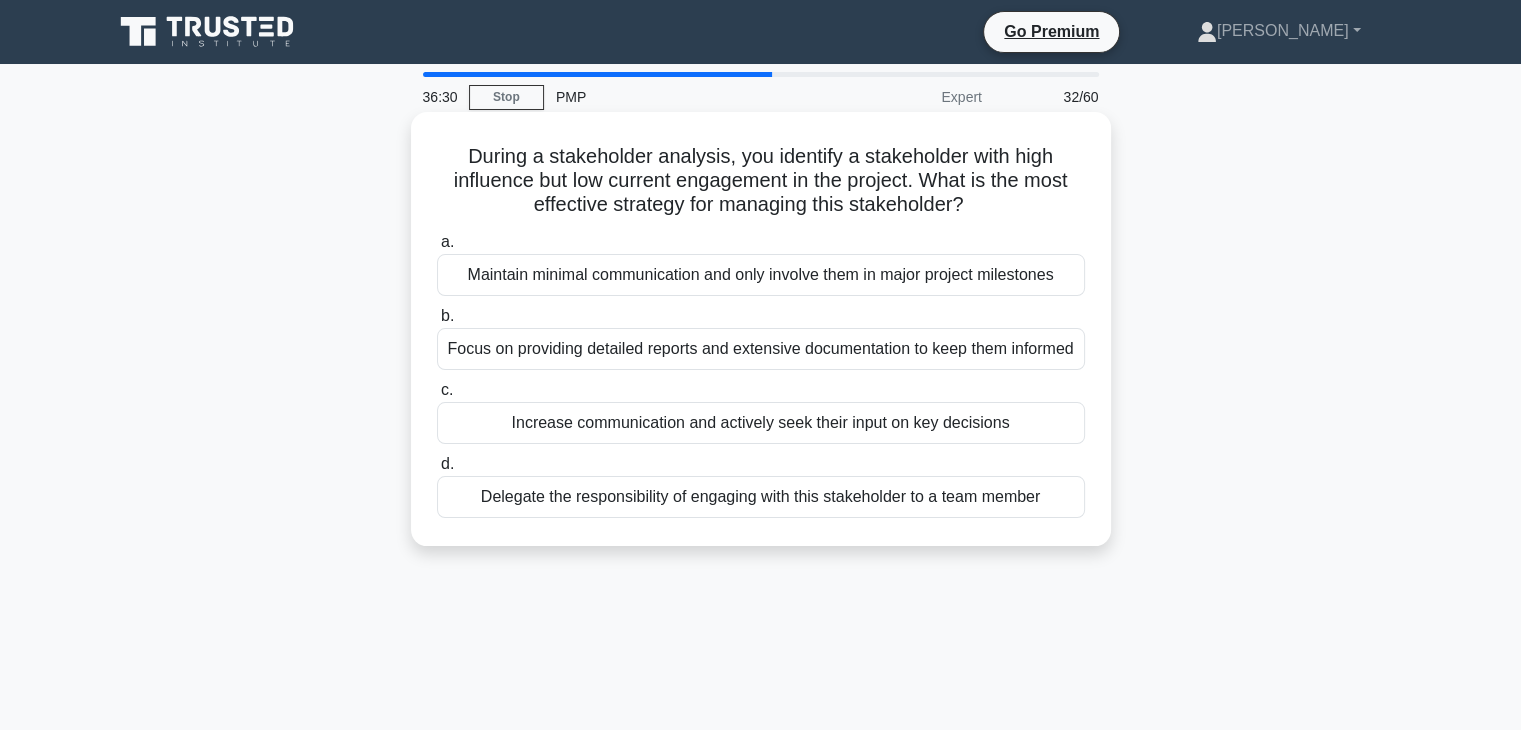 click on "Increase communication and actively seek their input on key decisions" at bounding box center (761, 423) 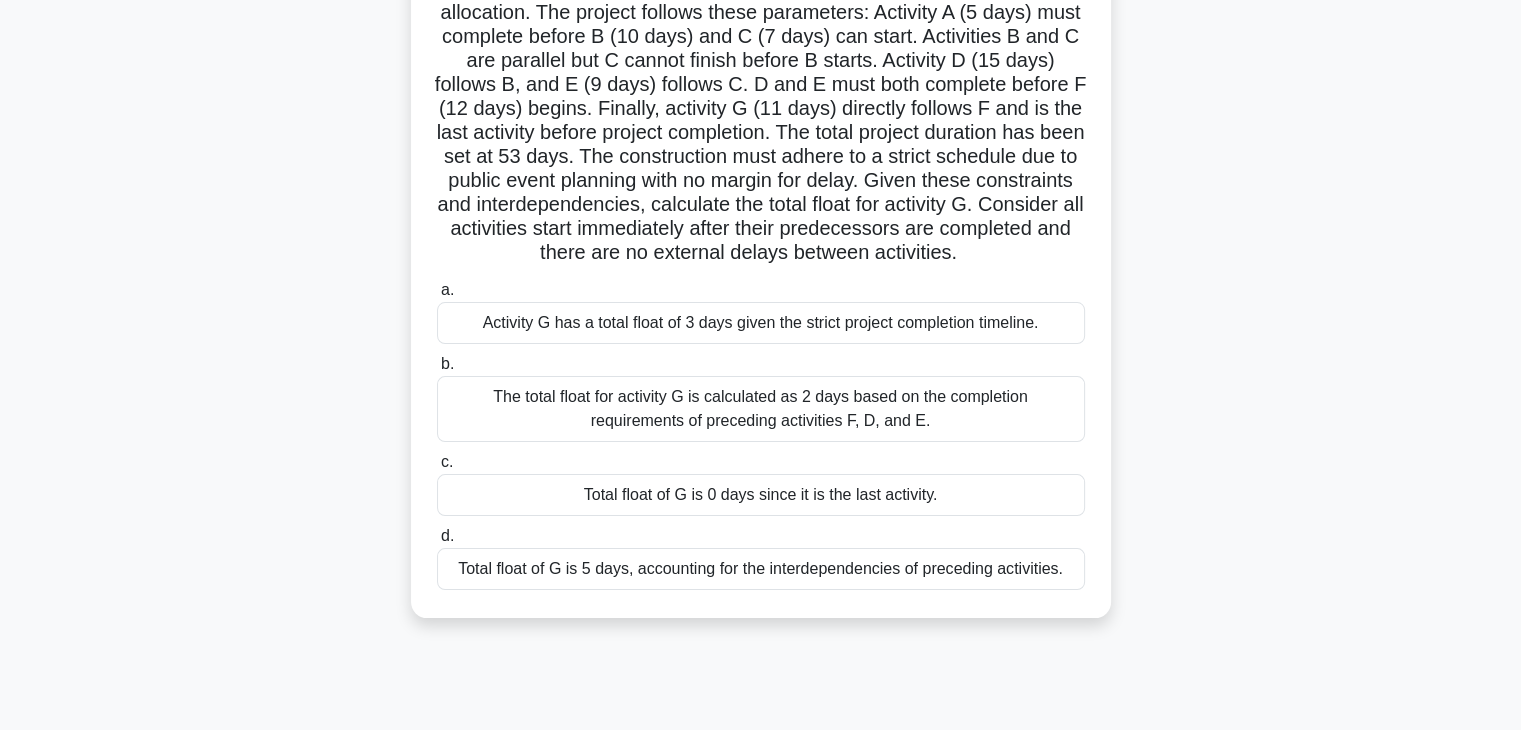 scroll, scrollTop: 333, scrollLeft: 0, axis: vertical 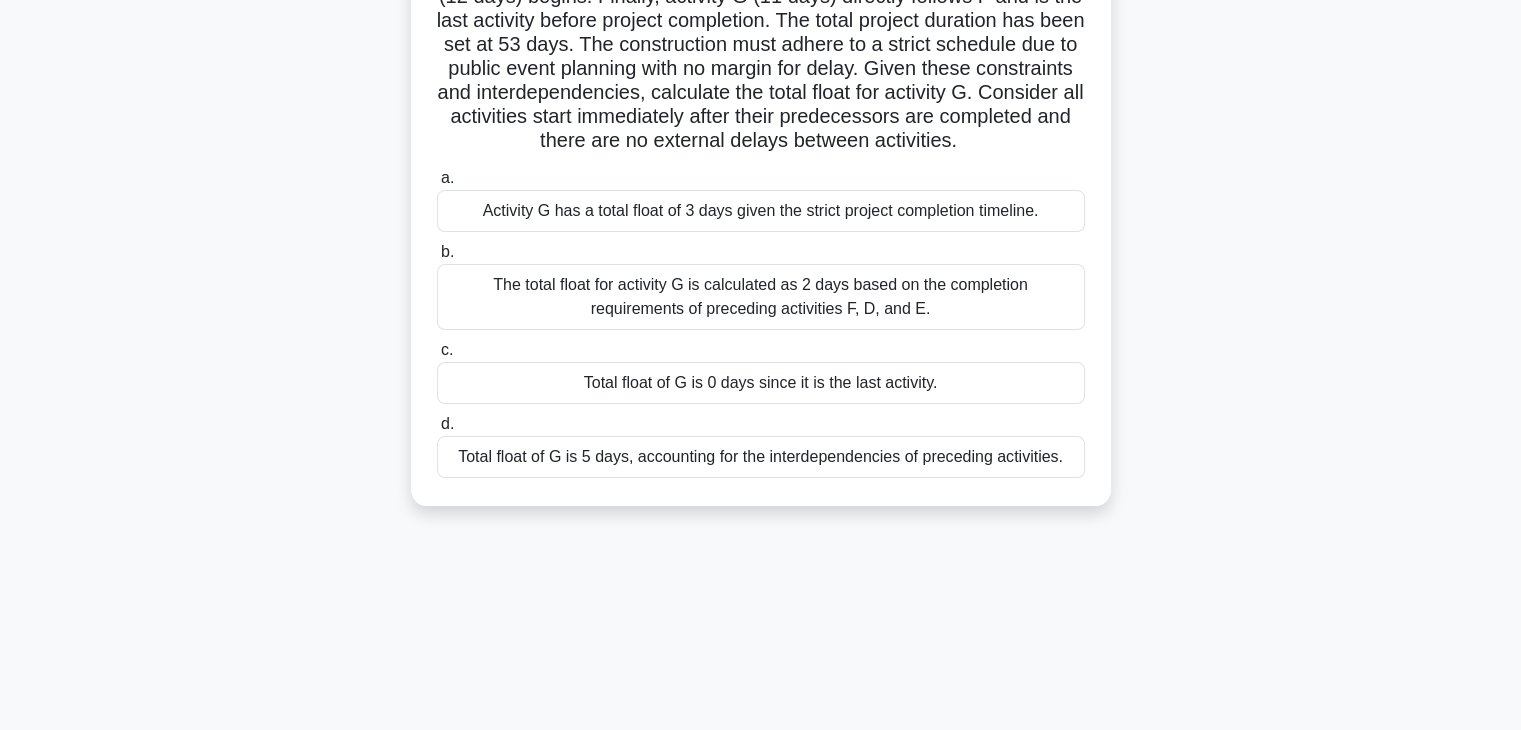 click on "Total float of G is 0 days since it is the last activity." at bounding box center [761, 383] 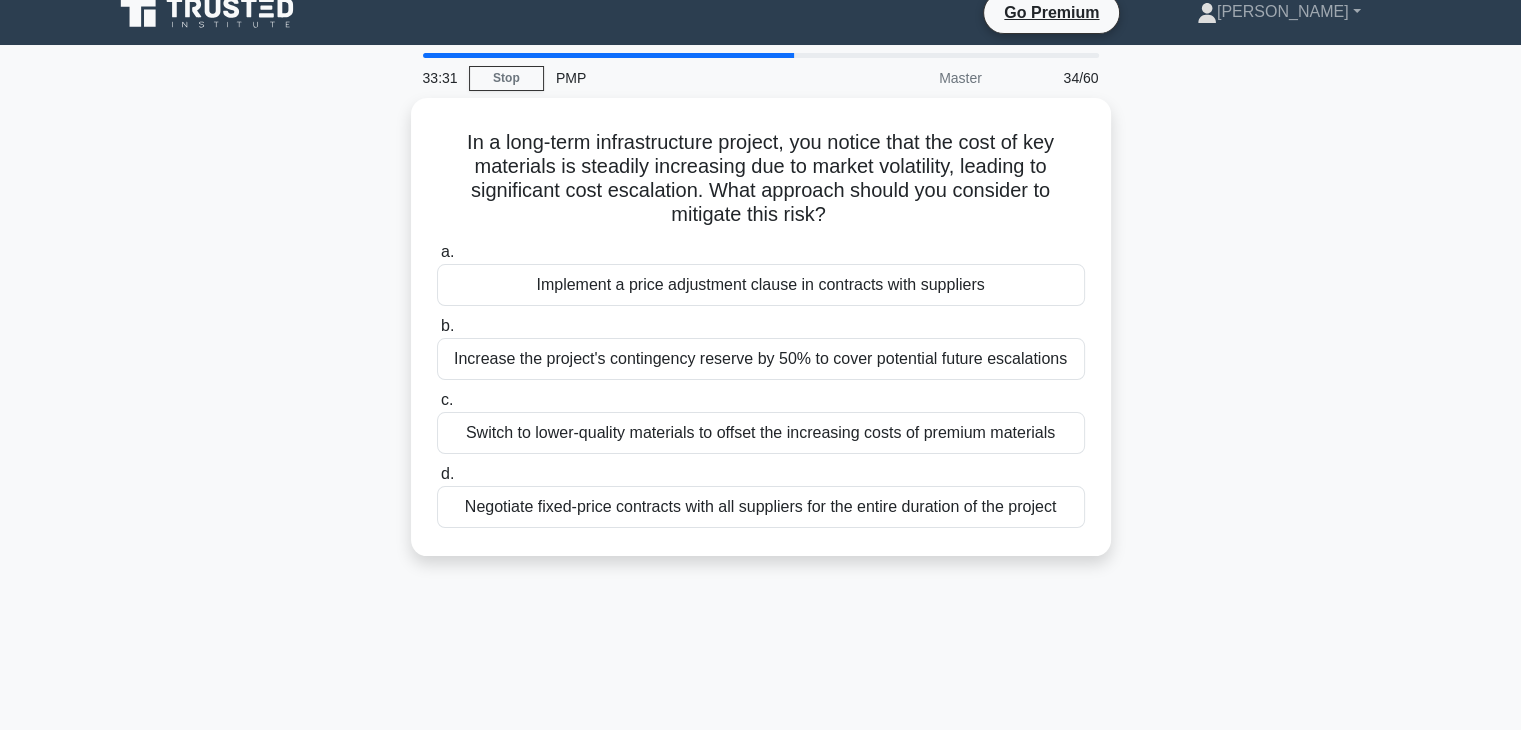scroll, scrollTop: 0, scrollLeft: 0, axis: both 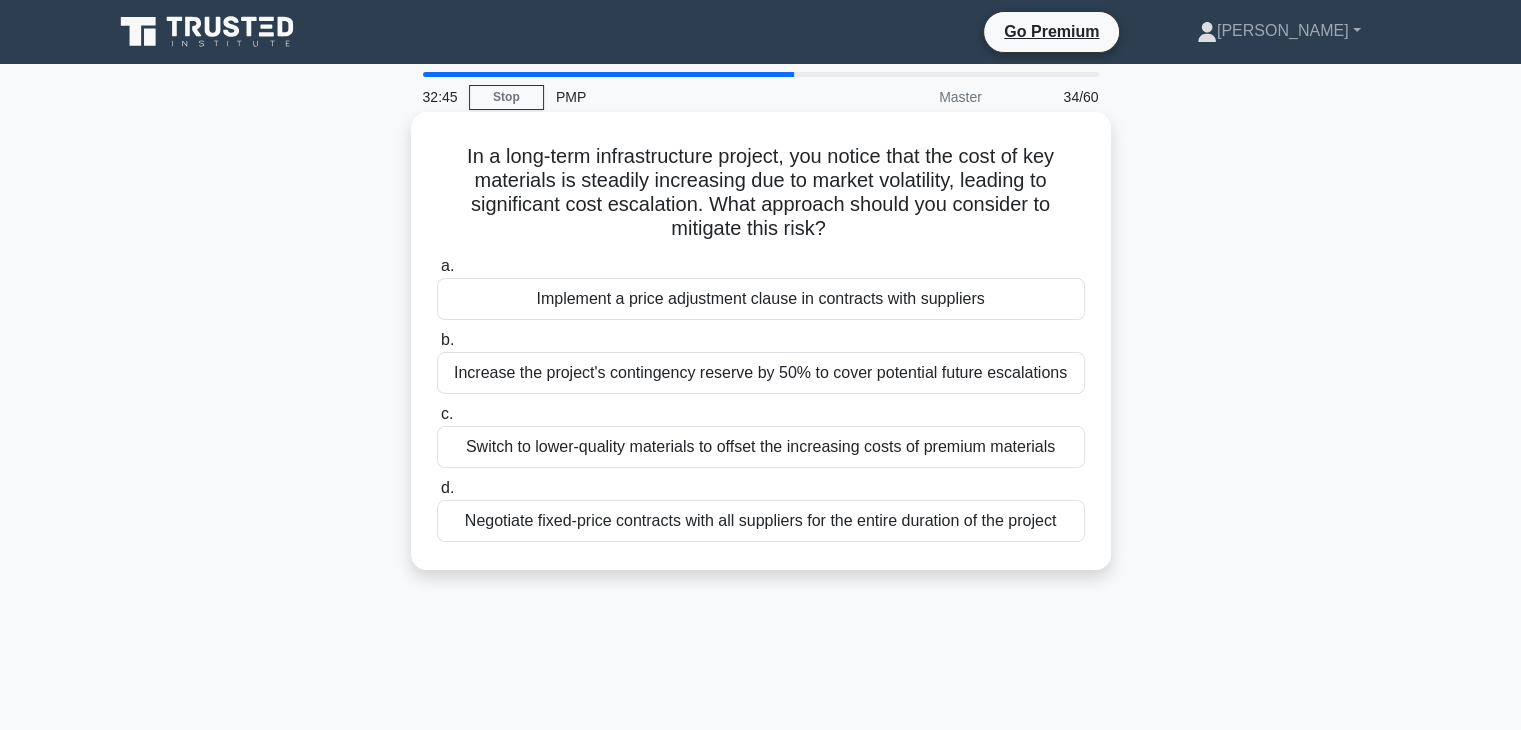 click on "Implement a price adjustment clause in contracts with suppliers" at bounding box center (761, 299) 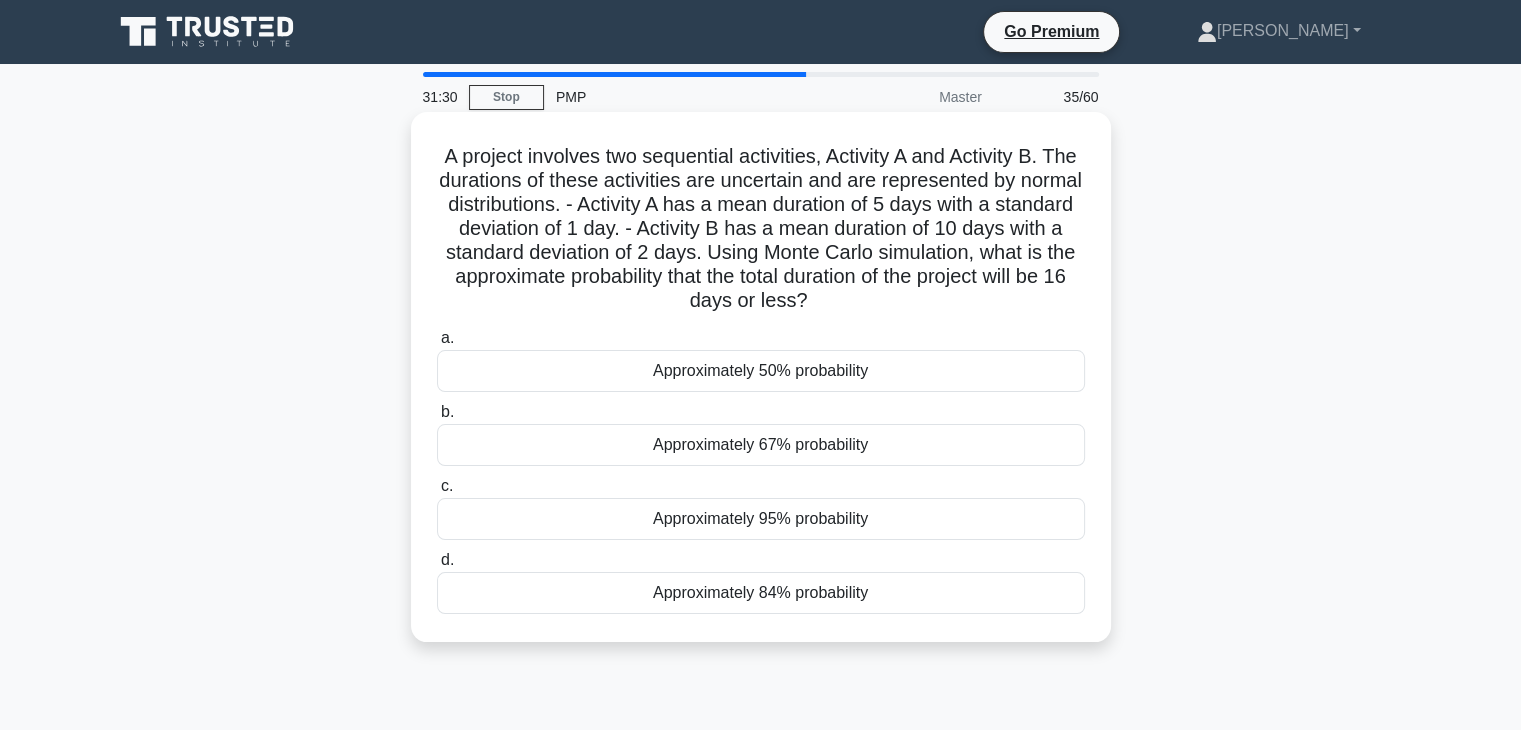 click on "Approximately 67% probability" at bounding box center [761, 445] 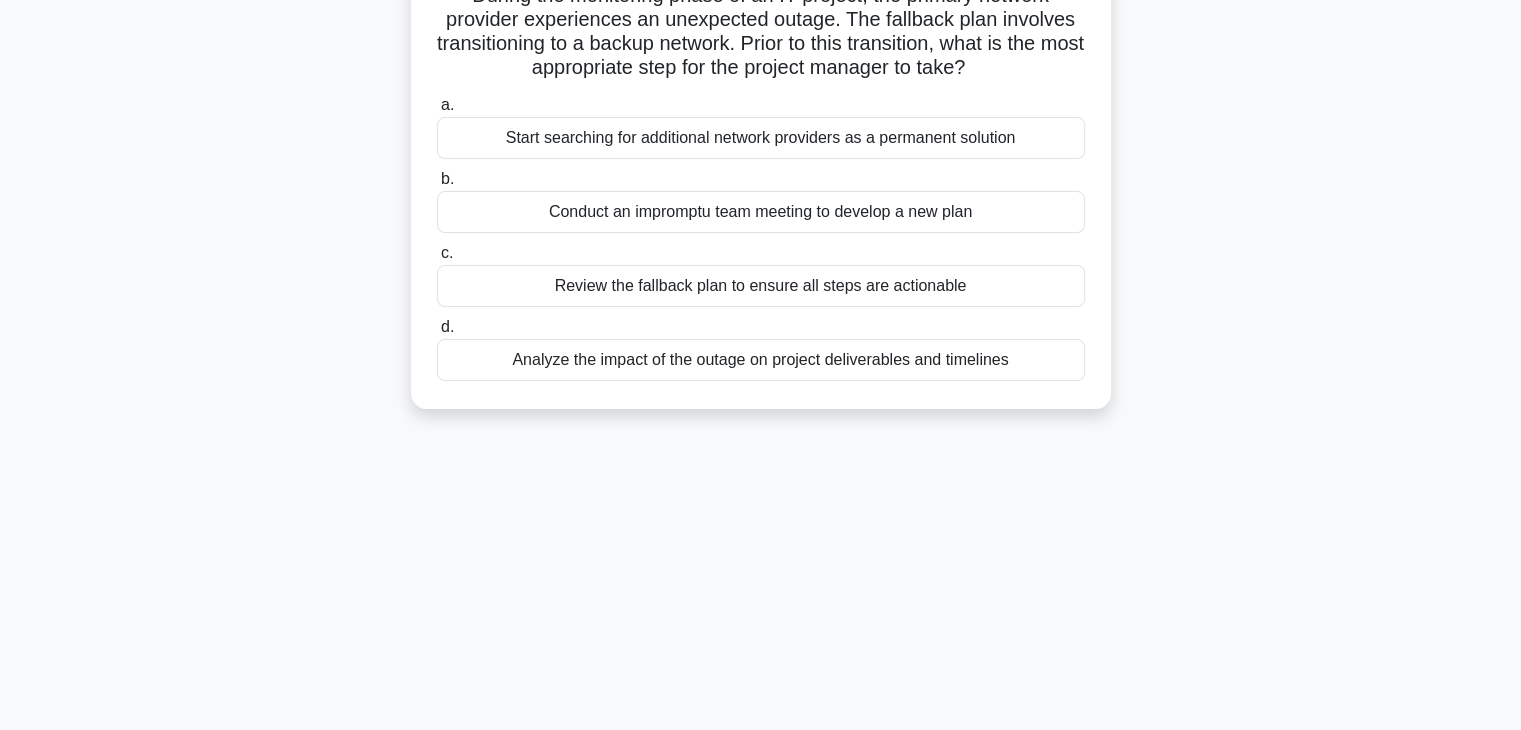 scroll, scrollTop: 0, scrollLeft: 0, axis: both 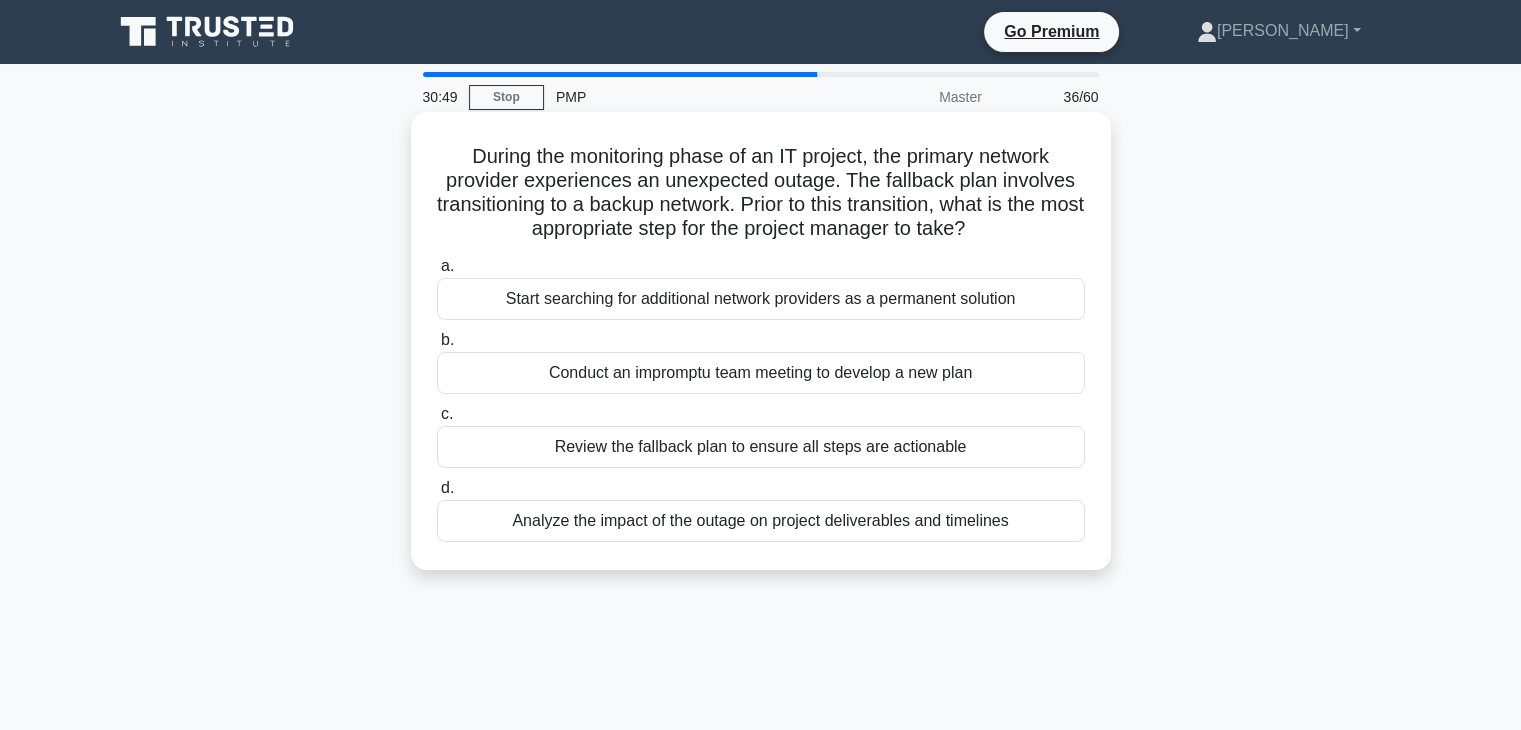 click on "Review the fallback plan to ensure all steps are actionable" at bounding box center [761, 447] 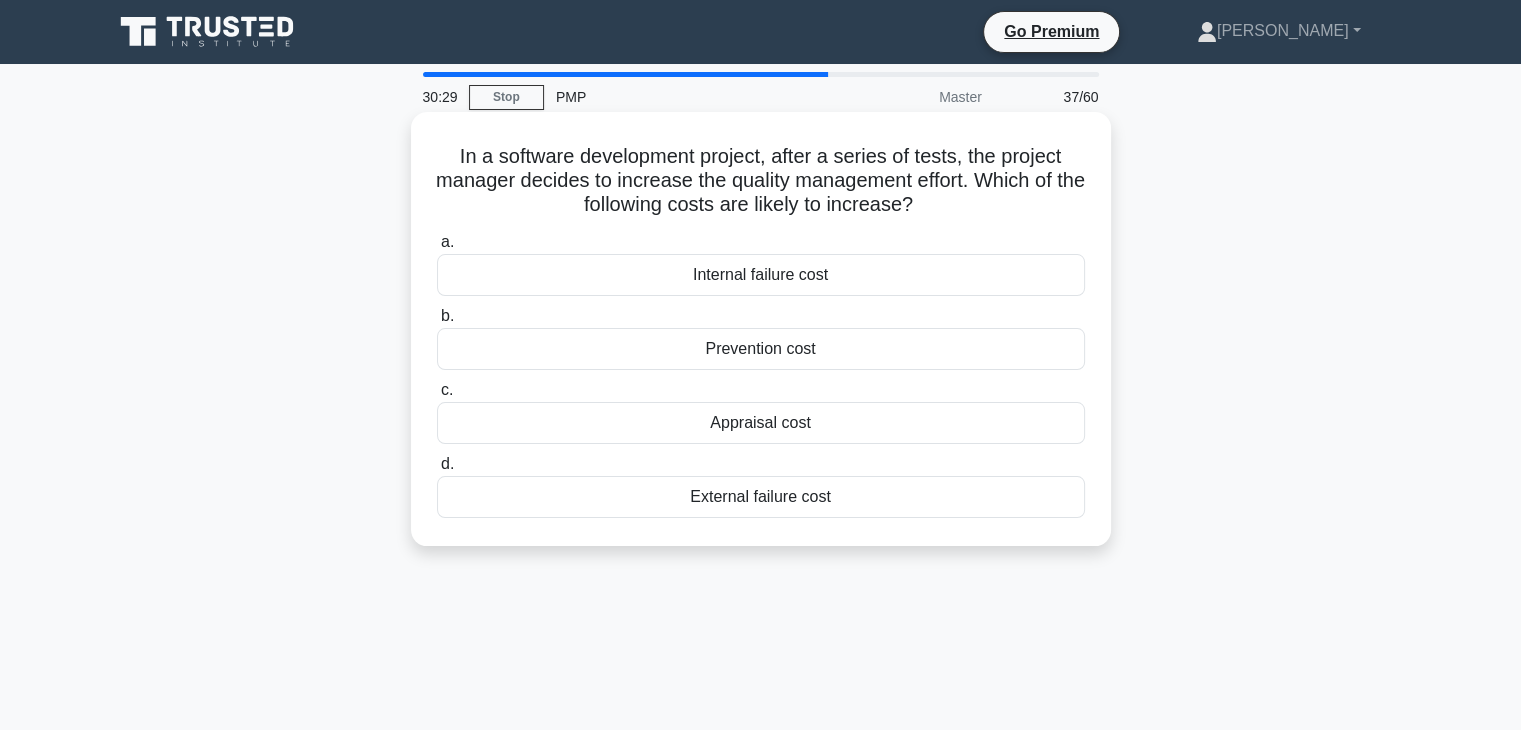 click on "Prevention cost" at bounding box center (761, 349) 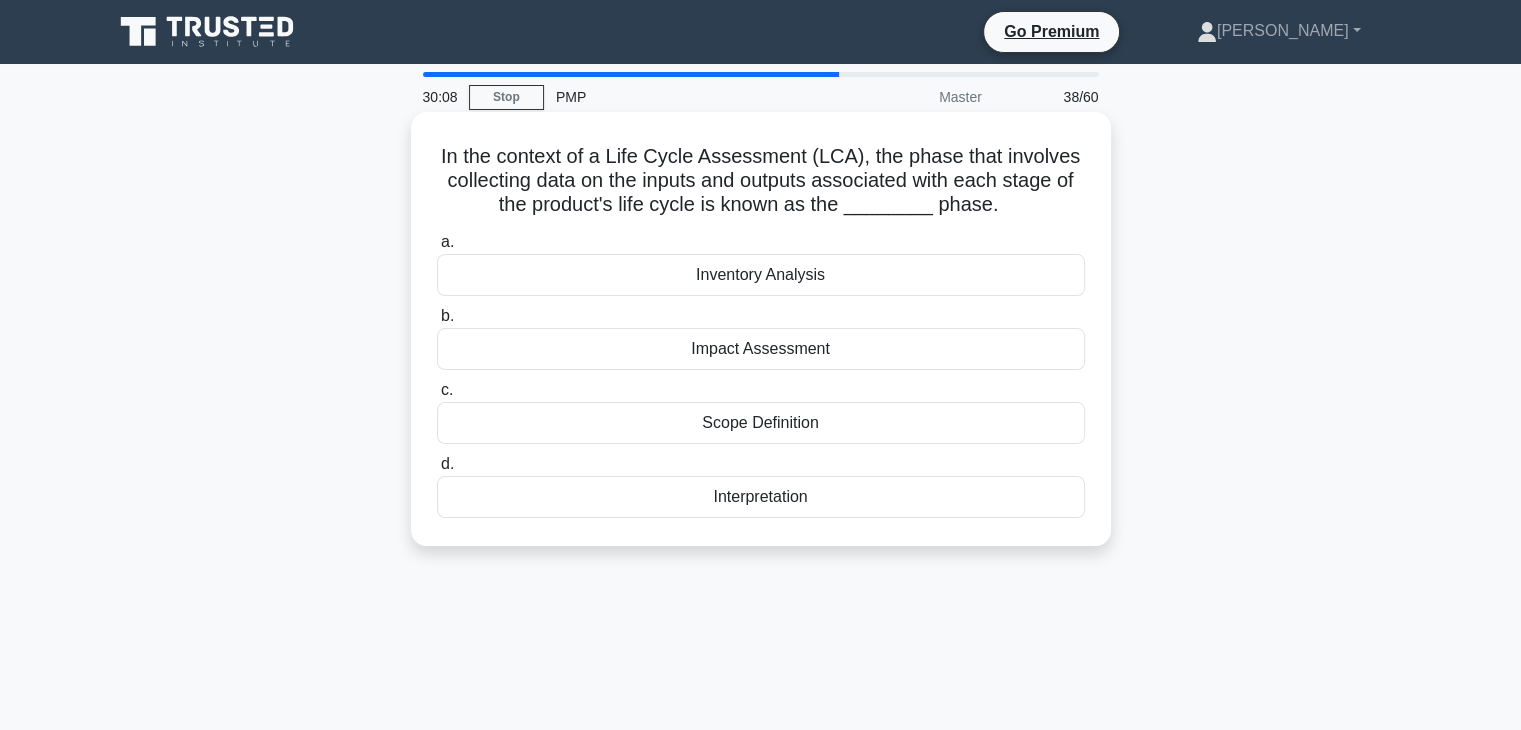 click on "Impact Assessment" at bounding box center [761, 349] 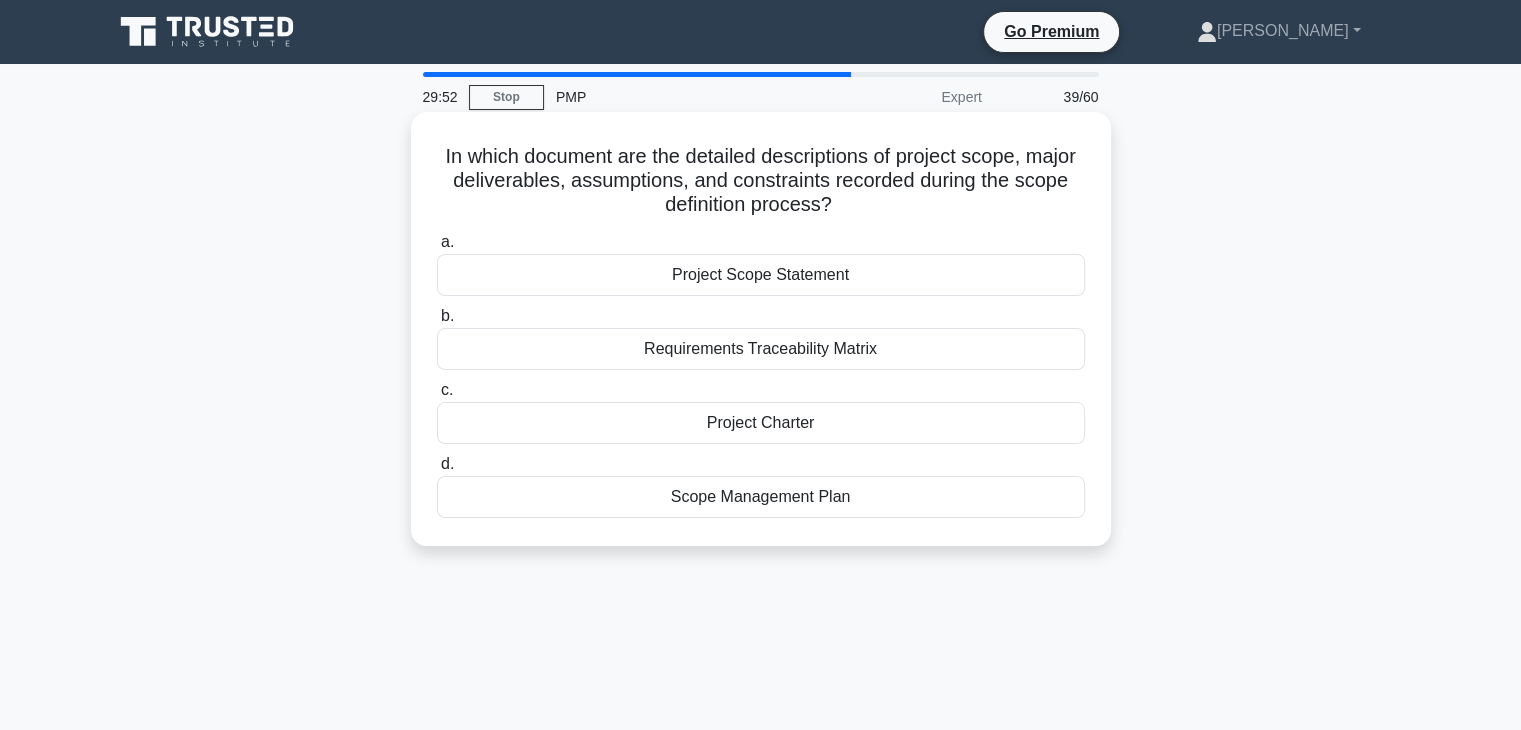 click on "Project Scope Statement" at bounding box center (761, 275) 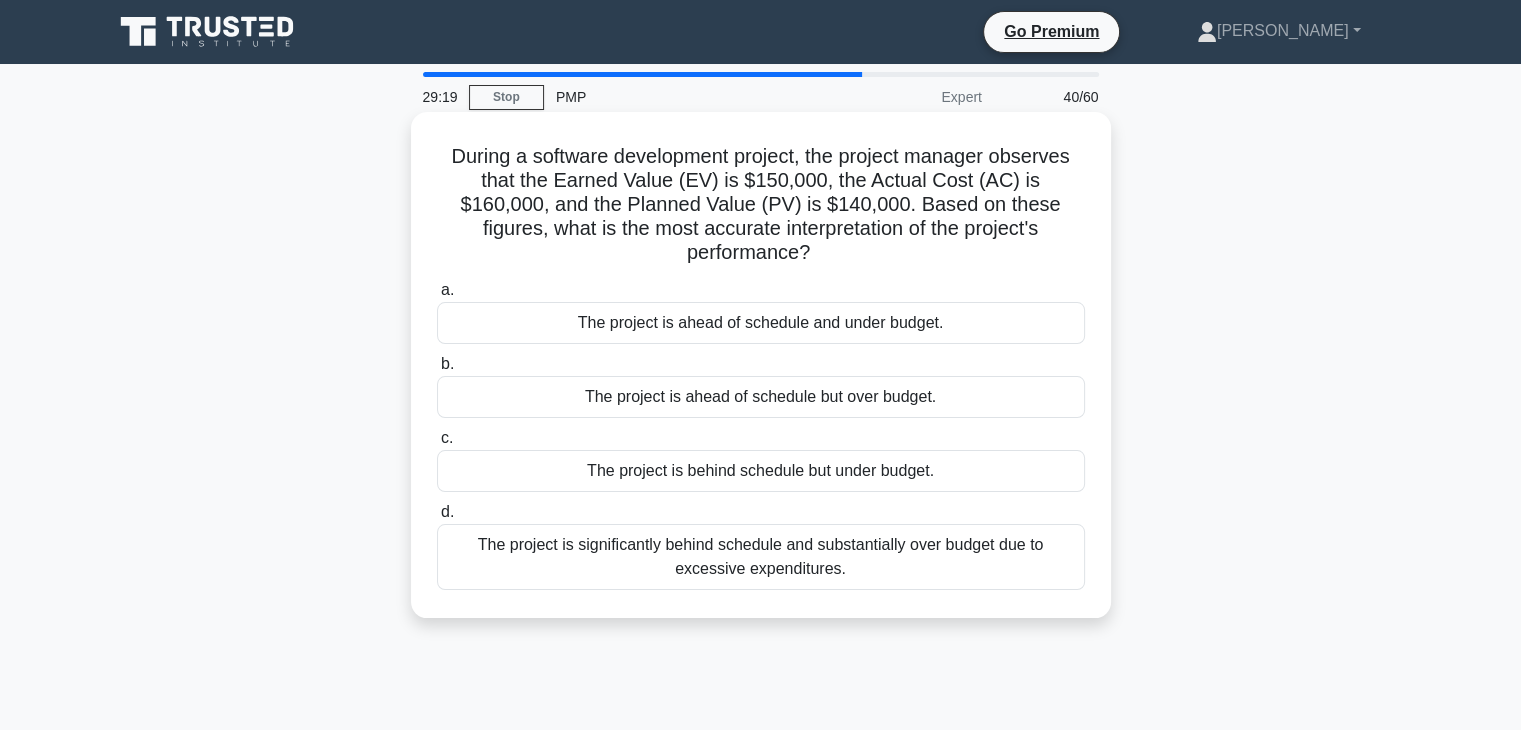click on "The project is ahead of schedule but over budget." at bounding box center [761, 397] 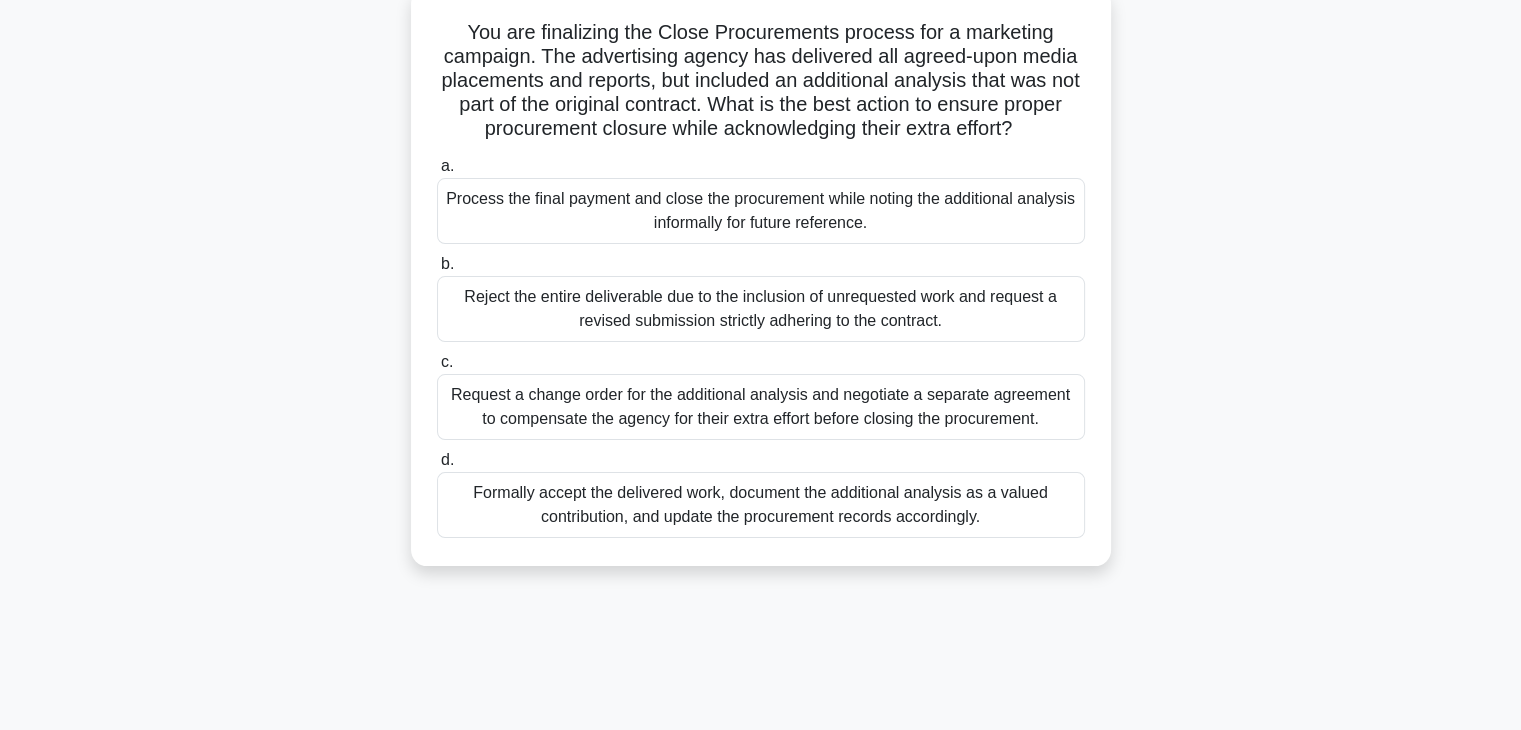 scroll, scrollTop: 166, scrollLeft: 0, axis: vertical 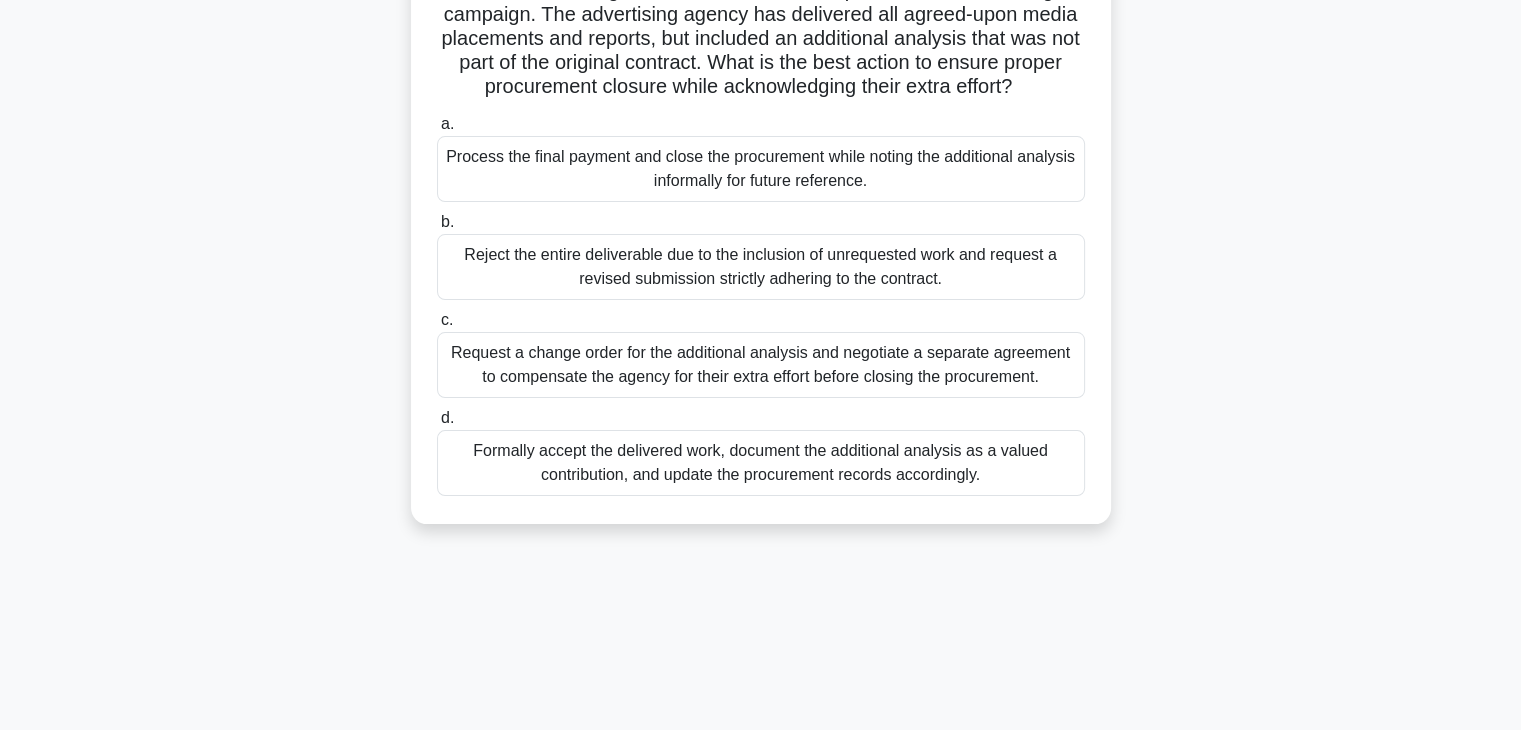 click on "Request a change order for the additional analysis and negotiate a separate agreement to compensate the agency for their extra effort before closing the procurement." at bounding box center [761, 365] 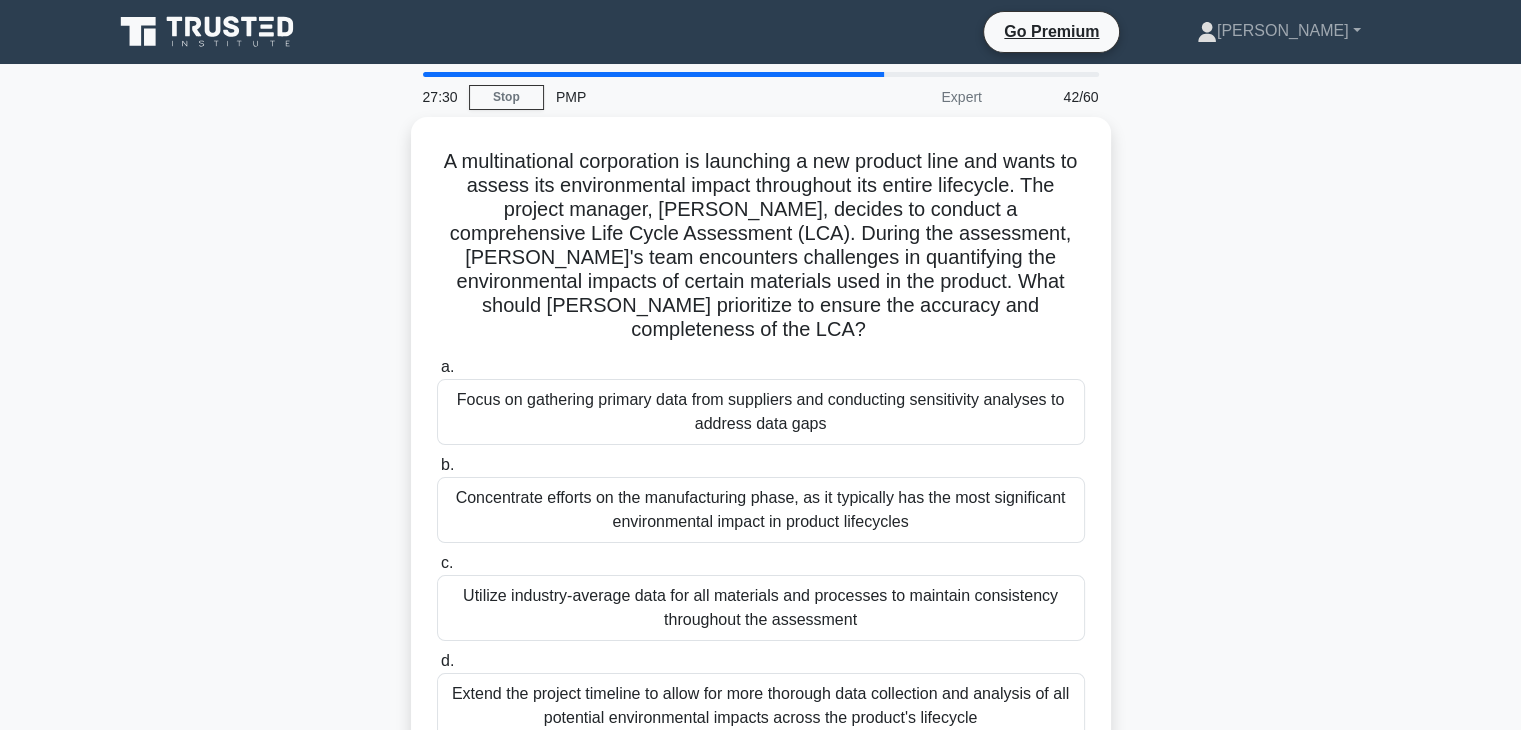 scroll, scrollTop: 166, scrollLeft: 0, axis: vertical 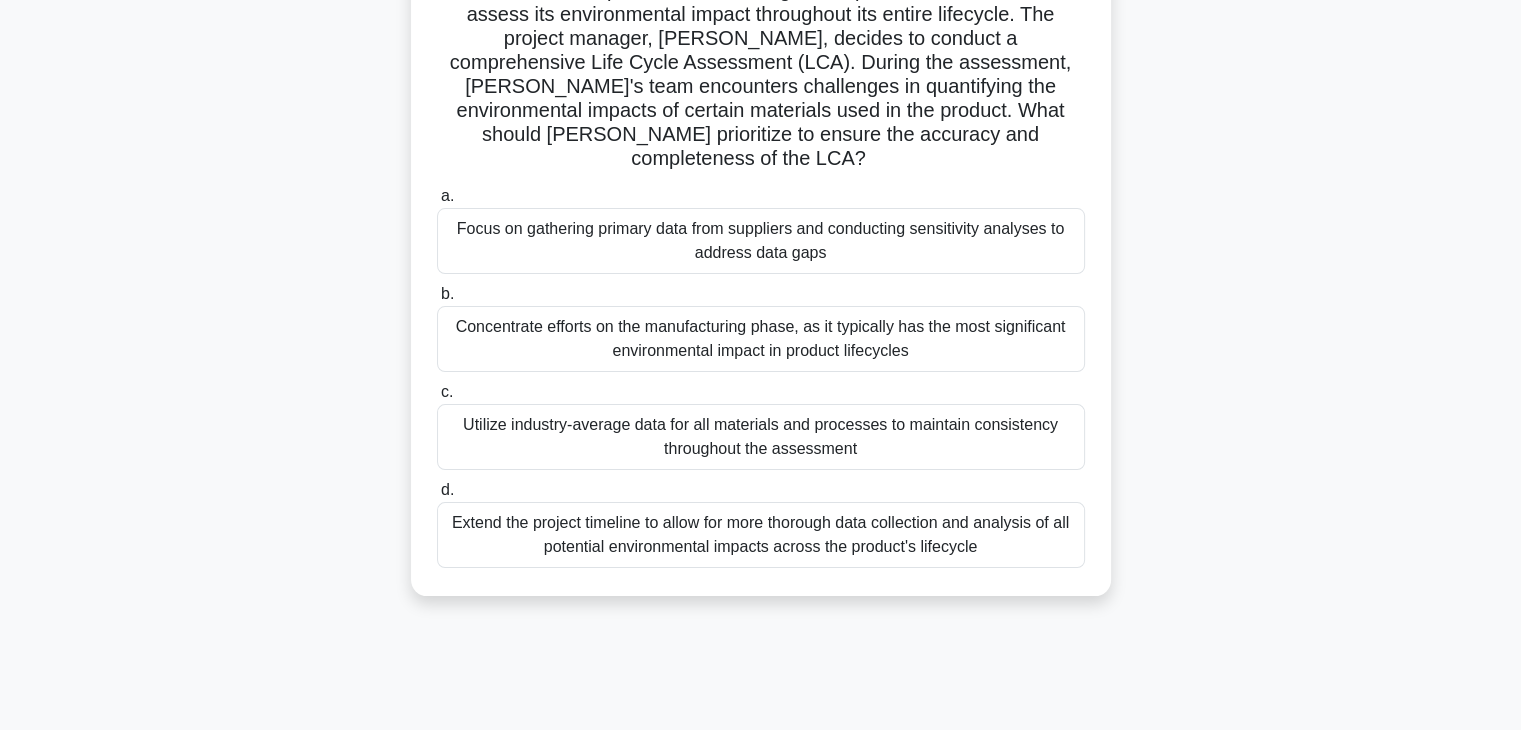 click on "Extend the project timeline to allow for more thorough data collection and analysis of all potential environmental impacts across the product's lifecycle" at bounding box center (761, 535) 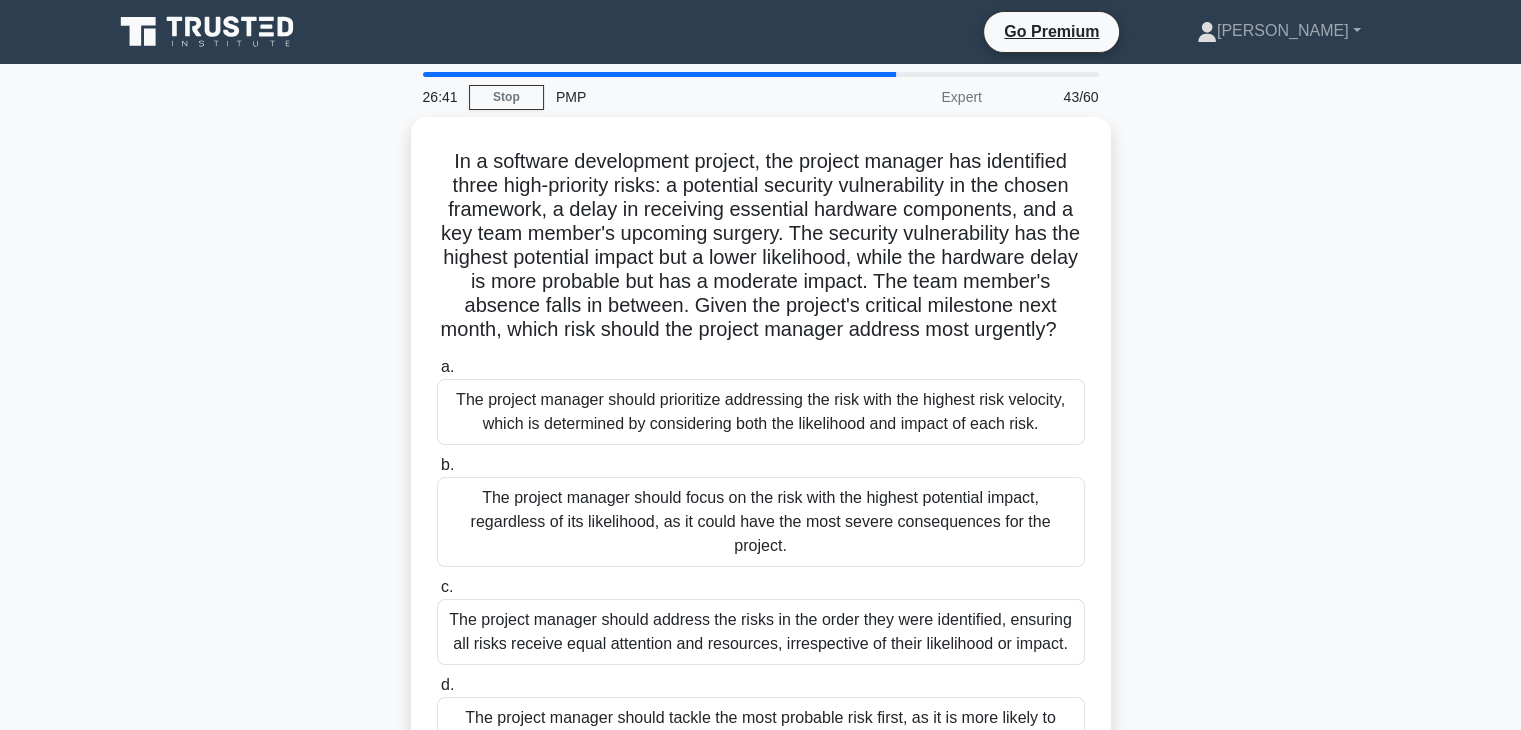 scroll, scrollTop: 166, scrollLeft: 0, axis: vertical 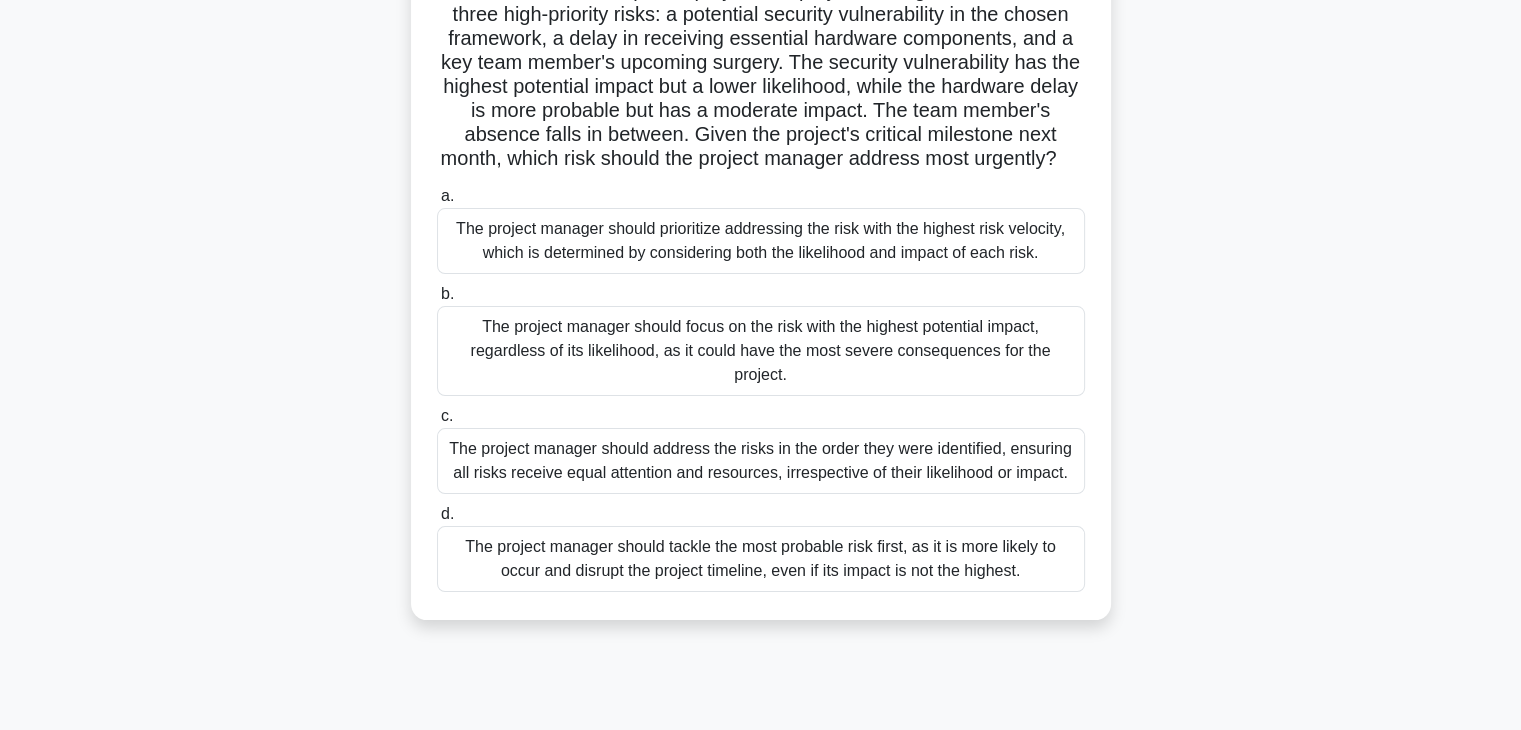 click on "The project manager should prioritize addressing the risk with the highest risk velocity, which is determined by considering both the likelihood and impact of each risk." at bounding box center (761, 241) 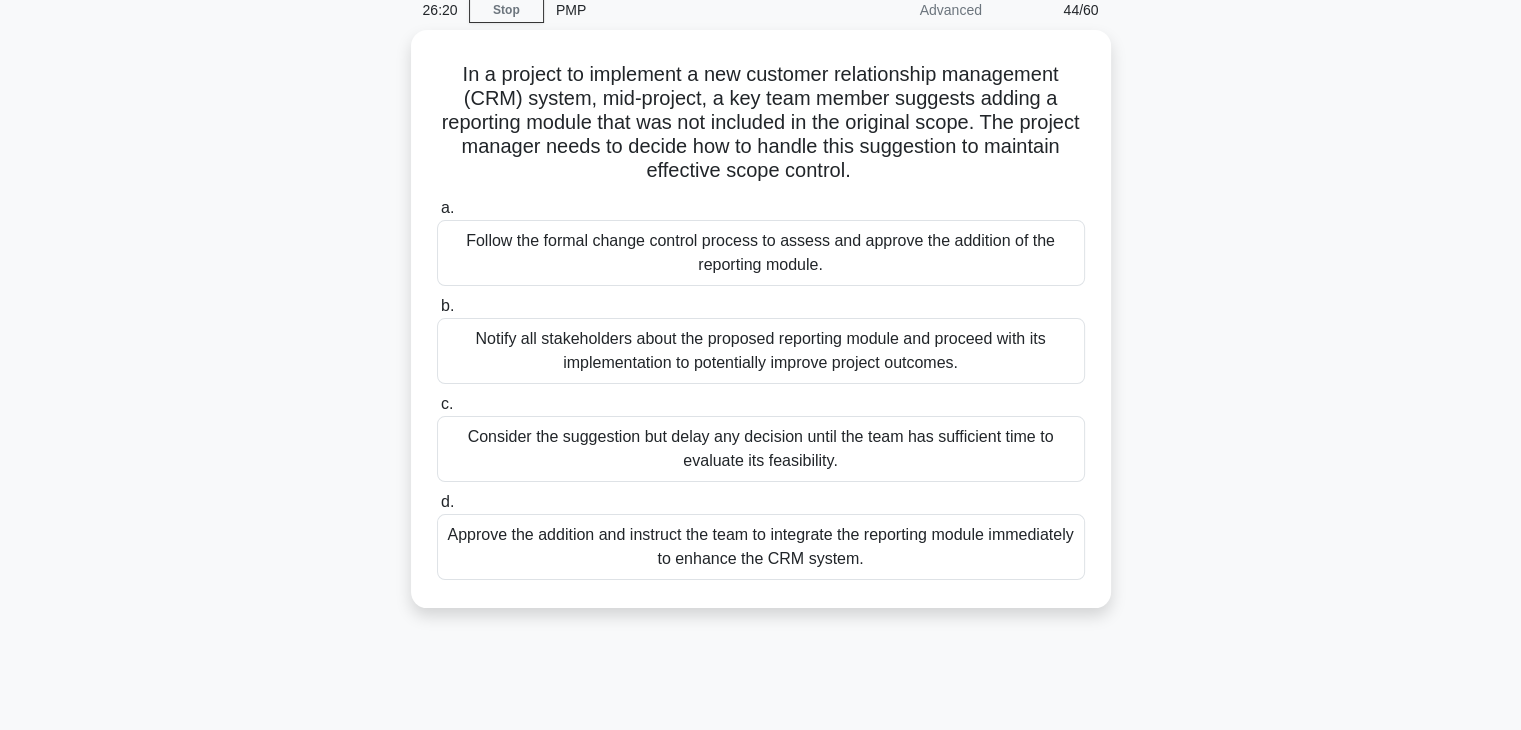 scroll, scrollTop: 0, scrollLeft: 0, axis: both 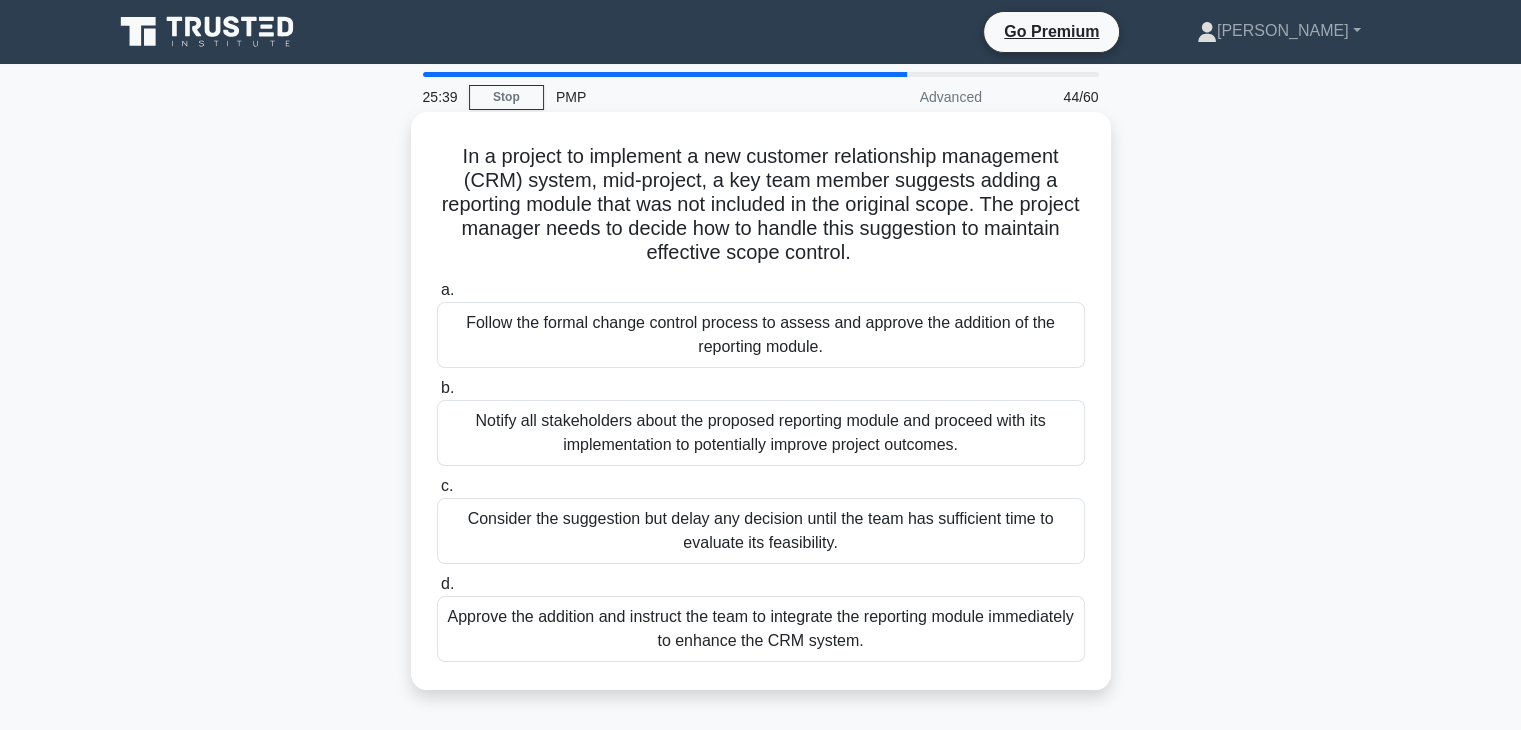 click on "Follow the formal change control process to assess and approve the addition of the reporting module." at bounding box center [761, 335] 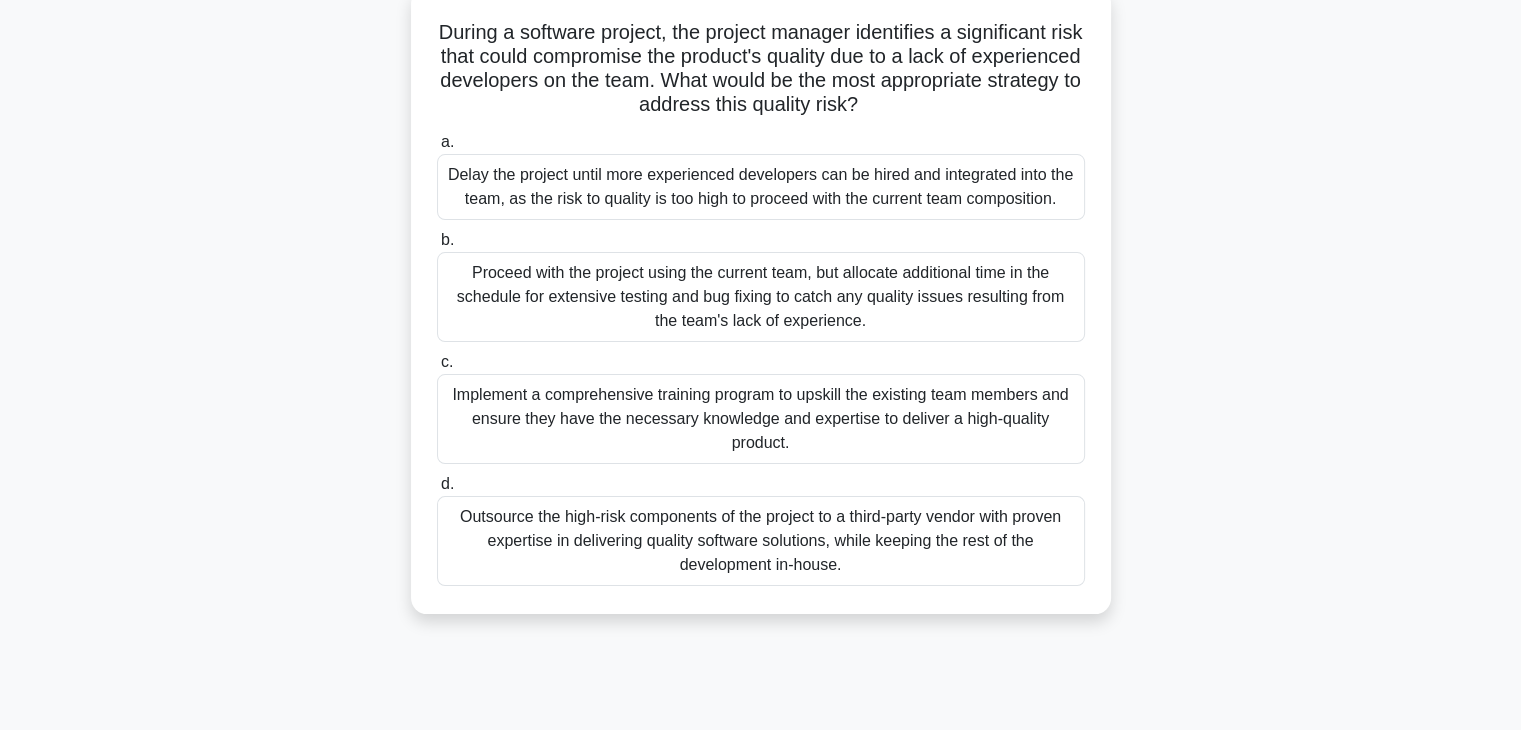 scroll, scrollTop: 166, scrollLeft: 0, axis: vertical 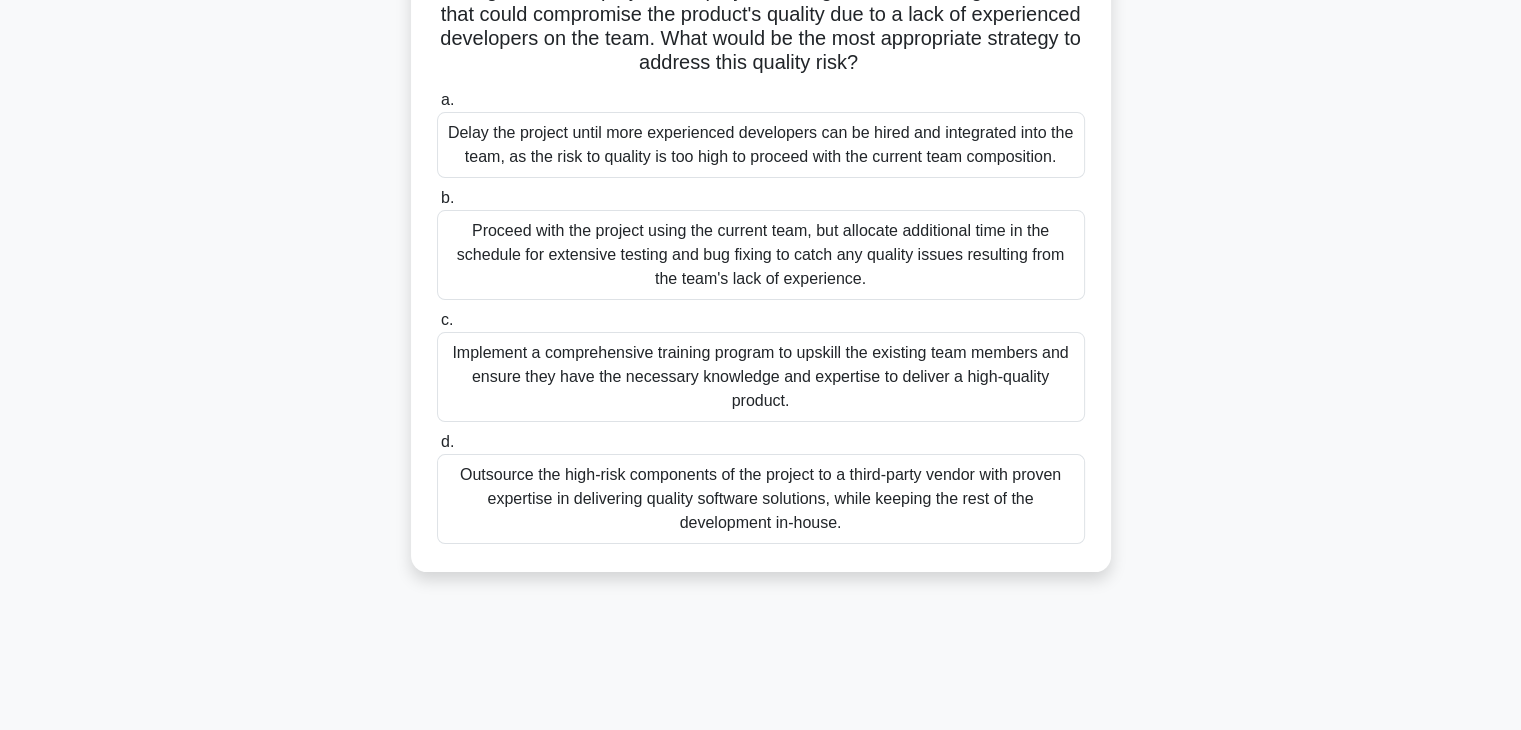 click on "Implement a comprehensive training program to upskill the existing team members and ensure they have the necessary knowledge and expertise to deliver a high-quality product." at bounding box center (761, 377) 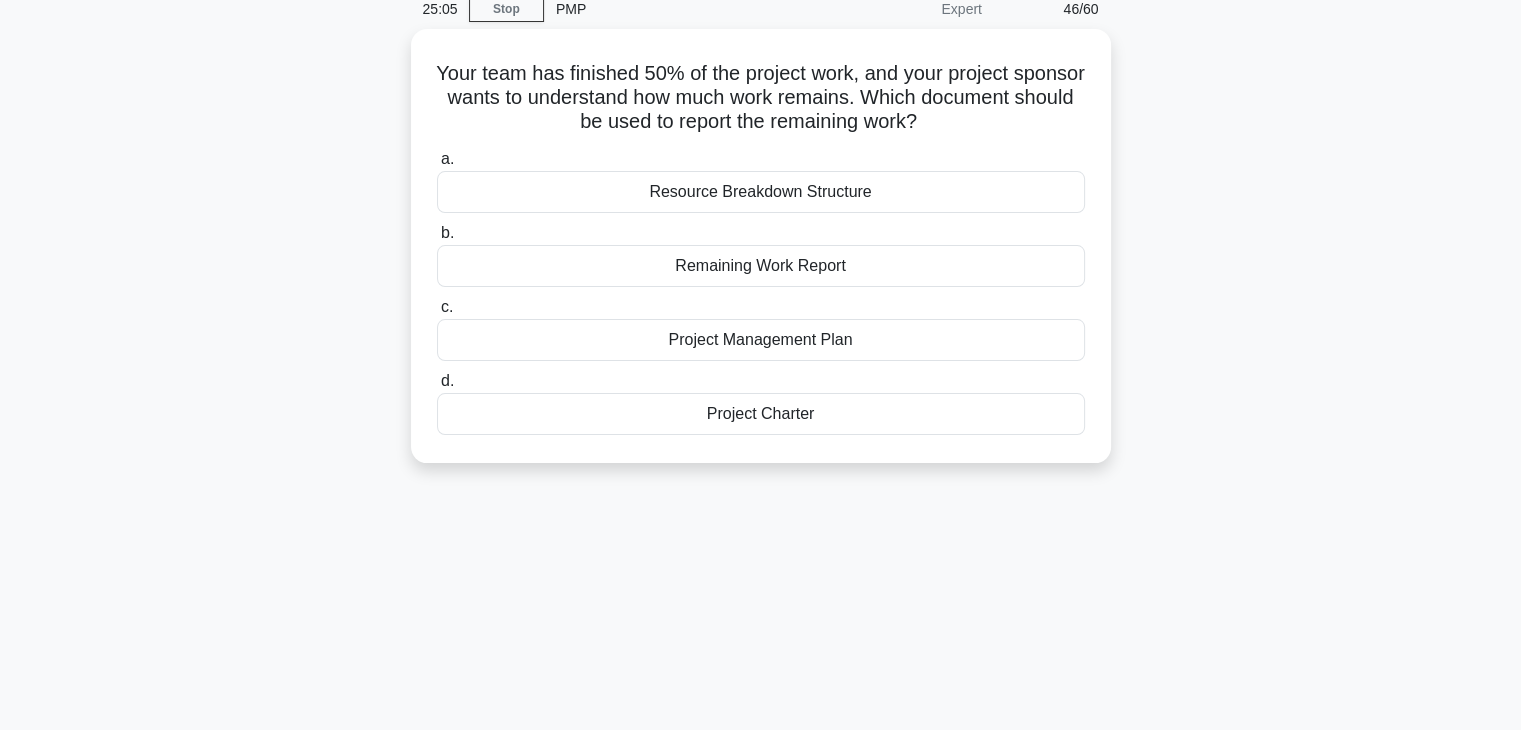 scroll, scrollTop: 0, scrollLeft: 0, axis: both 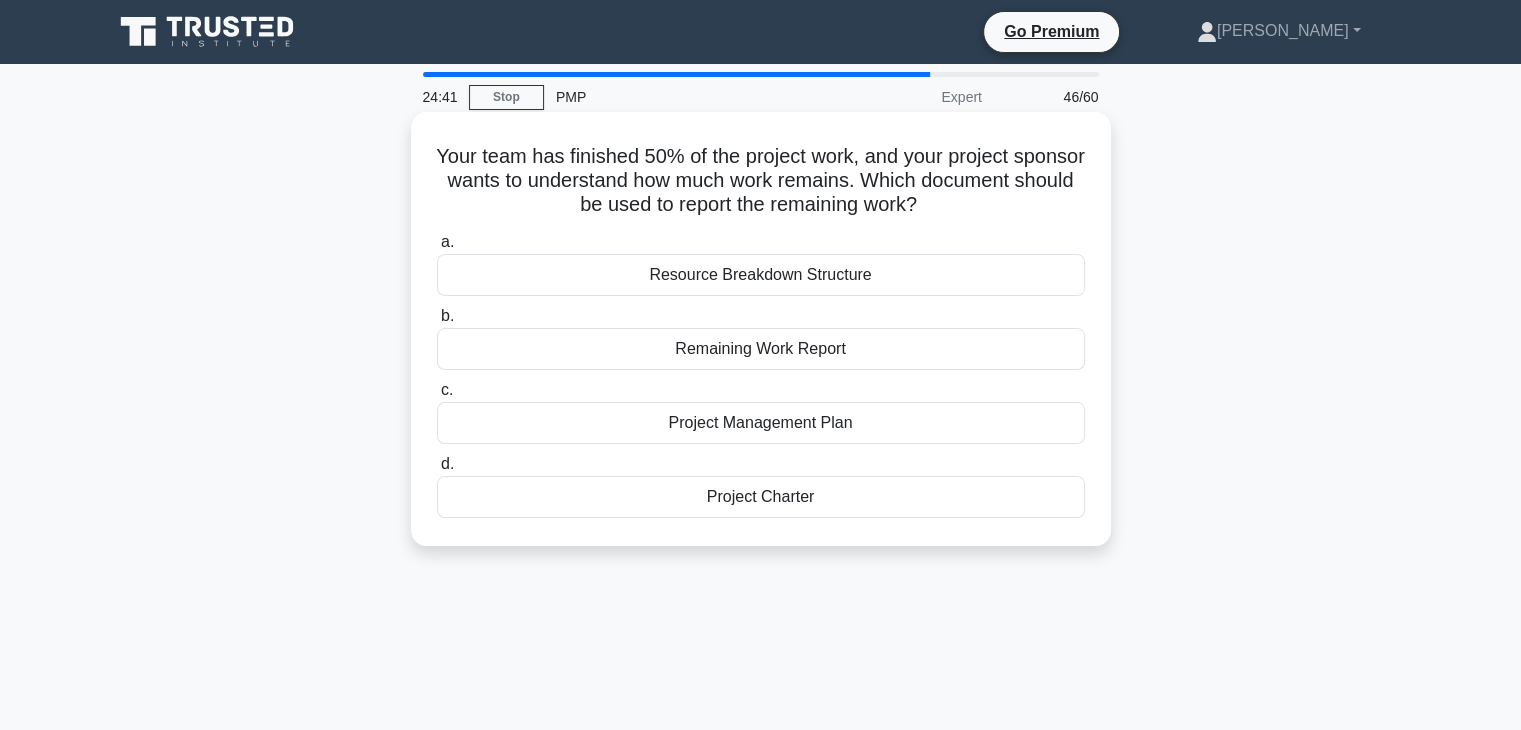 click on "Remaining Work Report" at bounding box center (761, 349) 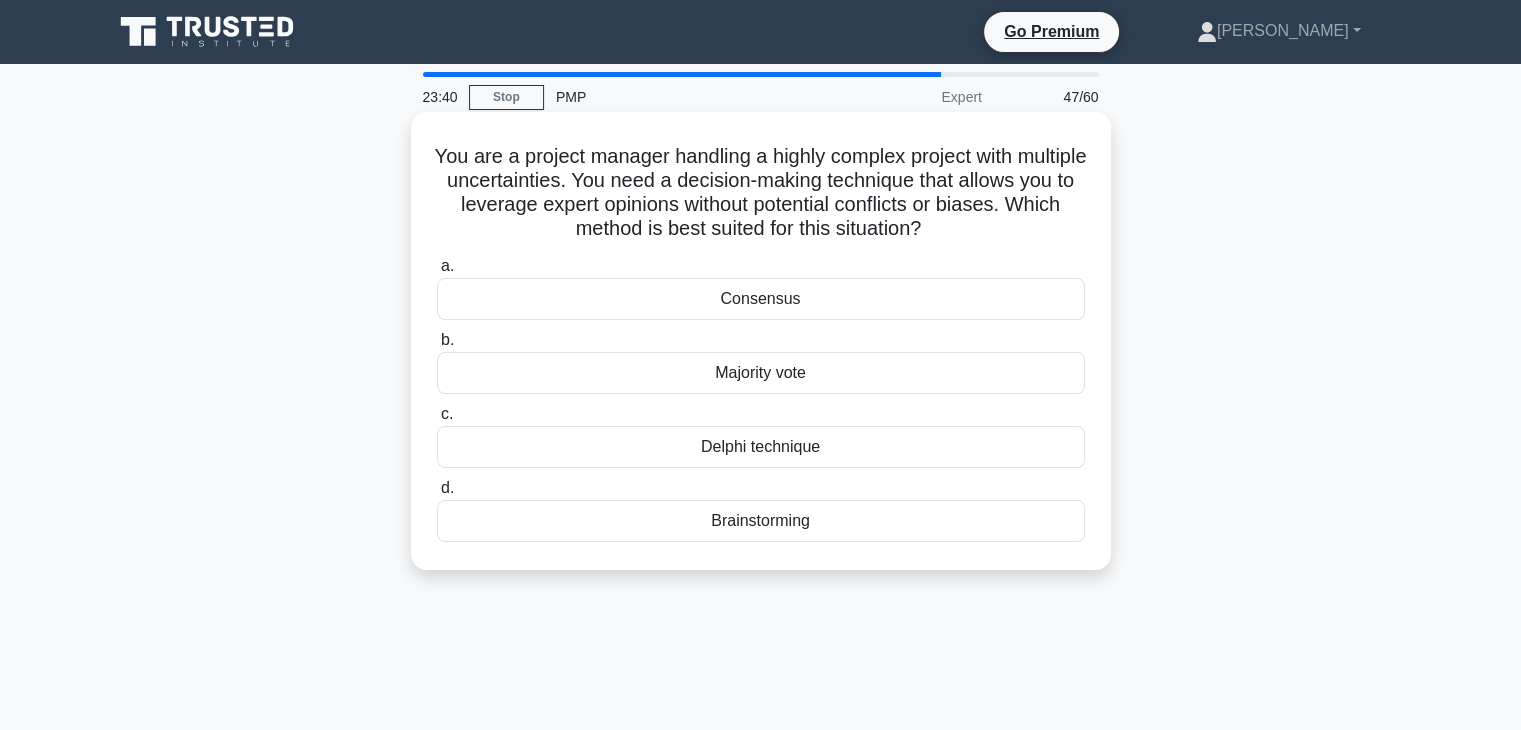 click on "Brainstorming" at bounding box center [761, 521] 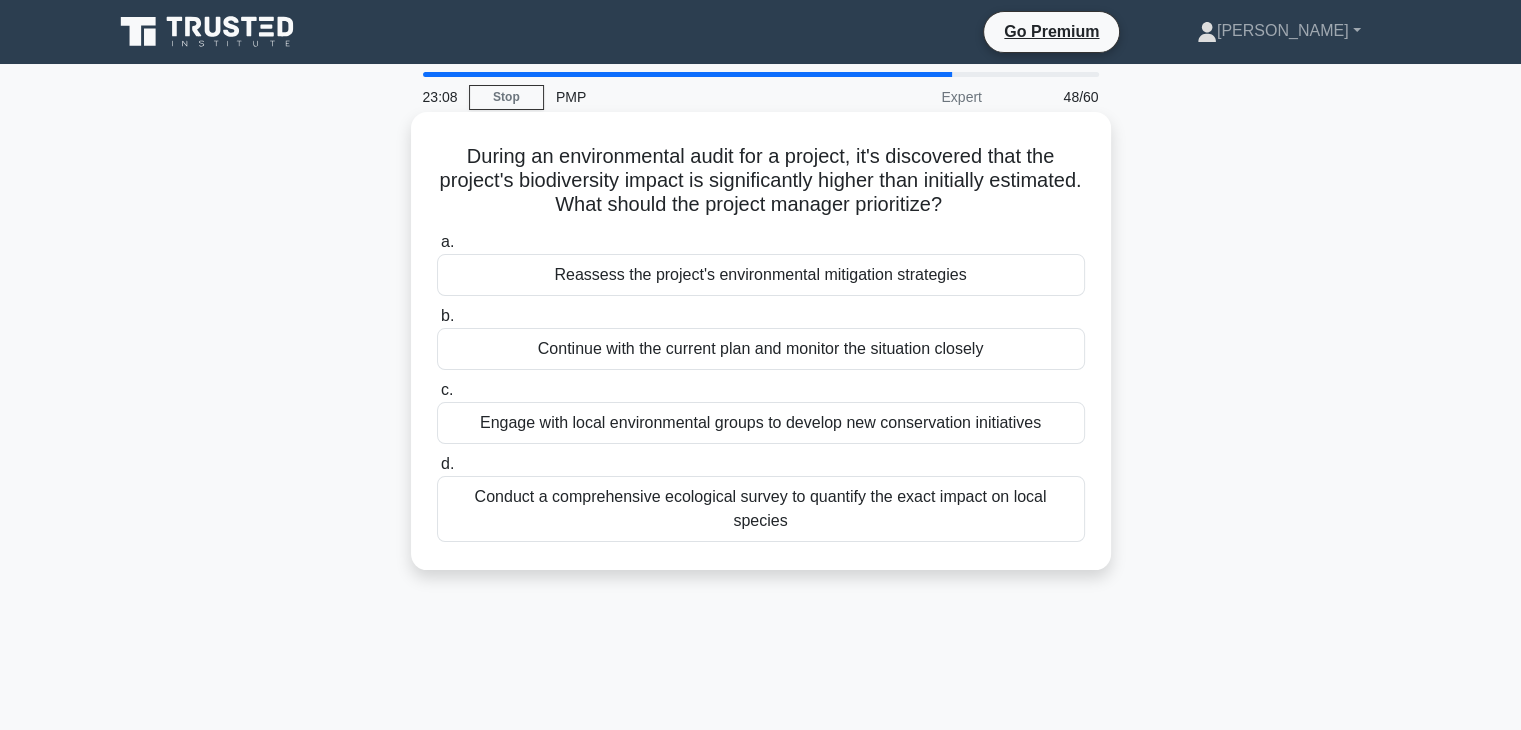 click on "Engage with local environmental groups to develop new conservation initiatives" at bounding box center [761, 423] 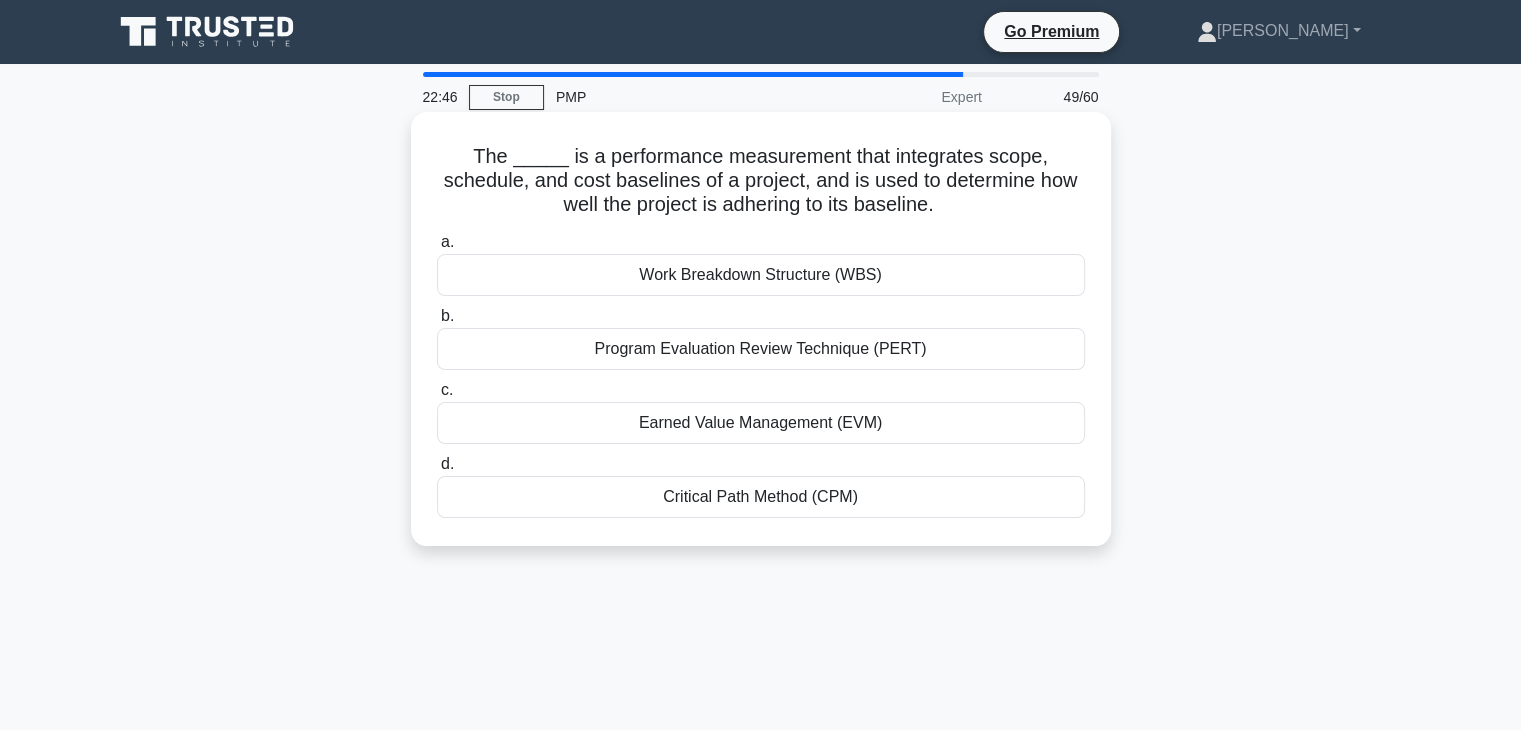 click on "Earned Value Management (EVM)" at bounding box center [761, 423] 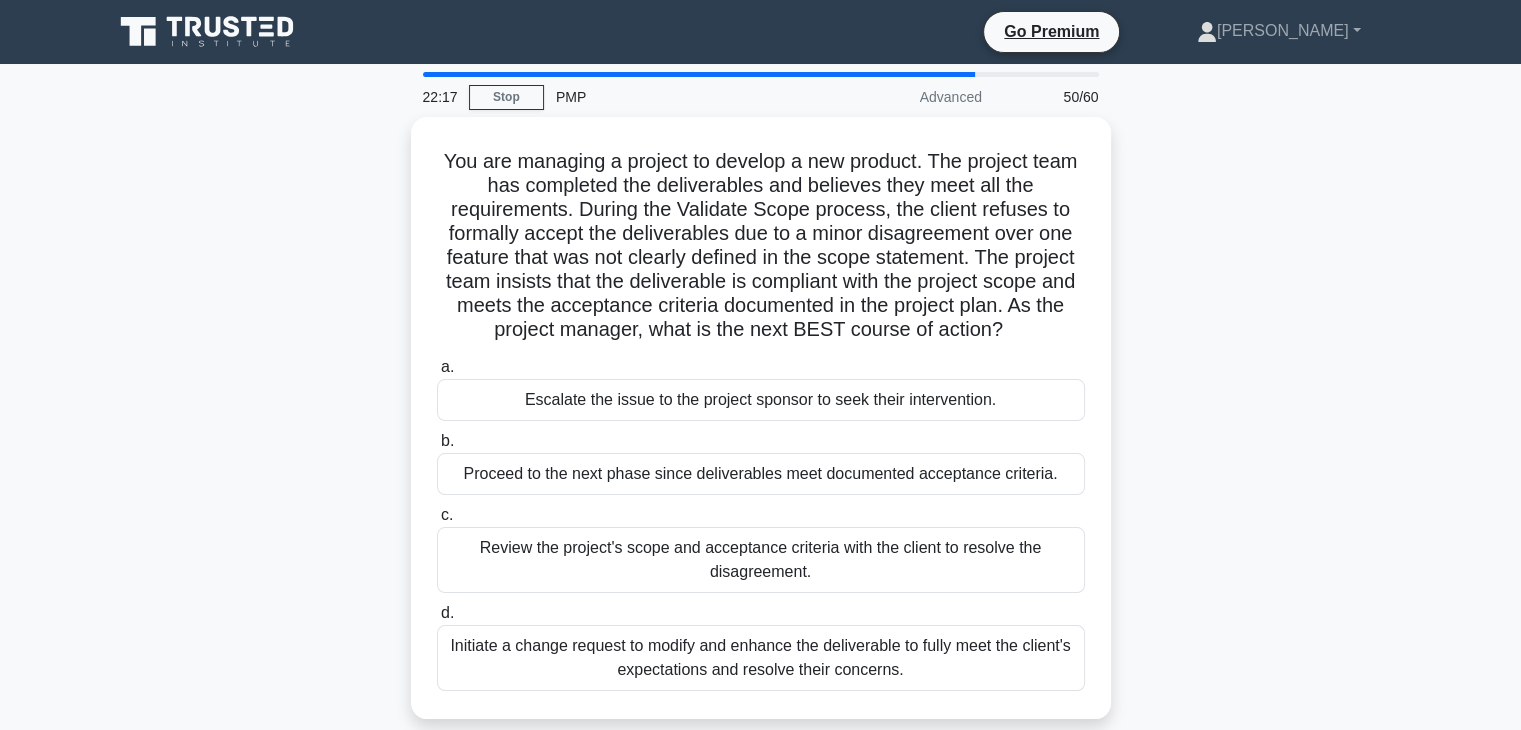 scroll, scrollTop: 166, scrollLeft: 0, axis: vertical 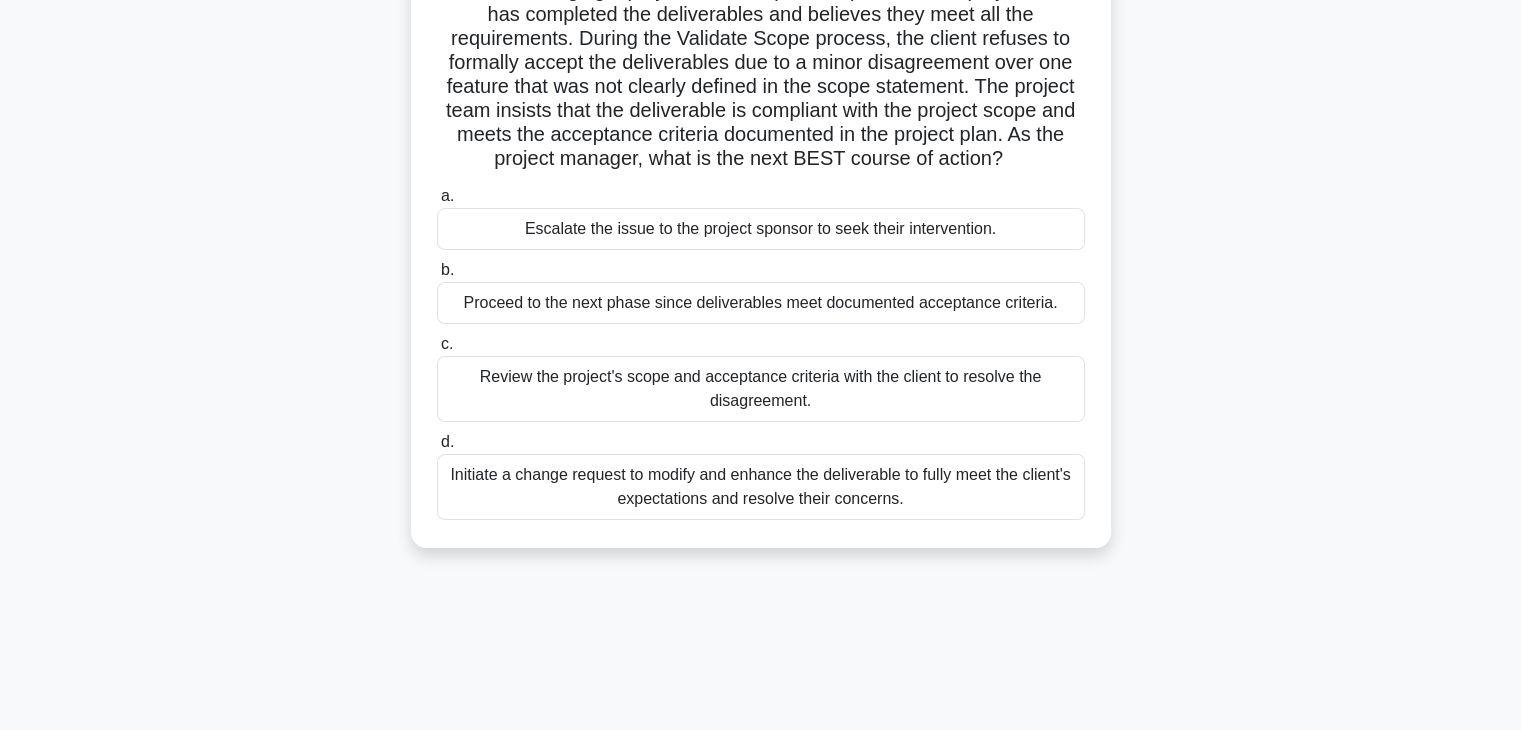 click on "Review the project's scope and acceptance criteria with the client to resolve the disagreement." at bounding box center (761, 389) 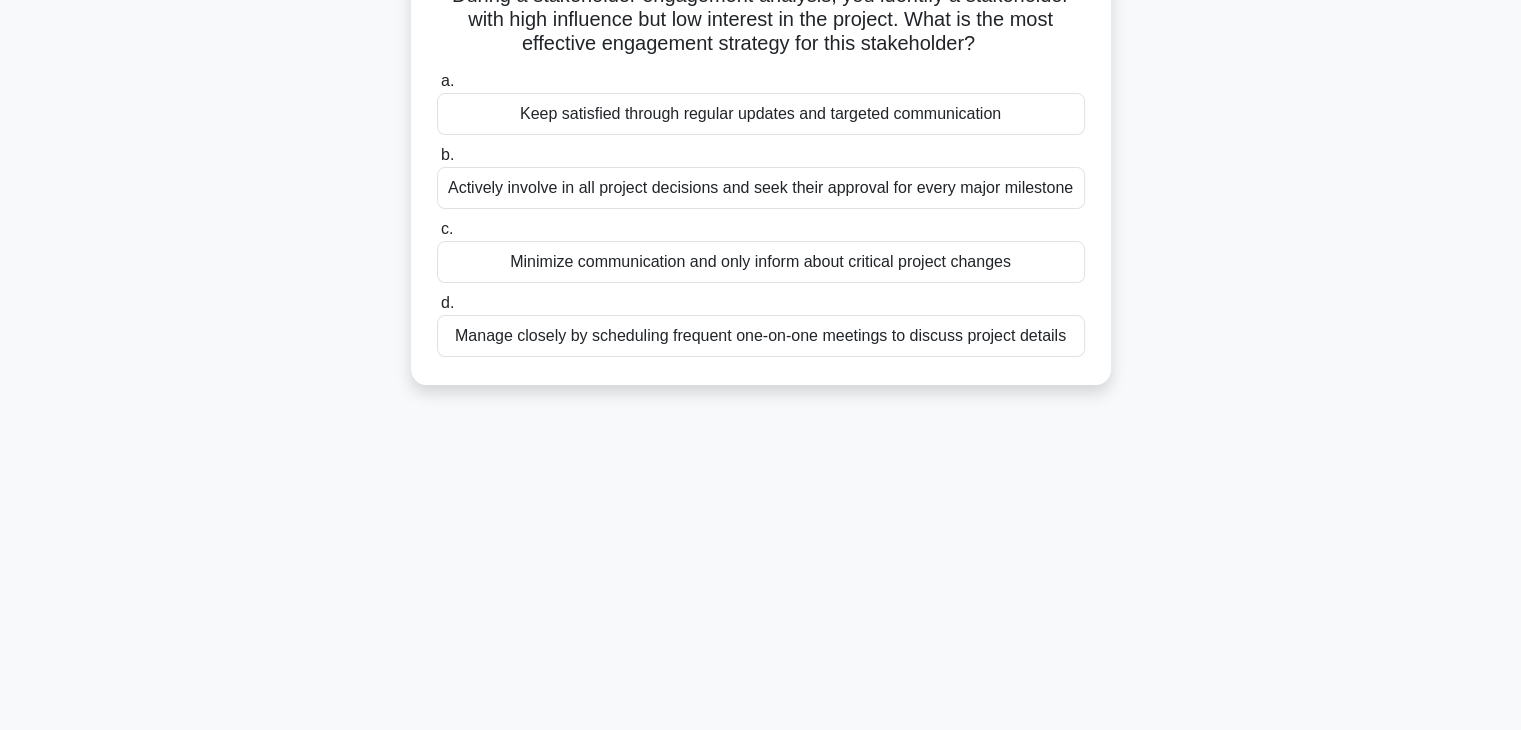 scroll, scrollTop: 0, scrollLeft: 0, axis: both 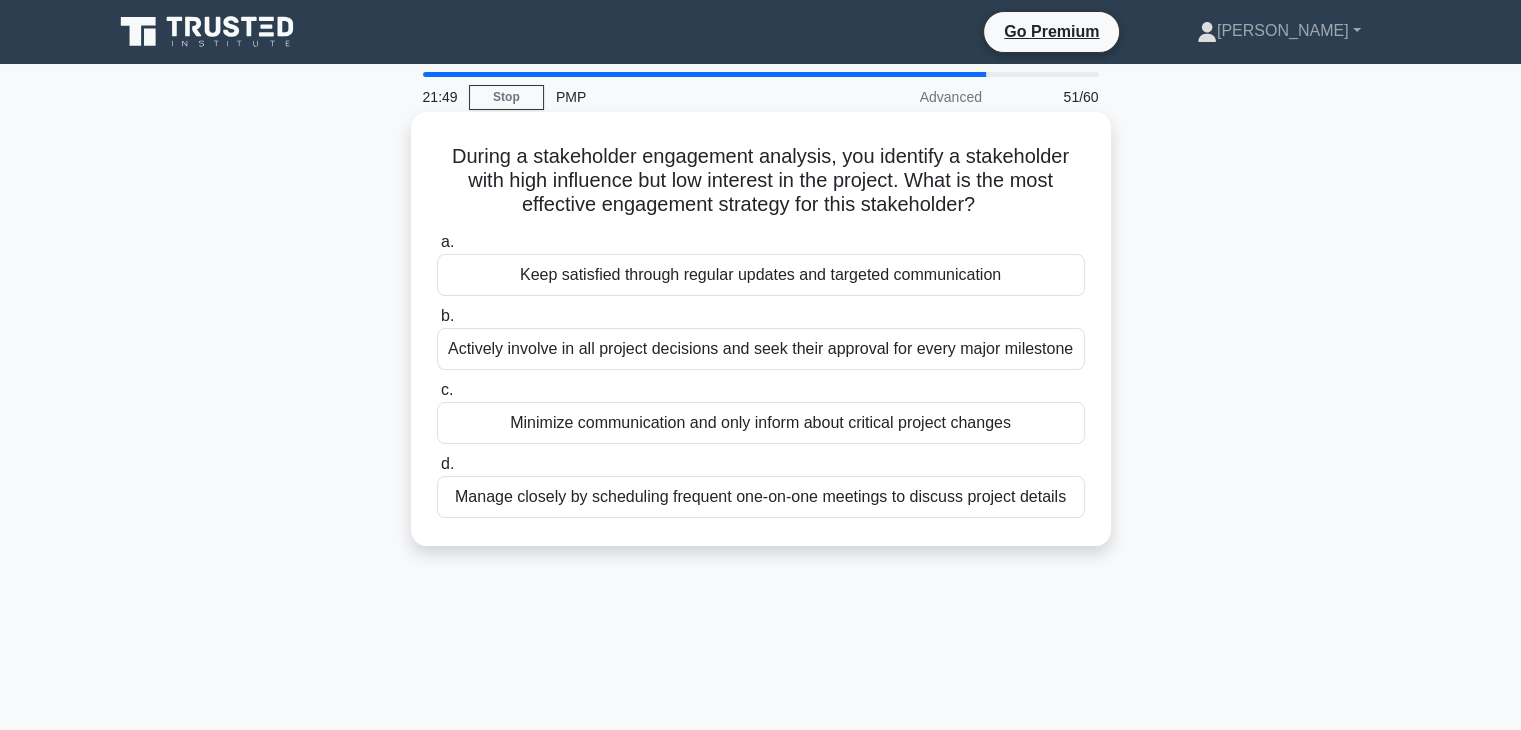 click on "Actively involve in all project decisions and seek their approval for every major milestone" at bounding box center [761, 349] 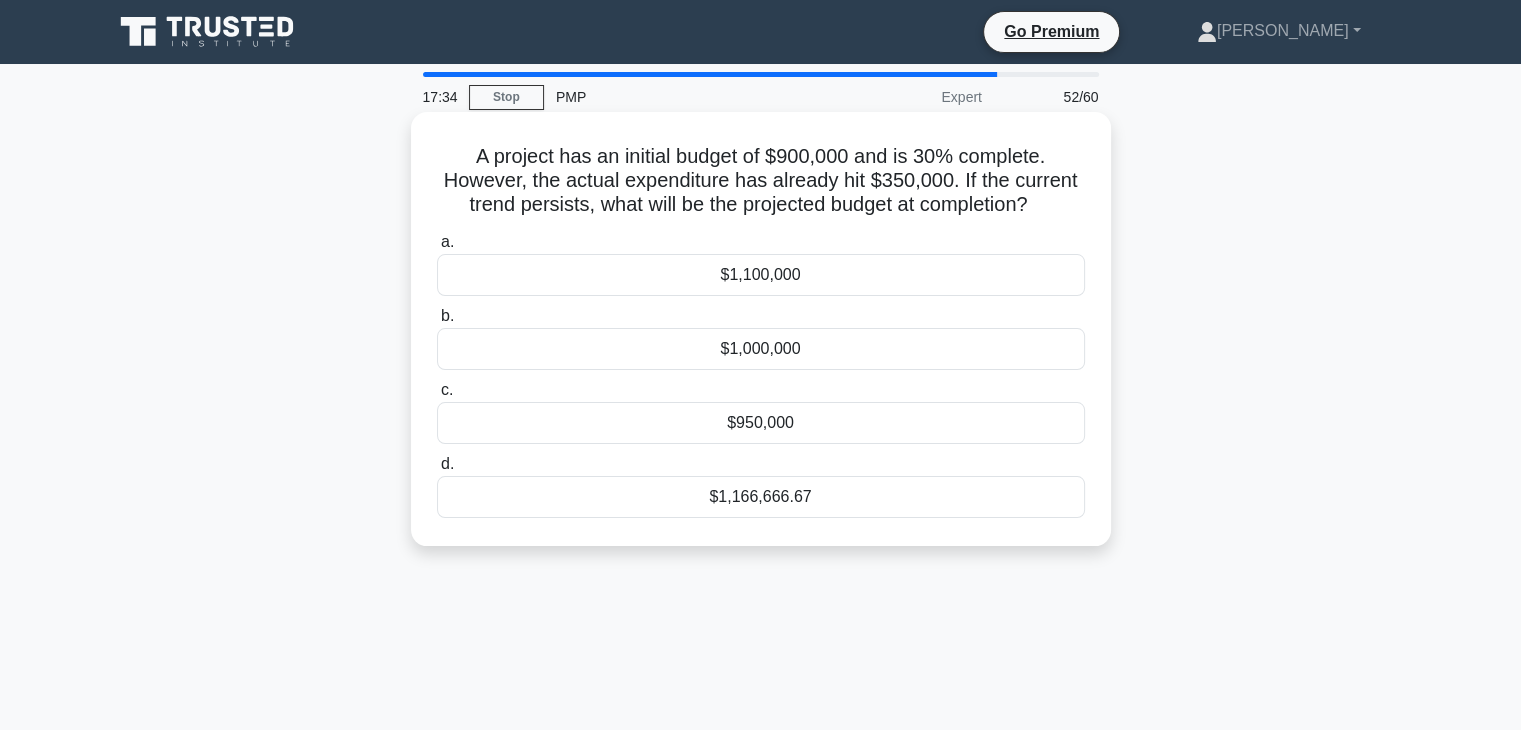 click on "$1,166,666.67" at bounding box center [761, 497] 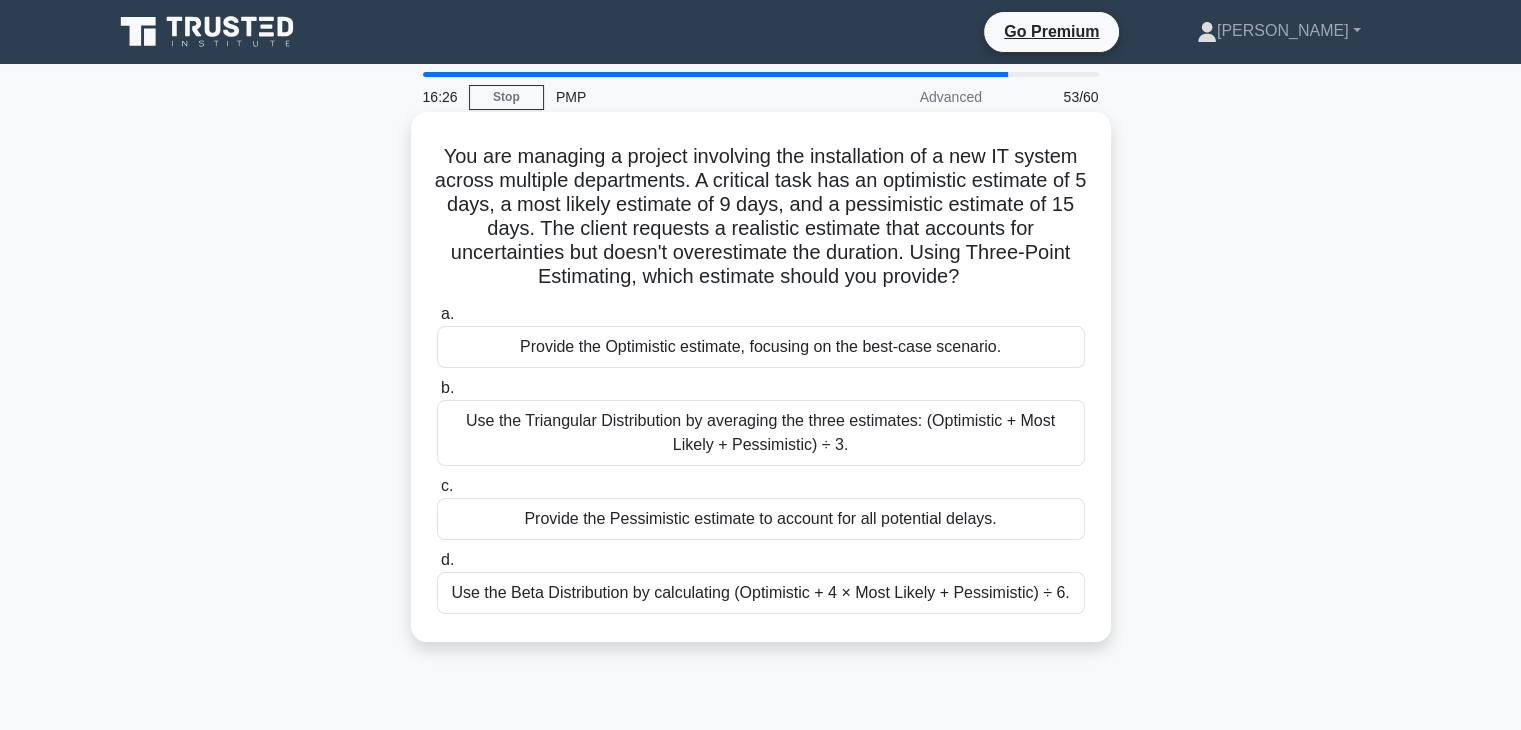 click on "Use the Beta Distribution by calculating (Optimistic + 4 × Most Likely + Pessimistic) ÷ 6." at bounding box center [761, 593] 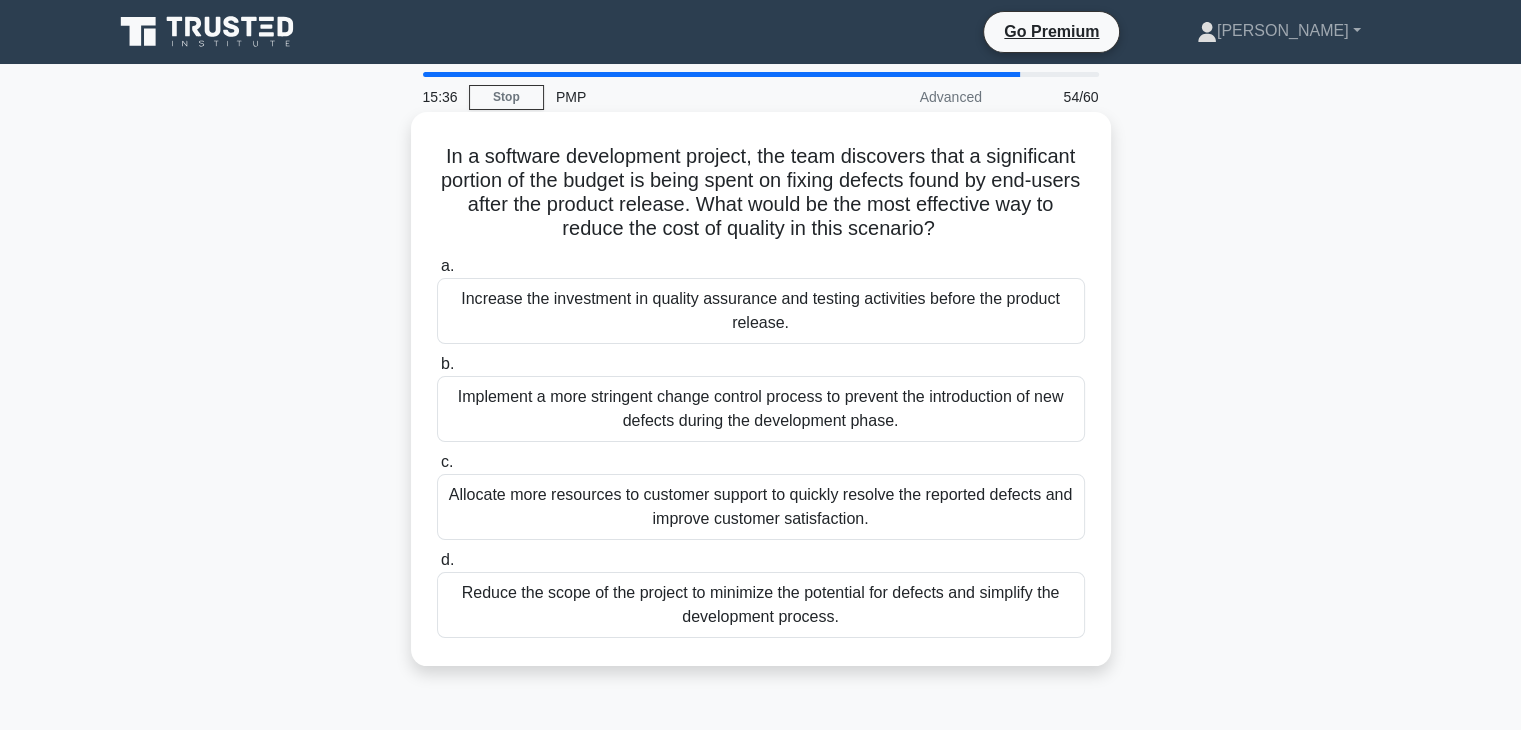 click on "Increase the investment in quality assurance and testing activities before the product release." at bounding box center (761, 311) 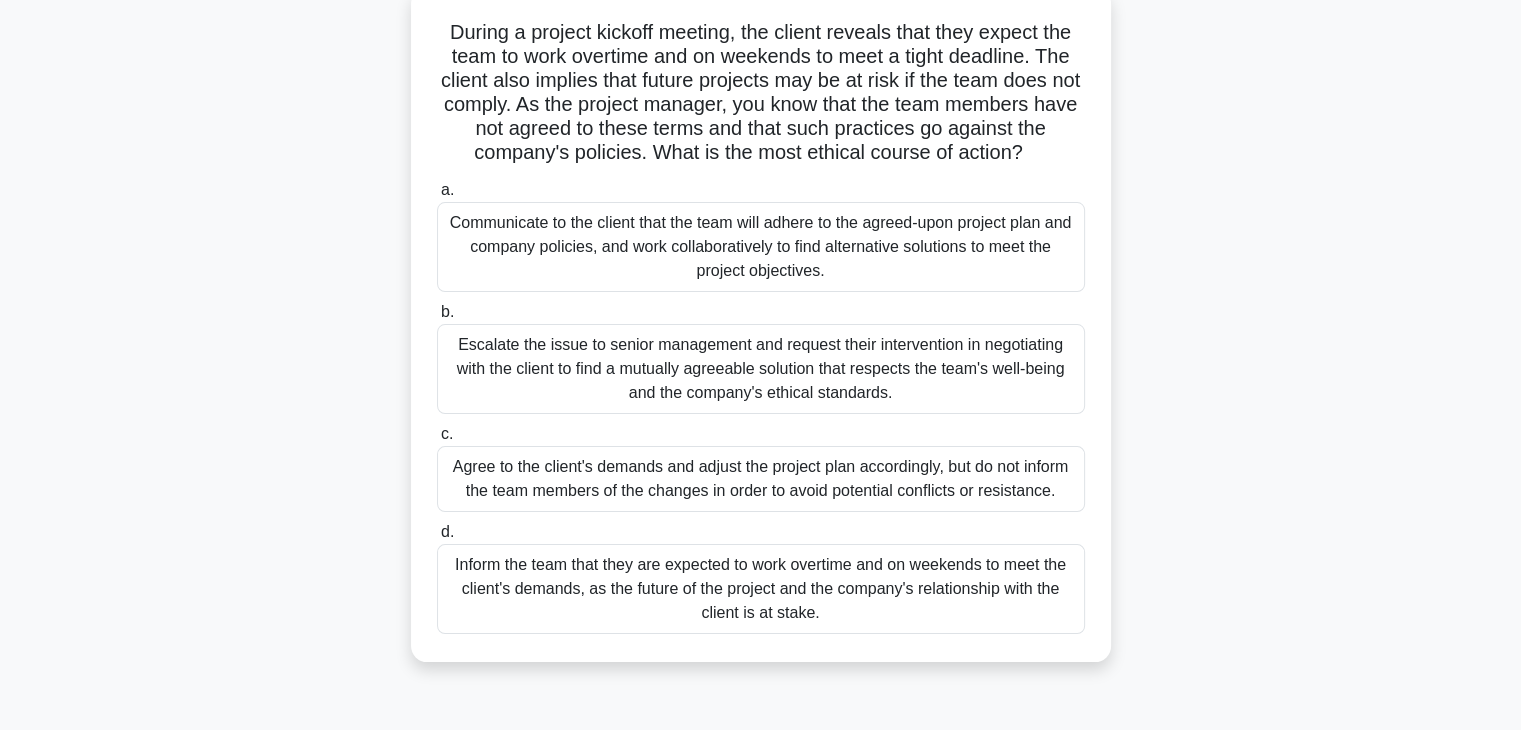 scroll, scrollTop: 166, scrollLeft: 0, axis: vertical 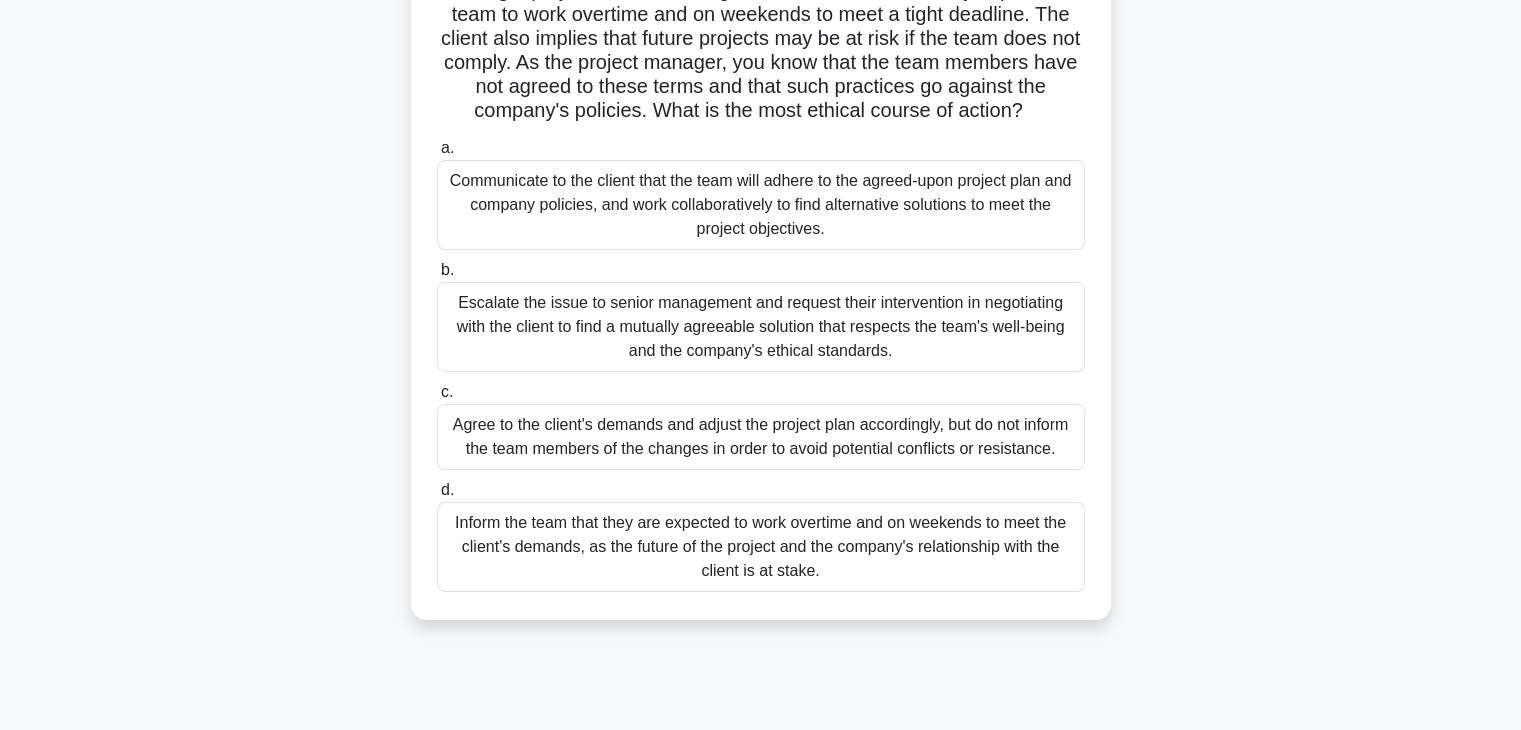 click on "Communicate to the client that the team will adhere to the agreed-upon project plan and company policies, and work collaboratively to find alternative solutions to meet the project objectives." at bounding box center (761, 205) 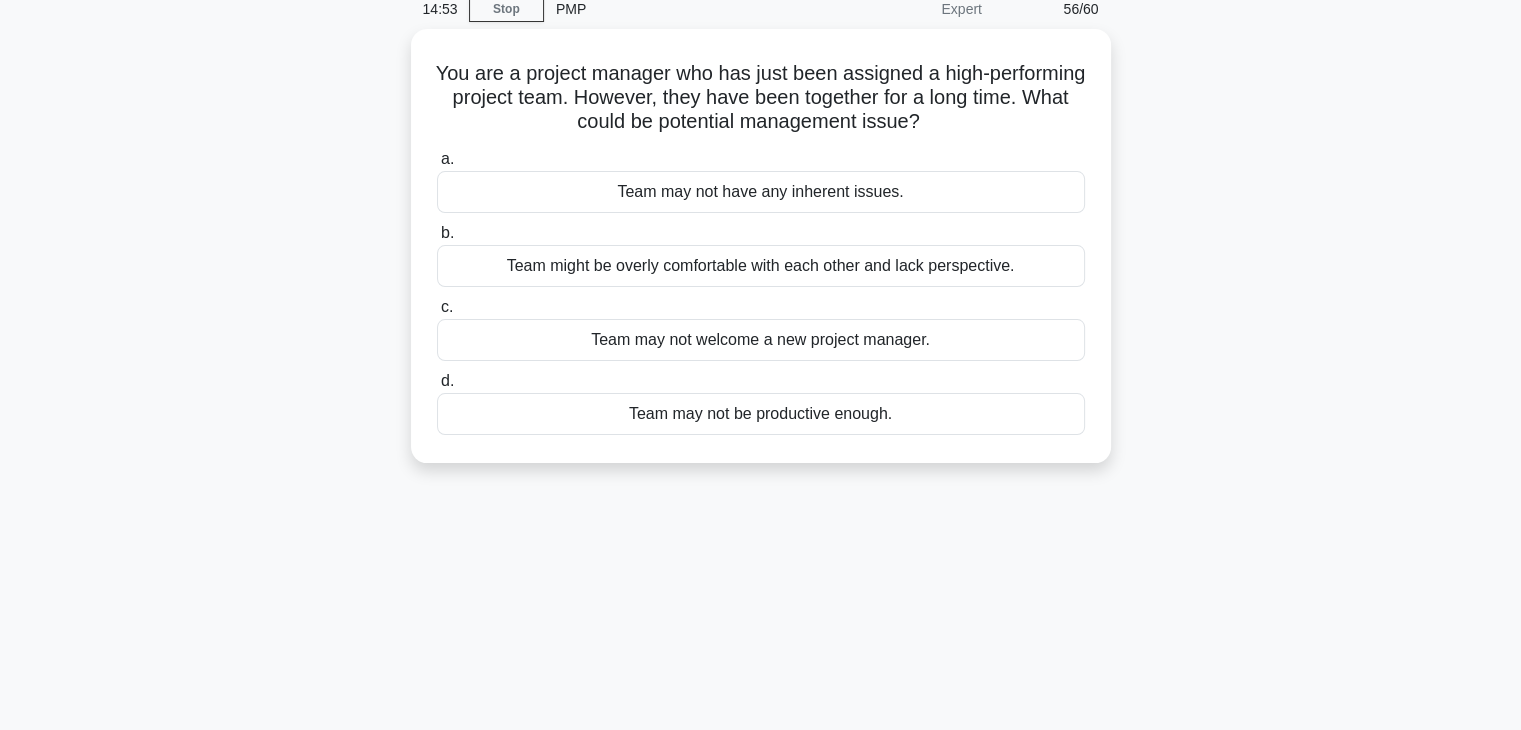 scroll, scrollTop: 0, scrollLeft: 0, axis: both 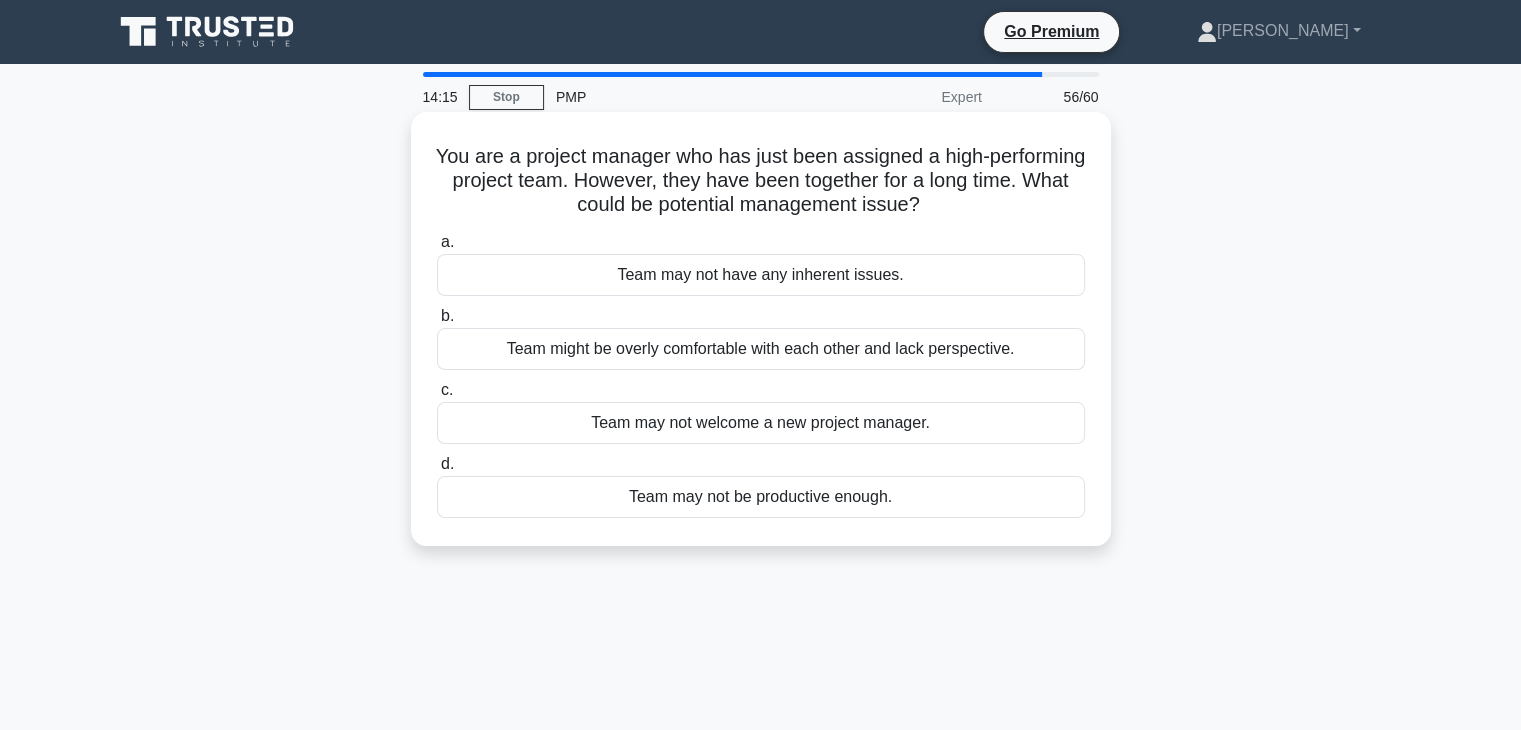 click on "Team might be overly comfortable with each other and lack perspective." at bounding box center (761, 349) 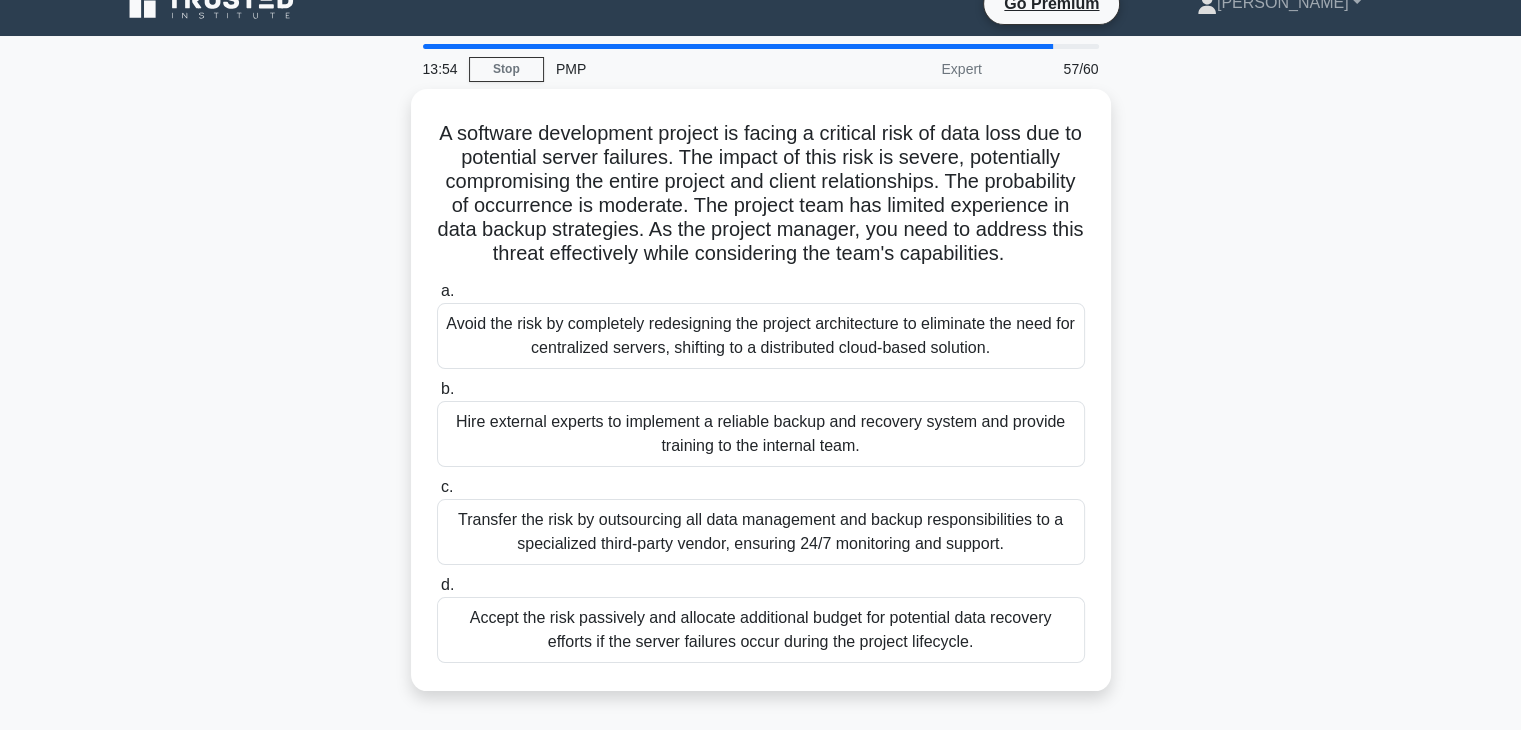 scroll, scrollTop: 166, scrollLeft: 0, axis: vertical 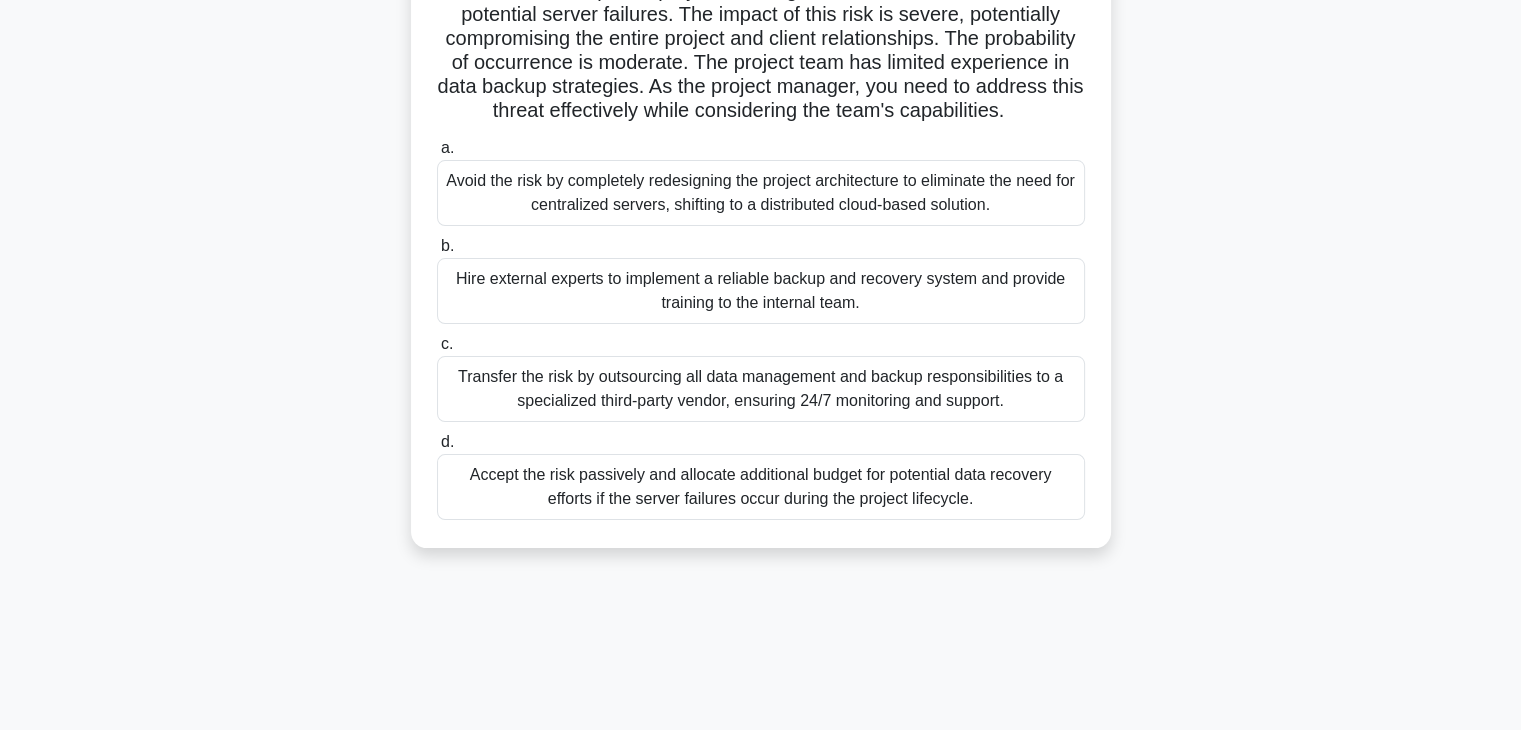 click on "Hire external experts to implement a reliable backup and recovery system and provide training to the internal team." at bounding box center [761, 291] 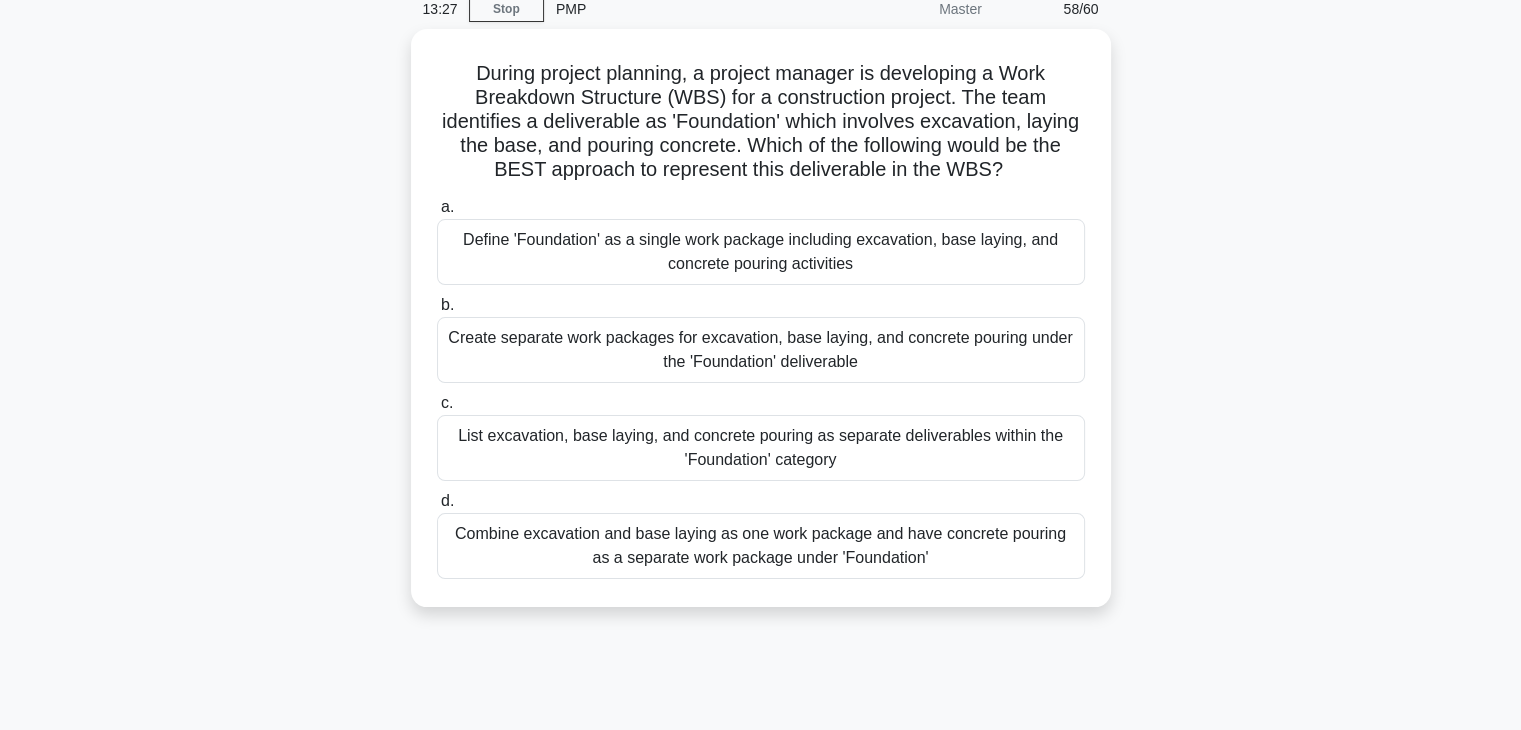 scroll, scrollTop: 0, scrollLeft: 0, axis: both 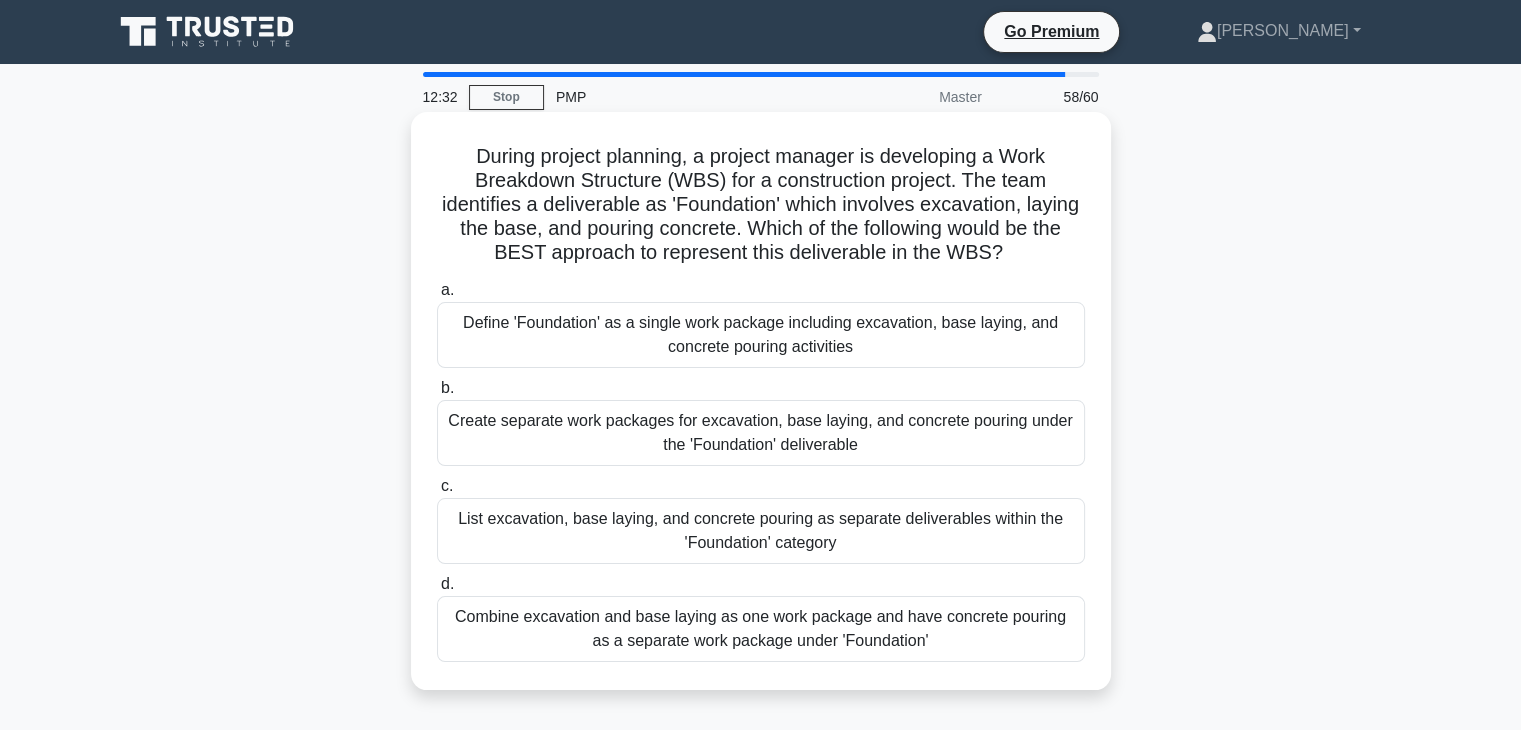 click on "List excavation, base laying, and concrete pouring as separate deliverables within the 'Foundation' category" at bounding box center (761, 531) 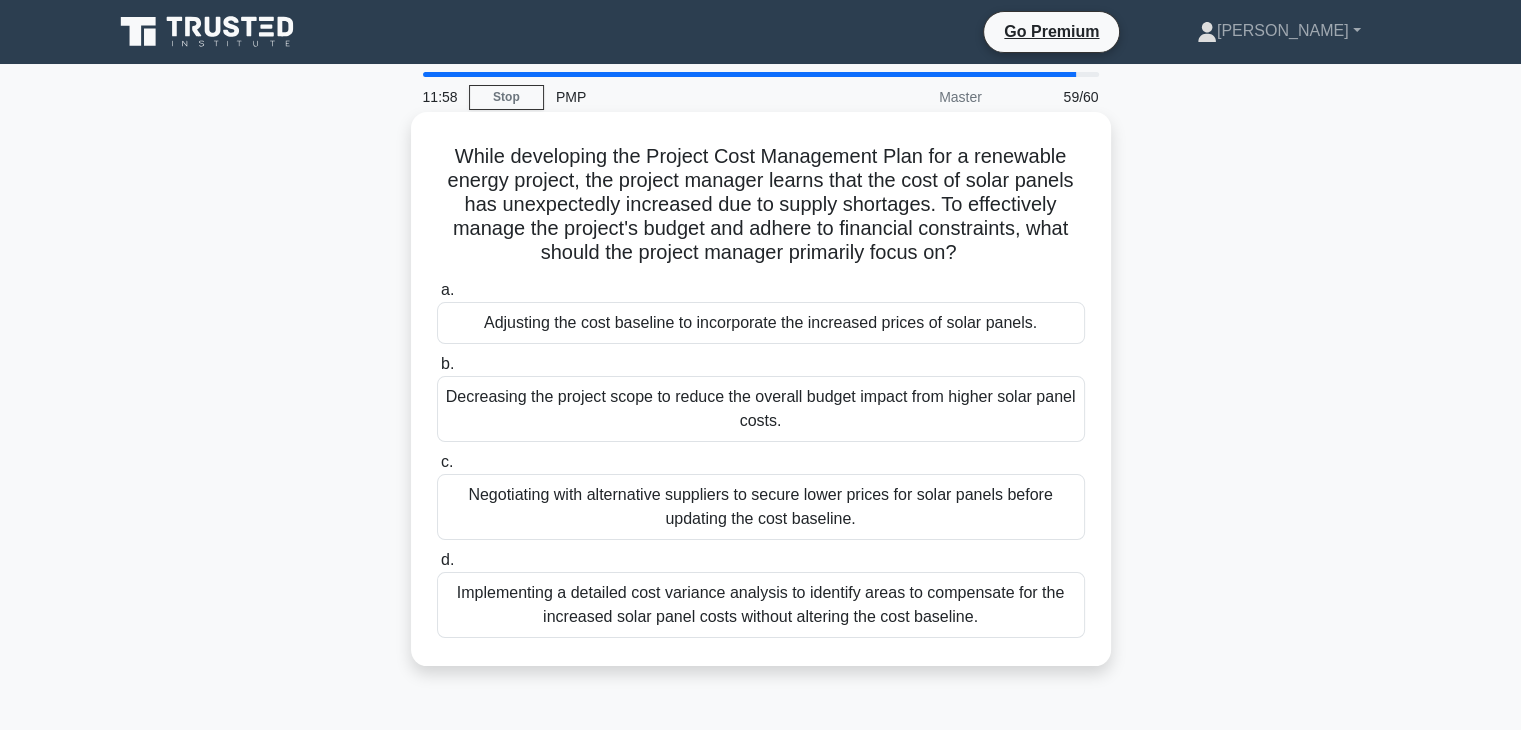 click on "Implementing a detailed cost variance analysis to identify areas to compensate for the increased solar panel costs without altering the cost baseline." at bounding box center [761, 605] 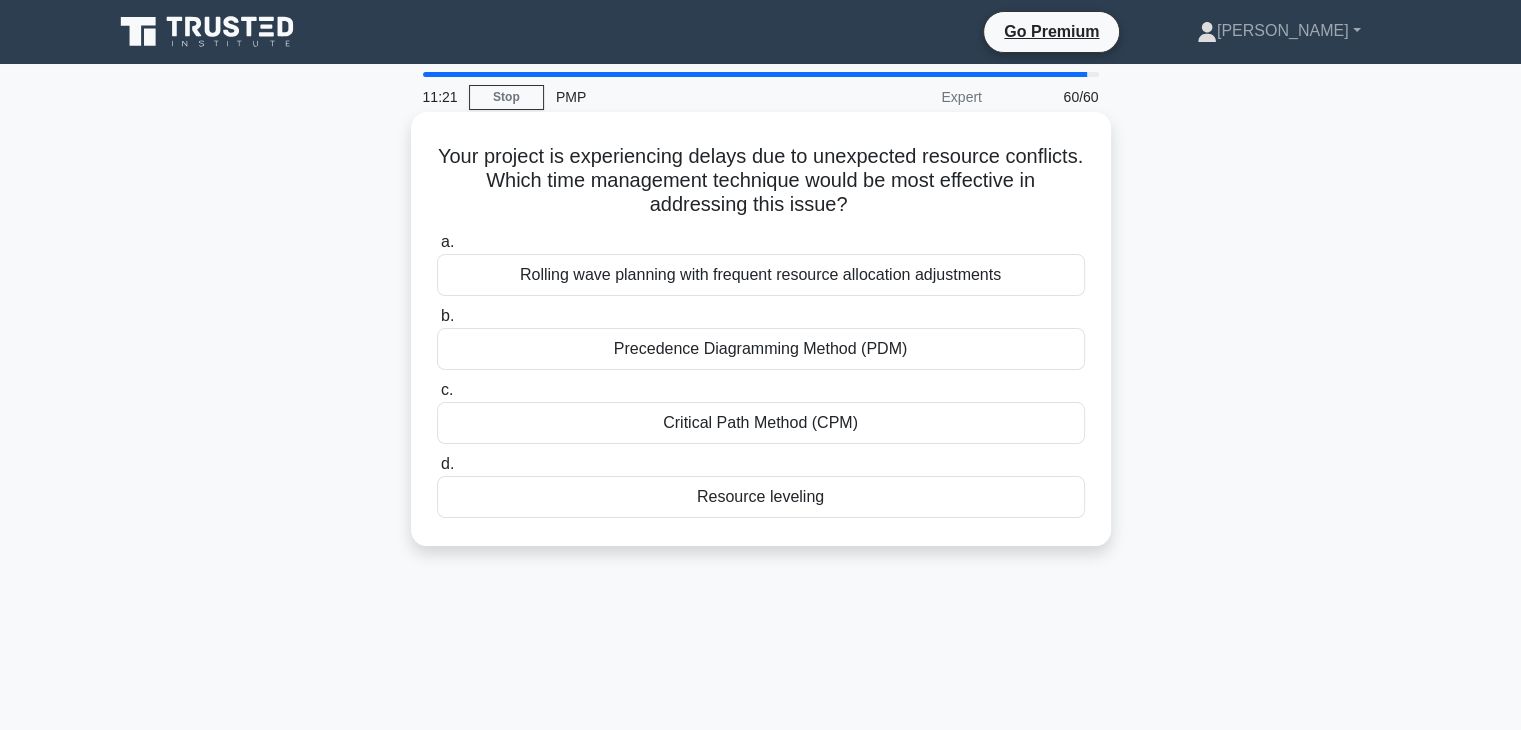 click on "Resource leveling" at bounding box center (761, 497) 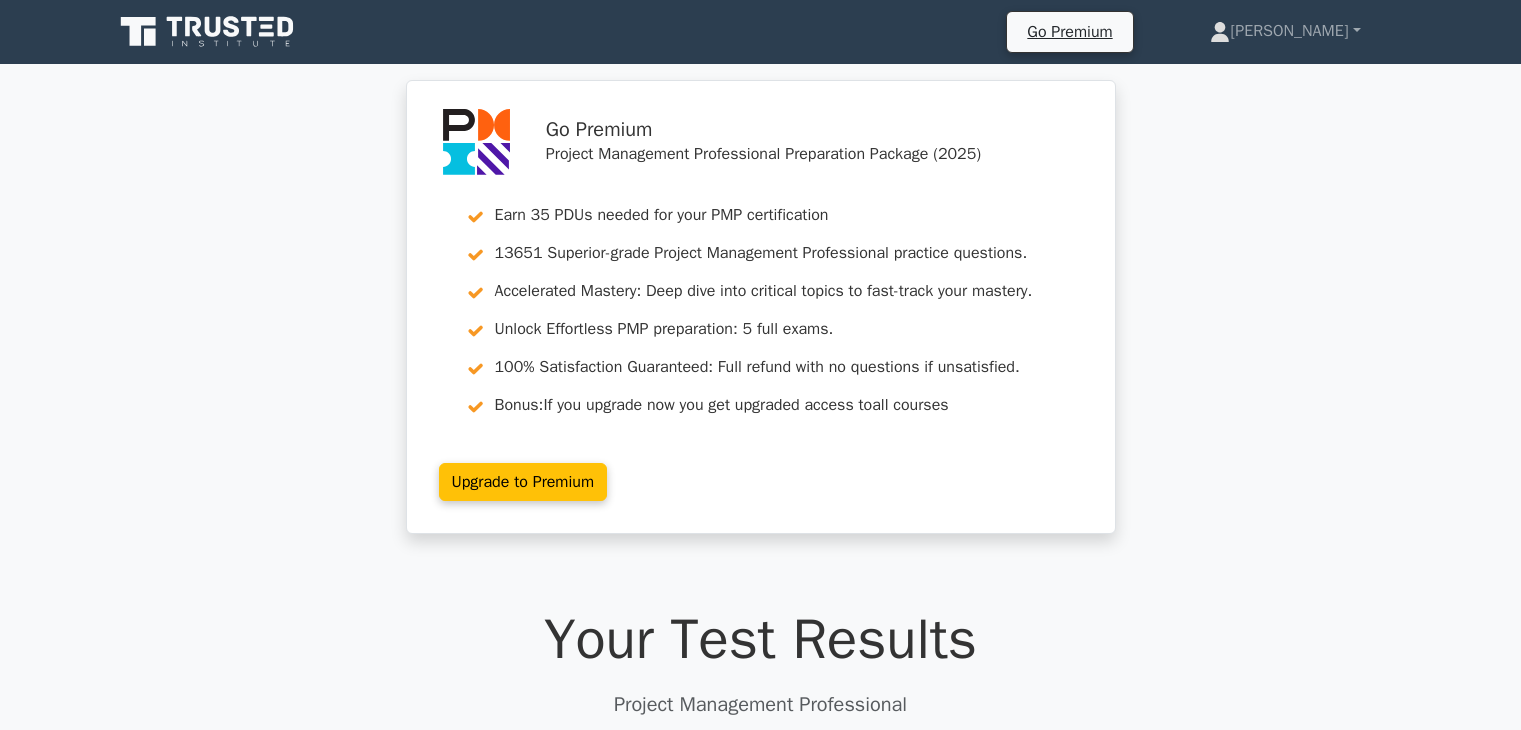 scroll, scrollTop: 0, scrollLeft: 0, axis: both 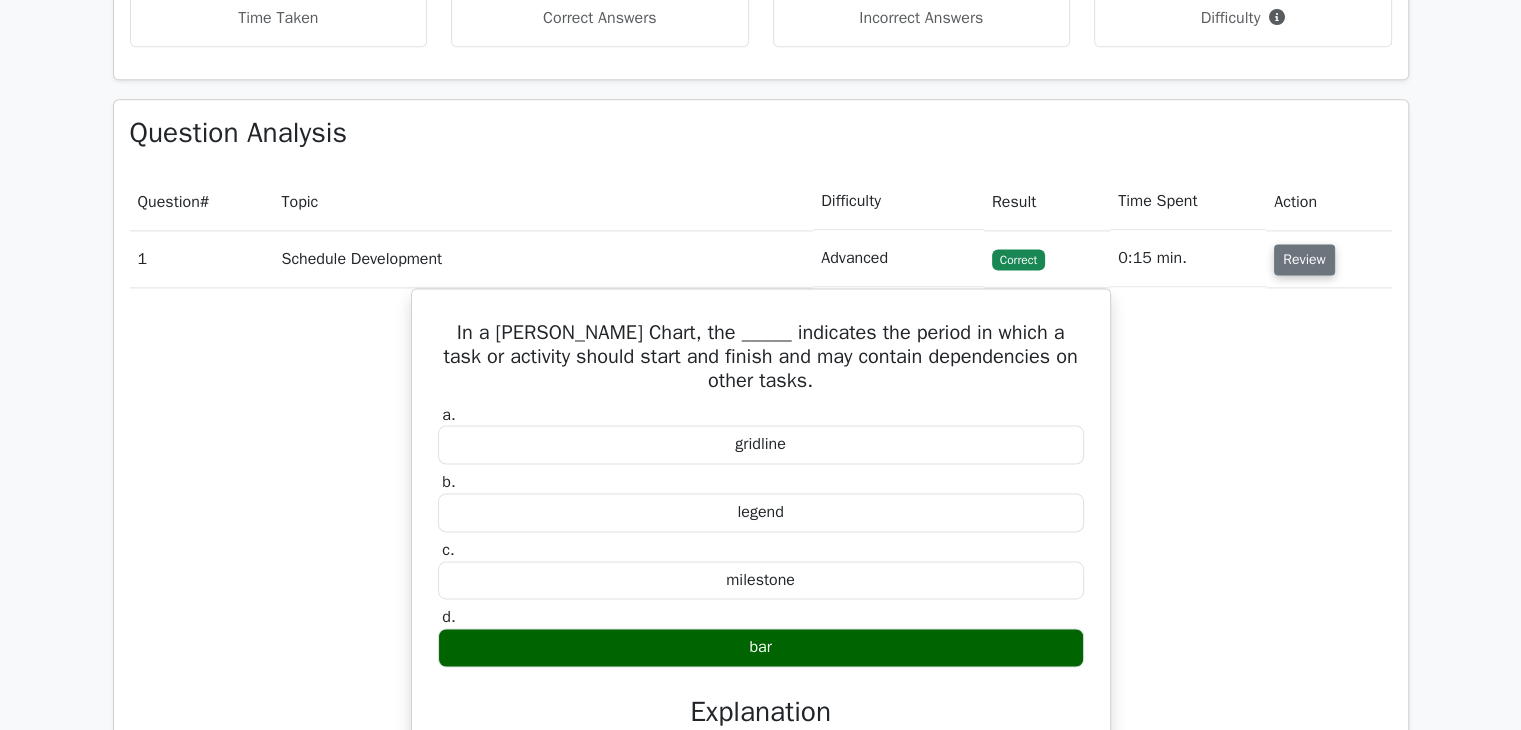 click on "Review" at bounding box center [1304, 259] 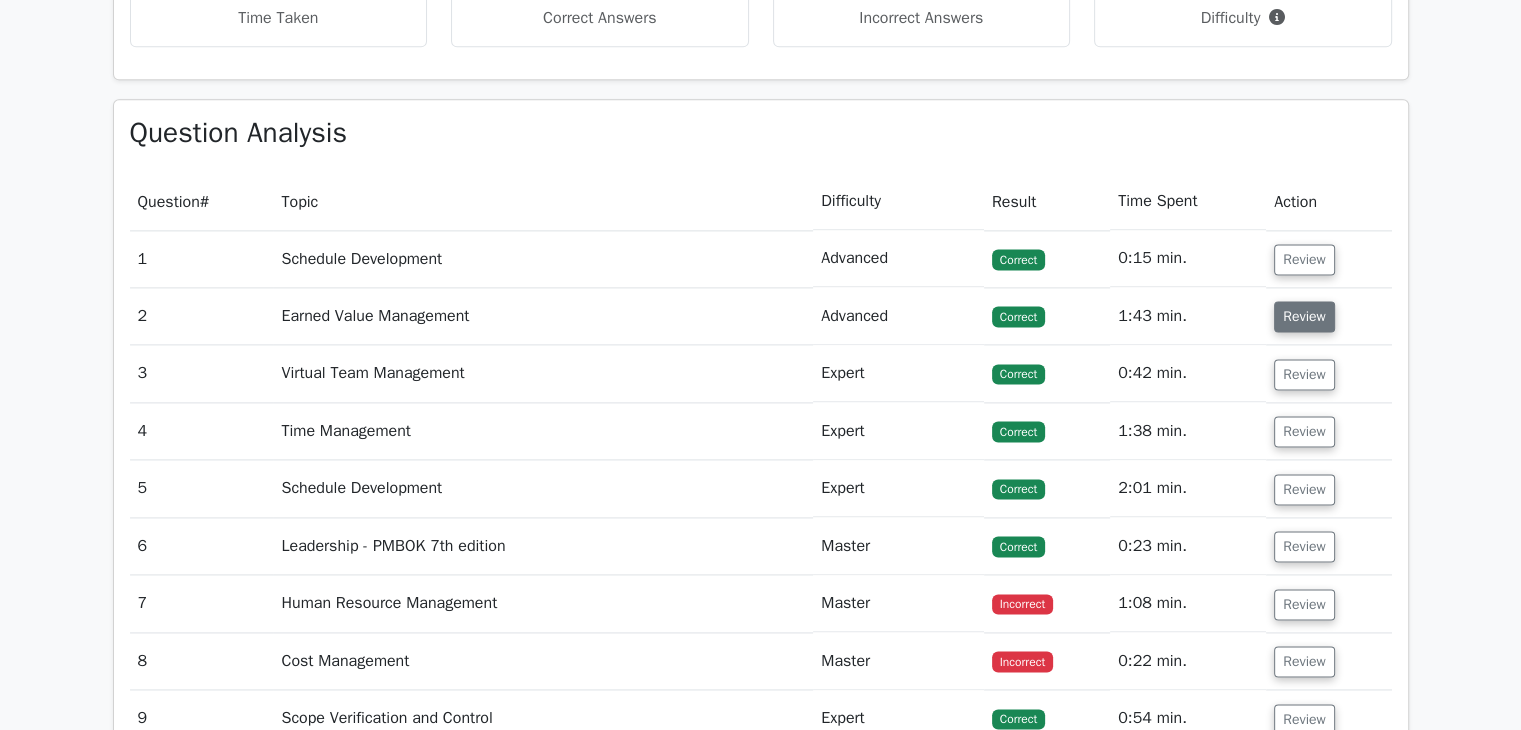 click on "Review" at bounding box center (1304, 316) 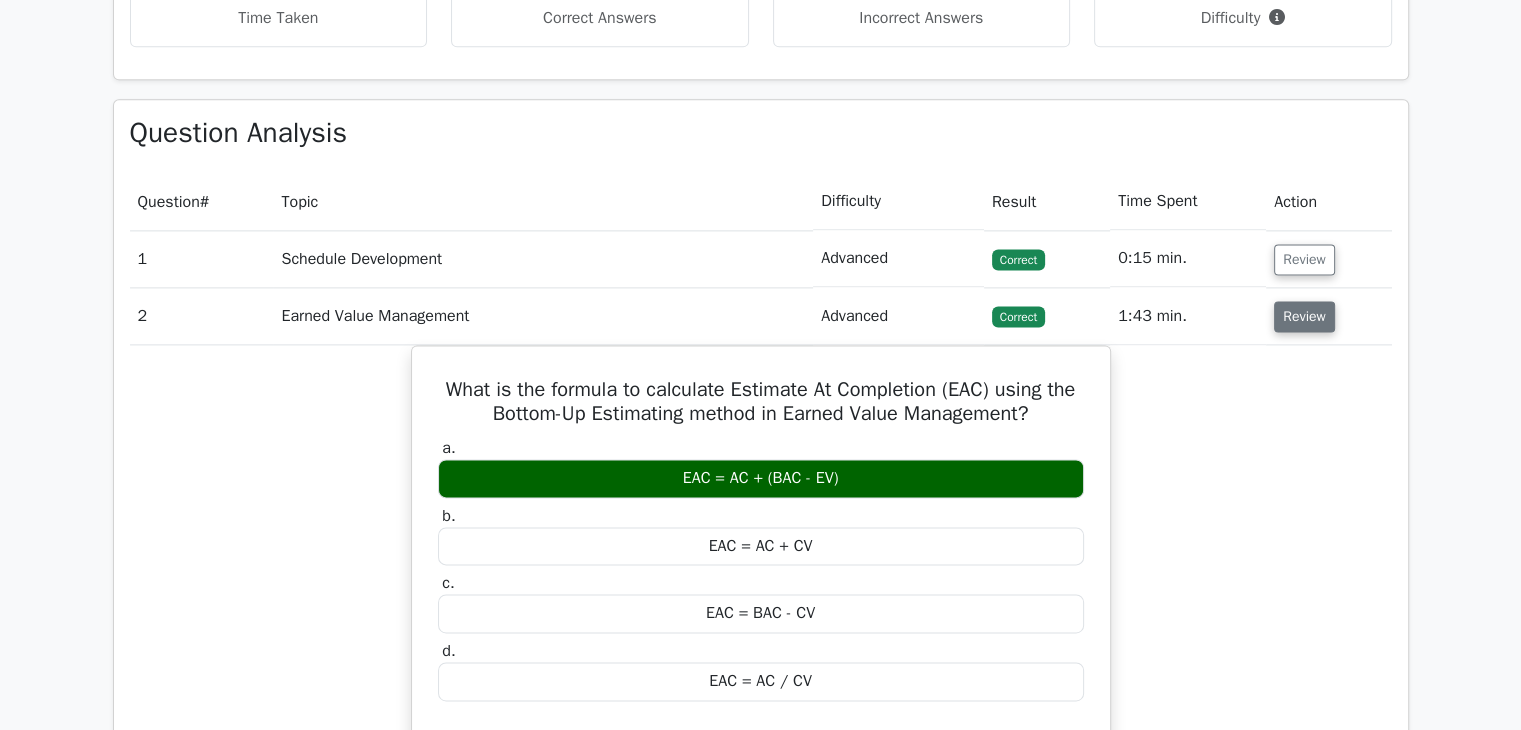 click on "Review" at bounding box center (1304, 316) 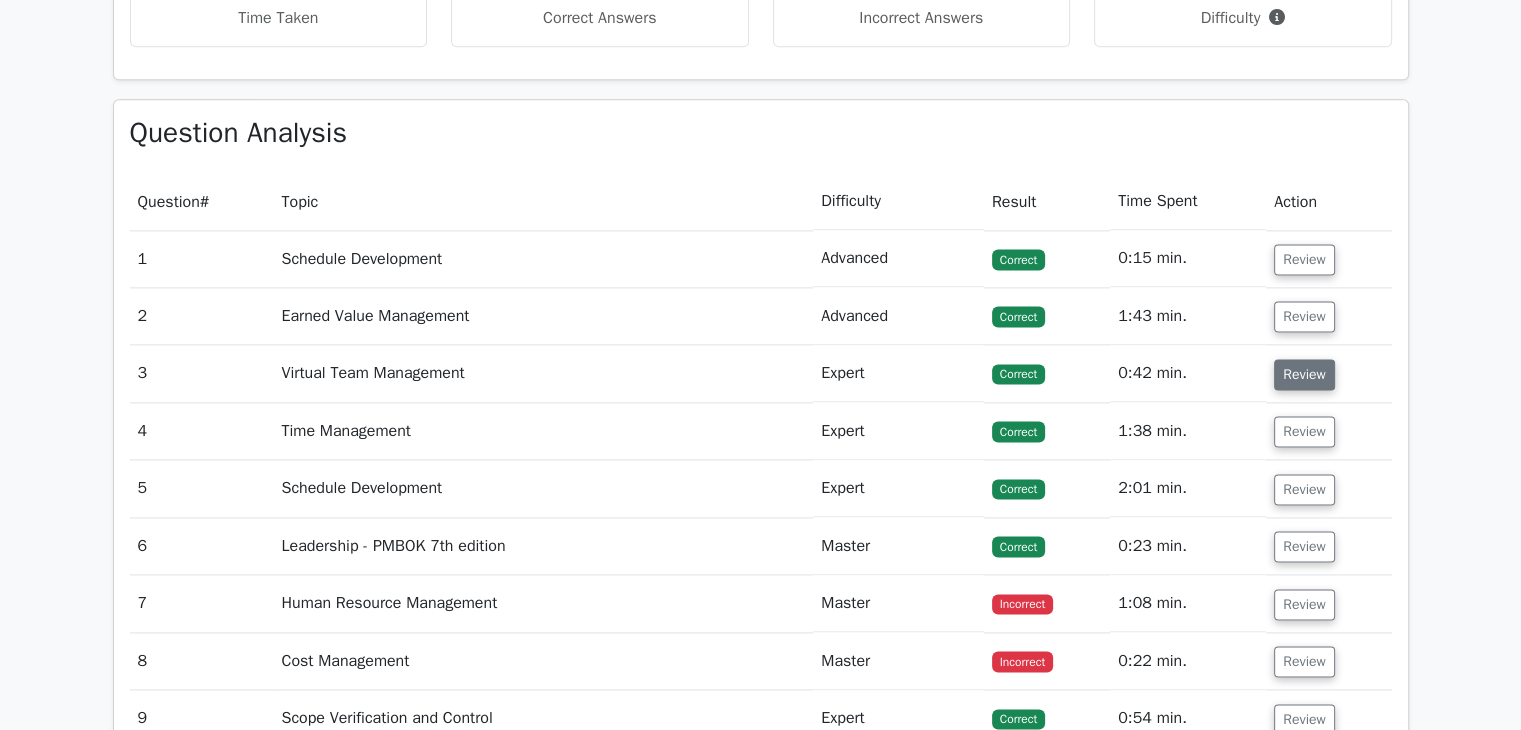 click on "Review" at bounding box center [1304, 374] 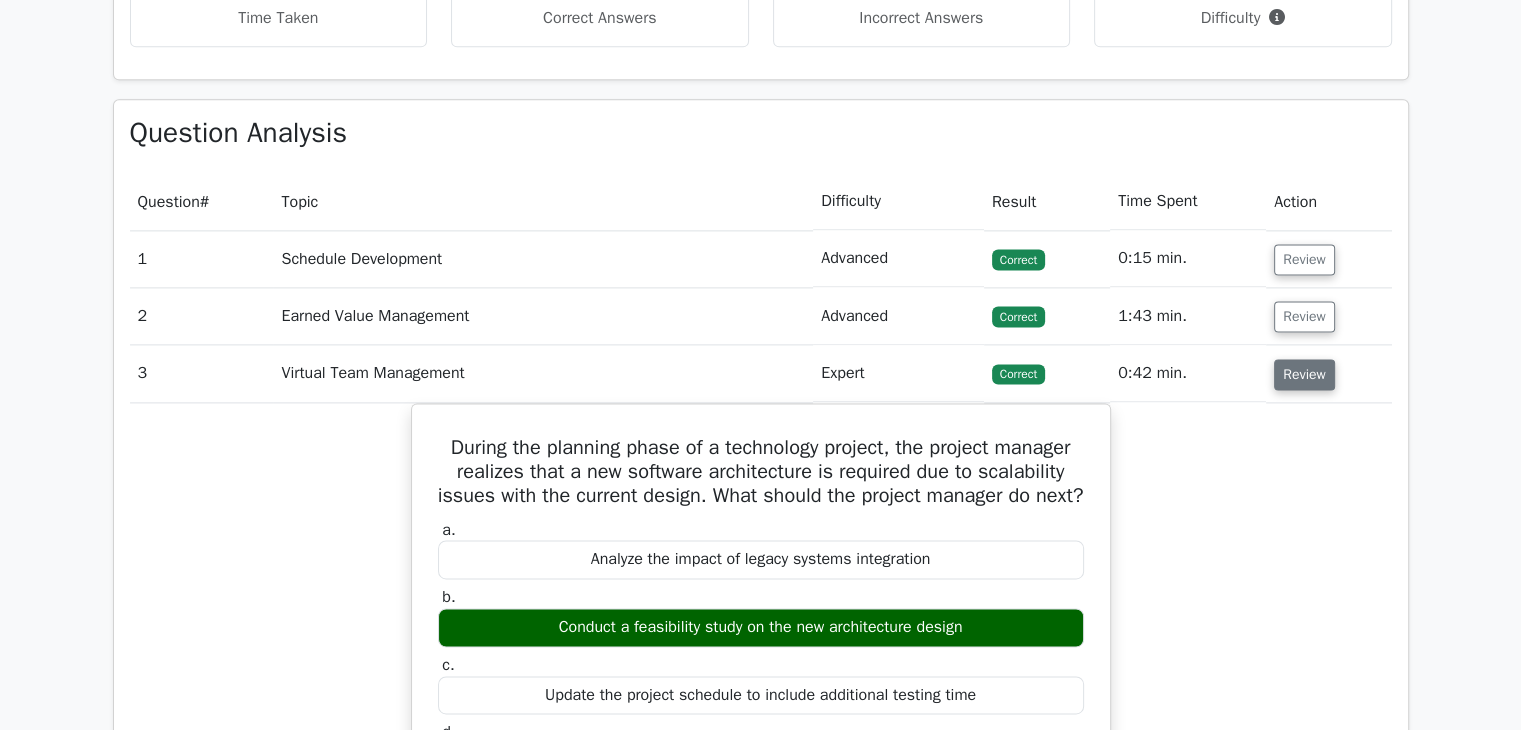 click on "Review" at bounding box center [1304, 374] 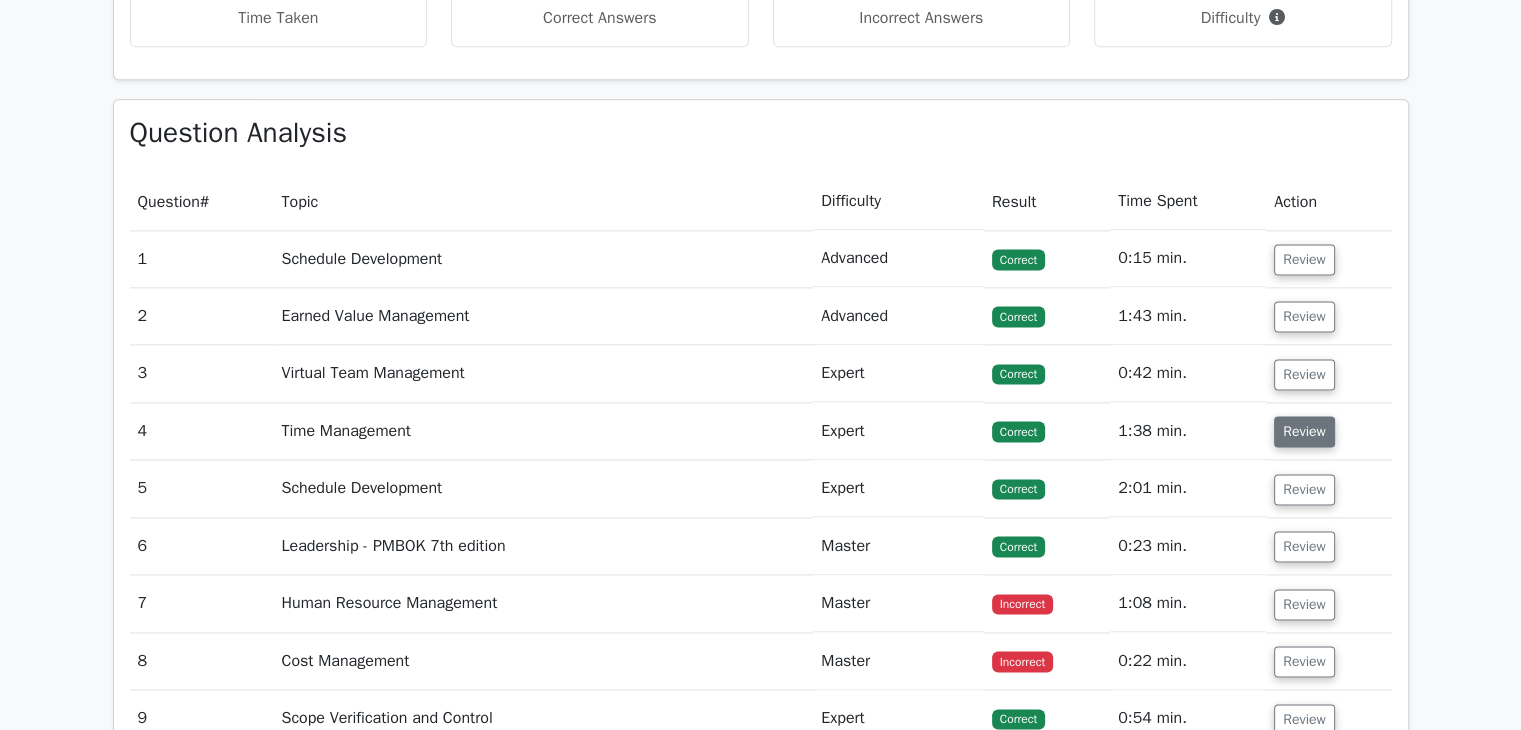 click on "Review" at bounding box center [1304, 431] 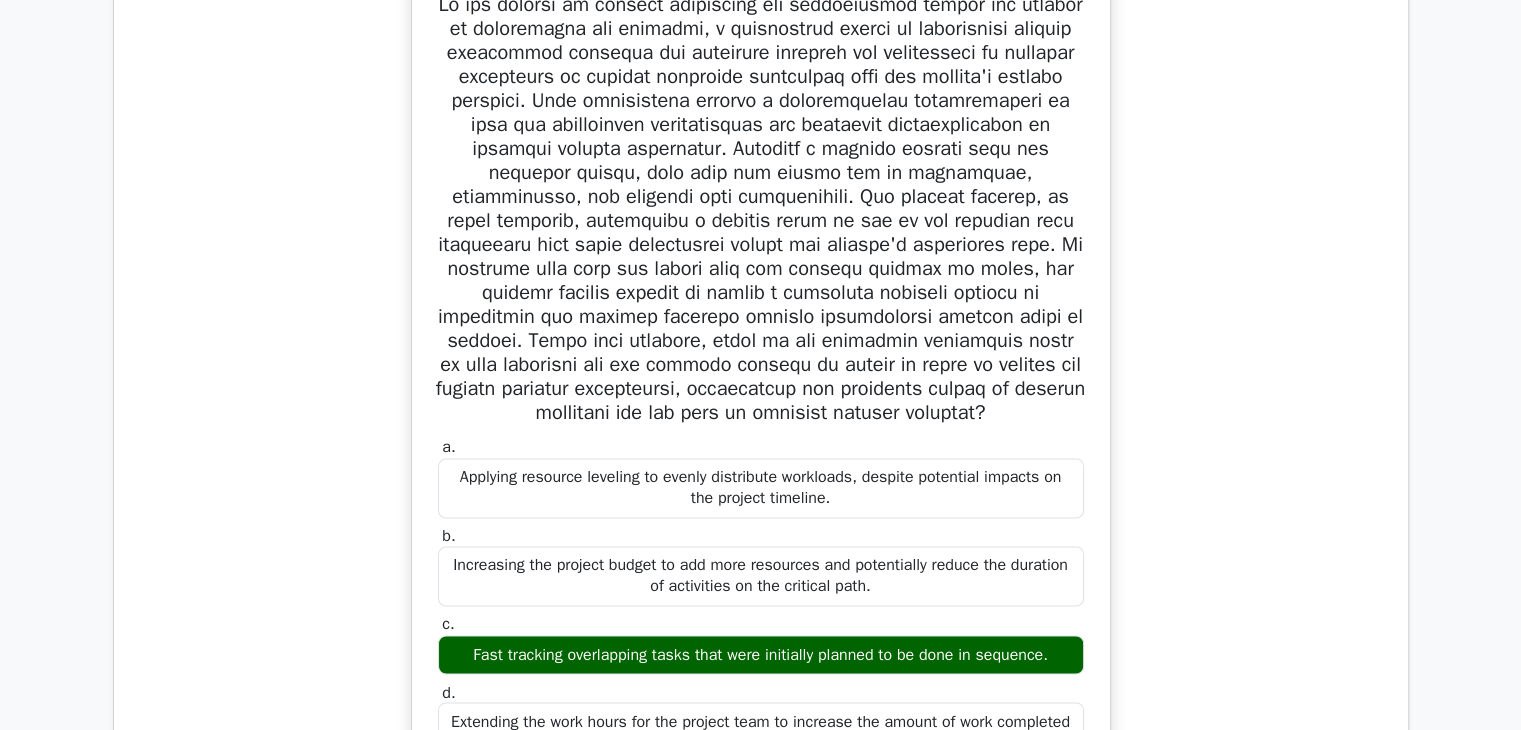 scroll, scrollTop: 2833, scrollLeft: 0, axis: vertical 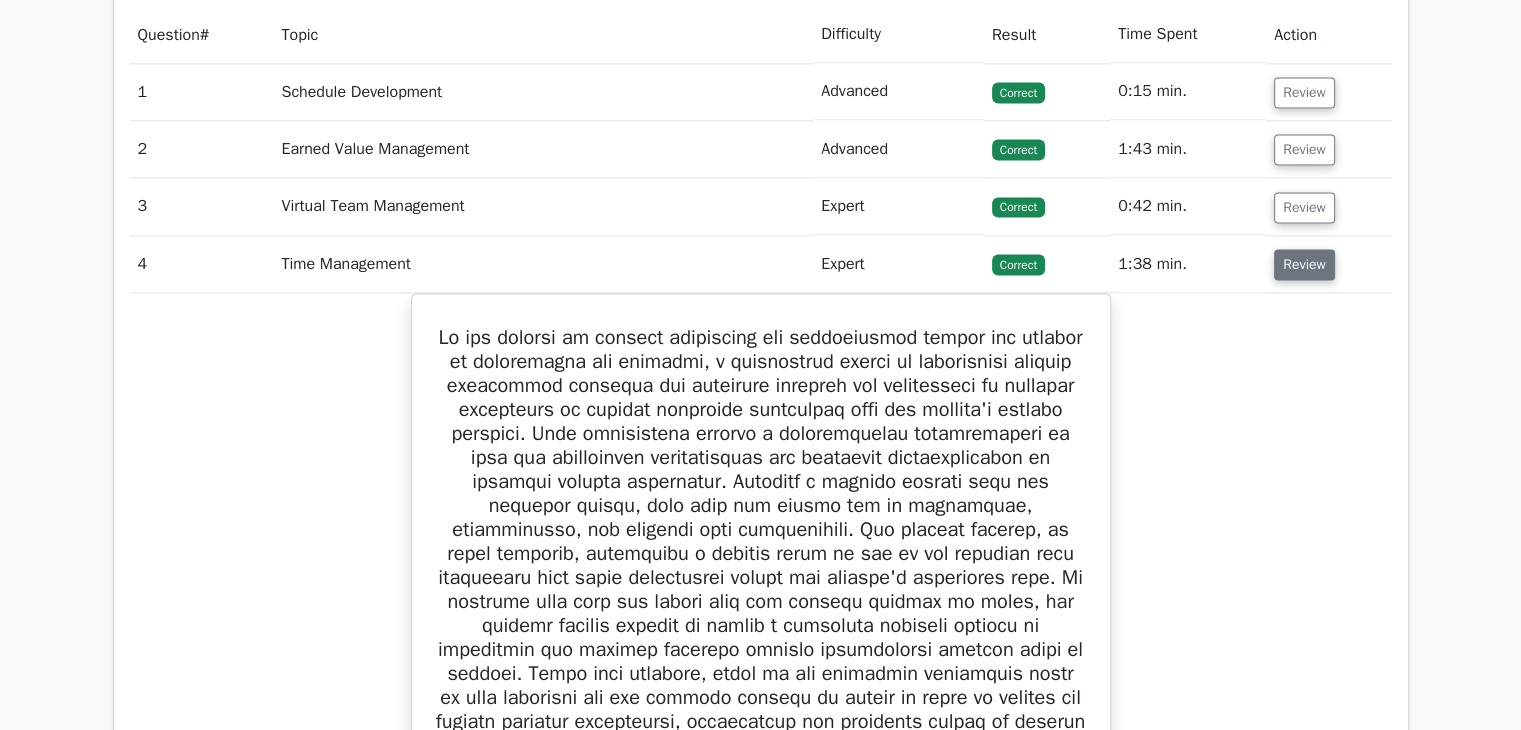 click on "Review" at bounding box center [1304, 264] 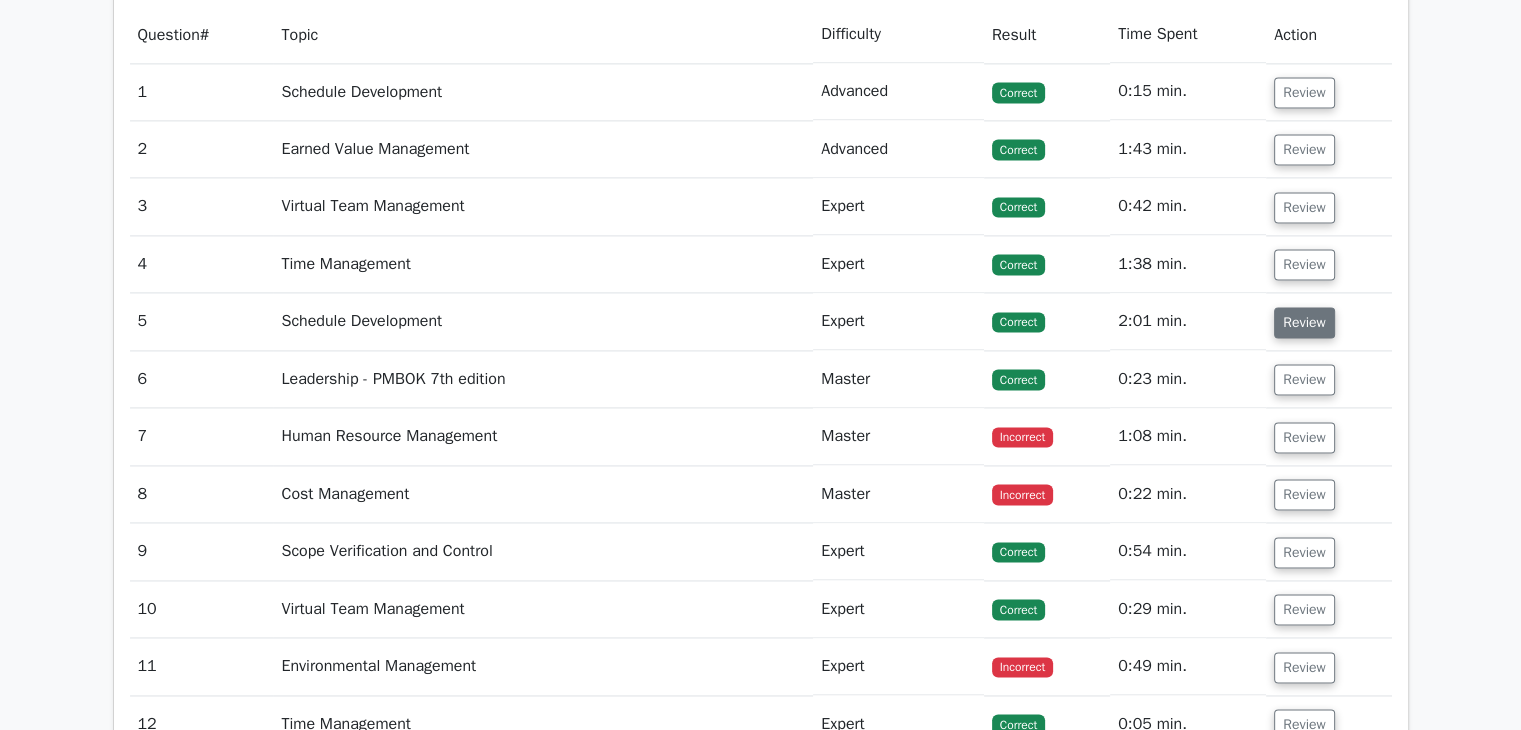 click on "Review" at bounding box center (1304, 322) 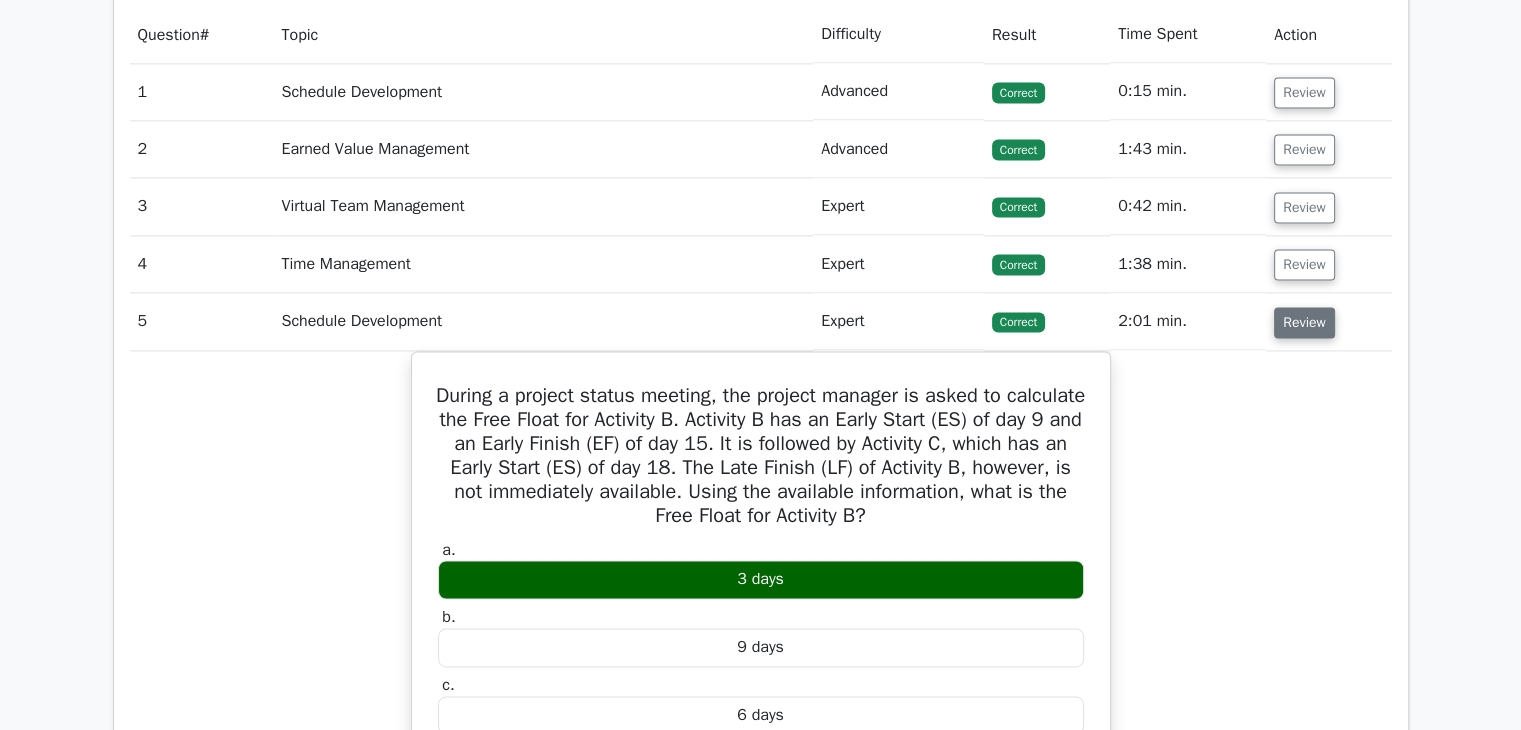 click on "Review" at bounding box center (1304, 322) 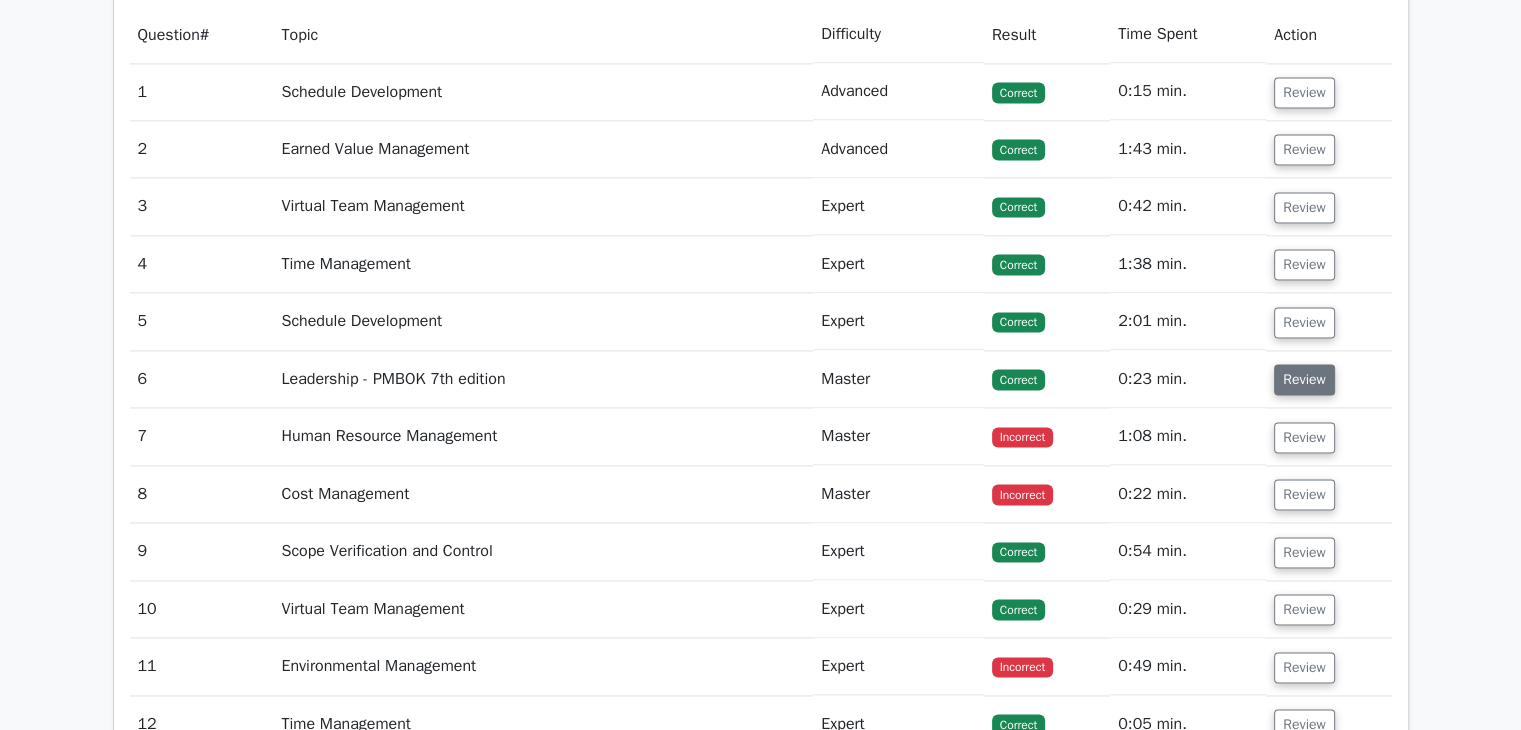 click on "Review" at bounding box center [1304, 379] 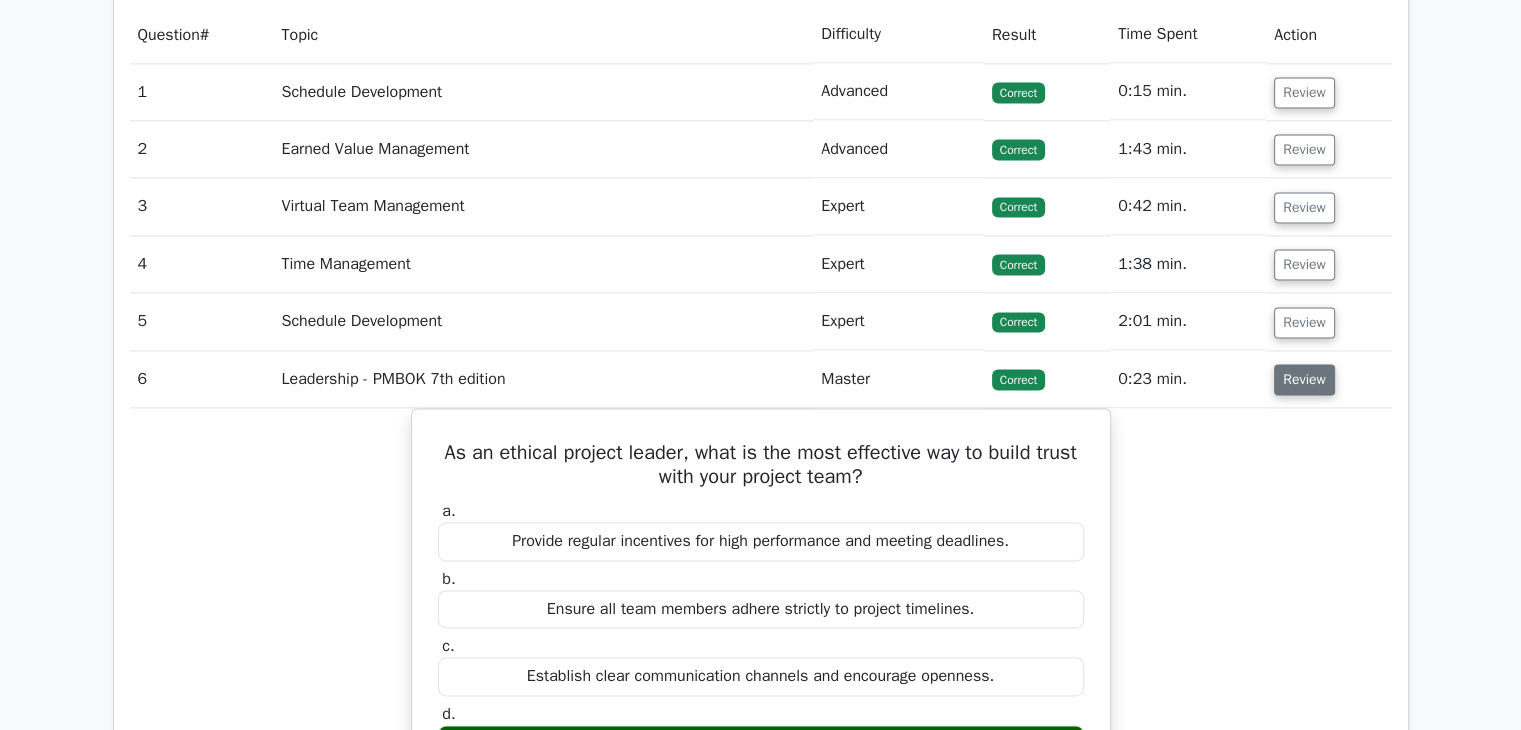 scroll, scrollTop: 3000, scrollLeft: 0, axis: vertical 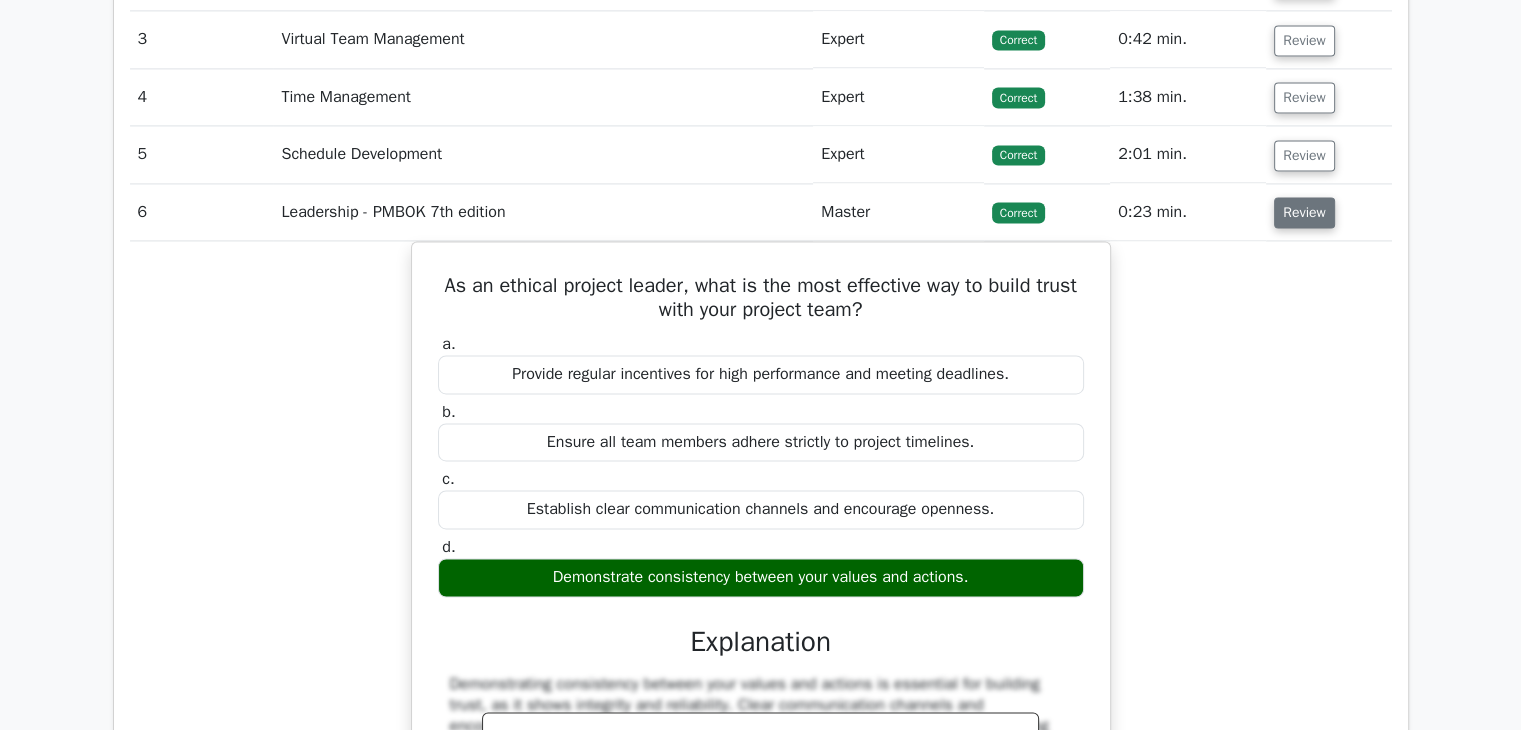 click on "Review" at bounding box center [1304, 212] 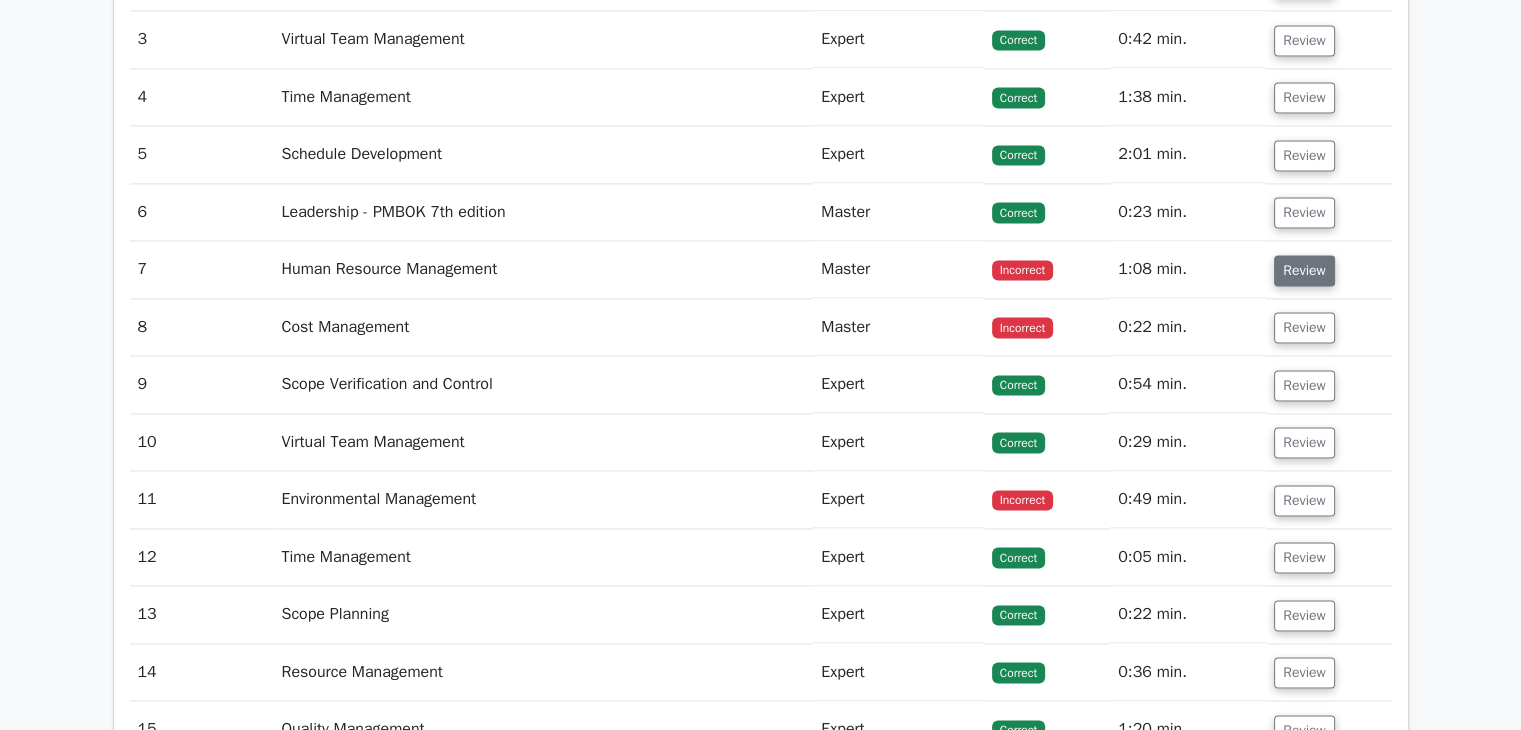 click on "Review" at bounding box center [1304, 270] 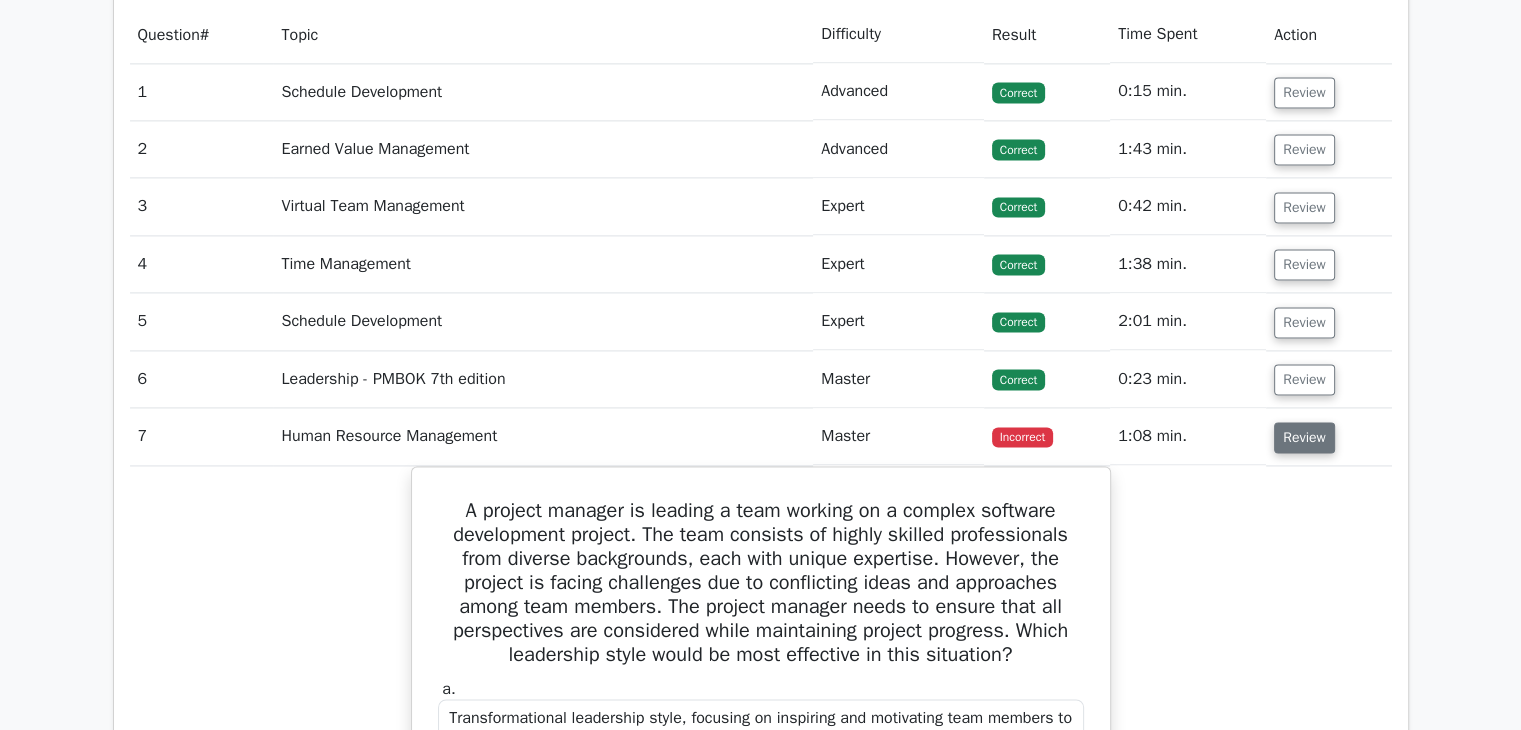 scroll, scrollTop: 3166, scrollLeft: 0, axis: vertical 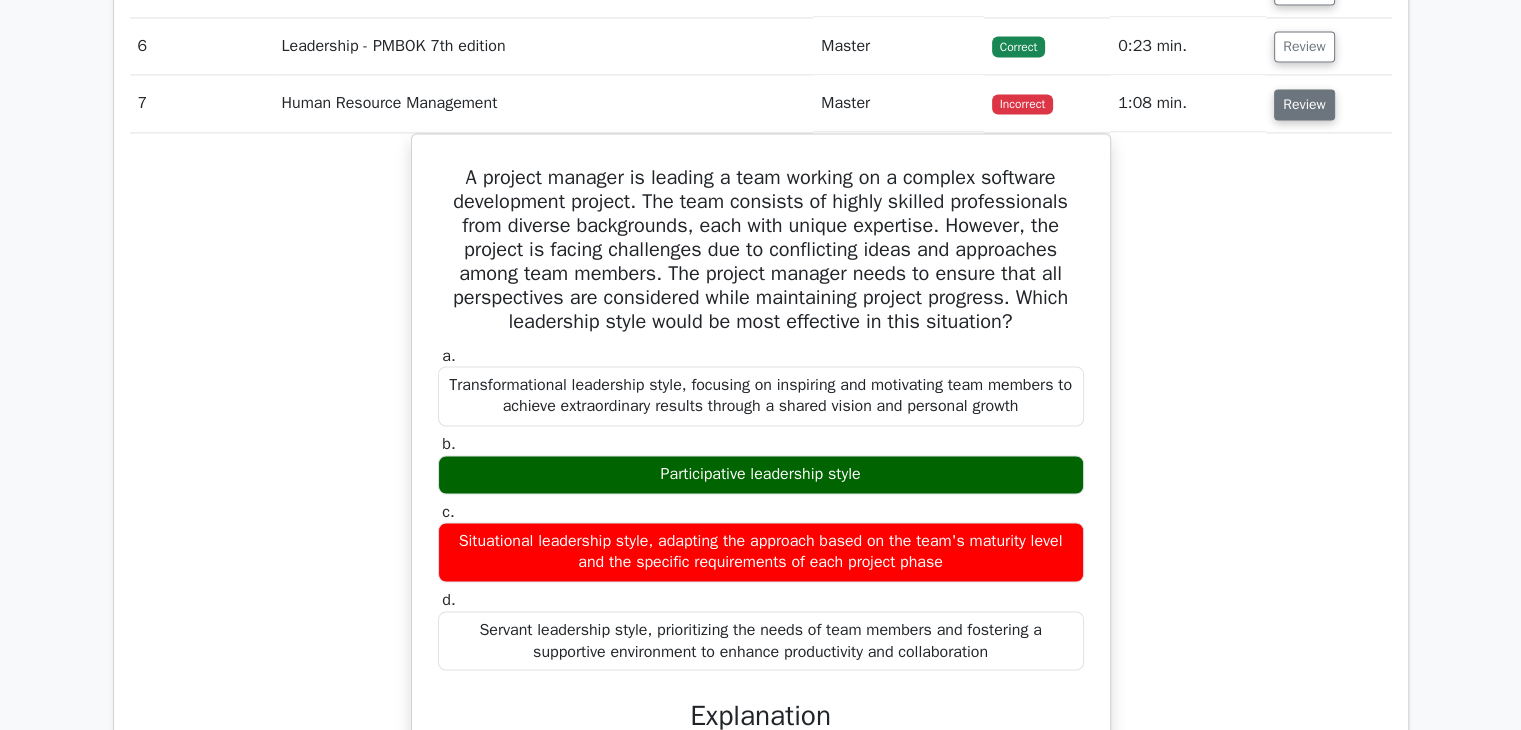 click on "Review" at bounding box center [1304, 104] 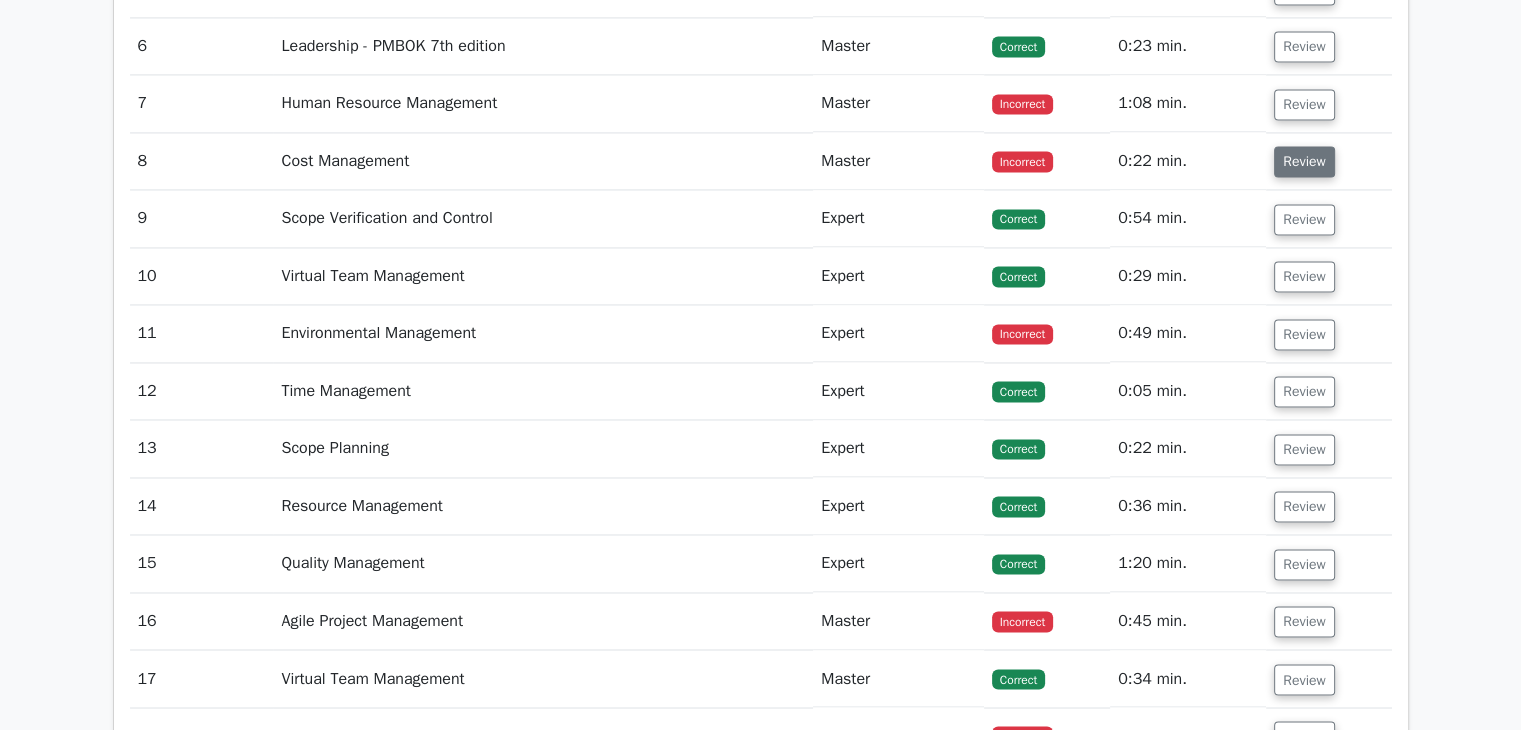 click on "Review" at bounding box center [1304, 161] 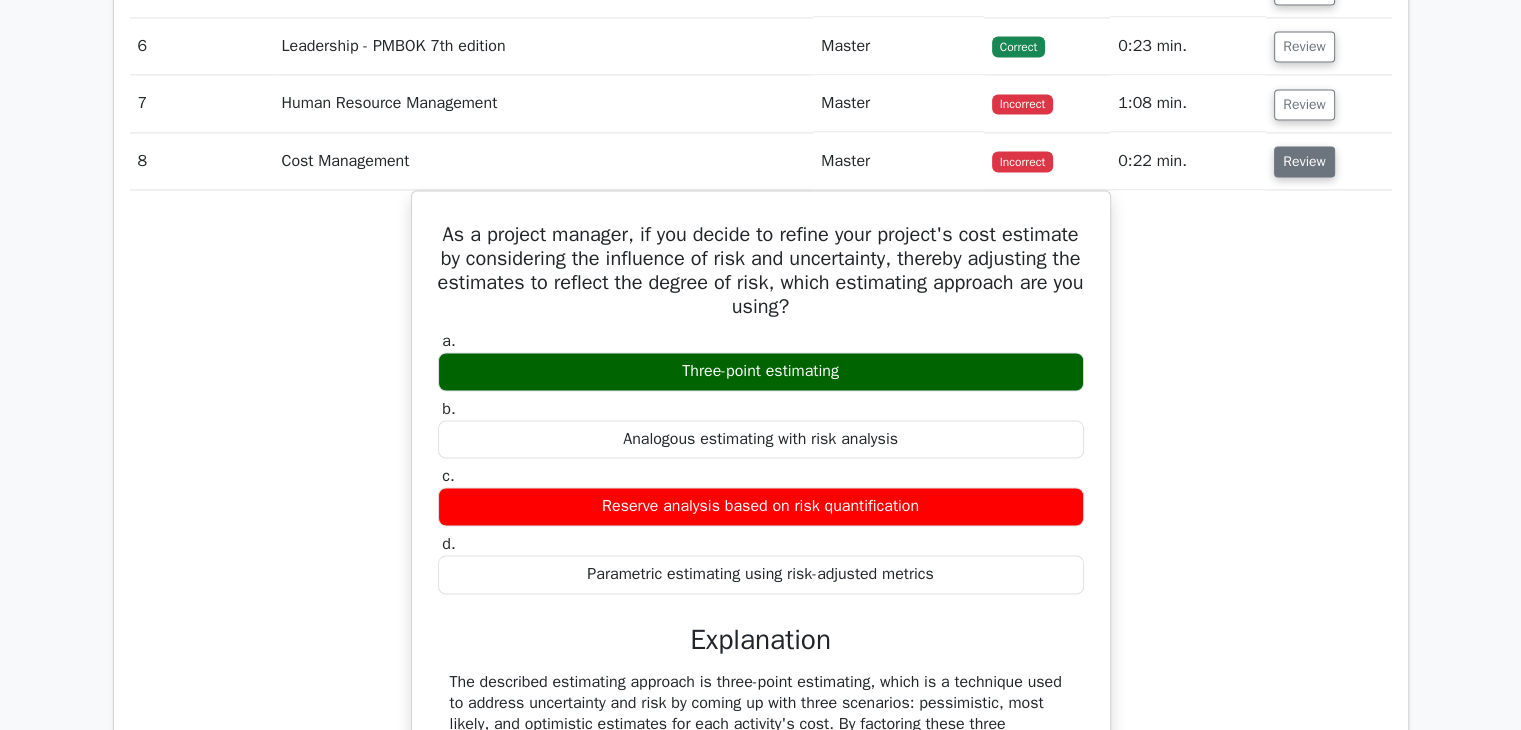 click on "Review" at bounding box center [1304, 161] 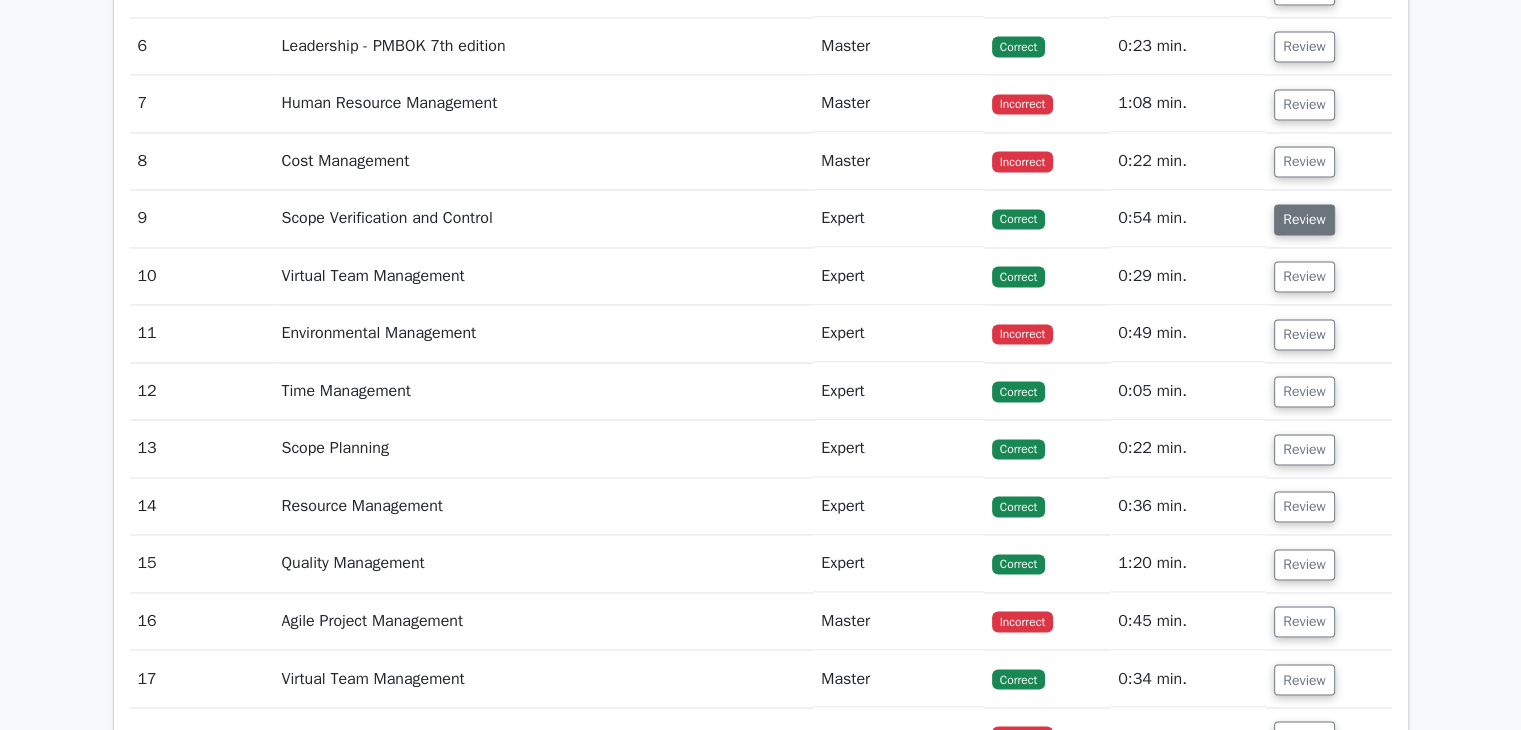 click on "Review" at bounding box center (1304, 219) 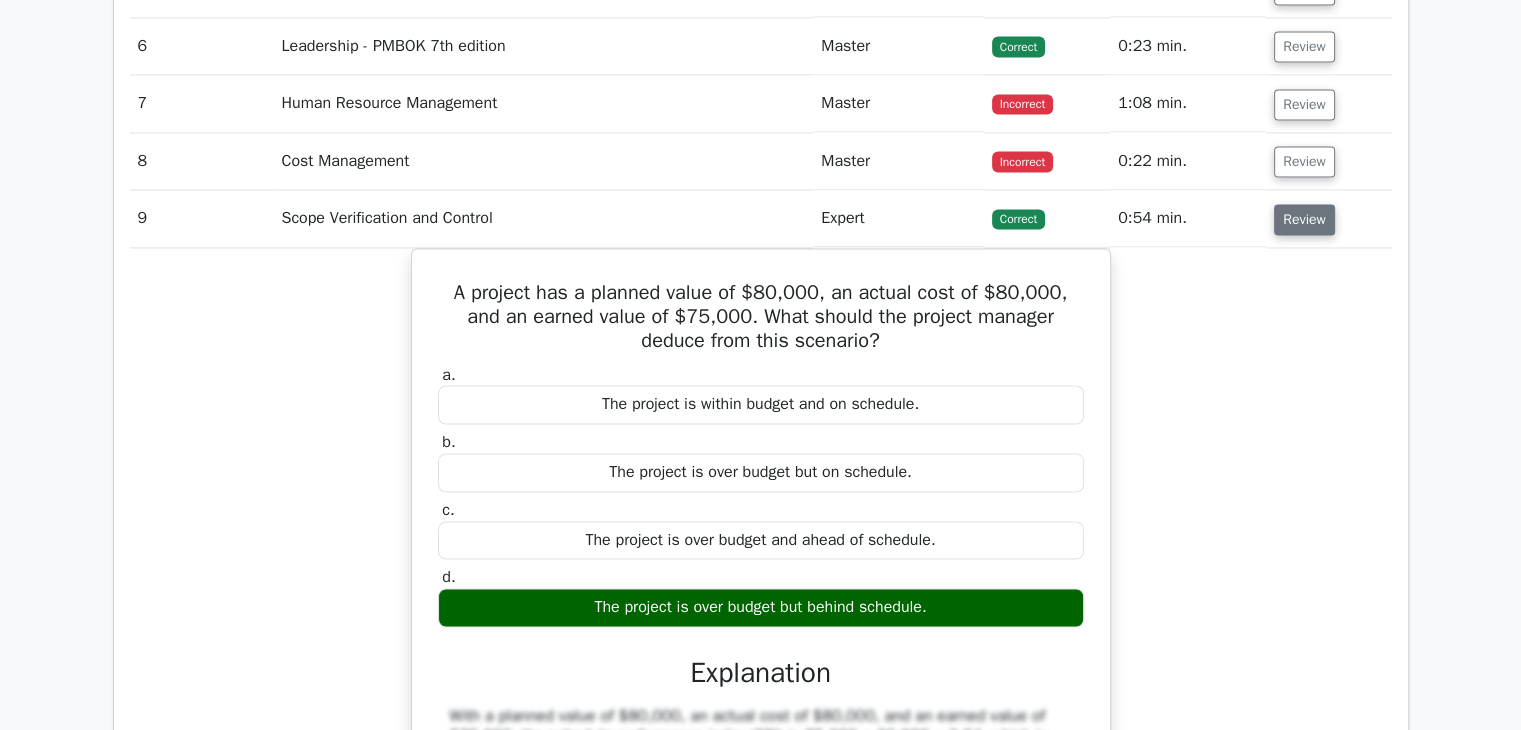 click on "Review" at bounding box center [1304, 219] 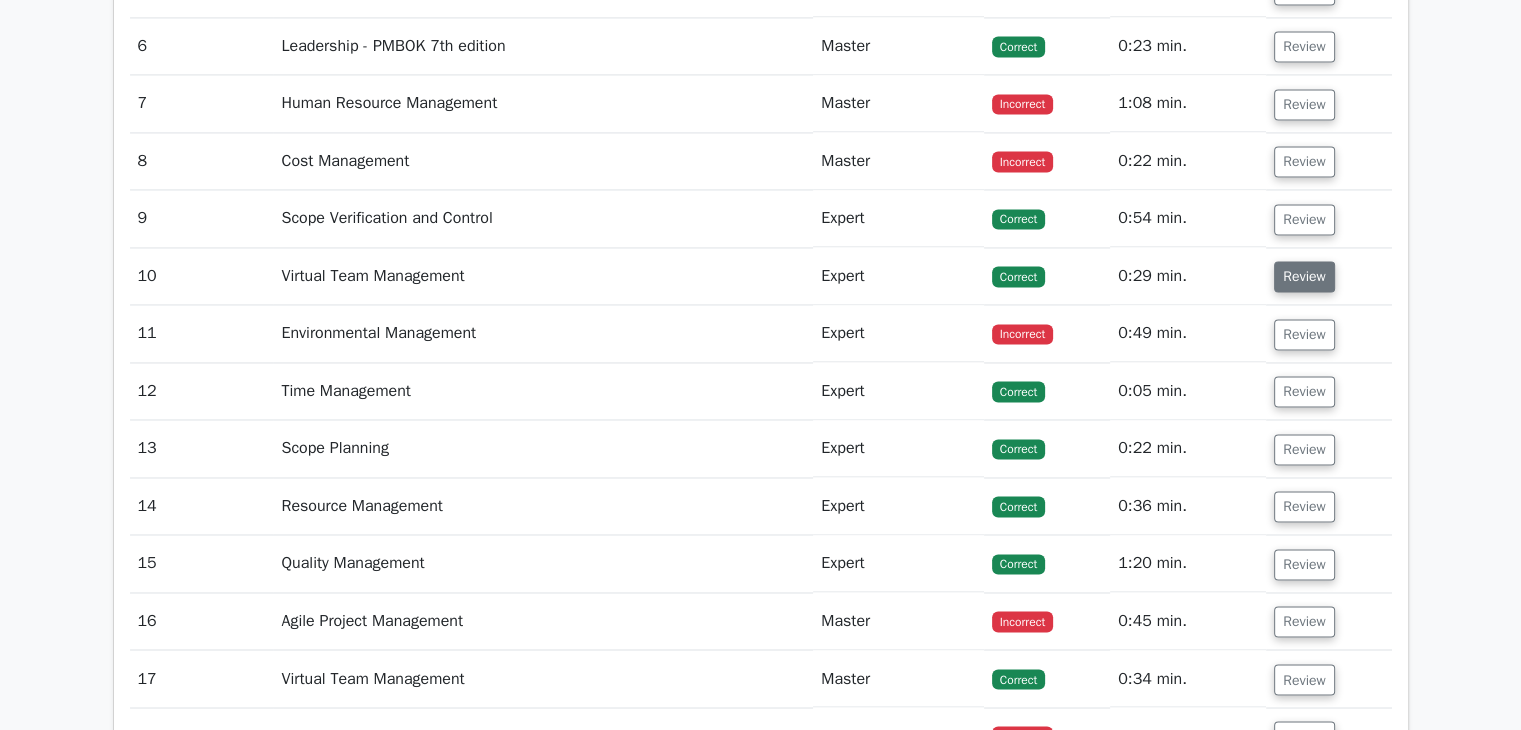 click on "Review" at bounding box center (1304, 276) 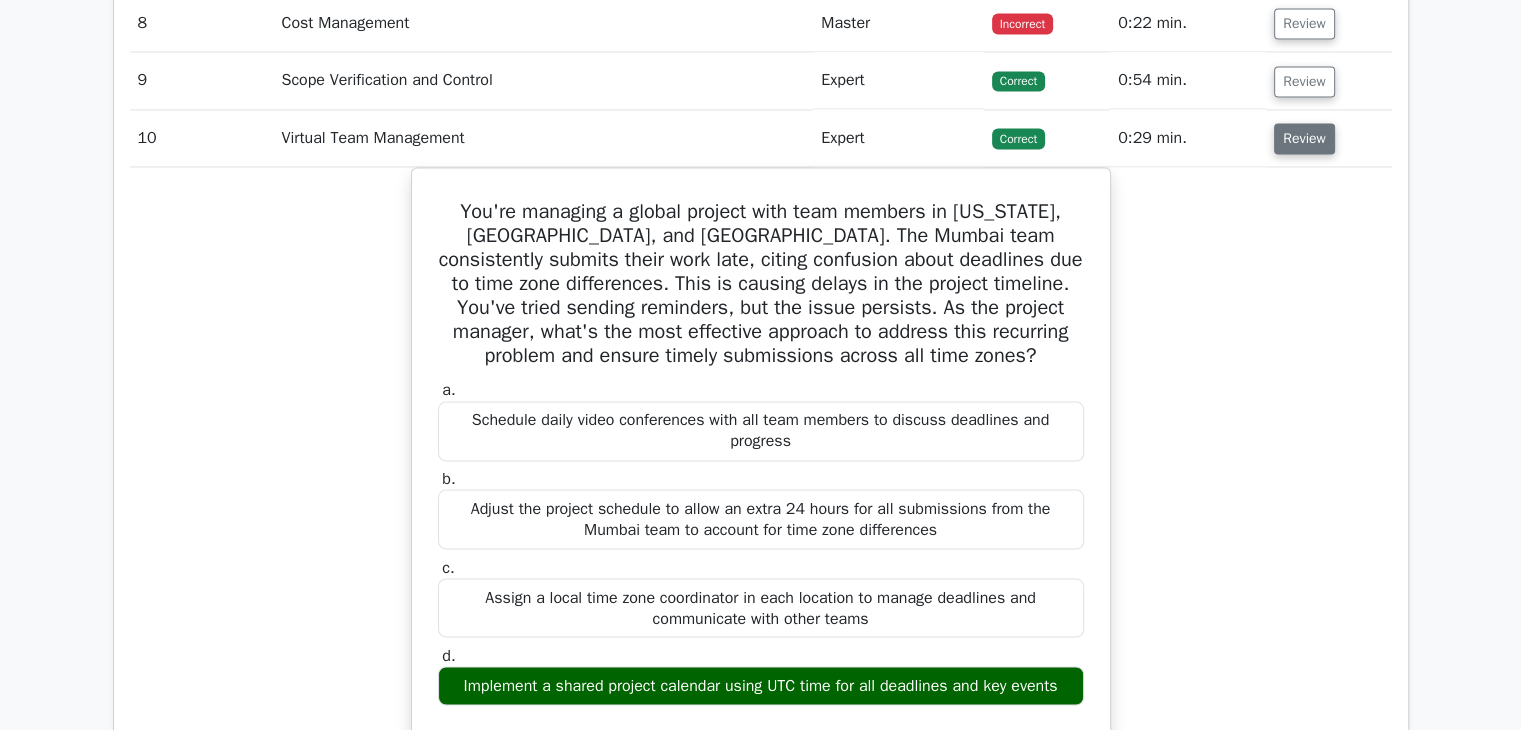 scroll, scrollTop: 3333, scrollLeft: 0, axis: vertical 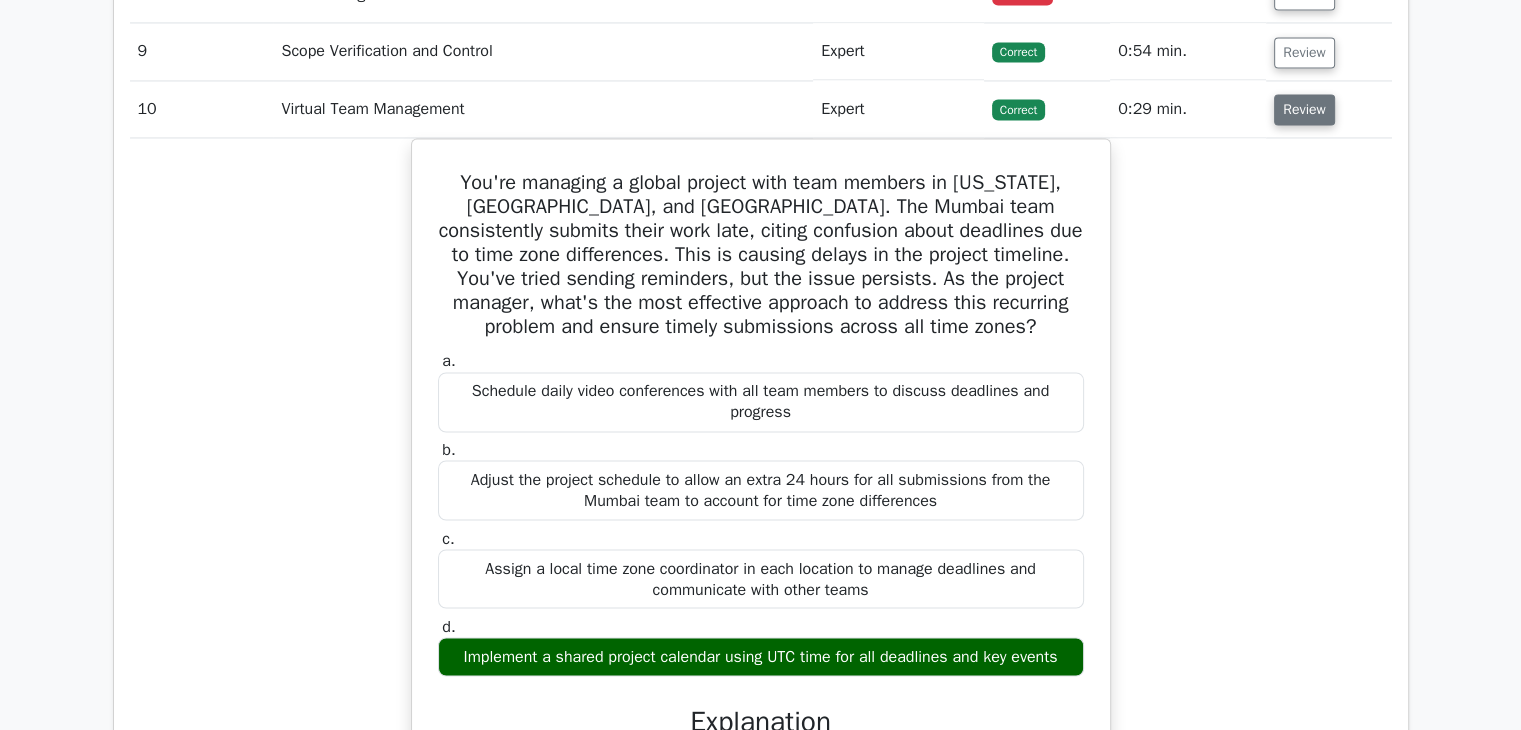 click on "Review" at bounding box center [1304, 109] 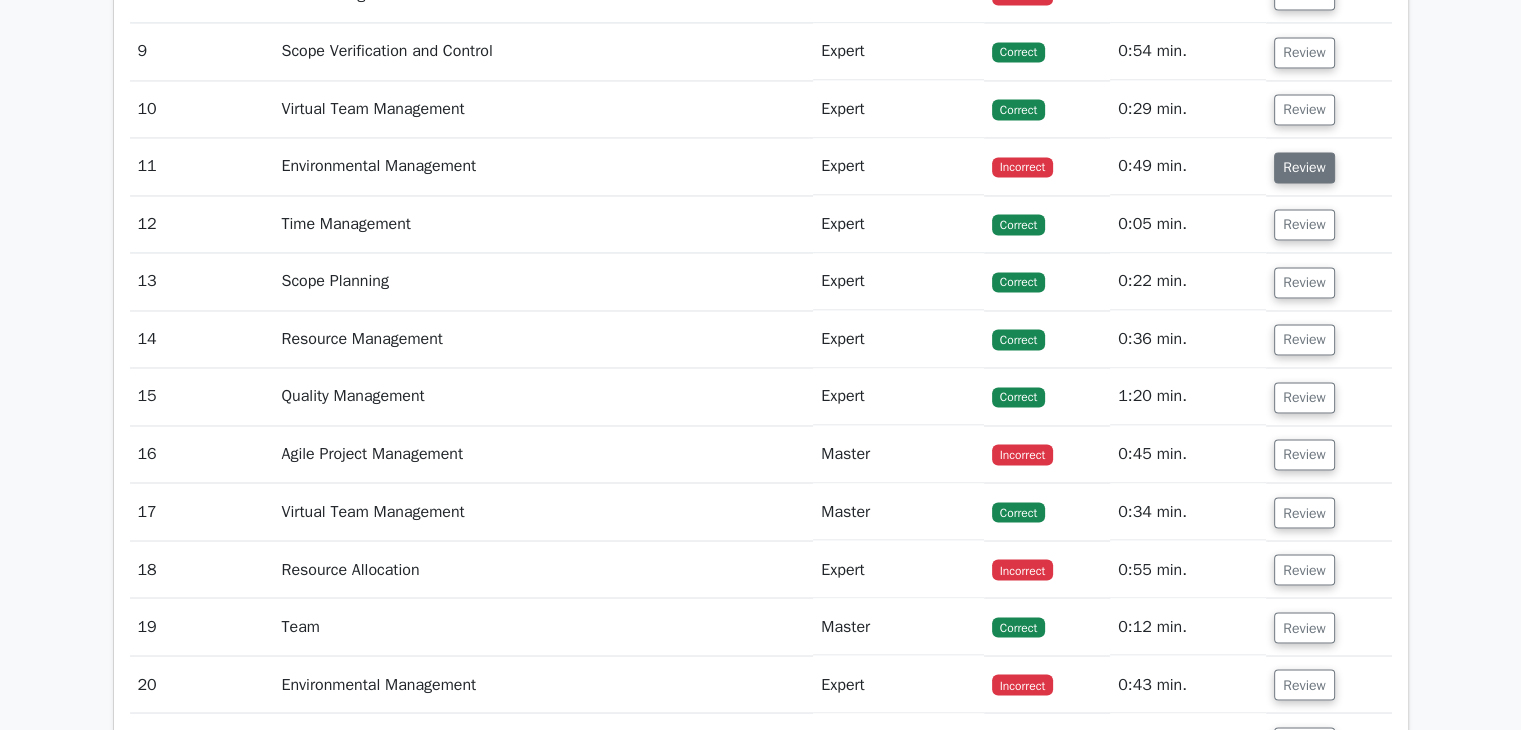 click on "Review" at bounding box center (1304, 167) 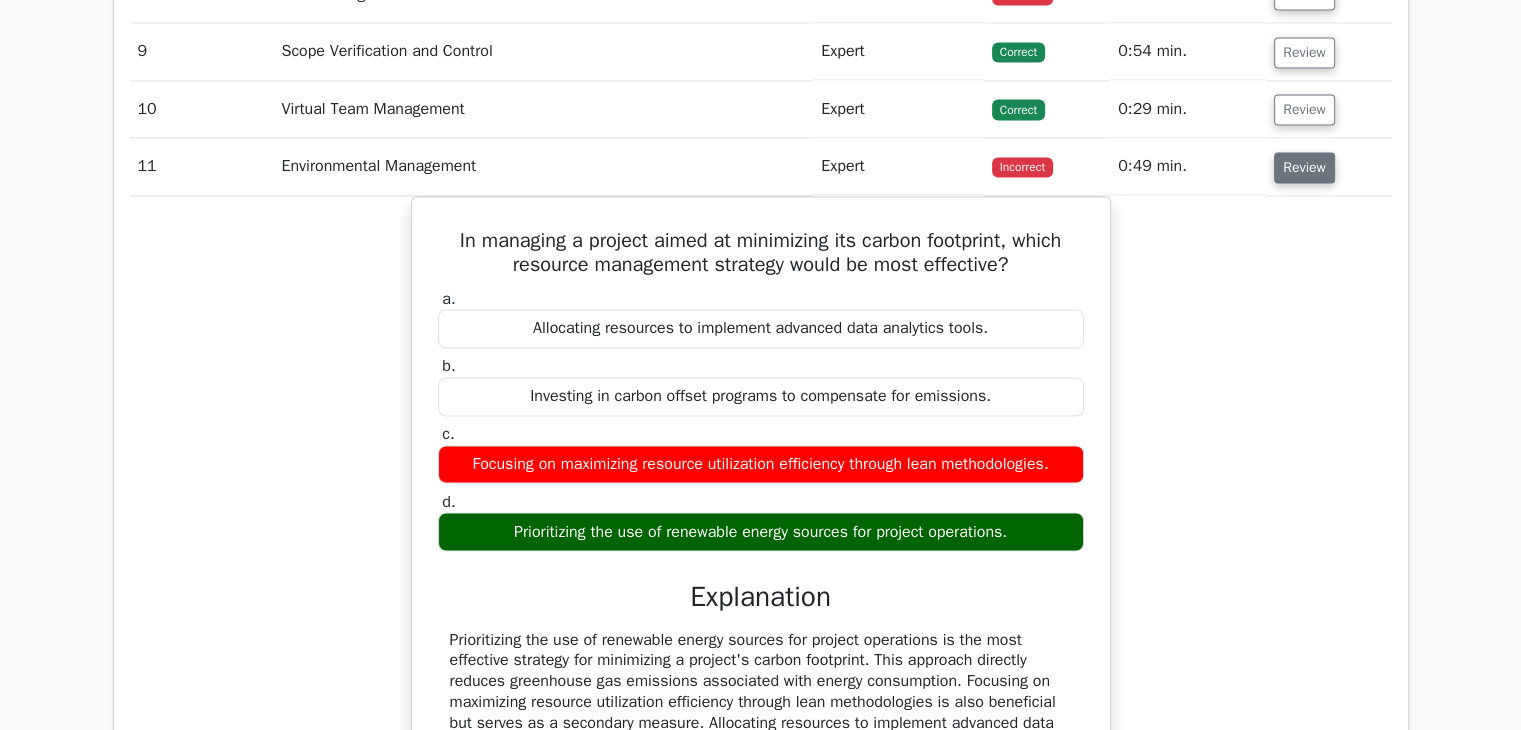 click on "Review" at bounding box center [1304, 167] 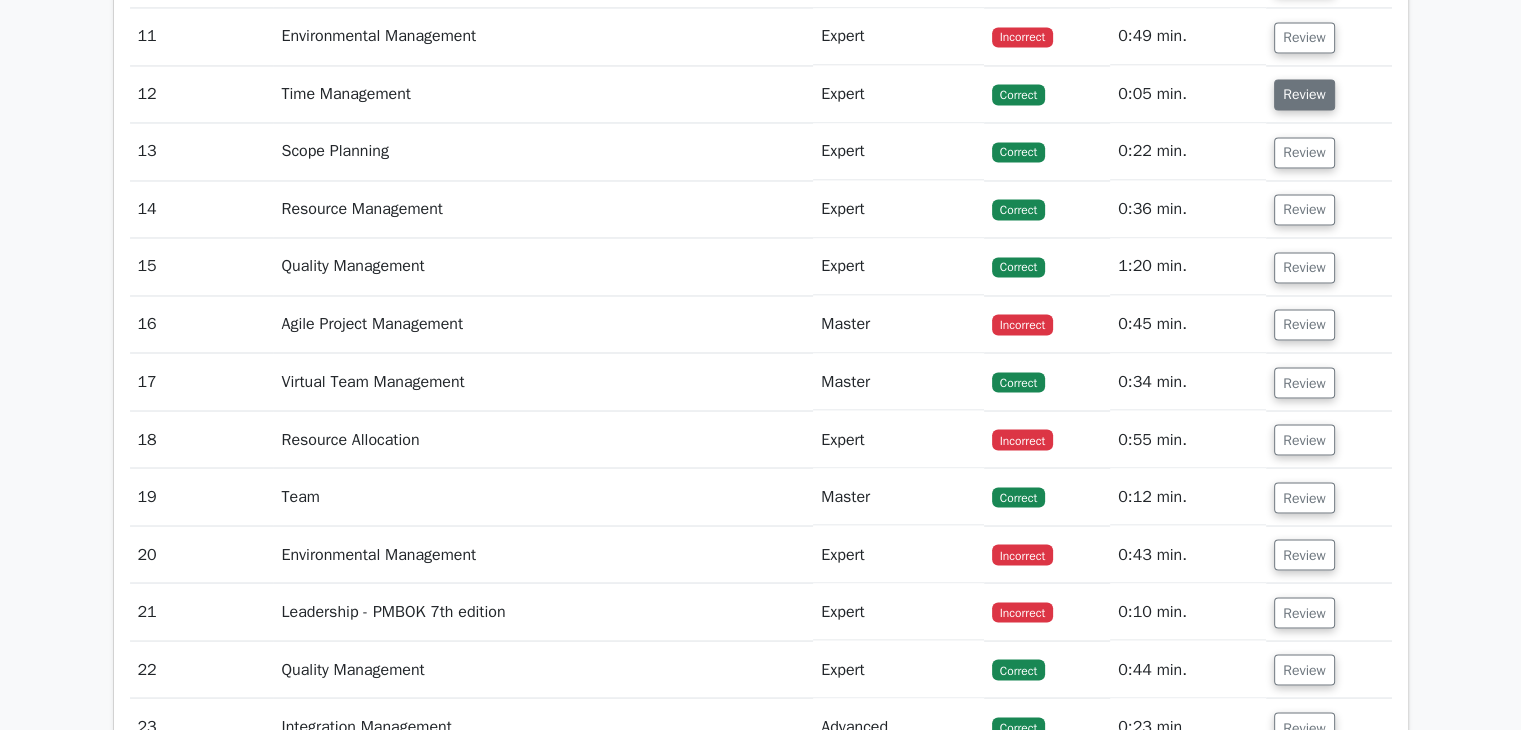 scroll, scrollTop: 3500, scrollLeft: 0, axis: vertical 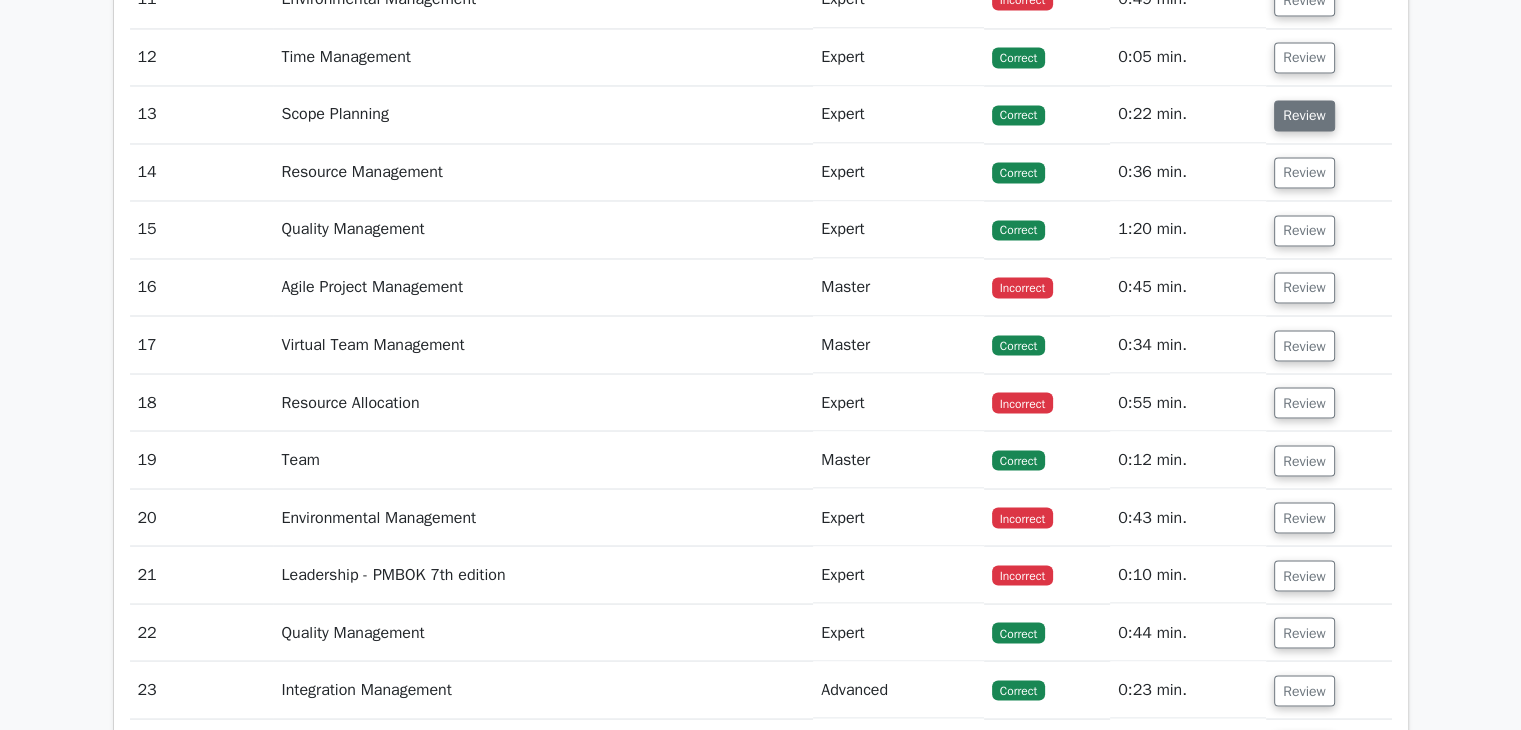 click on "Review" at bounding box center [1304, 115] 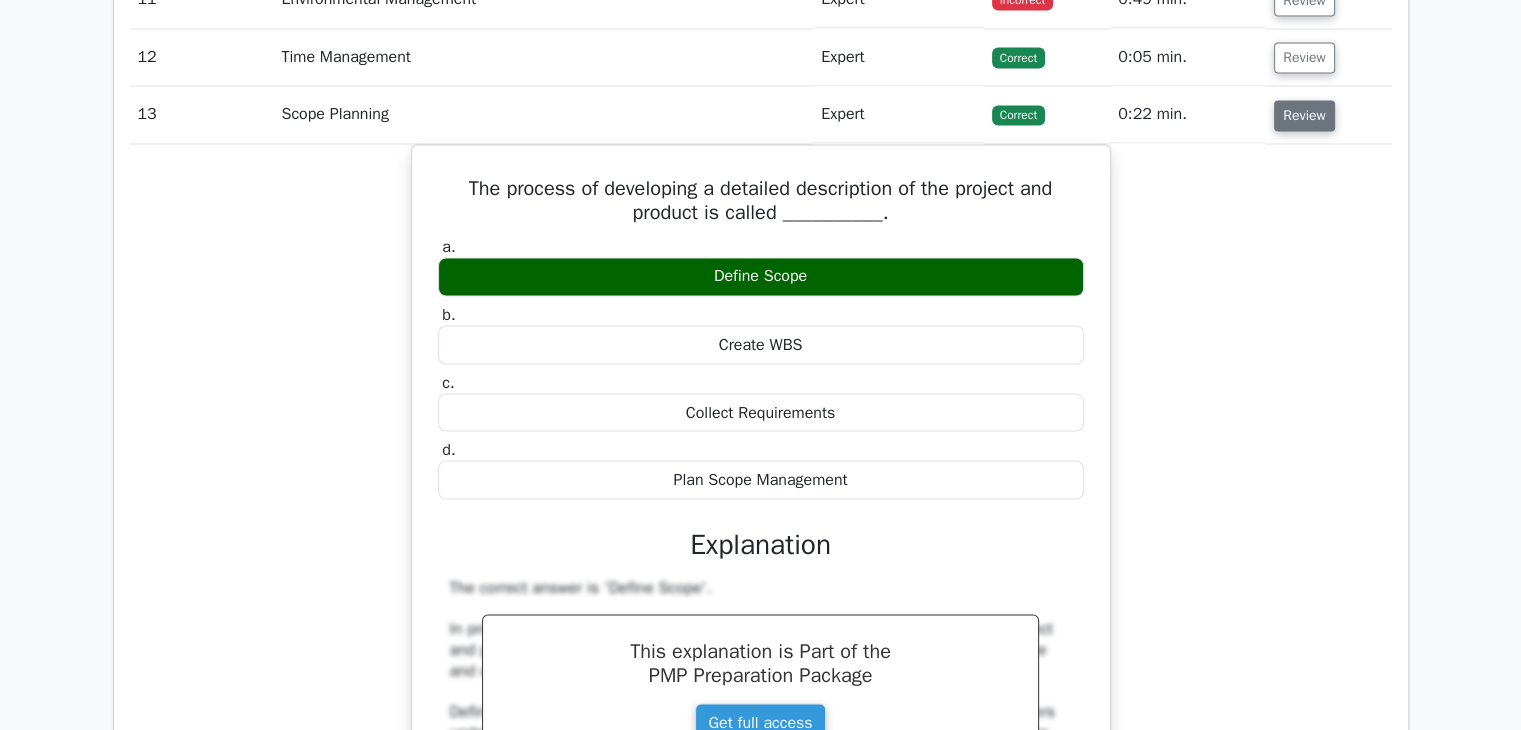 click on "Review" at bounding box center [1304, 115] 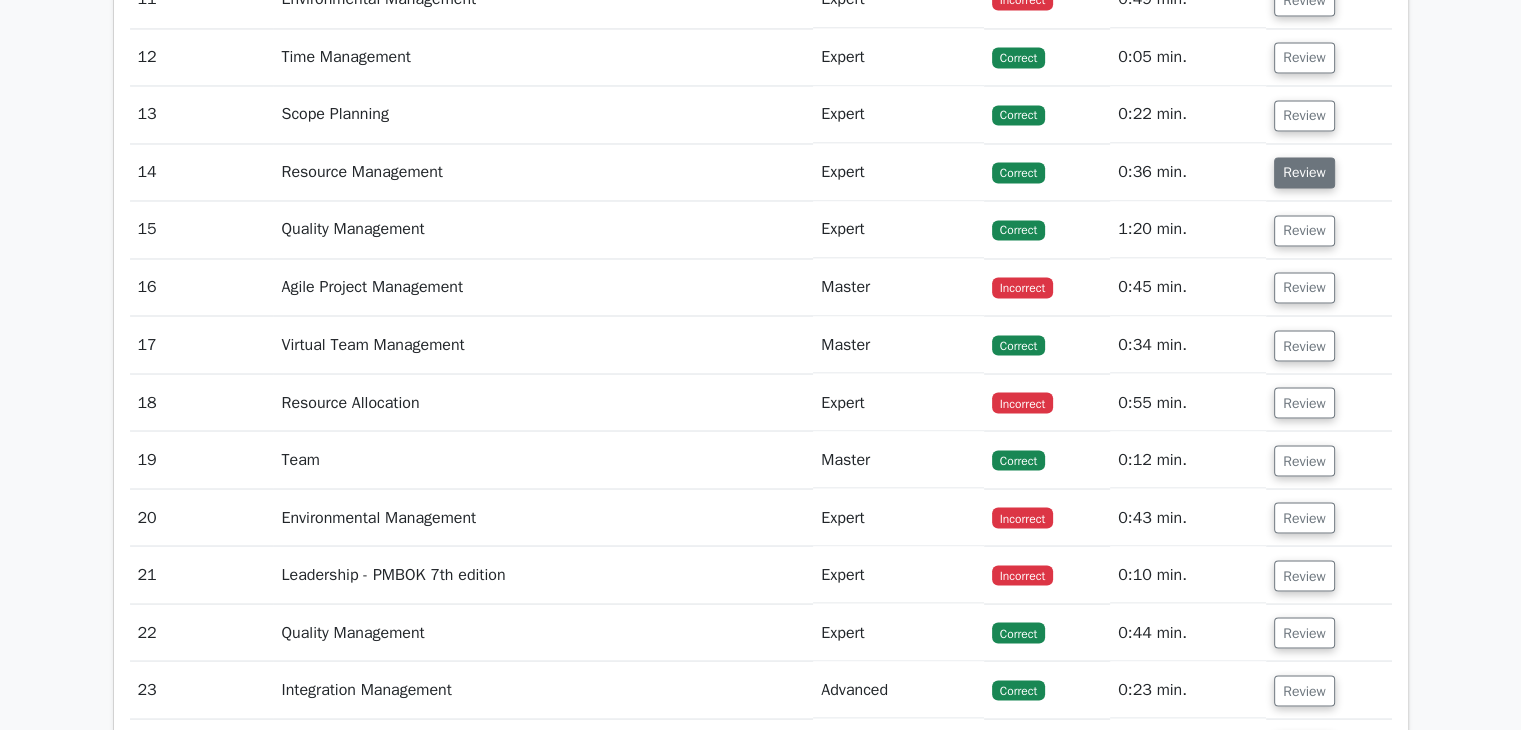 click on "Review" at bounding box center (1304, 172) 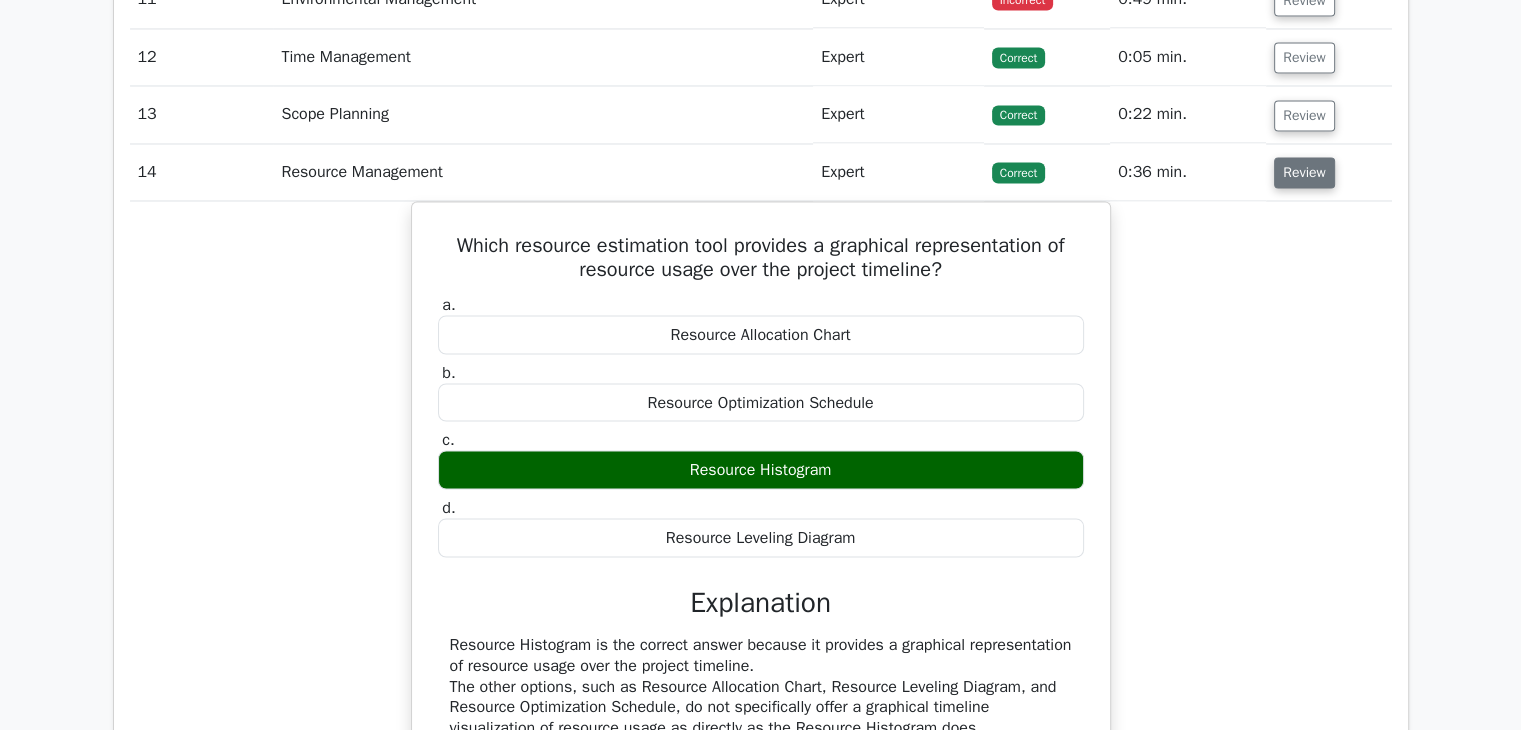 click on "Review" at bounding box center (1304, 172) 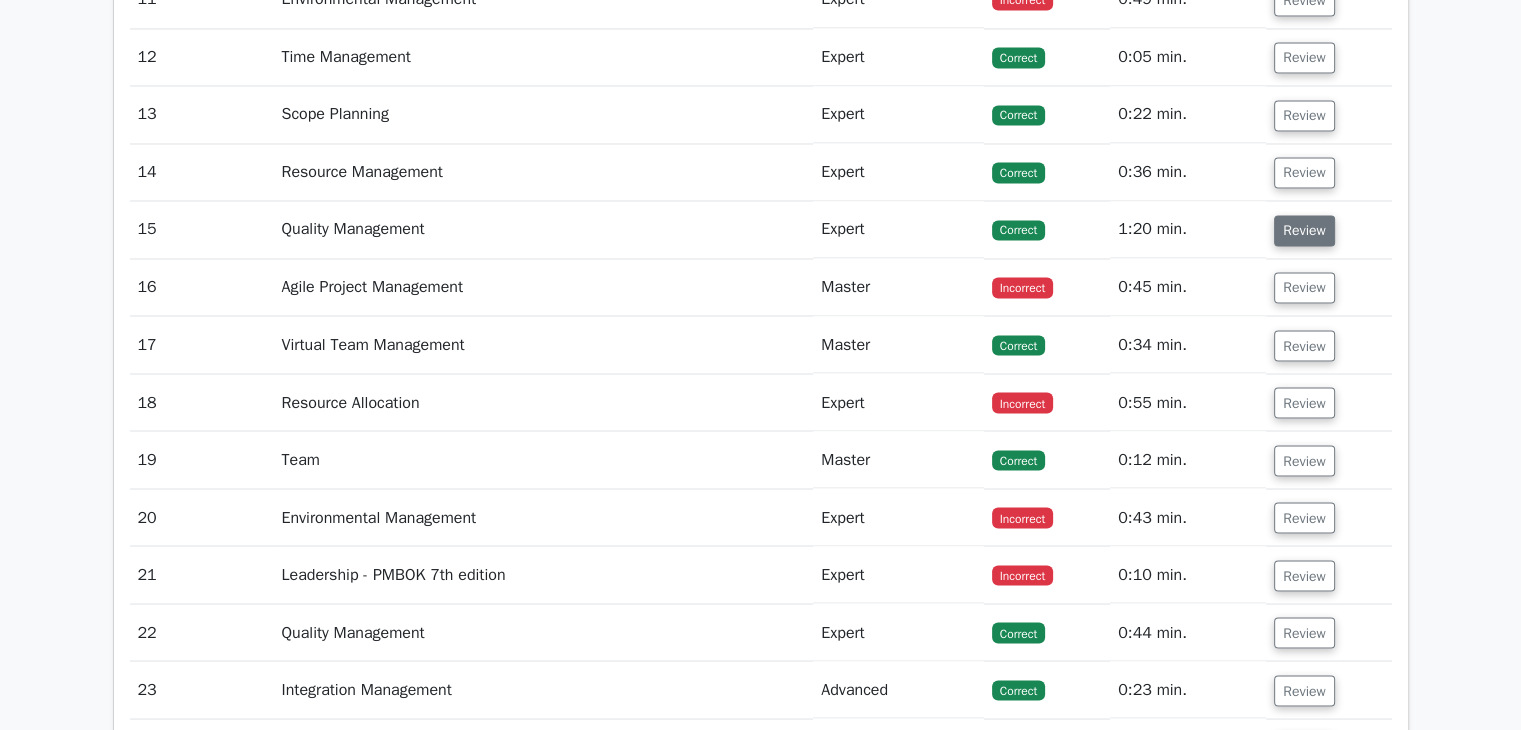 click on "Review" at bounding box center (1304, 230) 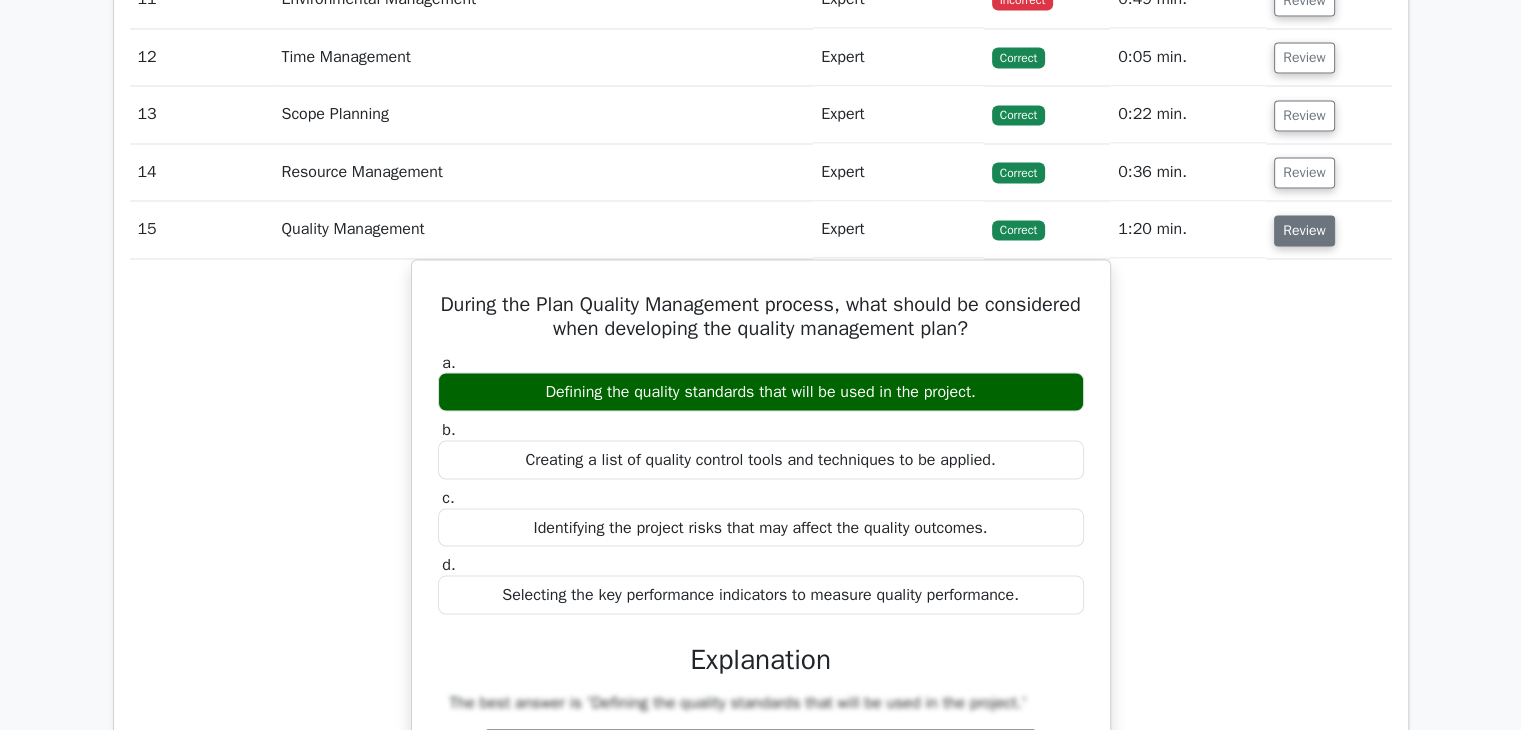 click on "Review" at bounding box center (1304, 230) 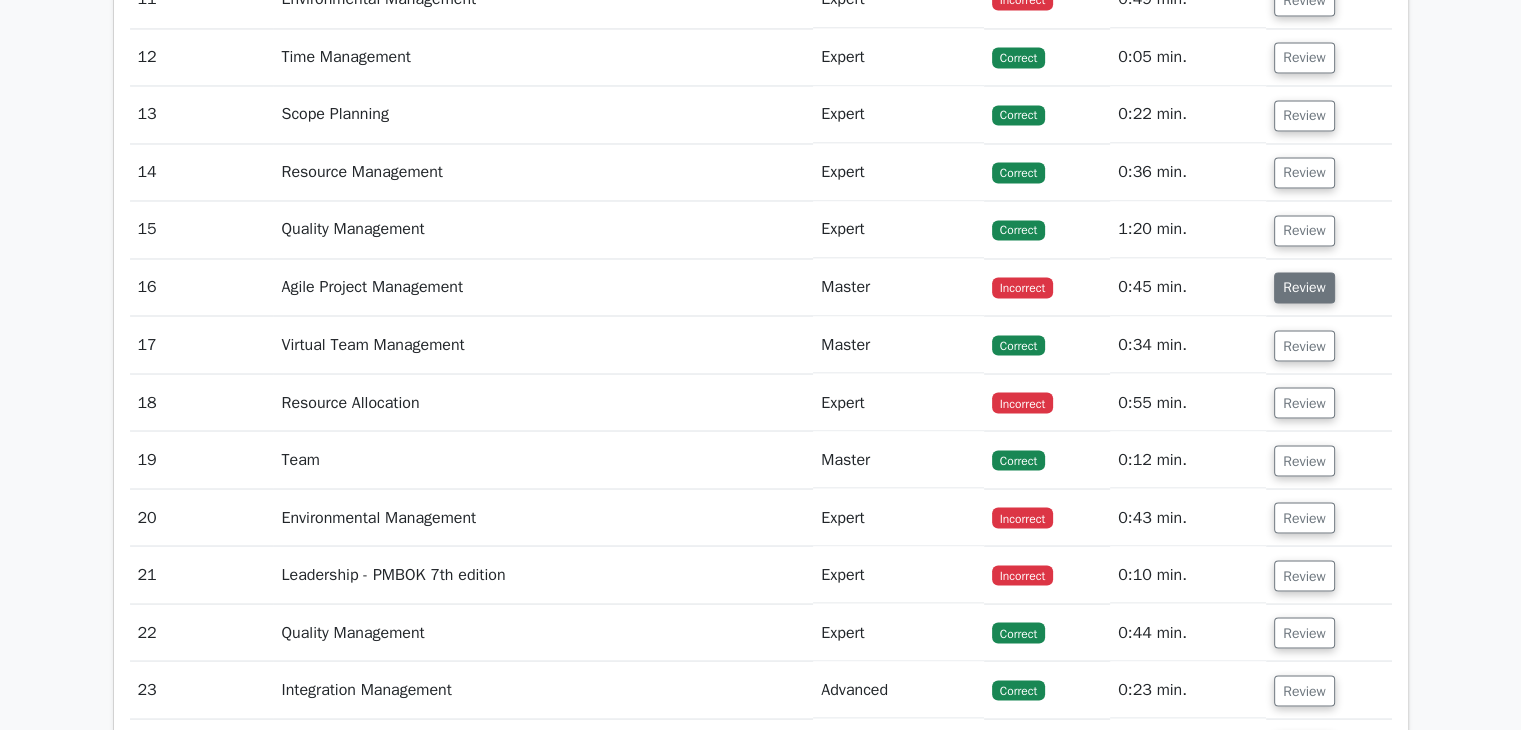 click on "Review" at bounding box center (1304, 287) 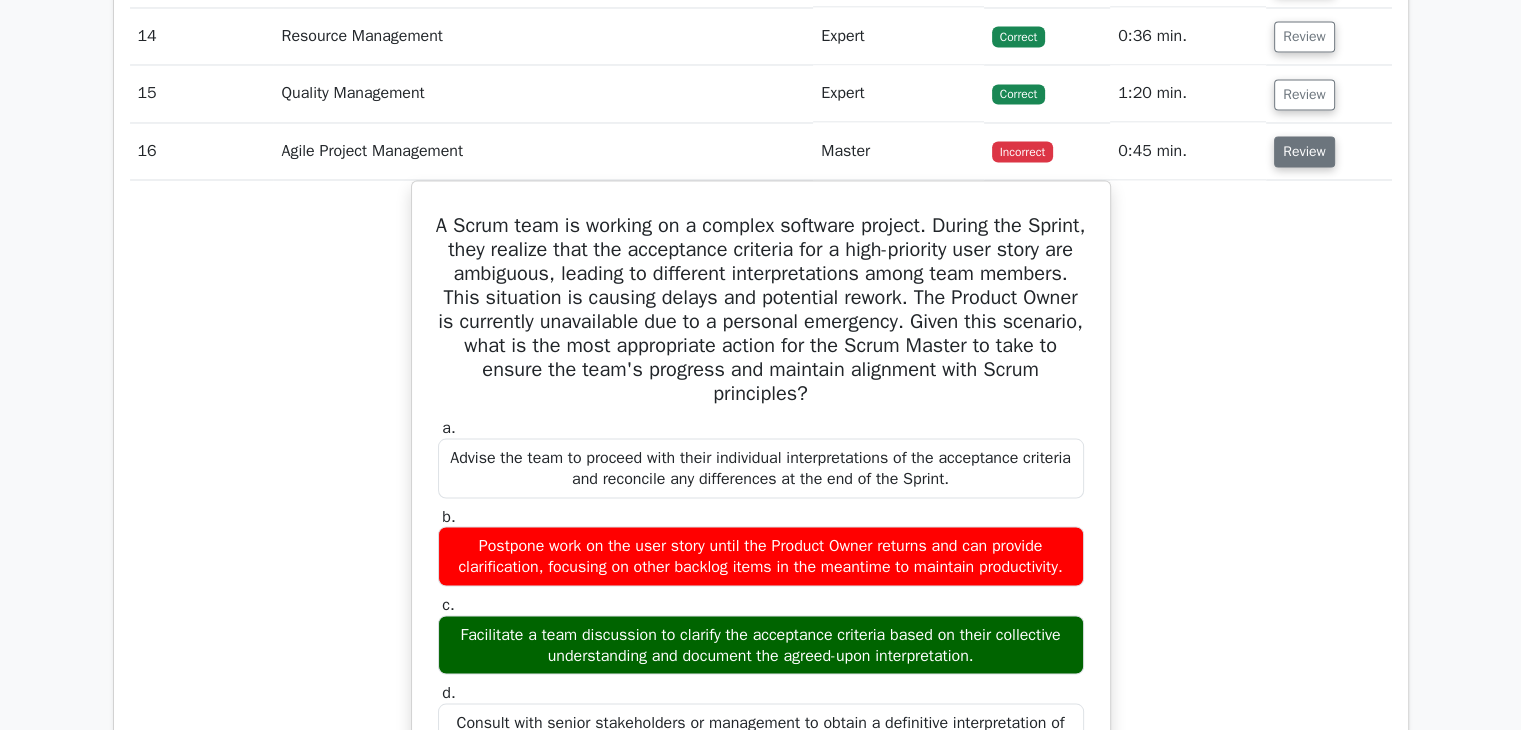 scroll, scrollTop: 3666, scrollLeft: 0, axis: vertical 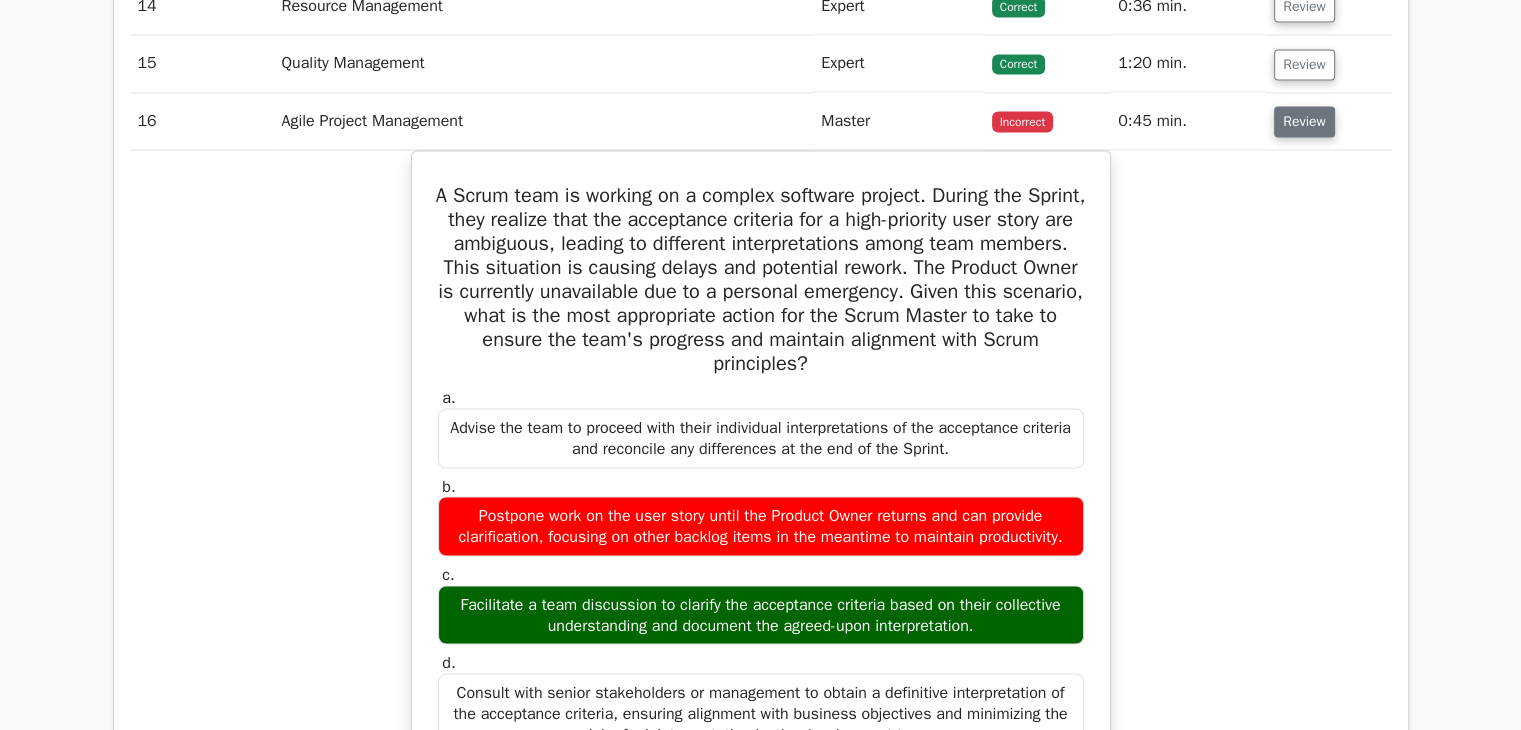 click on "Review" at bounding box center [1304, 121] 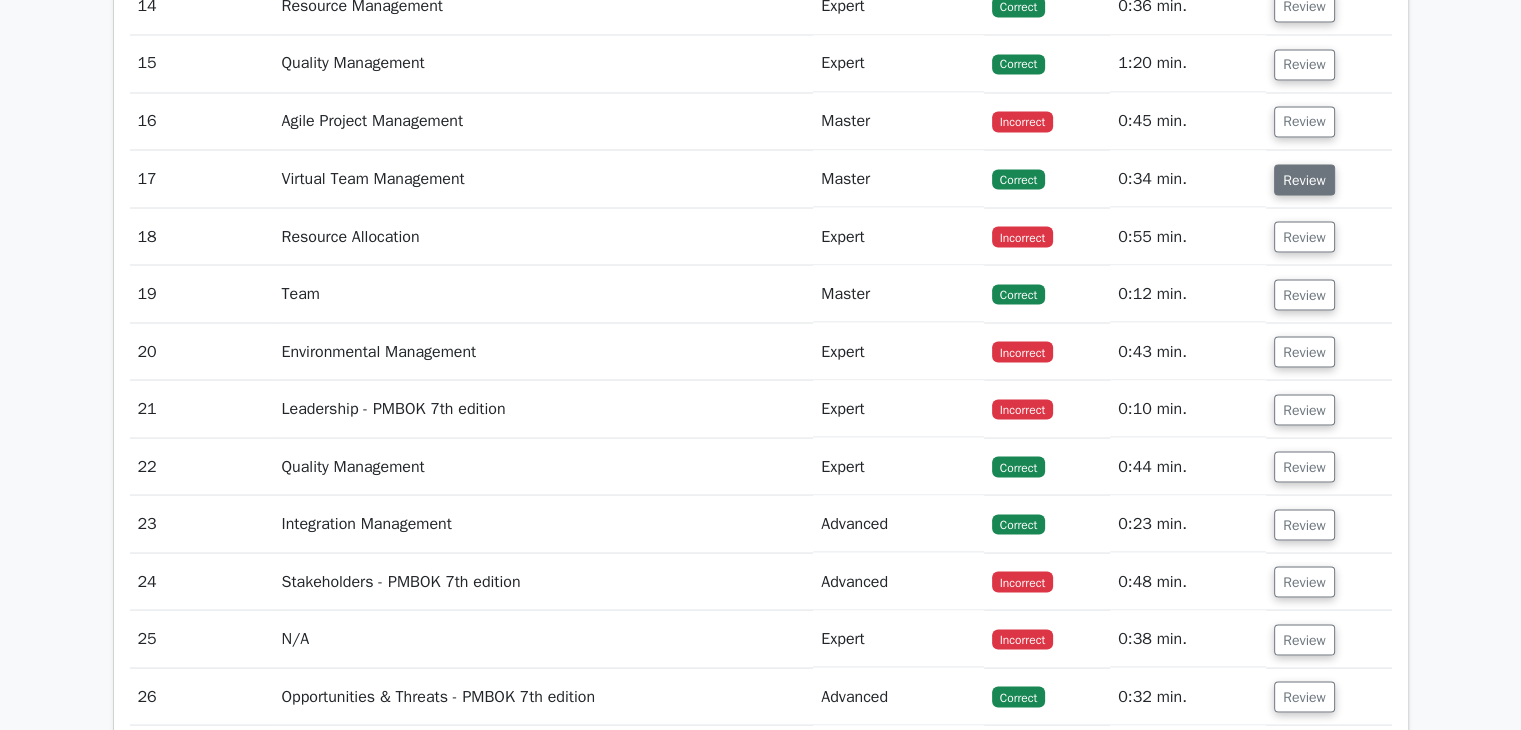 click on "Review" at bounding box center (1304, 179) 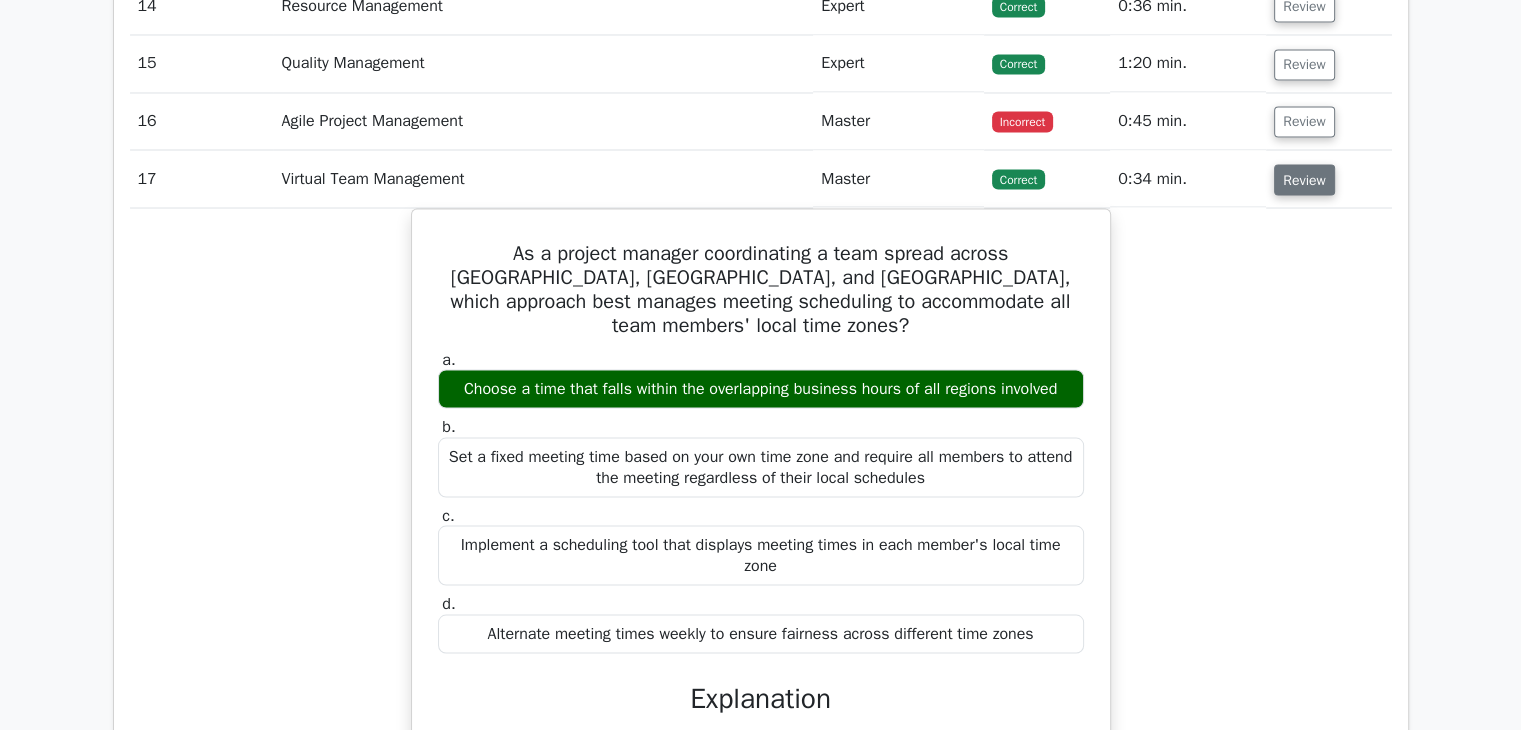 click on "Review" at bounding box center (1304, 179) 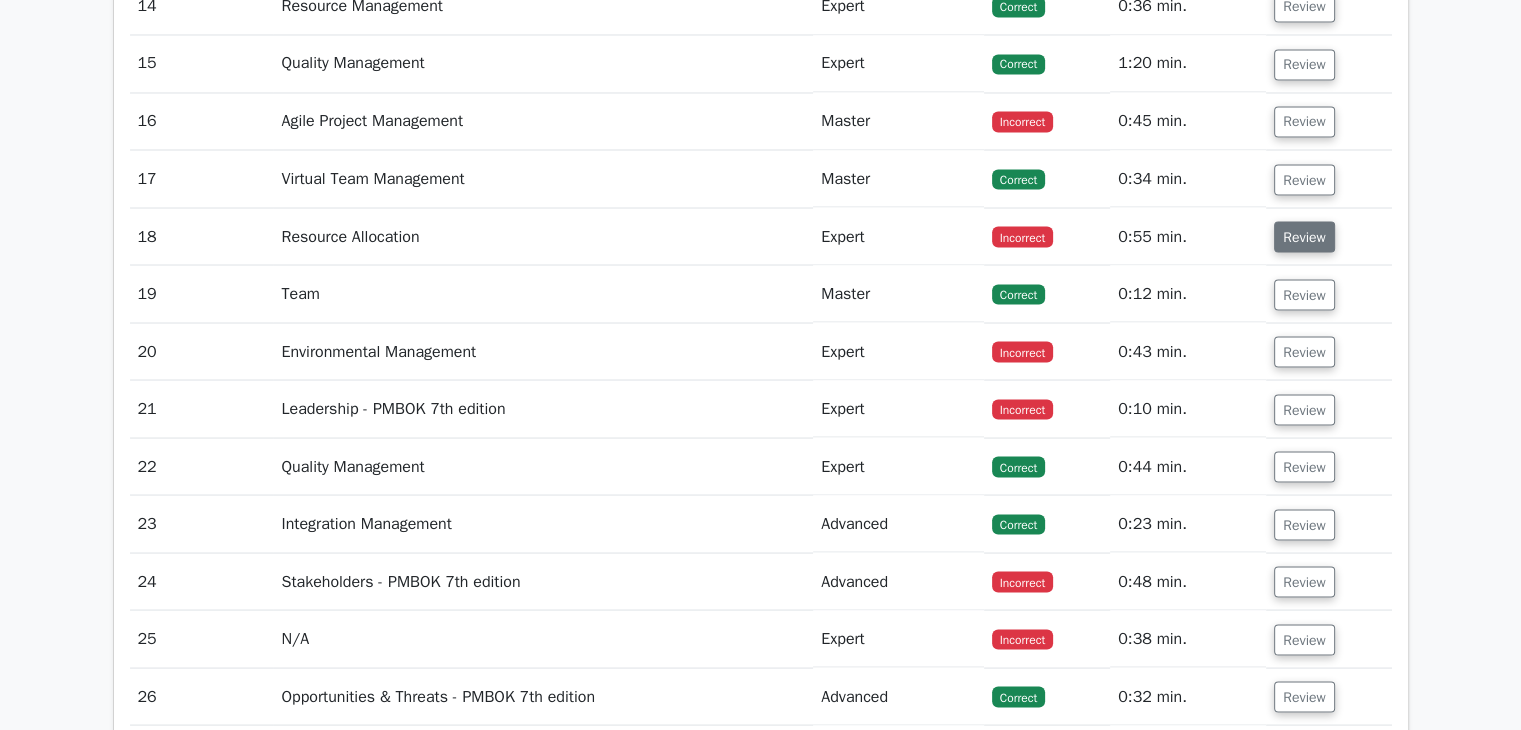 click on "Review" at bounding box center [1304, 236] 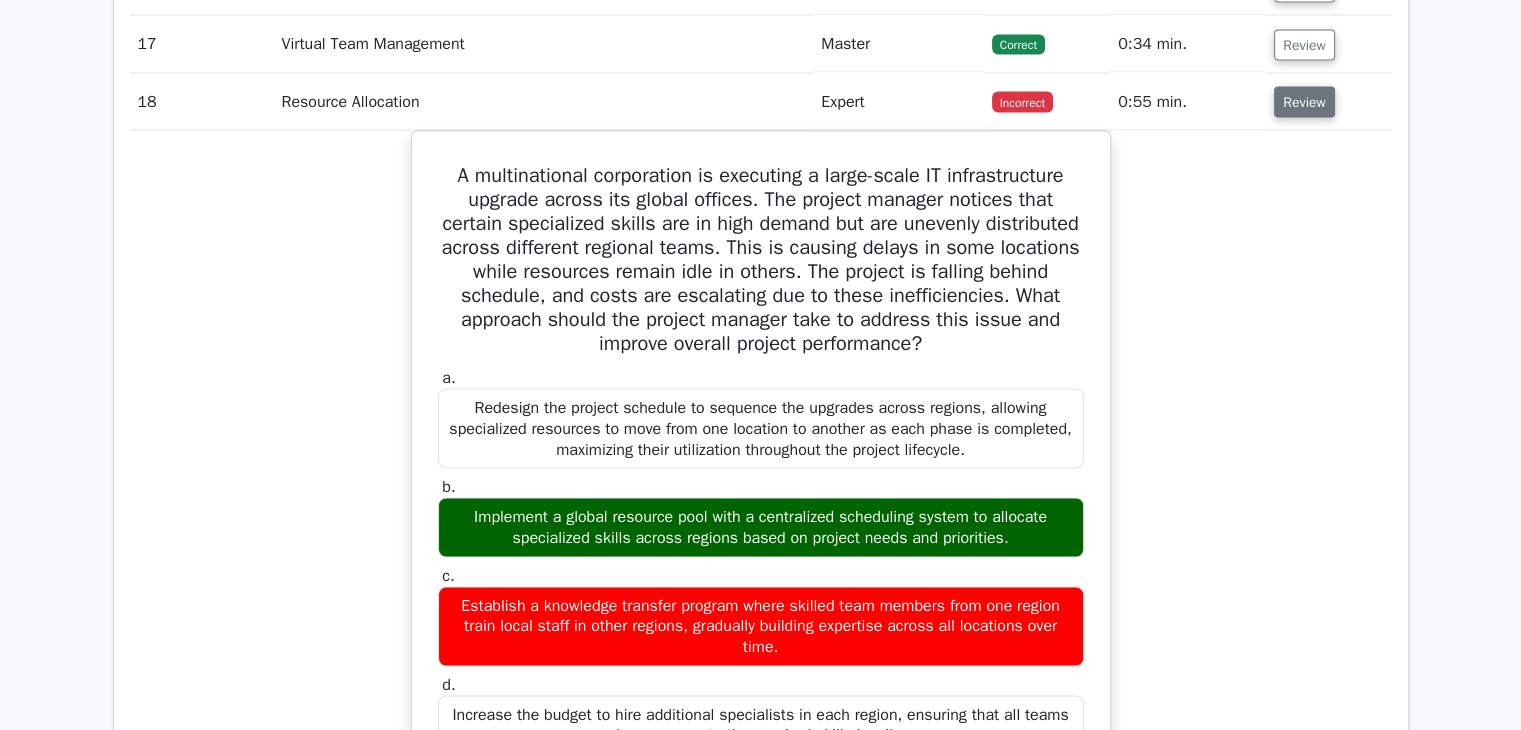 scroll, scrollTop: 3833, scrollLeft: 0, axis: vertical 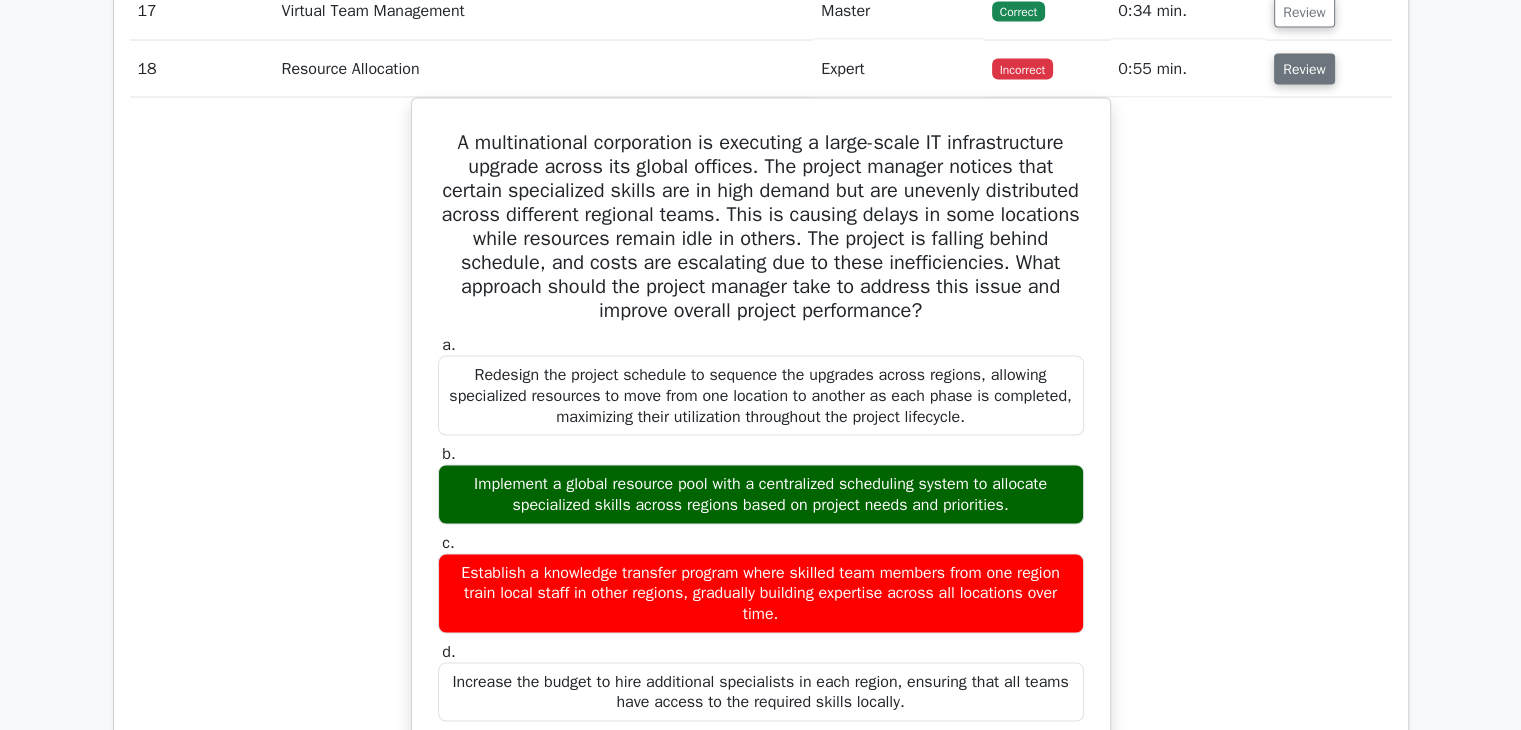 click on "Review" at bounding box center (1304, 69) 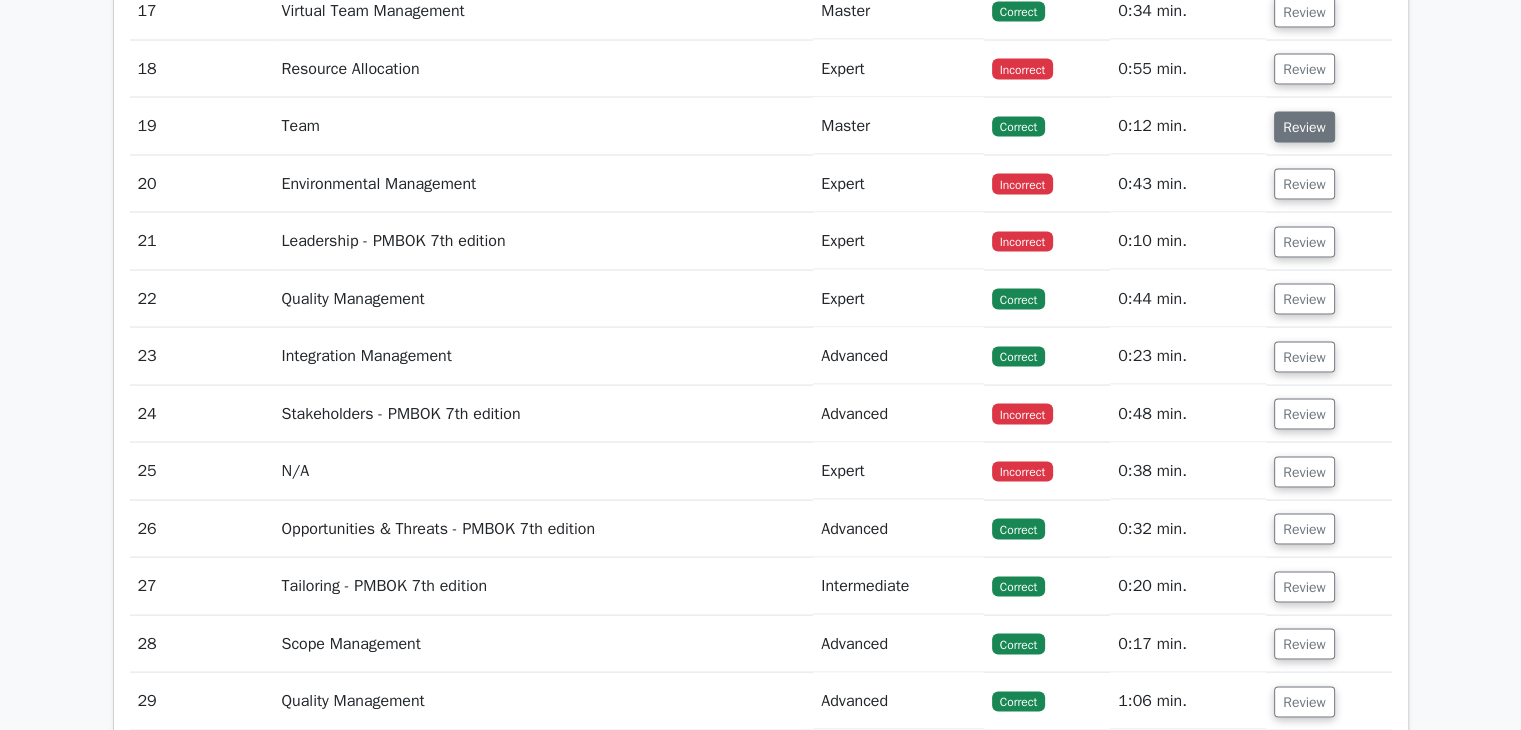 click on "Review" at bounding box center [1304, 127] 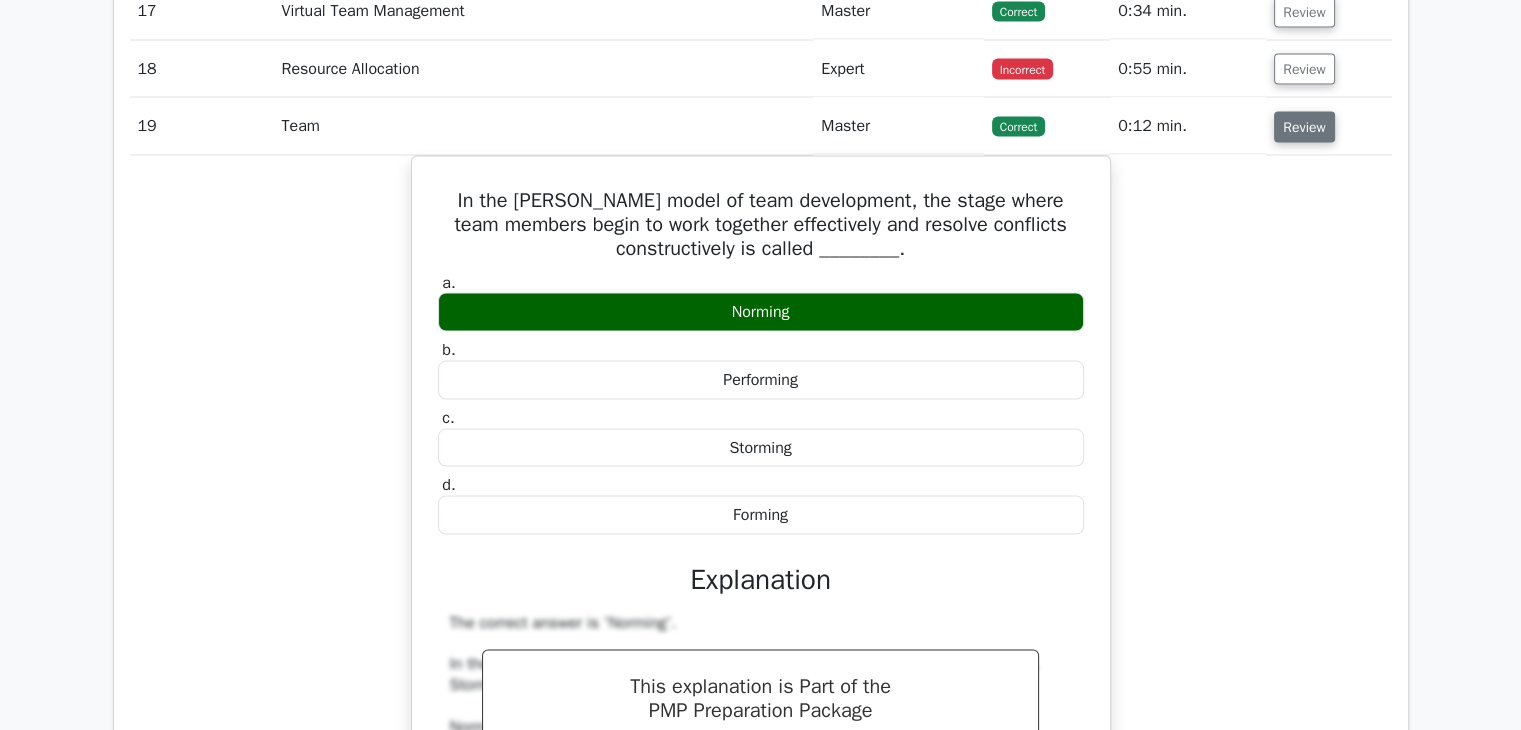 click on "Review" at bounding box center (1304, 127) 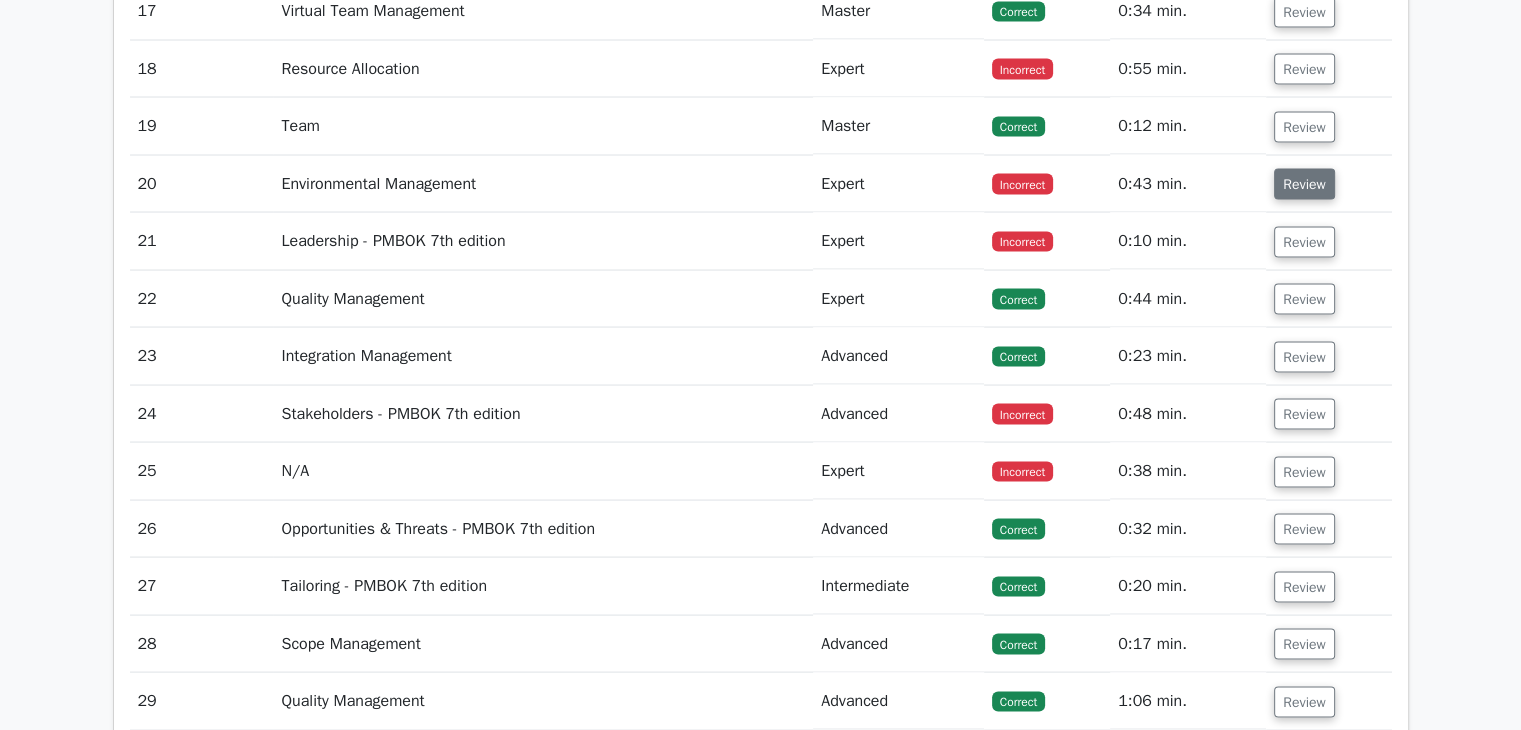 click on "Review" at bounding box center (1304, 184) 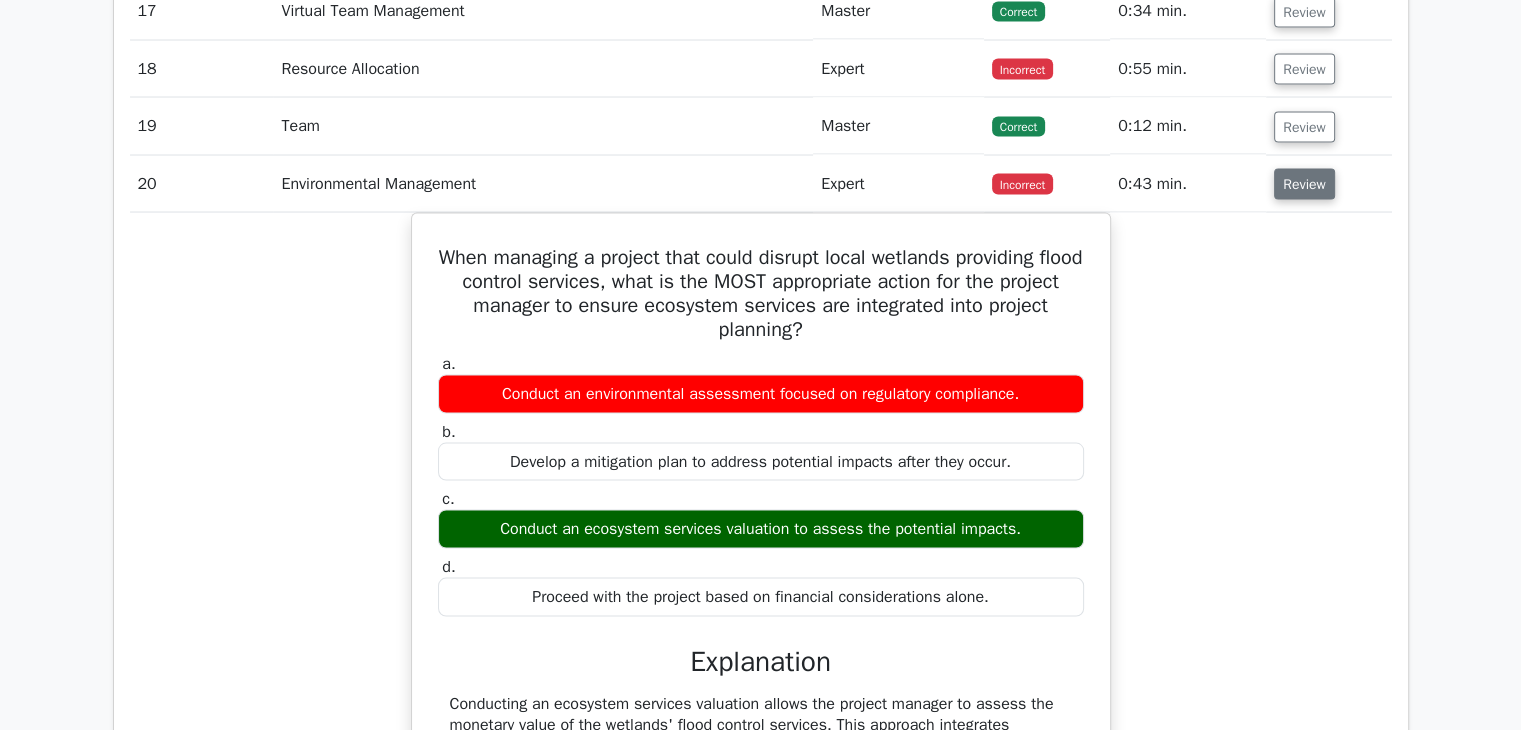 click on "Review" at bounding box center [1304, 184] 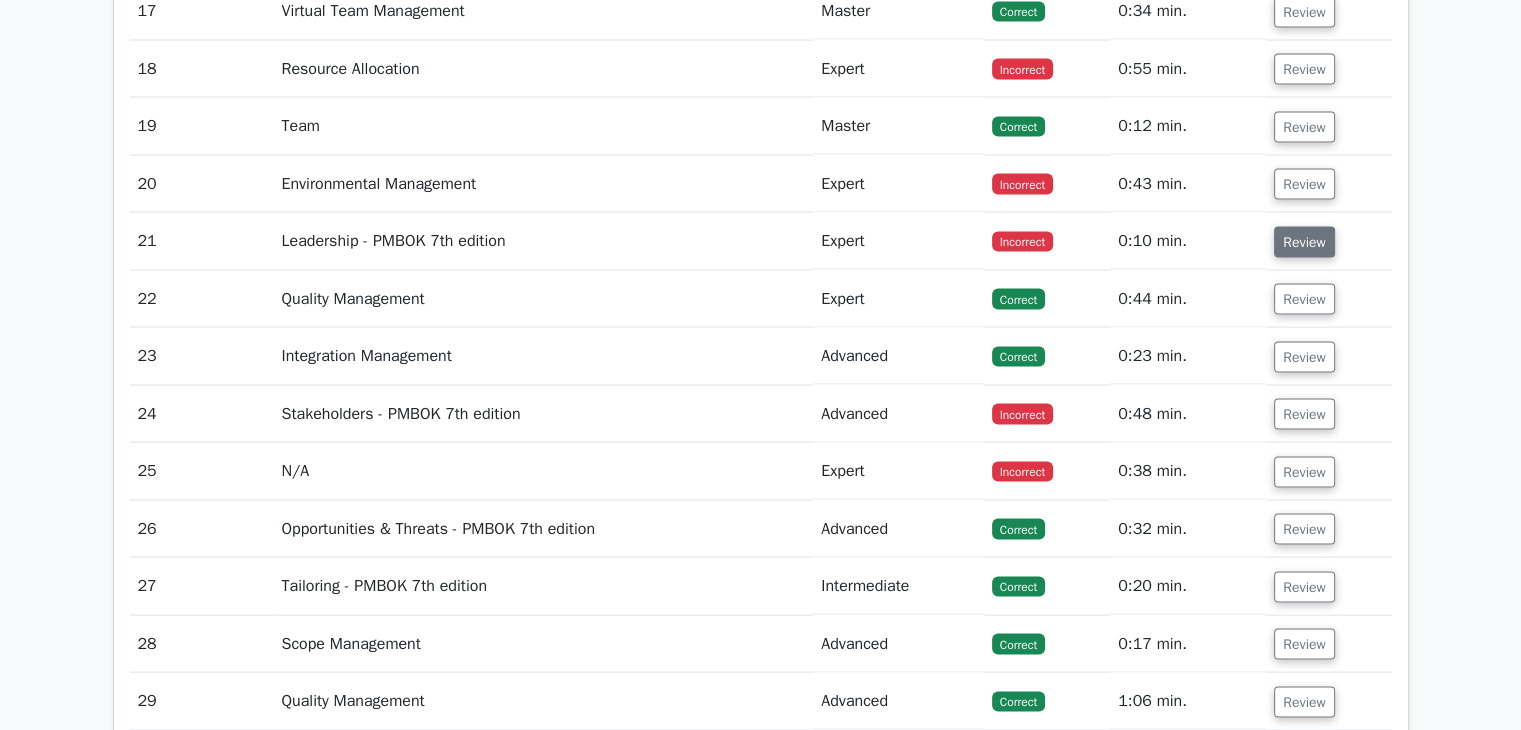 click on "Review" at bounding box center (1304, 242) 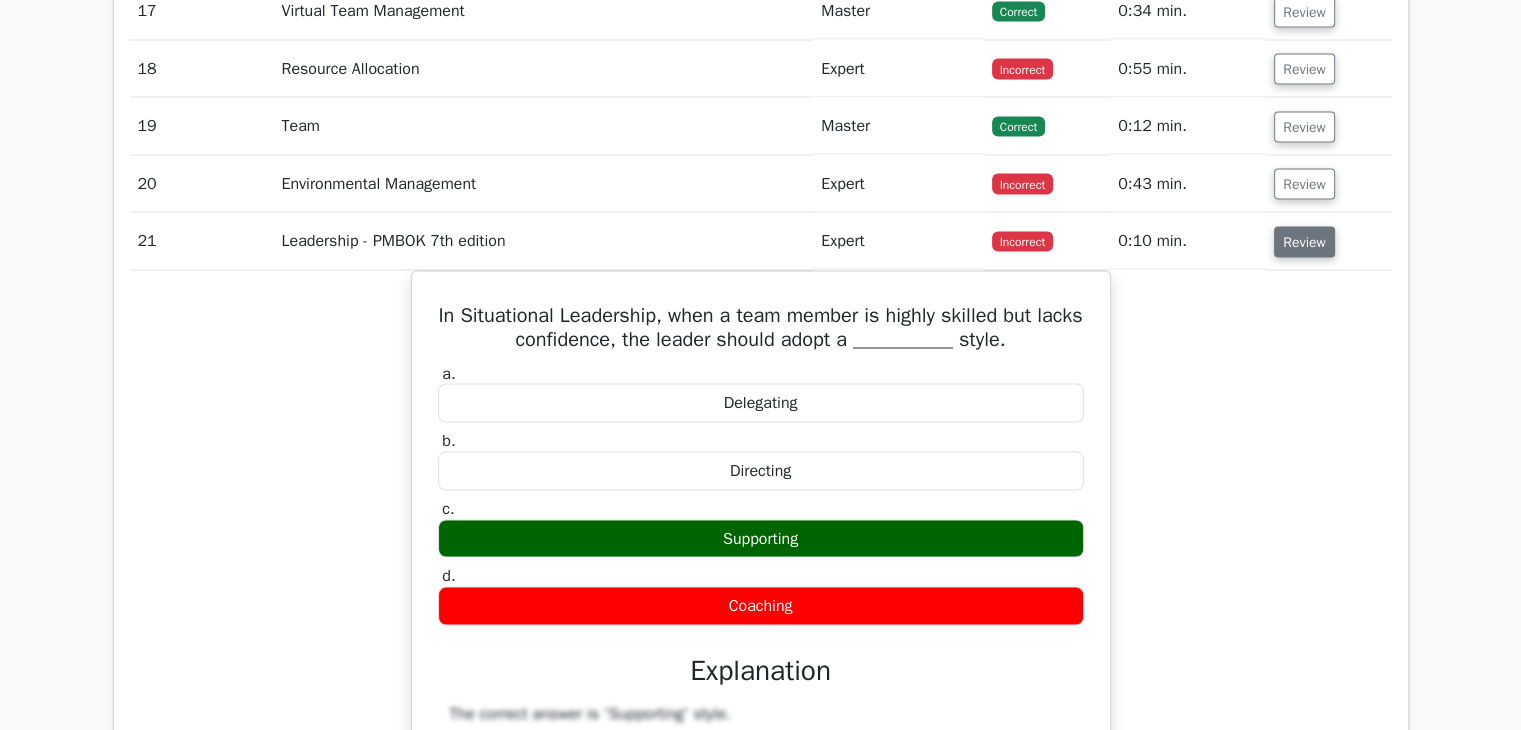 click on "Review" at bounding box center (1304, 242) 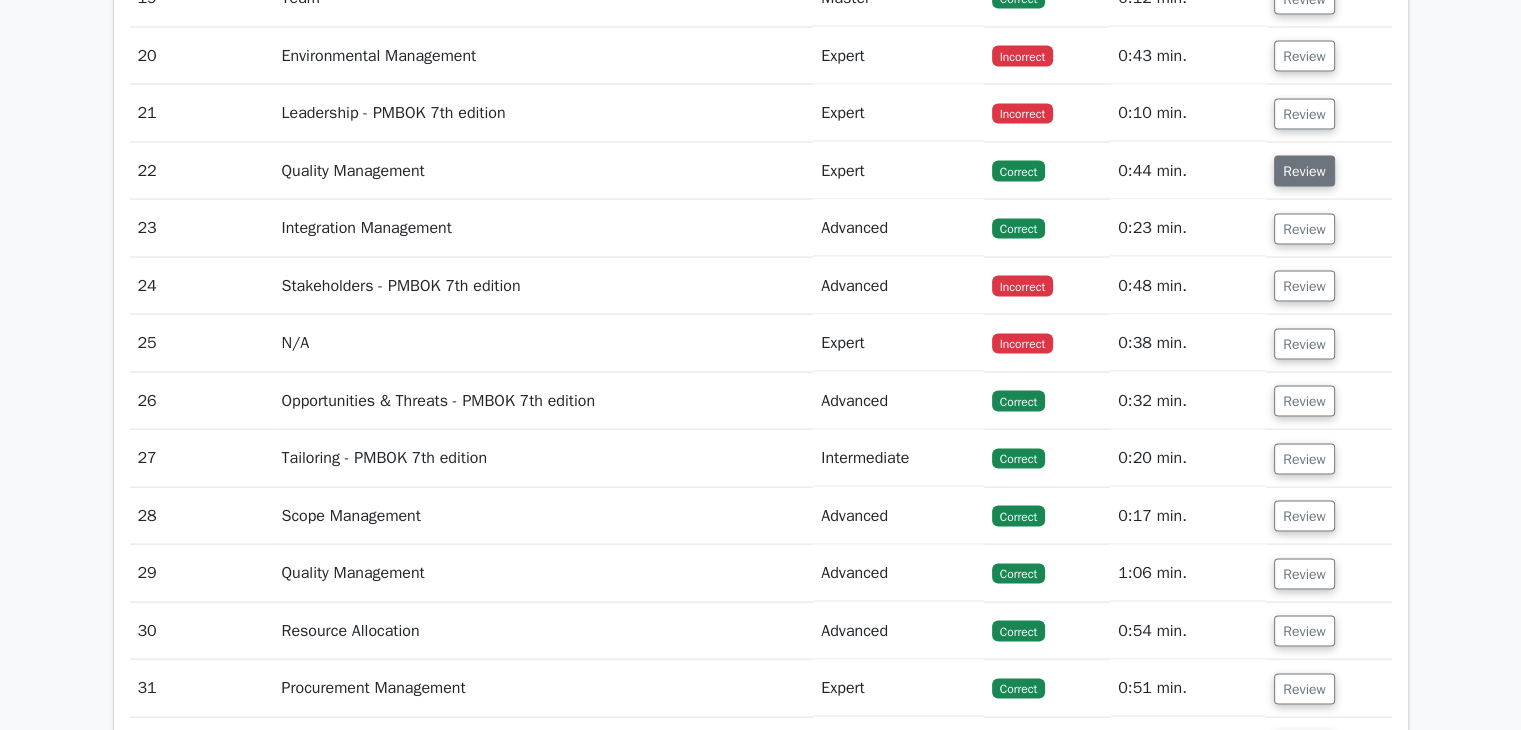 scroll, scrollTop: 4000, scrollLeft: 0, axis: vertical 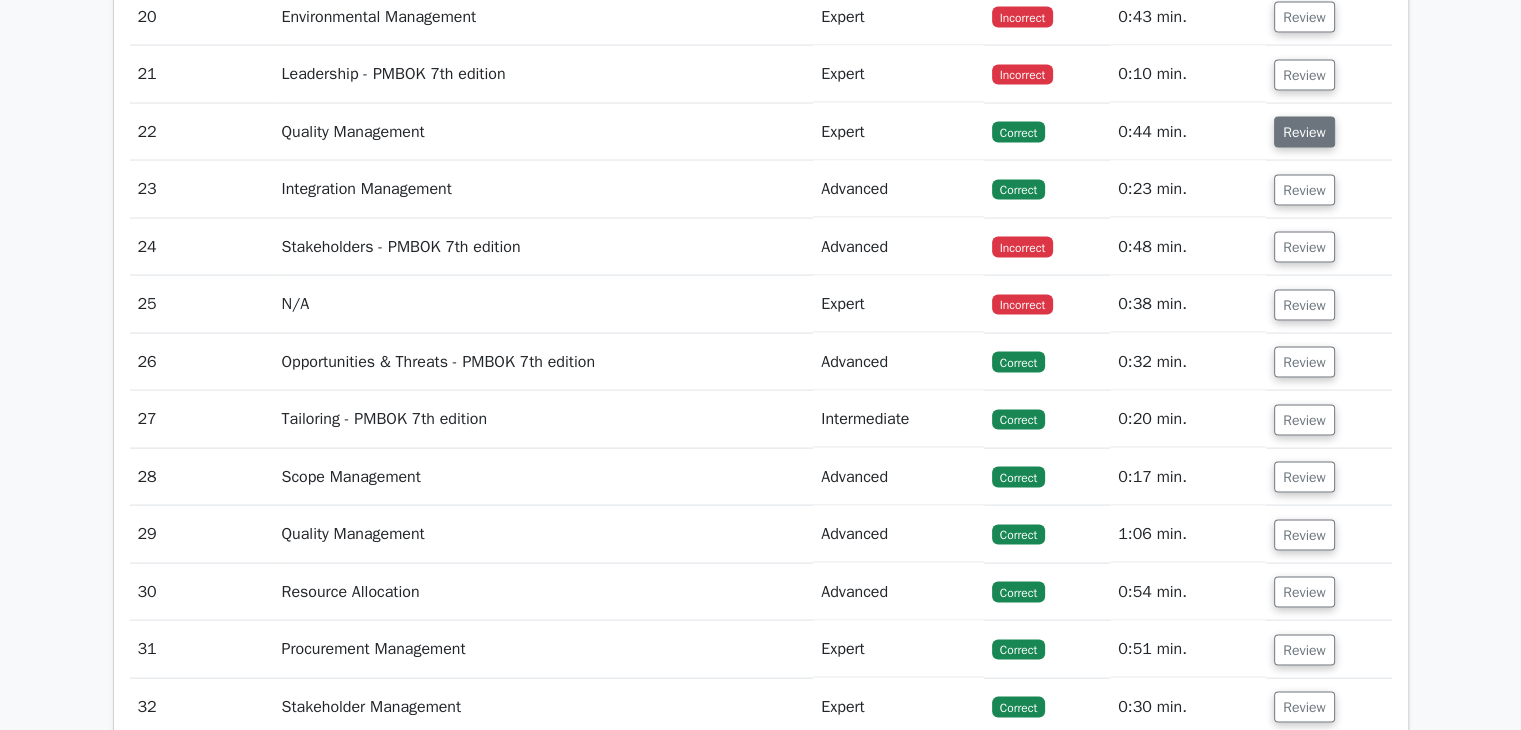 click on "Review" at bounding box center (1304, 132) 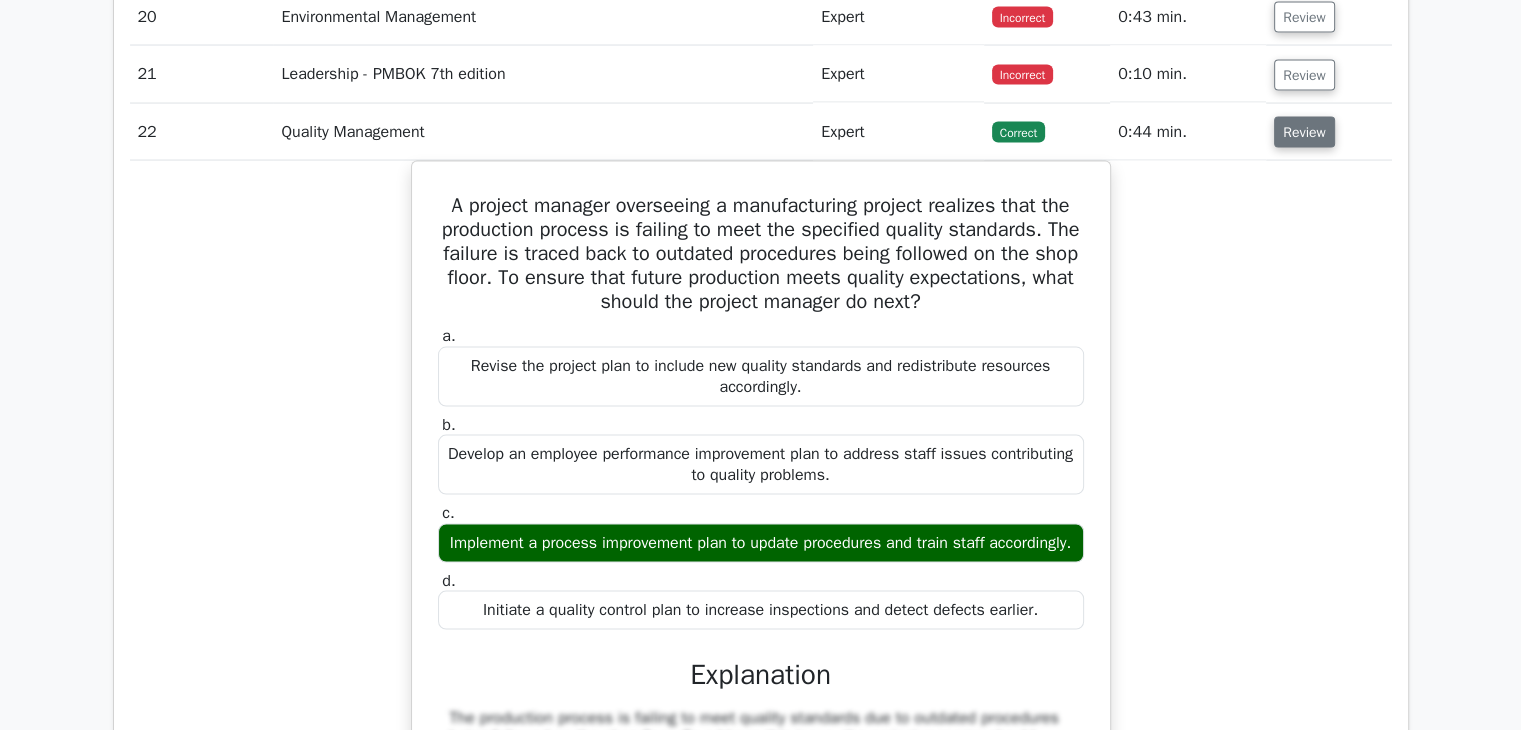 click on "Review" at bounding box center (1304, 132) 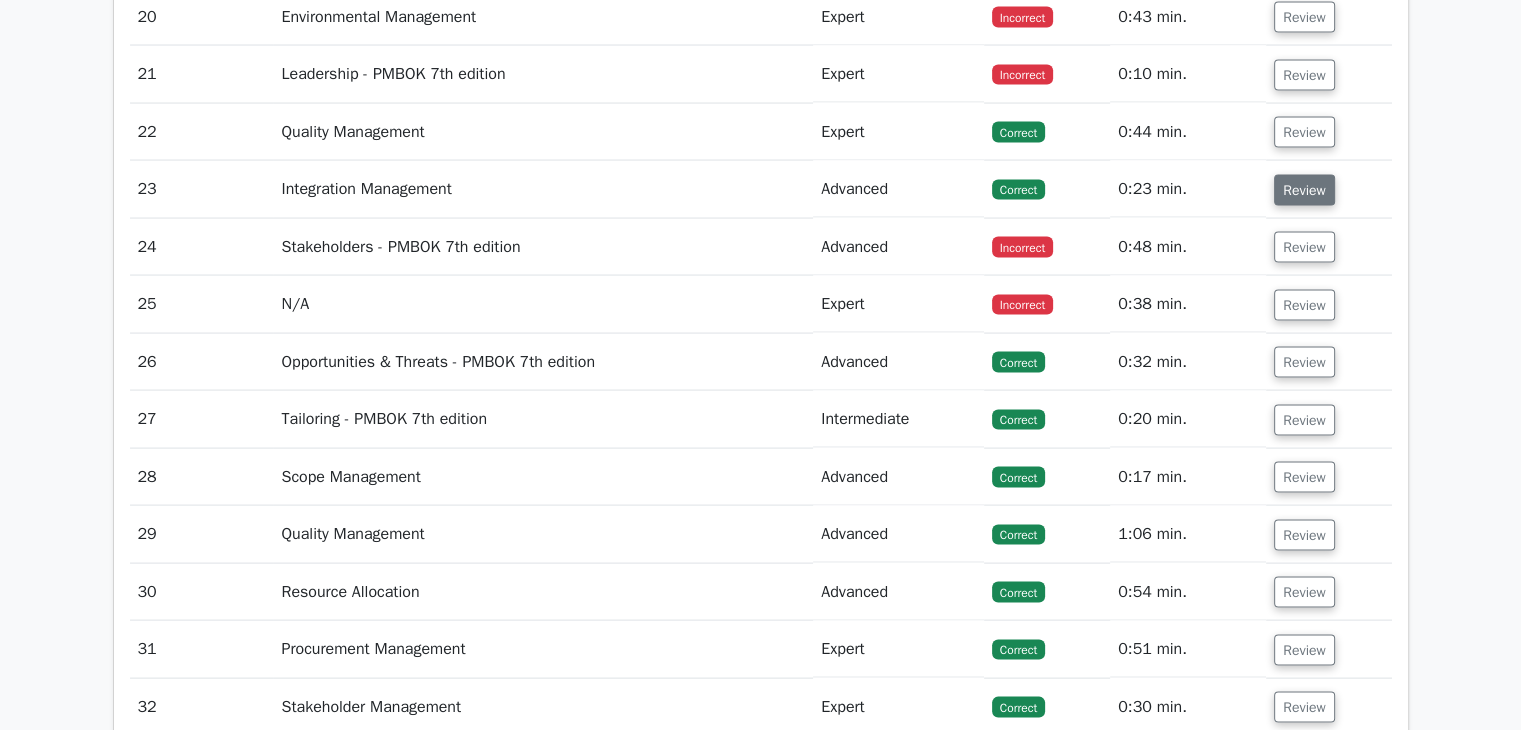 click on "Review" at bounding box center (1304, 190) 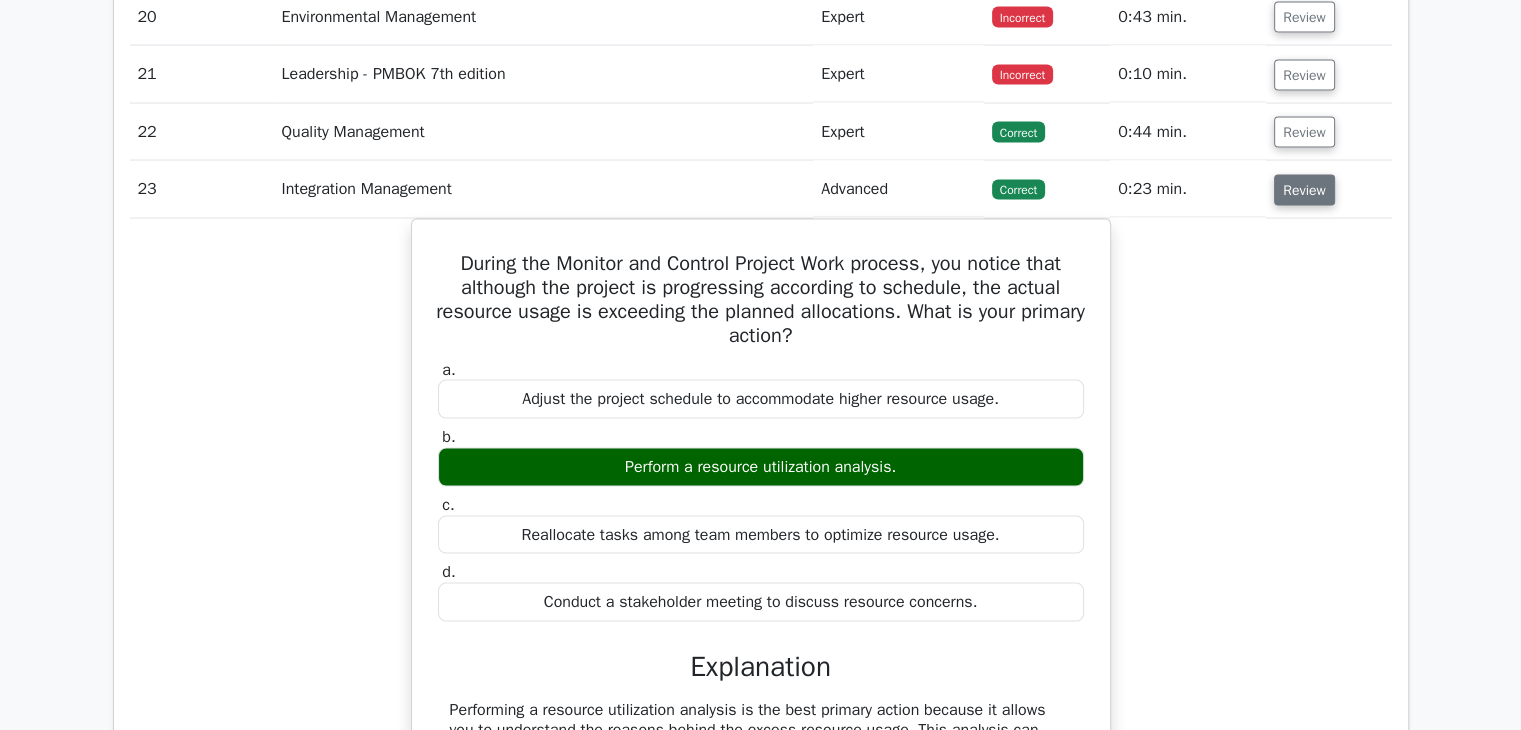 click on "Review" at bounding box center [1304, 190] 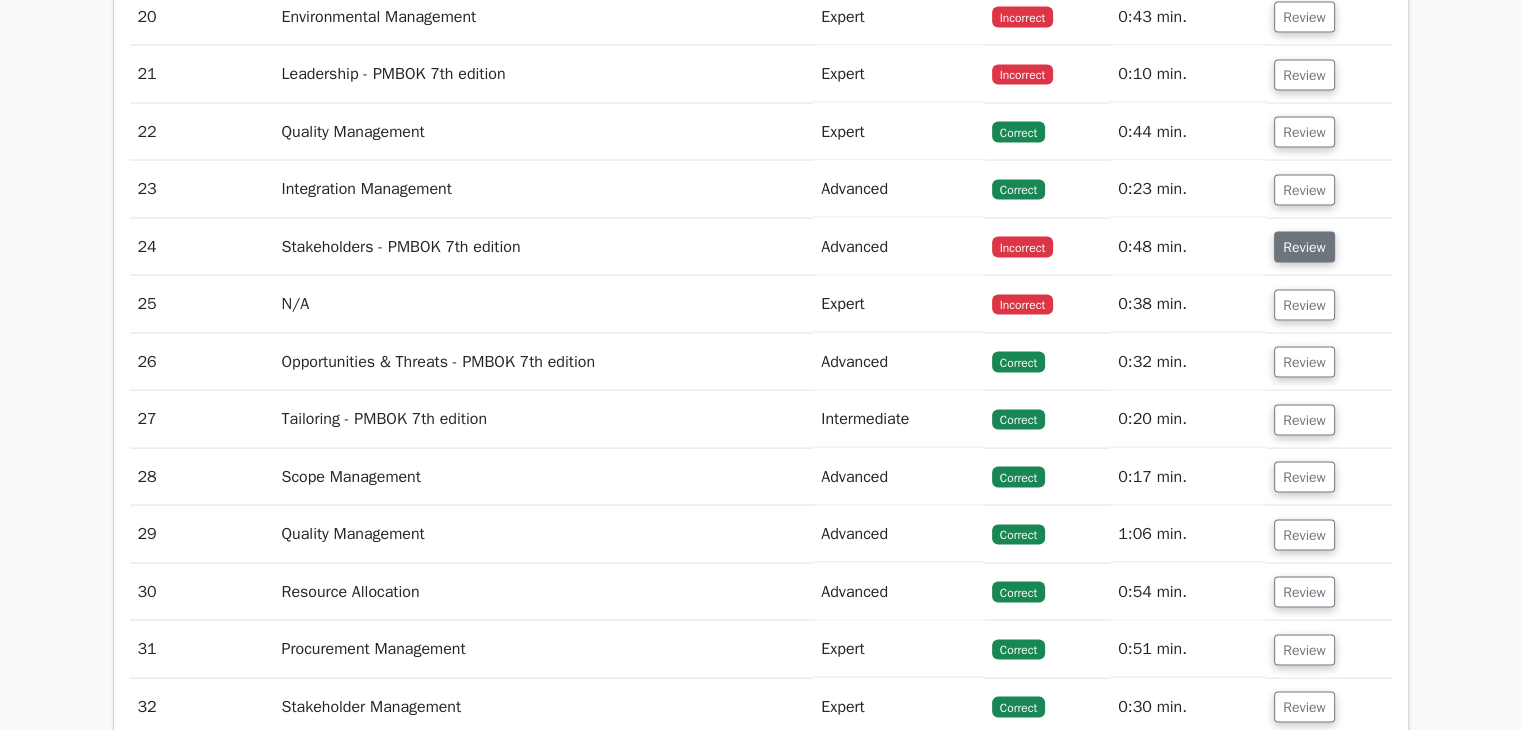click on "Review" at bounding box center (1304, 247) 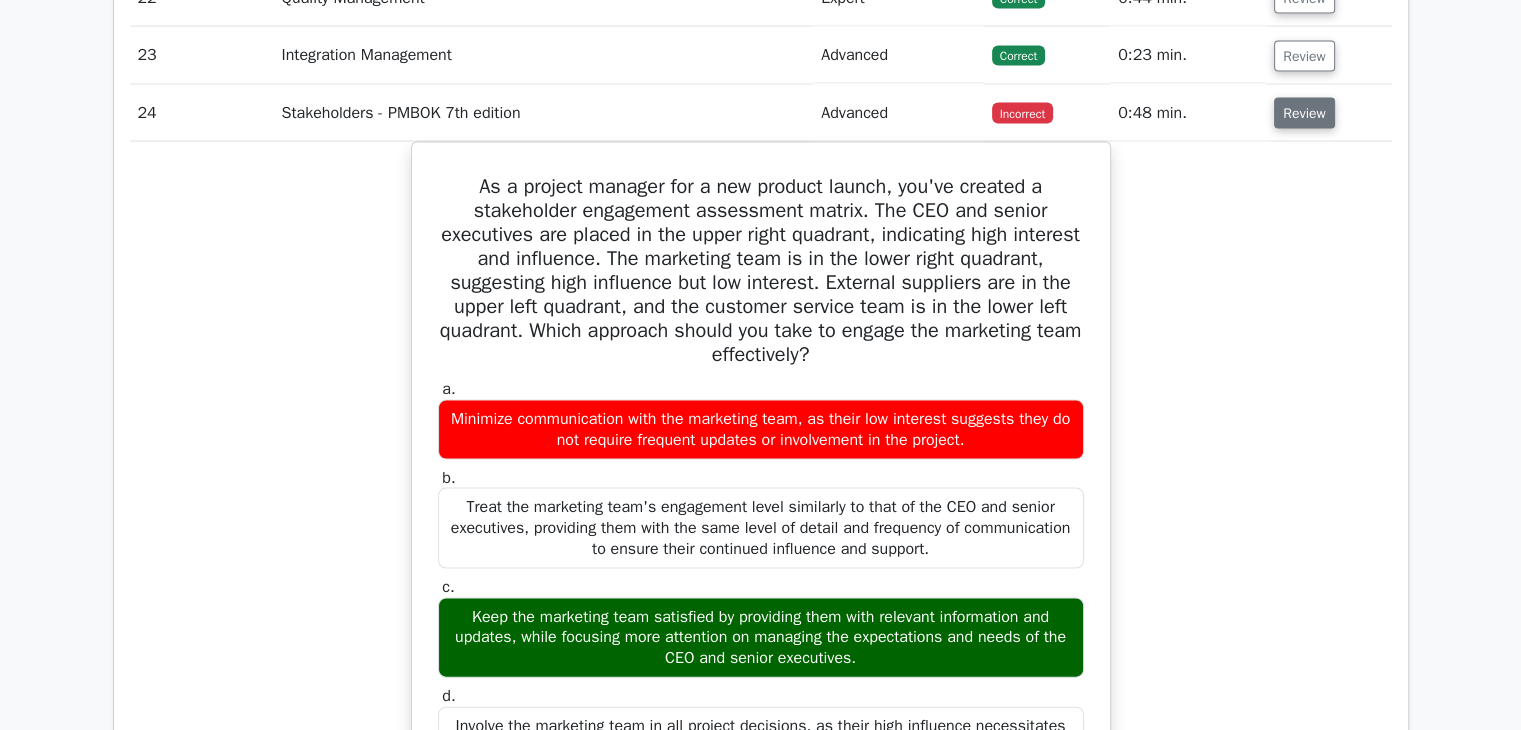 scroll, scrollTop: 4166, scrollLeft: 0, axis: vertical 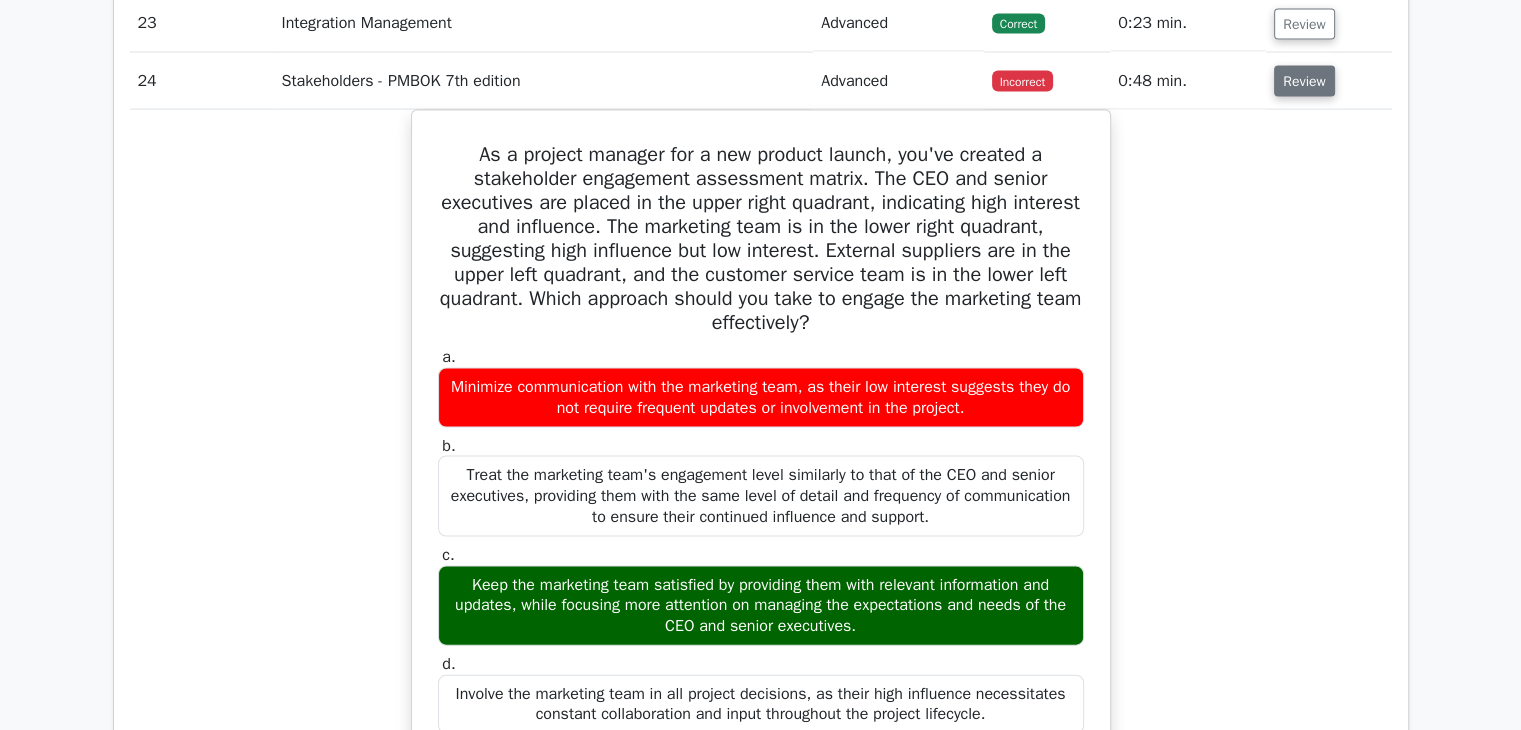 click on "Review" at bounding box center [1304, 81] 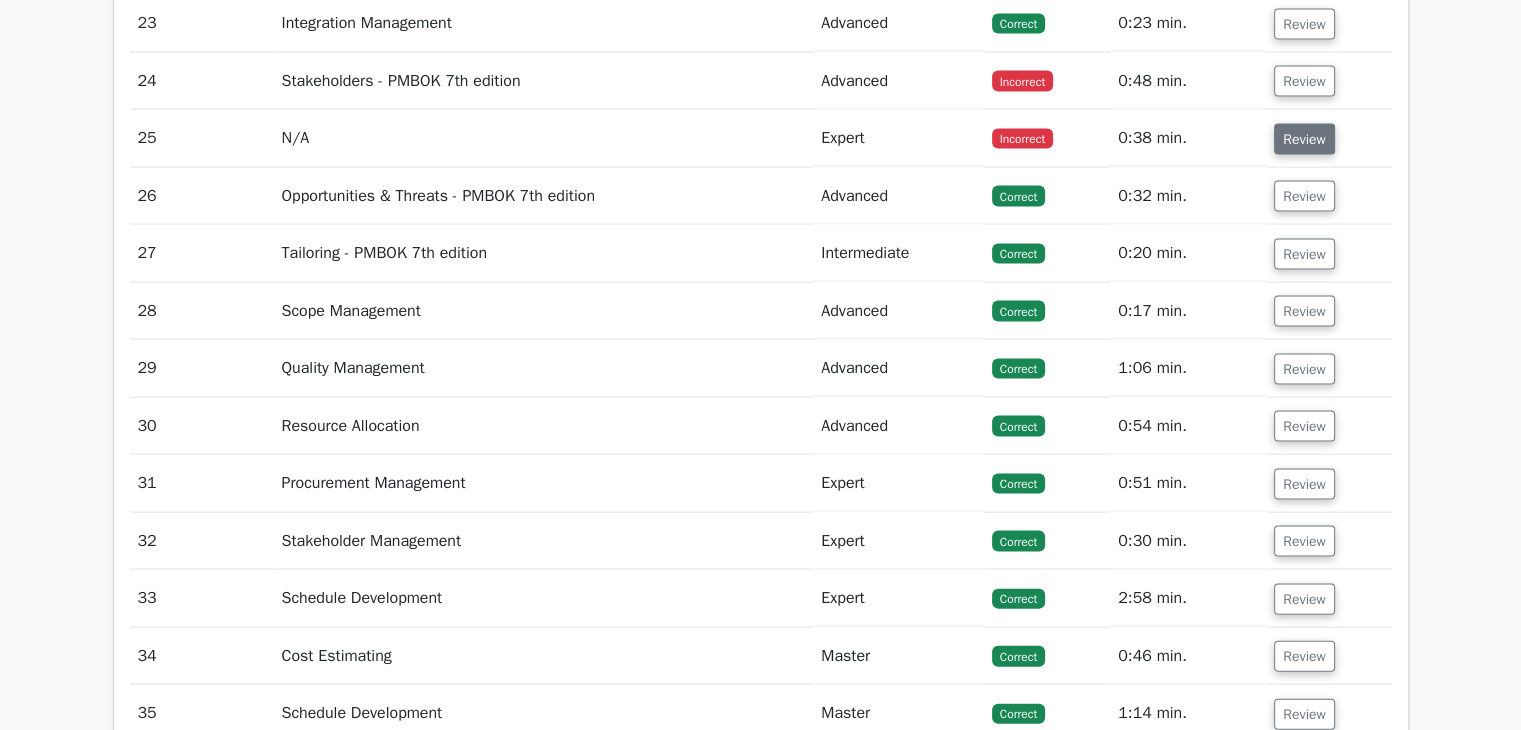 click on "Review" at bounding box center [1304, 139] 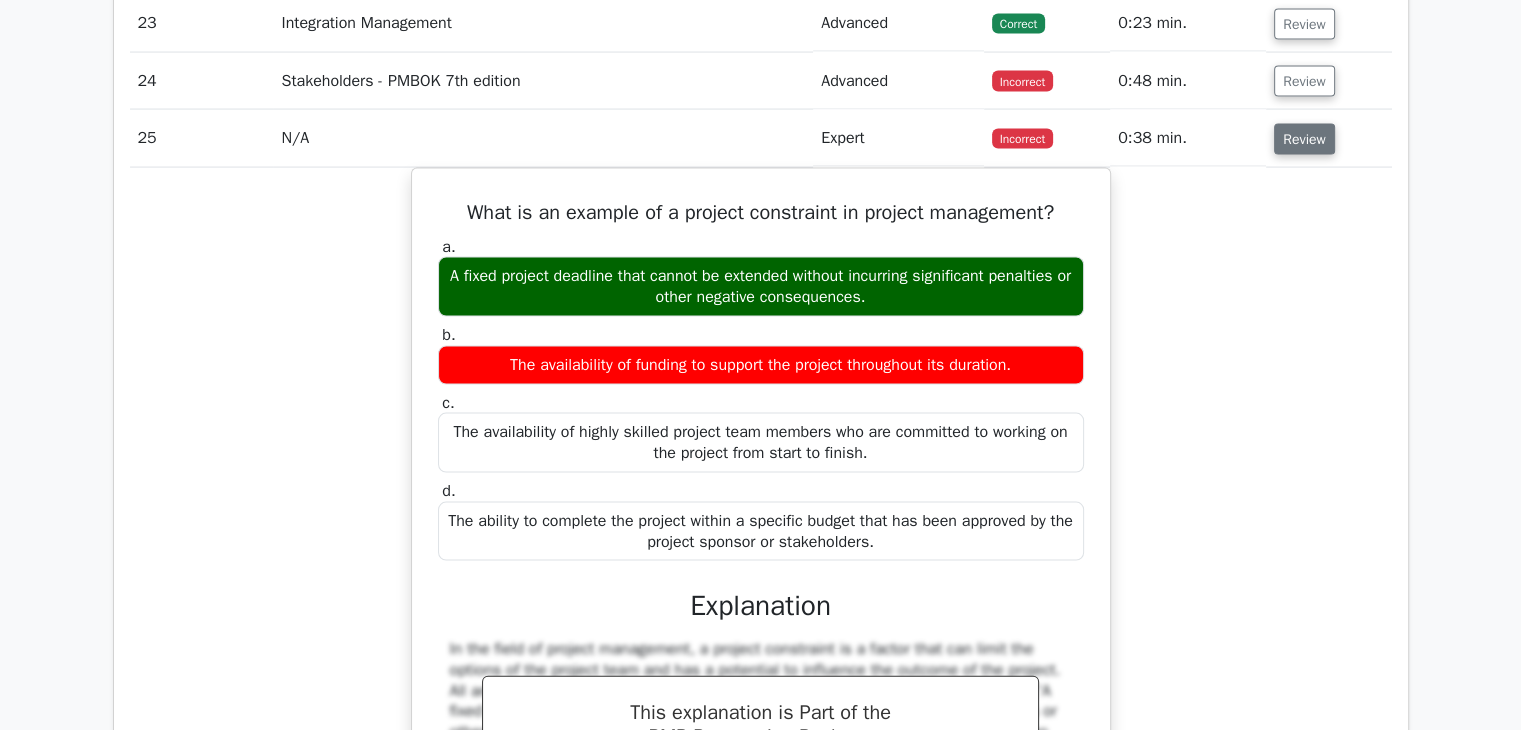 click on "Review" at bounding box center (1304, 139) 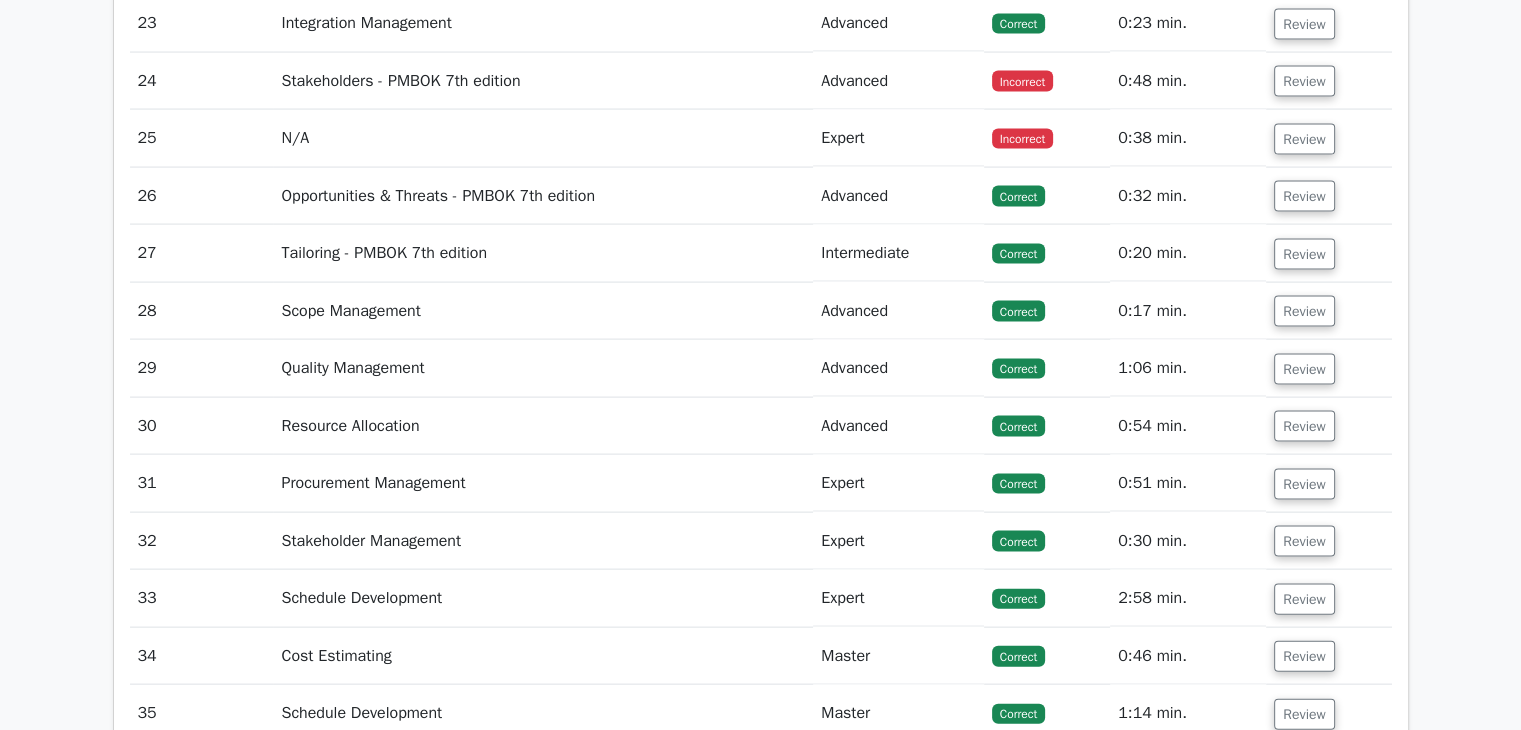 scroll, scrollTop: 4500, scrollLeft: 0, axis: vertical 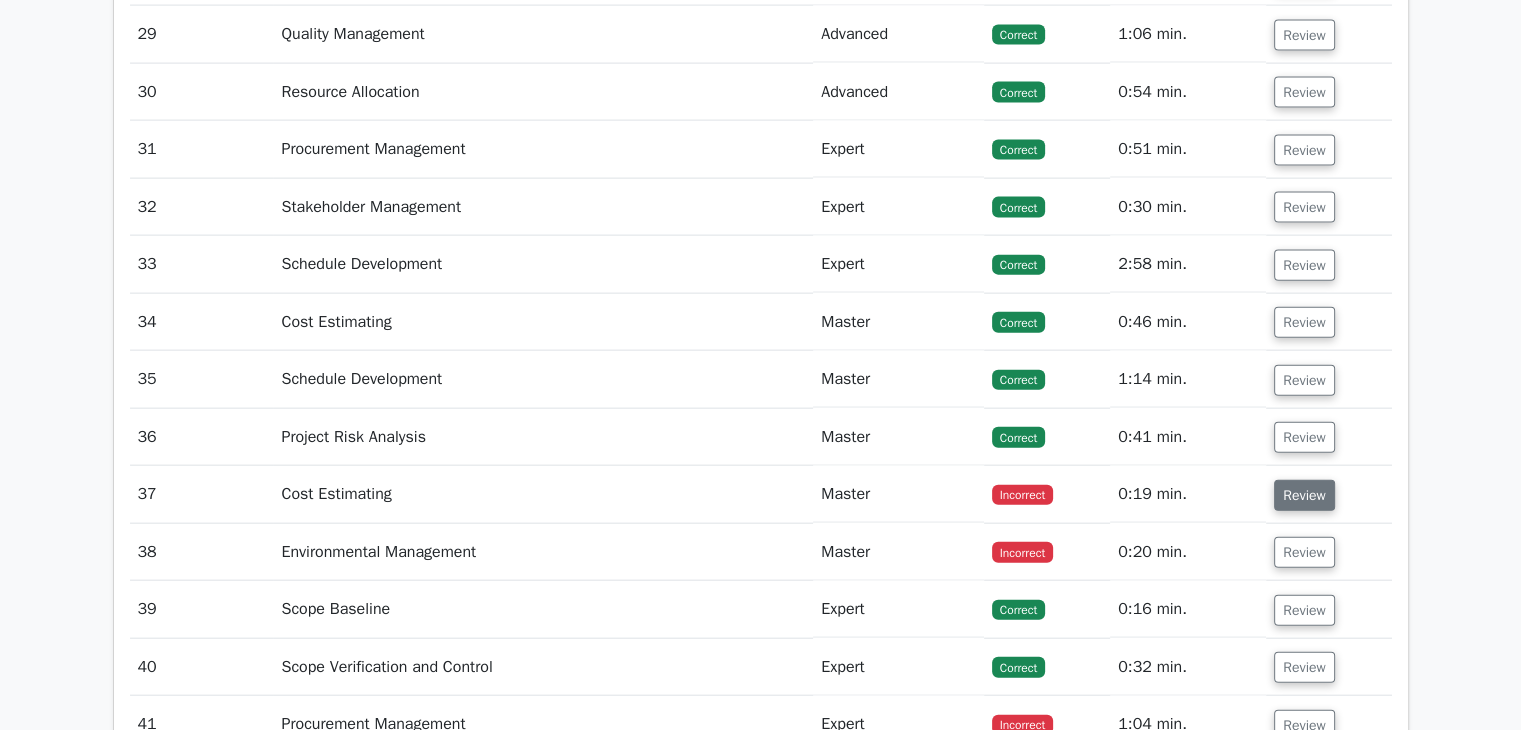 click on "Review" at bounding box center (1304, 495) 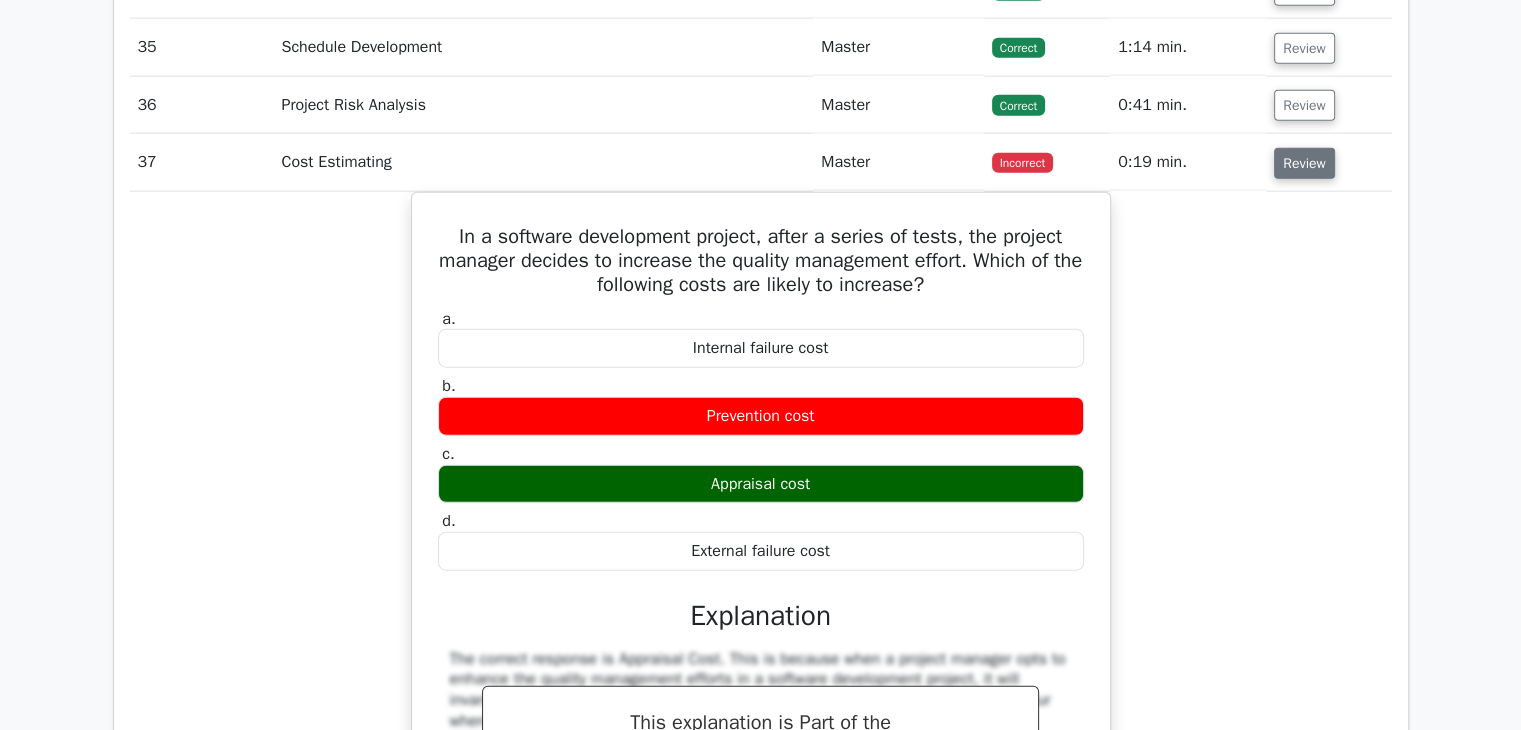 scroll, scrollTop: 4833, scrollLeft: 0, axis: vertical 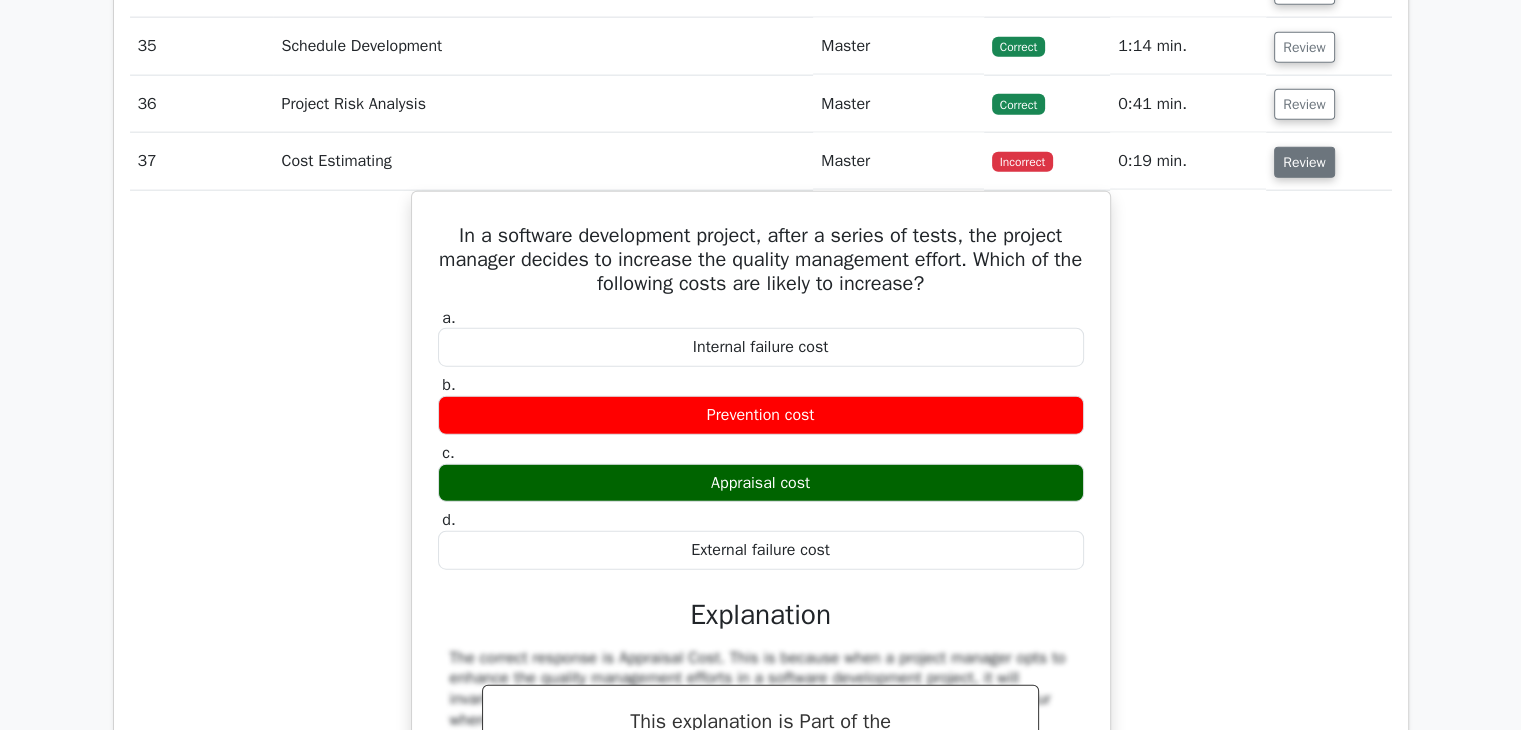 click on "Review" at bounding box center (1304, 162) 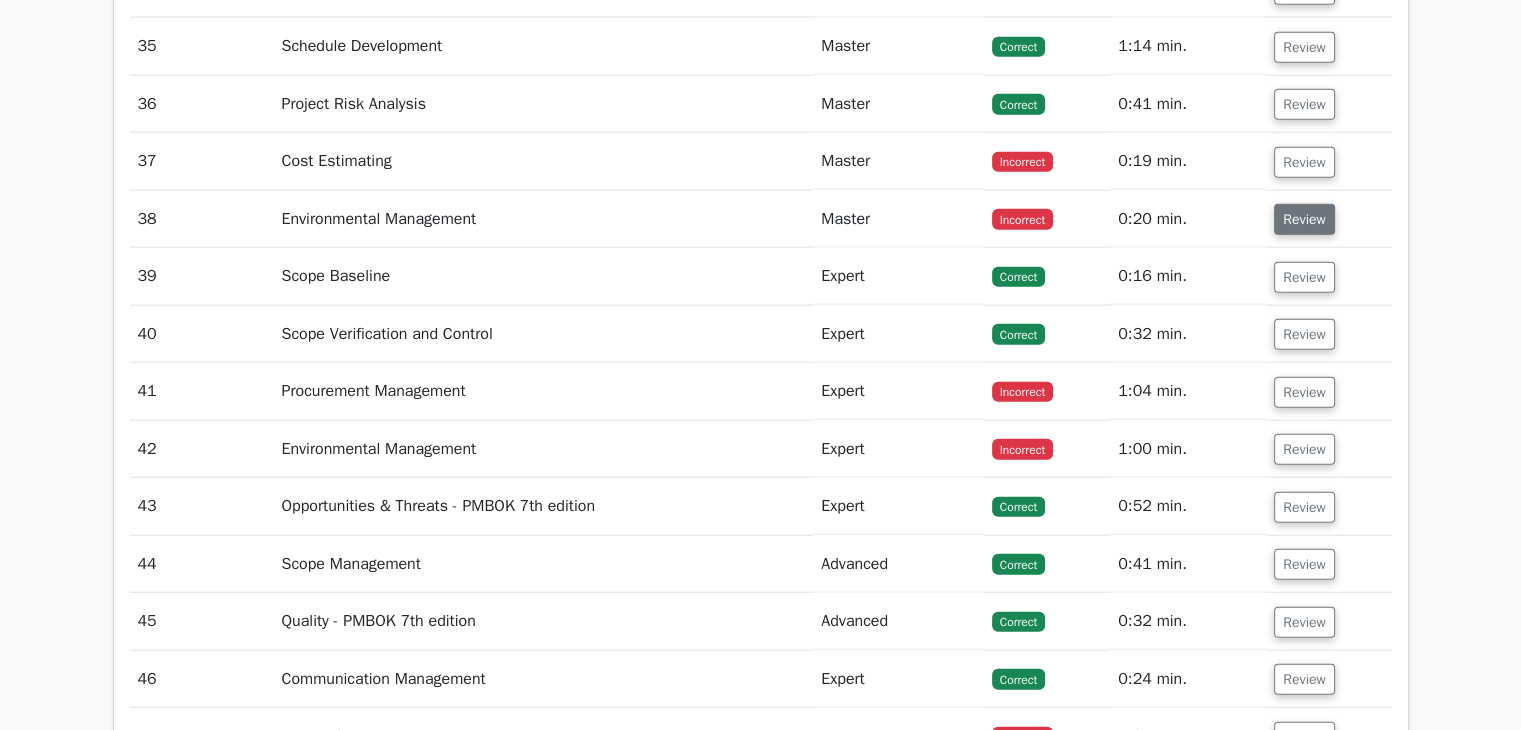 click on "Review" at bounding box center [1304, 219] 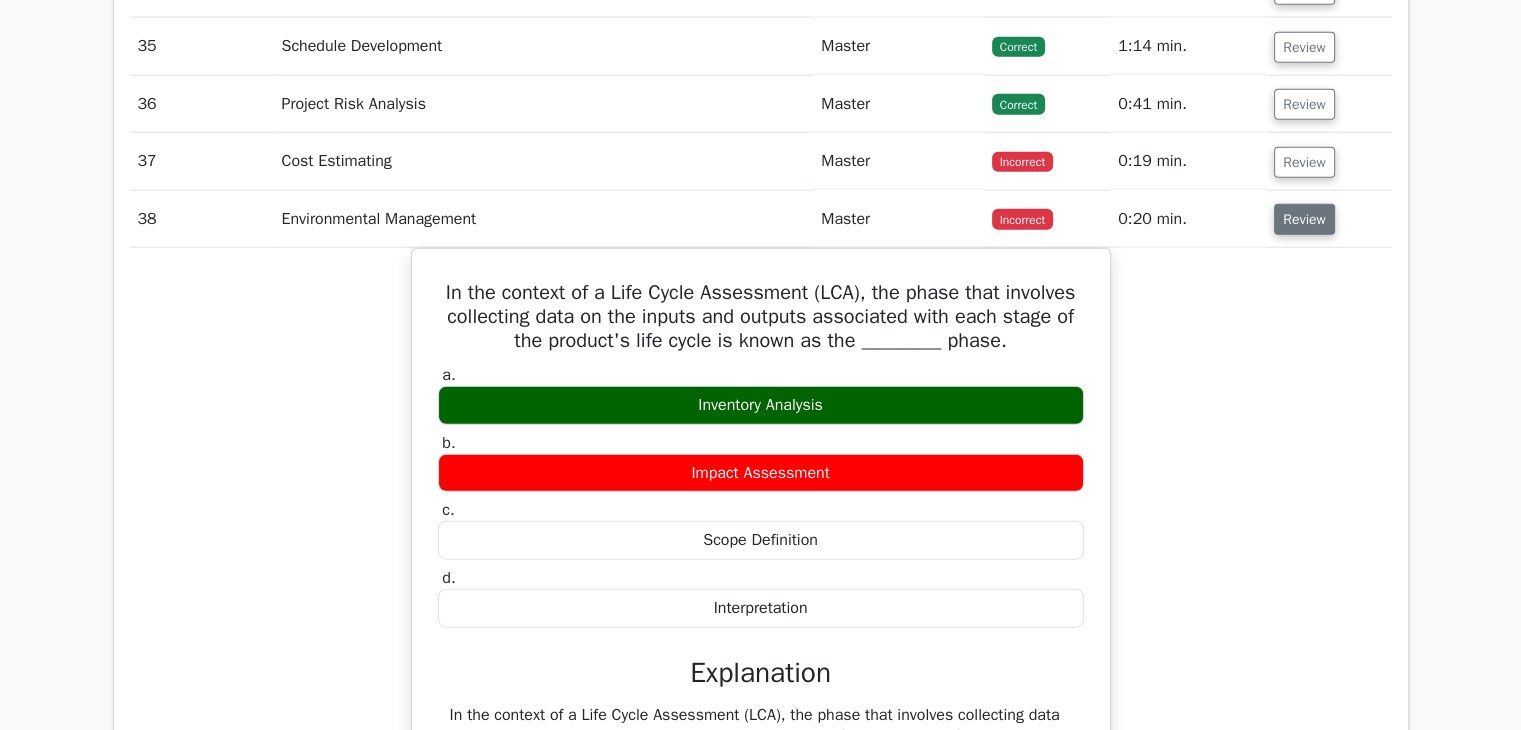 click on "Review" at bounding box center [1304, 219] 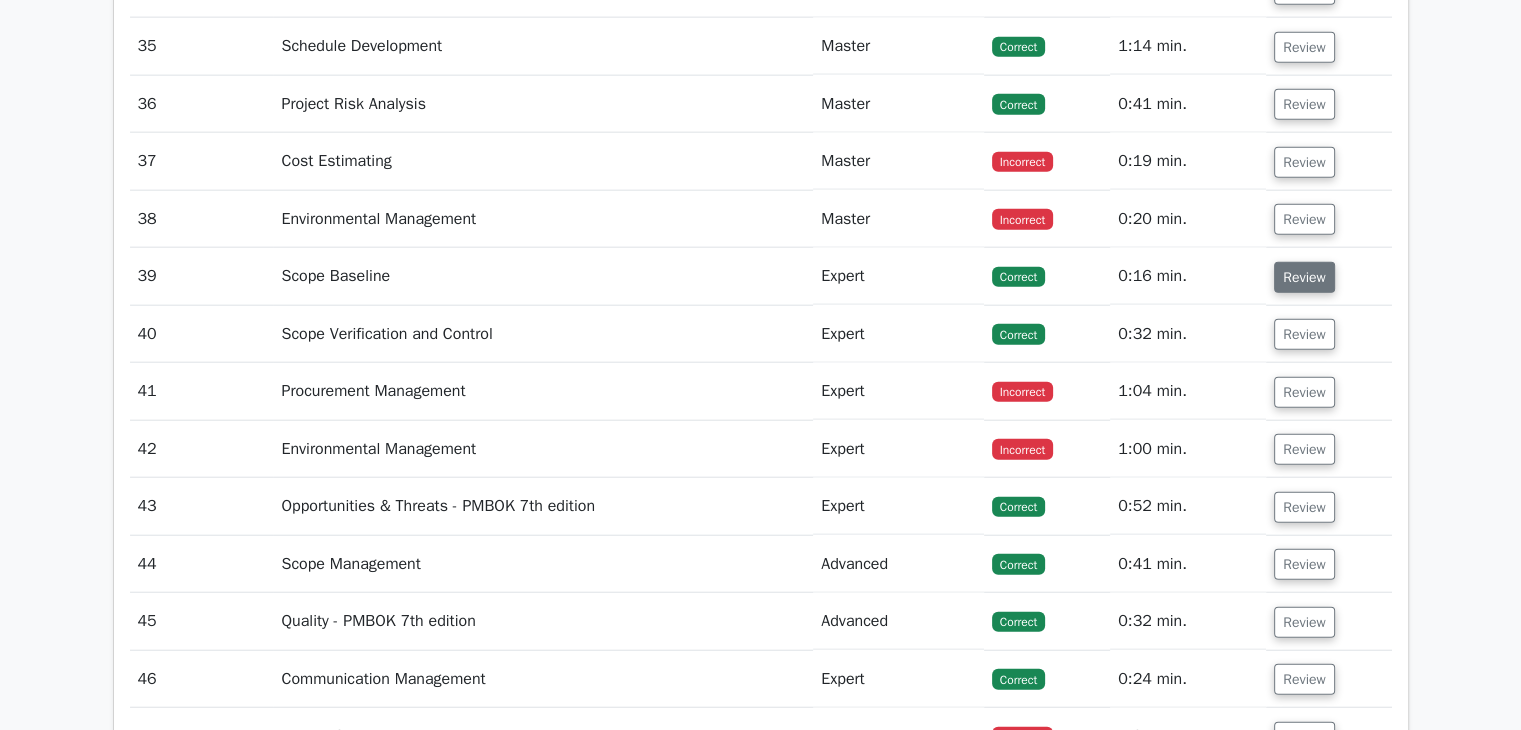 click on "Review" at bounding box center [1304, 277] 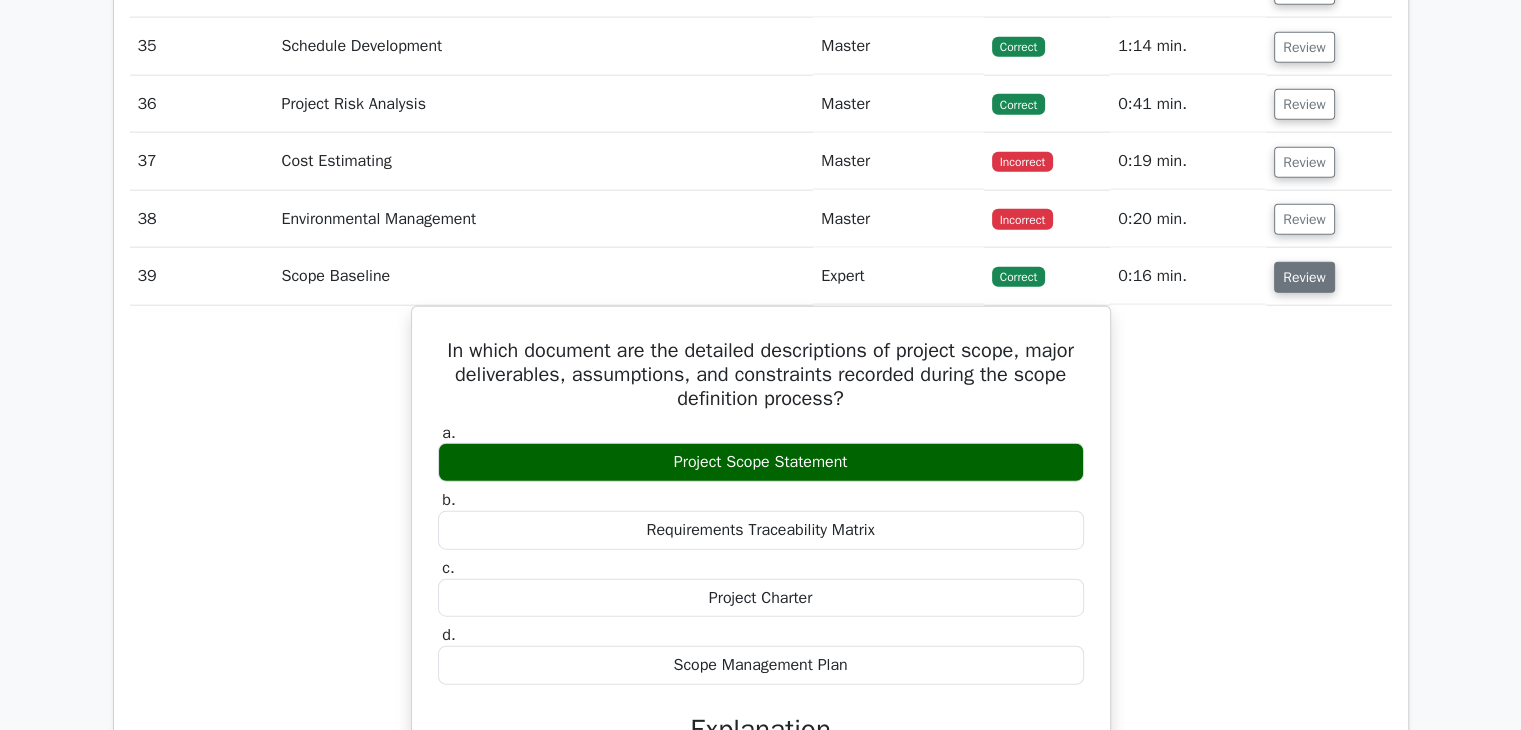 click on "Review" at bounding box center (1304, 277) 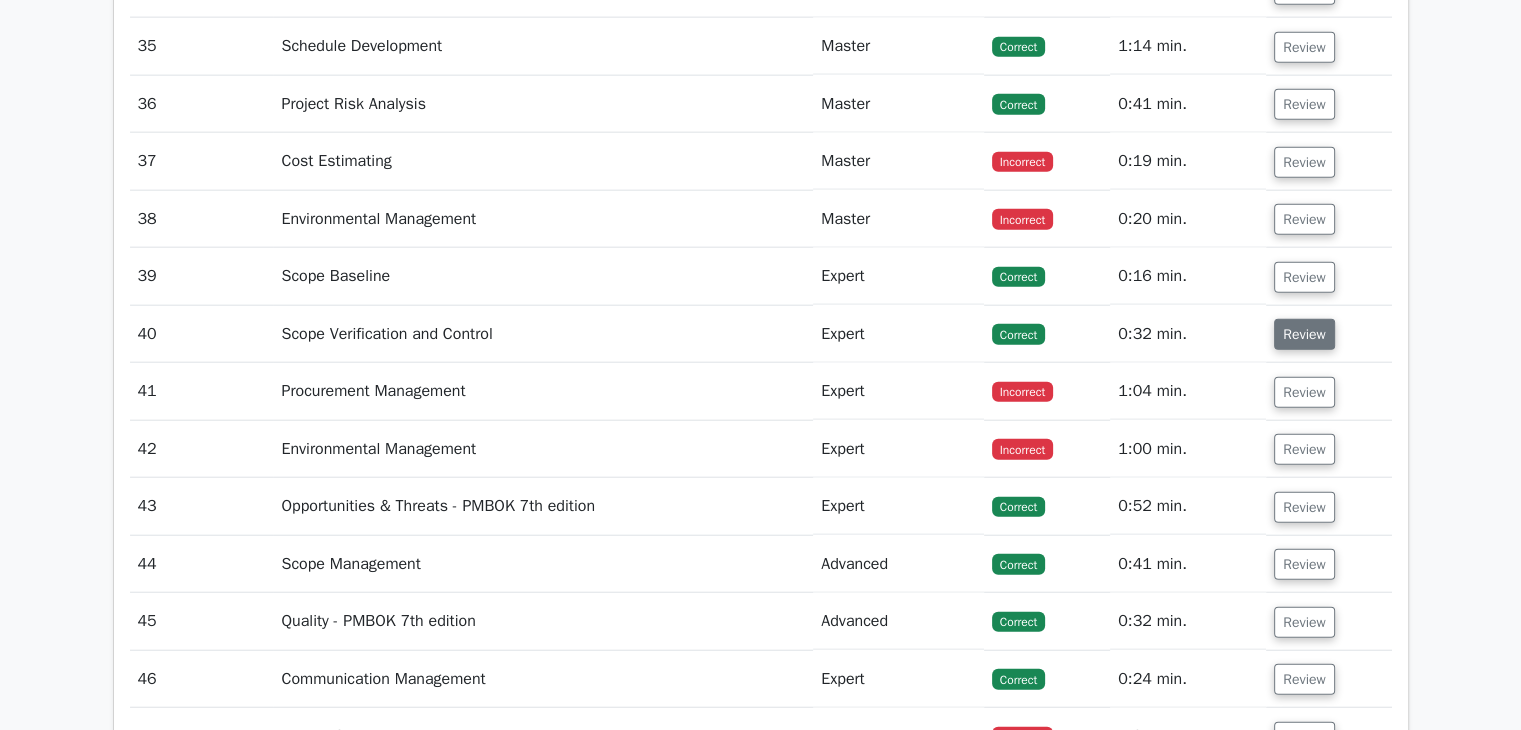 click on "Review" at bounding box center (1304, 334) 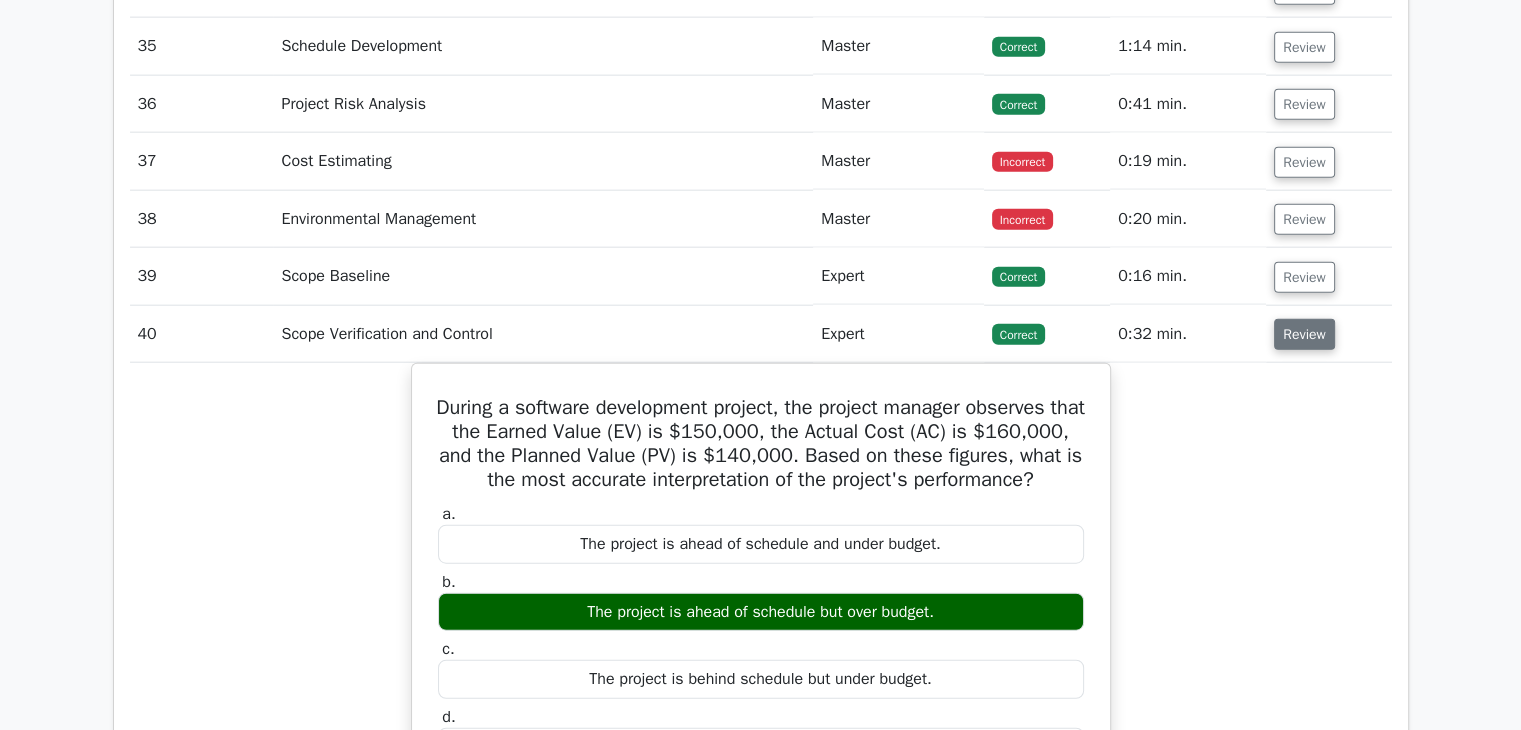 click on "Review" at bounding box center (1304, 334) 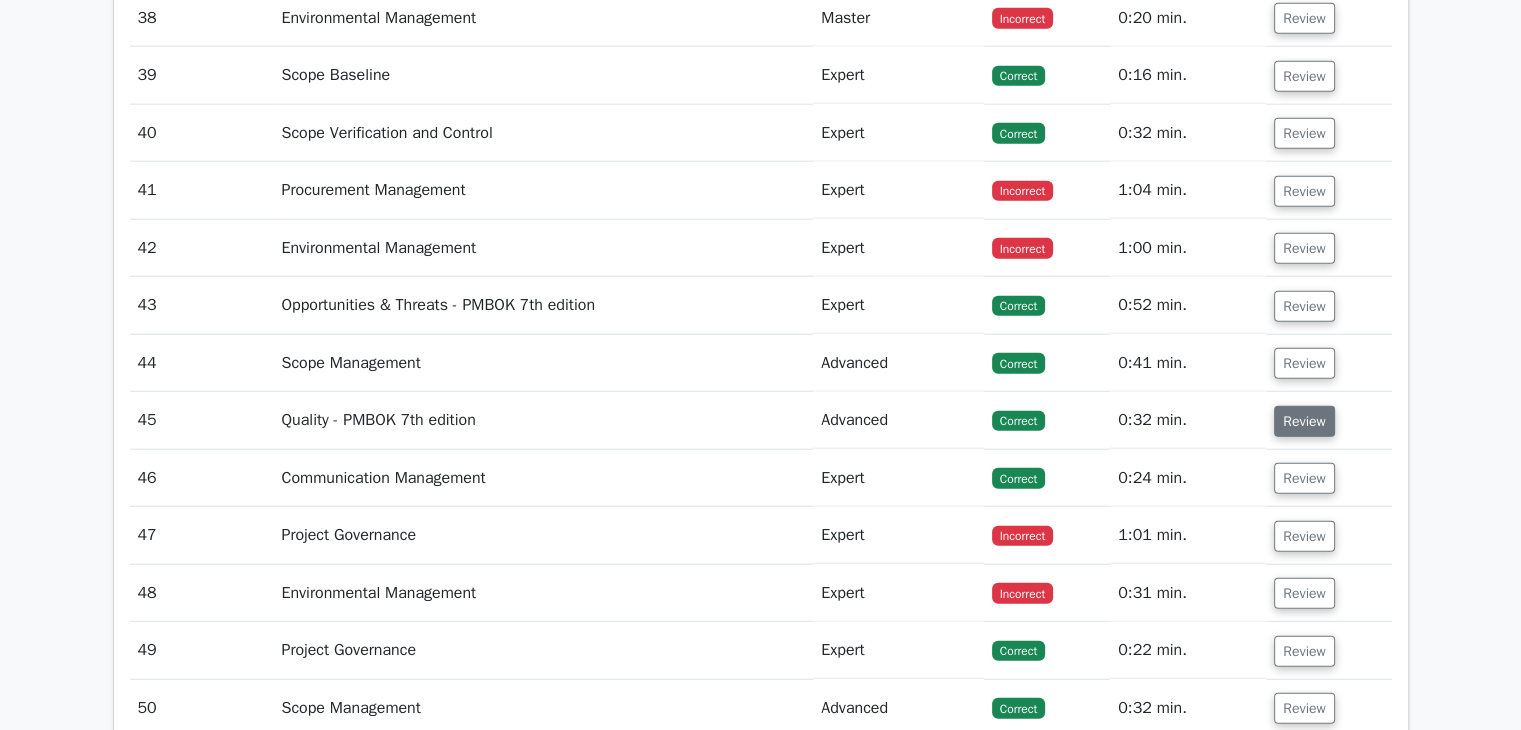 scroll, scrollTop: 5000, scrollLeft: 0, axis: vertical 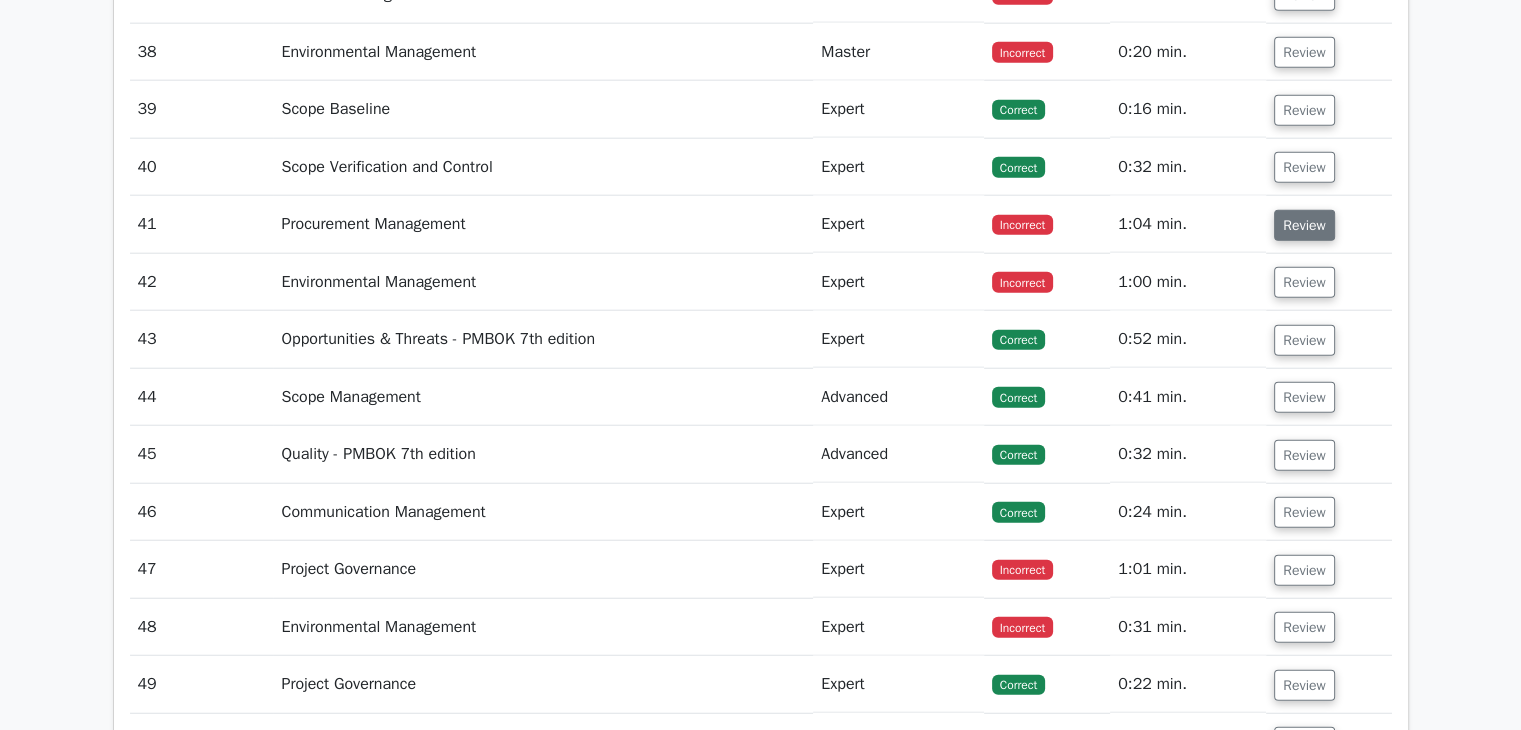 click on "Review" at bounding box center (1304, 225) 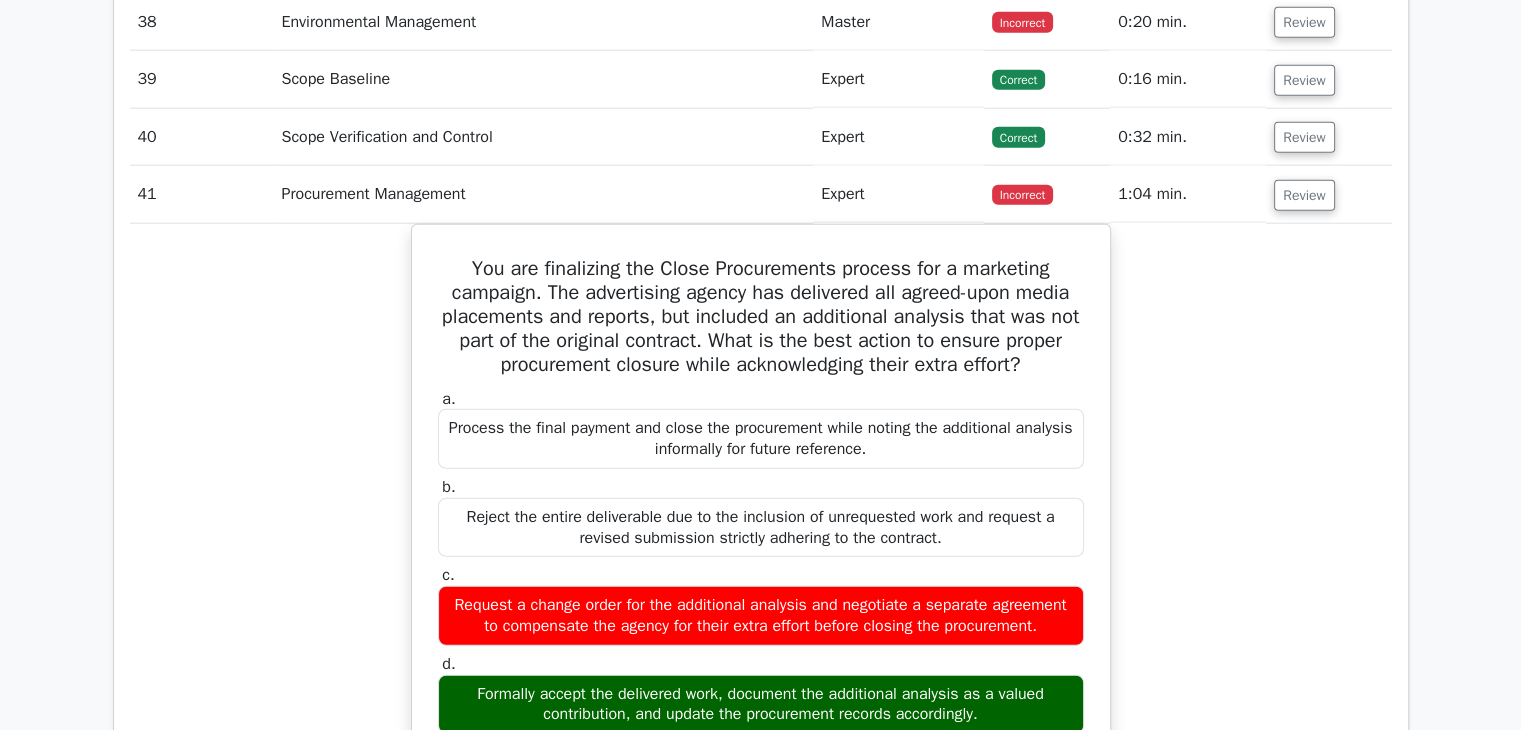 scroll, scrollTop: 5000, scrollLeft: 0, axis: vertical 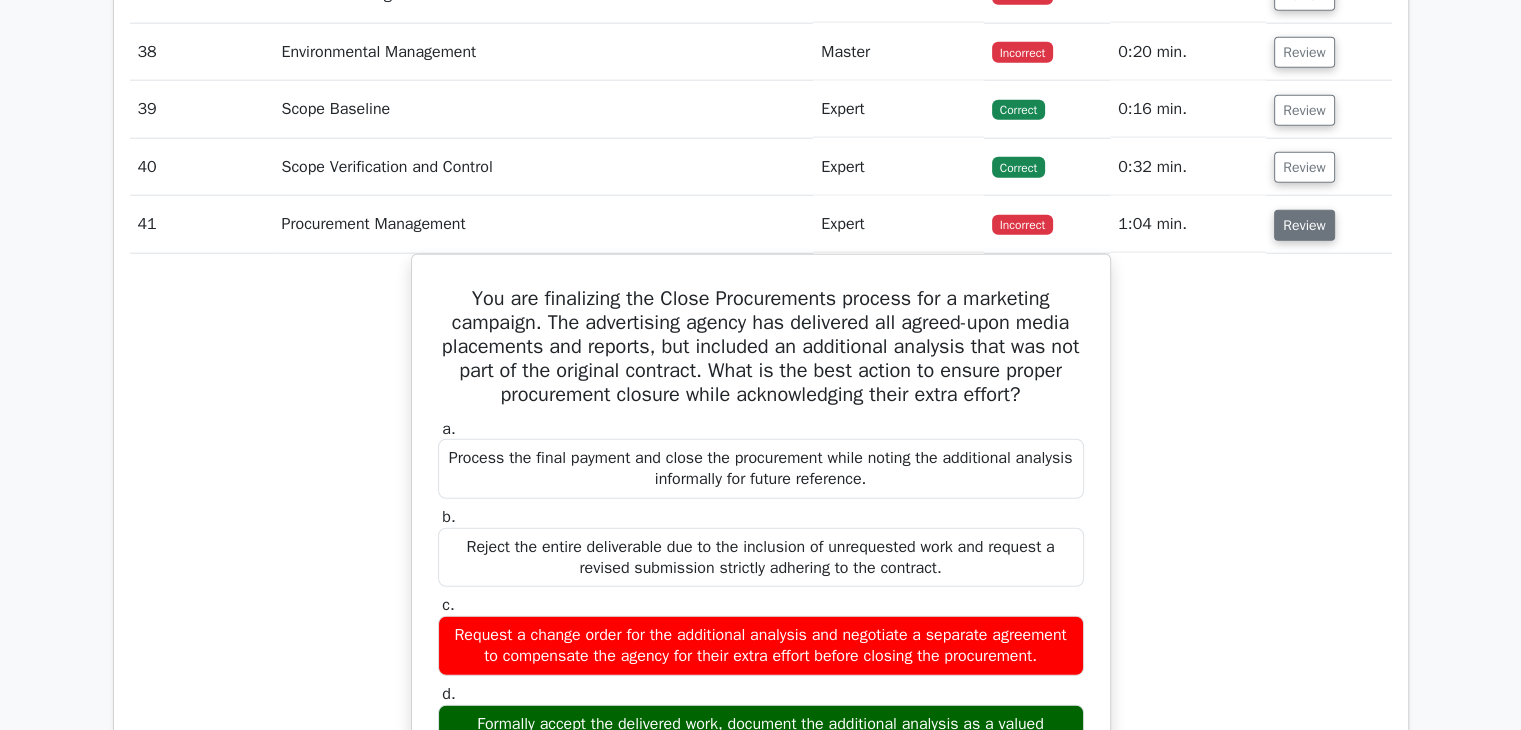click on "Review" at bounding box center [1304, 225] 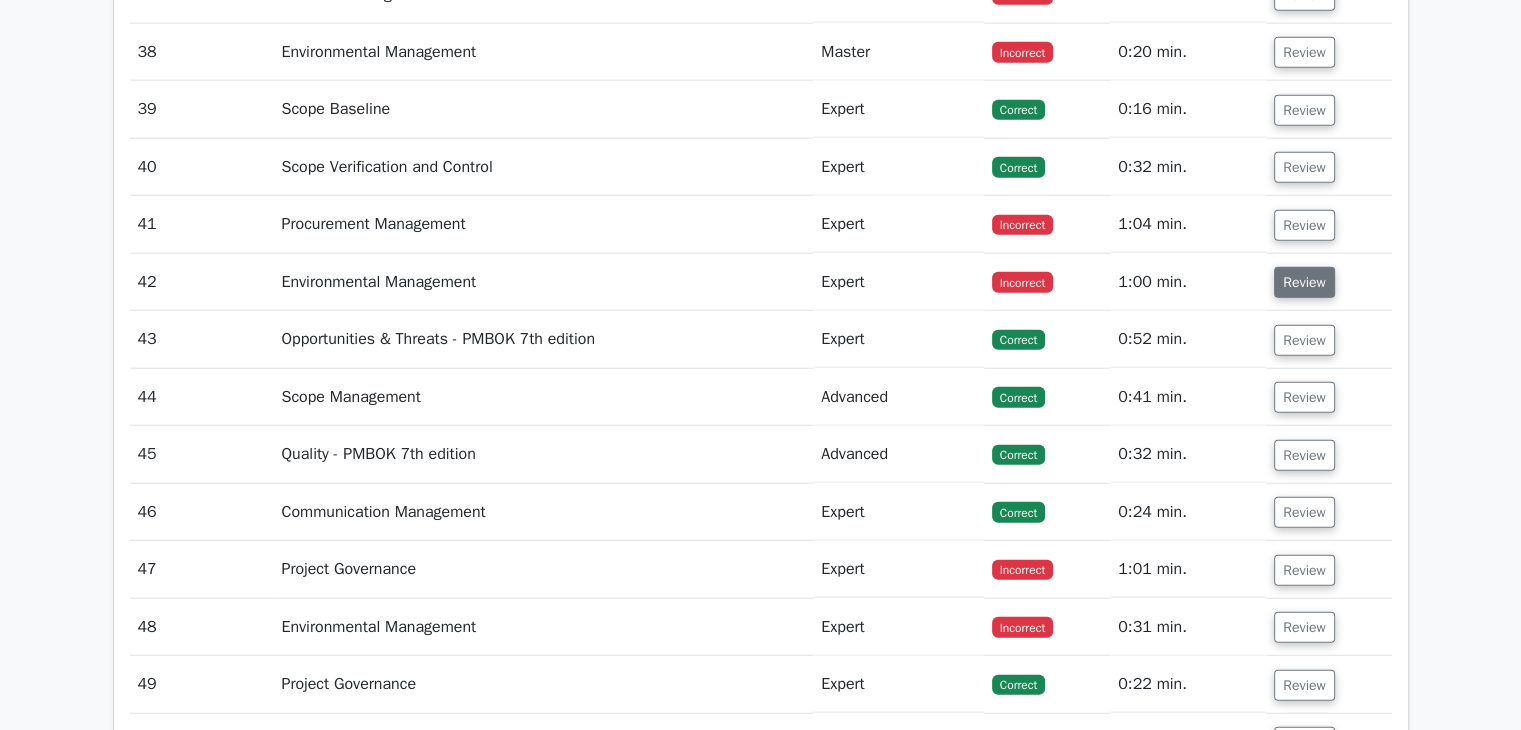 click on "Review" at bounding box center [1304, 282] 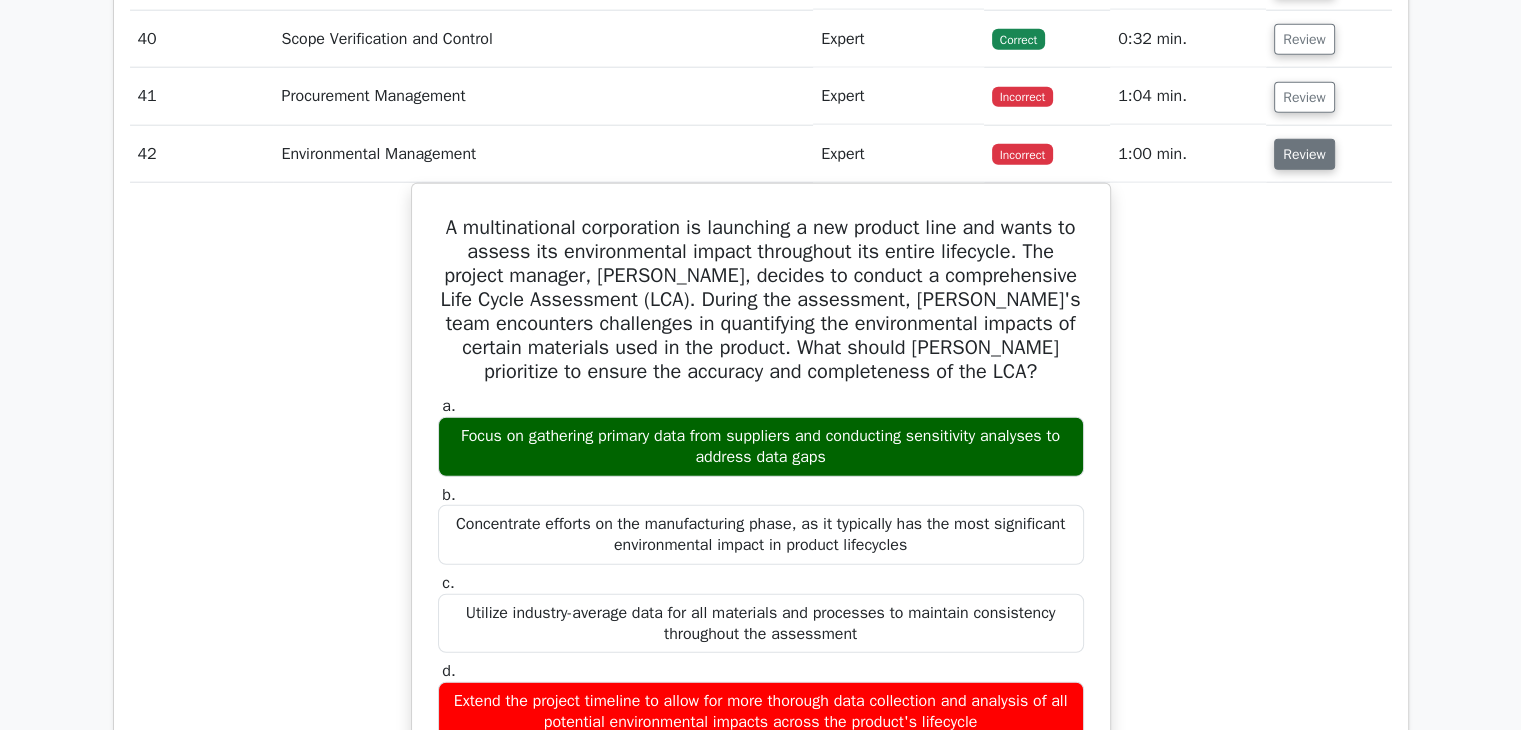 scroll, scrollTop: 5166, scrollLeft: 0, axis: vertical 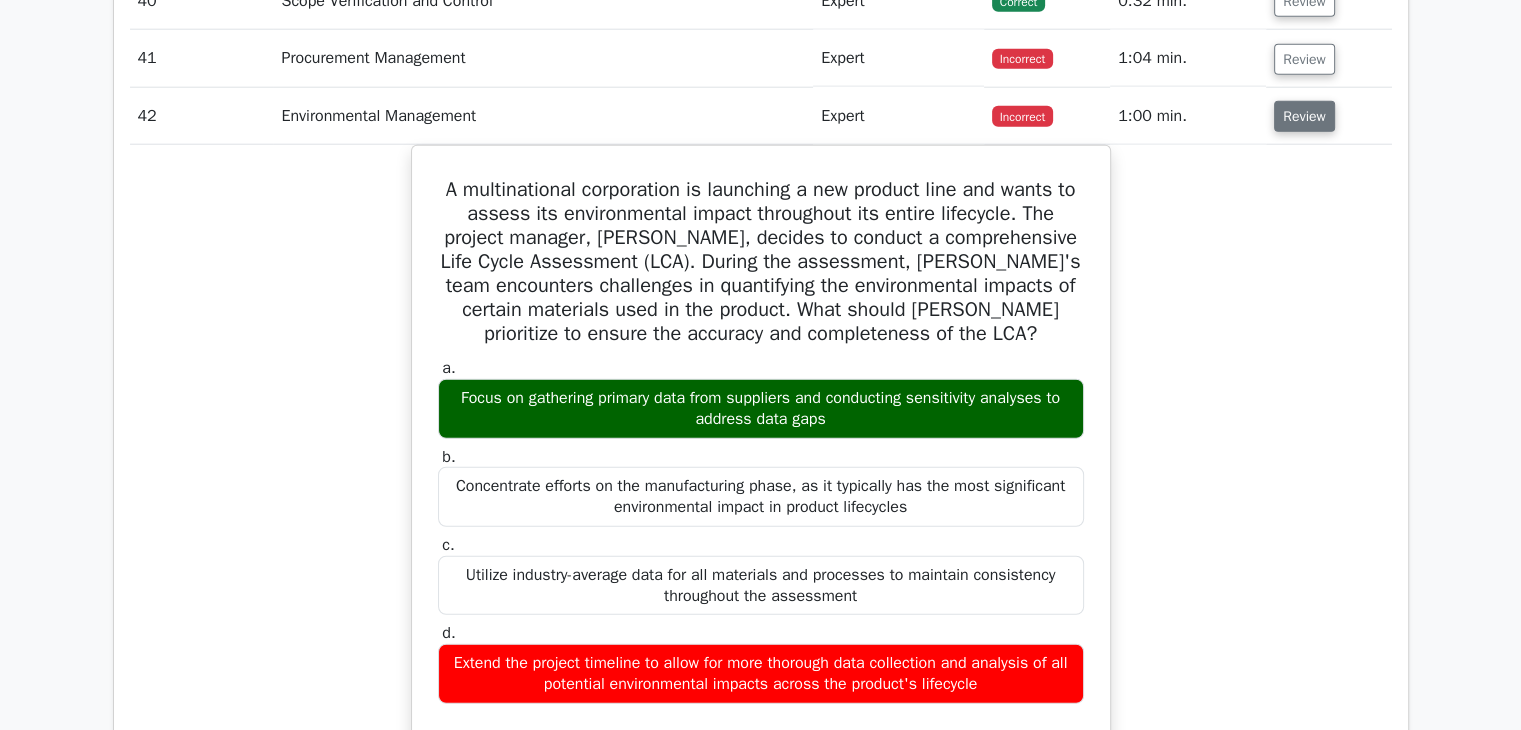 click on "Review" at bounding box center (1304, 116) 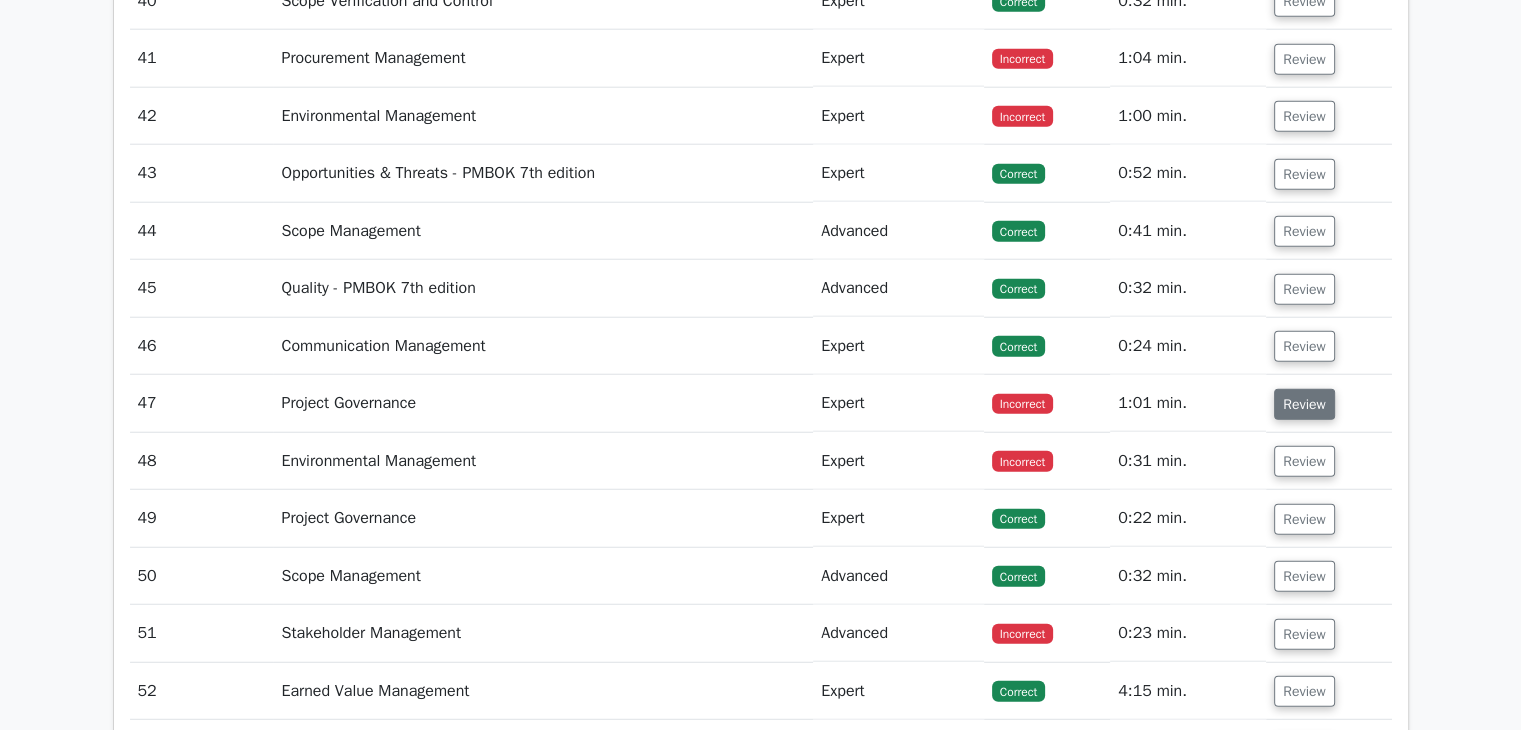 click on "Review" at bounding box center [1304, 404] 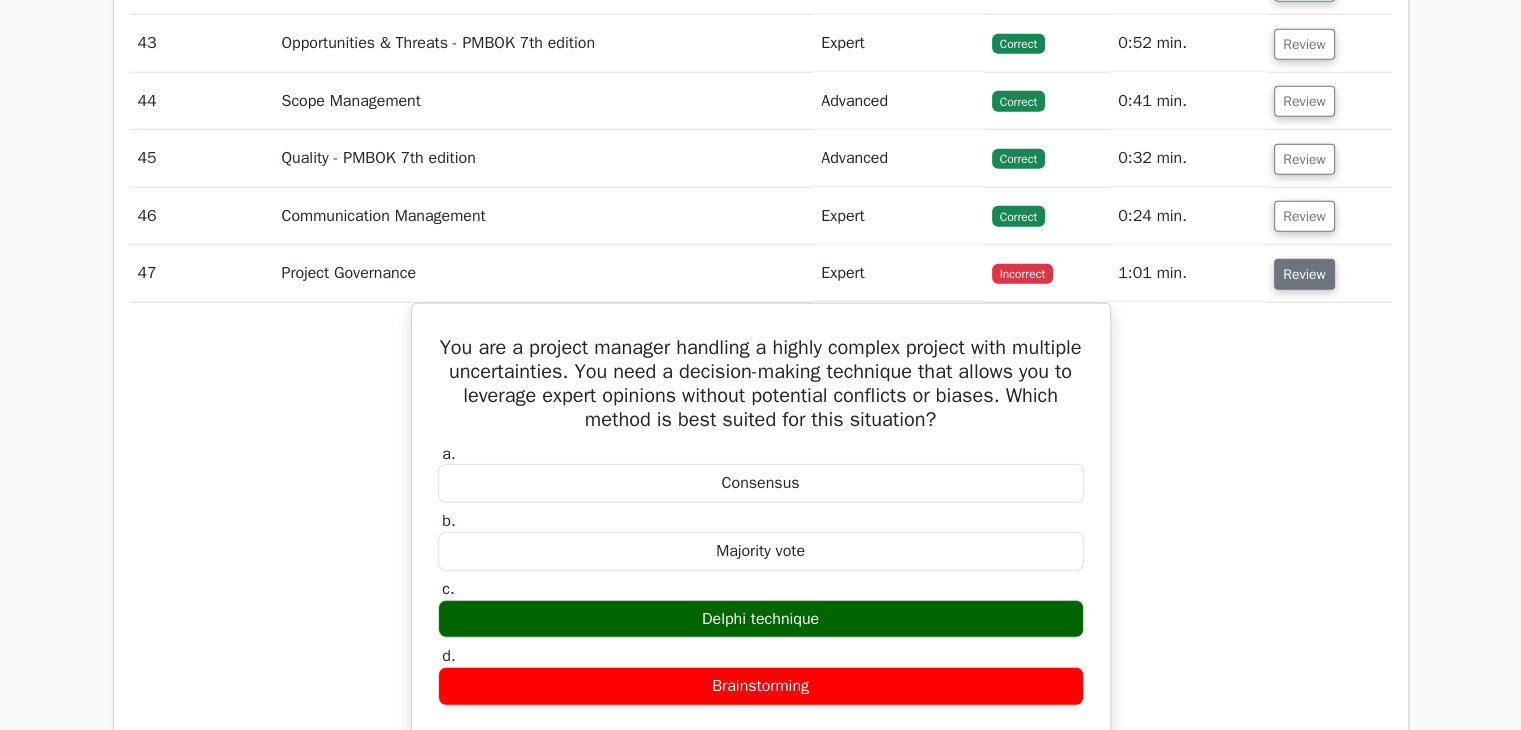 scroll, scrollTop: 5333, scrollLeft: 0, axis: vertical 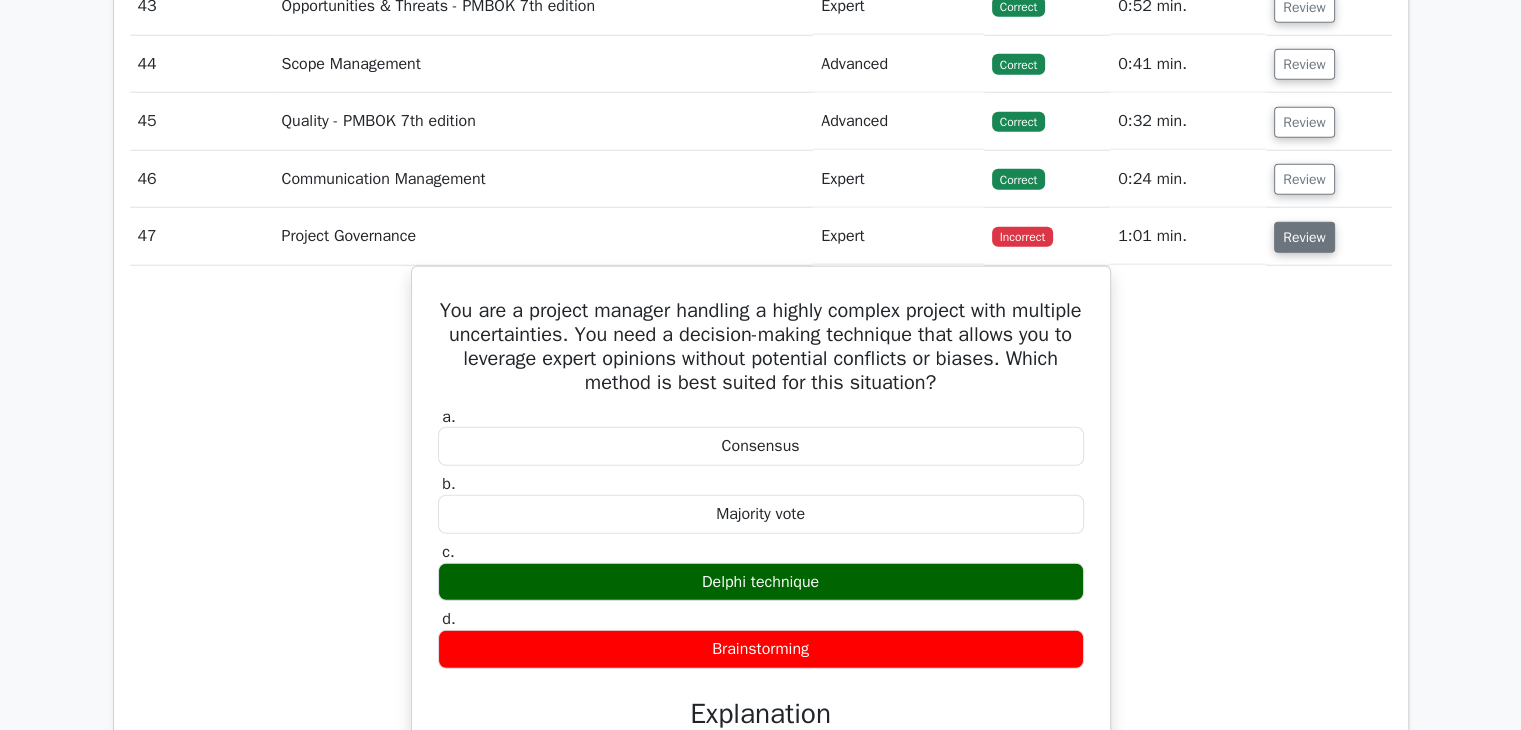 click on "Review" at bounding box center [1304, 237] 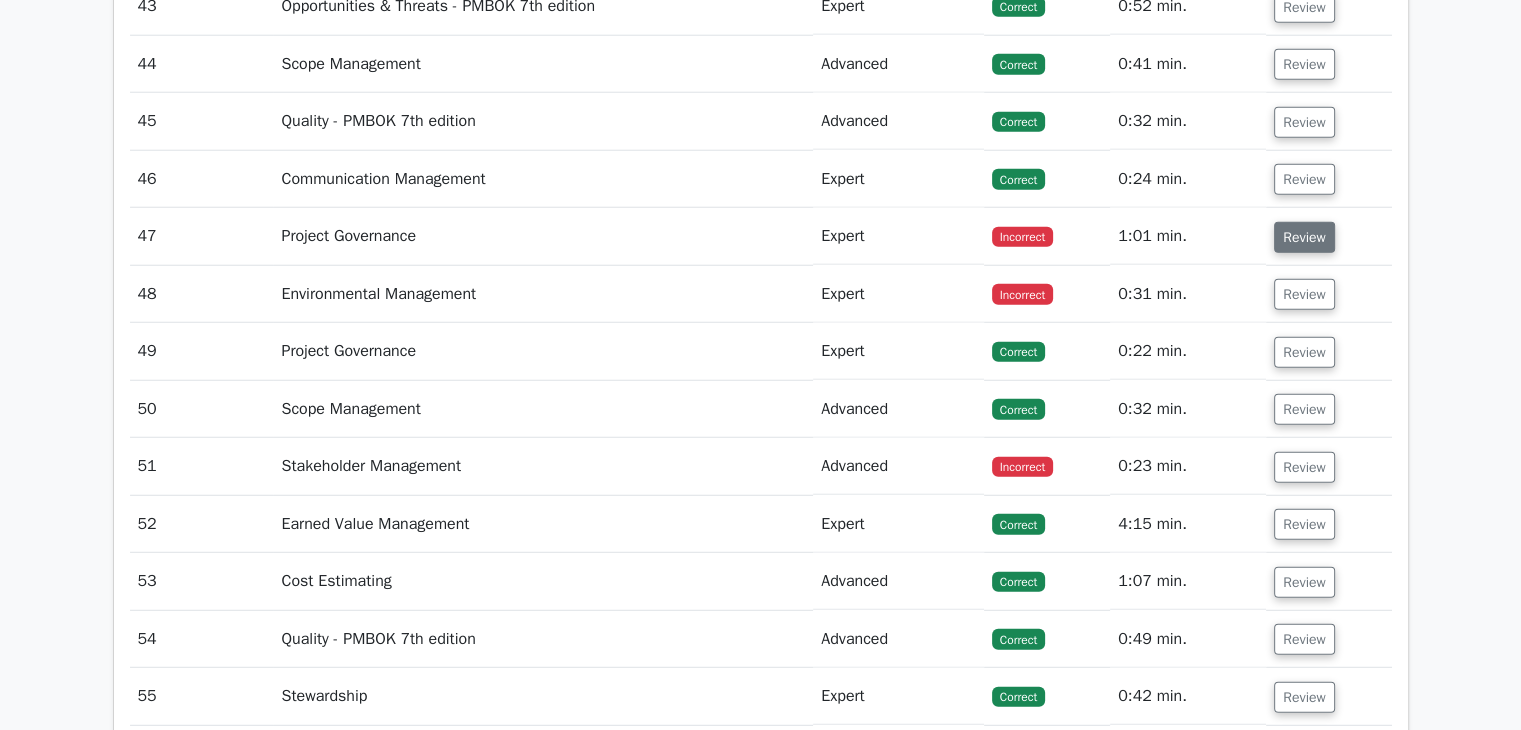 click on "Review" at bounding box center [1304, 237] 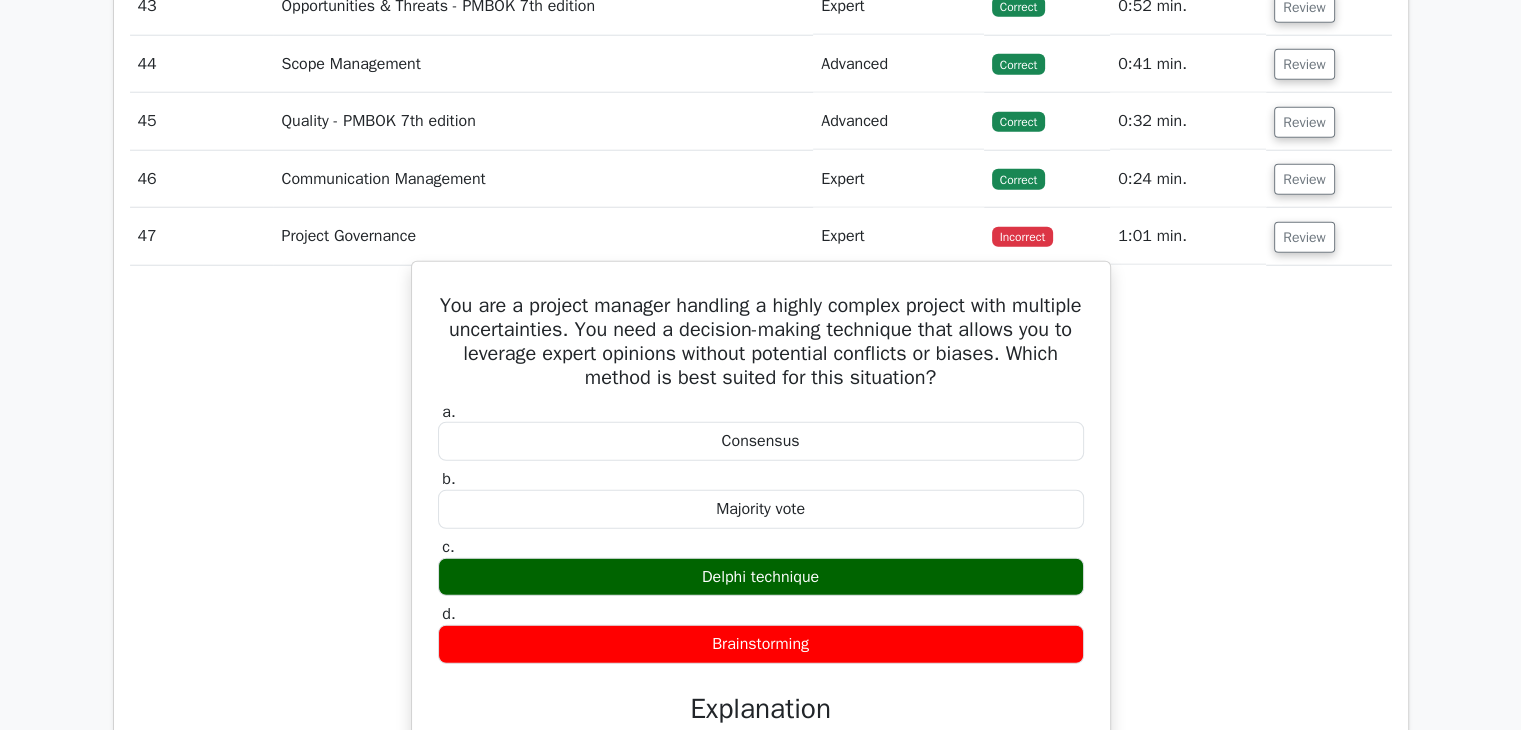 drag, startPoint x: 696, startPoint y: 561, endPoint x: 839, endPoint y: 554, distance: 143.17122 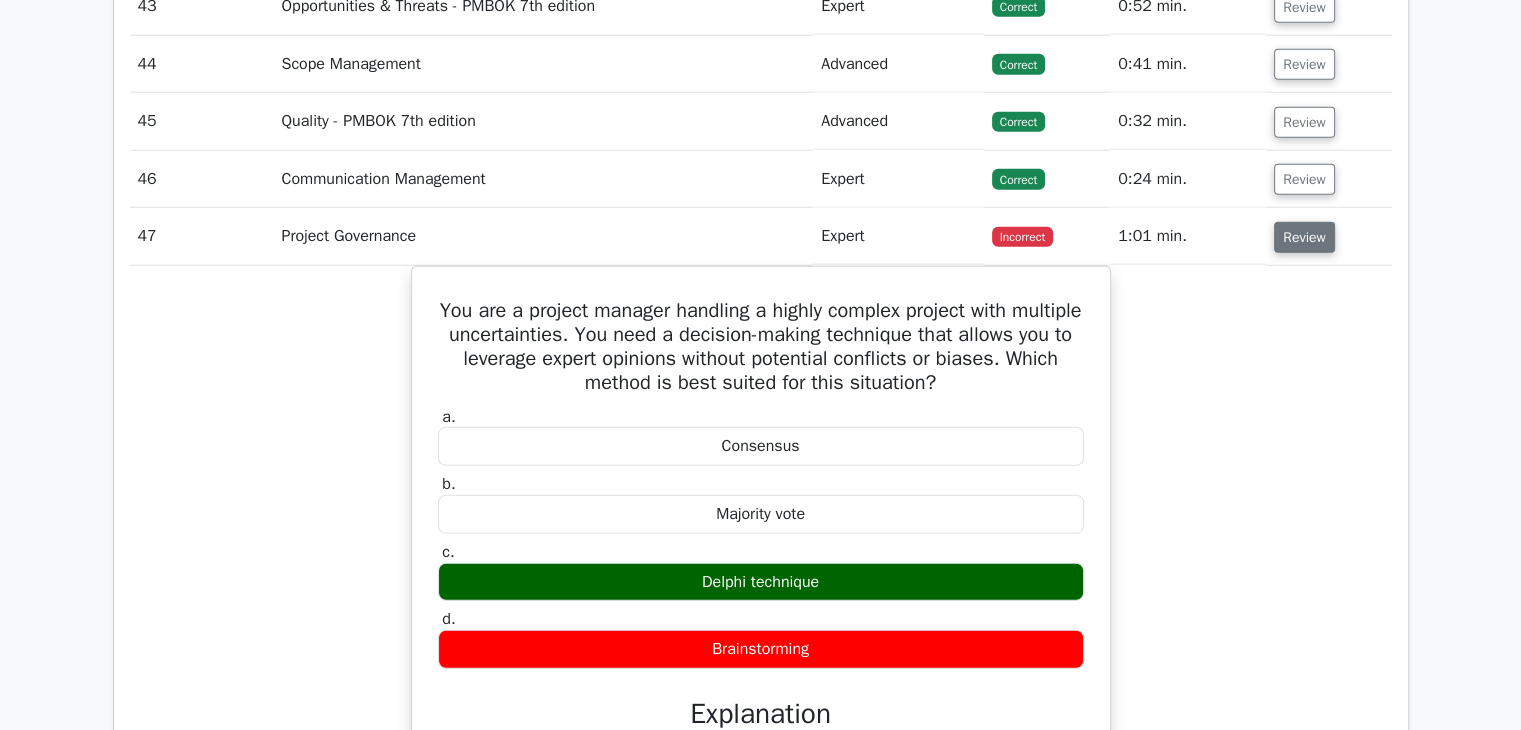 click on "Review" at bounding box center [1304, 237] 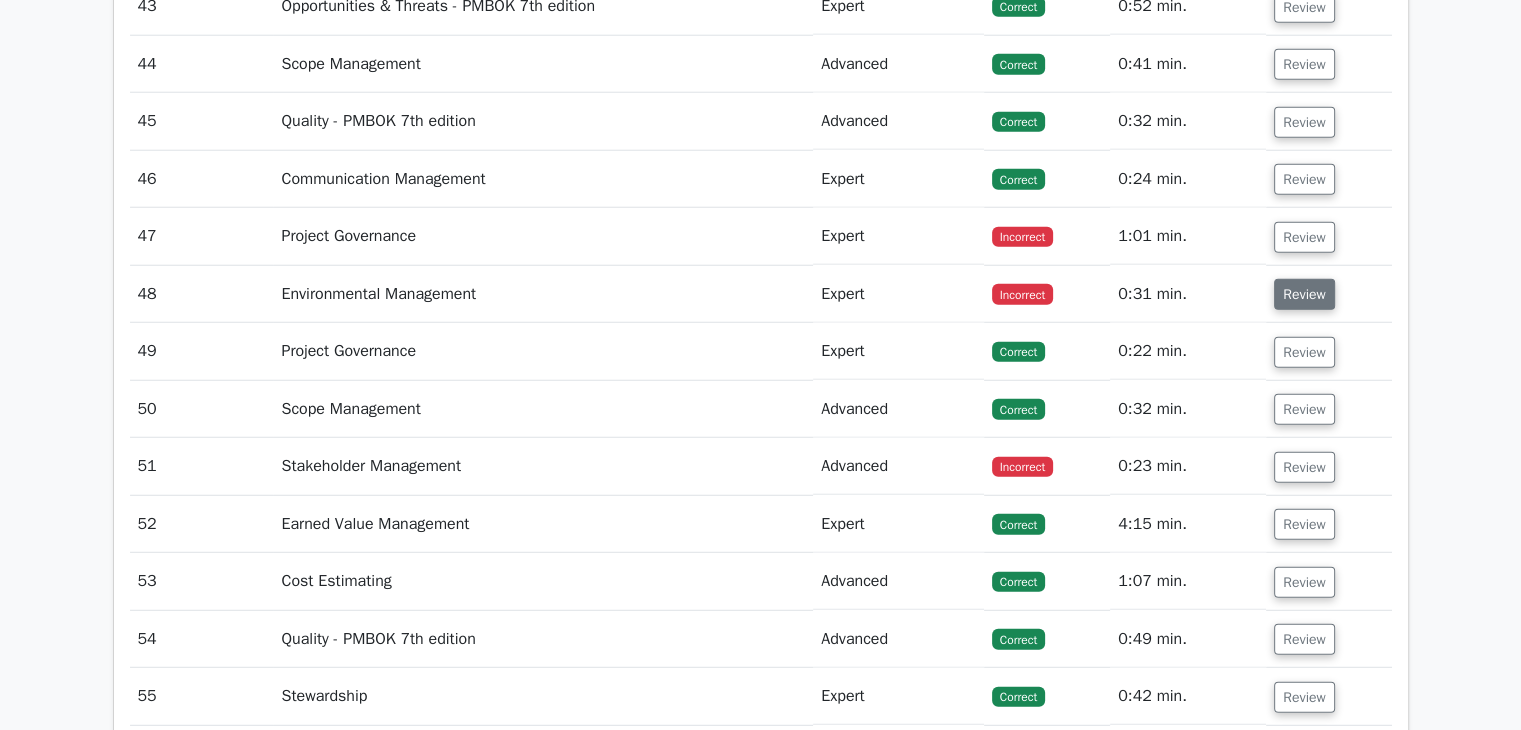 click on "Review" at bounding box center (1304, 294) 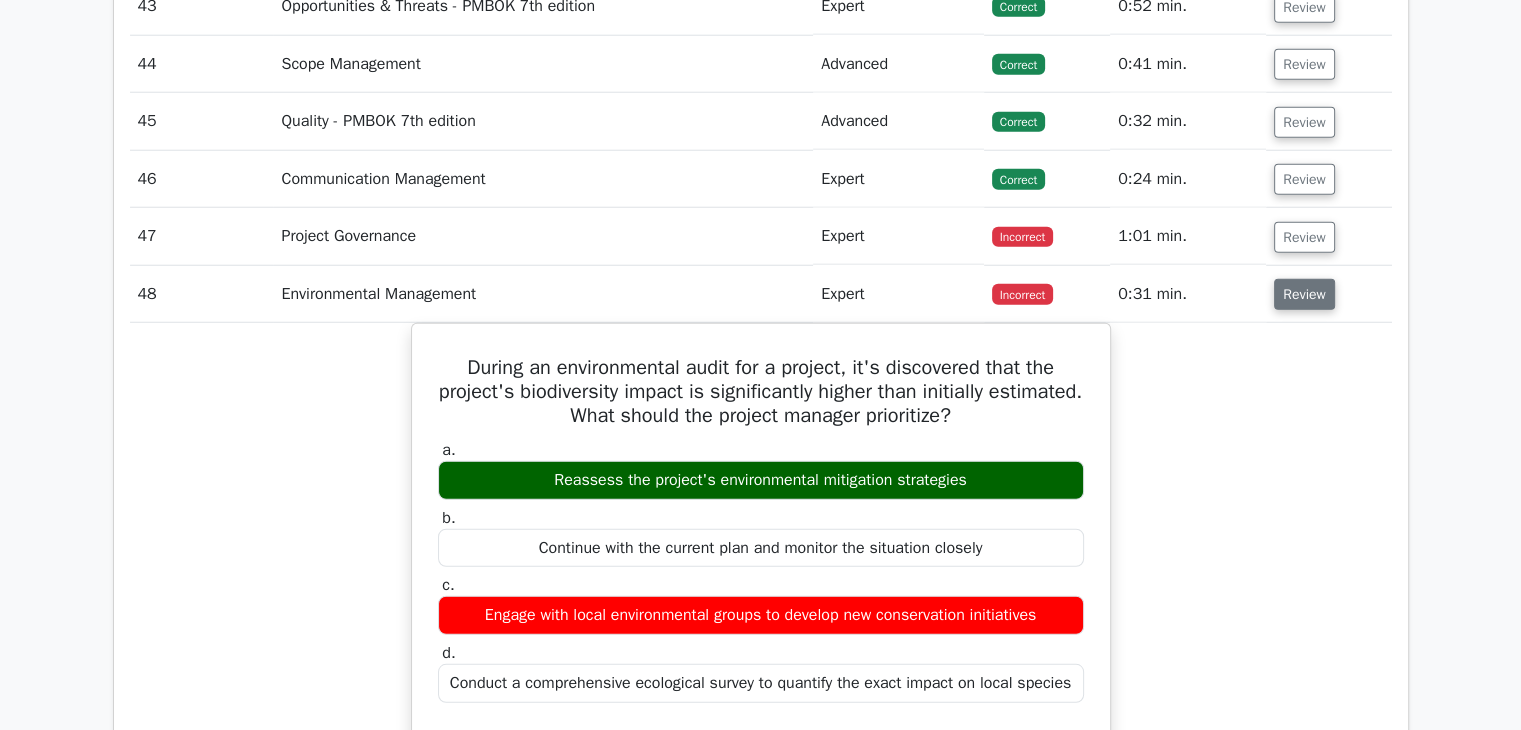 click on "Review" at bounding box center (1304, 294) 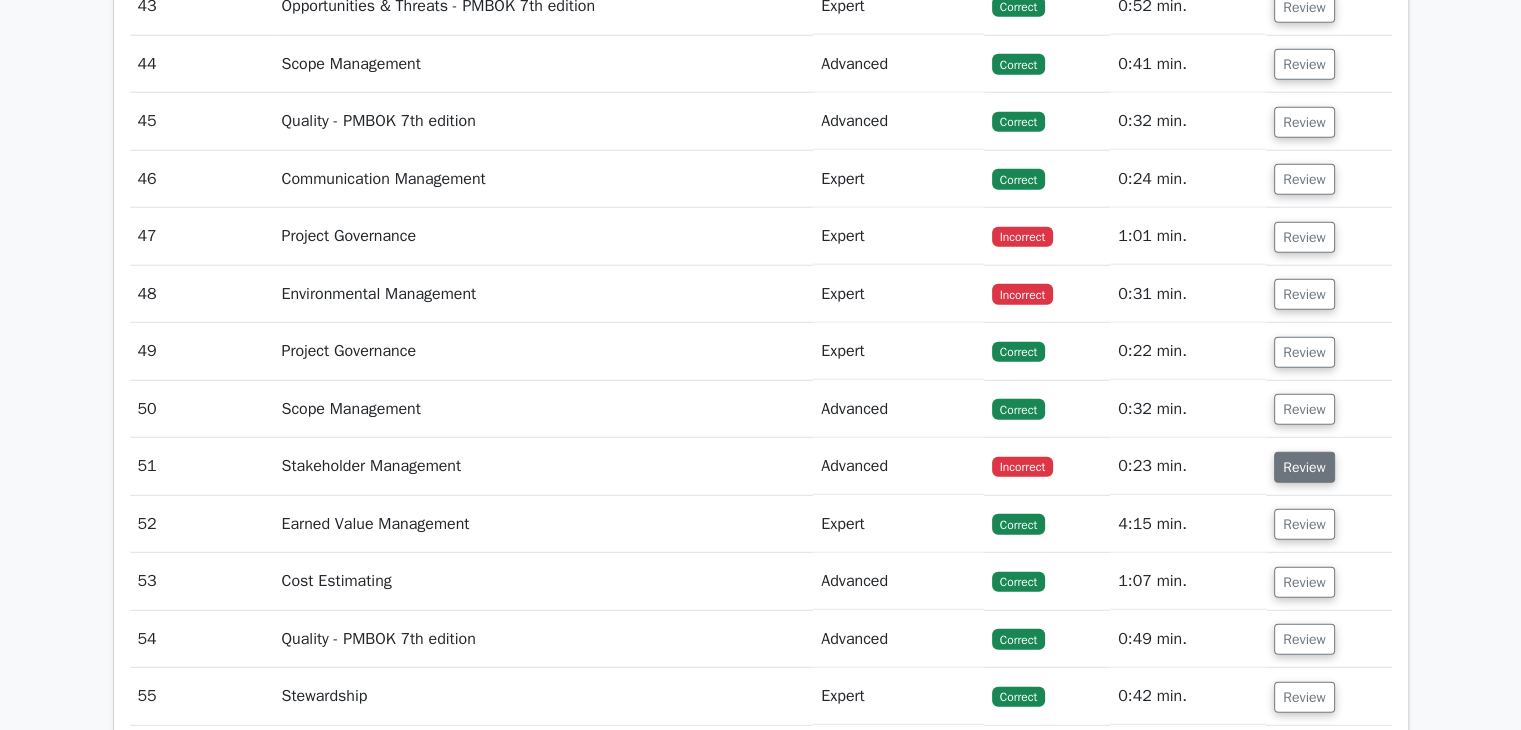 click on "Review" at bounding box center [1304, 467] 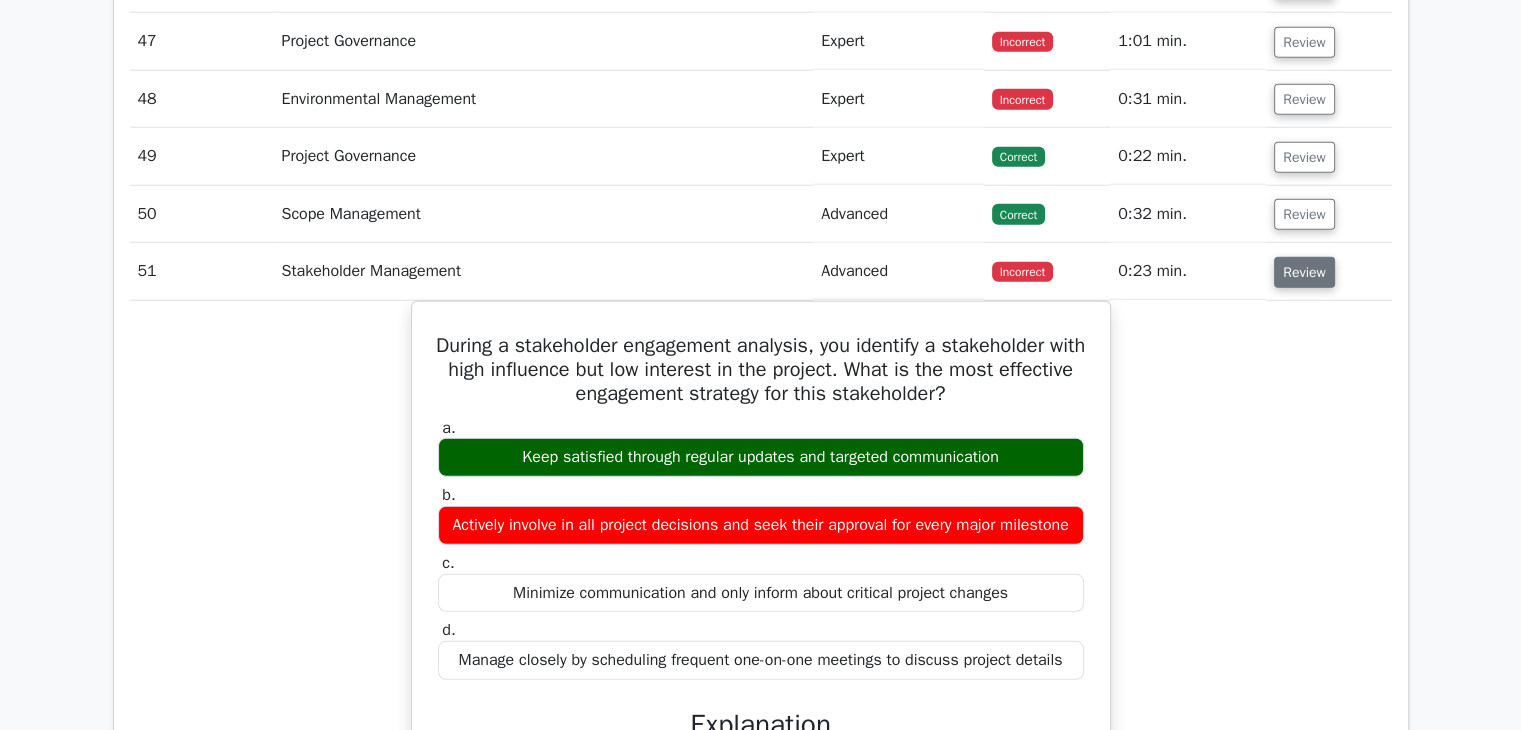 scroll, scrollTop: 5666, scrollLeft: 0, axis: vertical 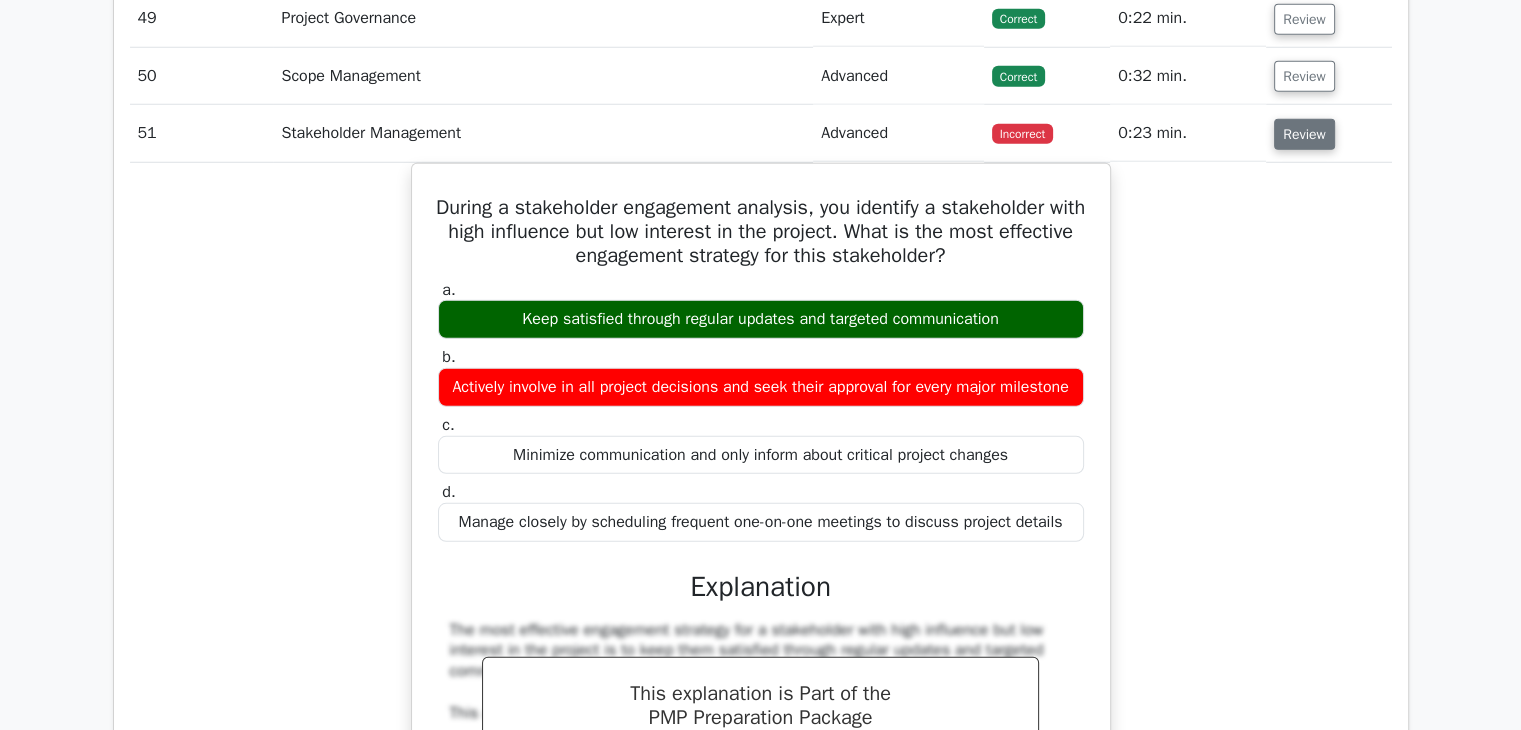 click on "Review" at bounding box center [1304, 134] 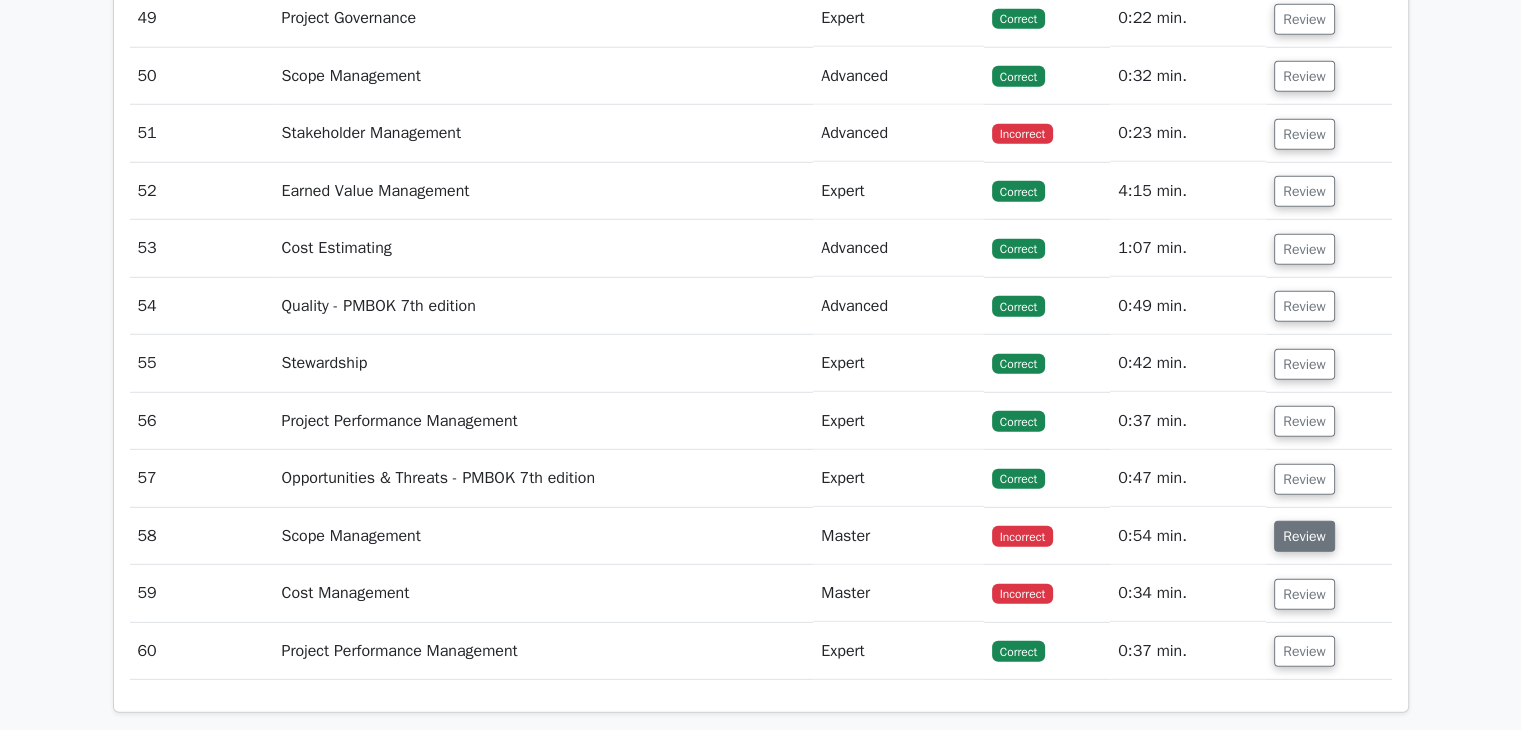 click on "Review" at bounding box center (1304, 536) 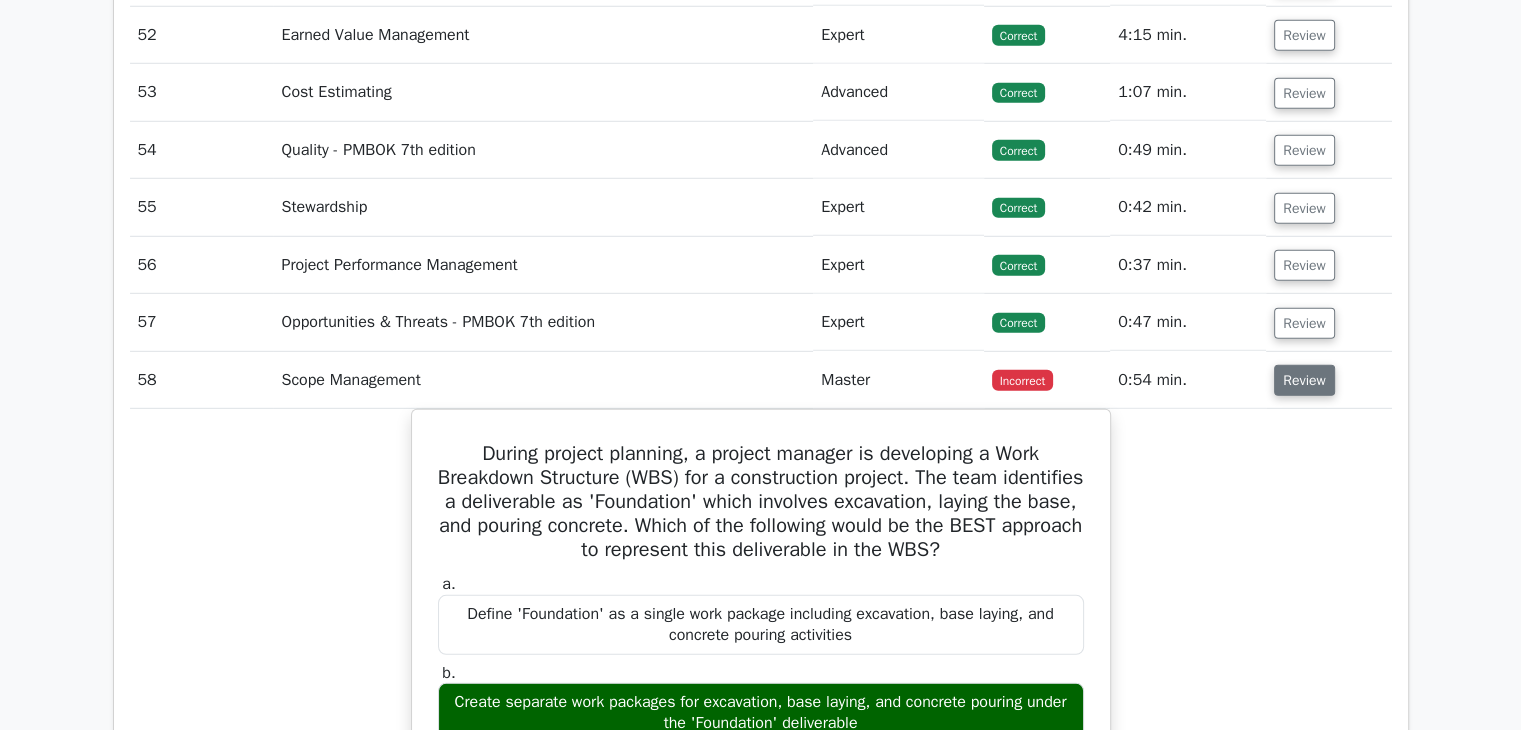 scroll, scrollTop: 6000, scrollLeft: 0, axis: vertical 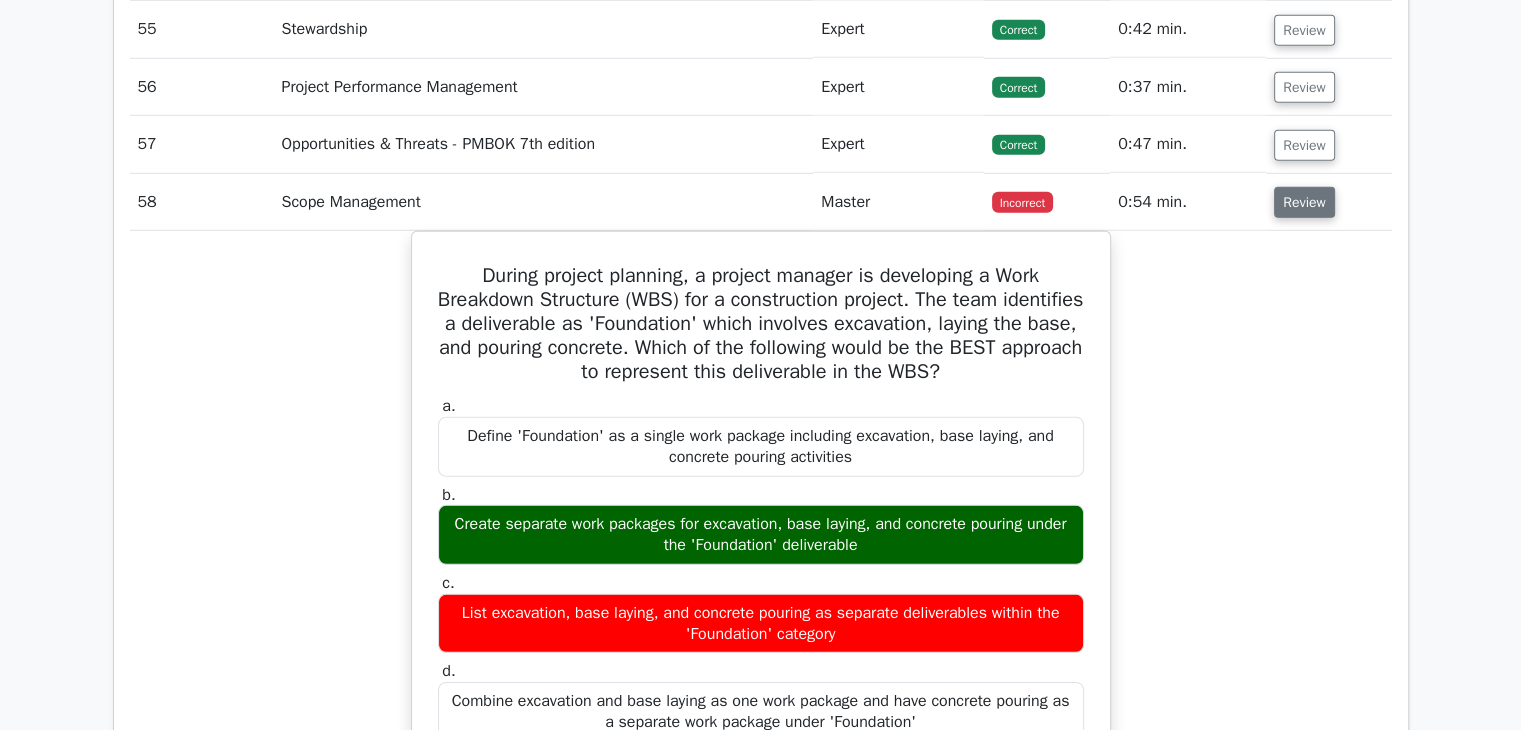 click on "Review" at bounding box center [1304, 202] 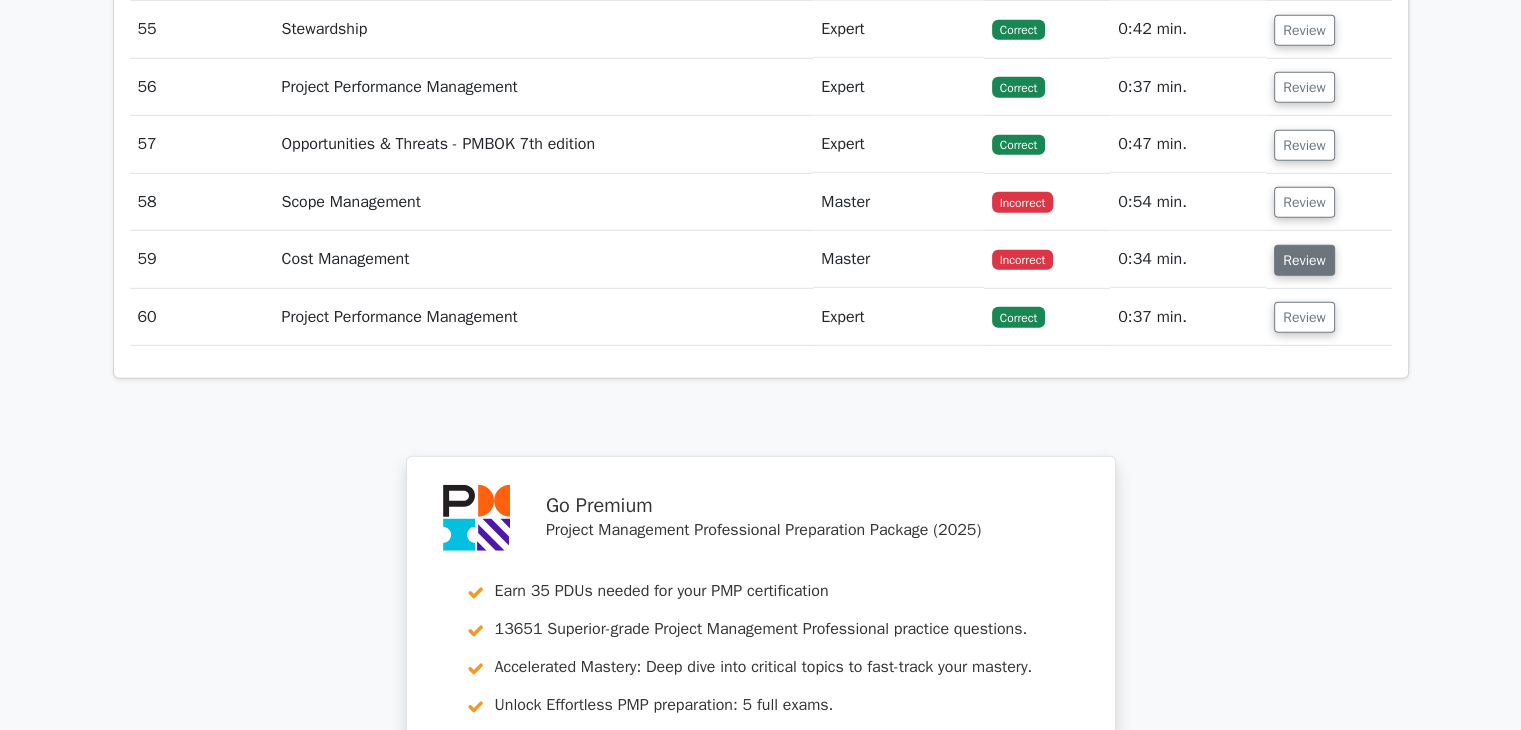 click on "Review" at bounding box center [1304, 260] 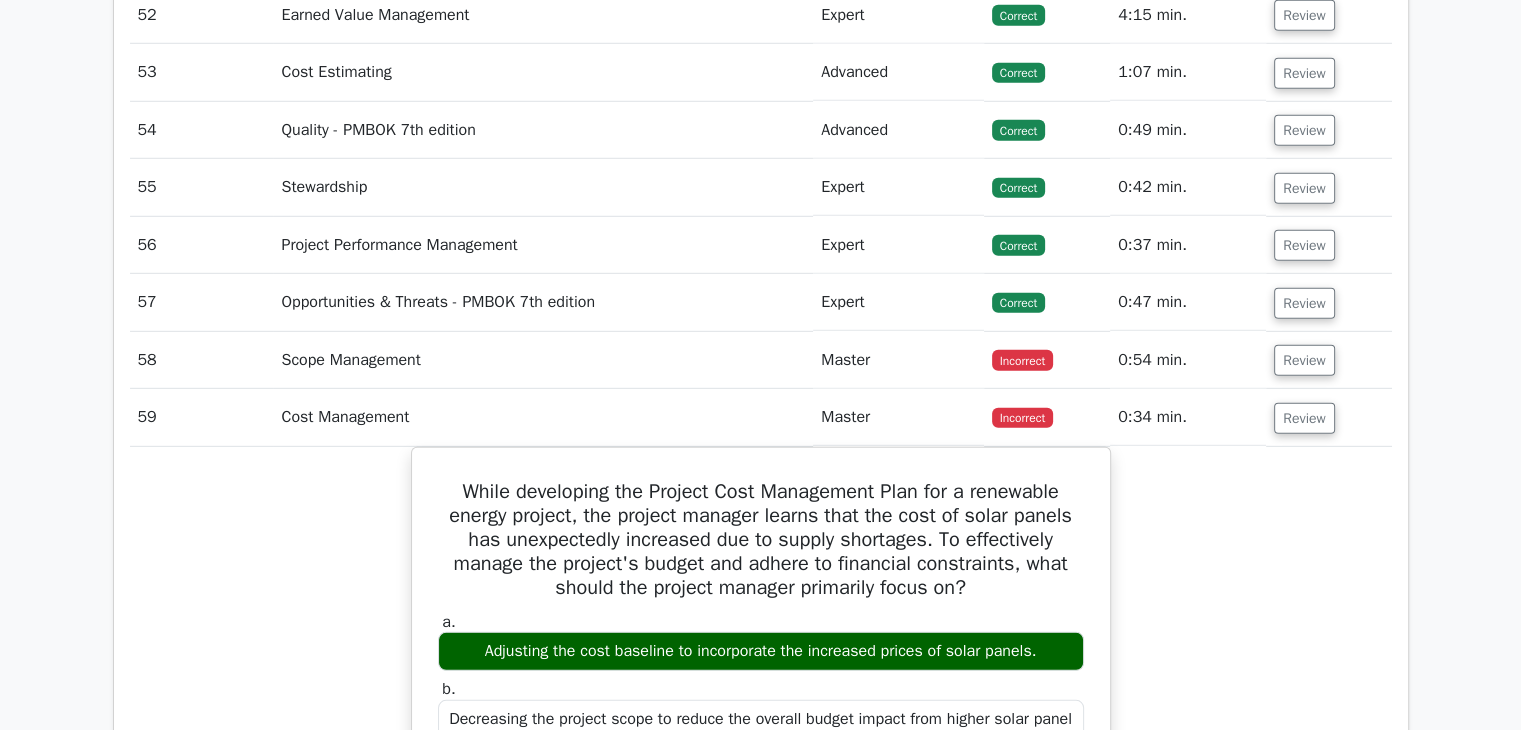scroll, scrollTop: 5833, scrollLeft: 0, axis: vertical 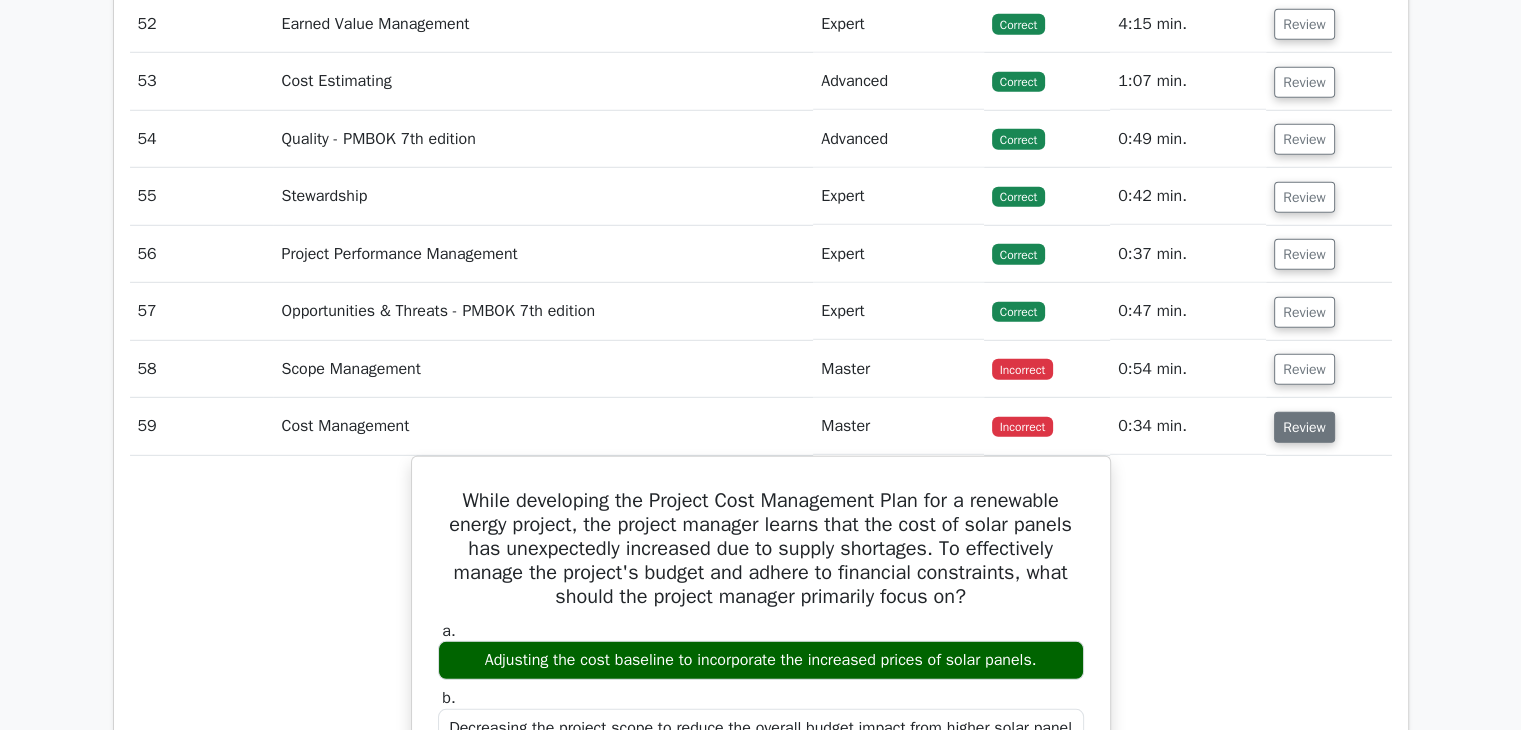 click on "Review" at bounding box center (1304, 427) 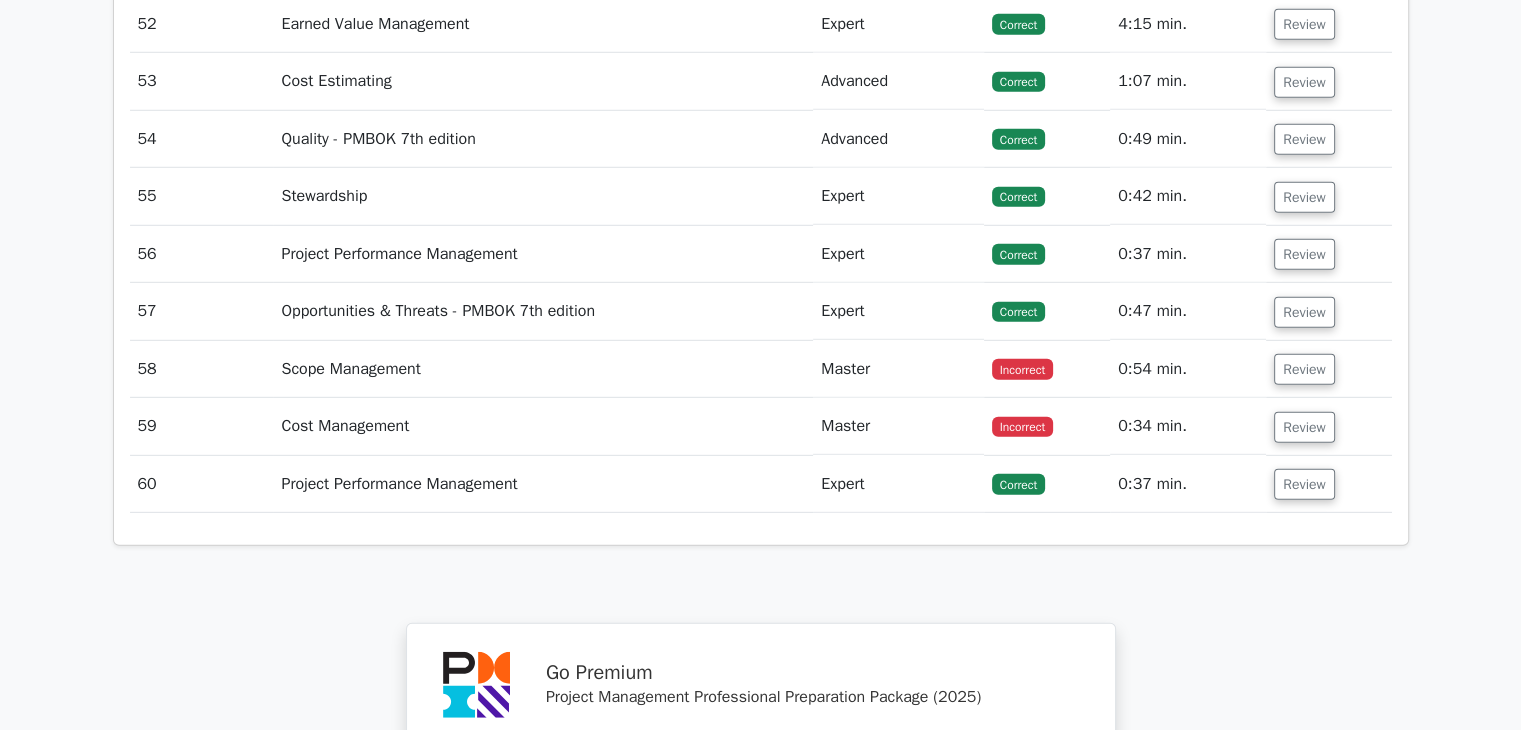 click on "Review" at bounding box center (1328, 369) 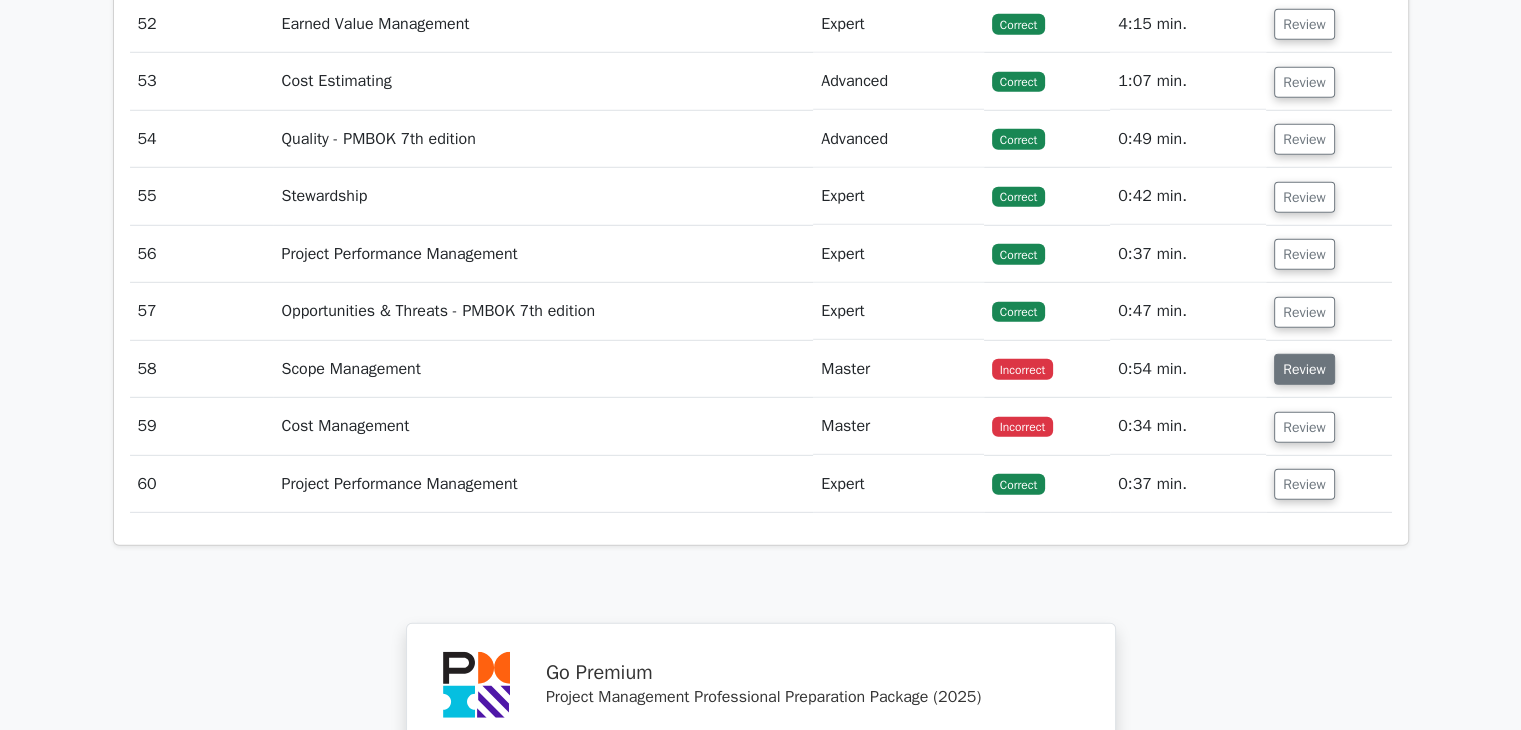 click on "Review" at bounding box center (1304, 369) 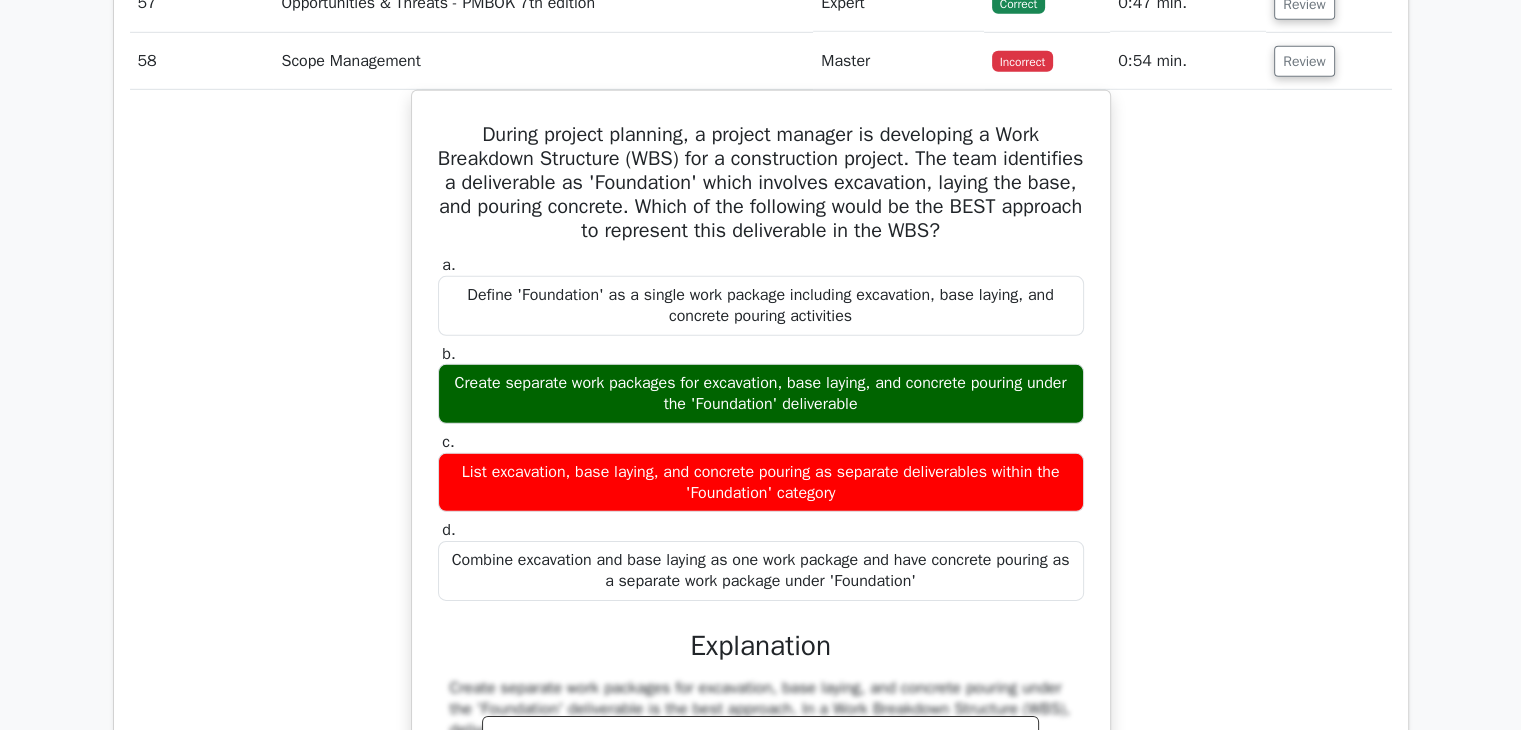 scroll, scrollTop: 5666, scrollLeft: 0, axis: vertical 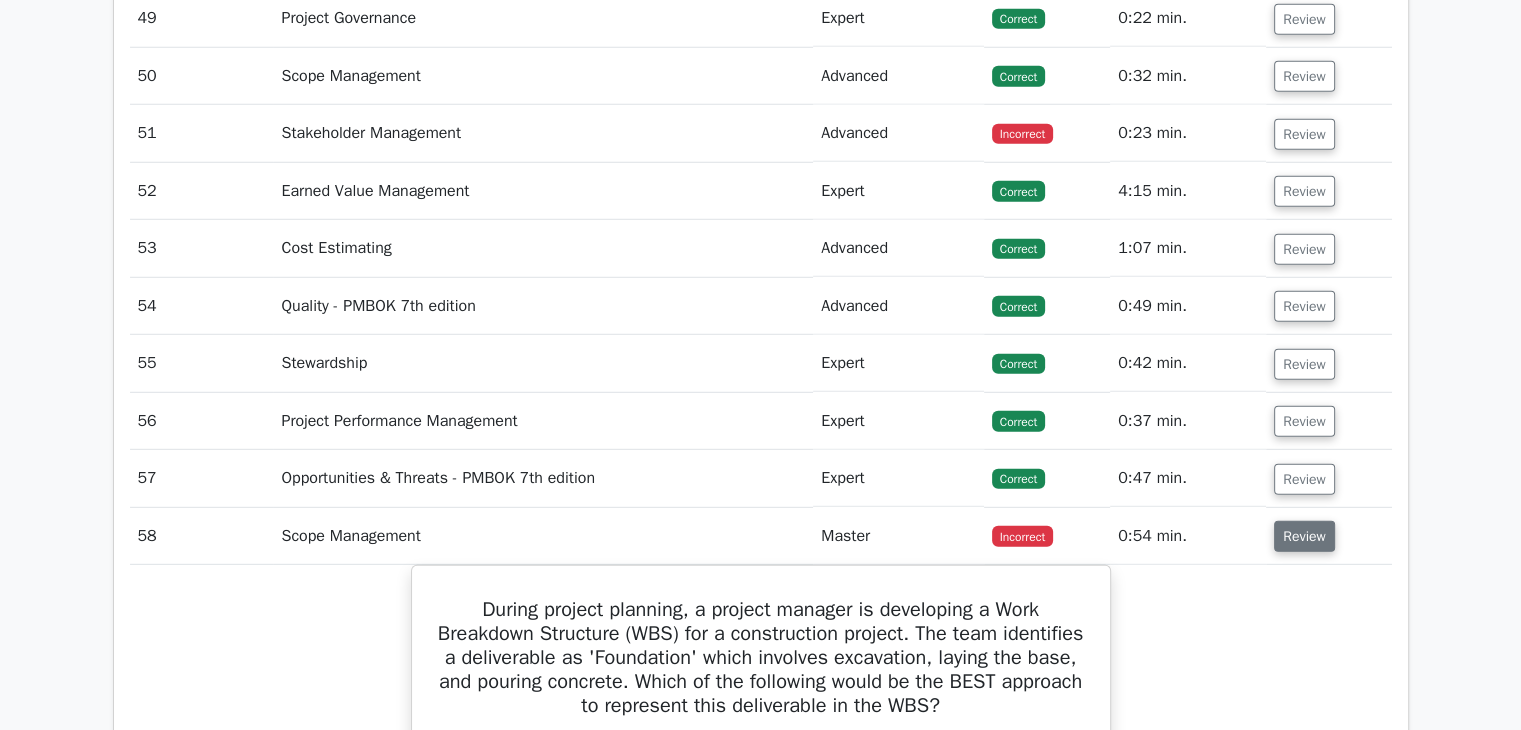 click on "Review" at bounding box center [1304, 536] 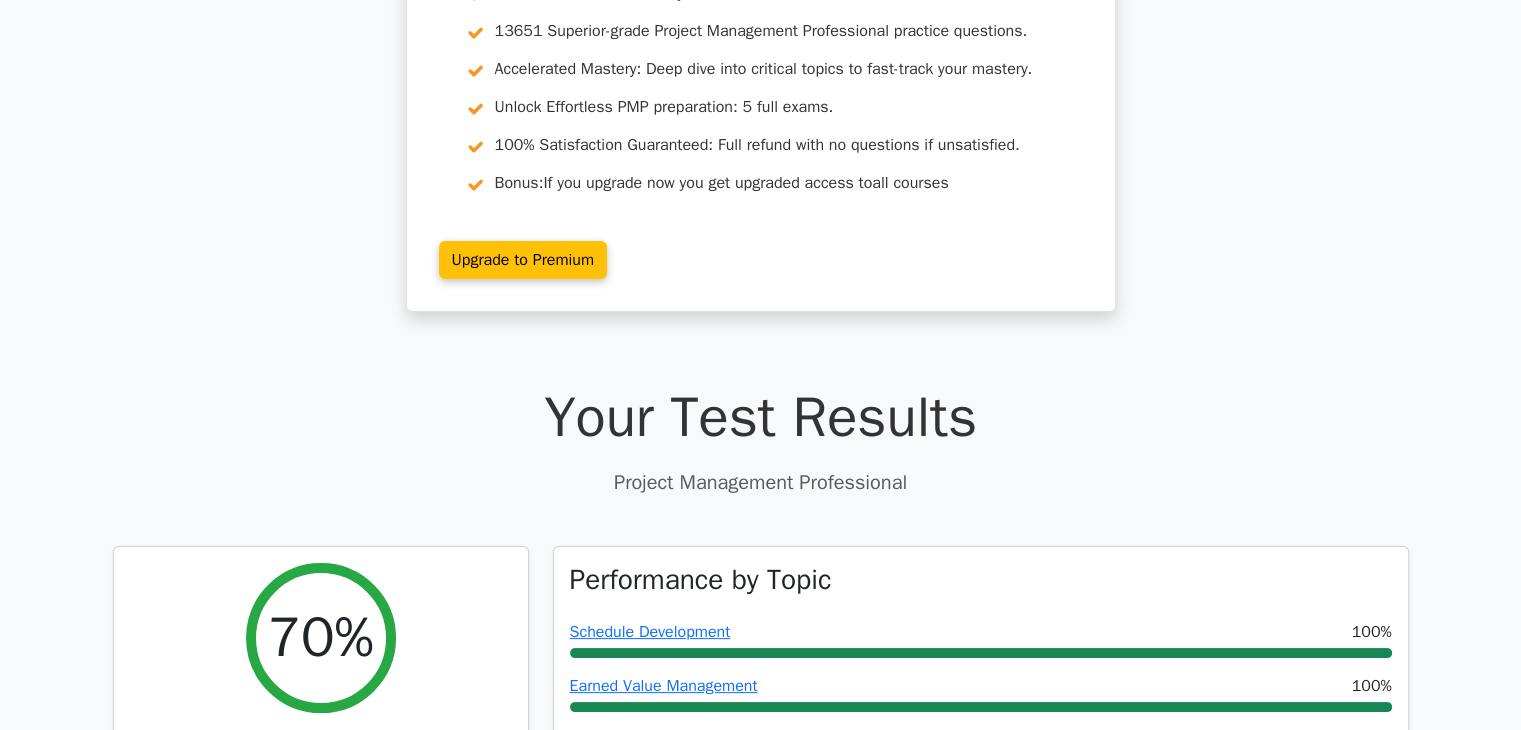 scroll, scrollTop: 500, scrollLeft: 0, axis: vertical 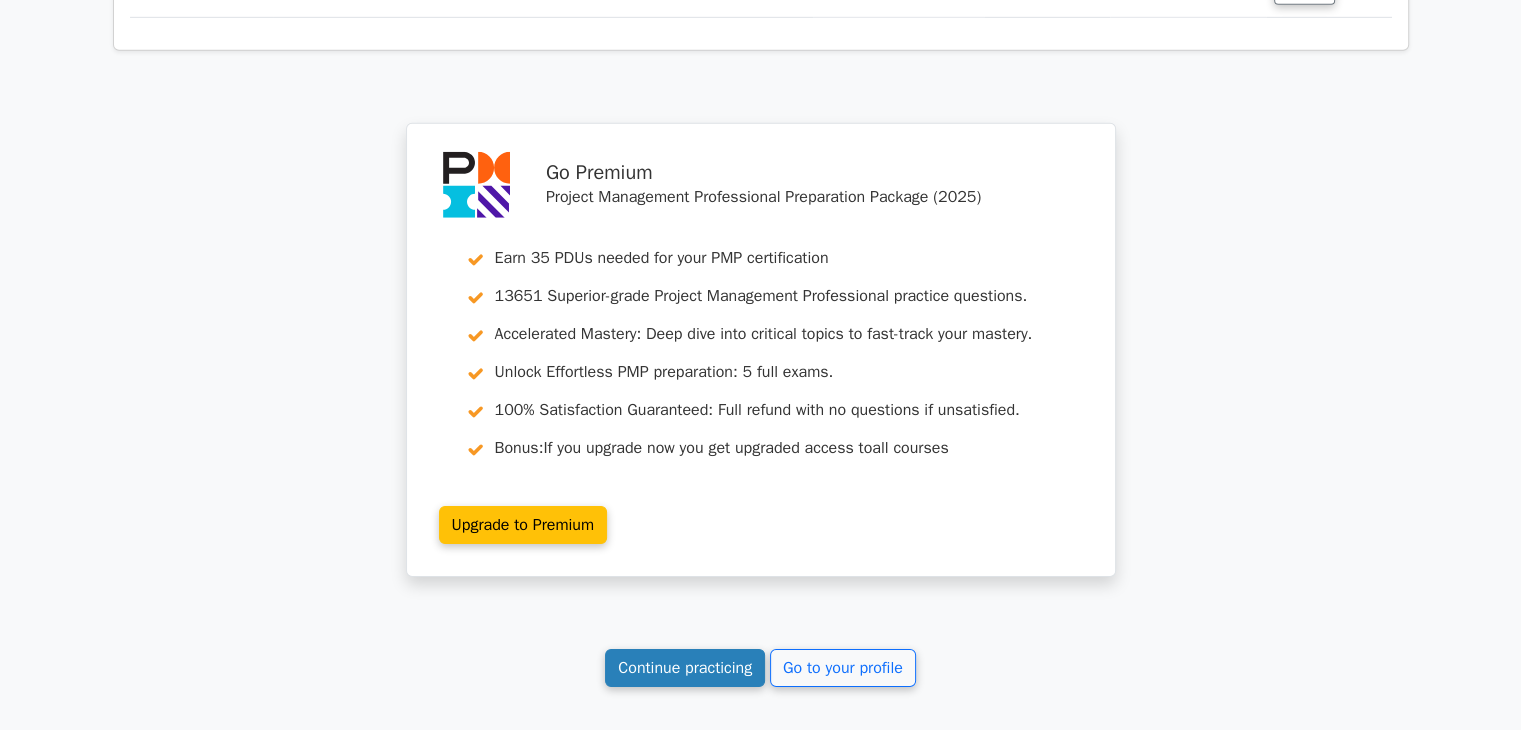 click on "Continue practicing" at bounding box center (685, 668) 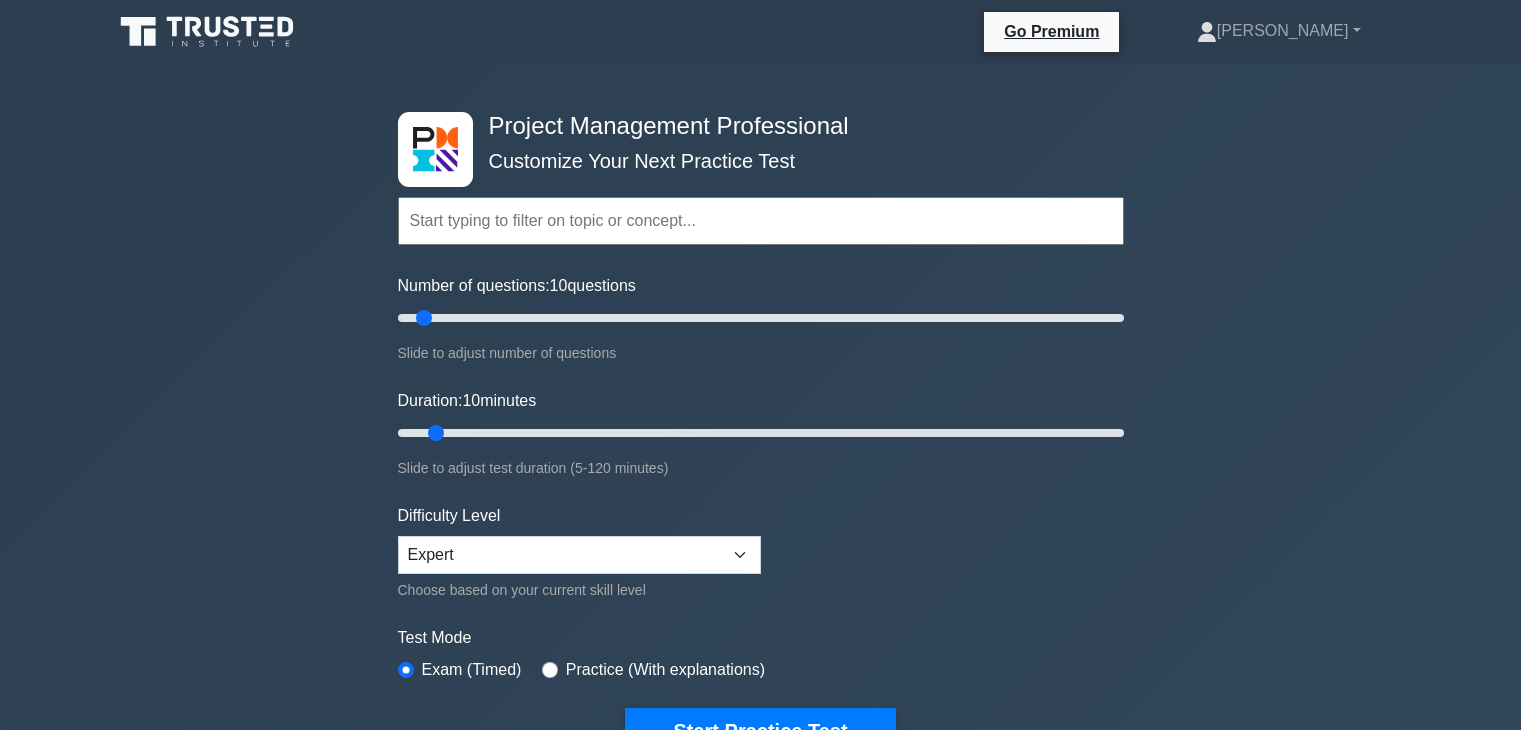 scroll, scrollTop: 0, scrollLeft: 0, axis: both 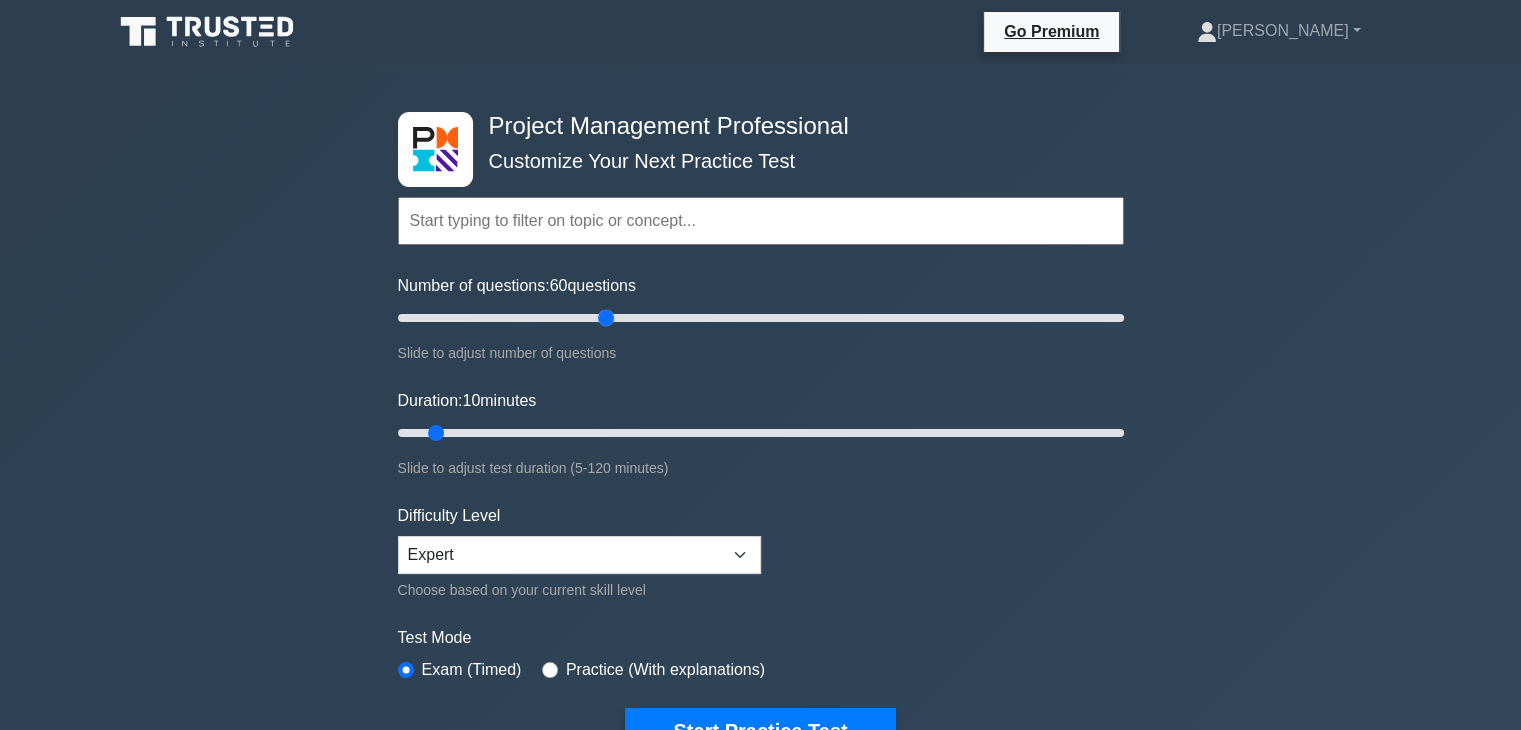 drag, startPoint x: 420, startPoint y: 326, endPoint x: 603, endPoint y: 322, distance: 183.04372 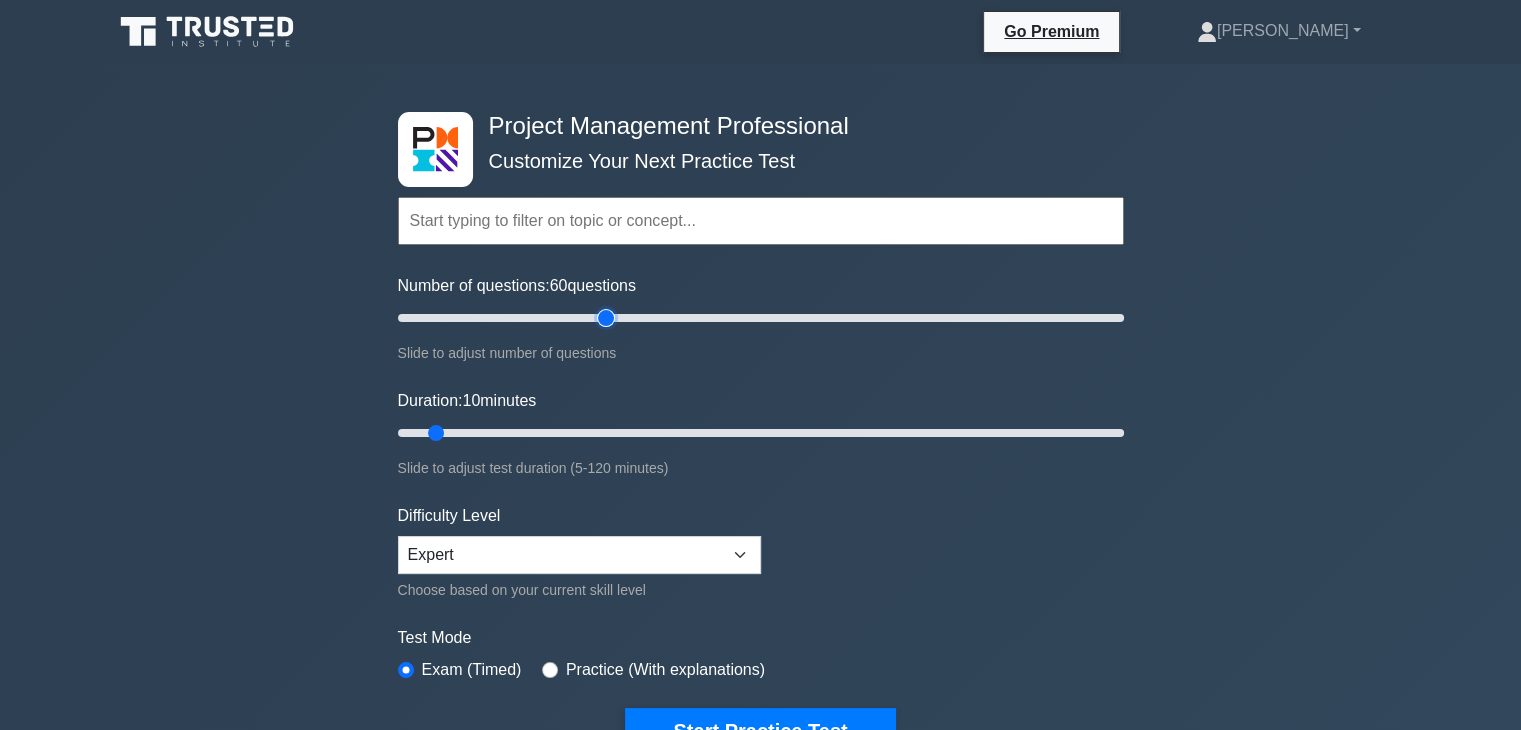 type on "60" 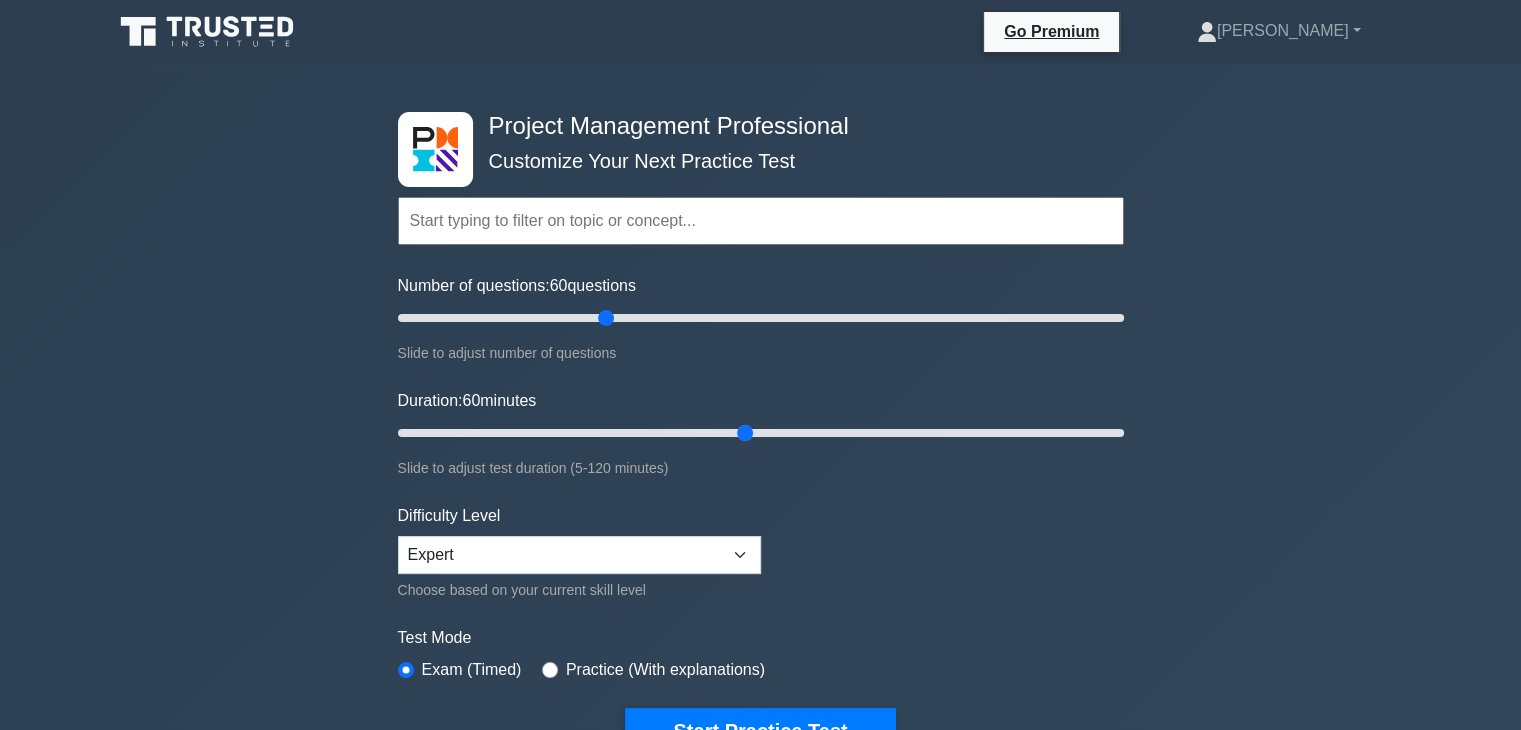drag, startPoint x: 433, startPoint y: 427, endPoint x: 585, endPoint y: 459, distance: 155.33191 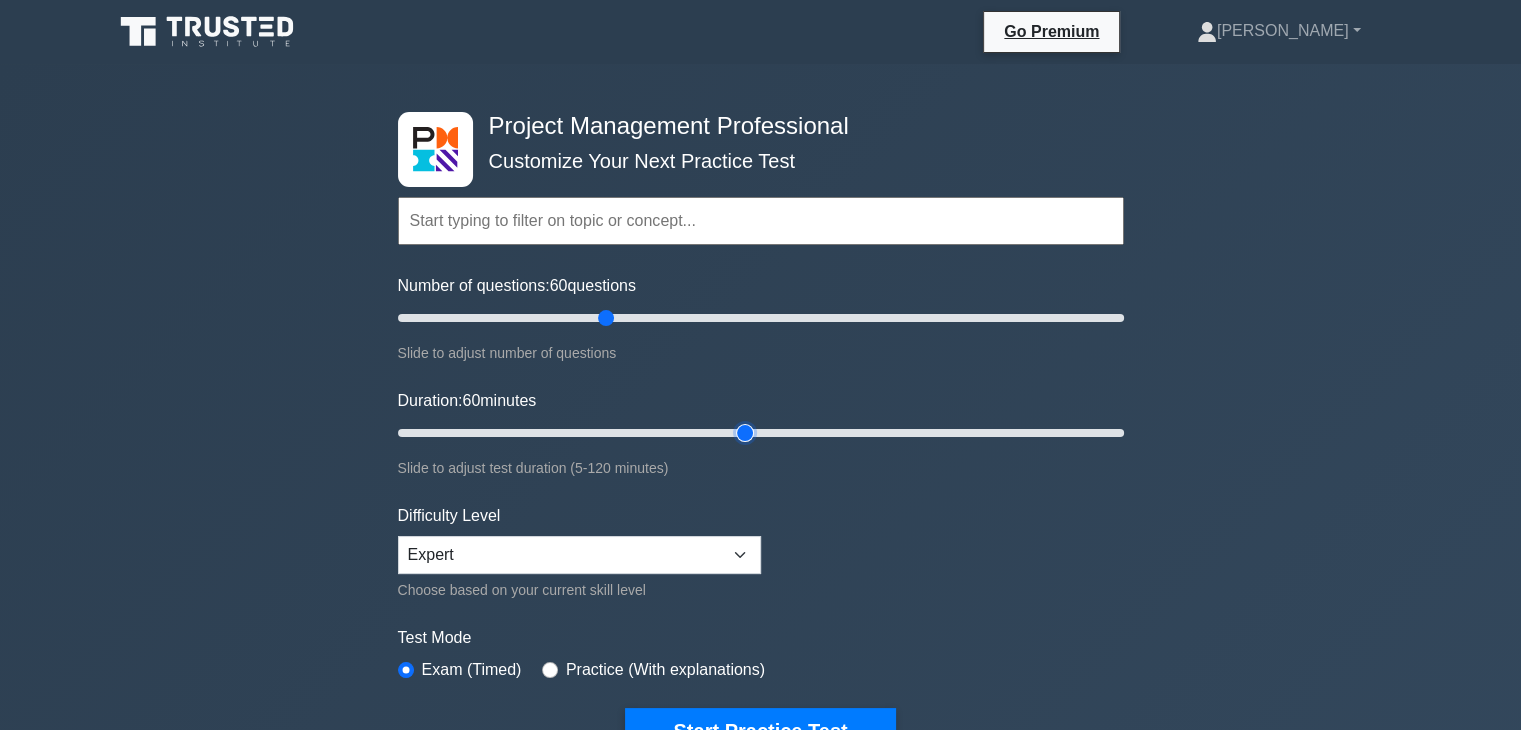type on "60" 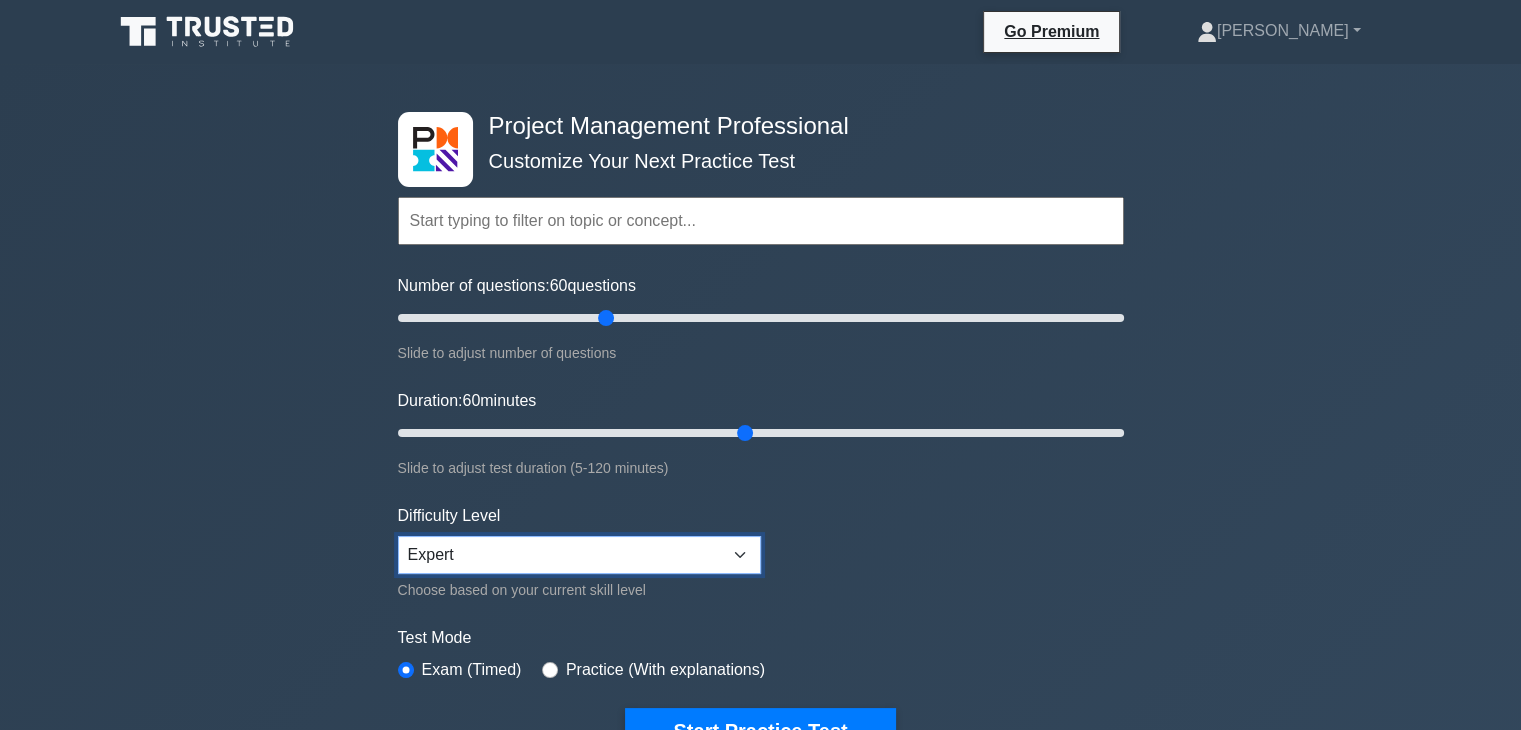 click on "Beginner
Intermediate
Expert" at bounding box center (579, 555) 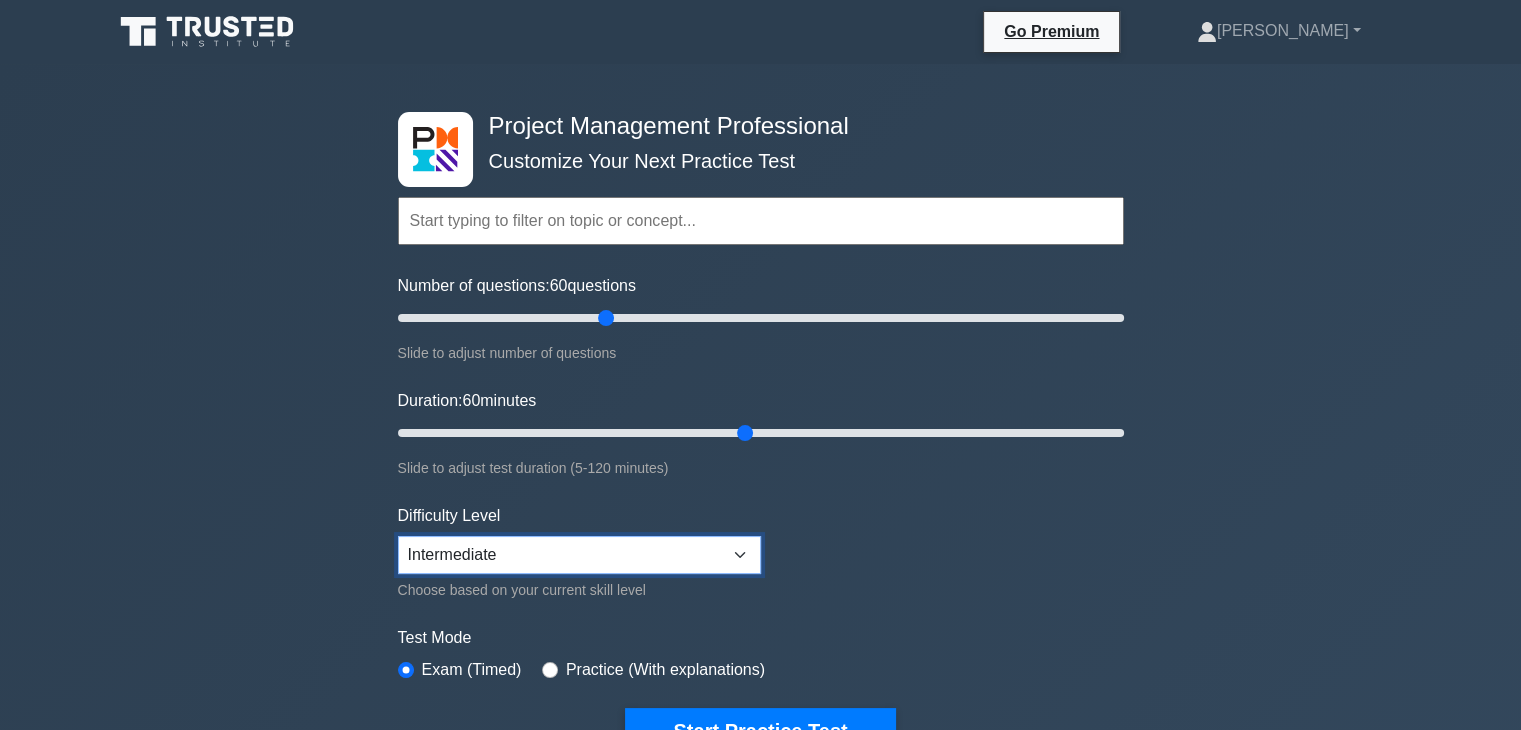 click on "Beginner
Intermediate
Expert" at bounding box center [579, 555] 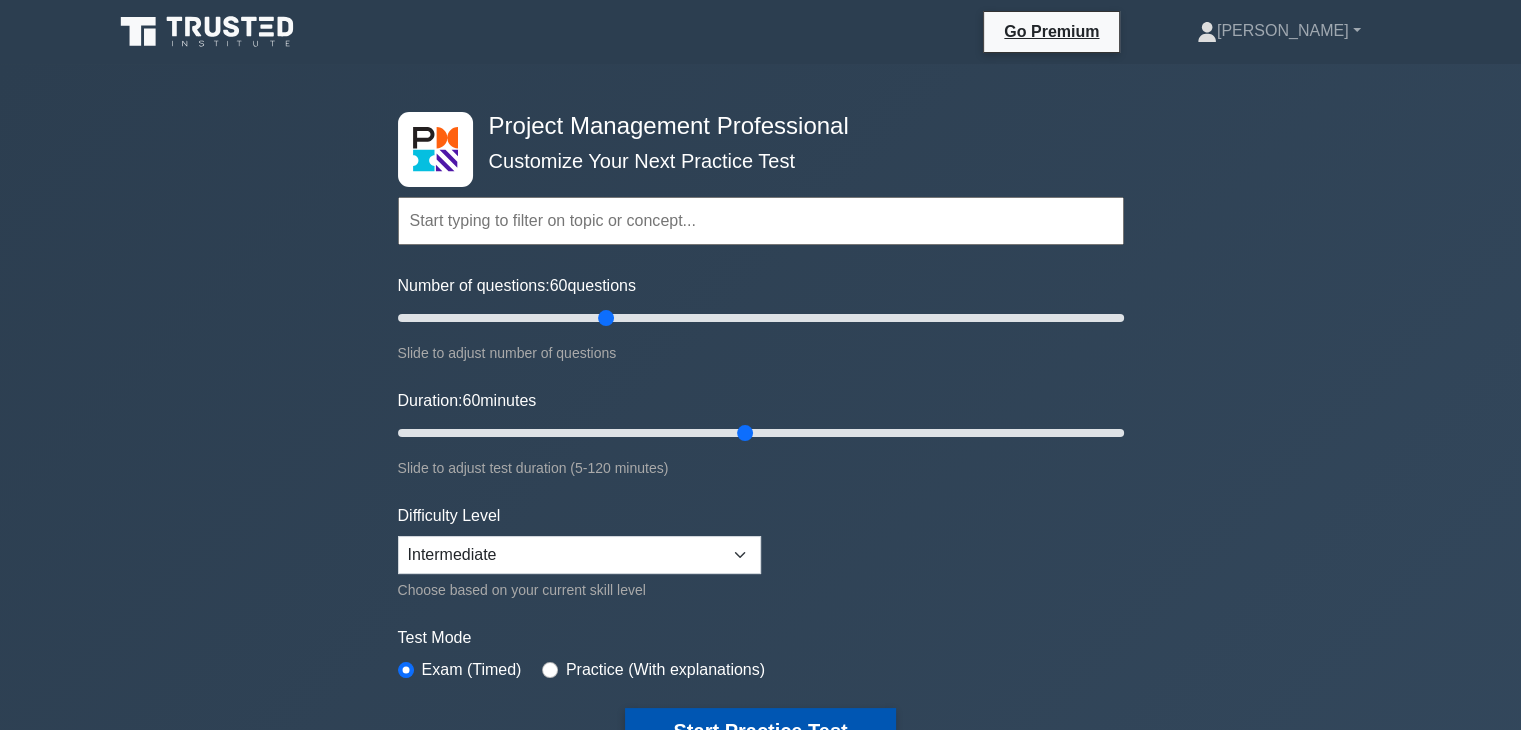 click on "Start Practice Test" at bounding box center (760, 731) 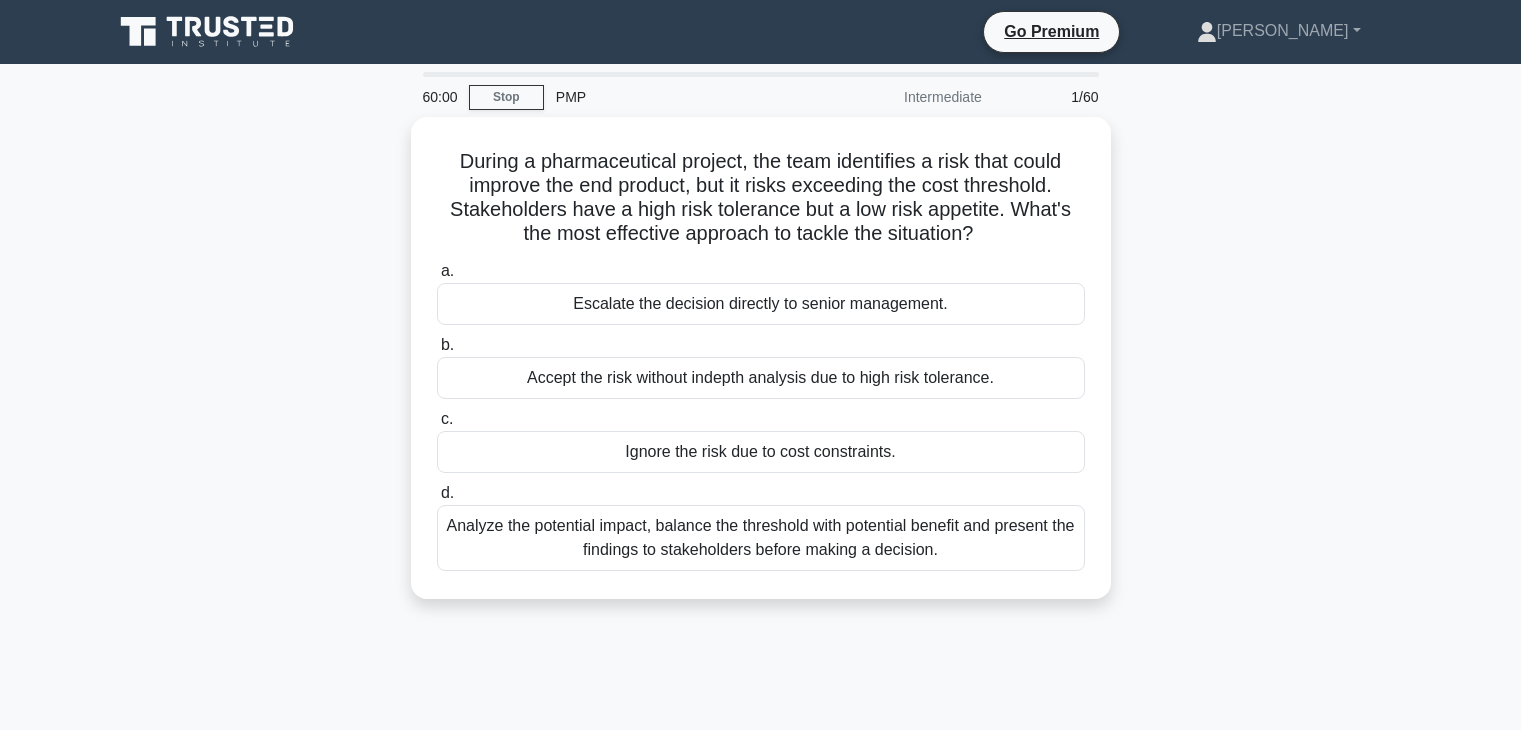 scroll, scrollTop: 0, scrollLeft: 0, axis: both 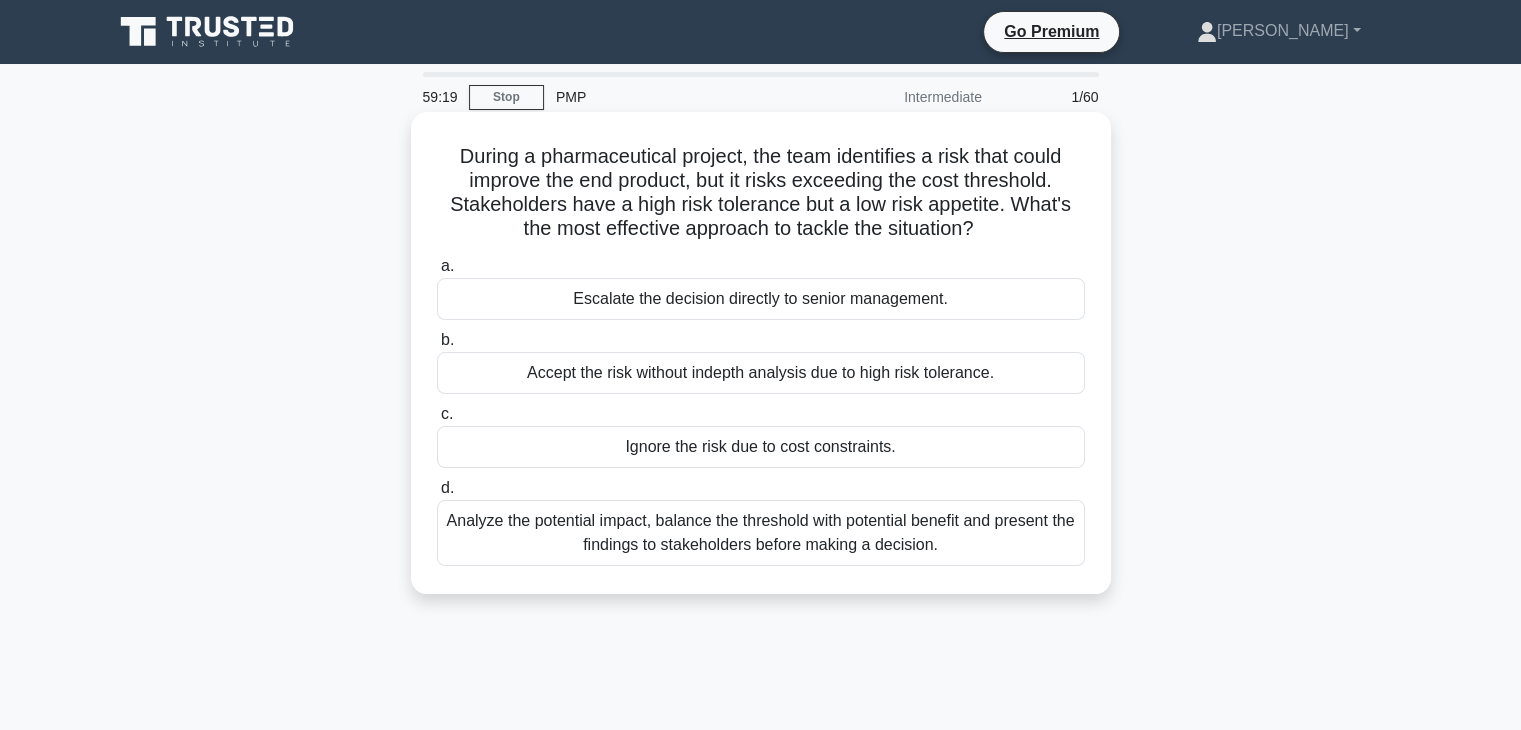 click on "Analyze the potential impact, balance the threshold with potential benefit and present the findings to stakeholders before making a decision." at bounding box center [761, 533] 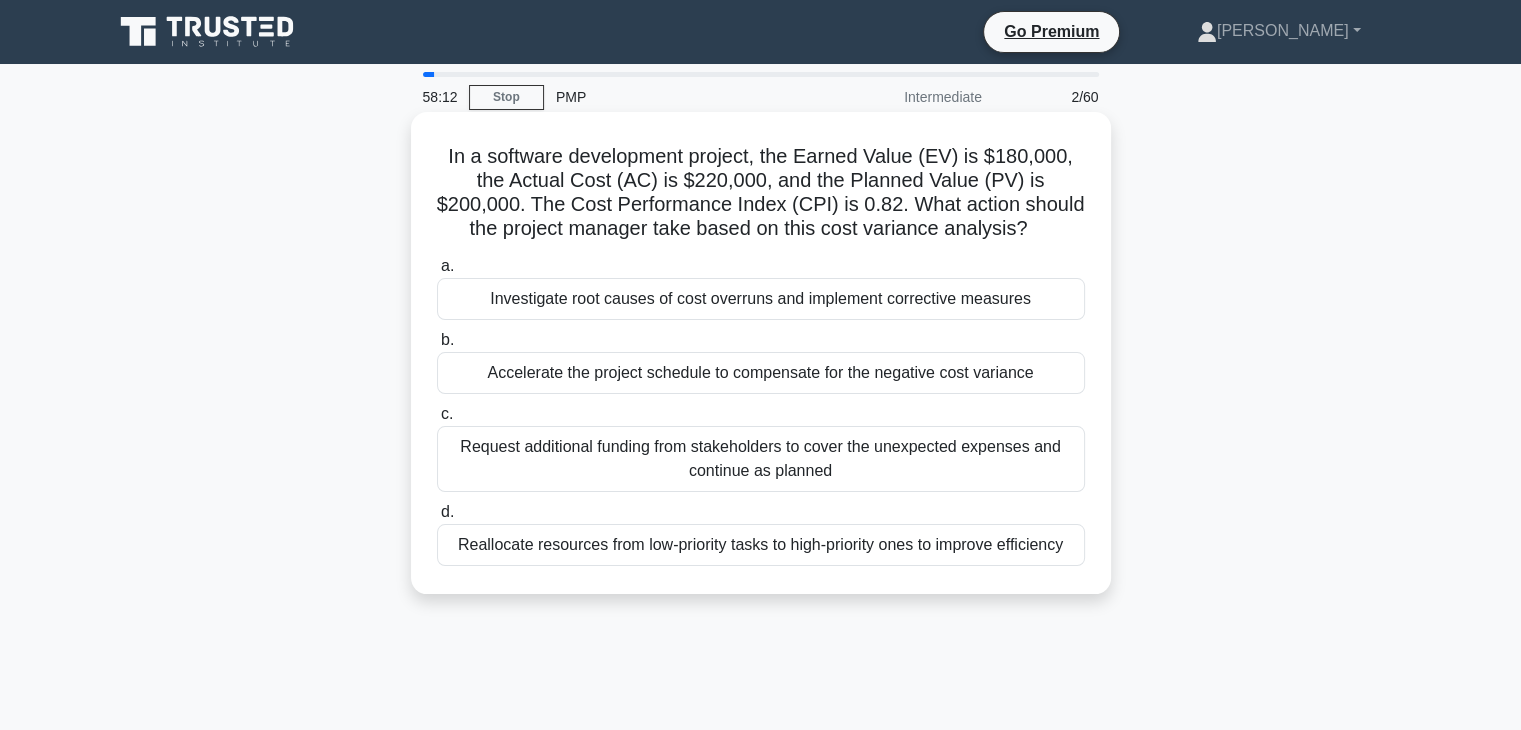 click on "Investigate root causes of cost overruns and implement corrective measures" at bounding box center (761, 299) 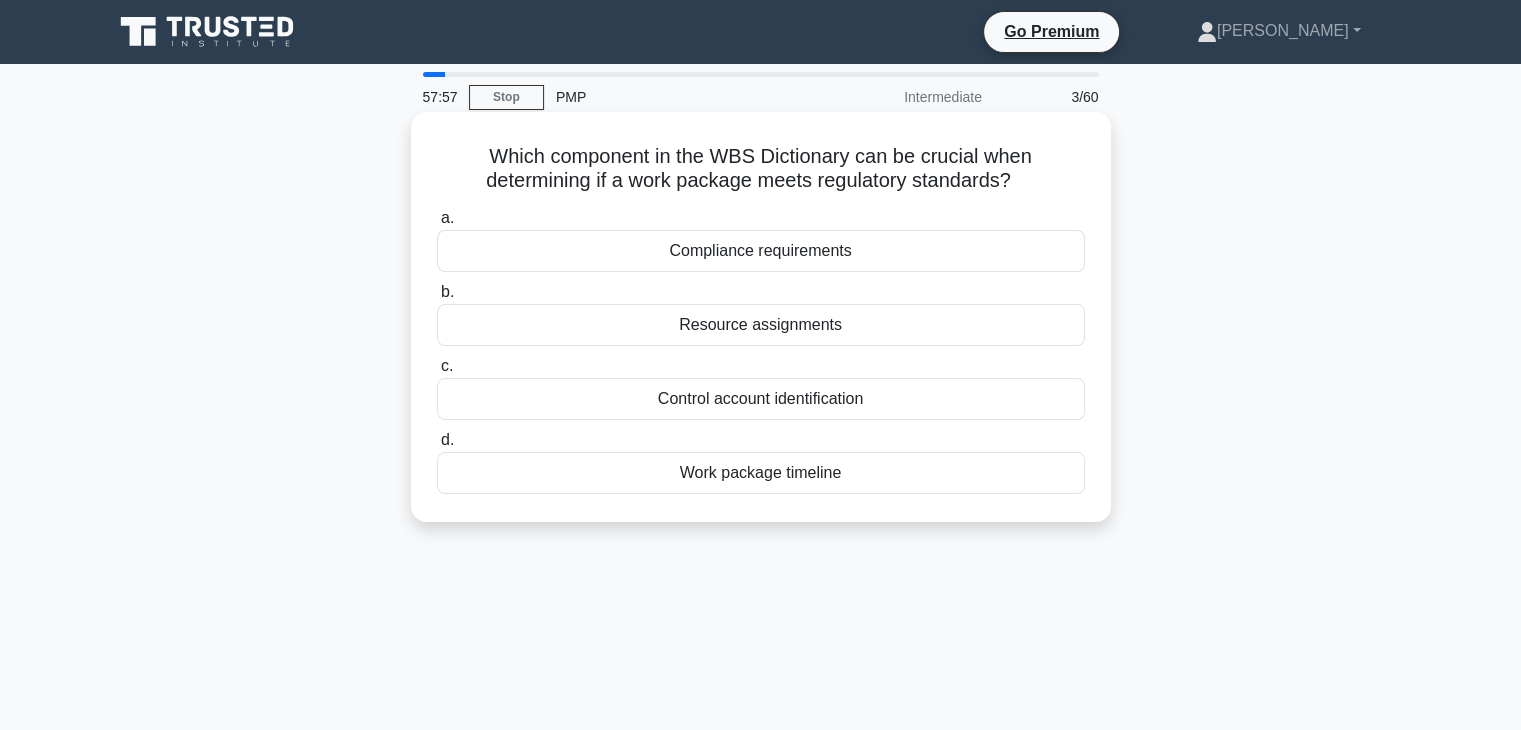 click on "Compliance requirements" at bounding box center [761, 251] 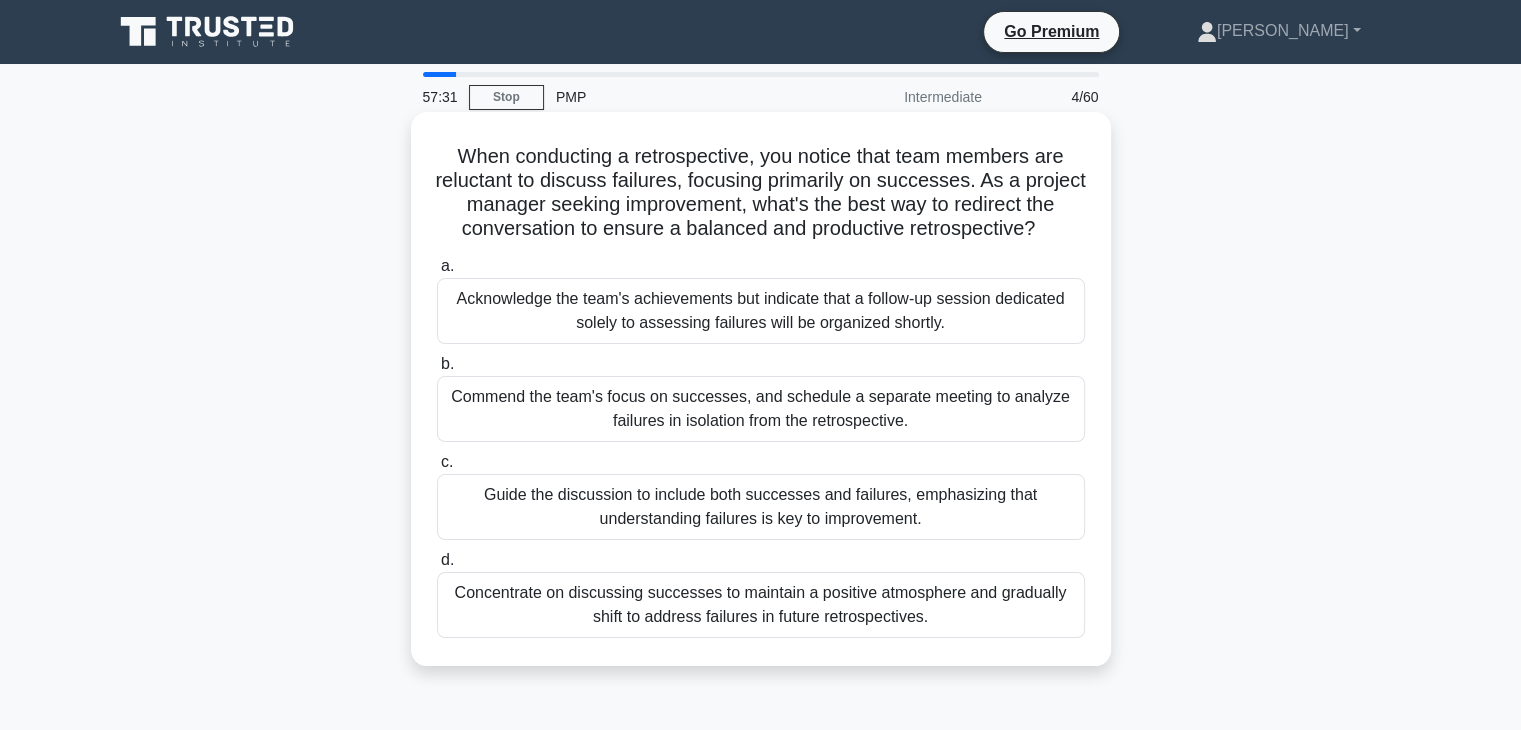 click on "Guide the discussion to include both successes and failures, emphasizing that understanding failures is key to improvement." at bounding box center (761, 507) 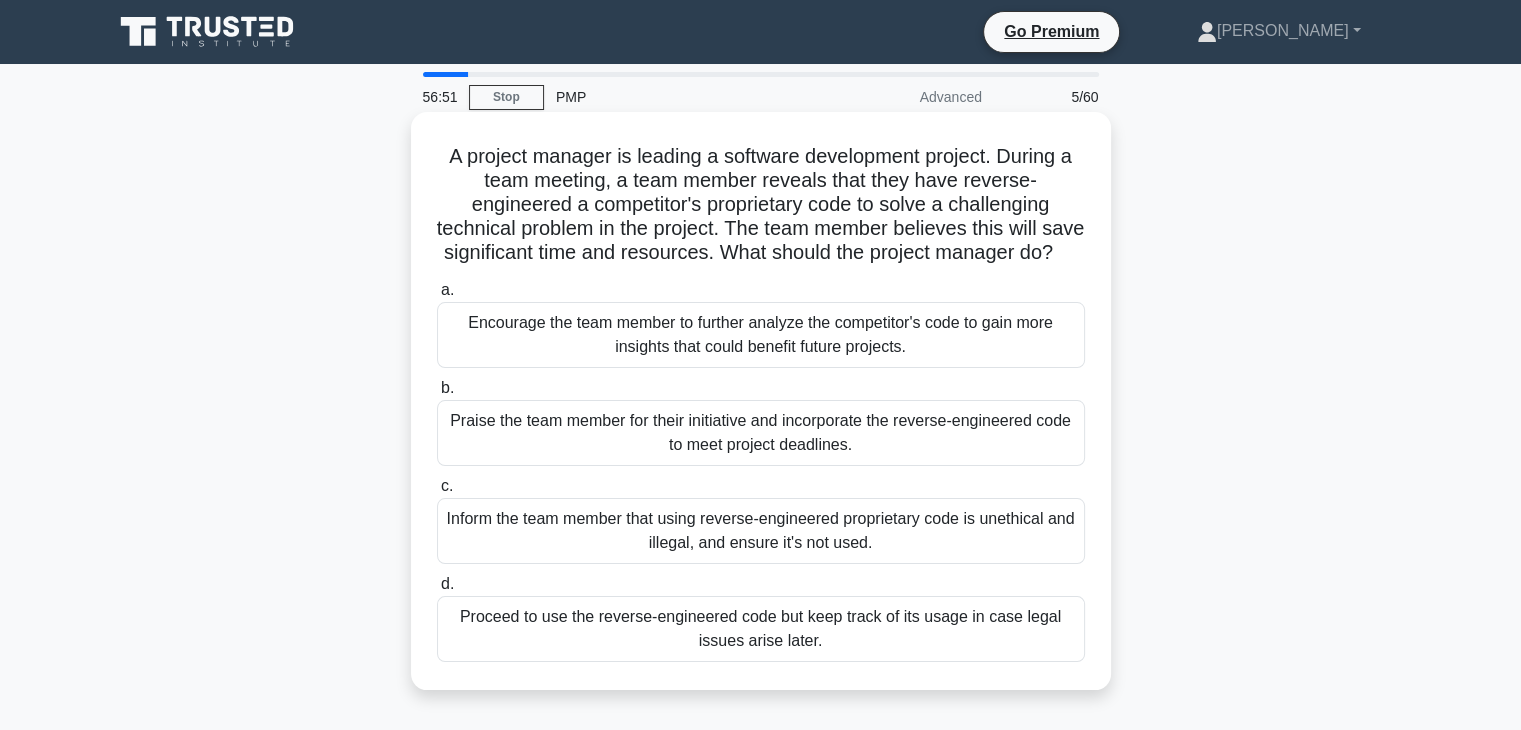 click on "Inform the team member that using reverse-engineered proprietary code is unethical and illegal, and ensure it's not used." at bounding box center [761, 531] 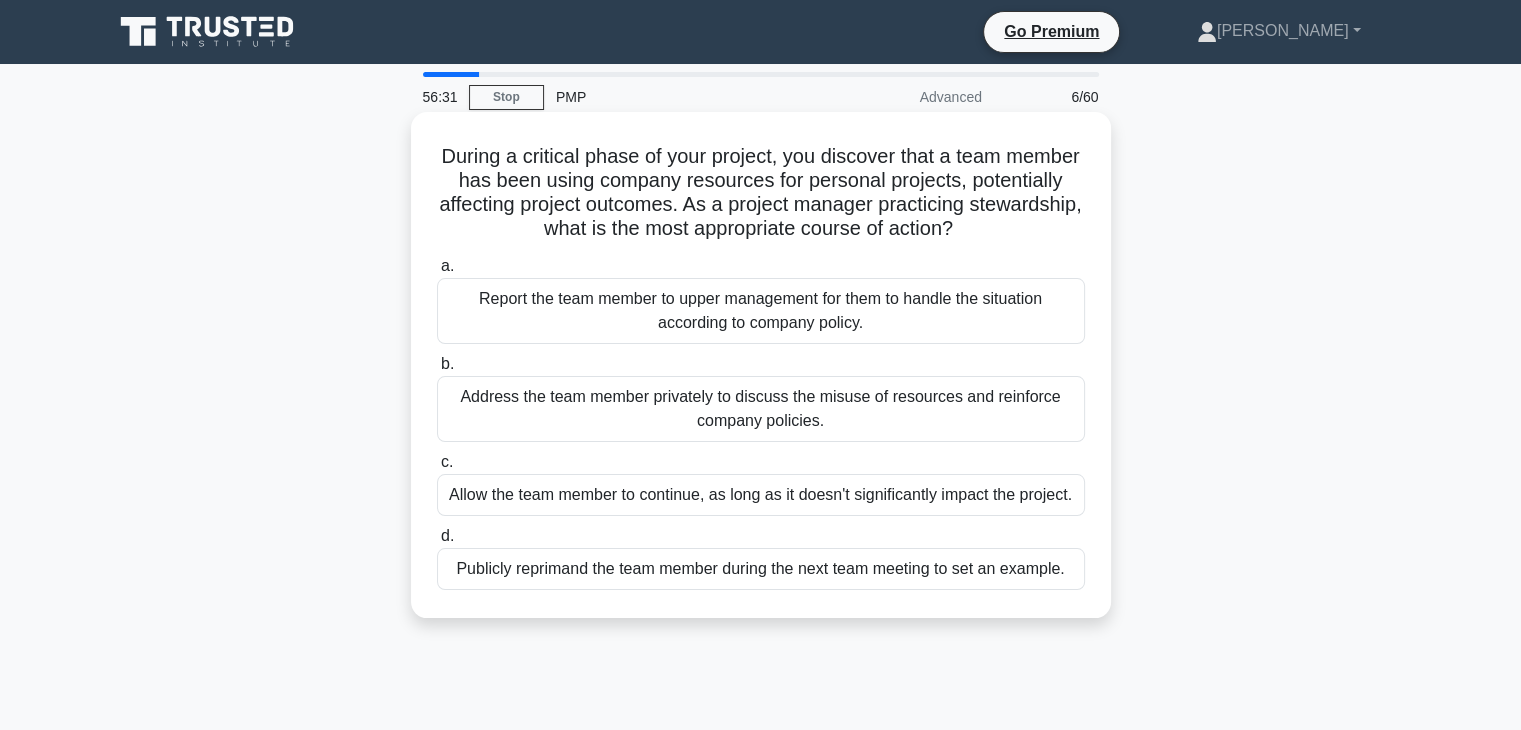 click on "Address the team member privately to discuss the misuse of resources and reinforce company policies." at bounding box center (761, 409) 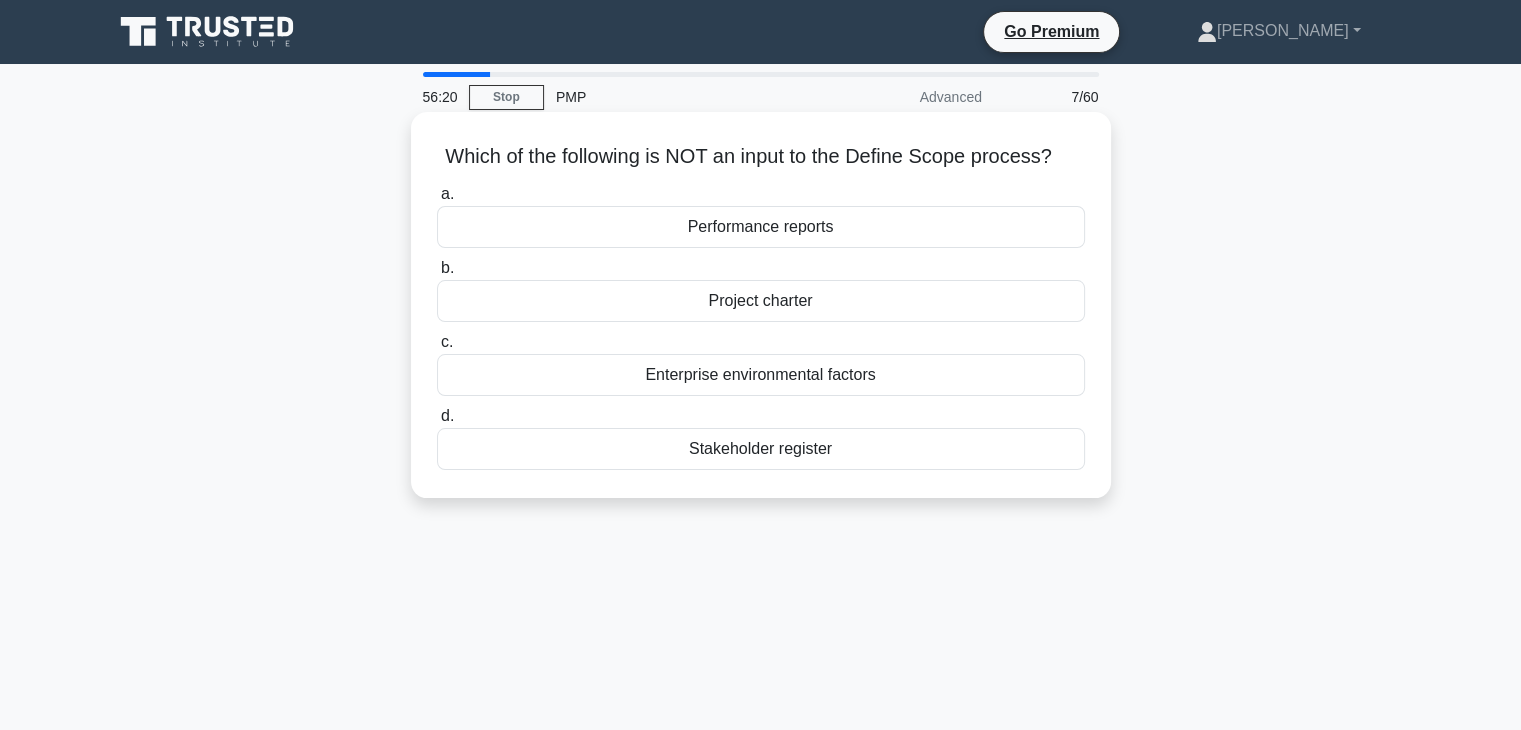 click on "Performance reports" at bounding box center (761, 227) 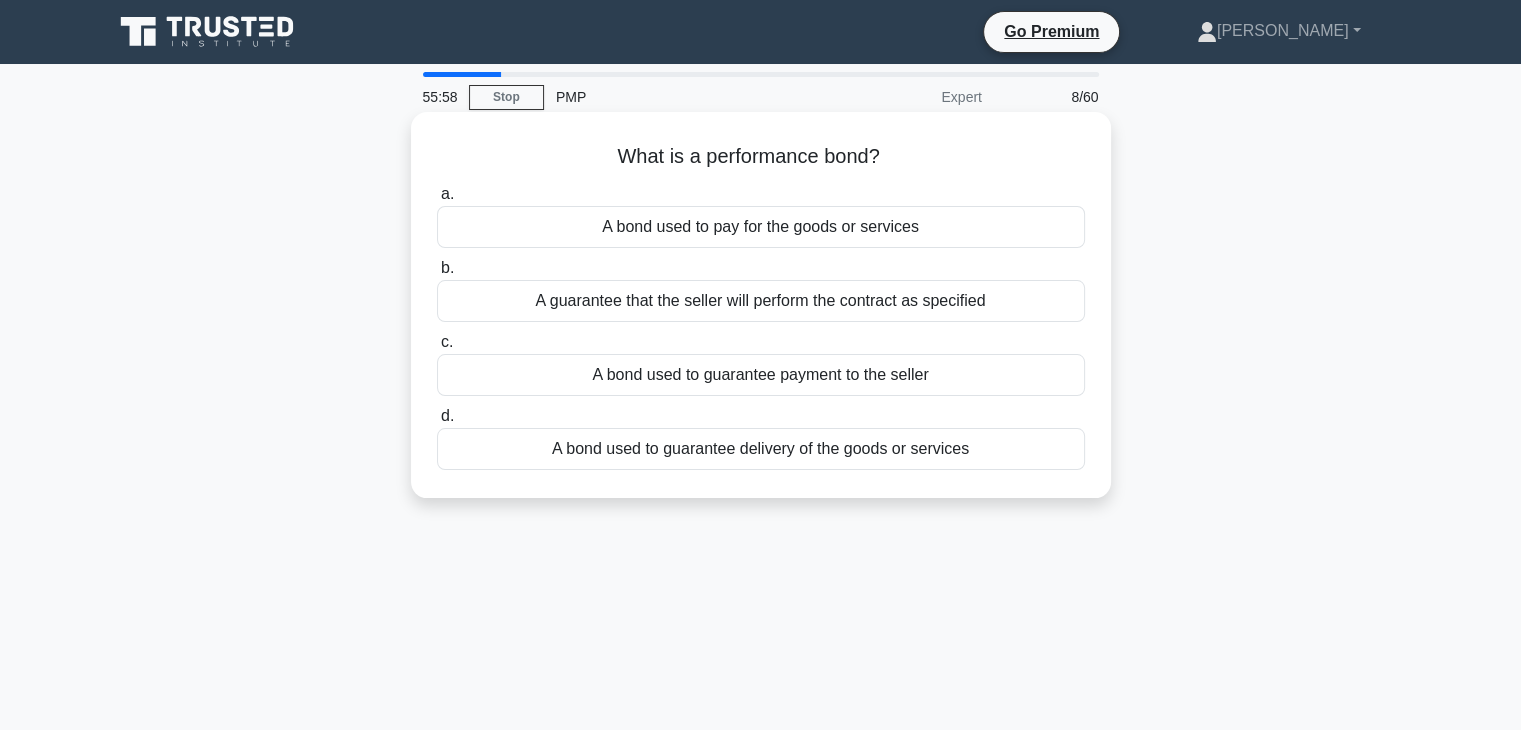 click on "A guarantee that the seller will perform the contract as specified" at bounding box center (761, 301) 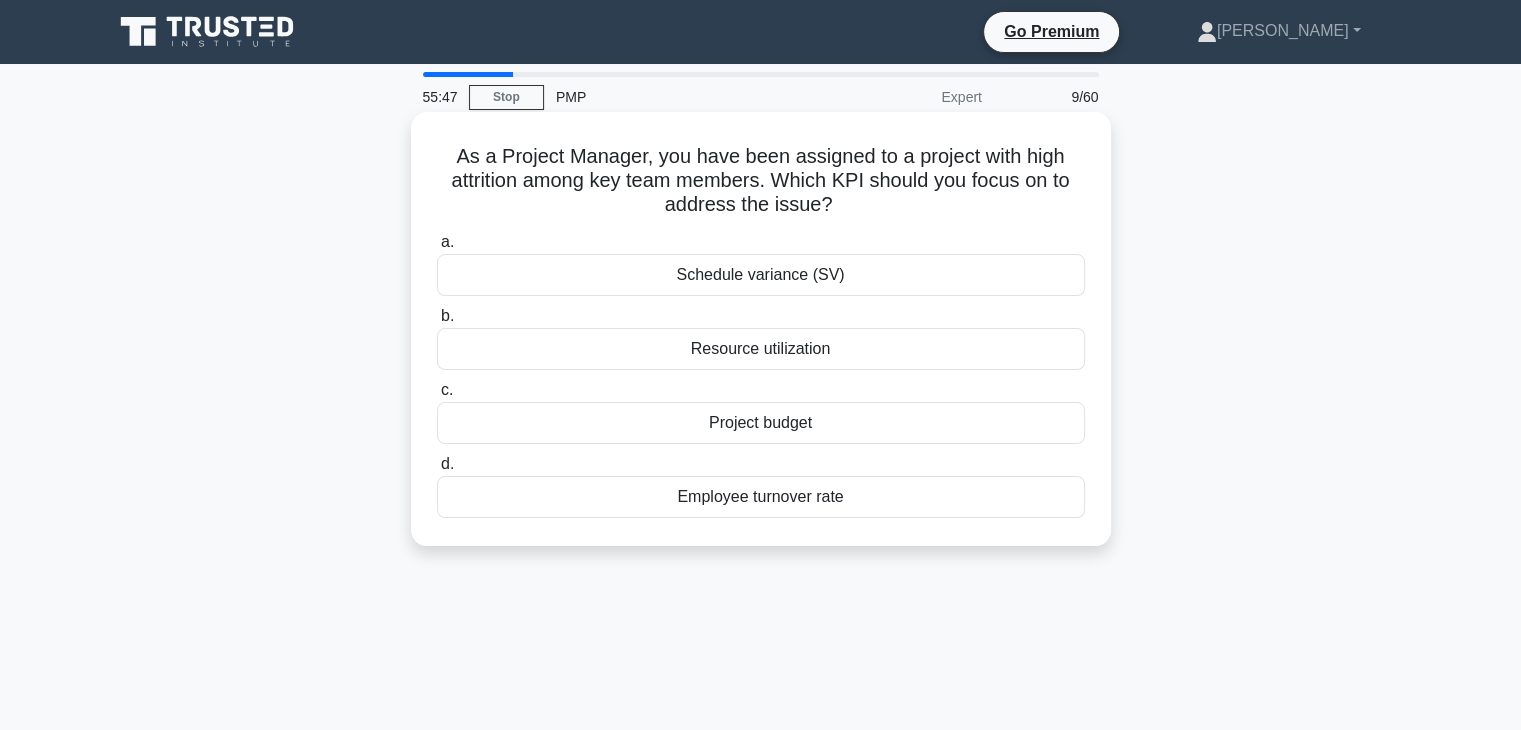 click on "As a Project Manager, you have been assigned to a project with high attrition among key team members. Which KPI should you focus on to address the issue?
.spinner_0XTQ{transform-origin:center;animation:spinner_y6GP .75s linear infinite}@keyframes spinner_y6GP{100%{transform:rotate(360deg)}}" at bounding box center [761, 181] 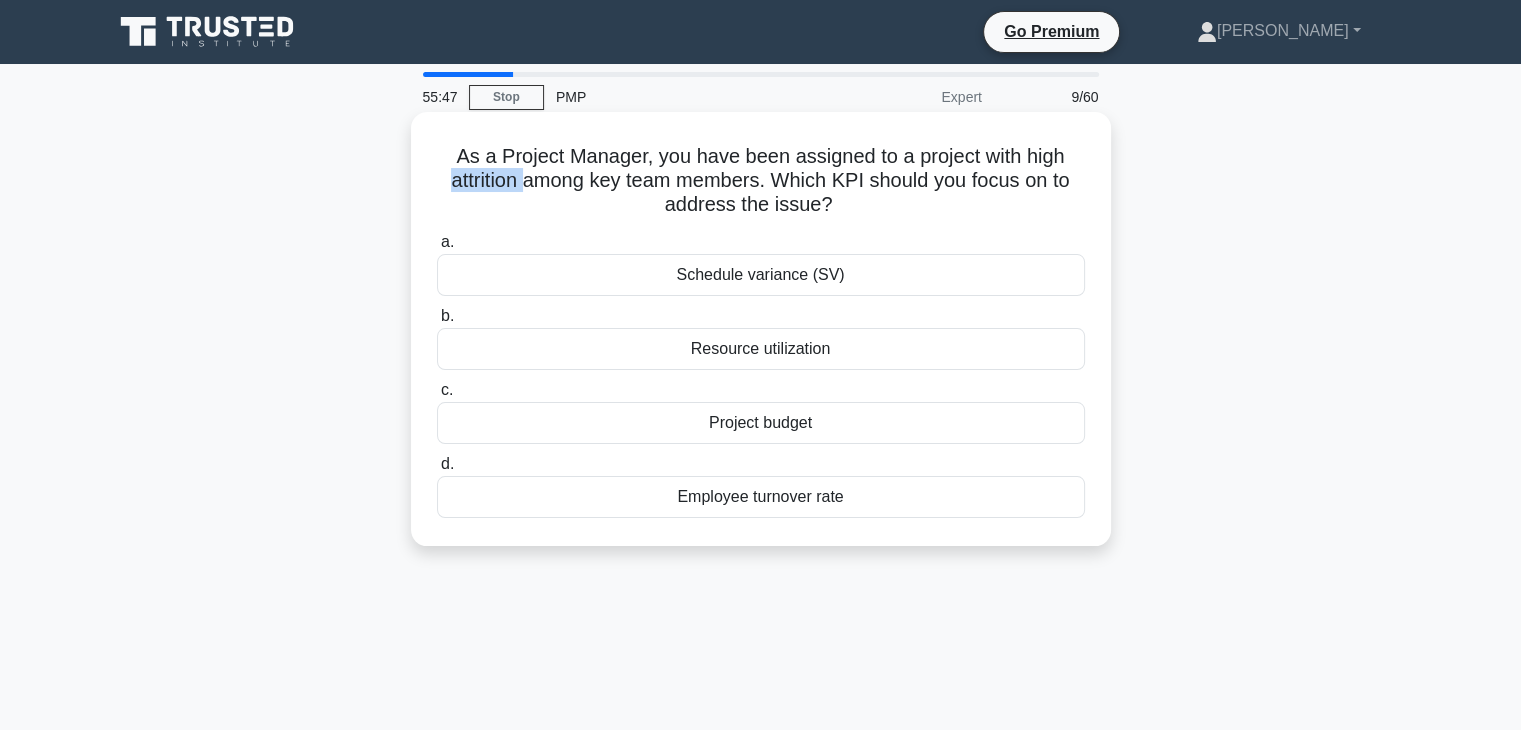 click on "As a Project Manager, you have been assigned to a project with high attrition among key team members. Which KPI should you focus on to address the issue?
.spinner_0XTQ{transform-origin:center;animation:spinner_y6GP .75s linear infinite}@keyframes spinner_y6GP{100%{transform:rotate(360deg)}}" at bounding box center [761, 181] 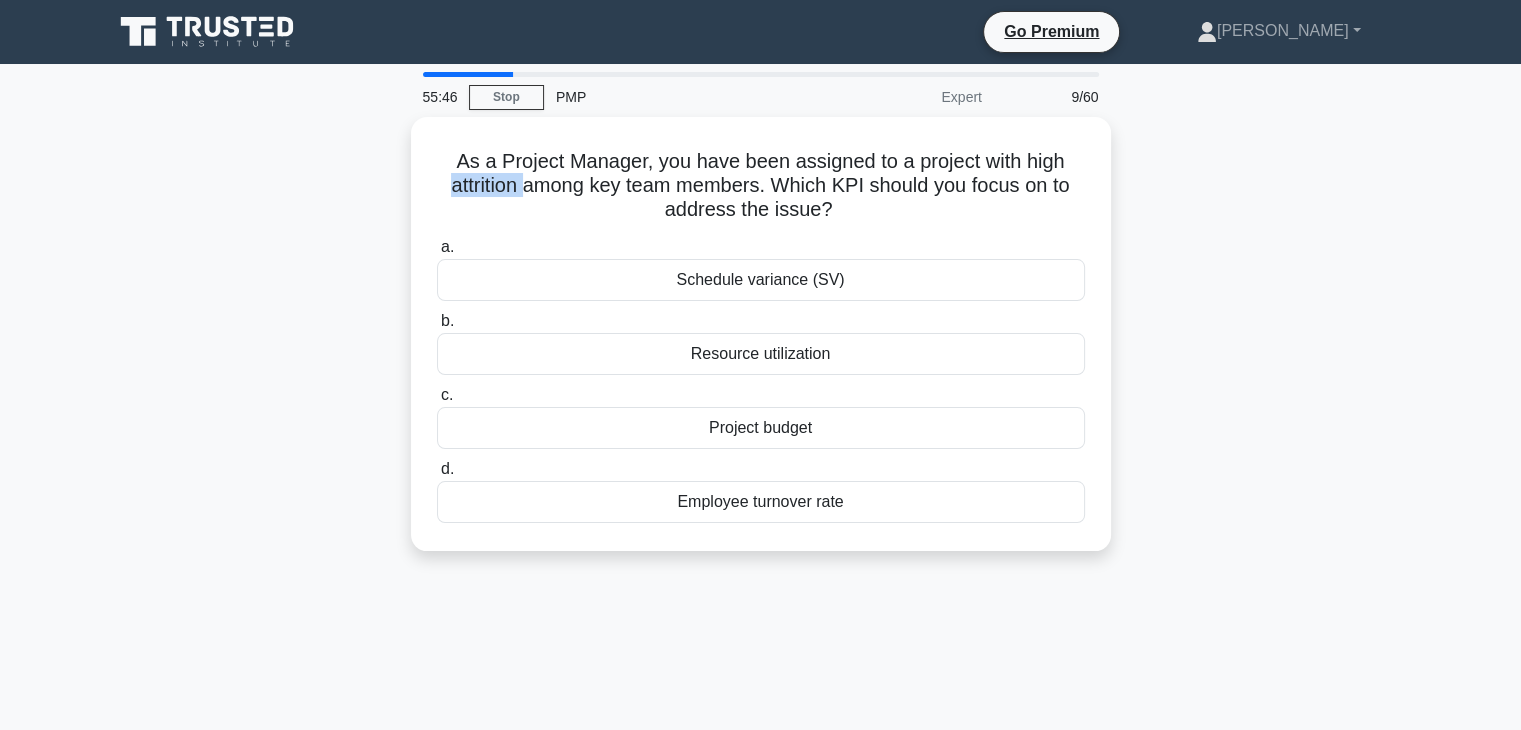 copy on "attrition" 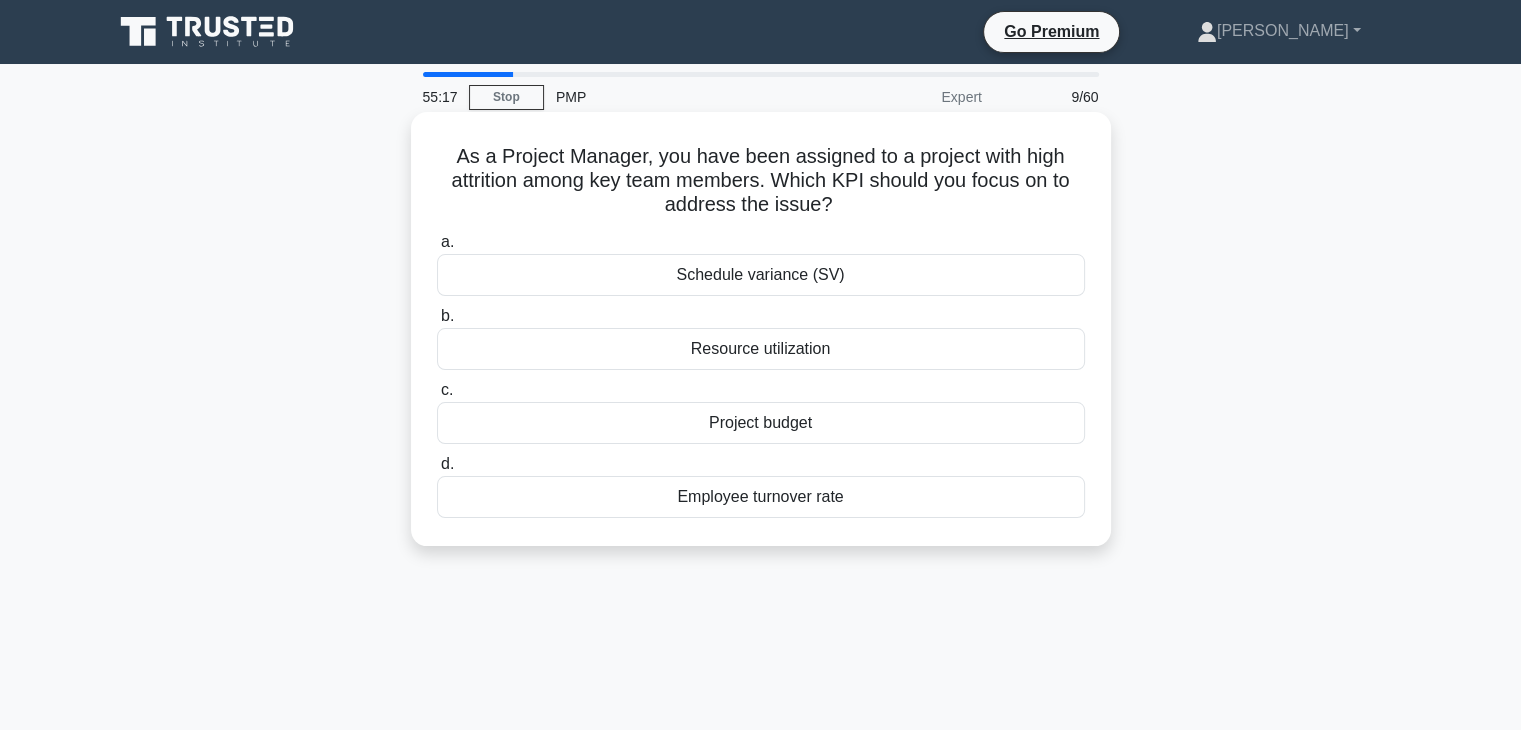 click on "d.
Employee turnover rate" at bounding box center [437, 464] 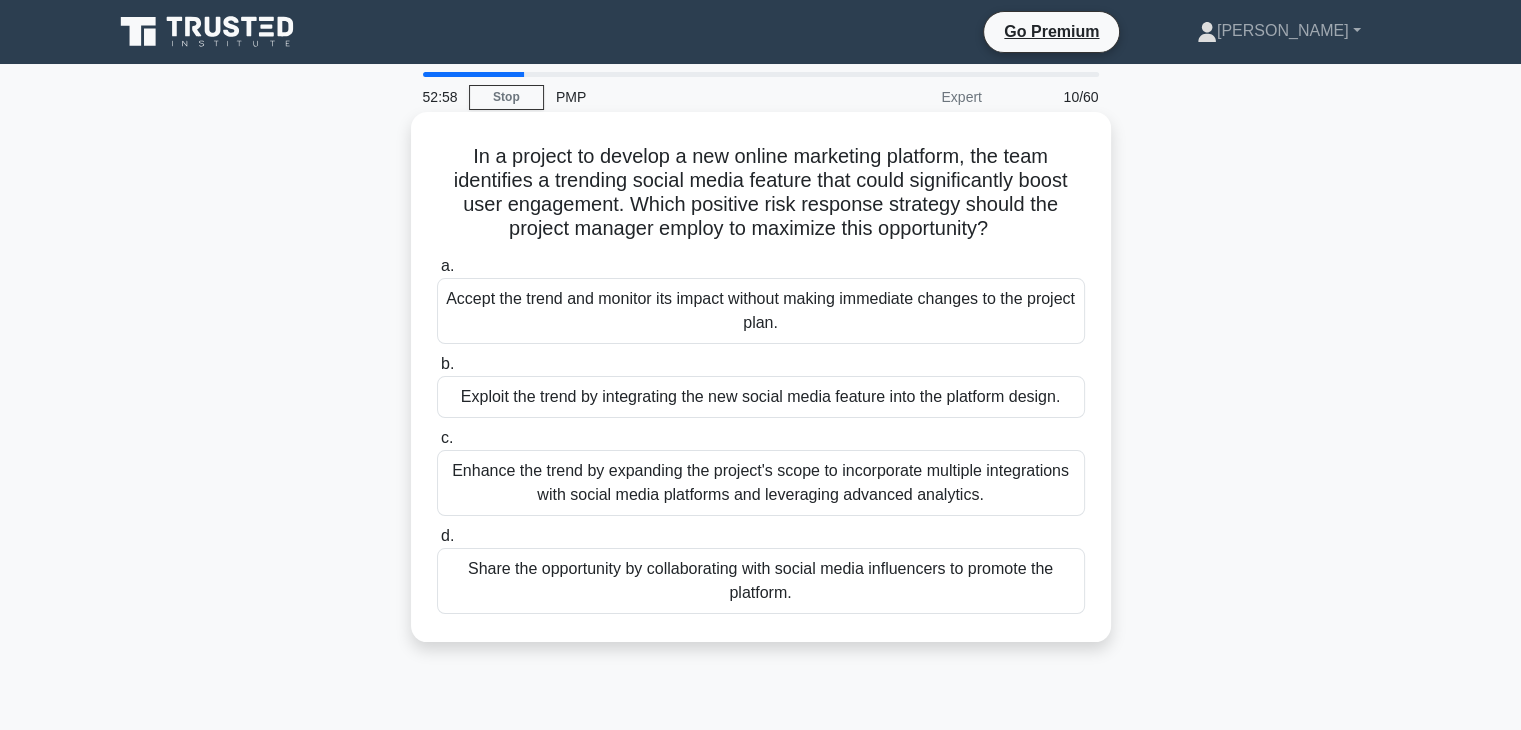 click on "Accept the trend and monitor its impact without making immediate changes to the project plan." at bounding box center [761, 311] 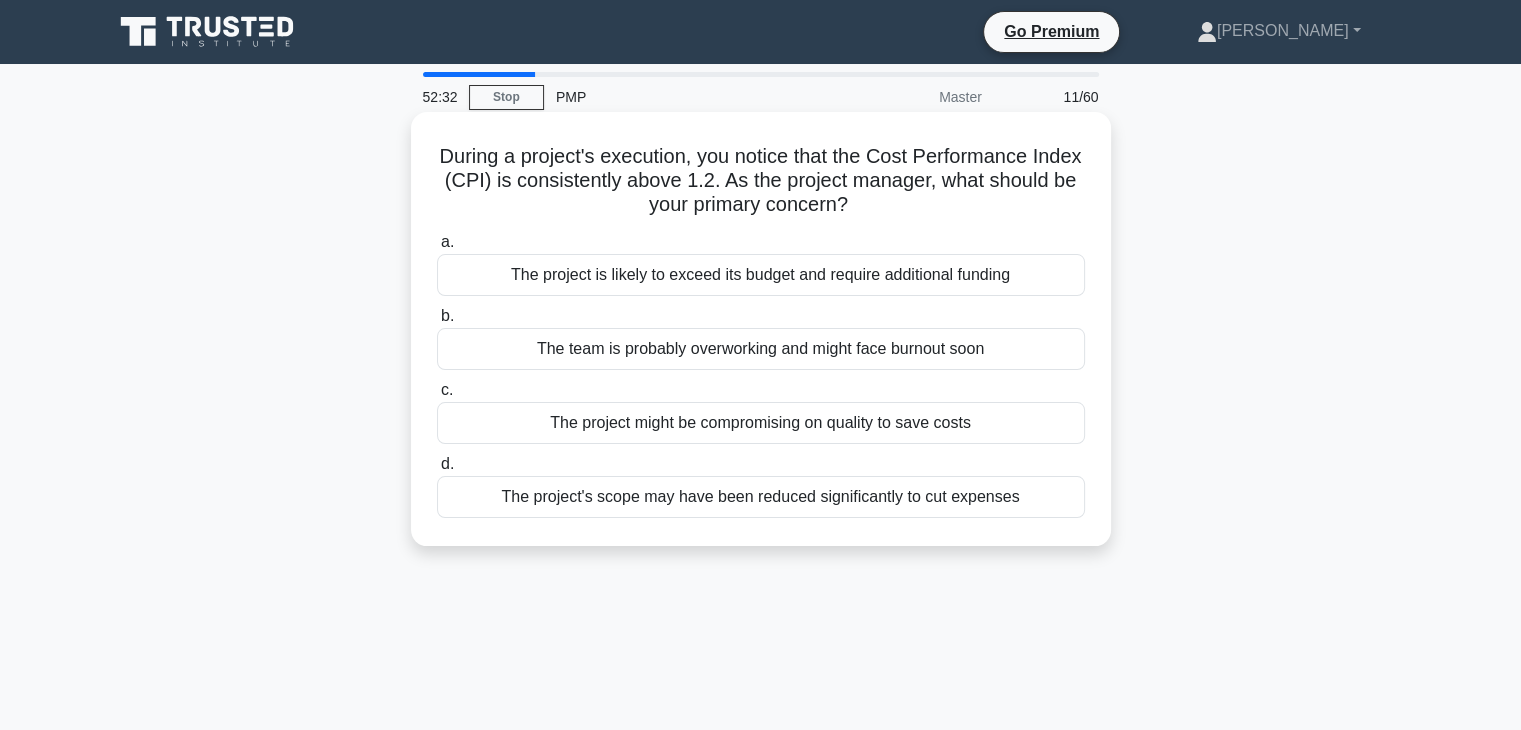 click on "The project might be compromising on quality to save costs" at bounding box center (761, 423) 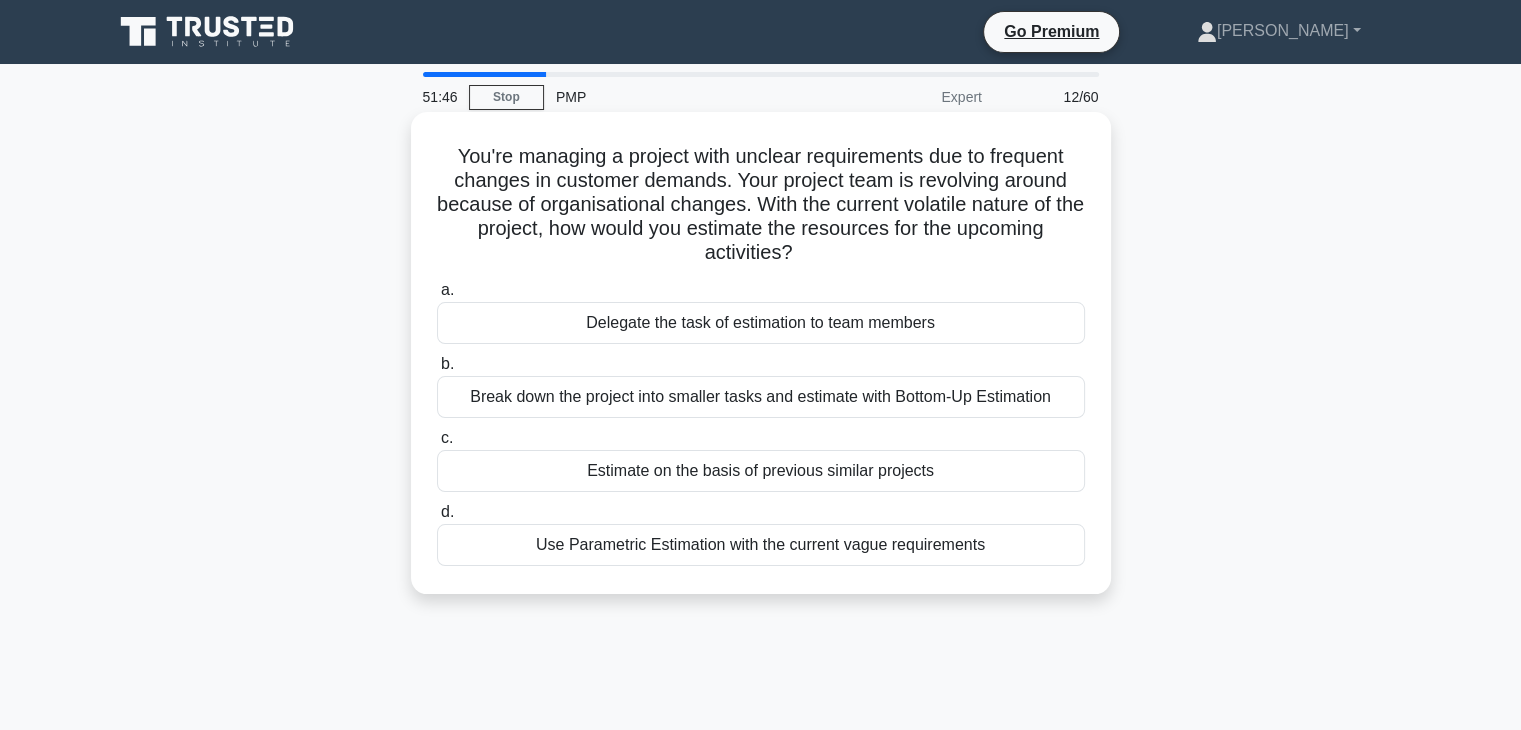click on "Use Parametric Estimation with the current vague requirements" at bounding box center (761, 545) 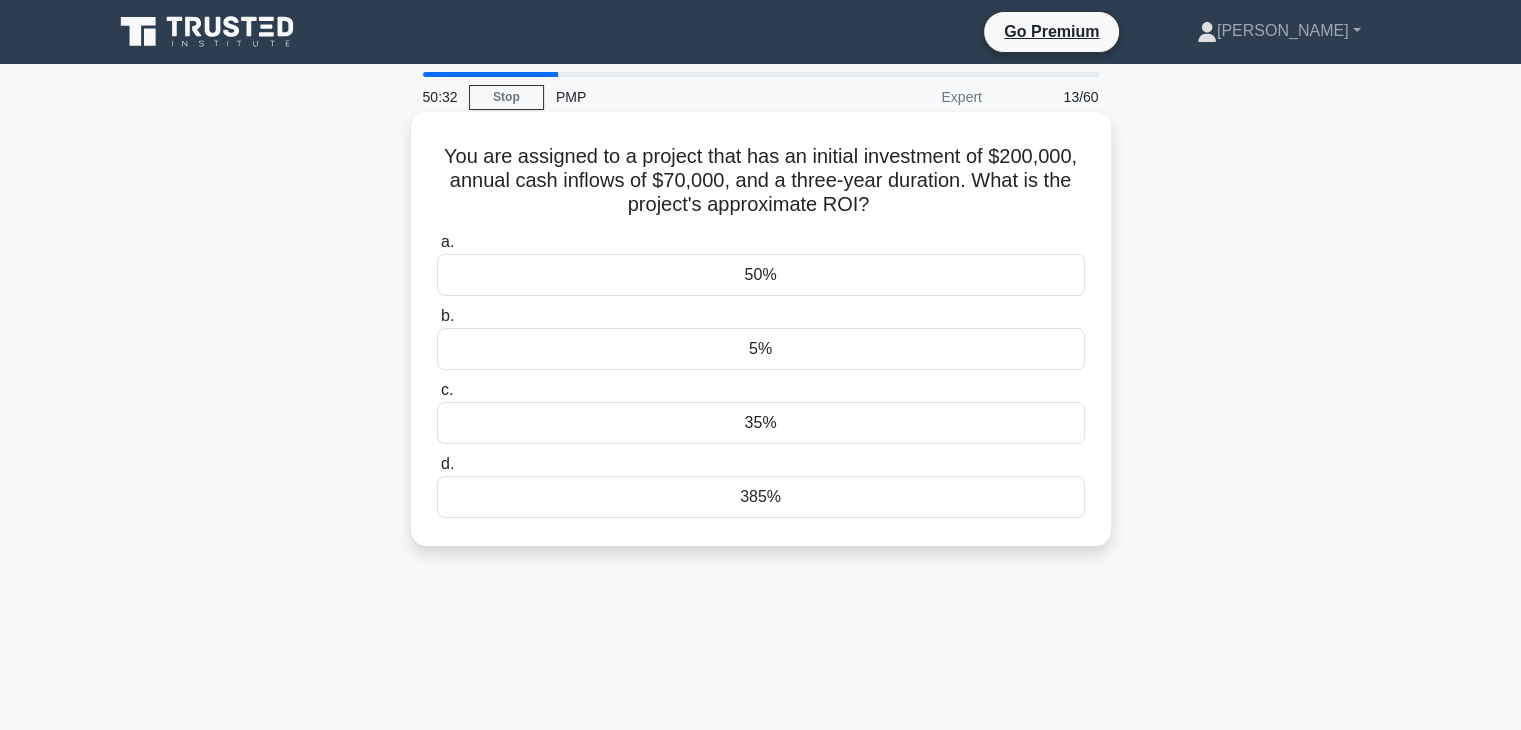 drag, startPoint x: 432, startPoint y: 146, endPoint x: 891, endPoint y: 219, distance: 464.76877 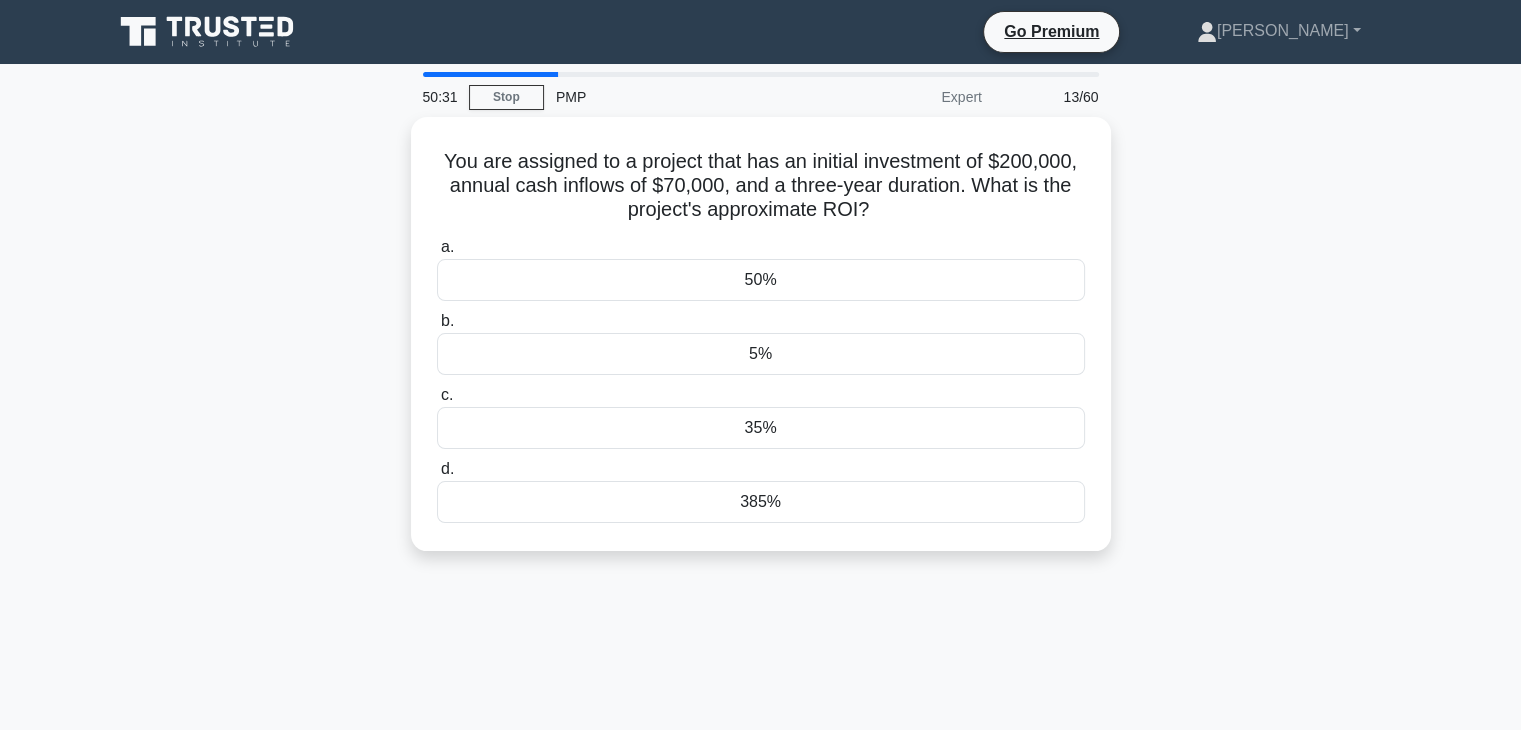 copy on "You are assigned to a project that has an initial investment of $200,000, annual cash inflows of $70,000, and a three-year duration. What is the project's approximate ROI?" 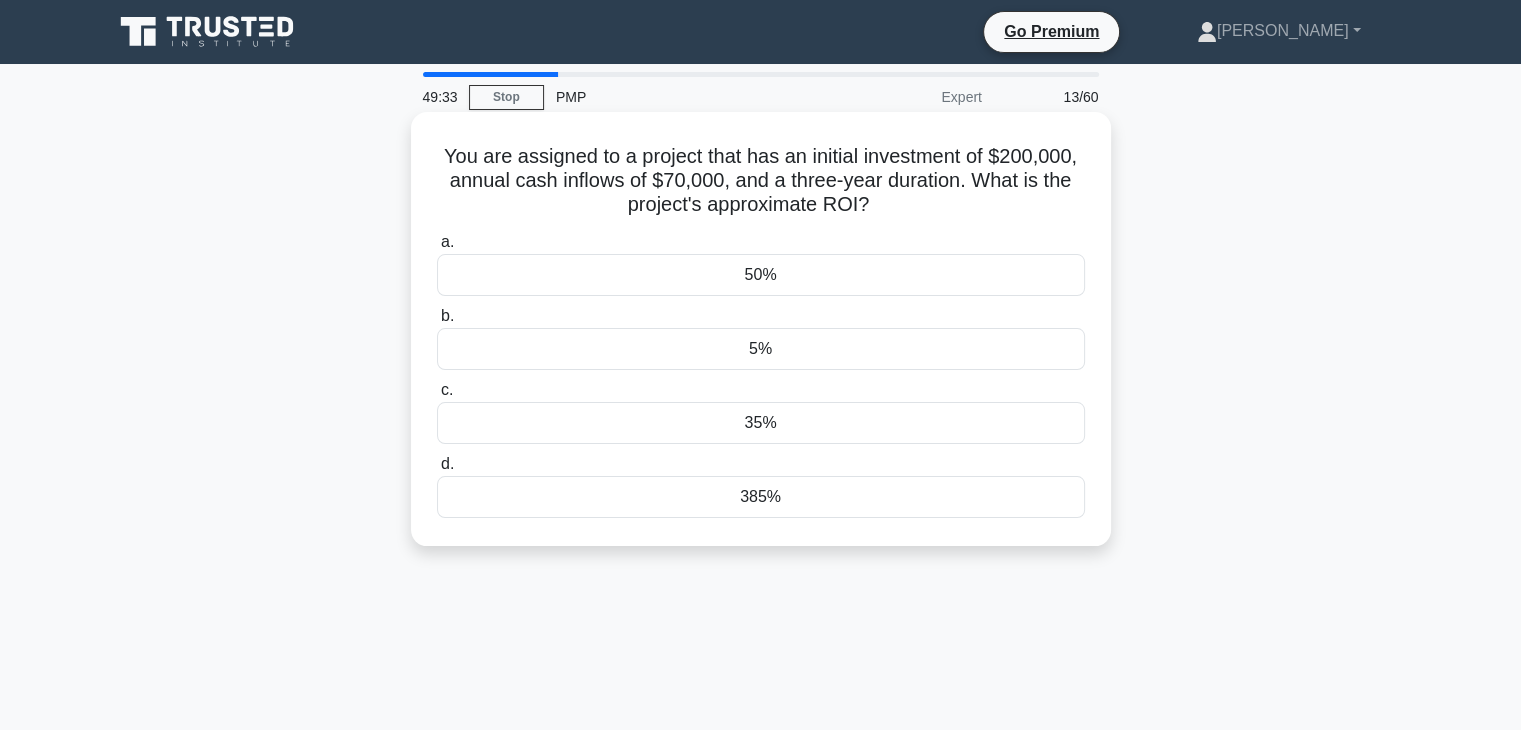 click on "You are assigned to a project that has an initial investment of $200,000, annual cash inflows of $70,000, and a three-year duration. What is the project's approximate ROI?
.spinner_0XTQ{transform-origin:center;animation:spinner_y6GP .75s linear infinite}@keyframes spinner_y6GP{100%{transform:rotate(360deg)}}" at bounding box center [761, 181] 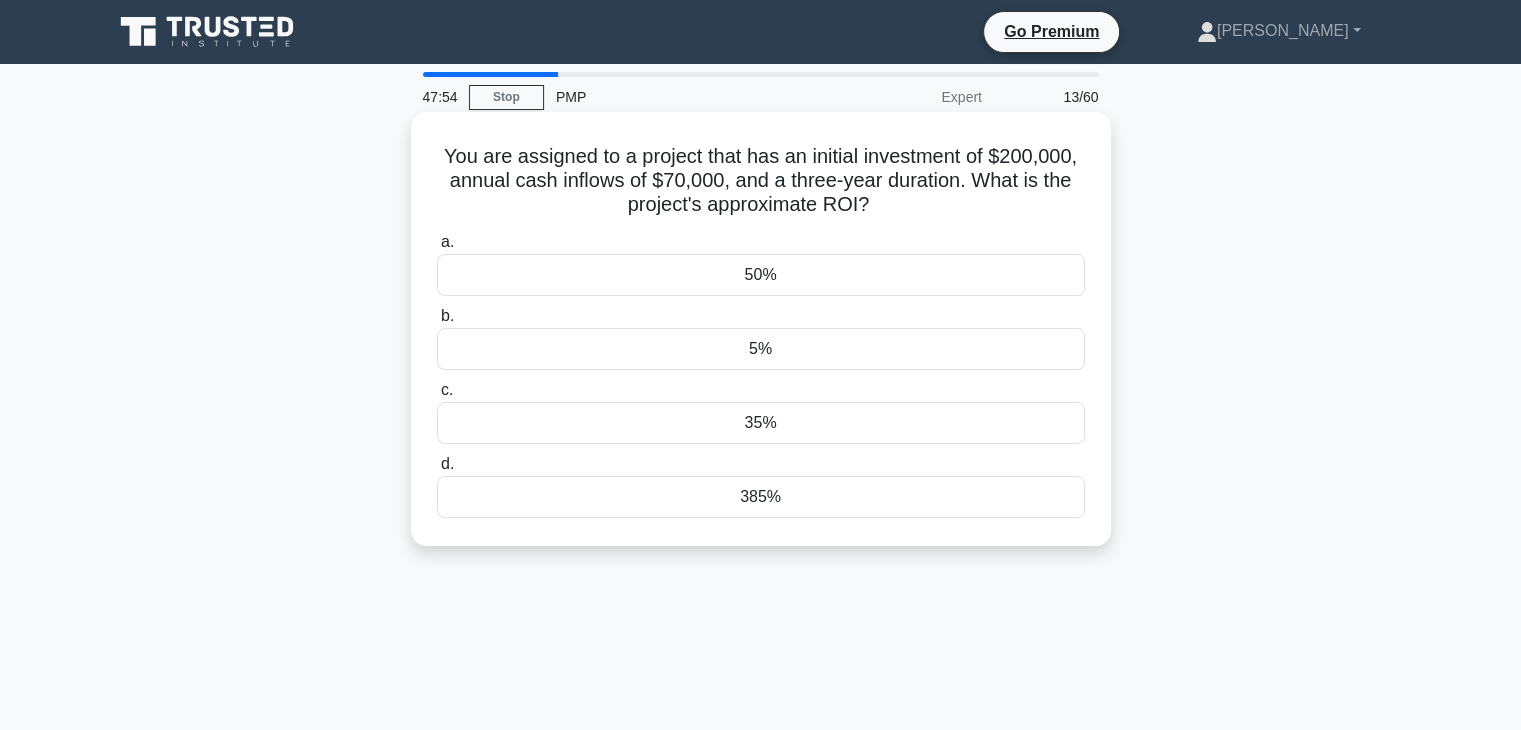 click on "5%" at bounding box center [761, 349] 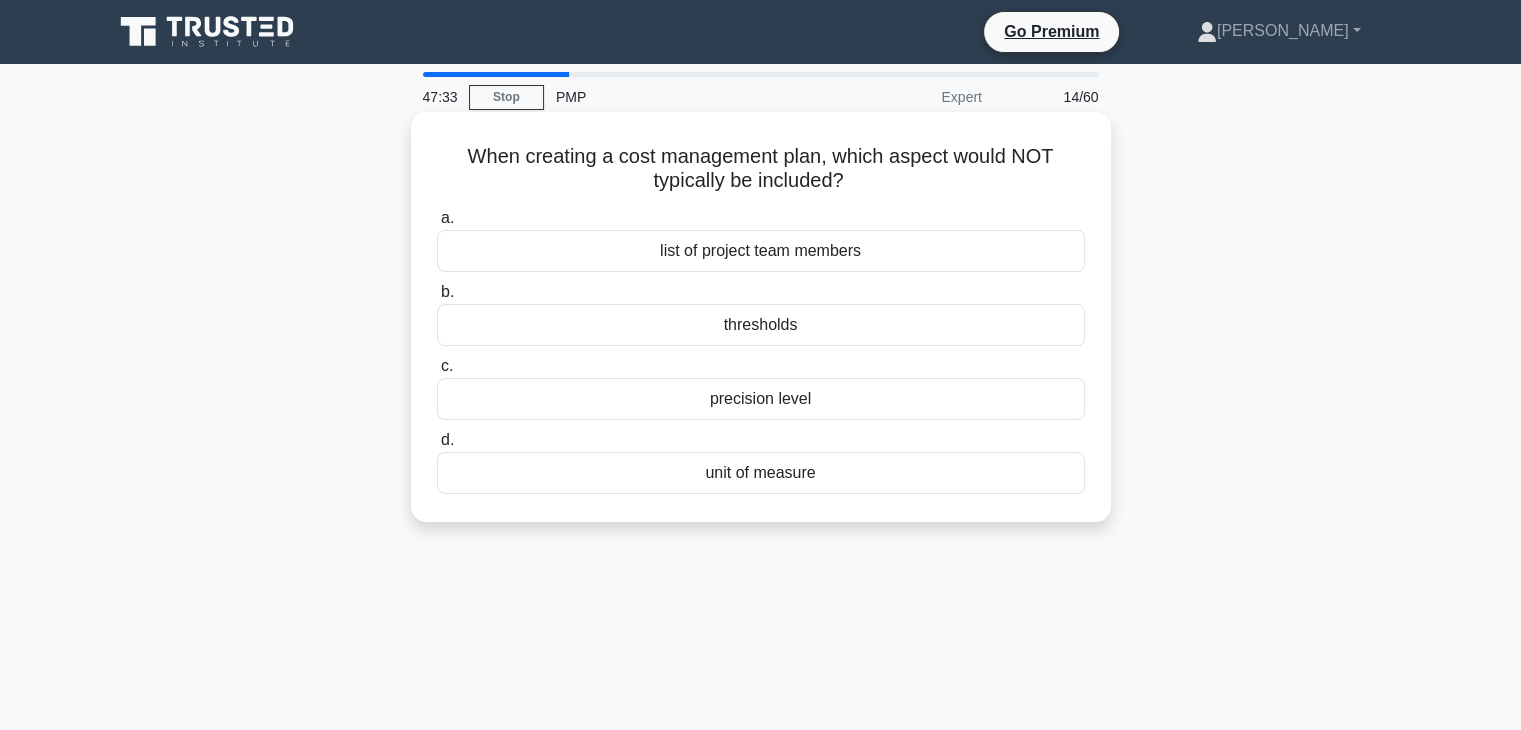 click on "list of project team members" at bounding box center (761, 251) 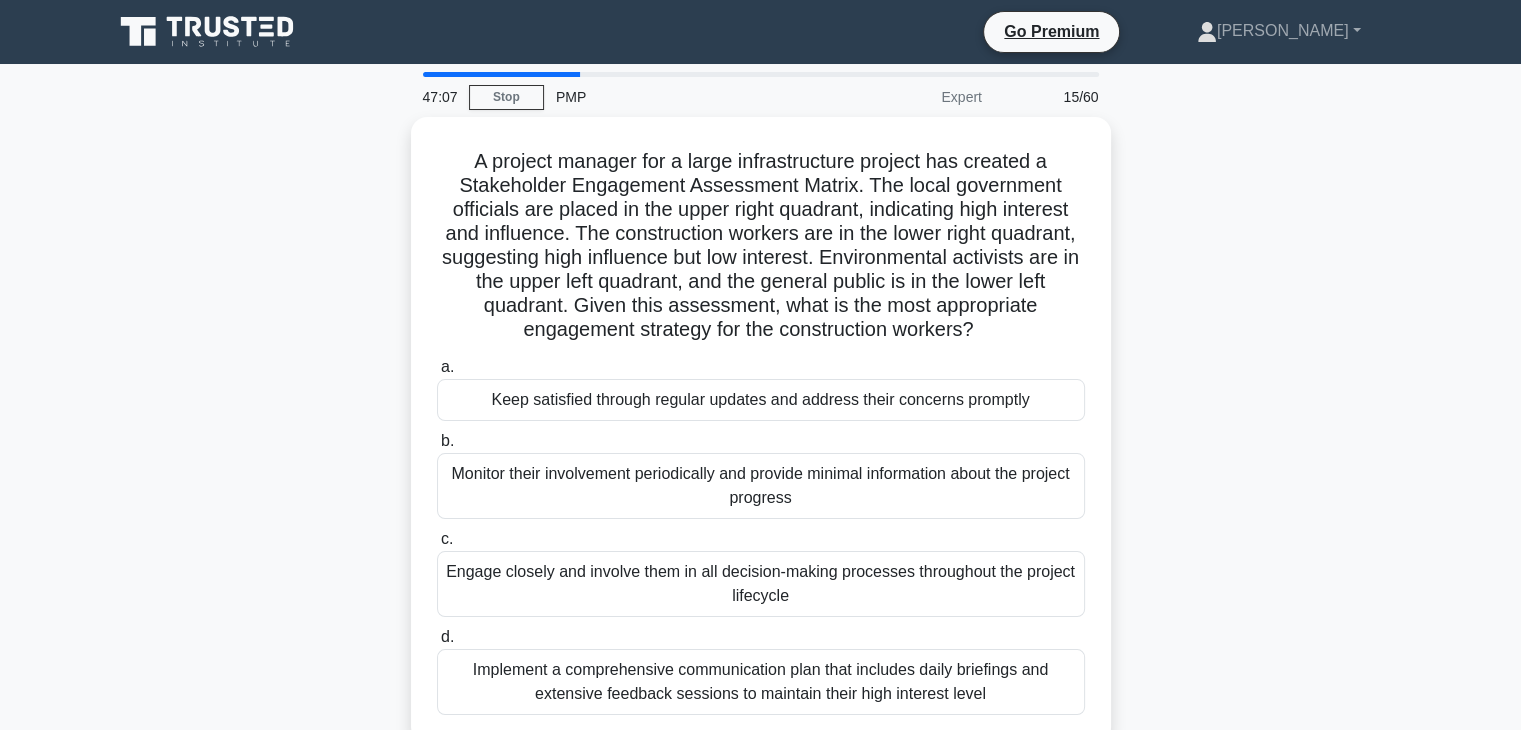 scroll, scrollTop: 166, scrollLeft: 0, axis: vertical 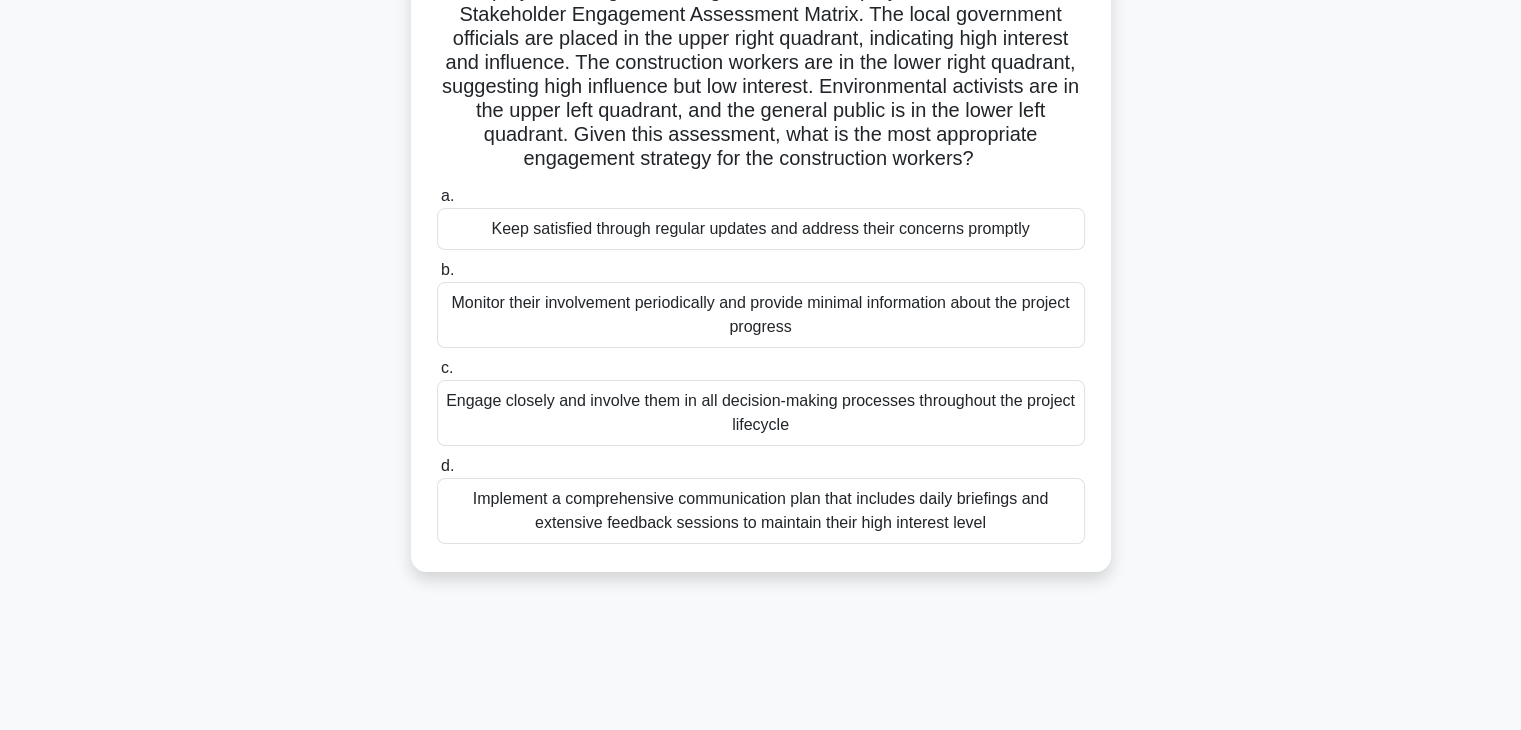 click on "Keep satisfied through regular updates and address their concerns promptly" at bounding box center [761, 229] 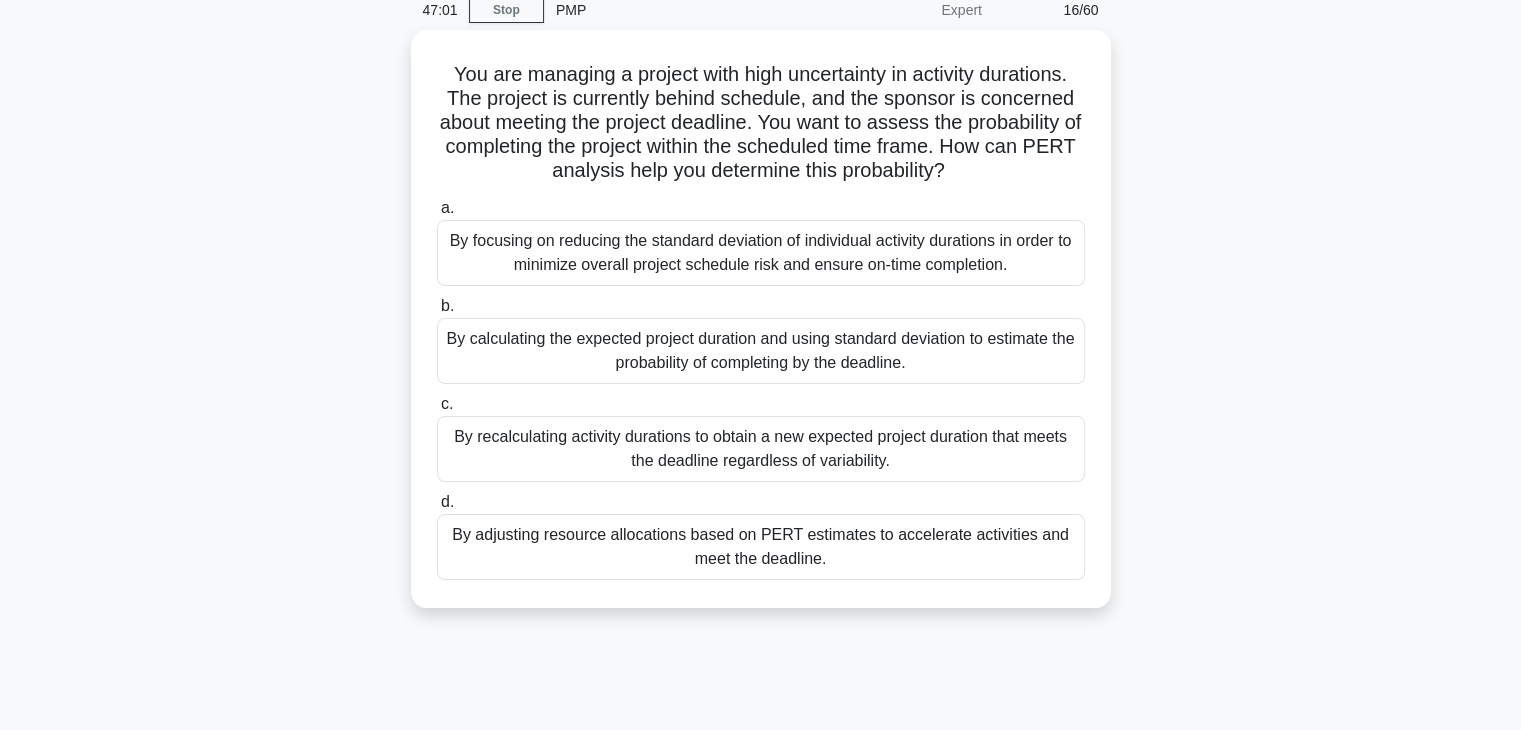 scroll, scrollTop: 0, scrollLeft: 0, axis: both 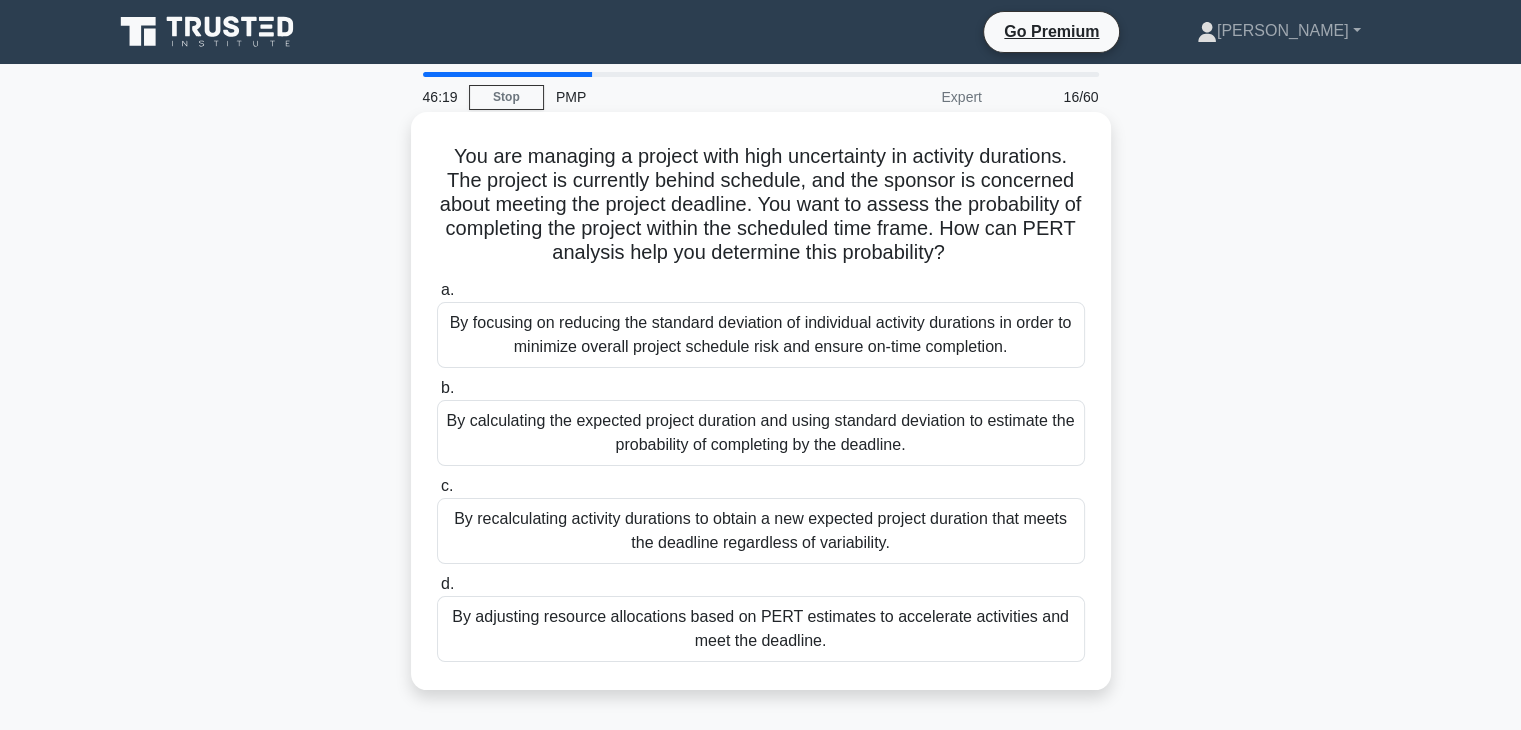 drag, startPoint x: 998, startPoint y: 255, endPoint x: 444, endPoint y: 154, distance: 563.1314 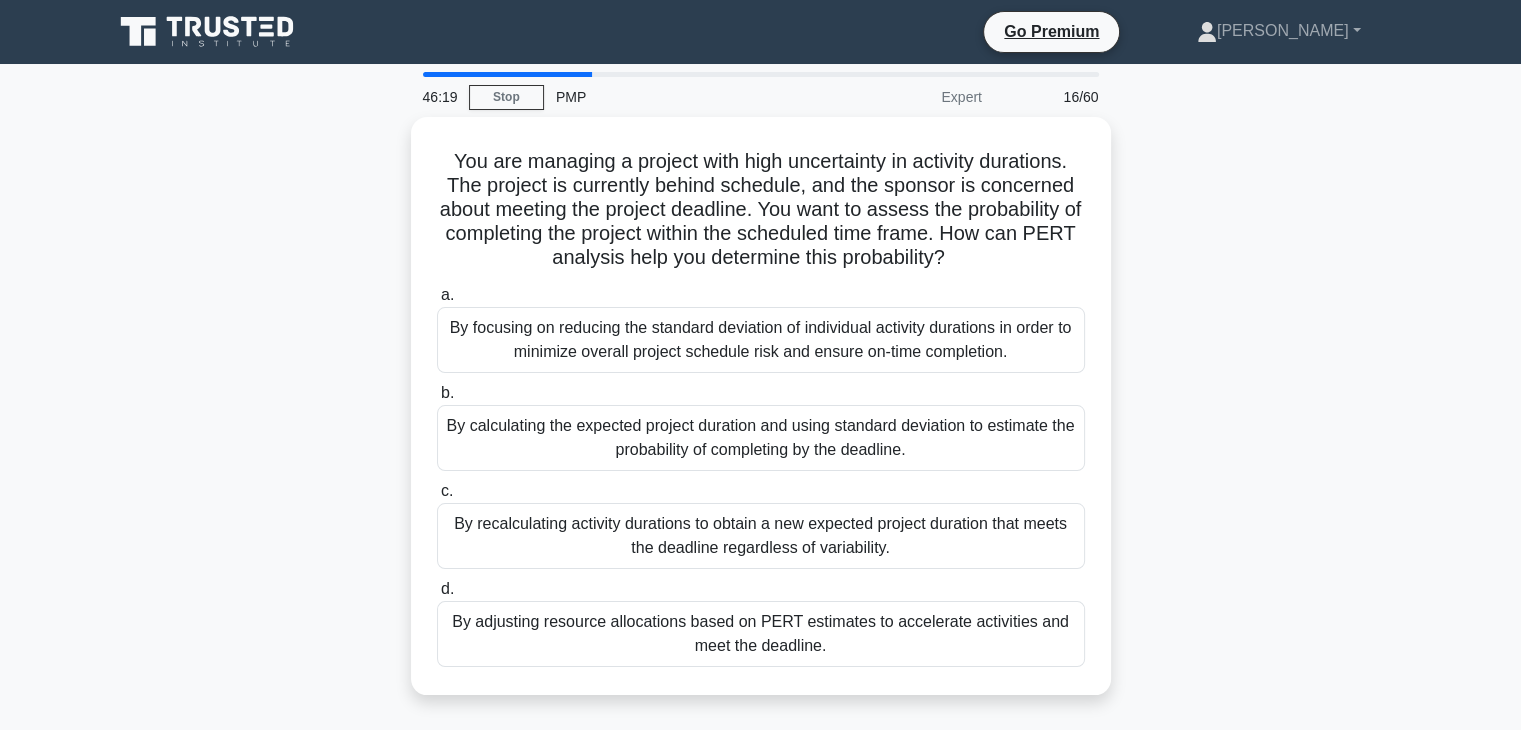 copy on "You are managing a project with high uncertainty in activity durations. The project is currently behind schedule, and the sponsor is concerned about meeting the project deadline. You want to assess the probability of completing the project within the scheduled time frame. How can PERT analysis help you determine this probability?" 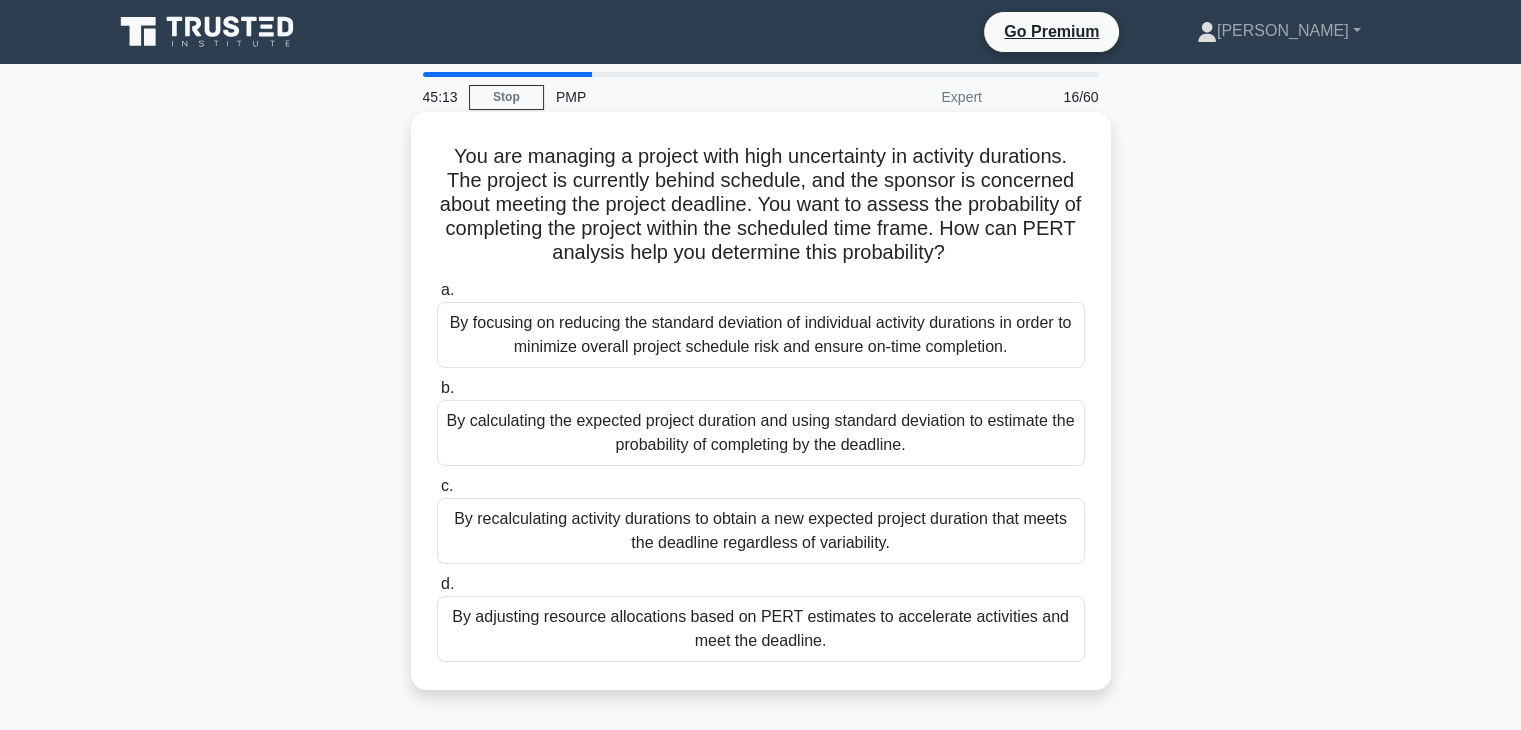 click on "By calculating the expected project duration and using standard deviation to estimate the probability of completing by the deadline." at bounding box center [761, 433] 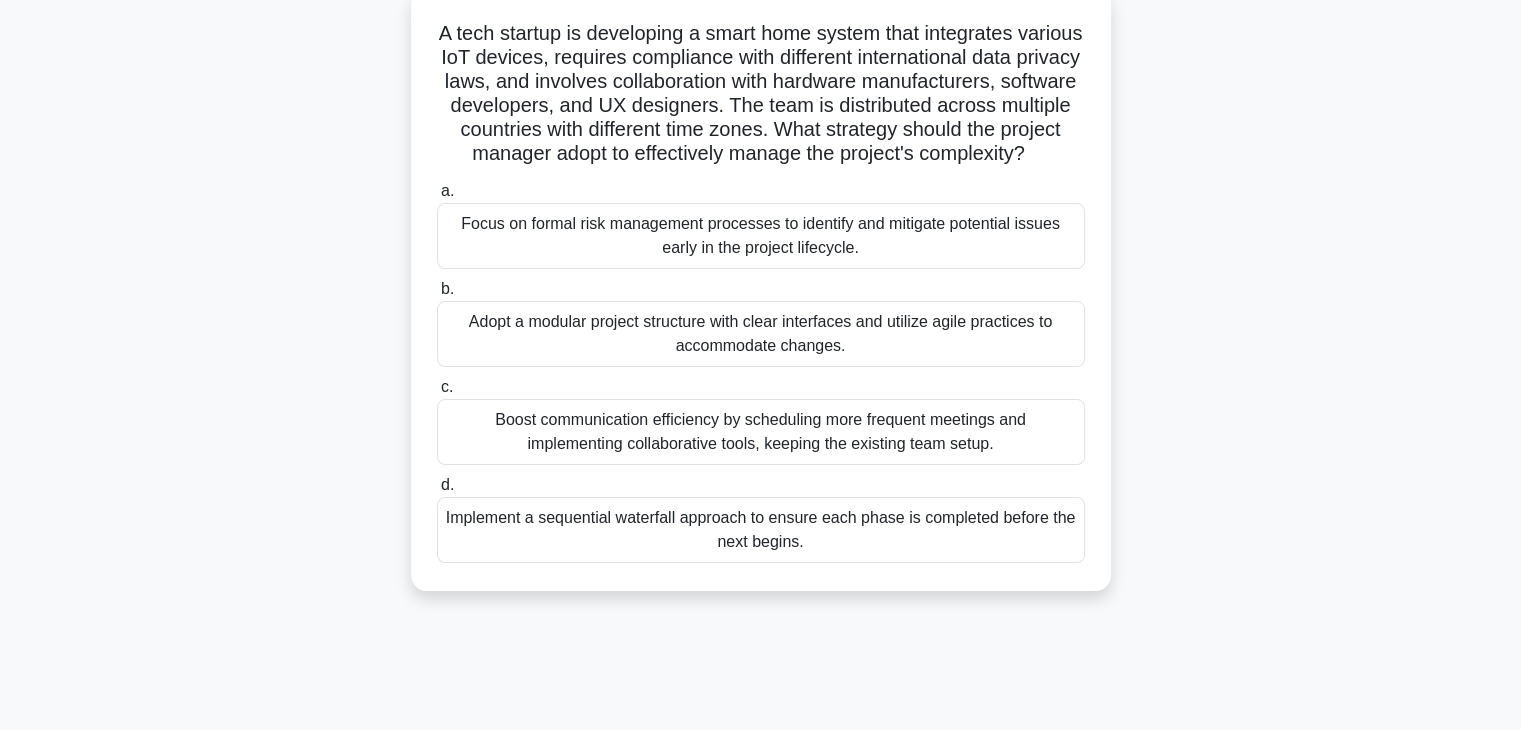 scroll, scrollTop: 166, scrollLeft: 0, axis: vertical 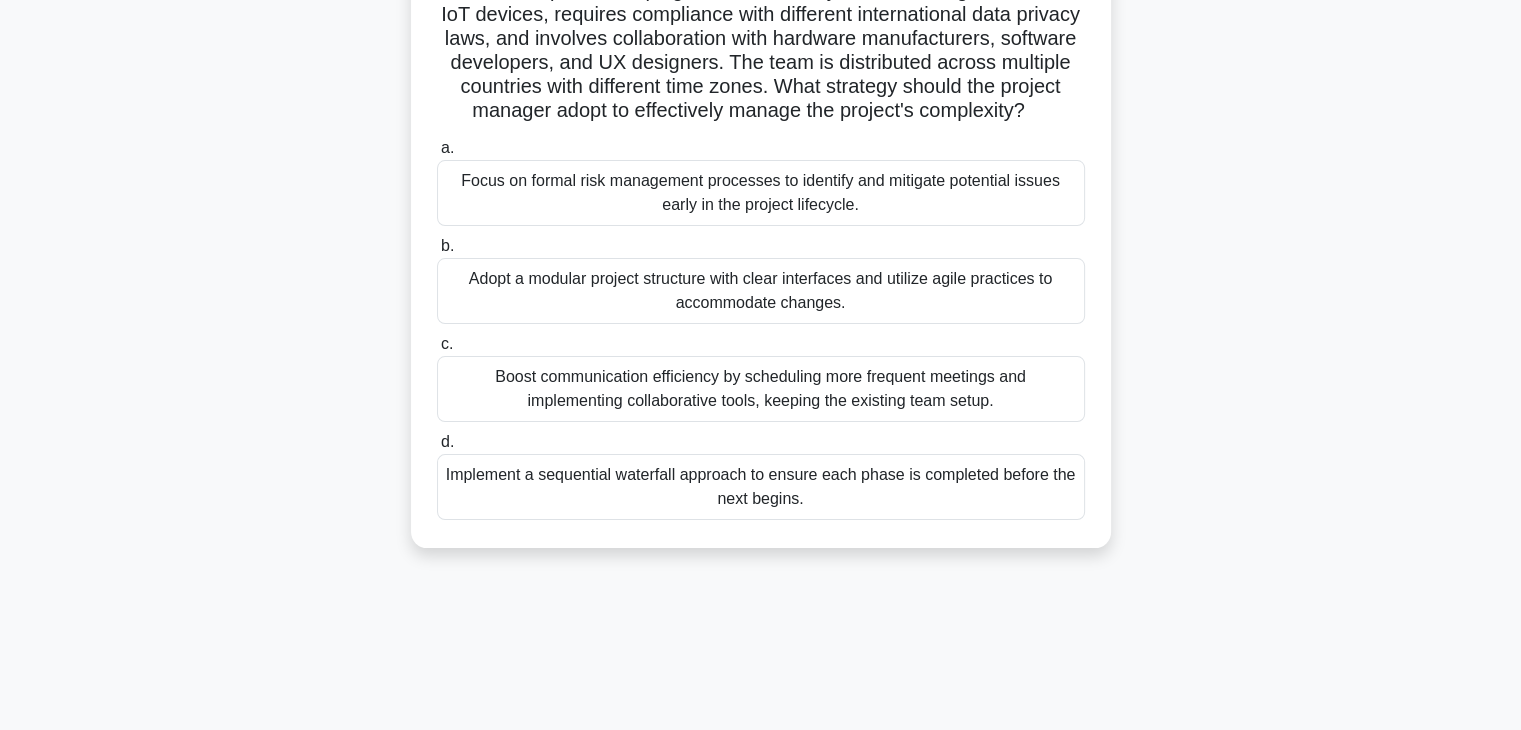 click on "Boost communication efficiency by scheduling more frequent meetings and implementing collaborative tools, keeping the existing team setup." at bounding box center [761, 389] 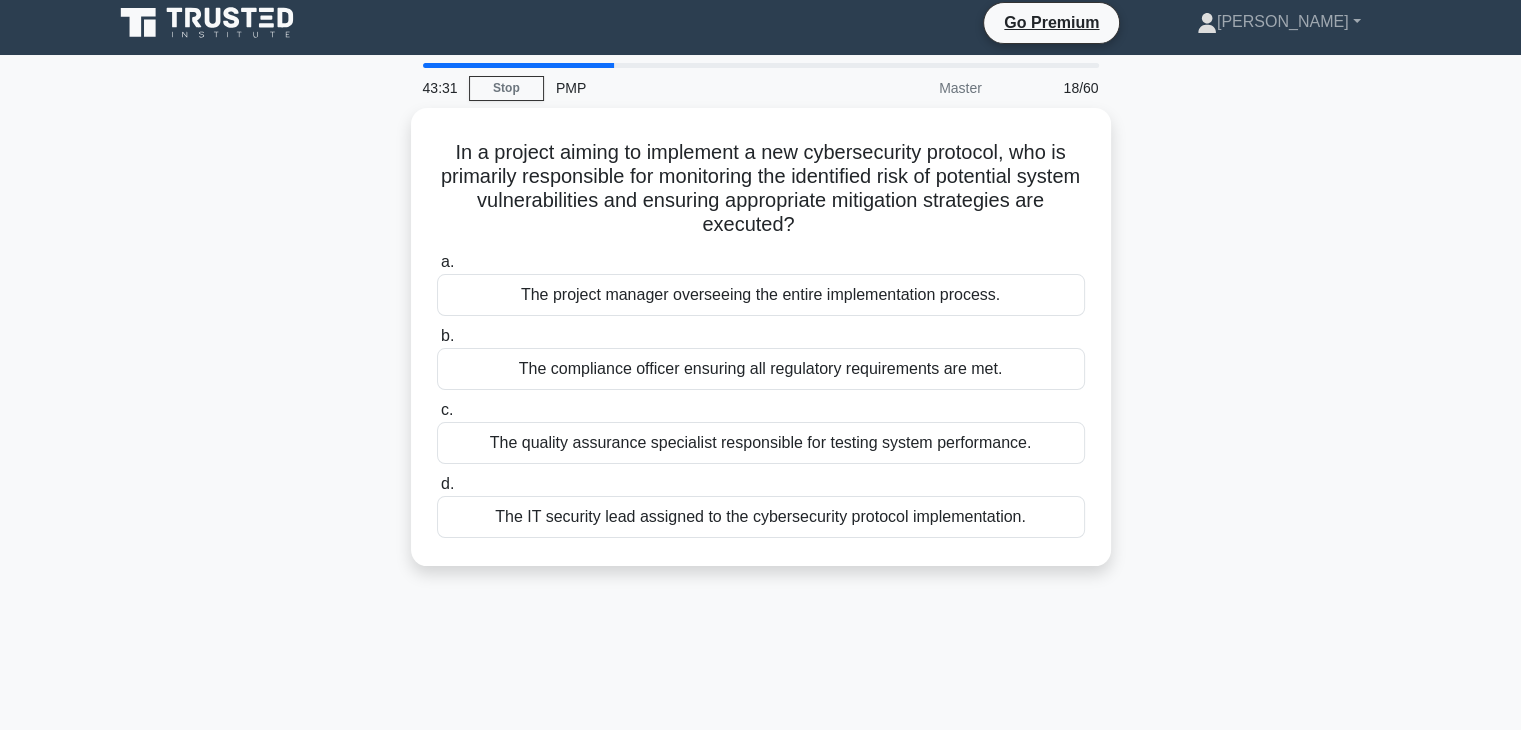 scroll, scrollTop: 0, scrollLeft: 0, axis: both 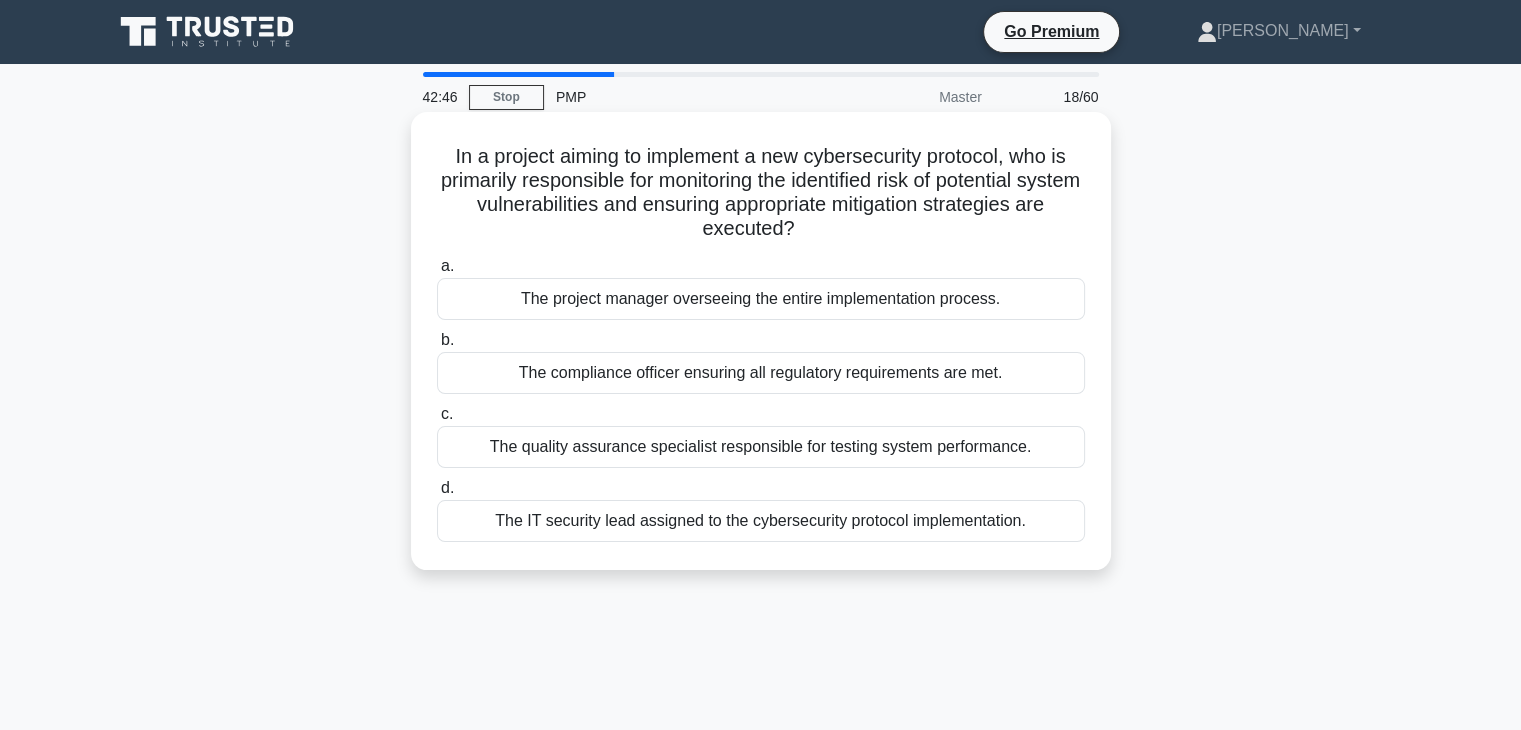 click on "The project manager overseeing the entire implementation process." at bounding box center [761, 299] 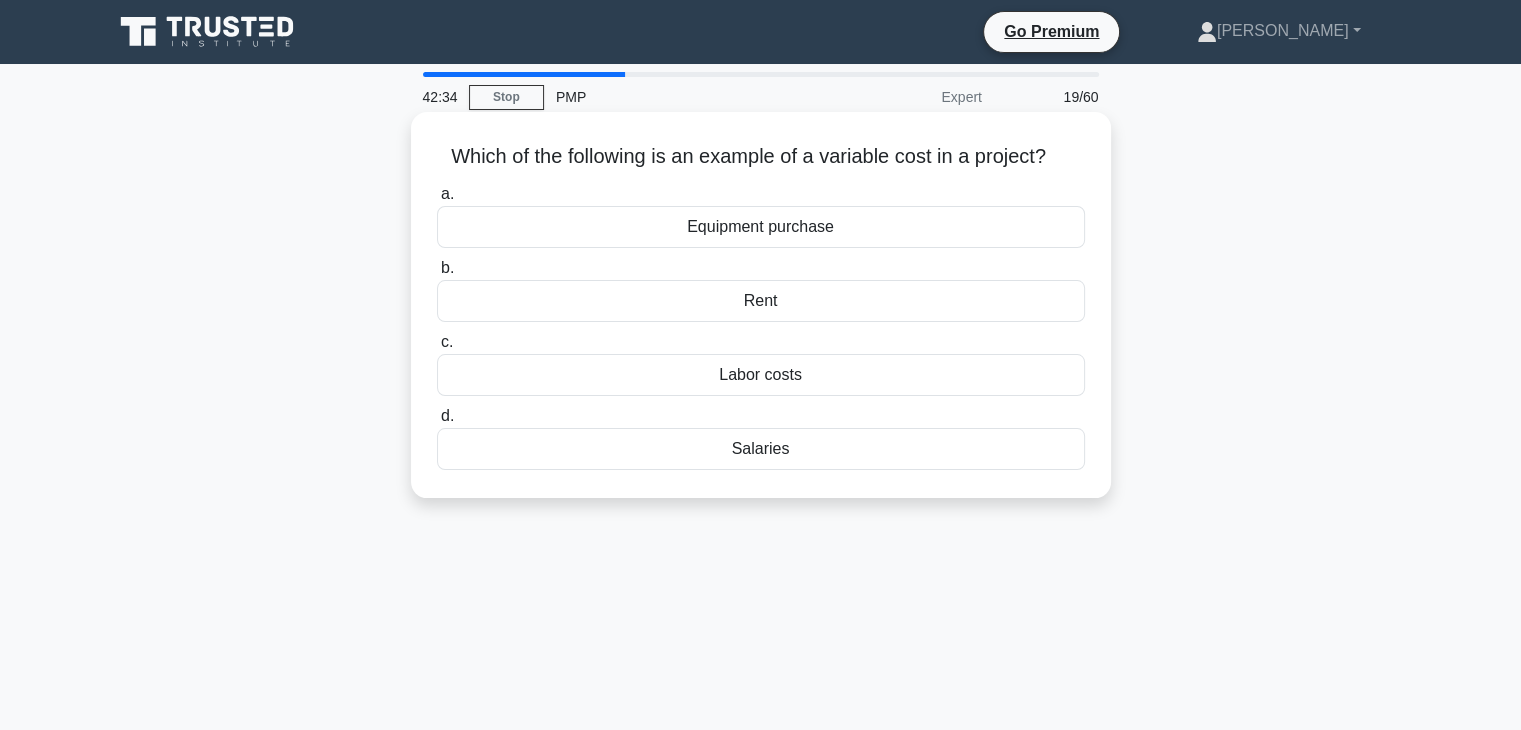 click on "Salaries" at bounding box center (761, 449) 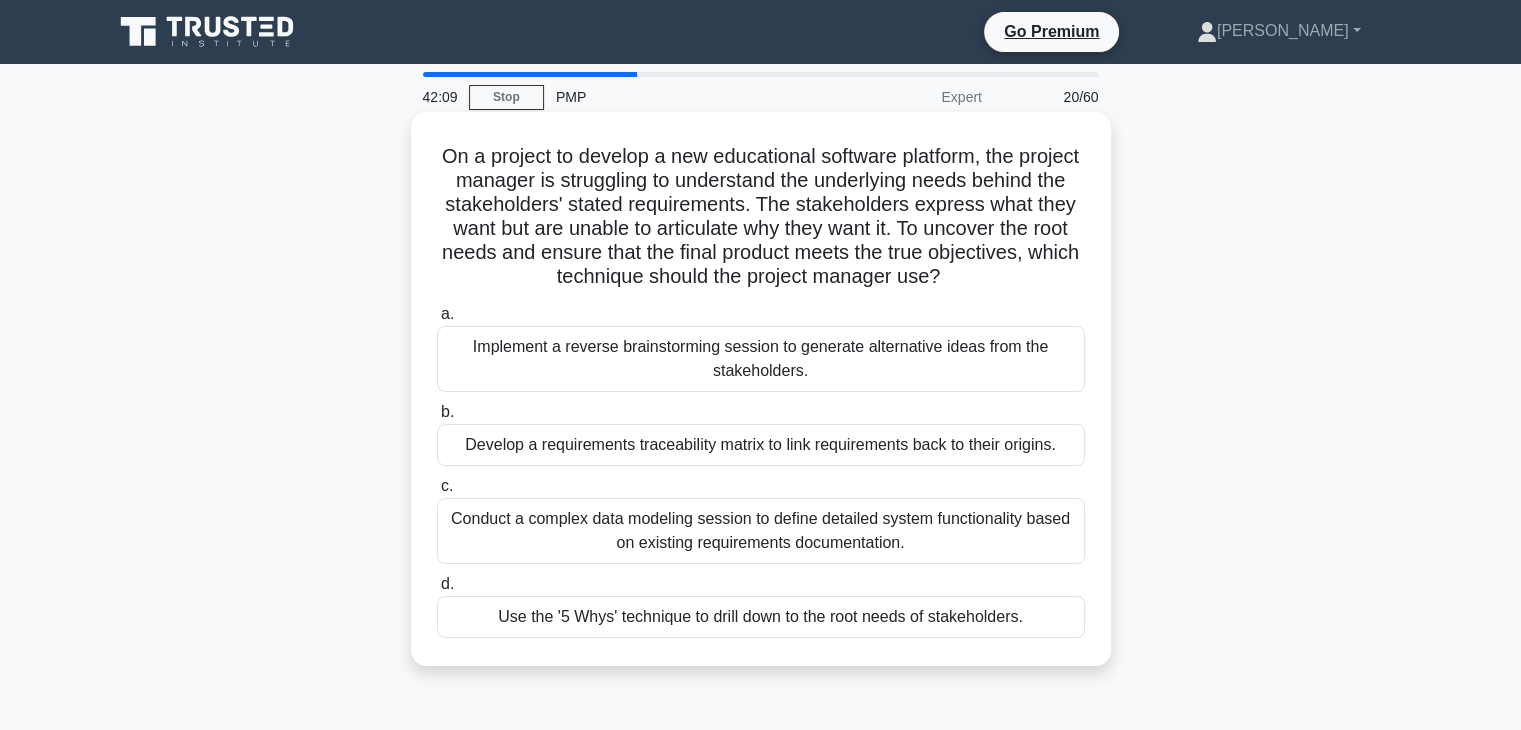 click on "Use the '5 Whys' technique to drill down to the root needs of stakeholders." at bounding box center (761, 617) 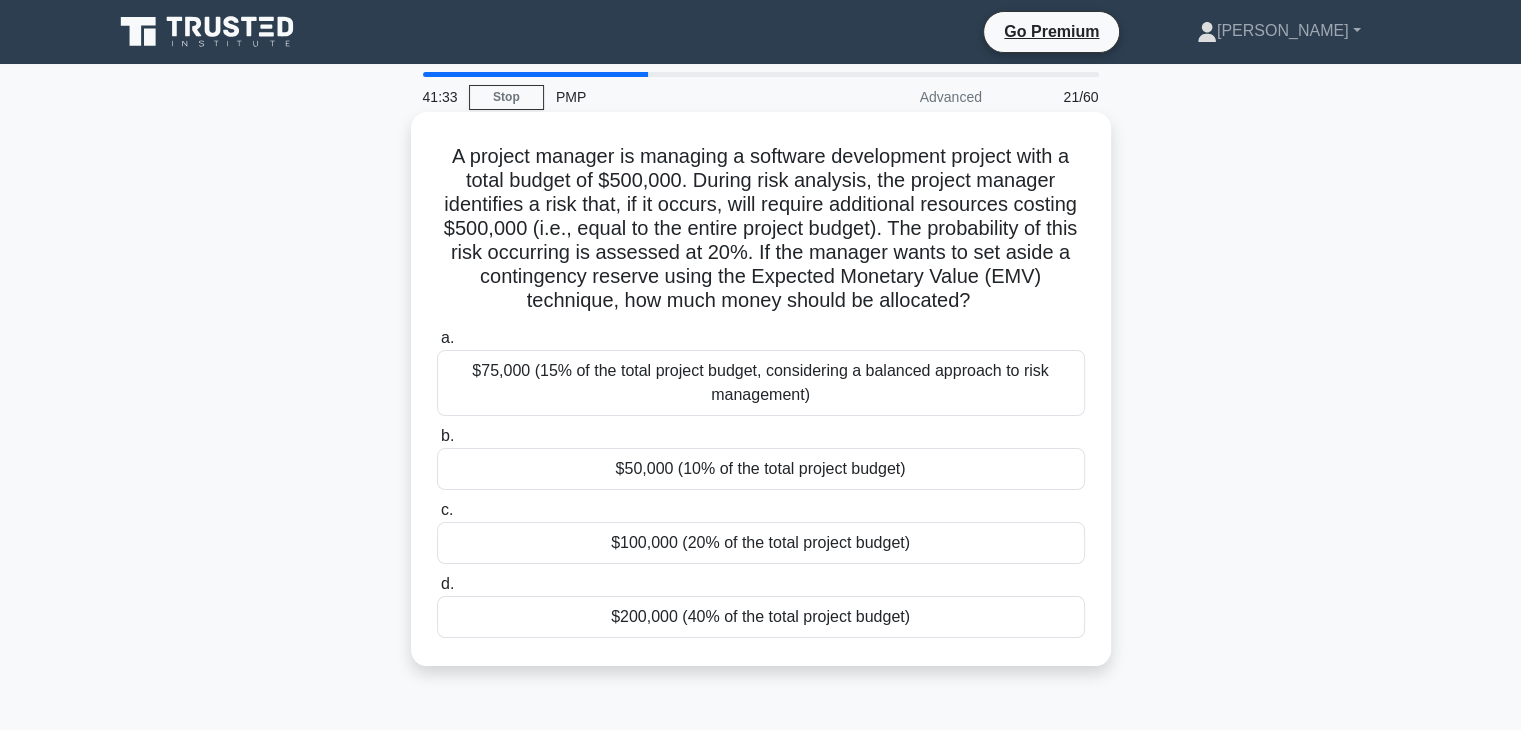 click on "$100,000 (20% of the total project budget)" at bounding box center (761, 543) 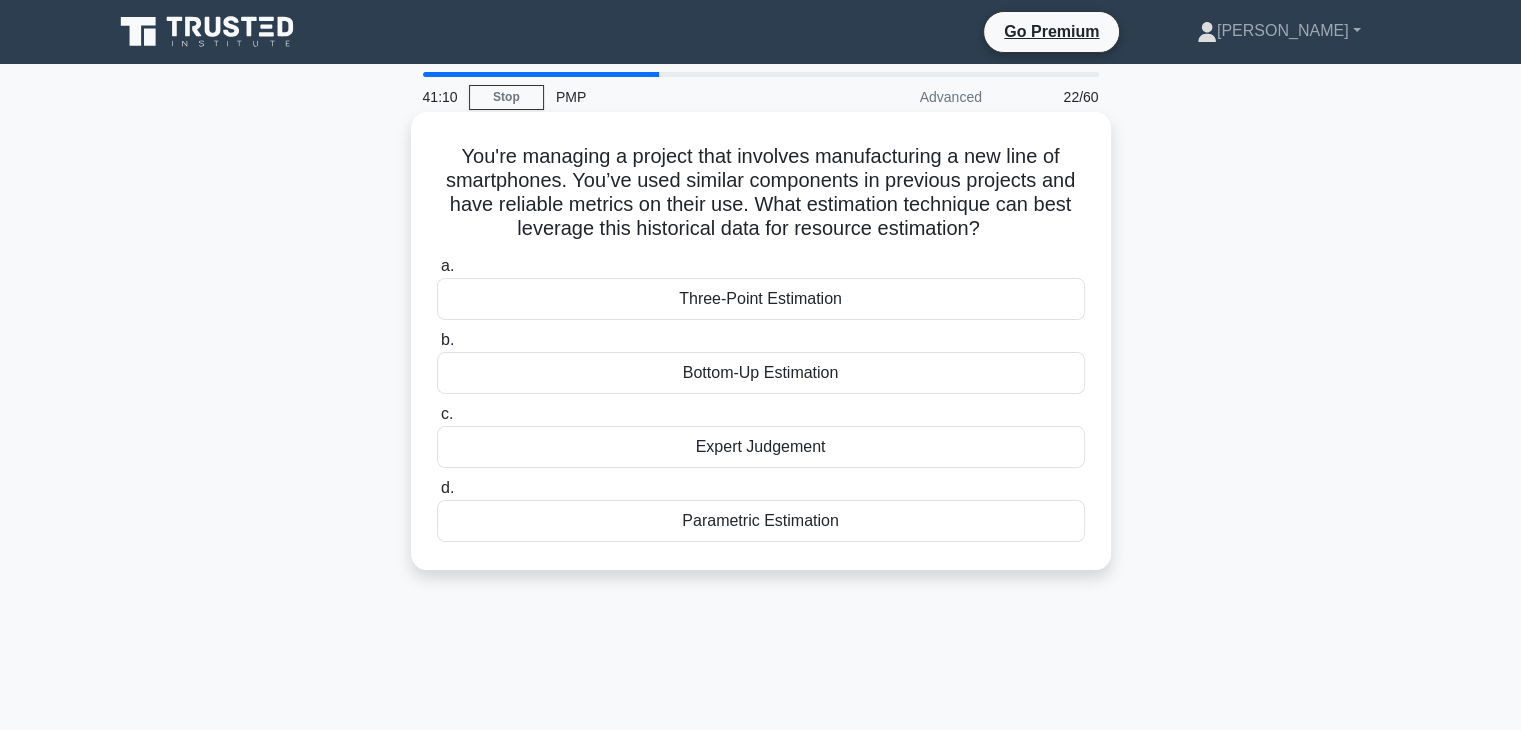 click on "Parametric Estimation" at bounding box center [761, 521] 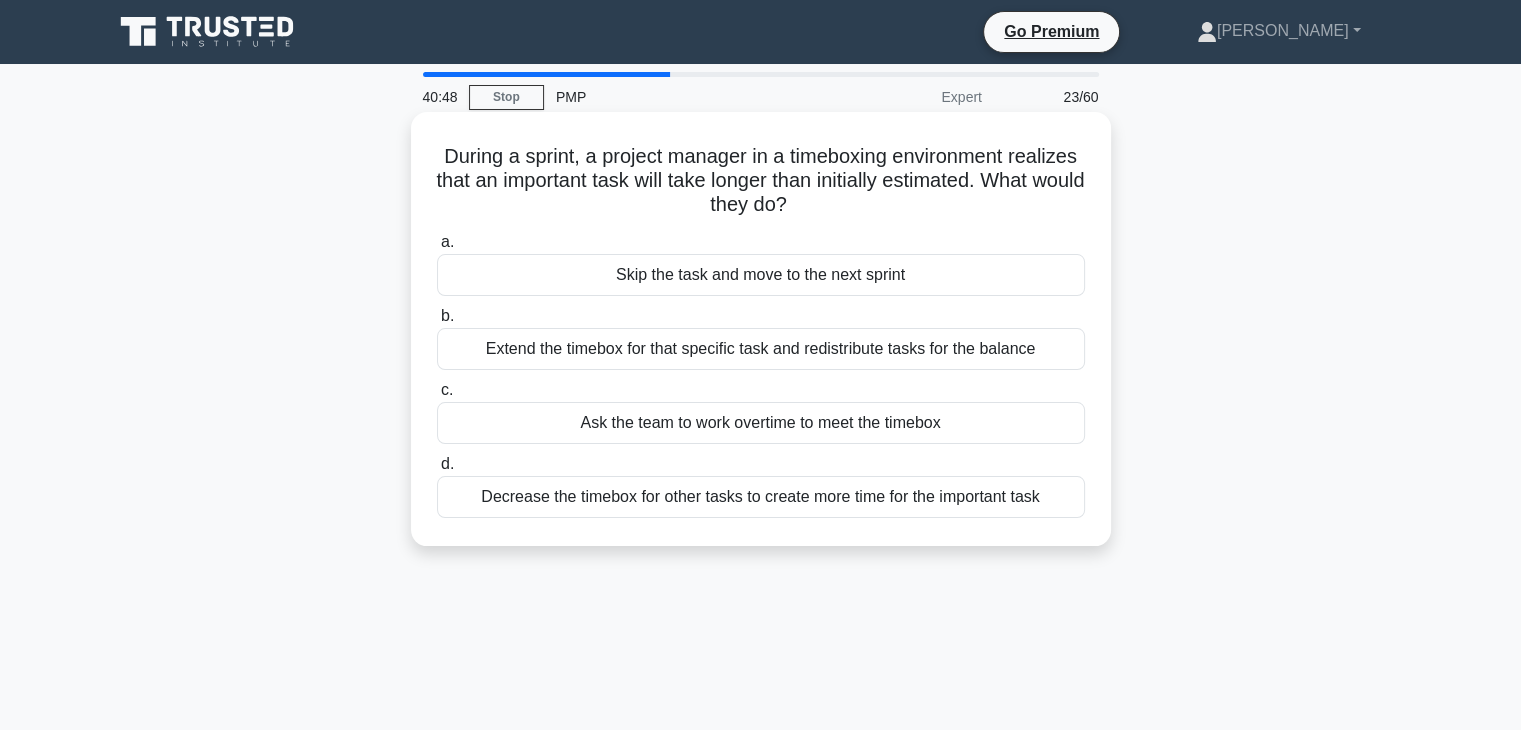 click on "Extend the timebox for that specific task and redistribute tasks for the balance" at bounding box center (761, 349) 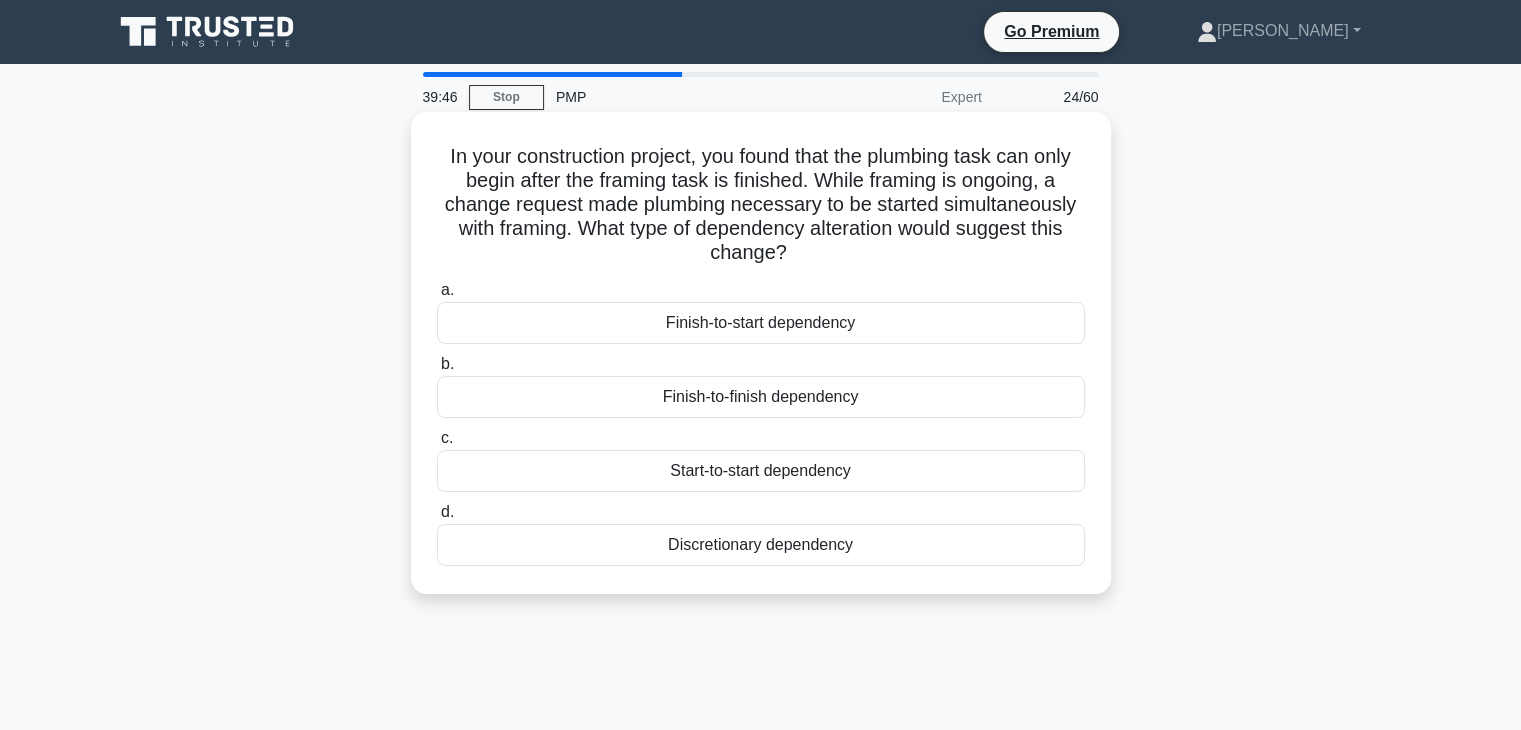 click on "Discretionary dependency" at bounding box center (761, 545) 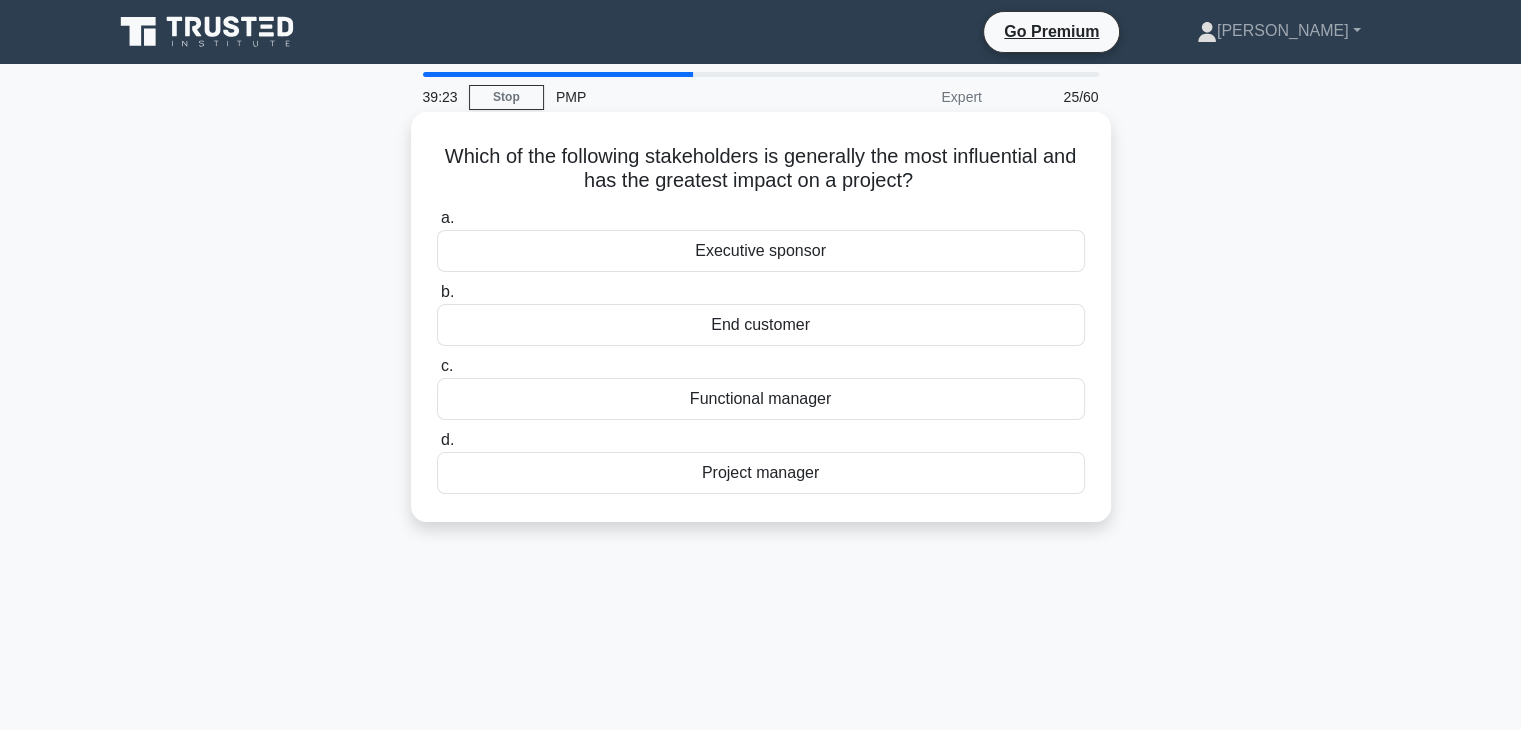 click on "Executive sponsor" at bounding box center (761, 251) 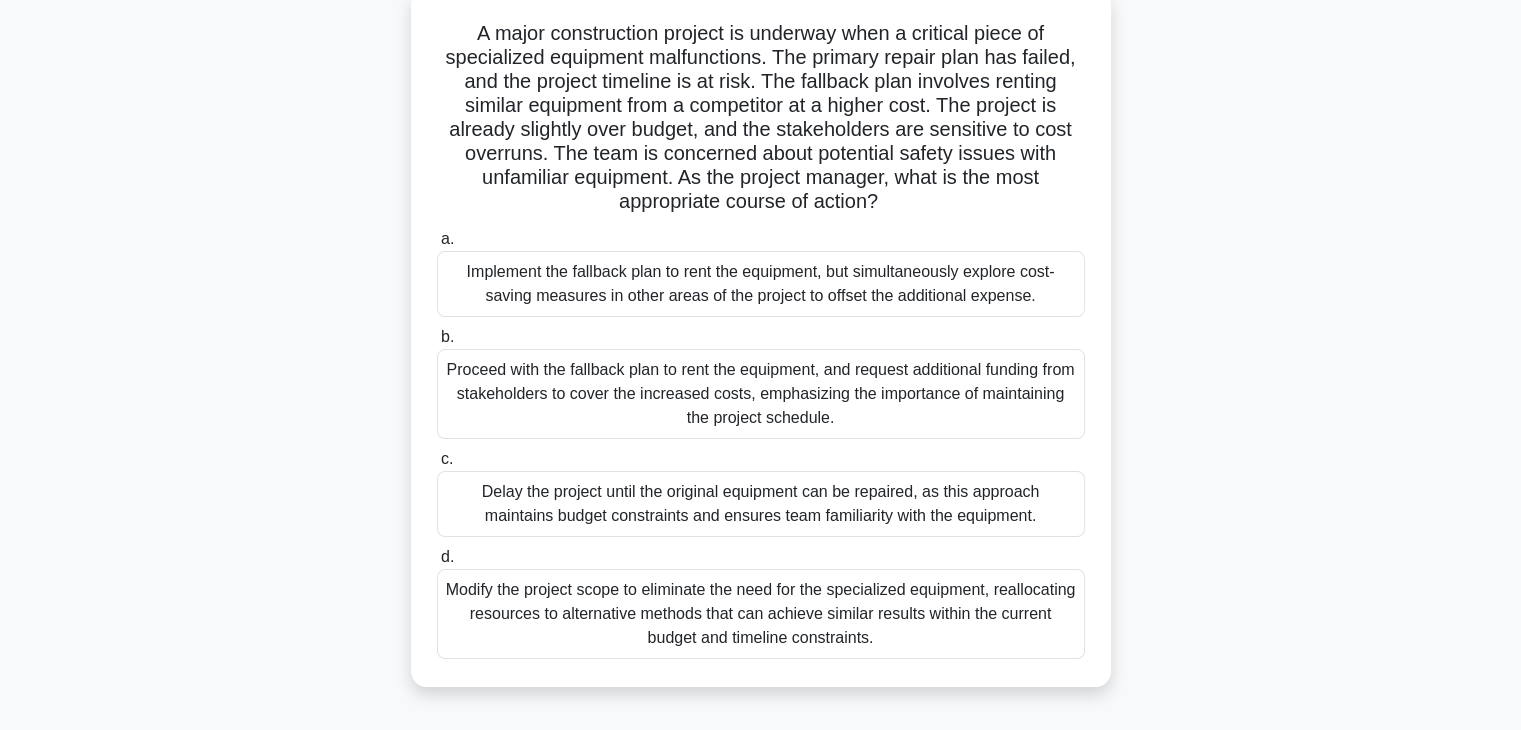 scroll, scrollTop: 166, scrollLeft: 0, axis: vertical 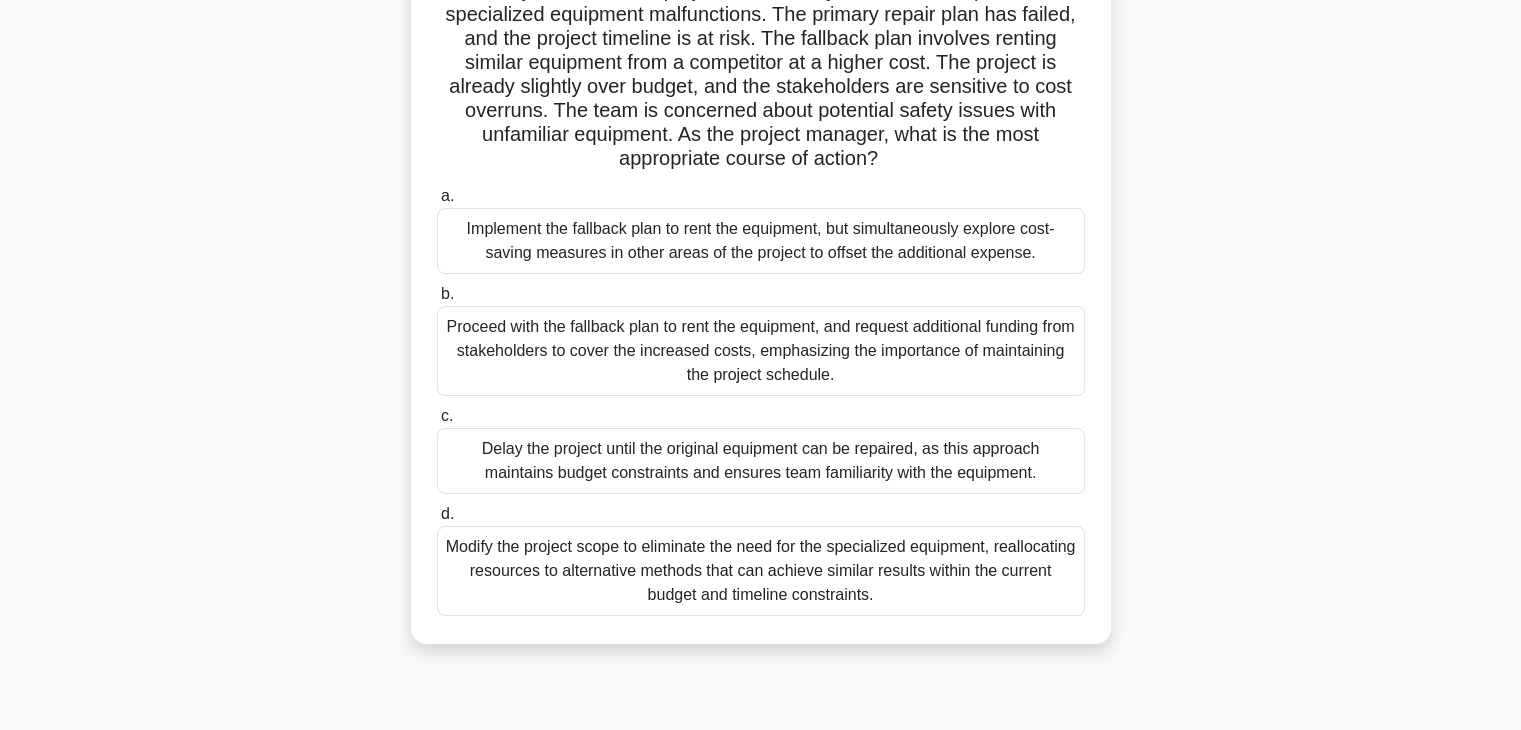 click on "Implement the fallback plan to rent the equipment, but simultaneously explore cost-saving measures in other areas of the project to offset the additional expense." at bounding box center [761, 241] 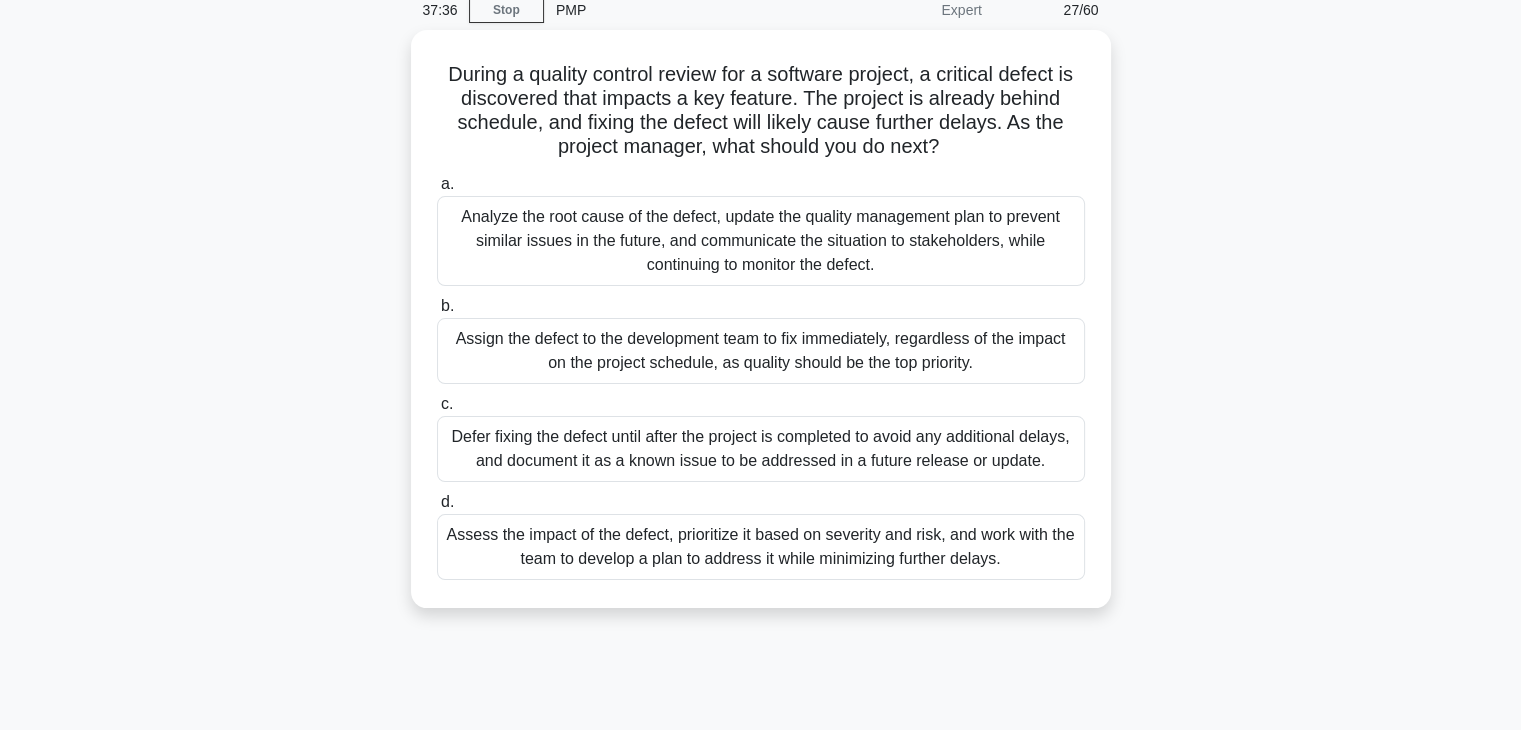 scroll, scrollTop: 0, scrollLeft: 0, axis: both 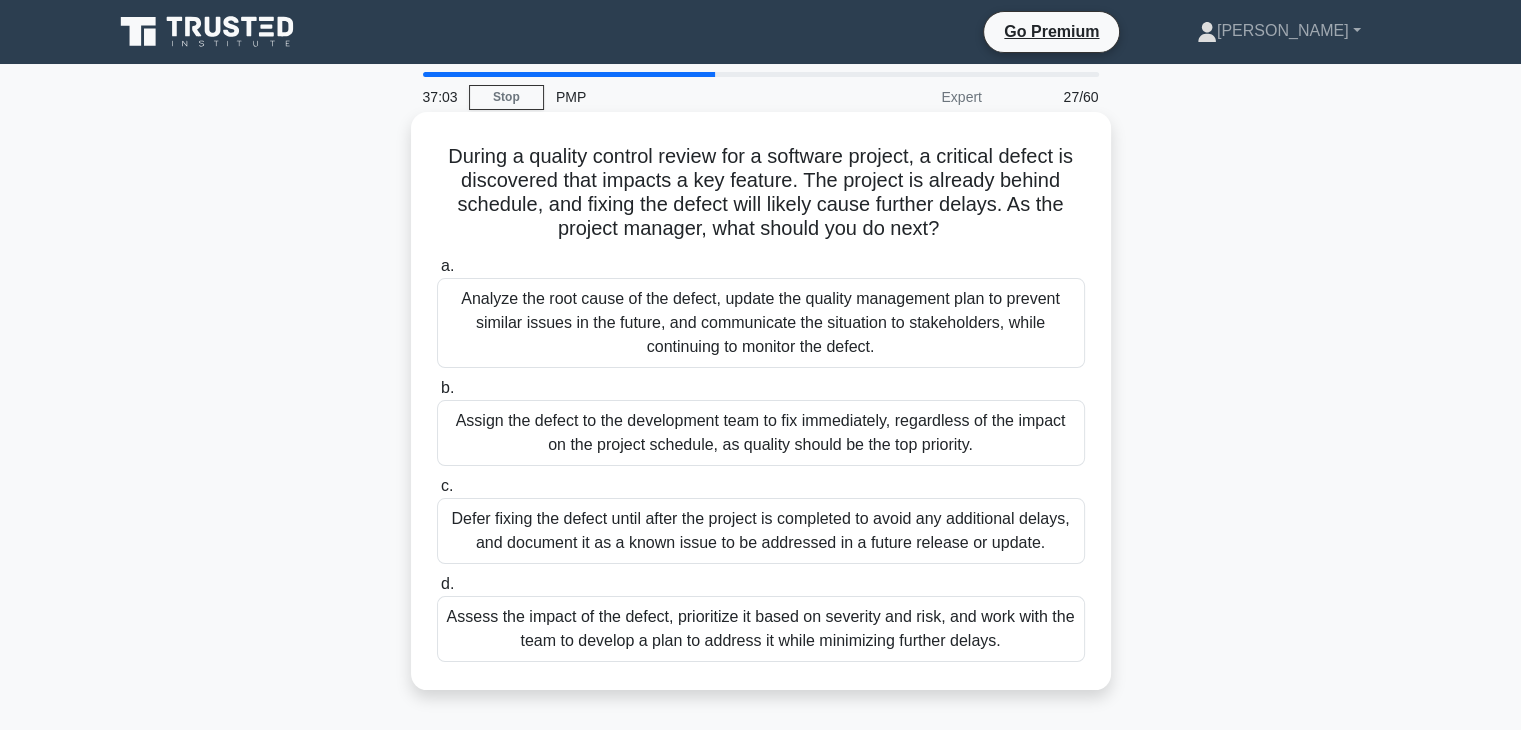 click on "Assess the impact of the defect, prioritize it based on severity and risk, and work with the team to develop a plan to address it while minimizing further delays." at bounding box center (761, 629) 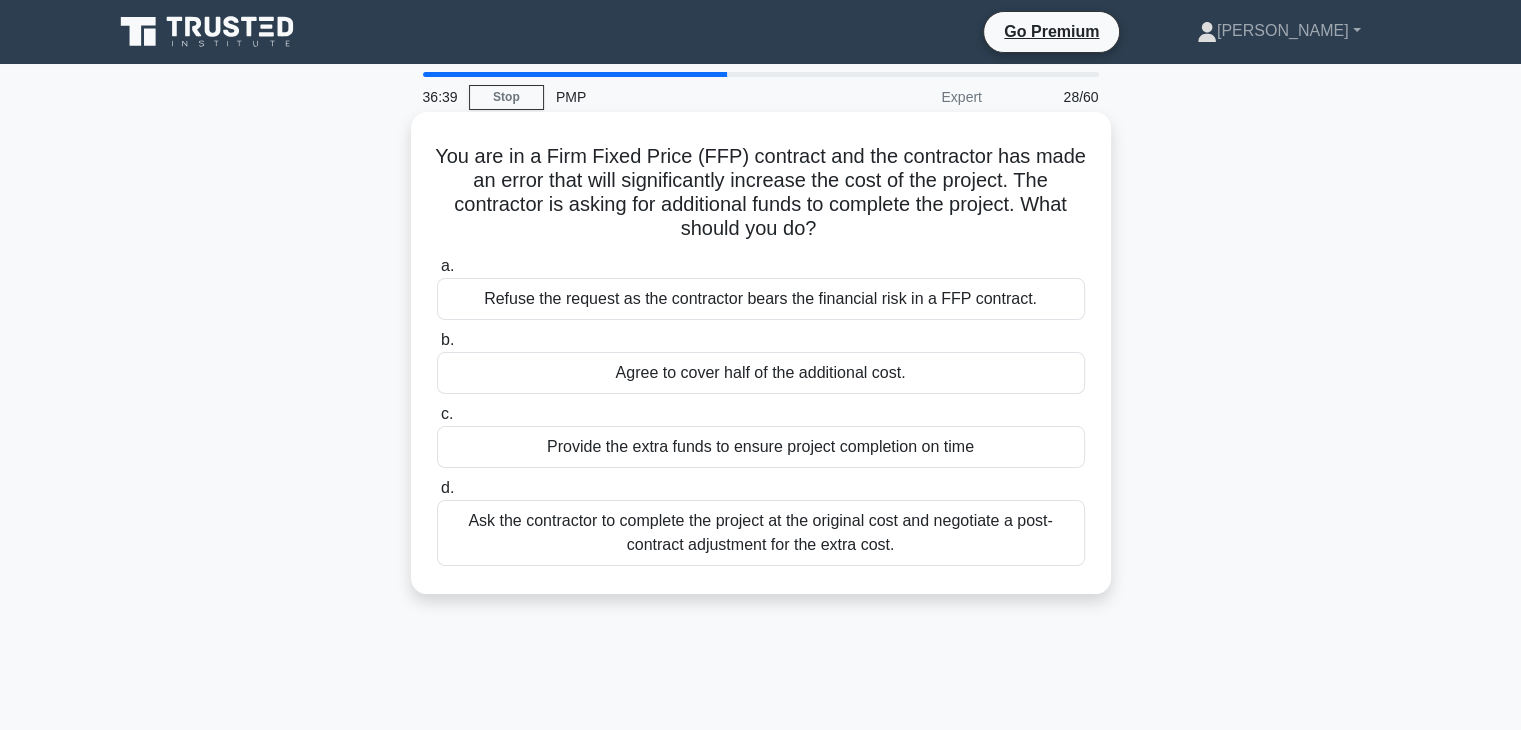 click on "Ask the contractor to complete the project at the original cost and negotiate a post-contract adjustment for the extra cost." at bounding box center [761, 533] 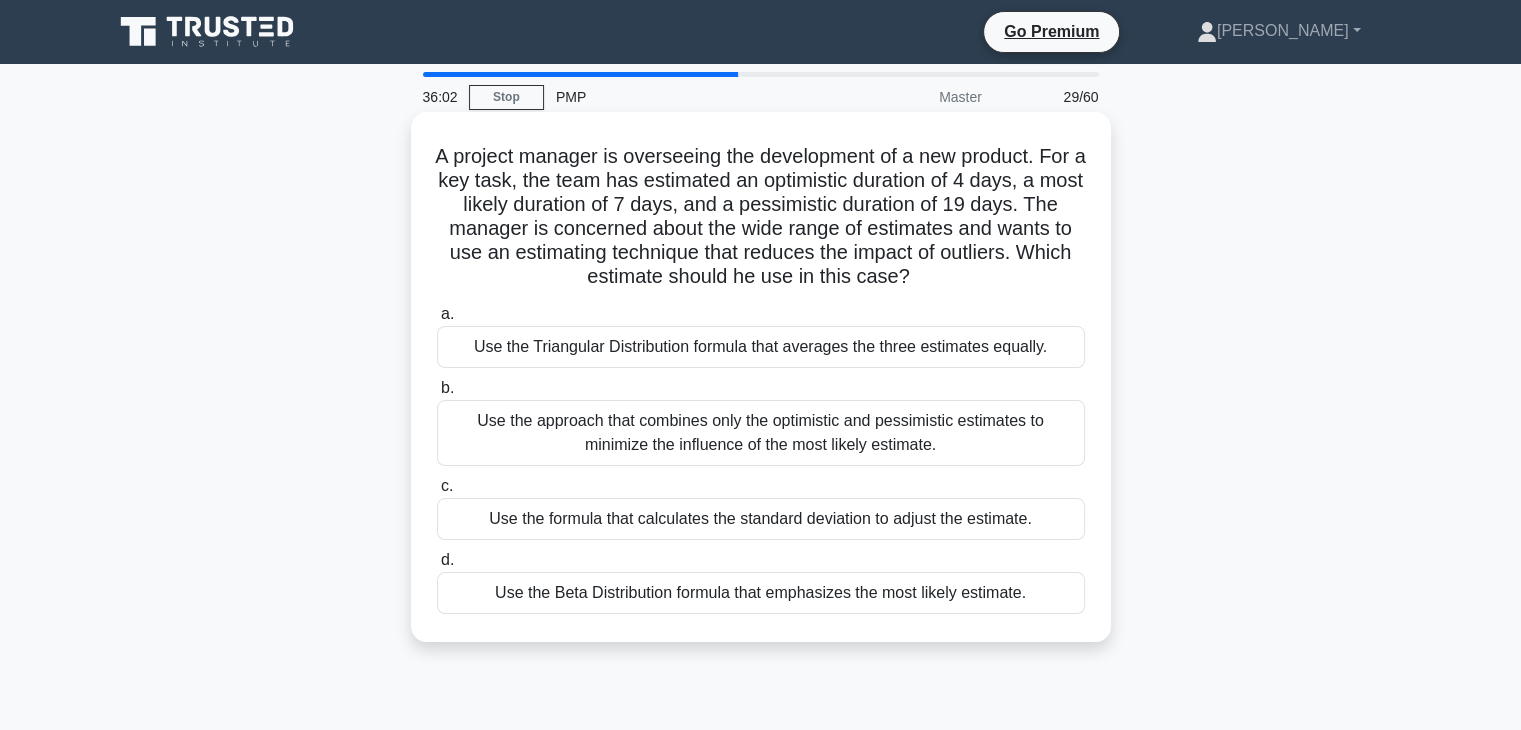 click on "Use the Beta Distribution formula that emphasizes the most likely estimate." at bounding box center [761, 593] 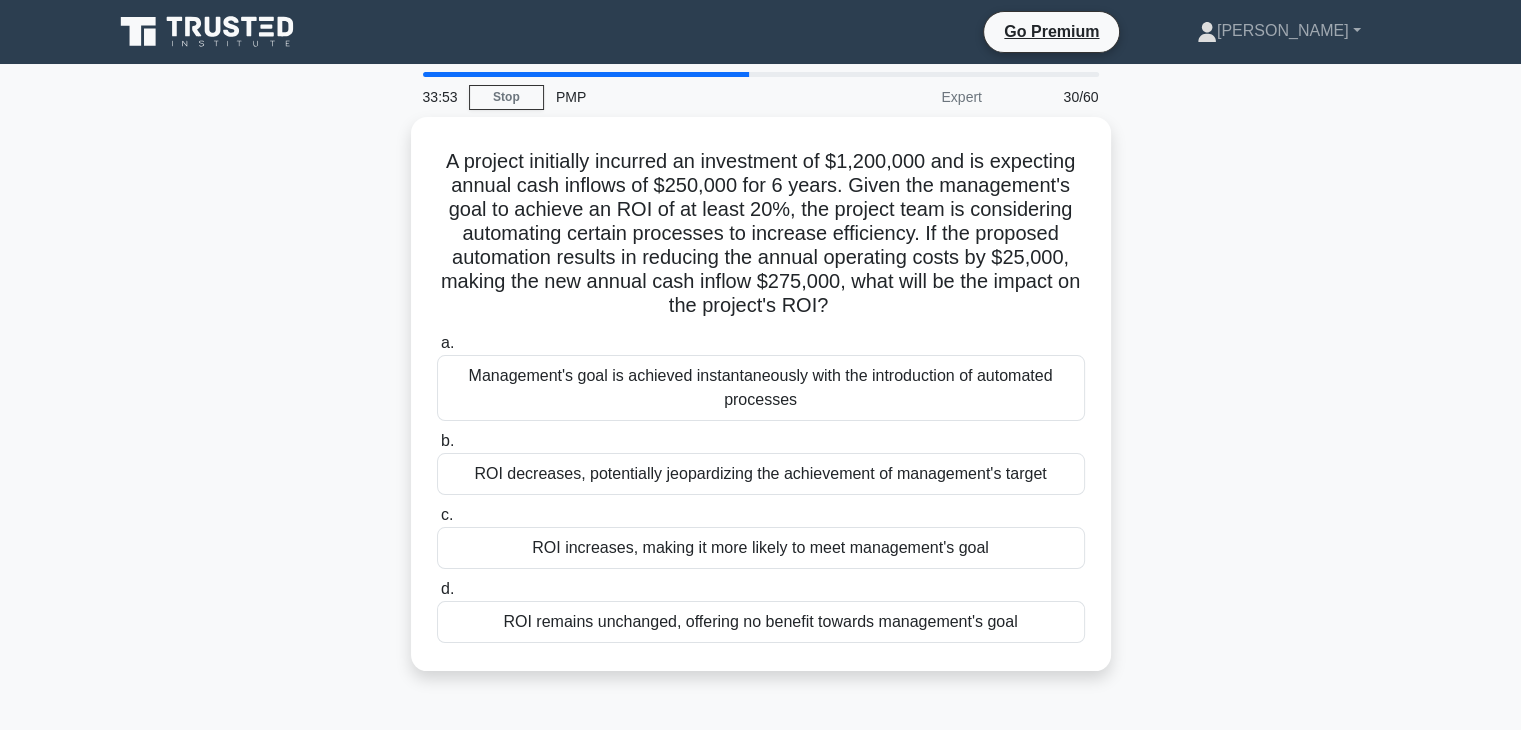 click on "A project initially incurred an investment of $1,200,000 and is expecting annual cash inflows of $250,000 for 6 years. Given the management's goal to achieve an ROI of at least 20%, the project team is considering automating certain processes to increase efficiency. If the proposed automation results in reducing the annual operating costs by $25,000, making the new annual cash inflow $275,000, what will be the impact on the project's ROI?
.spinner_0XTQ{transform-origin:center;animation:spinner_y6GP .75s linear infinite}@keyframes spinner_y6GP{100%{transform:rotate(360deg)}}
a." at bounding box center (761, 406) 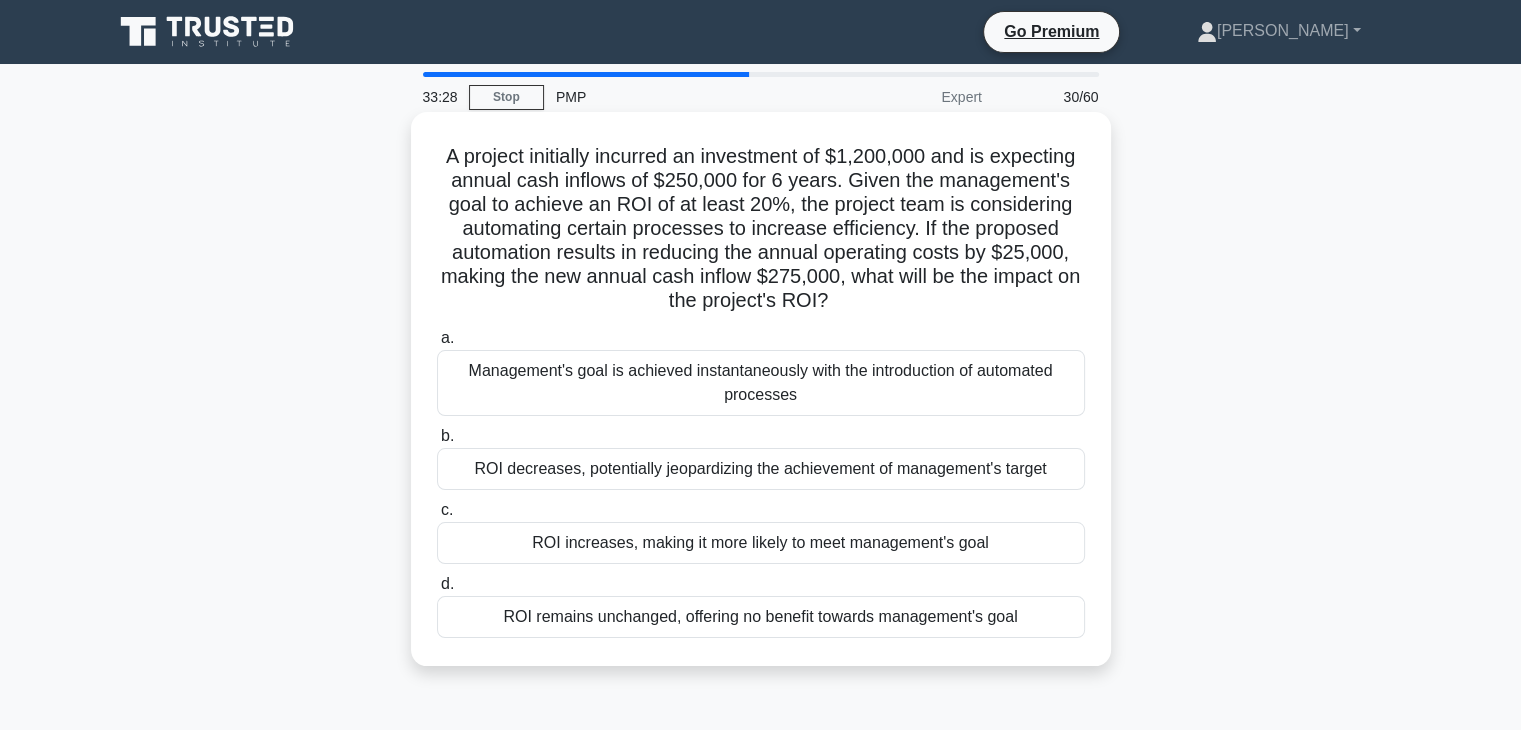 click on "ROI increases, making it more likely to meet management's goal" at bounding box center [761, 543] 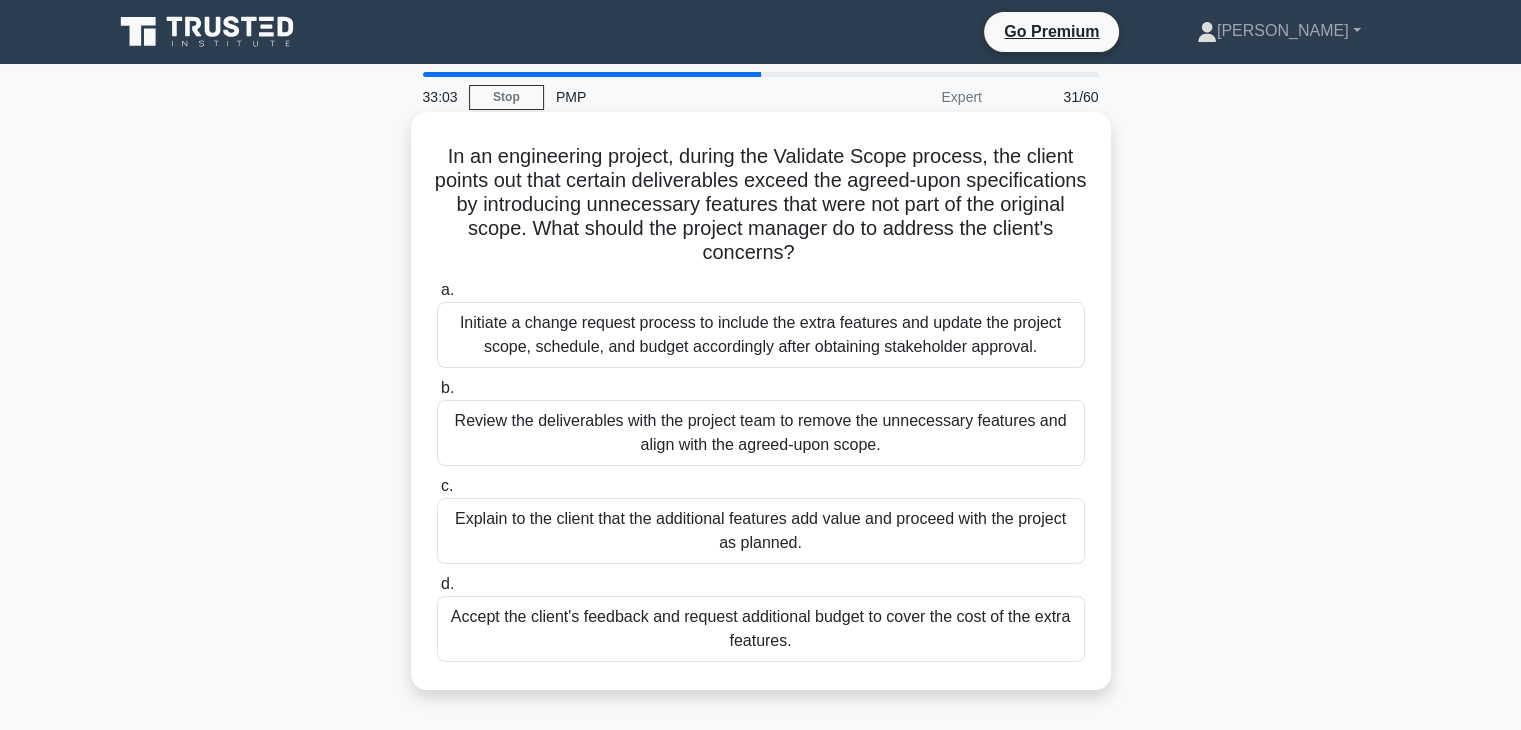 click on "Explain to the client that the additional features add value and proceed with the project as planned." at bounding box center [761, 531] 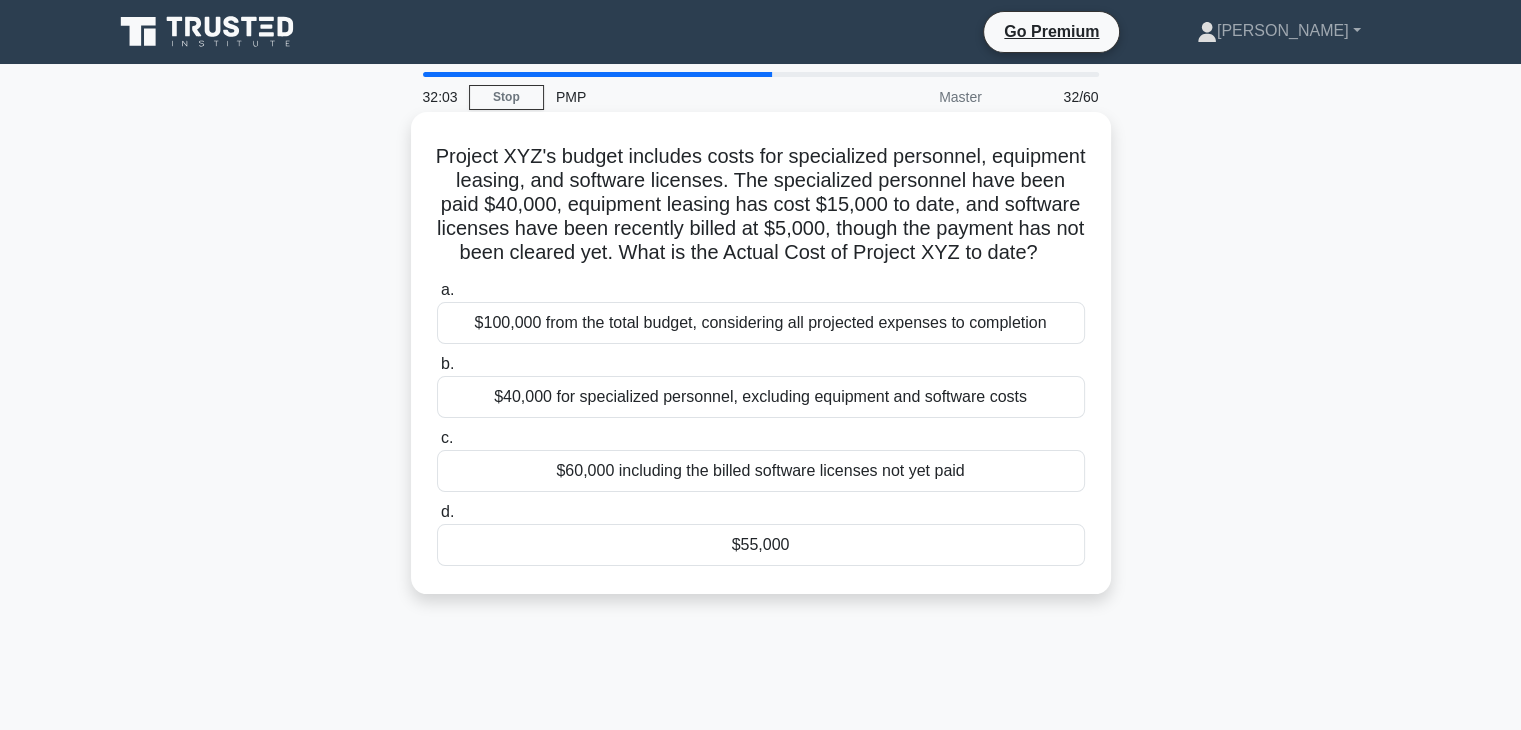 click on "$40,000 for specialized personnel, excluding equipment and software costs" at bounding box center (761, 397) 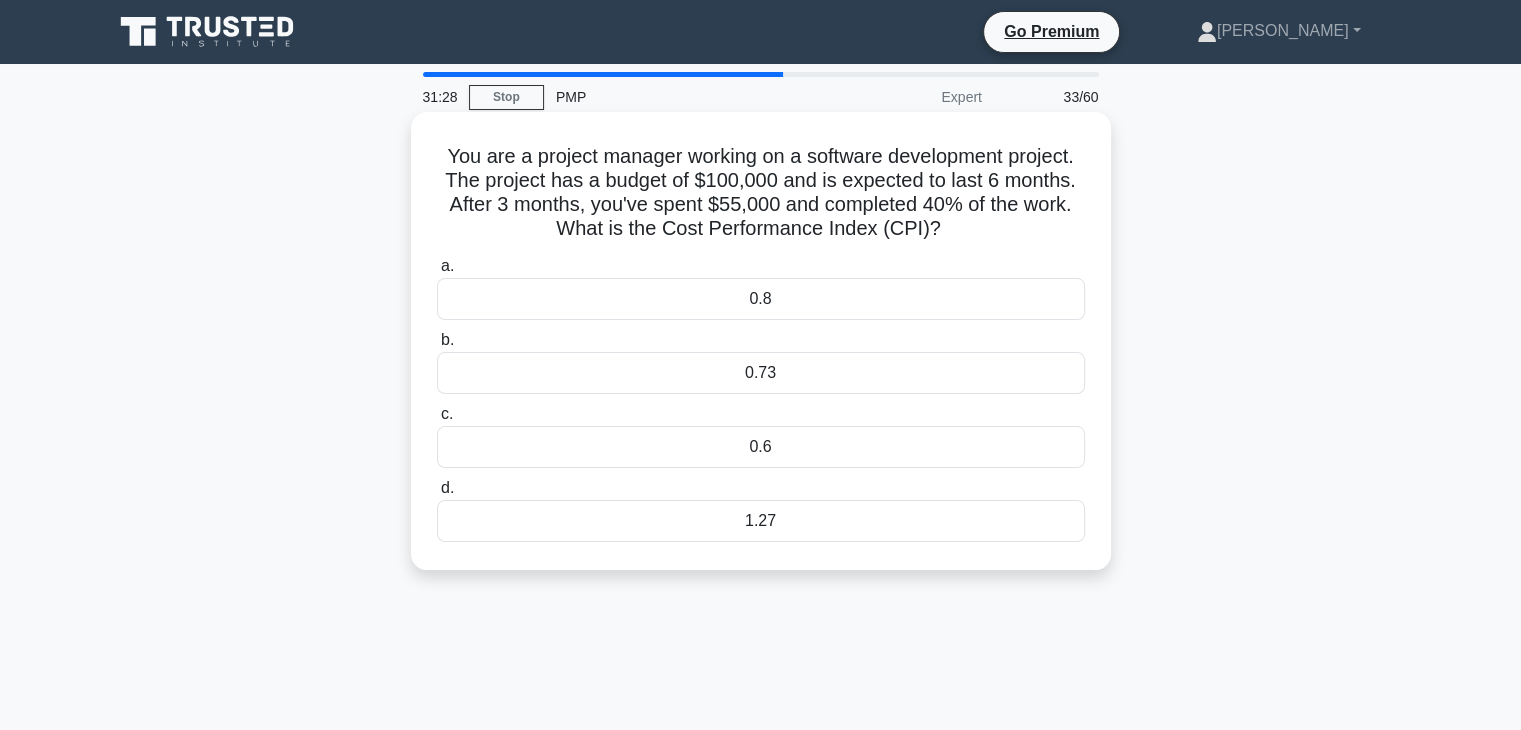 click on "0.73" at bounding box center (761, 373) 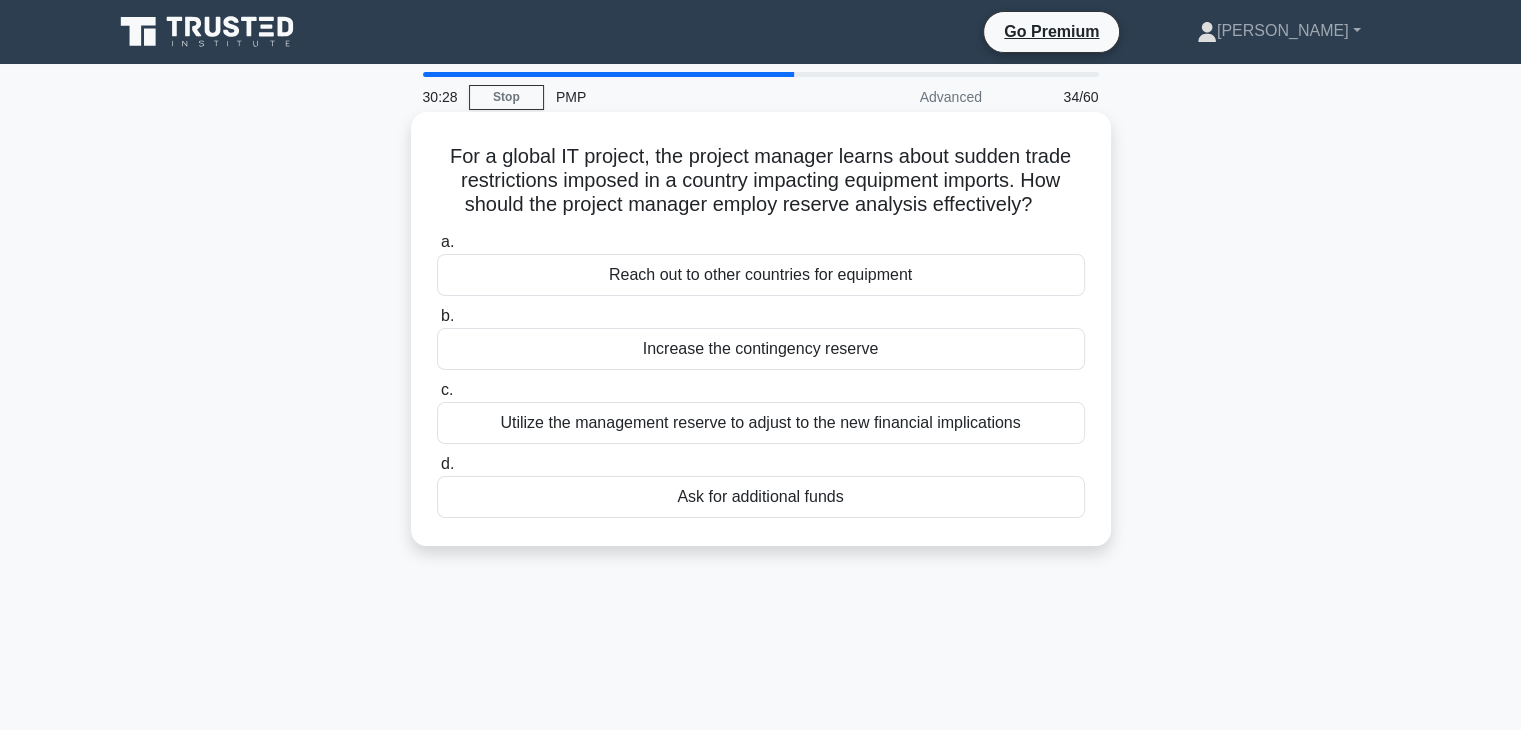 click on "Reach out to other countries for equipment" at bounding box center [761, 275] 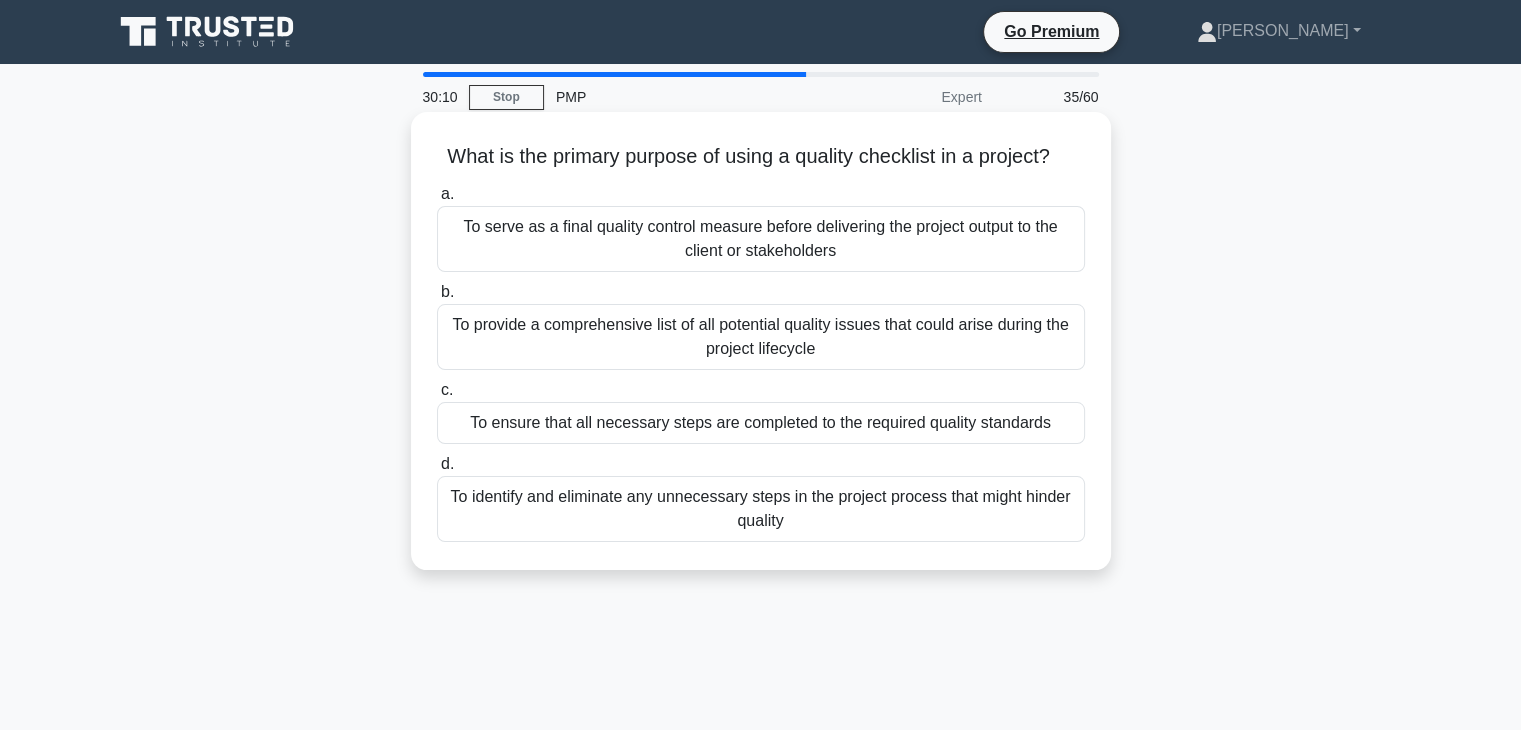 click on "To ensure that all necessary steps are completed to the required quality standards" at bounding box center [761, 423] 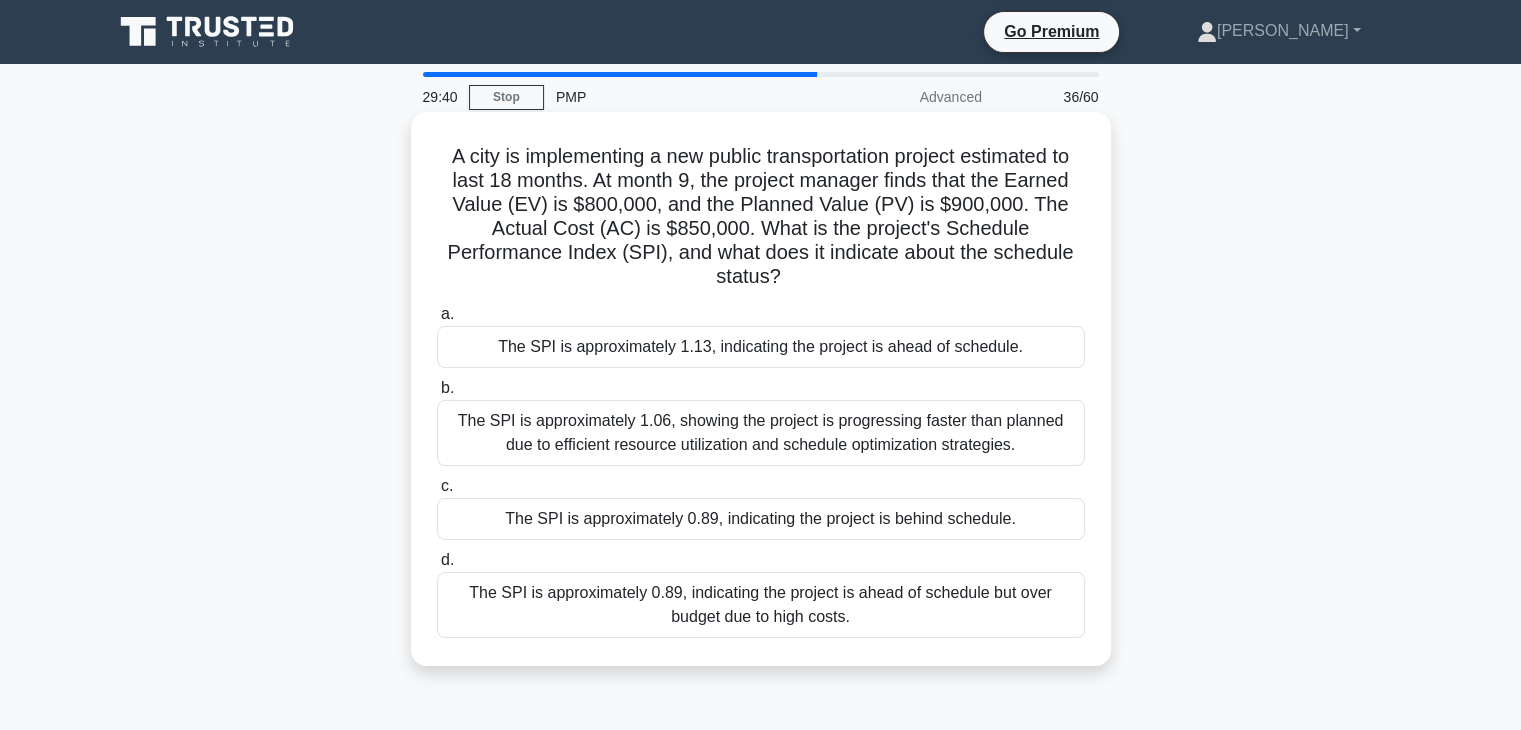 click on "The SPI is approximately 0.89, indicating the project is behind schedule." at bounding box center [761, 519] 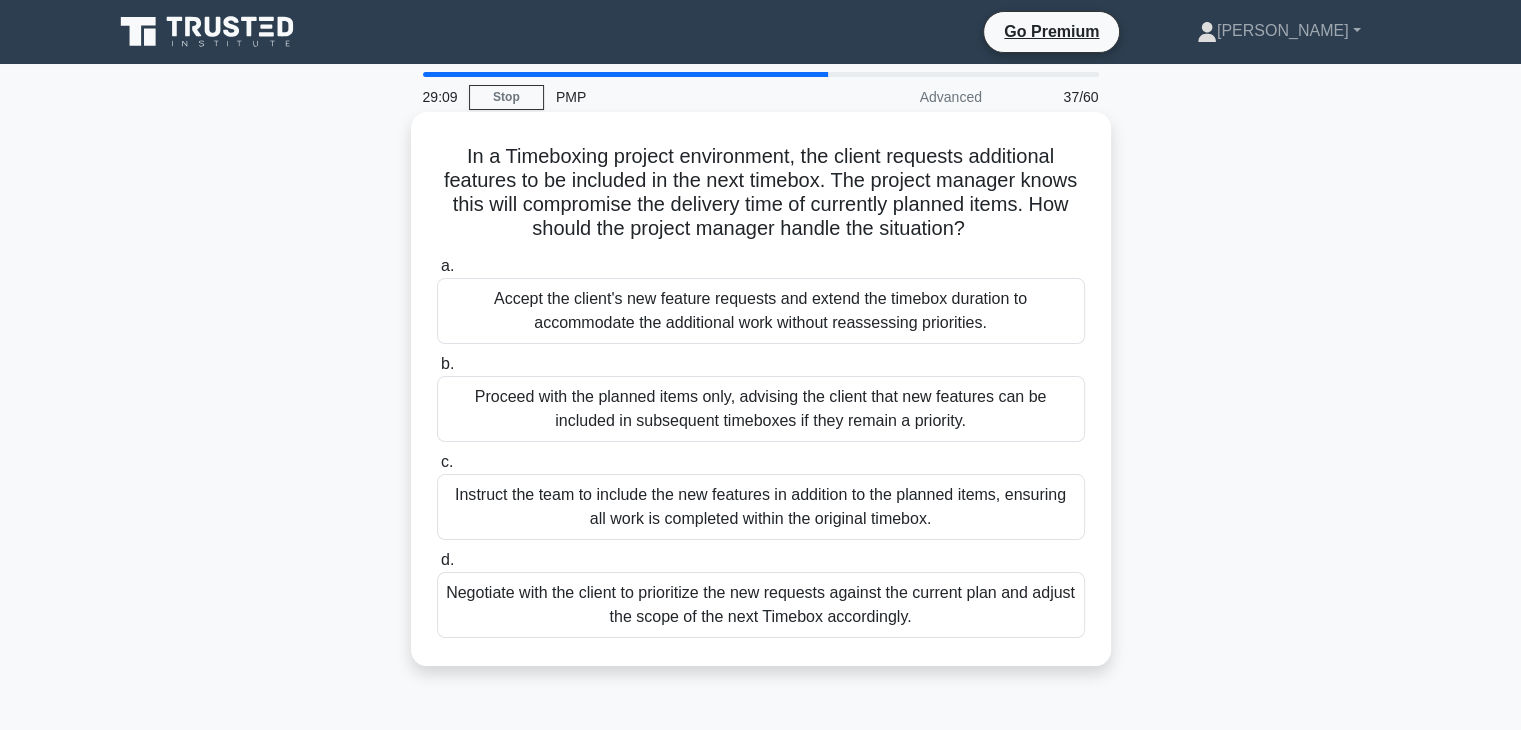 click on "Negotiate with the client to prioritize the new requests against the current plan and adjust the scope of the next Timebox accordingly." at bounding box center [761, 605] 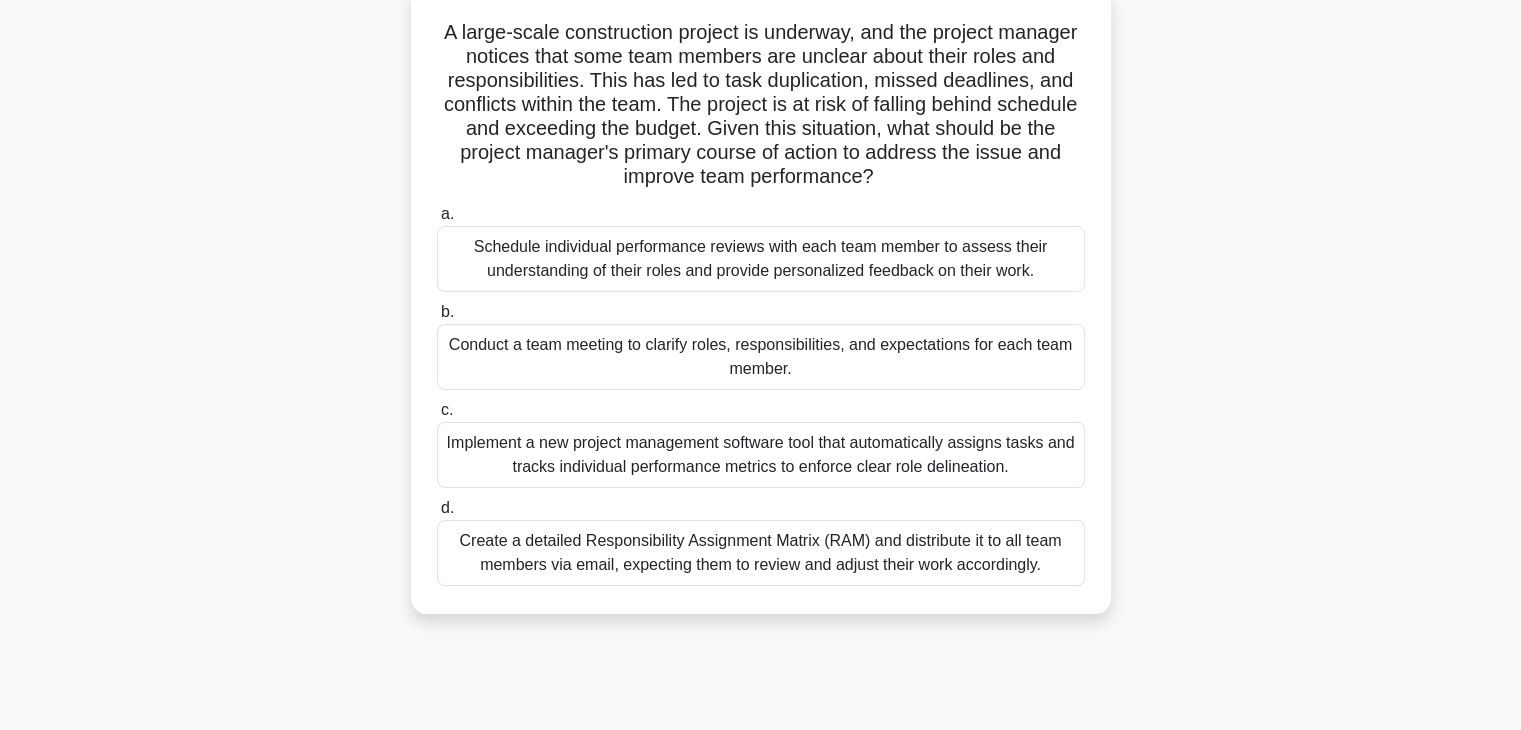 scroll, scrollTop: 166, scrollLeft: 0, axis: vertical 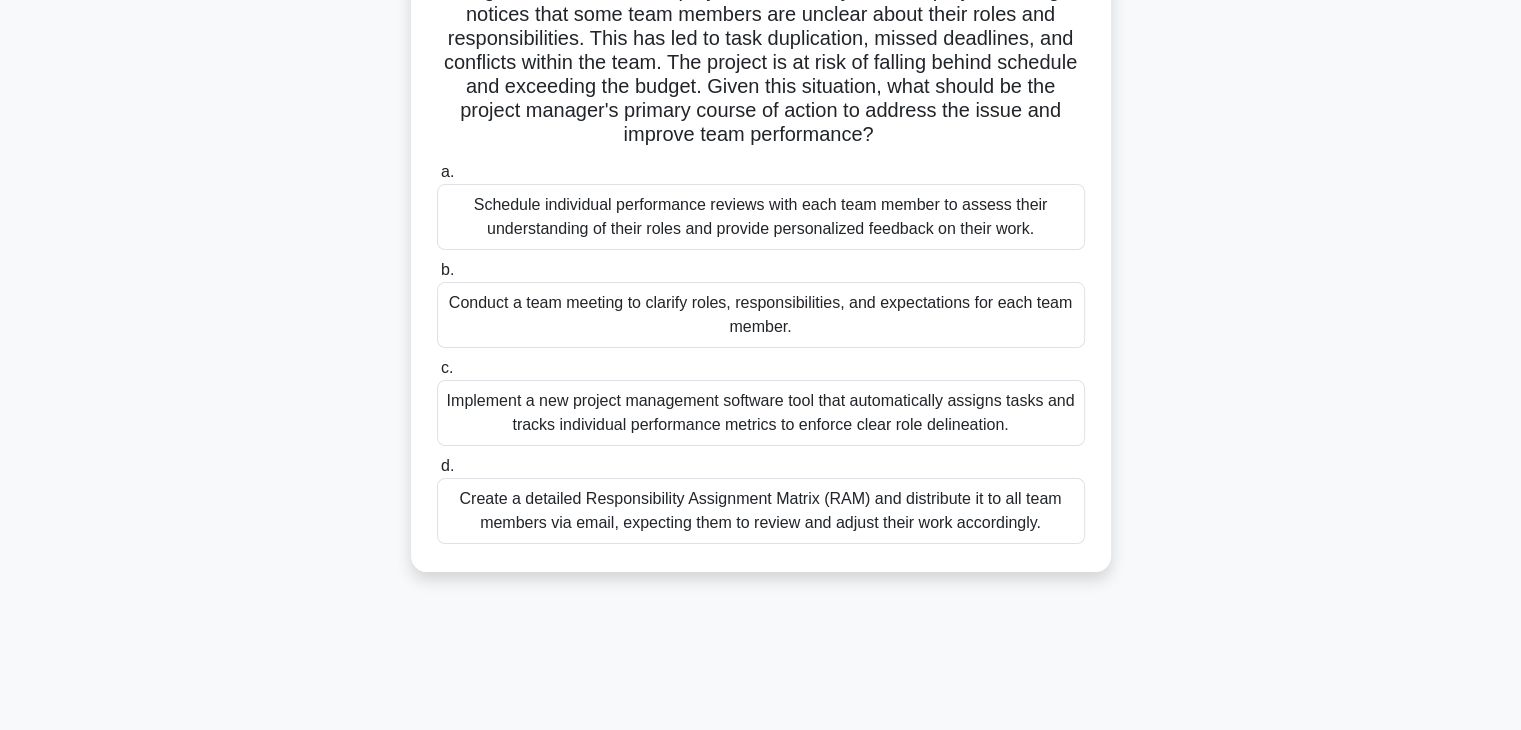 click on "Conduct a team meeting to clarify roles, responsibilities, and expectations for each team member." at bounding box center [761, 315] 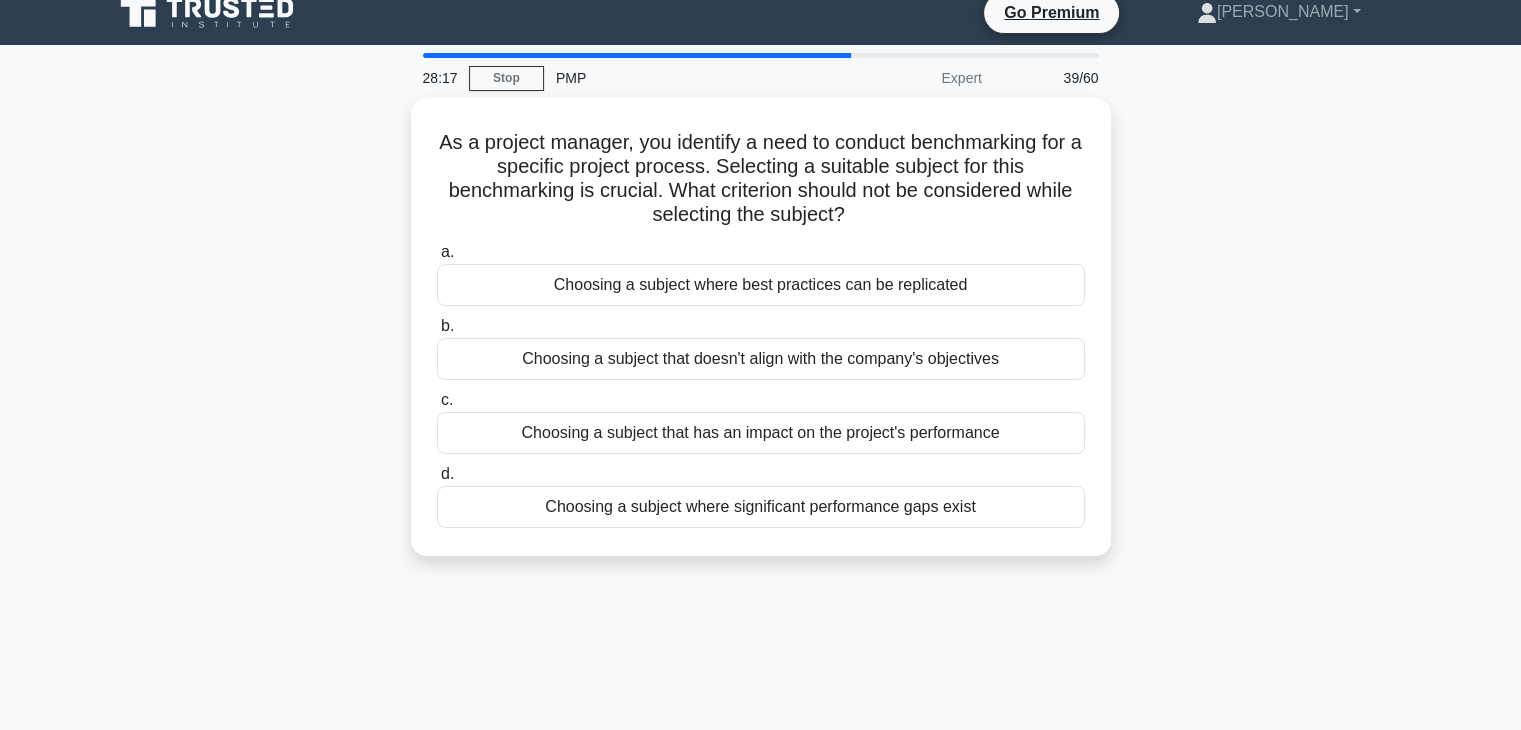 scroll, scrollTop: 0, scrollLeft: 0, axis: both 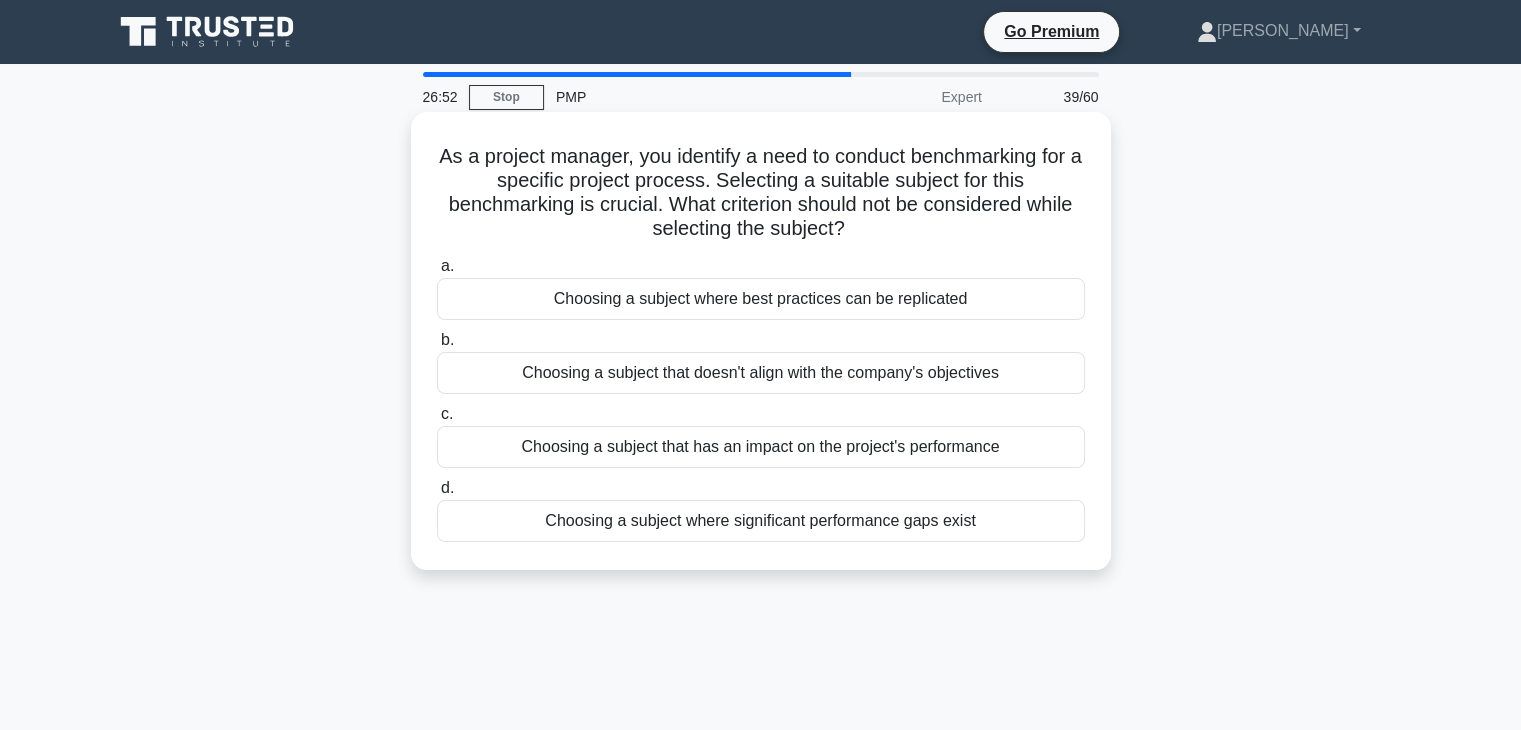 click on "Choosing a subject that doesn't align with the company's objectives" at bounding box center (761, 373) 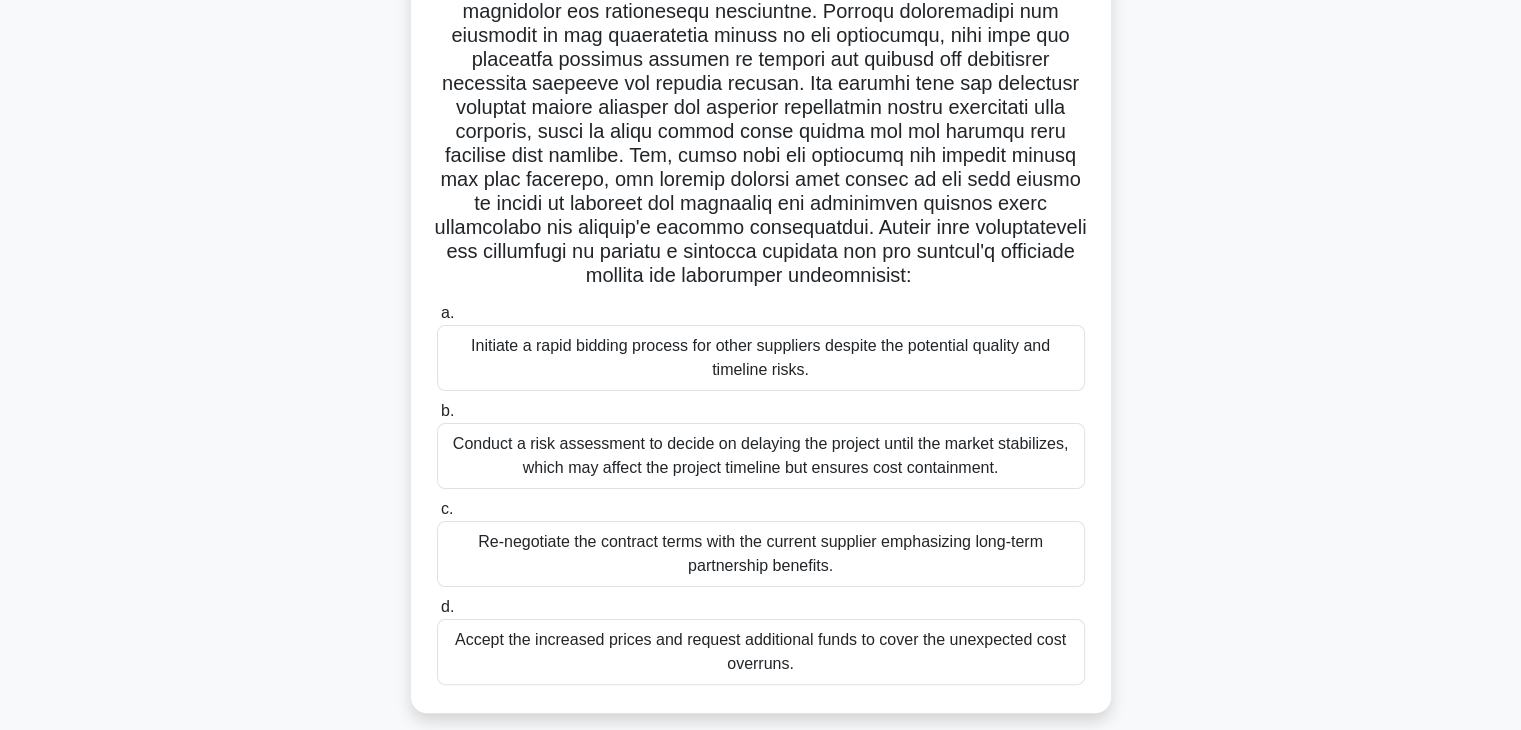 scroll, scrollTop: 333, scrollLeft: 0, axis: vertical 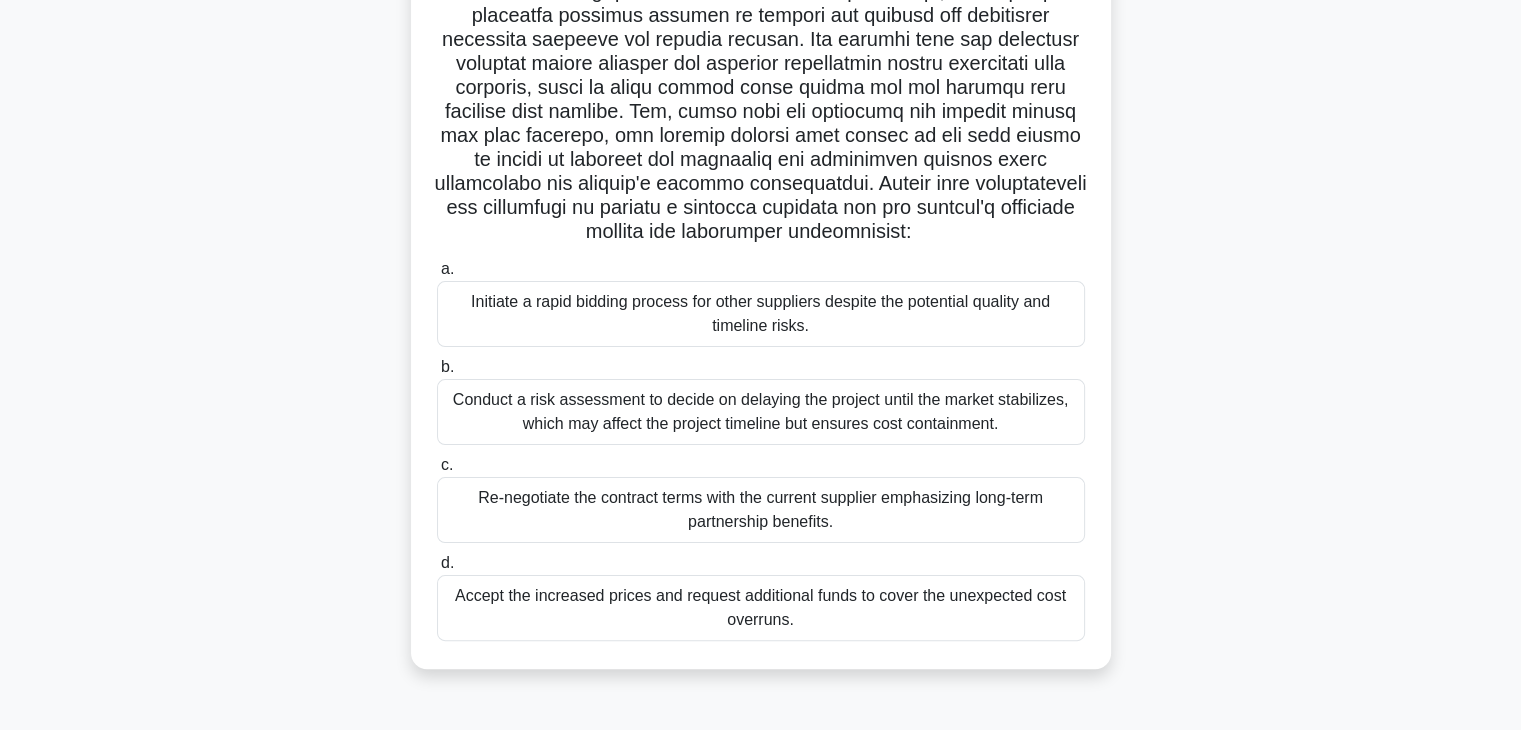 click on "Re-negotiate the contract terms with the current supplier emphasizing long-term partnership benefits." at bounding box center (761, 510) 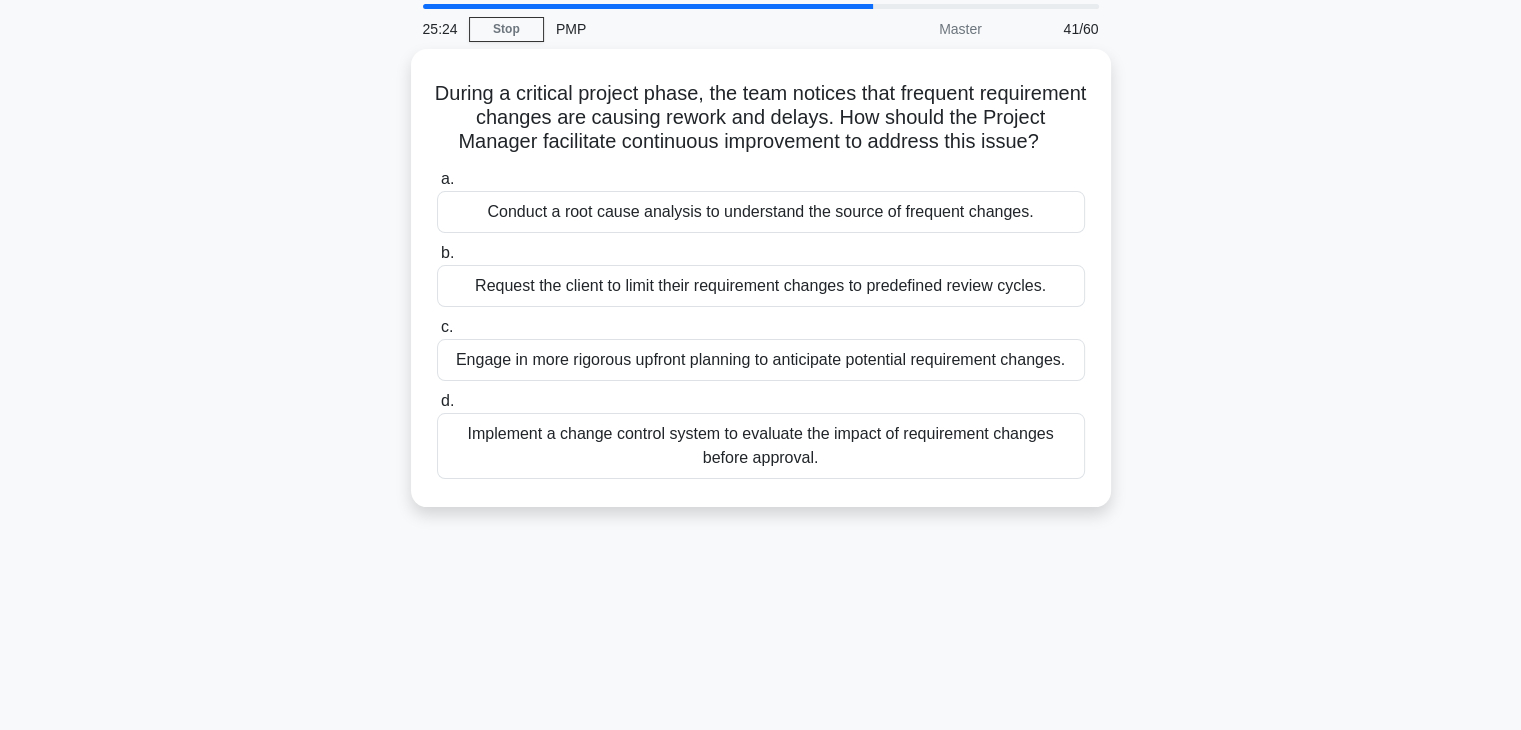 scroll, scrollTop: 0, scrollLeft: 0, axis: both 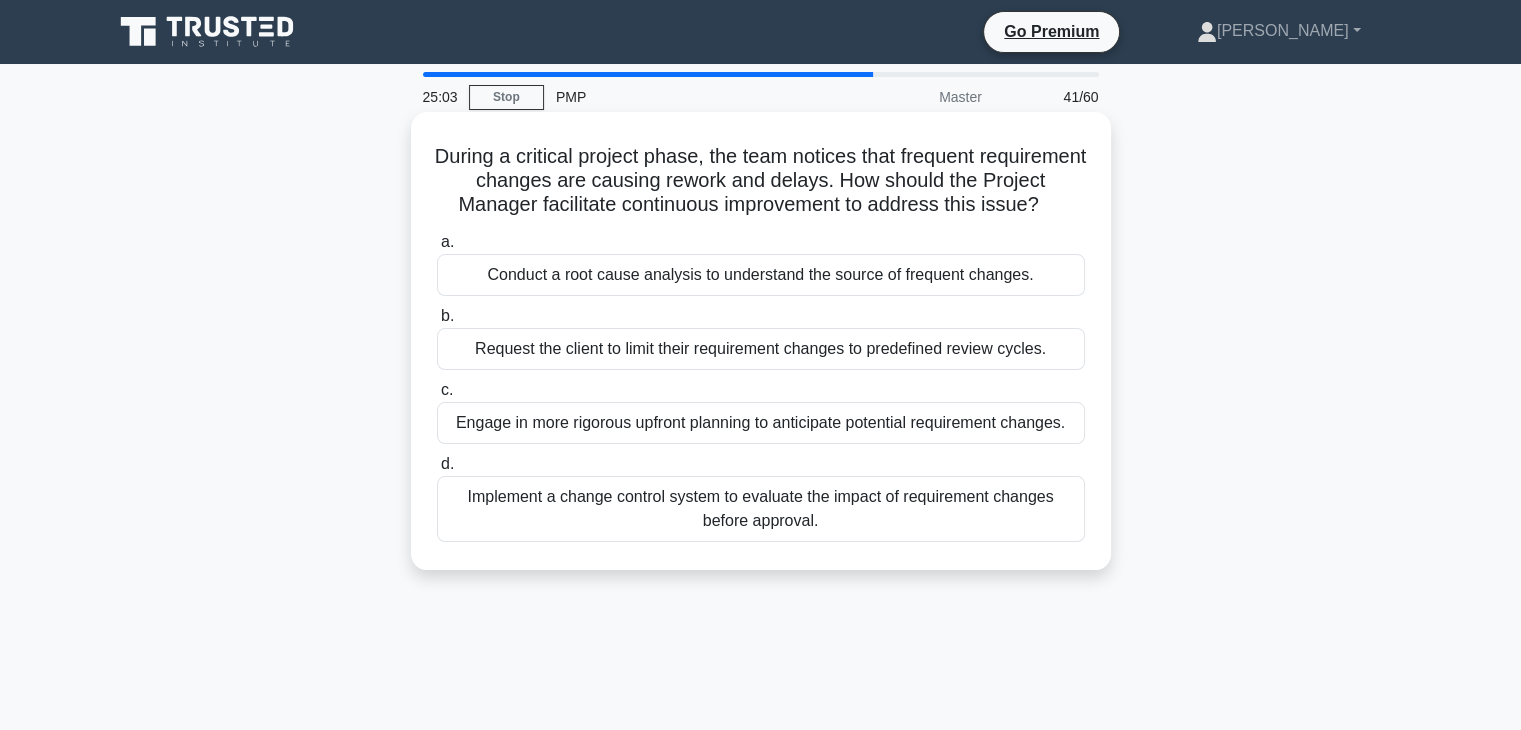 click on "Implement a change control system to evaluate the impact of requirement changes before approval." at bounding box center [761, 509] 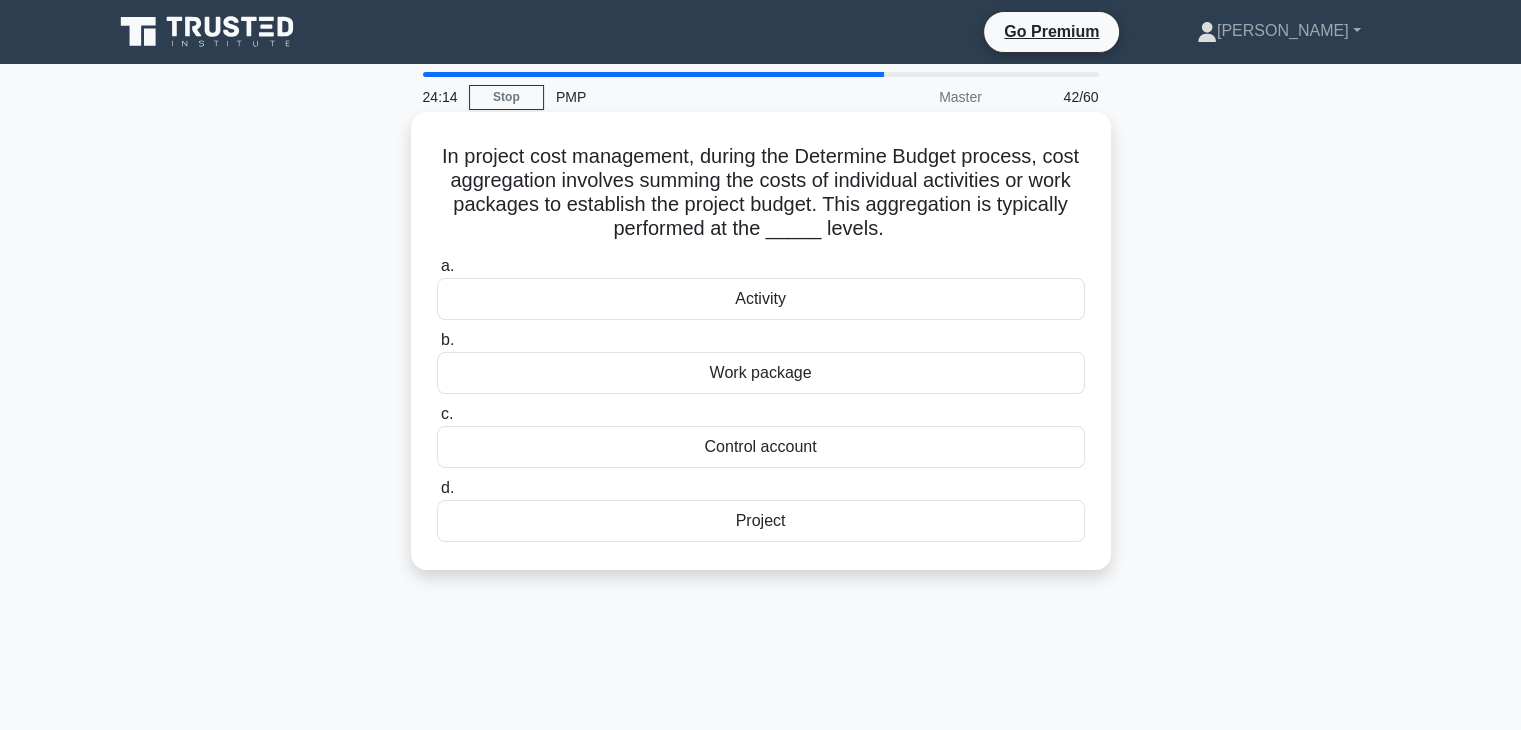 click on "Project" at bounding box center (761, 521) 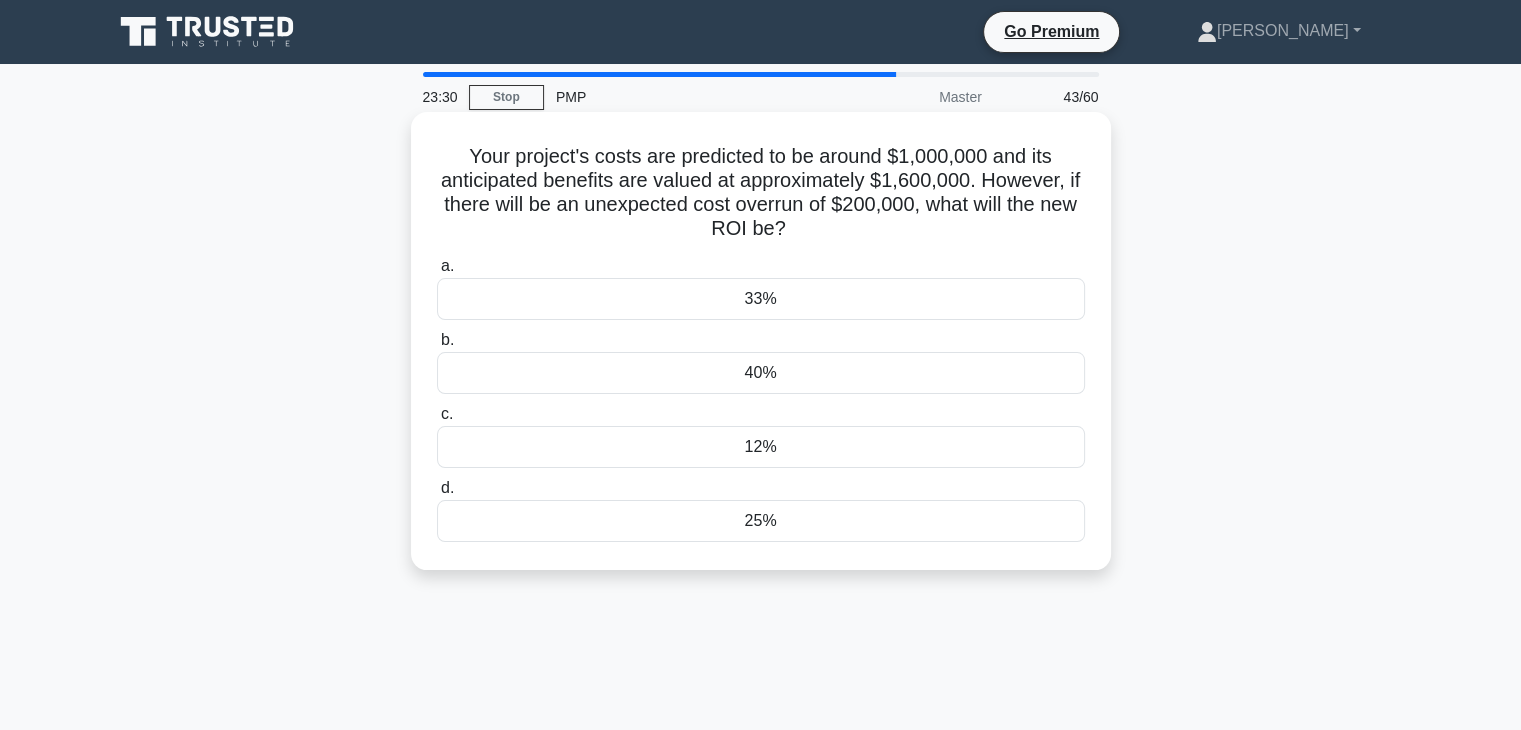 click on "40%" at bounding box center [761, 373] 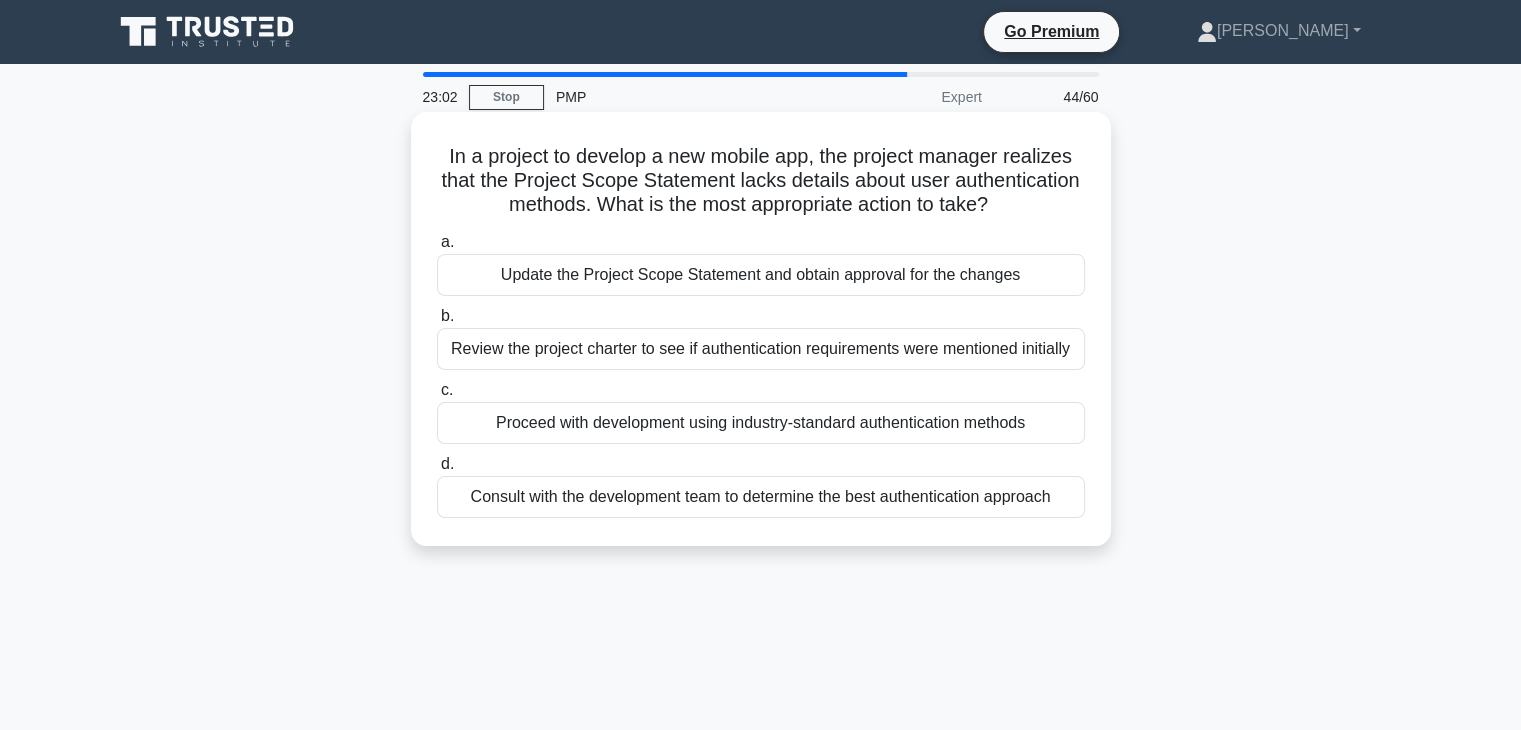 click on "Review the project charter to see if authentication requirements were mentioned initially" at bounding box center [761, 349] 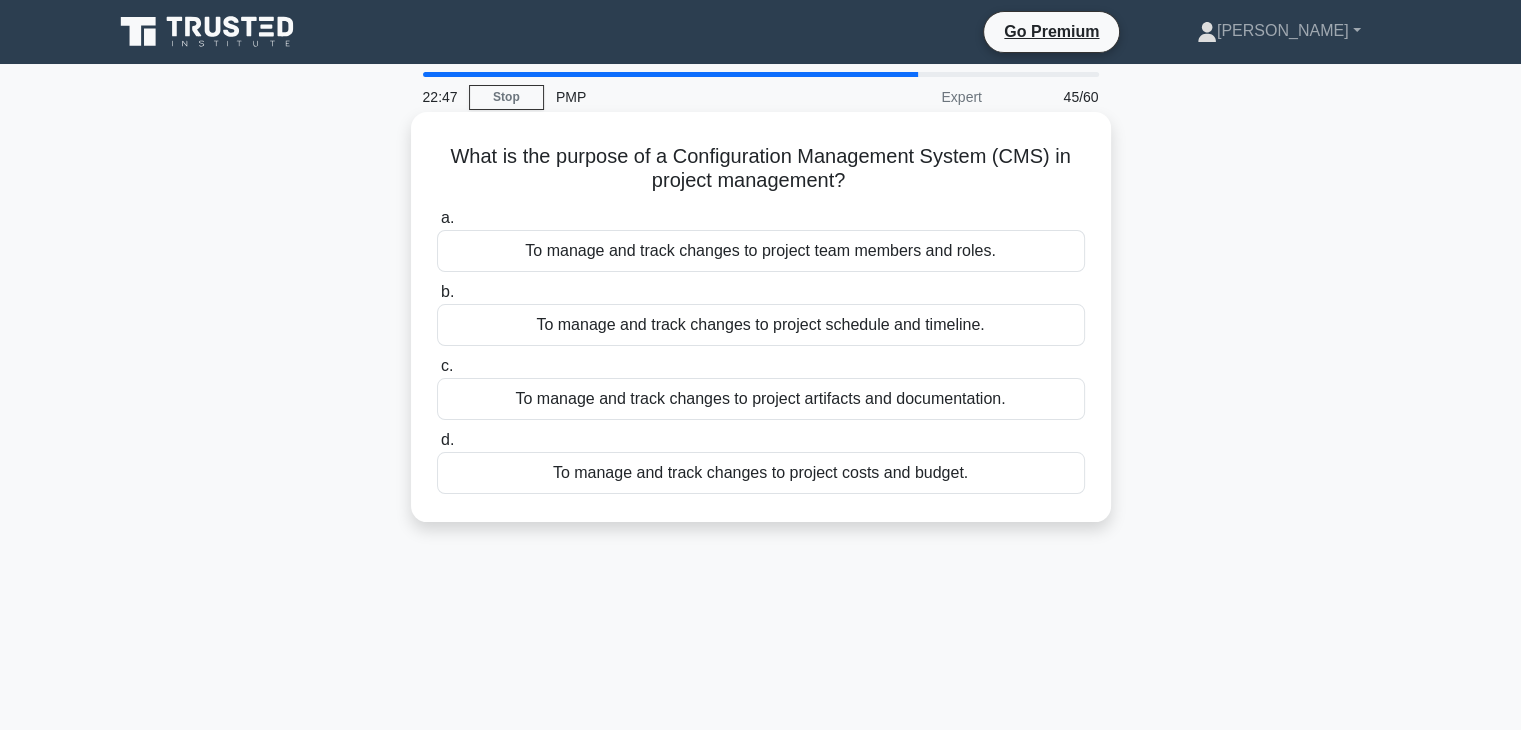 click on "To manage and track changes to project artifacts and documentation." at bounding box center (761, 399) 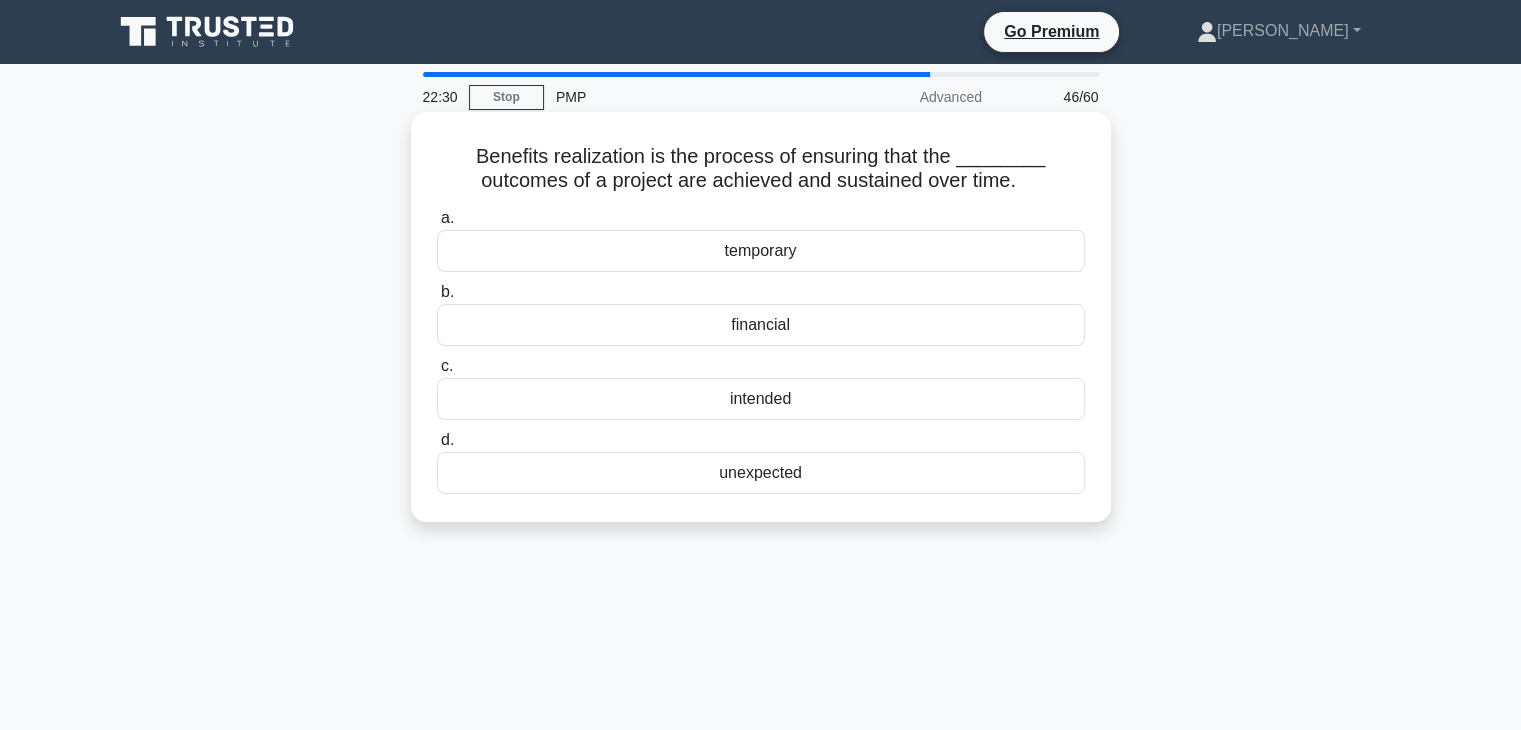 click on "intended" at bounding box center [761, 399] 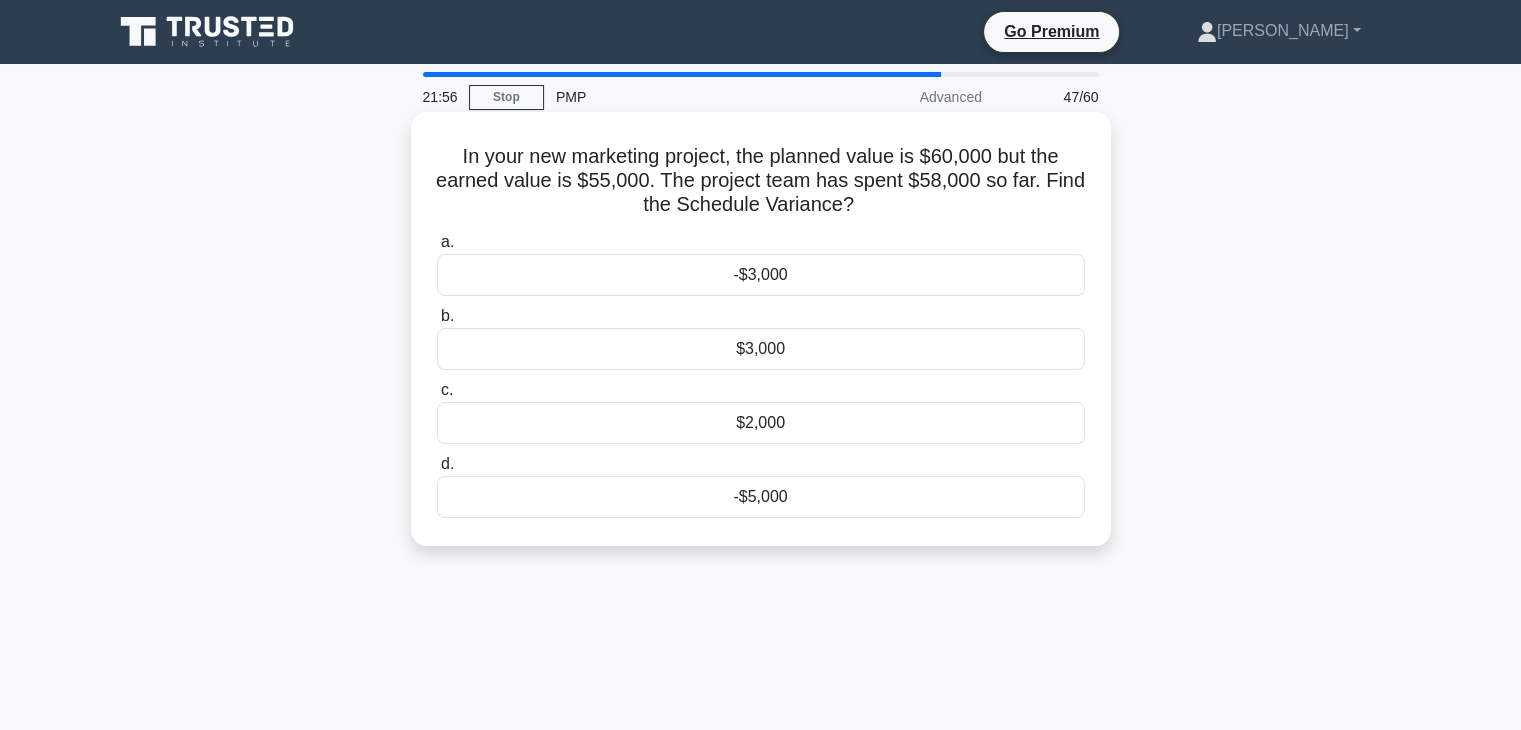 click on "-$5,000" at bounding box center [761, 497] 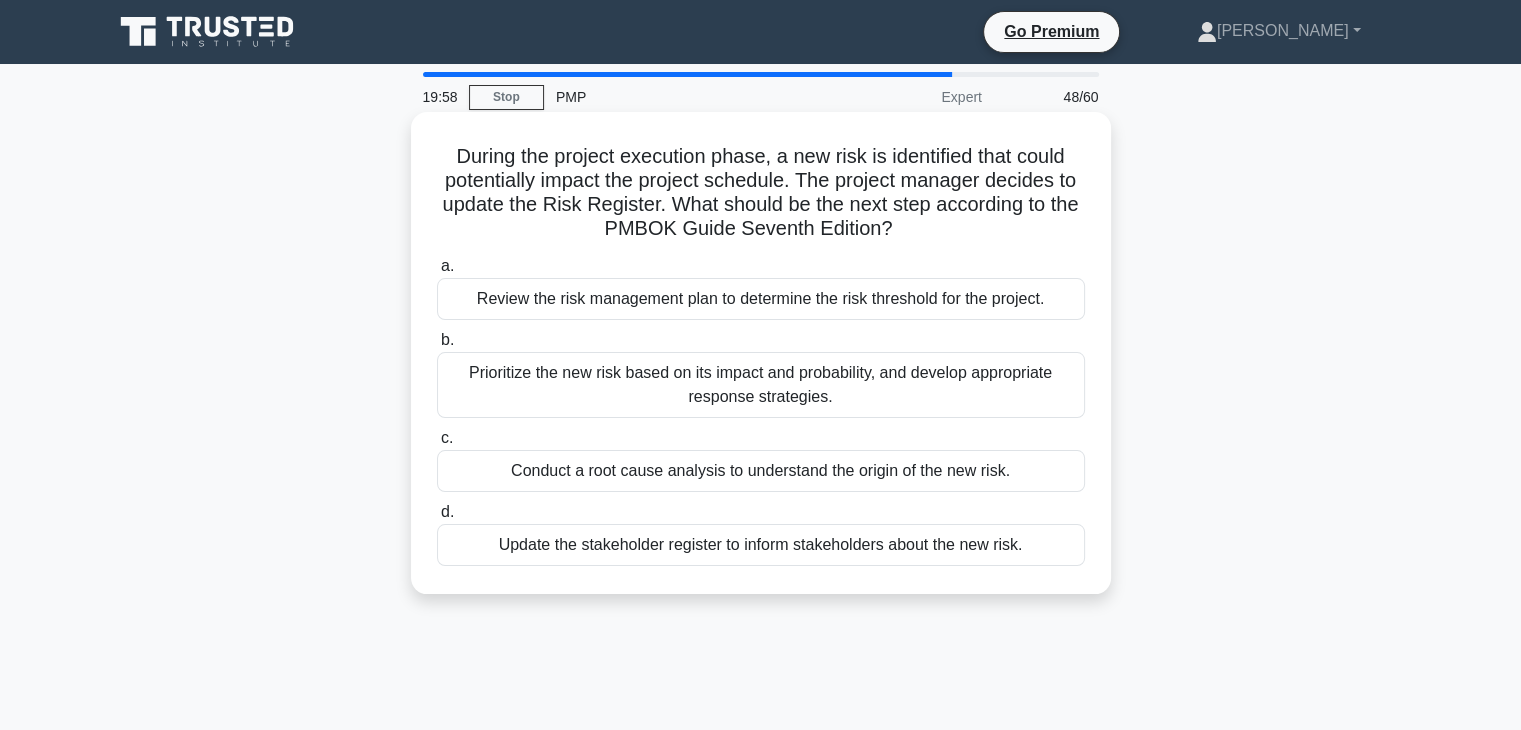 click on "Review the risk management plan to determine the risk threshold for the project." at bounding box center (761, 299) 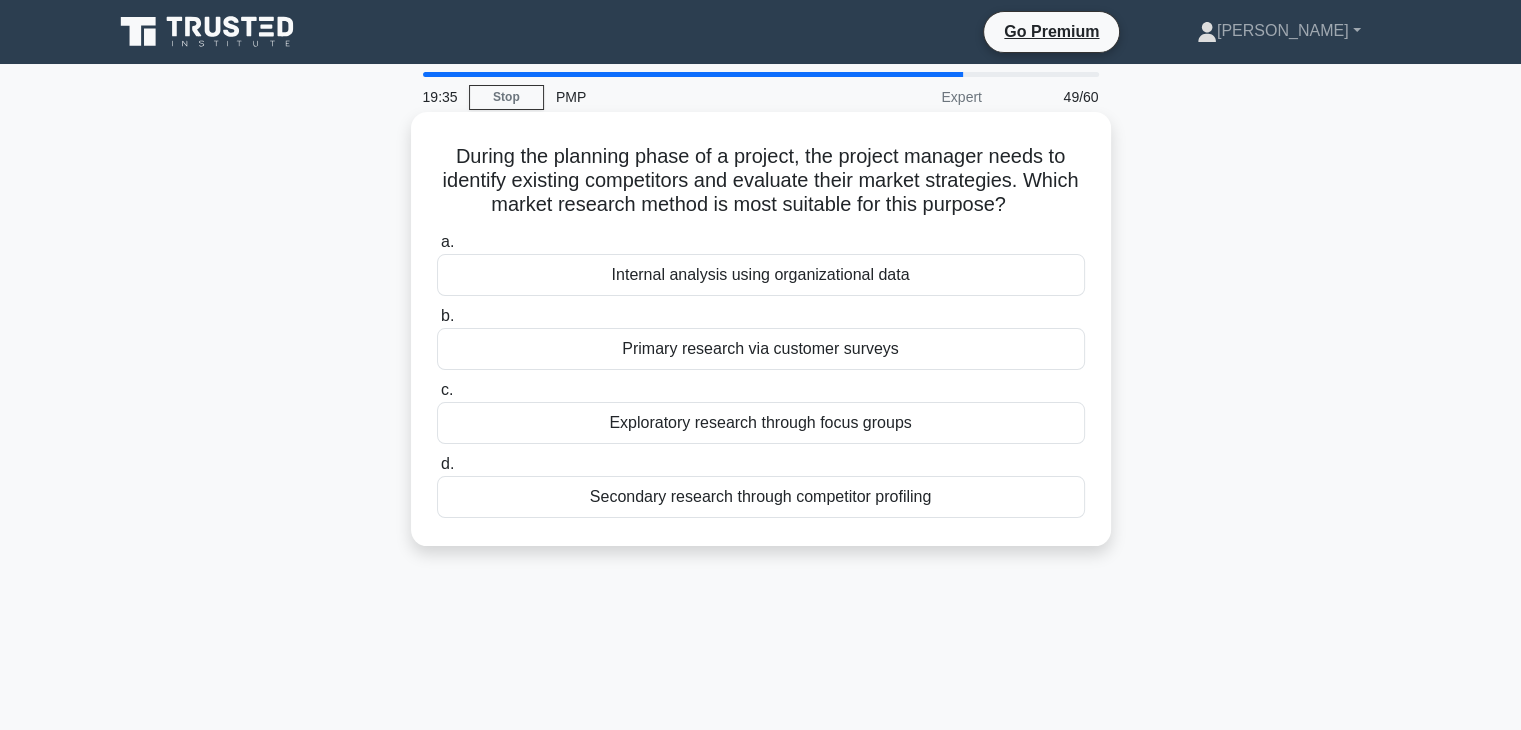 click on "Secondary research through competitor profiling" at bounding box center (761, 497) 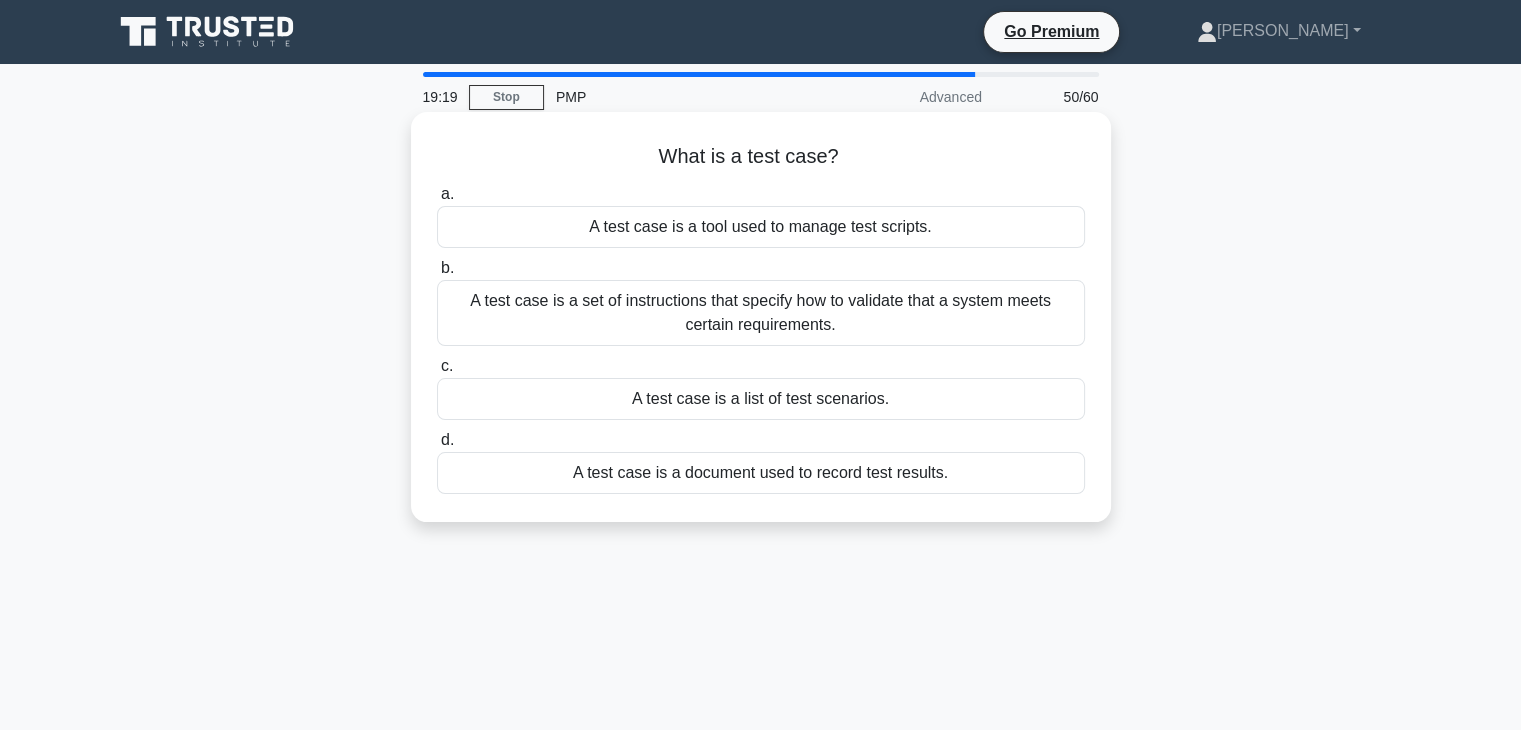 click on "A test case is a list of test scenarios." at bounding box center [761, 399] 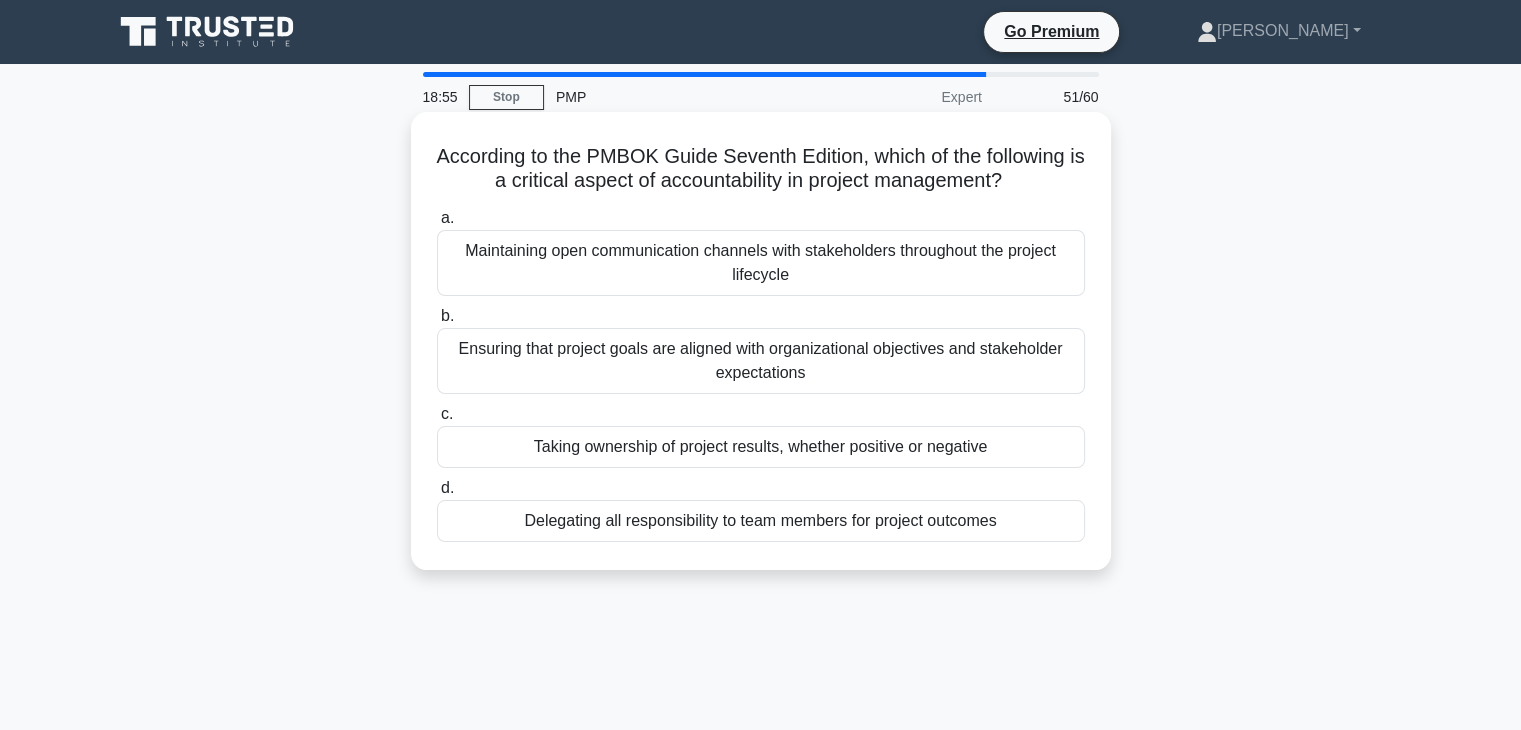 click on "Taking ownership of project results, whether positive or negative" at bounding box center (761, 447) 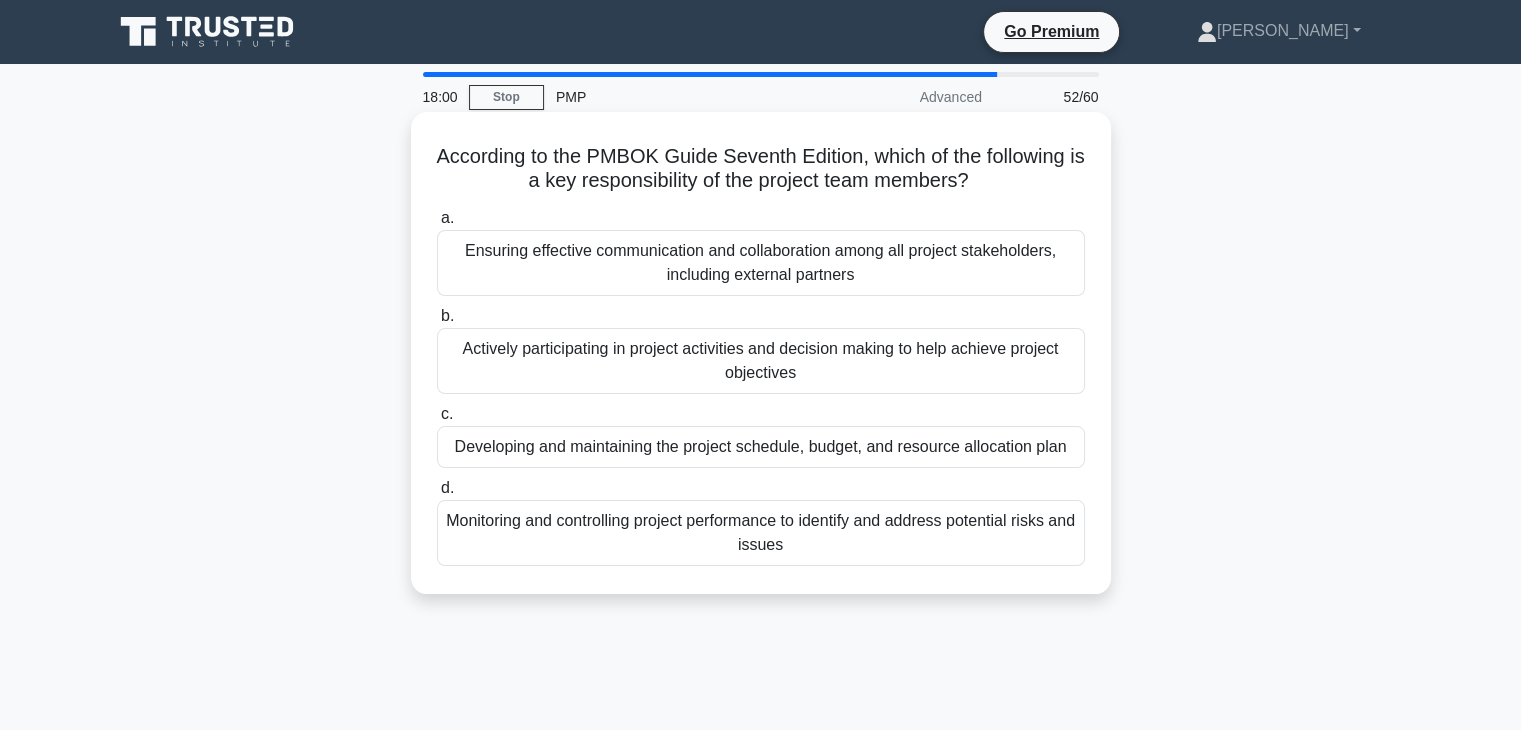 click on "Actively participating in project activities and decision making to help achieve project objectives" at bounding box center [761, 361] 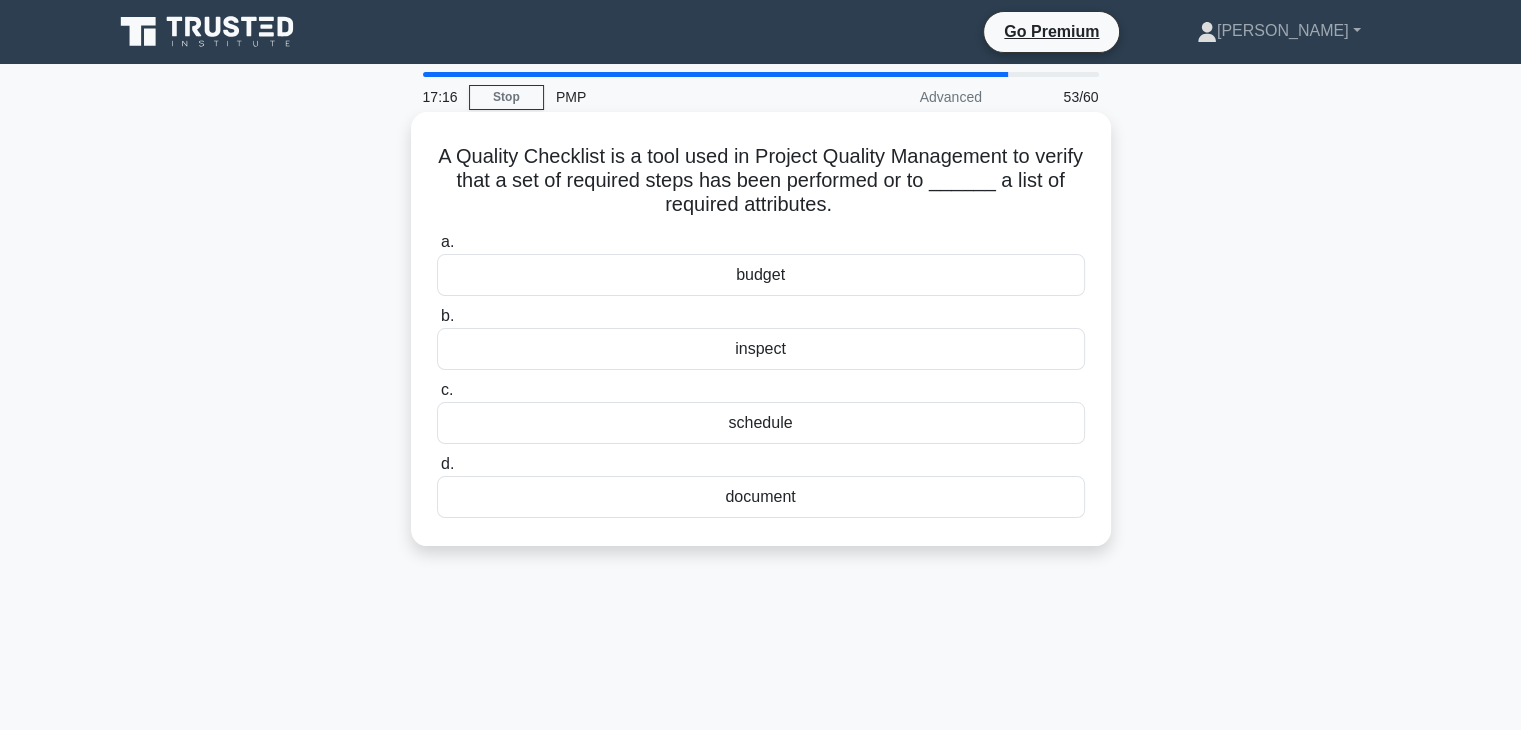 click on "document" at bounding box center (761, 497) 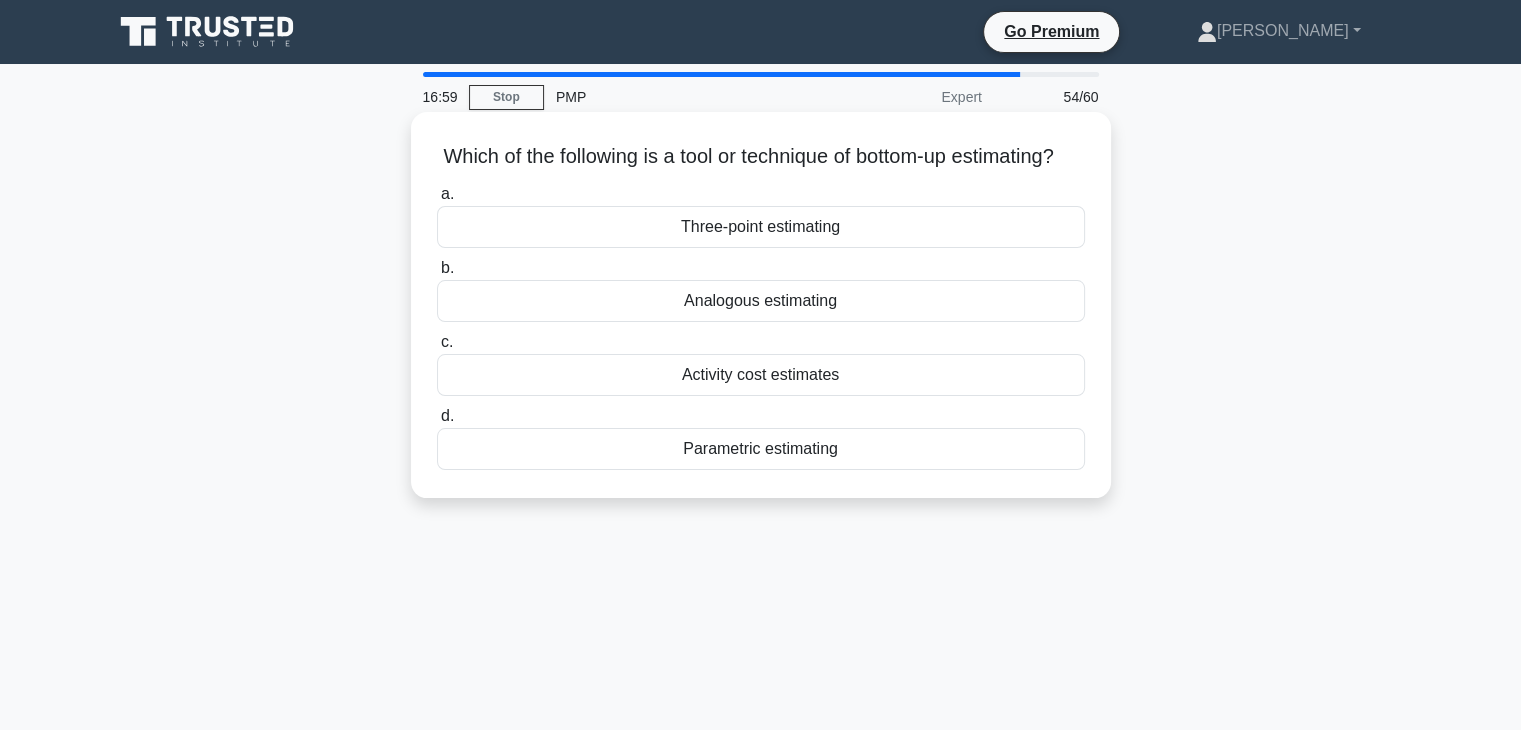 click on "Activity cost estimates" at bounding box center [761, 375] 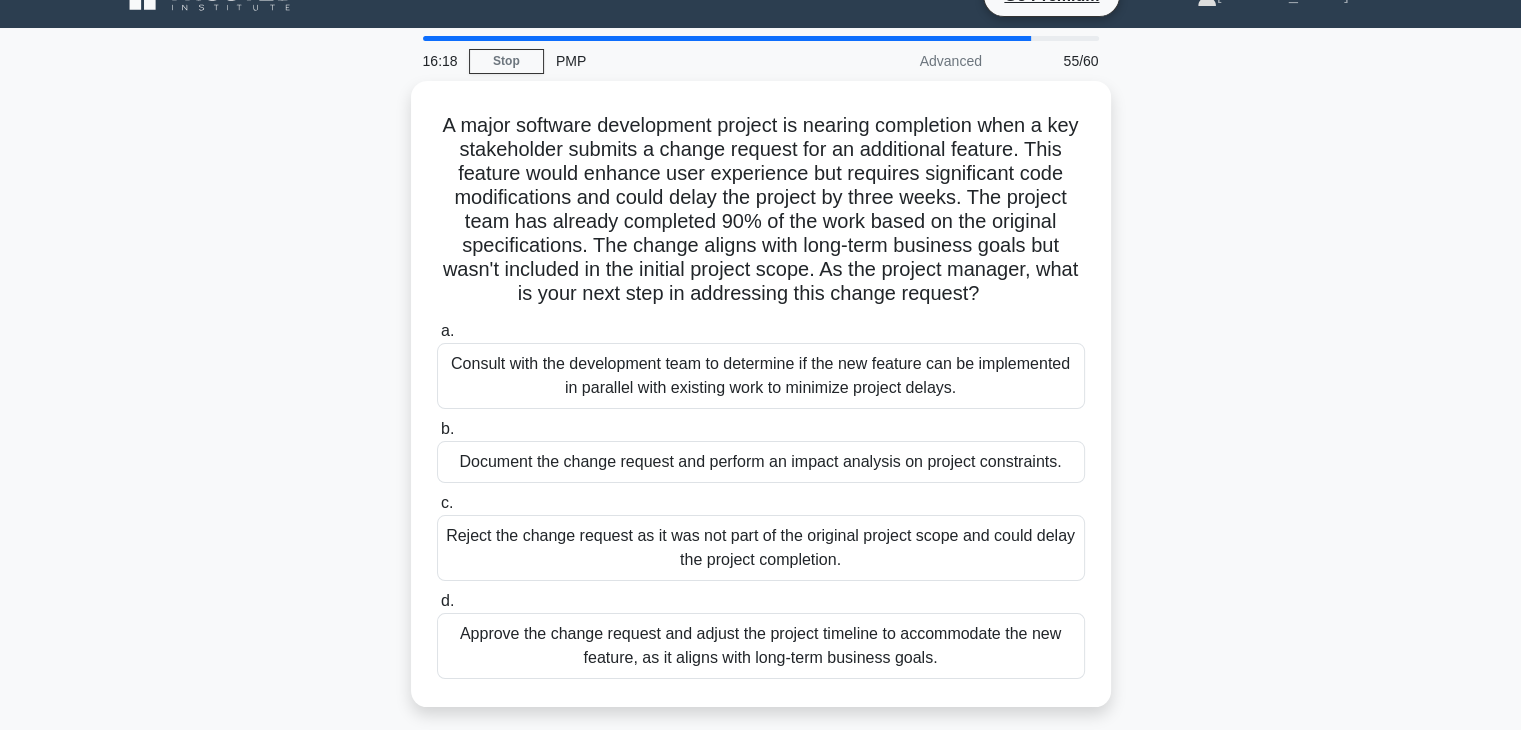 scroll, scrollTop: 0, scrollLeft: 0, axis: both 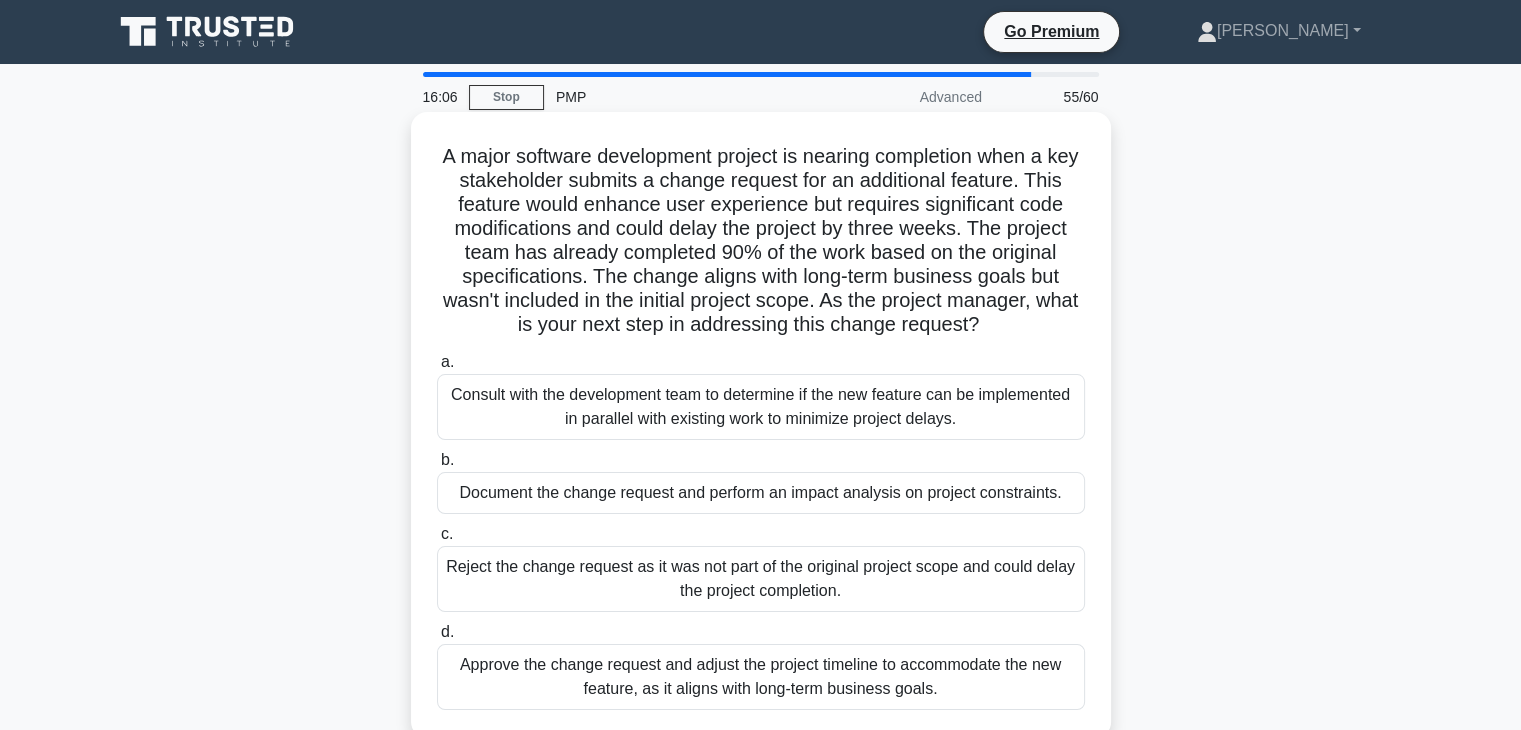 click on "Consult with the development team to determine if the new feature can be implemented in parallel with existing work to minimize project delays." at bounding box center [761, 407] 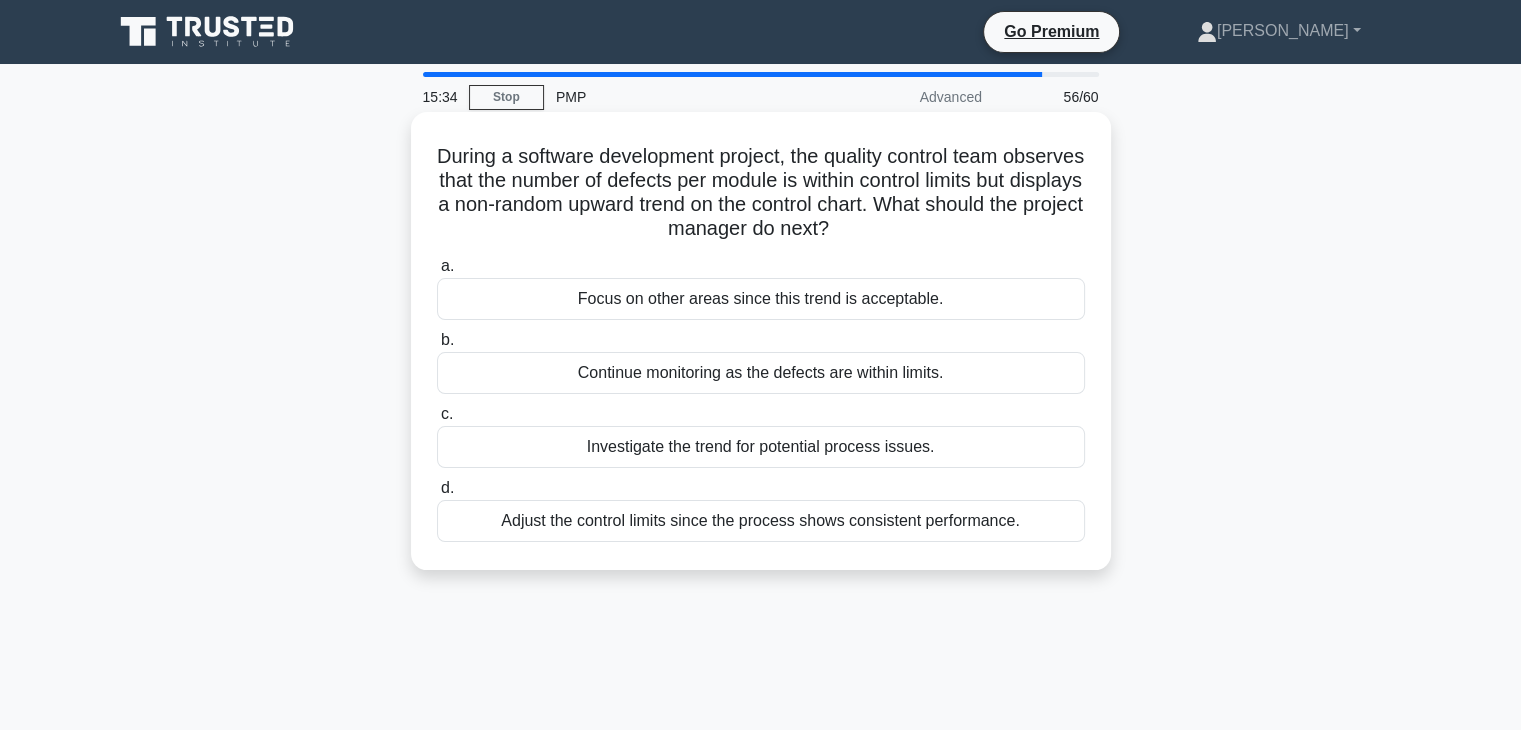 click on "Continue monitoring as the defects are within limits." at bounding box center (761, 373) 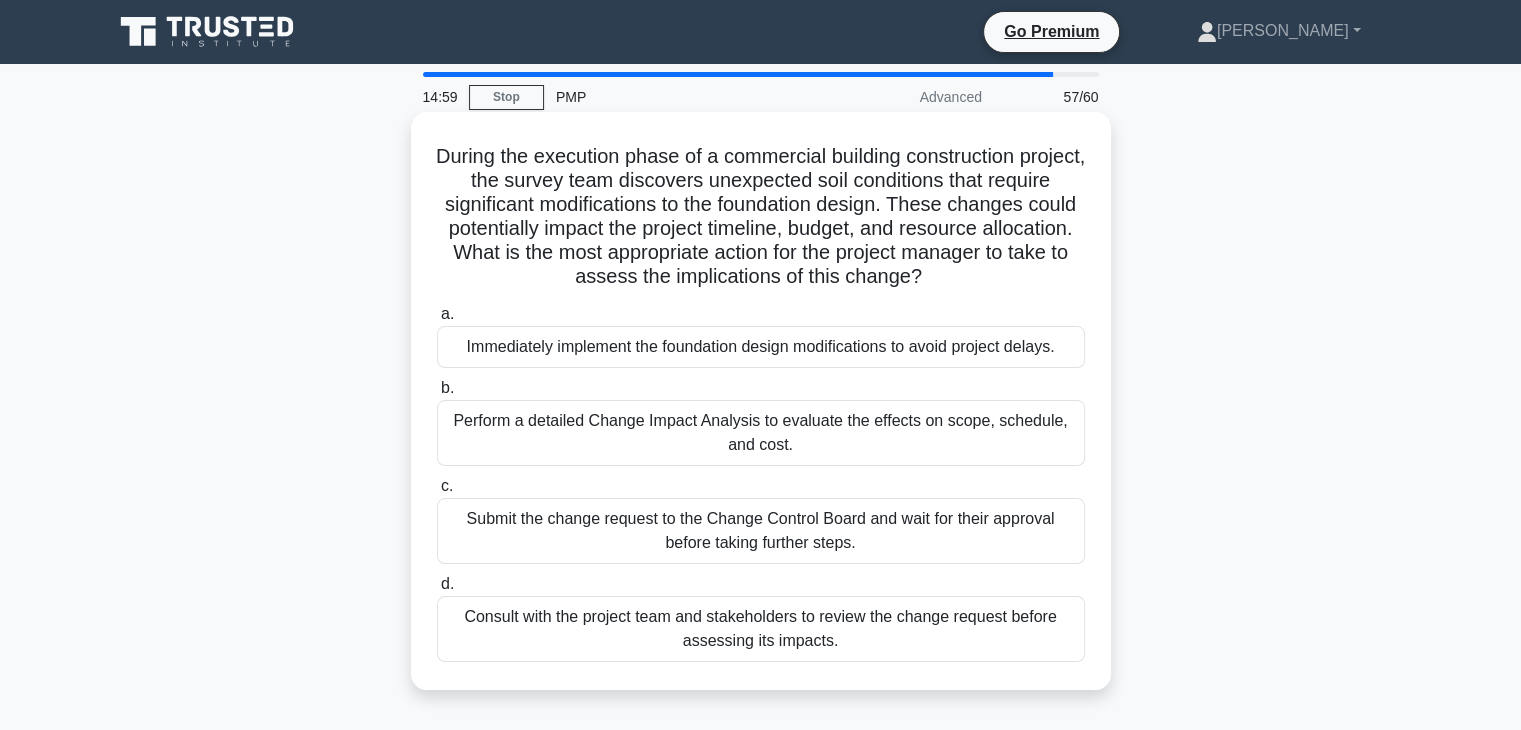 click on "Perform a detailed Change Impact Analysis to evaluate the effects on scope, schedule, and cost." at bounding box center (761, 433) 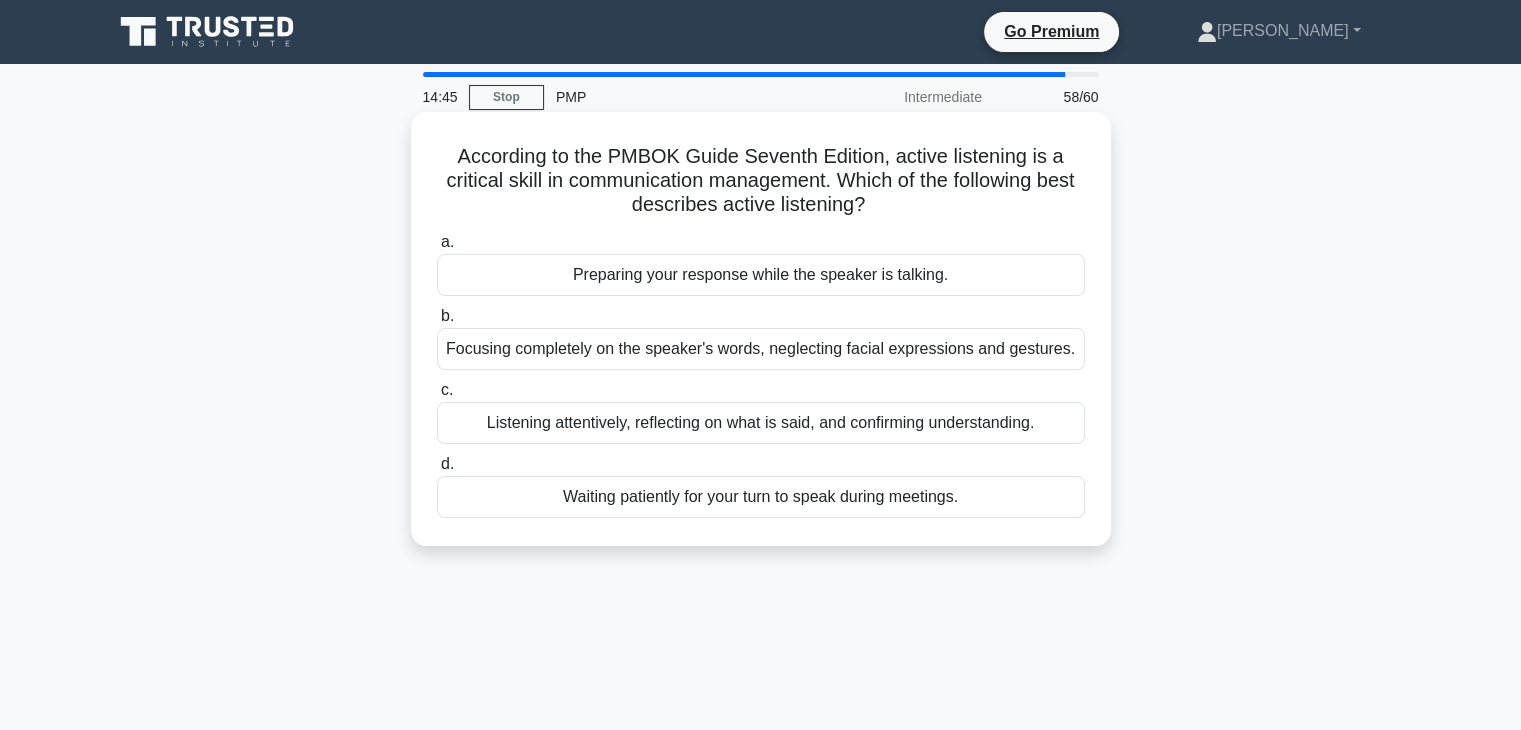 click on "Listening attentively, reflecting on what is said, and confirming understanding." at bounding box center (761, 423) 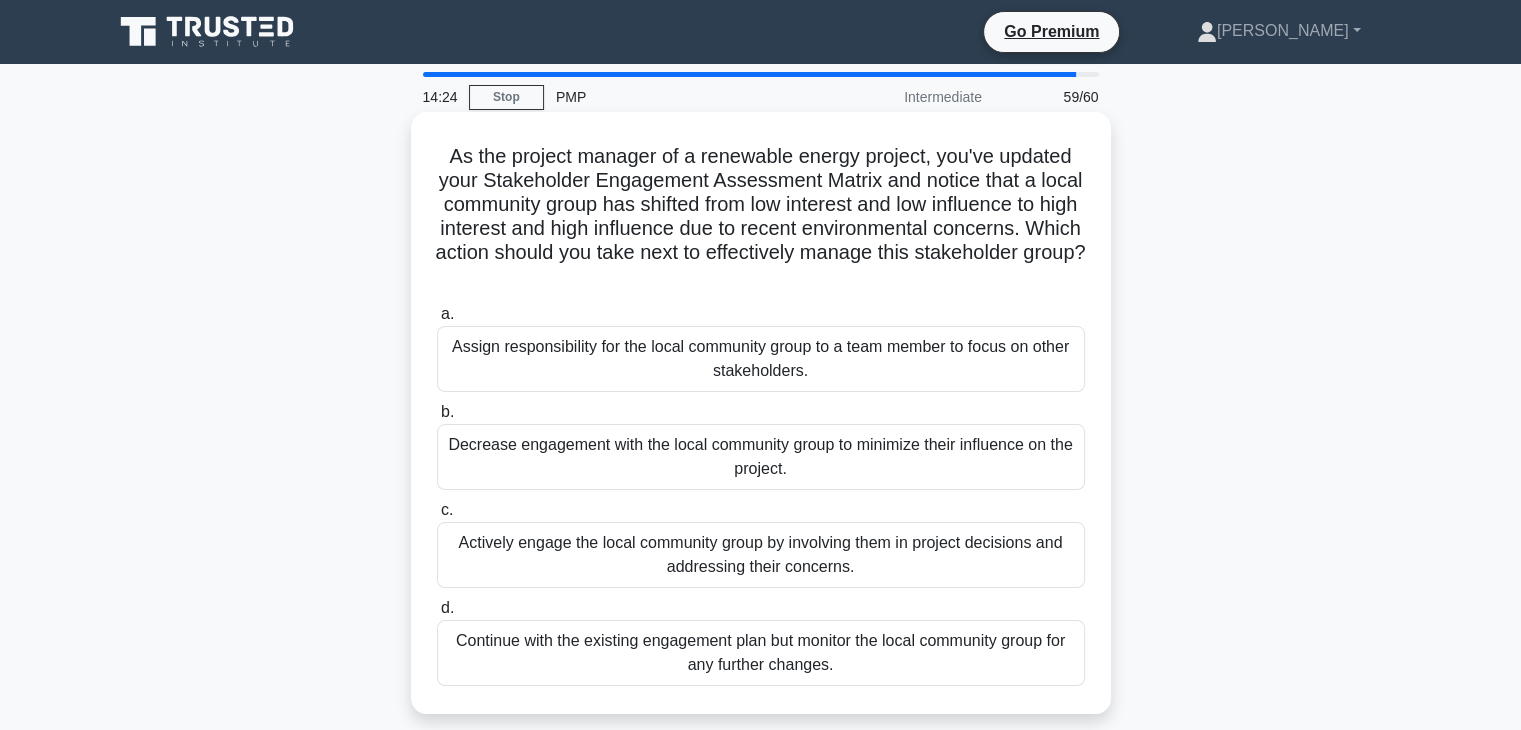 drag, startPoint x: 970, startPoint y: 553, endPoint x: 959, endPoint y: 553, distance: 11 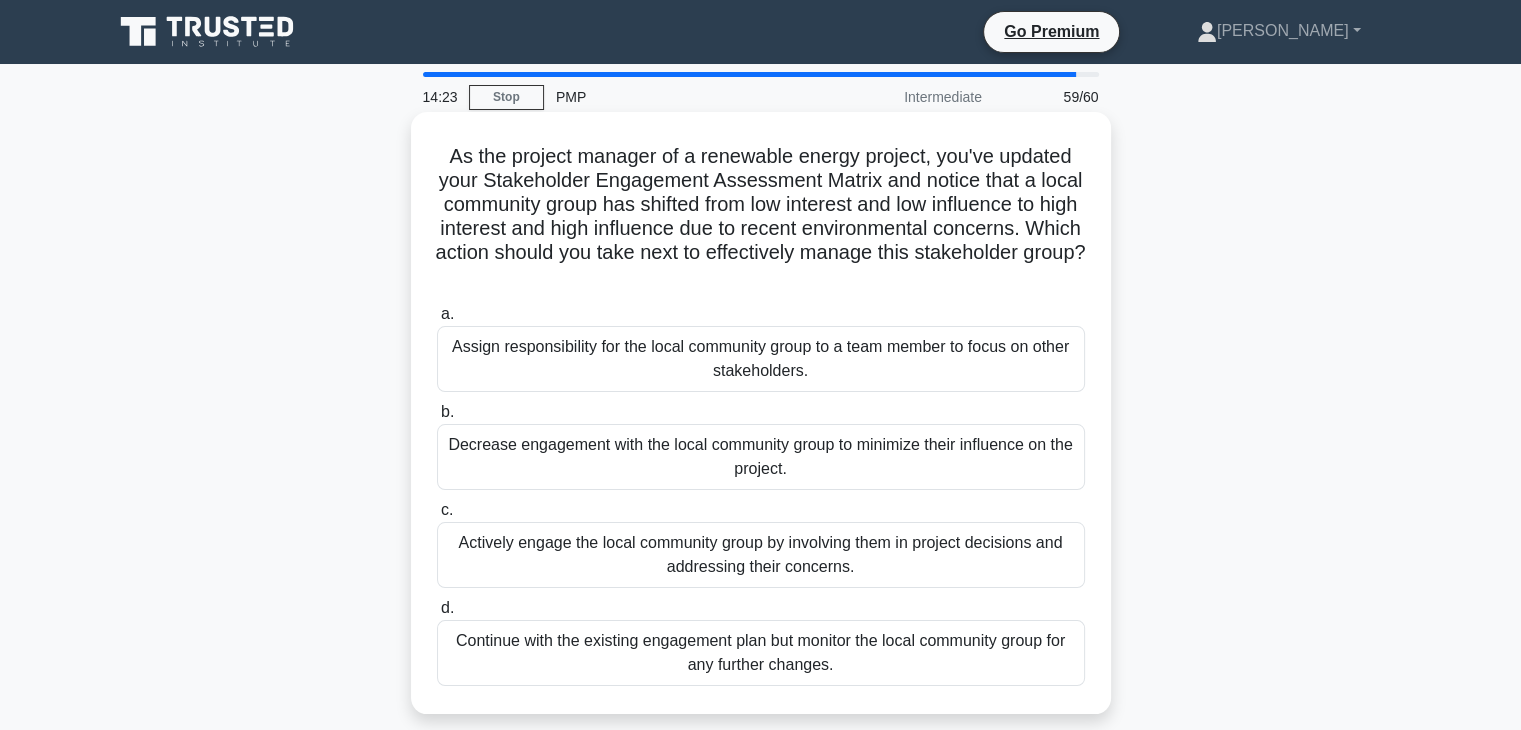 click on "Actively engage the local community group by involving them in project decisions and addressing their concerns." at bounding box center (761, 555) 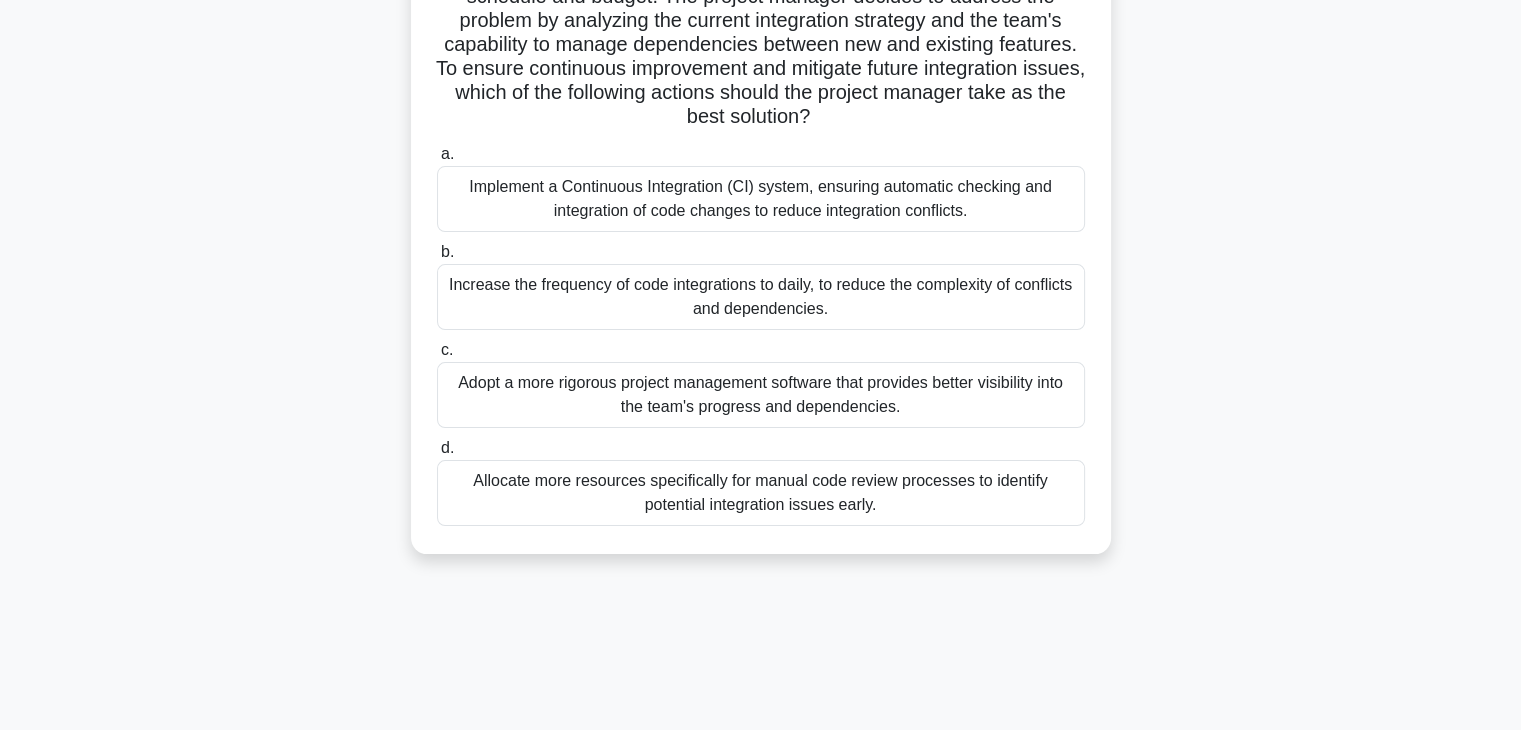scroll, scrollTop: 166, scrollLeft: 0, axis: vertical 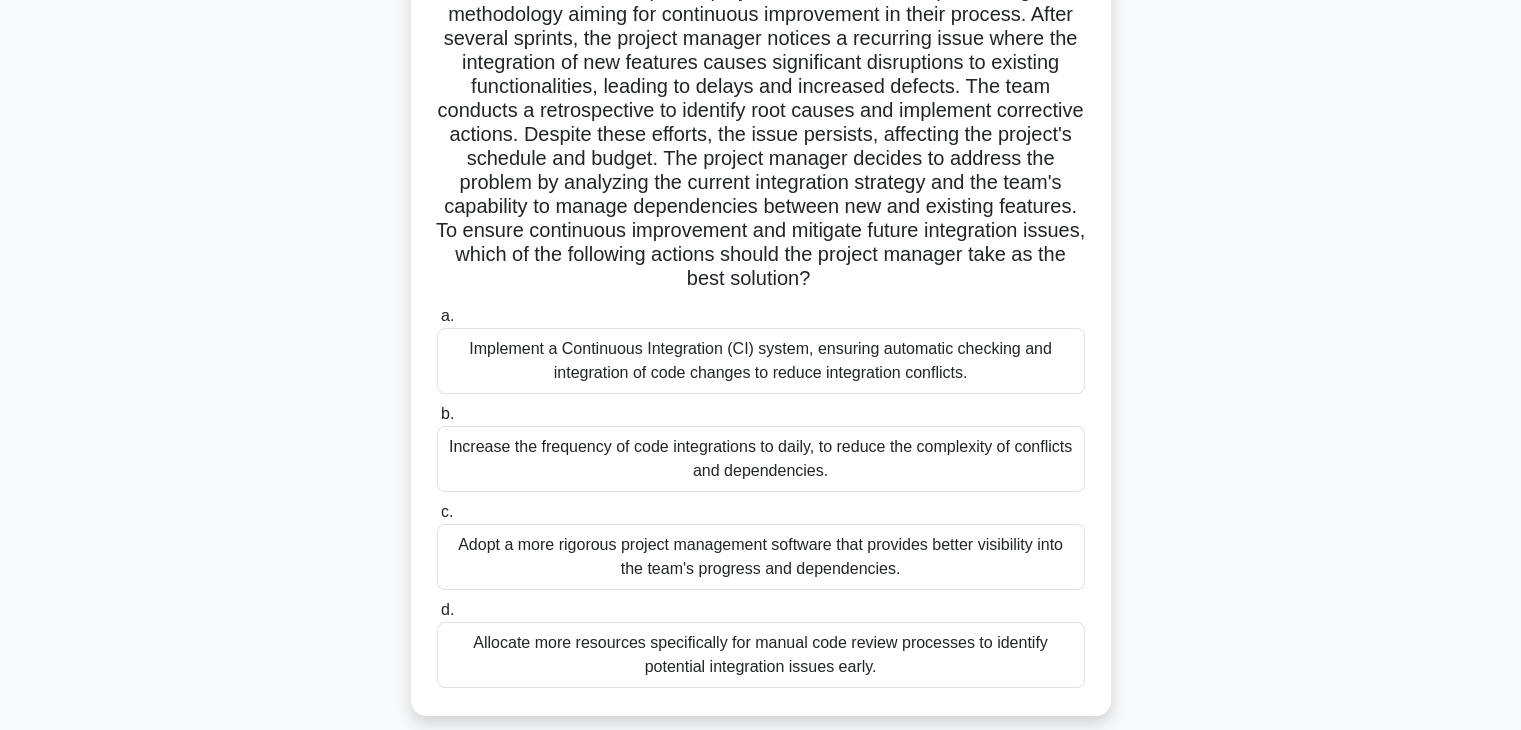 click on "Implement a Continuous Integration (CI) system, ensuring automatic checking and integration of code changes to reduce integration conflicts." at bounding box center (761, 361) 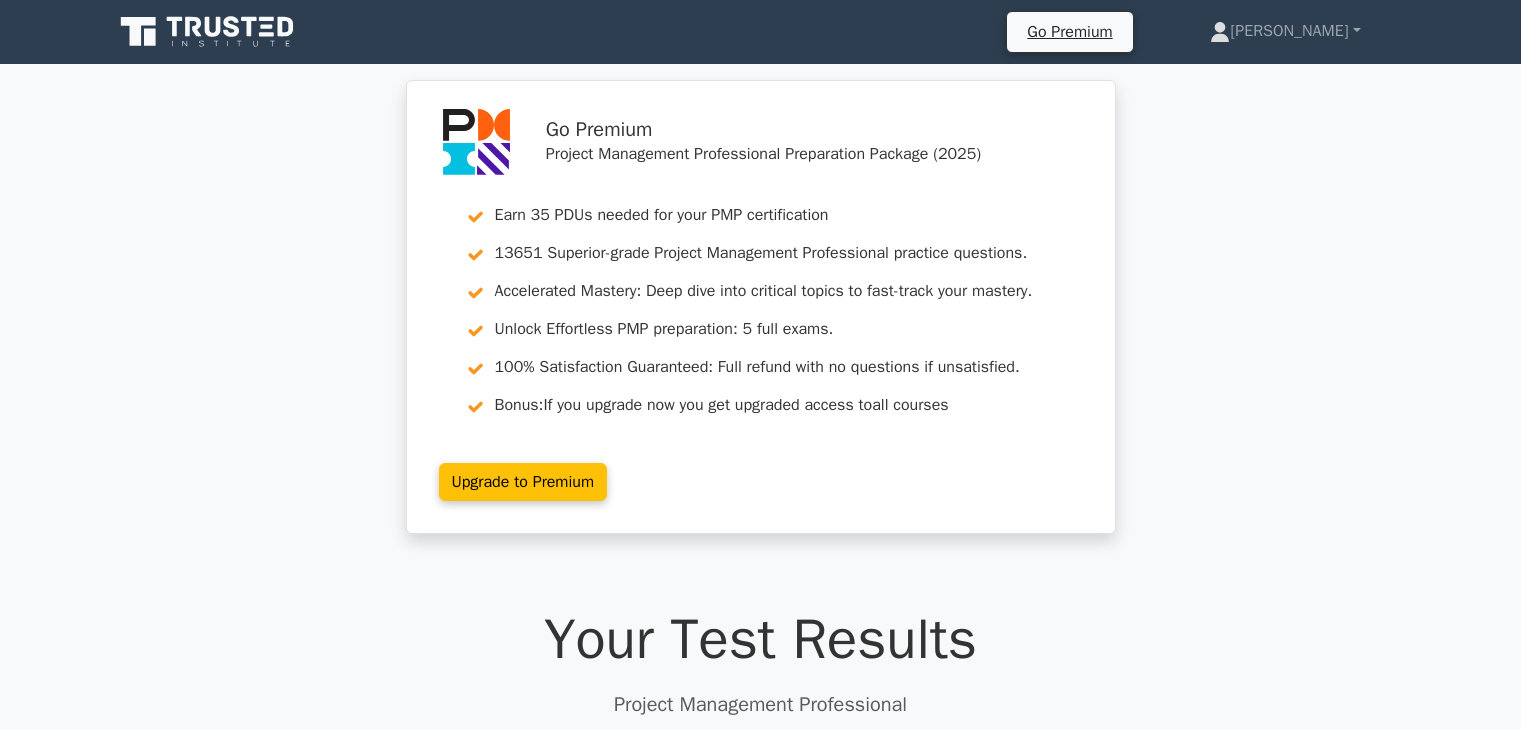 scroll, scrollTop: 0, scrollLeft: 0, axis: both 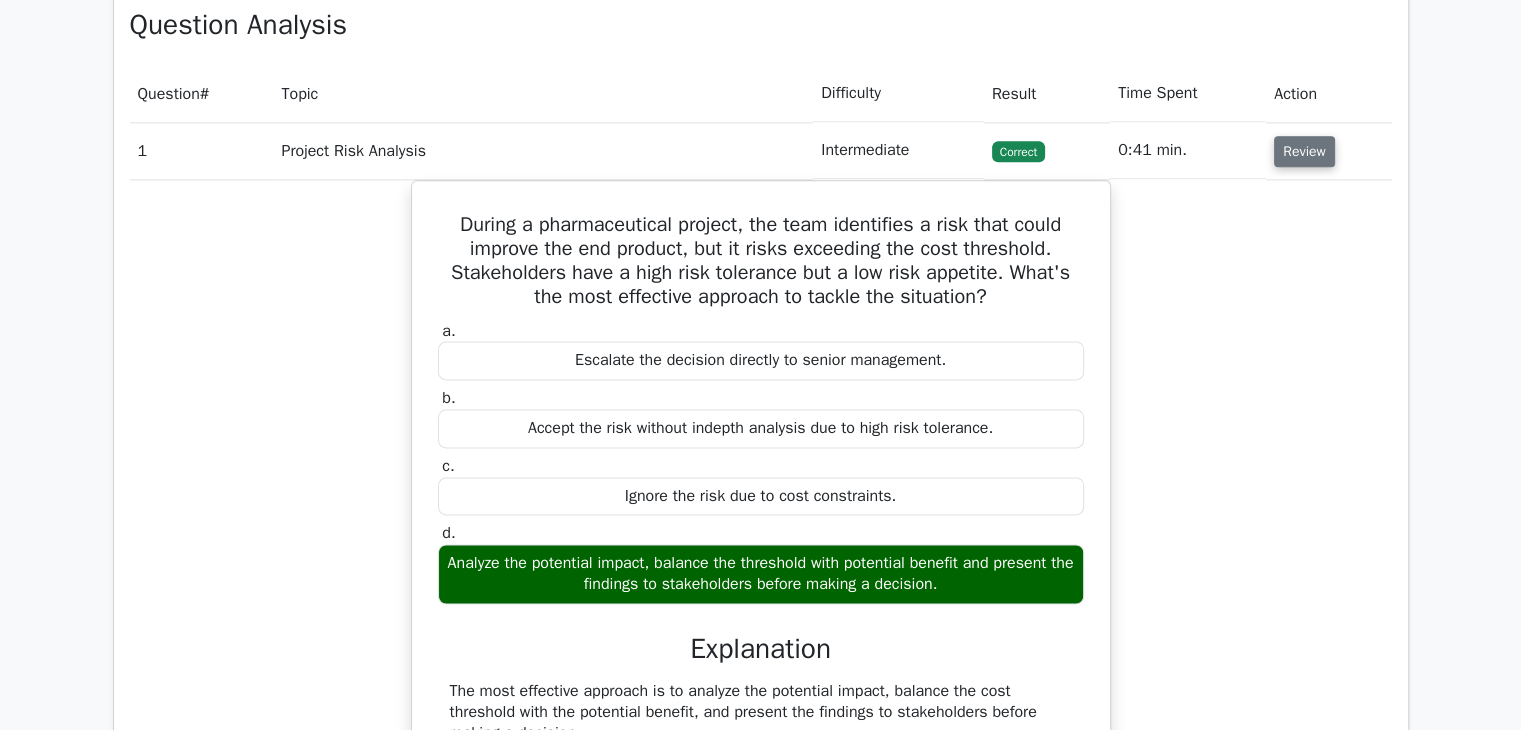 click on "Review" at bounding box center (1304, 151) 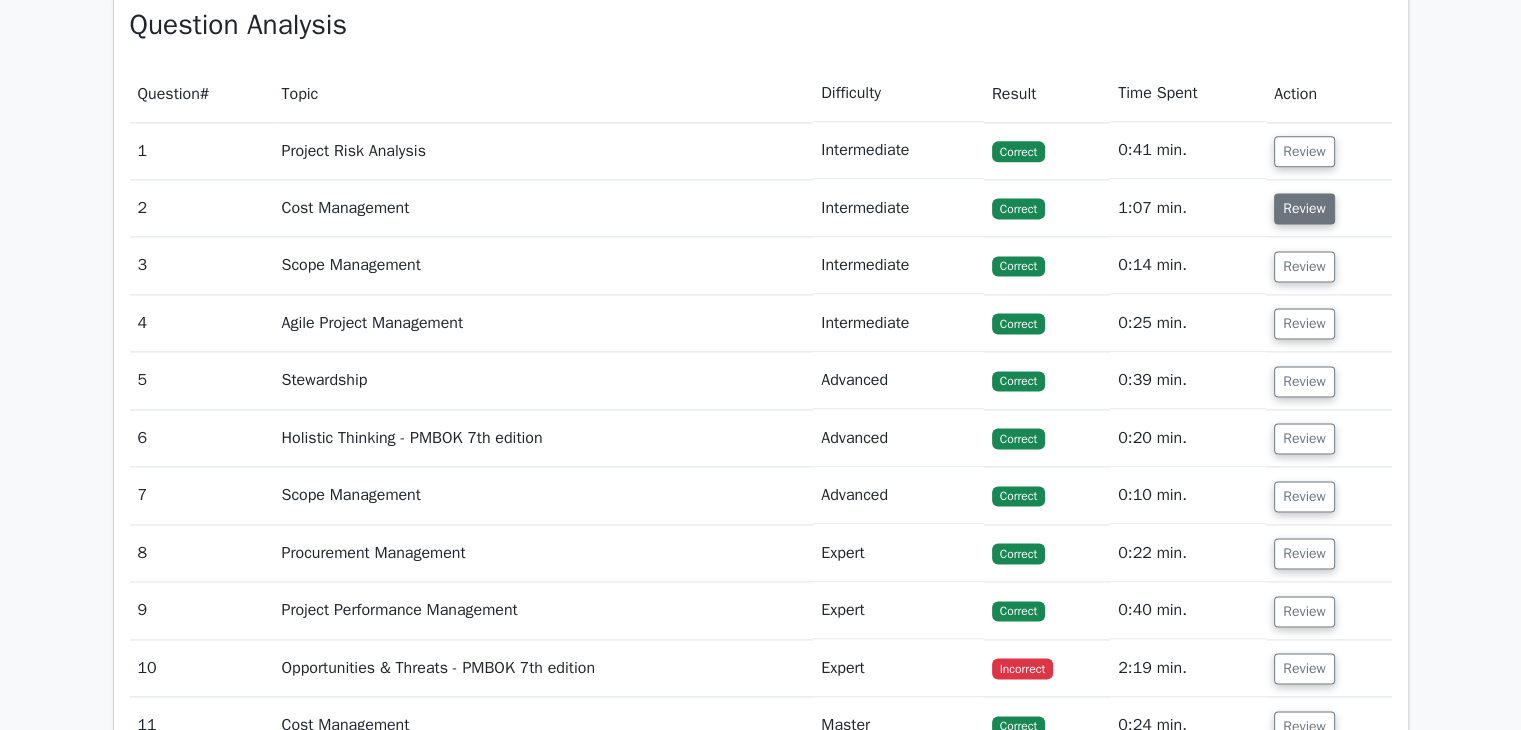 click on "Review" at bounding box center [1304, 208] 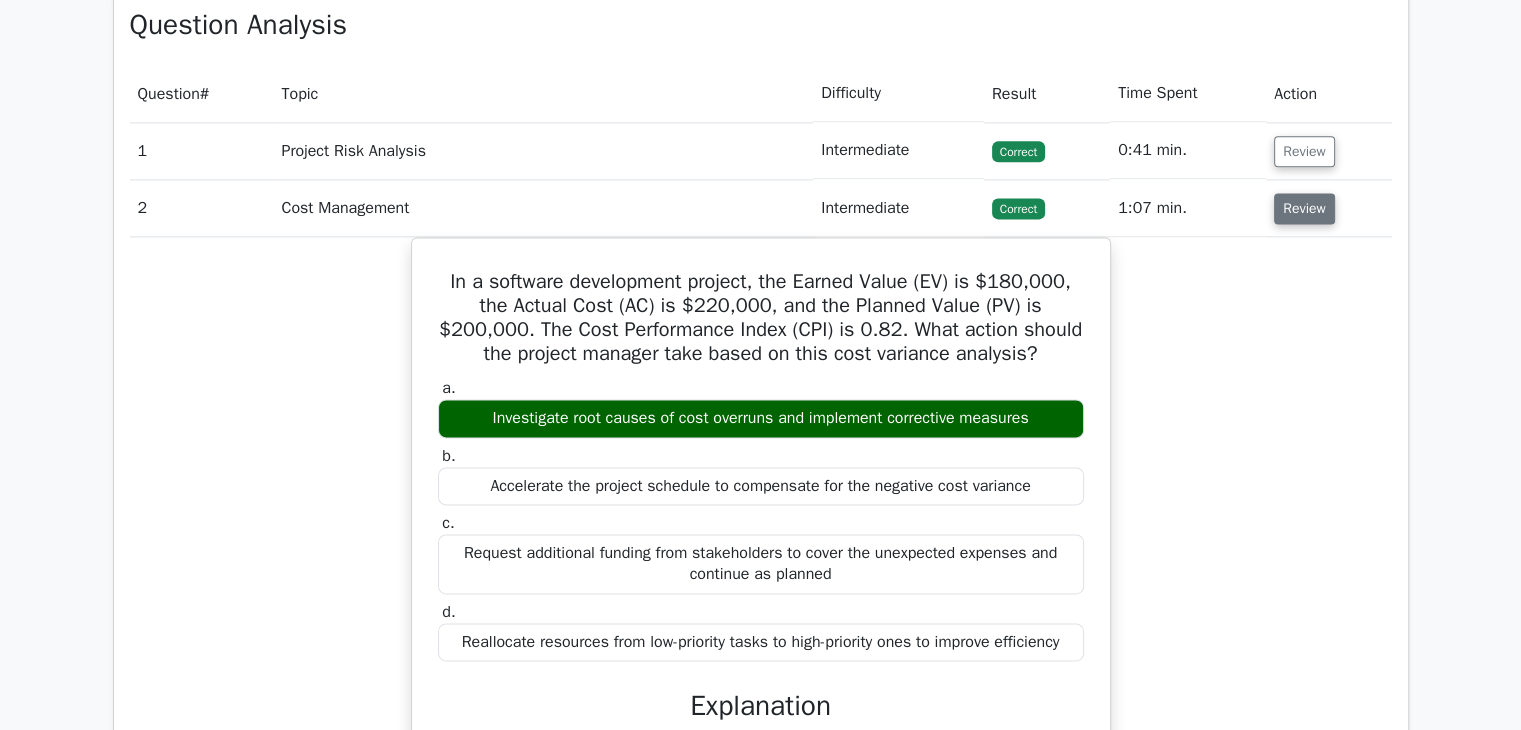 click on "Review" at bounding box center (1304, 208) 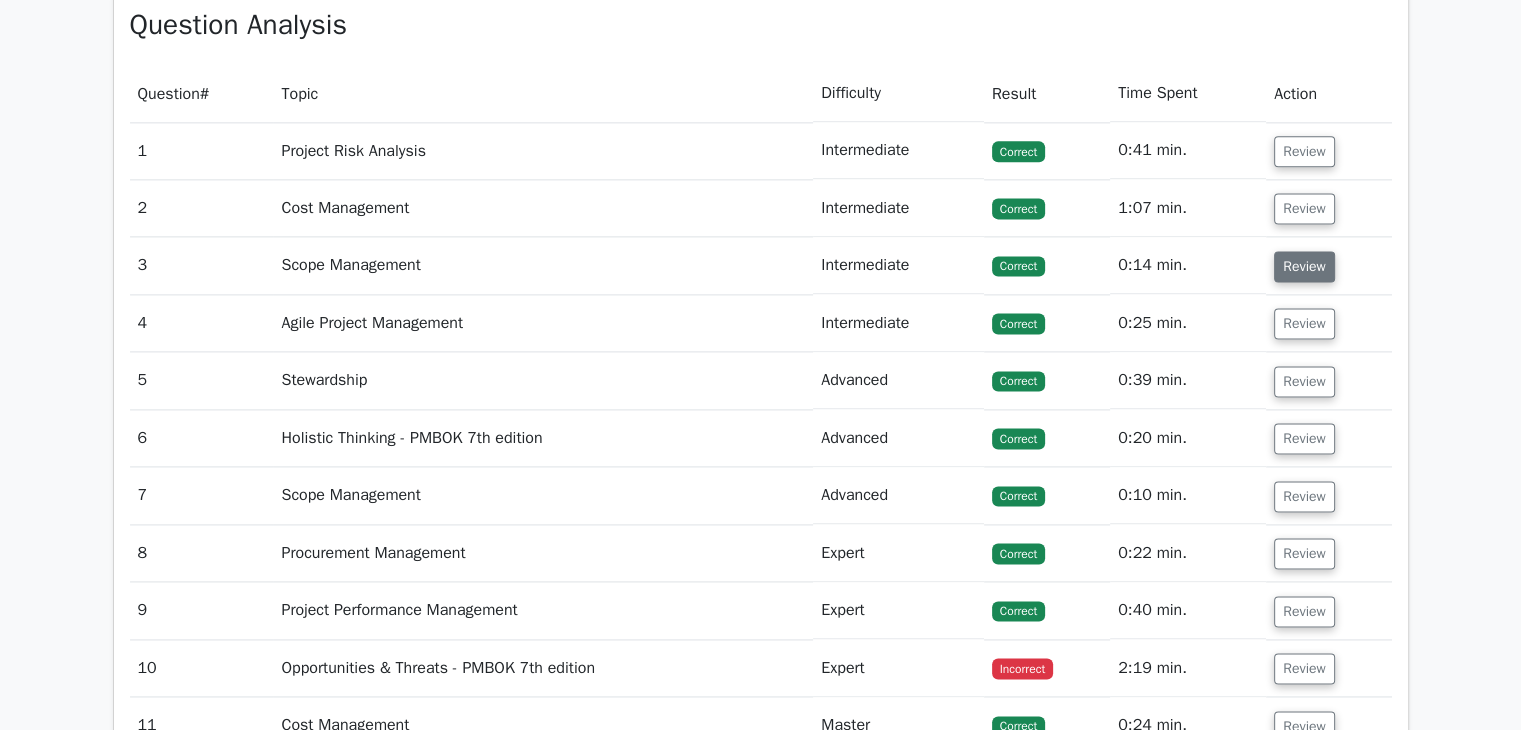 click on "Review" at bounding box center [1304, 266] 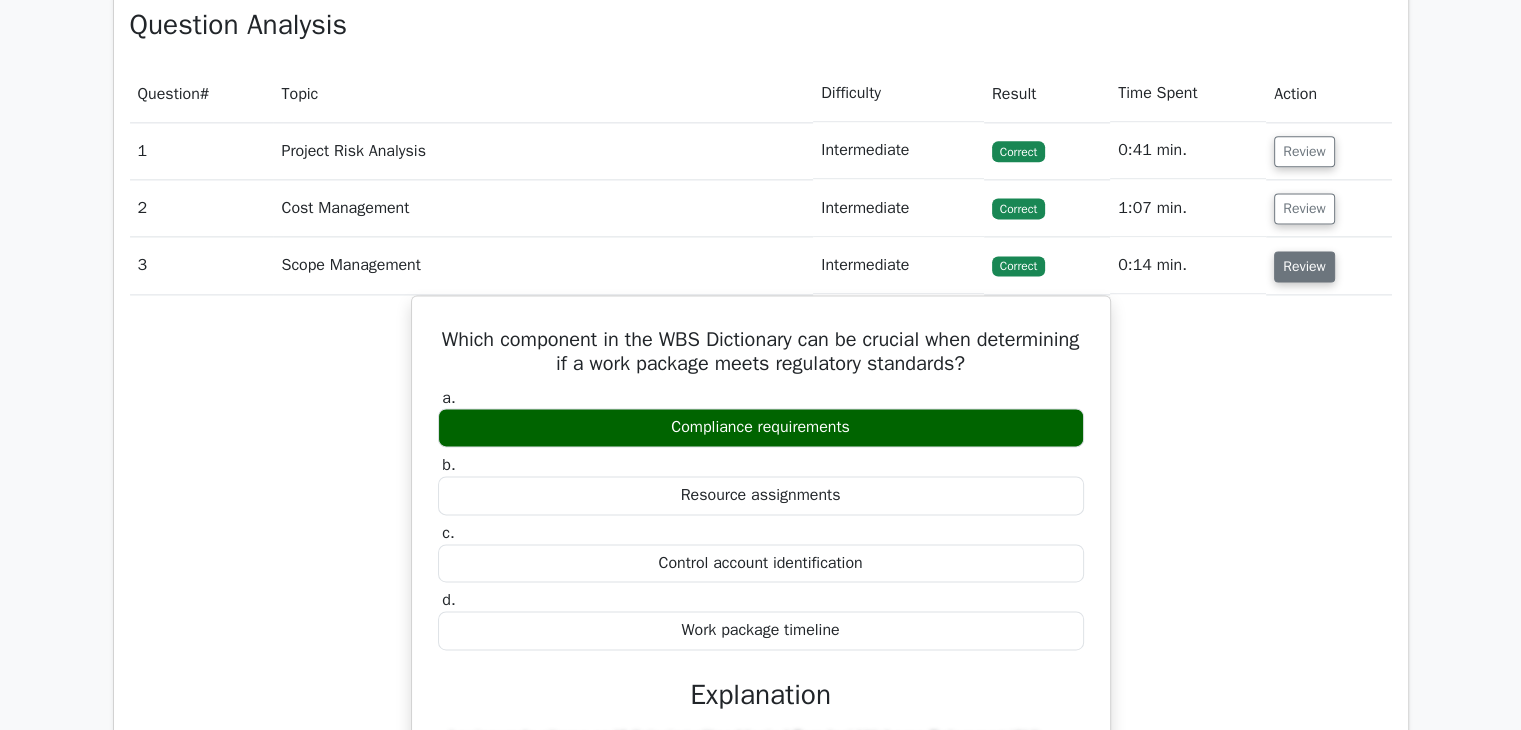 click on "Review" at bounding box center [1304, 266] 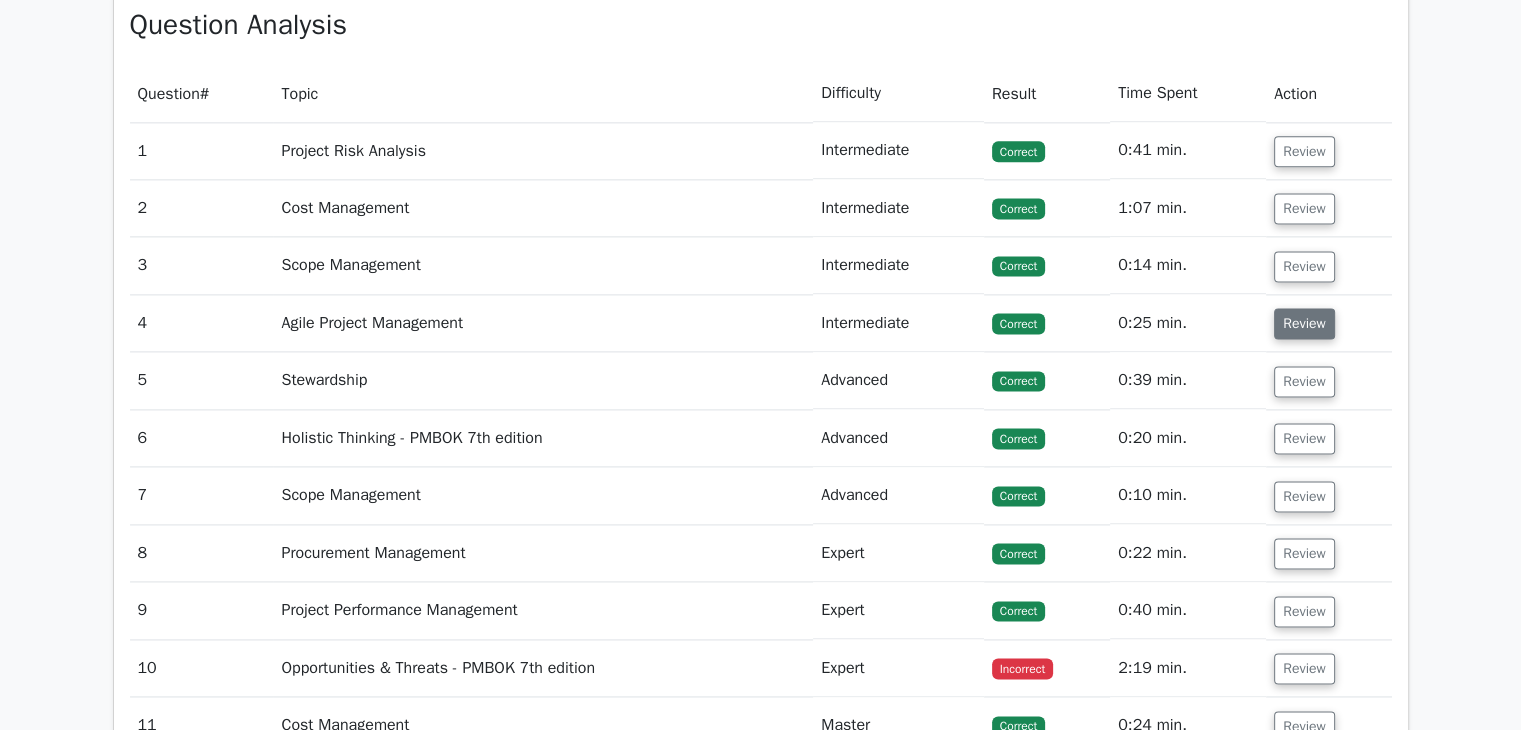 click on "Review" at bounding box center (1304, 323) 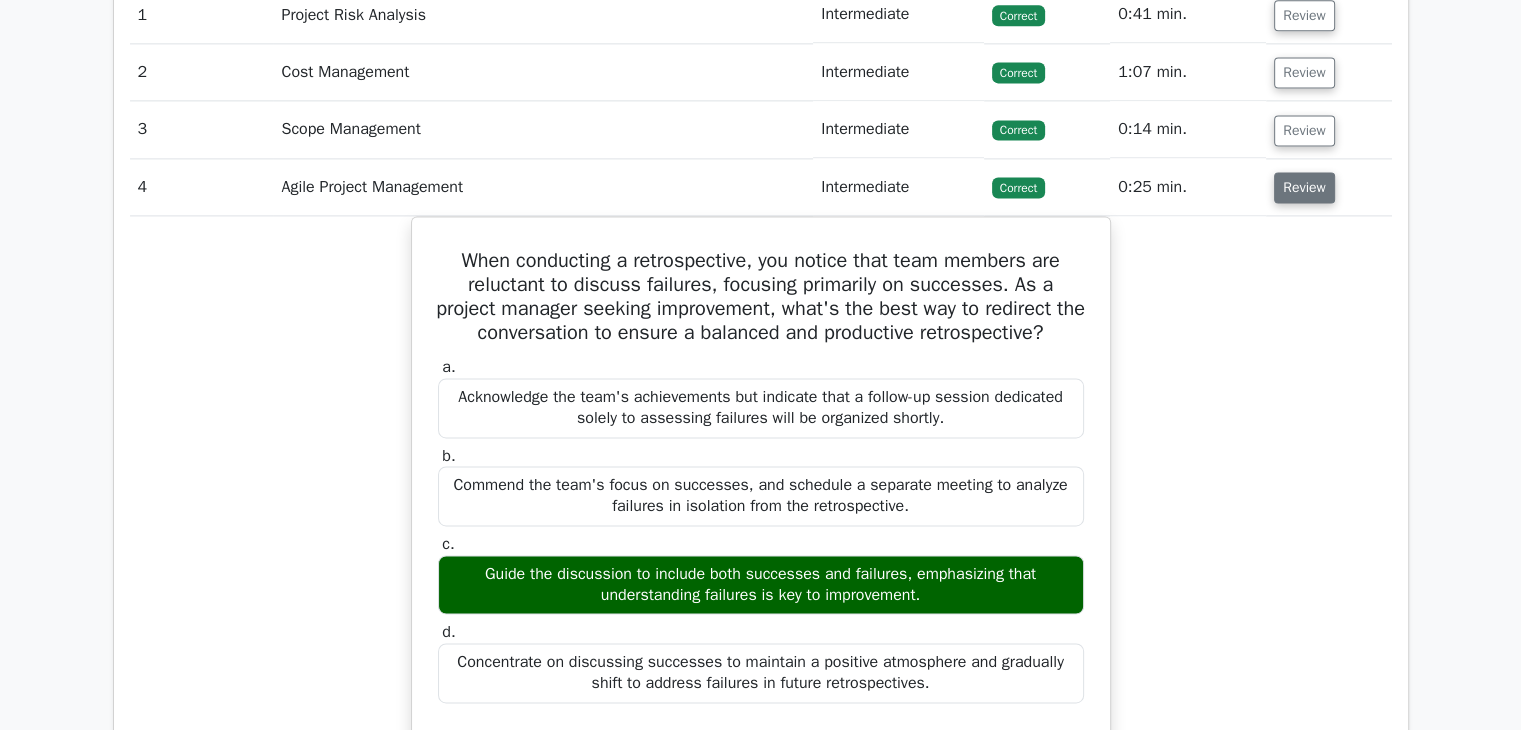 scroll, scrollTop: 2833, scrollLeft: 0, axis: vertical 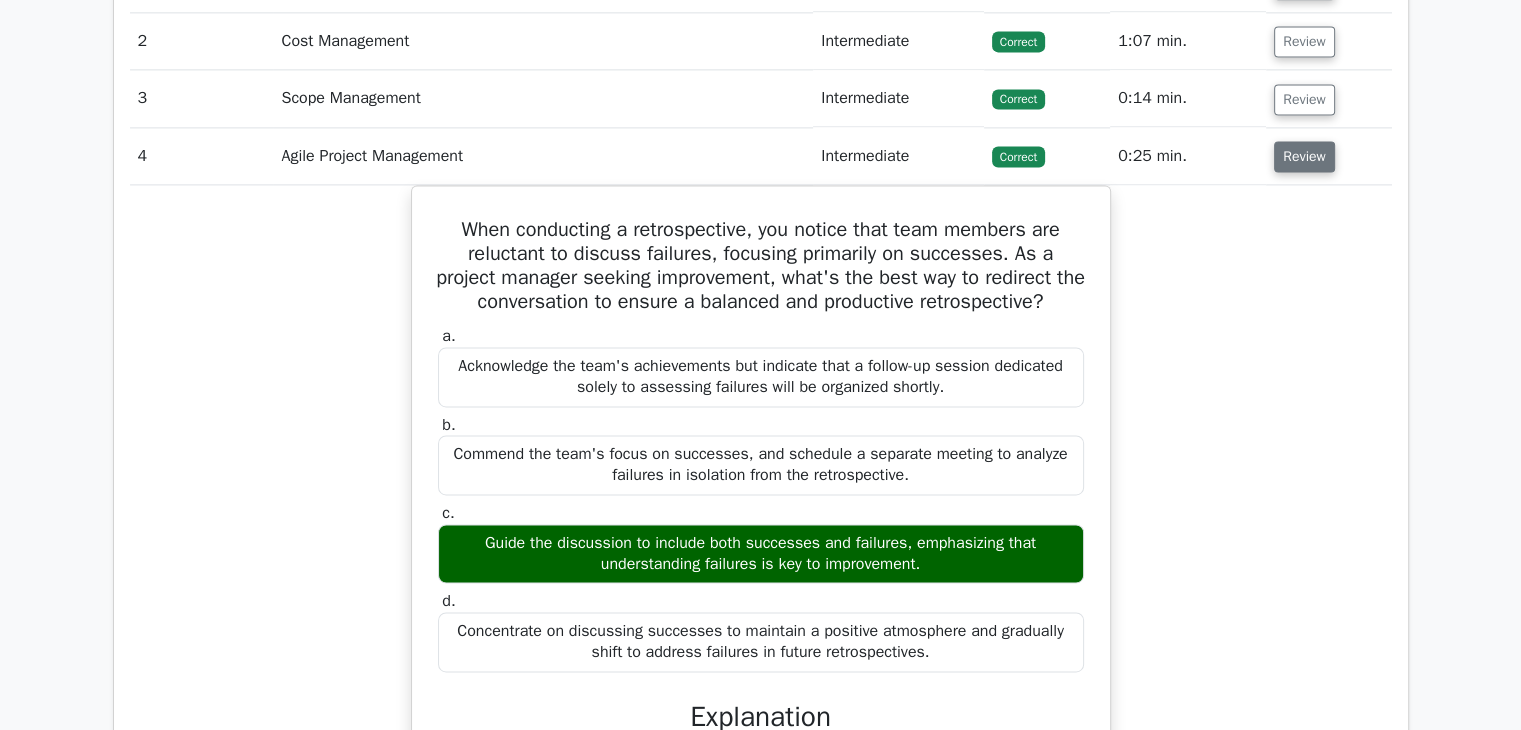 click on "Review" at bounding box center (1304, 156) 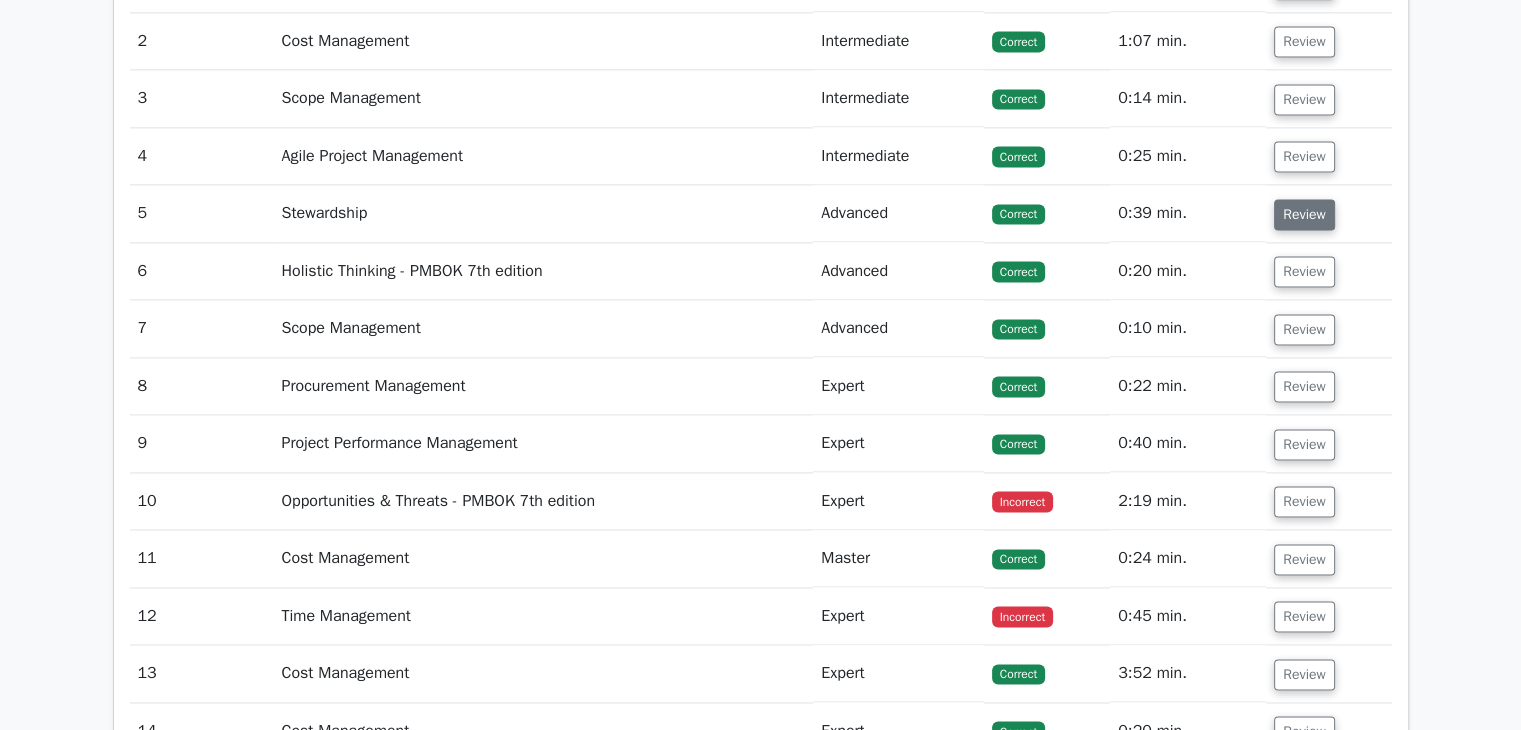 click on "Review" at bounding box center (1304, 214) 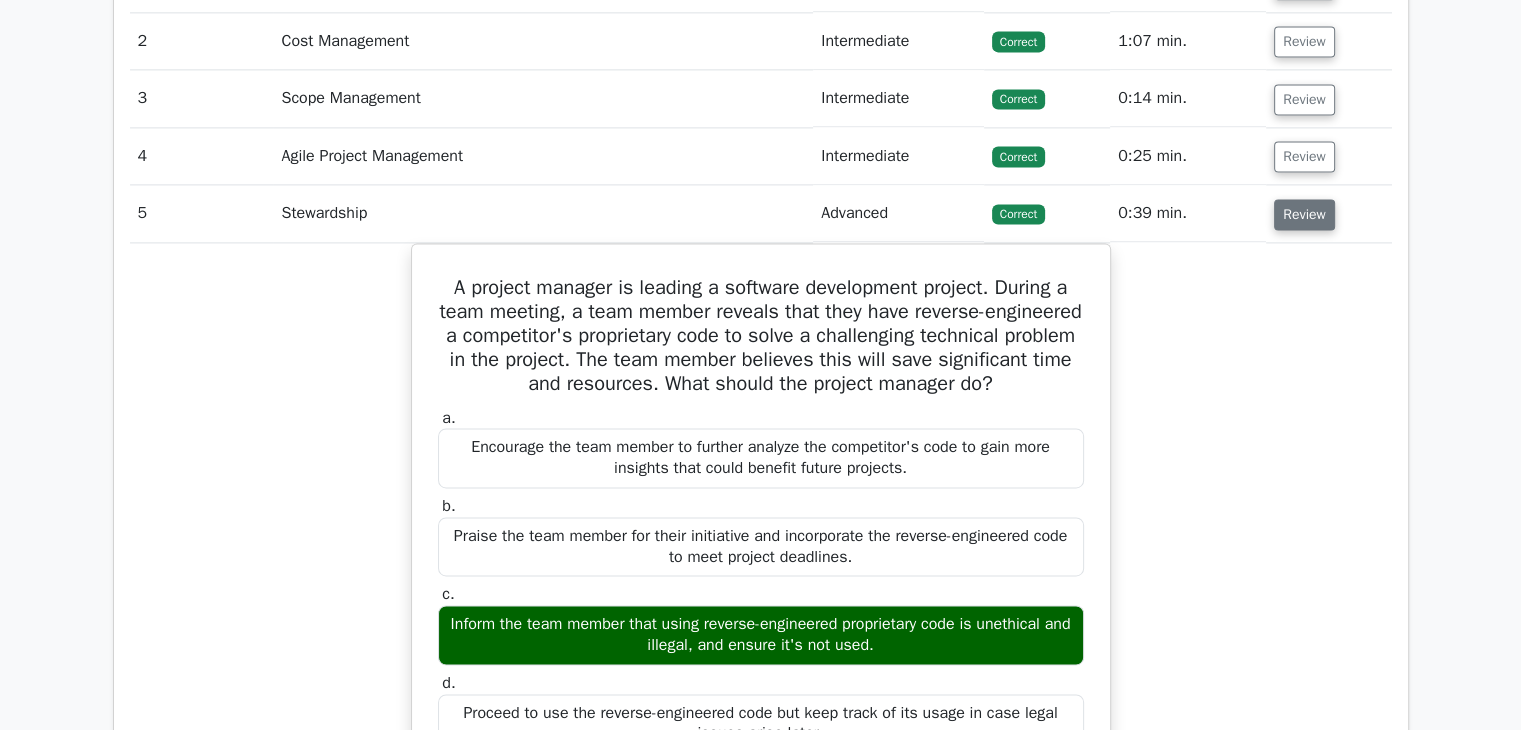 click on "Review" at bounding box center [1304, 214] 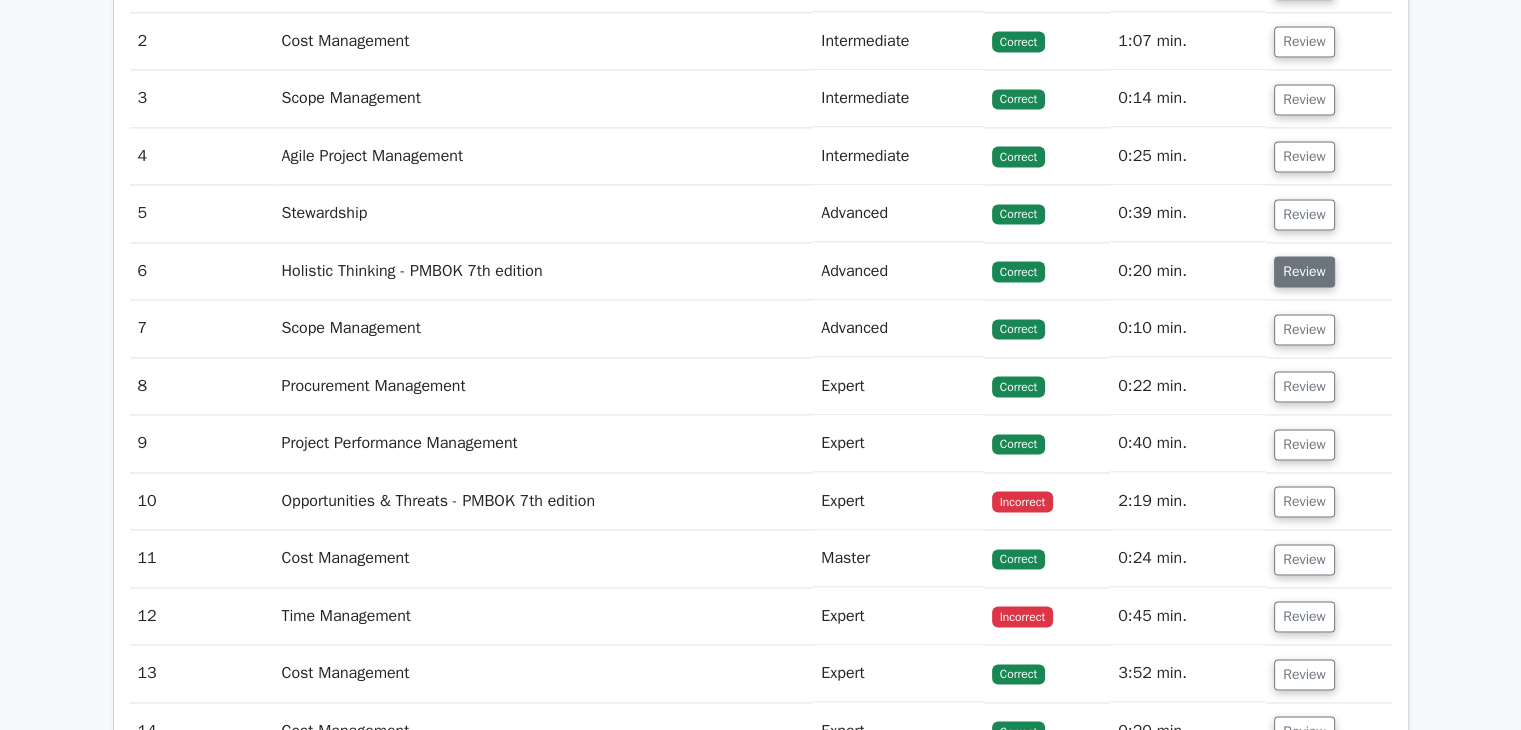 click on "Review" at bounding box center (1304, 271) 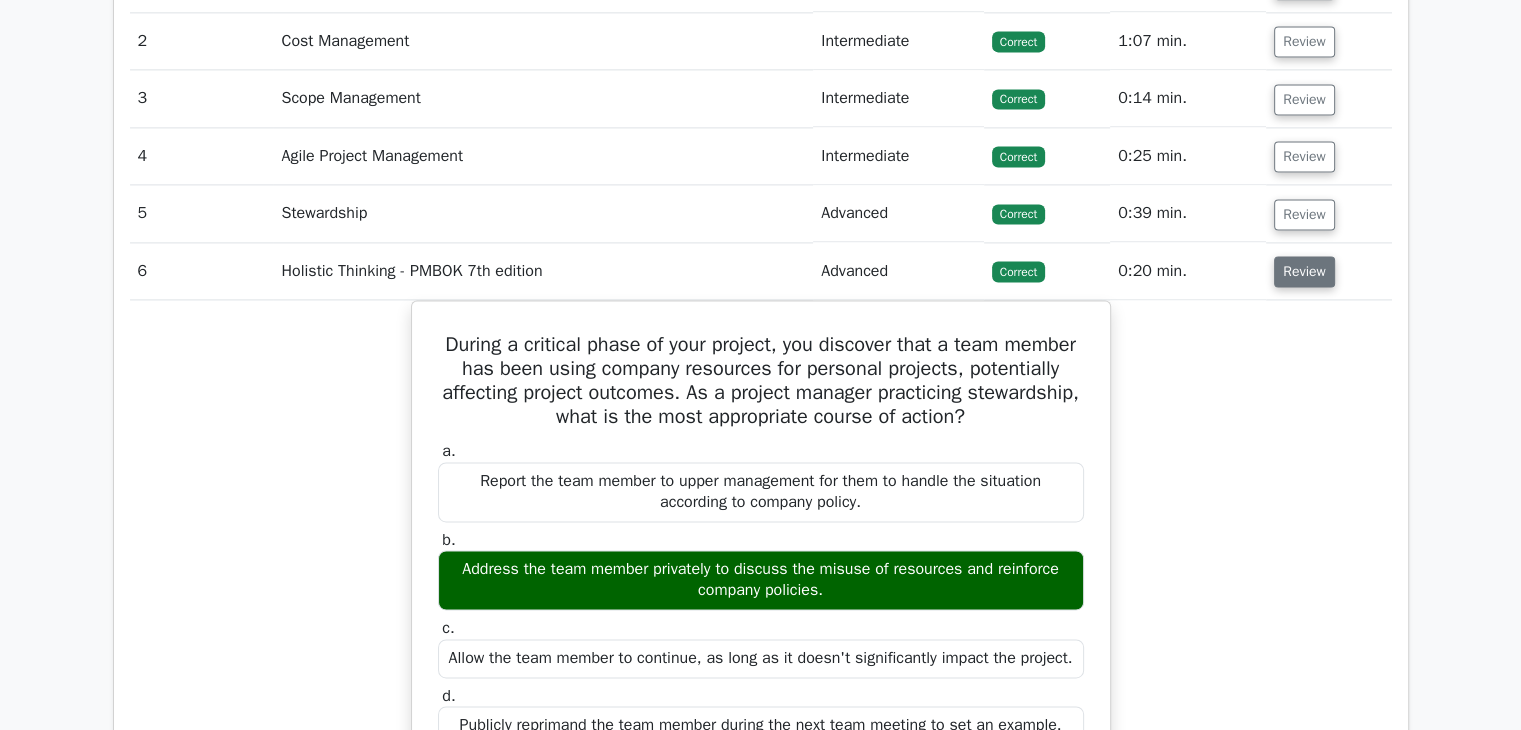 click on "Review" at bounding box center [1304, 271] 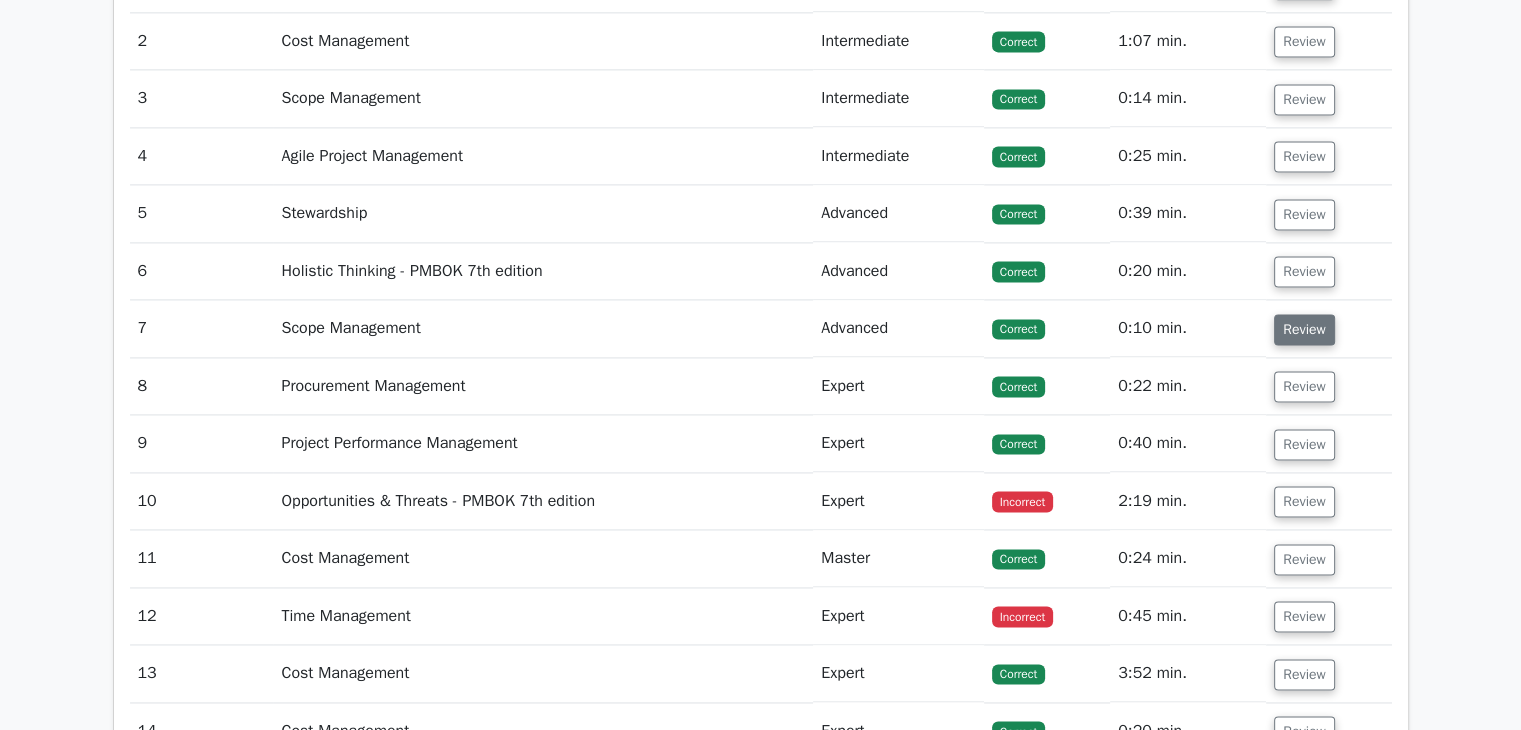 click on "Review" at bounding box center [1304, 329] 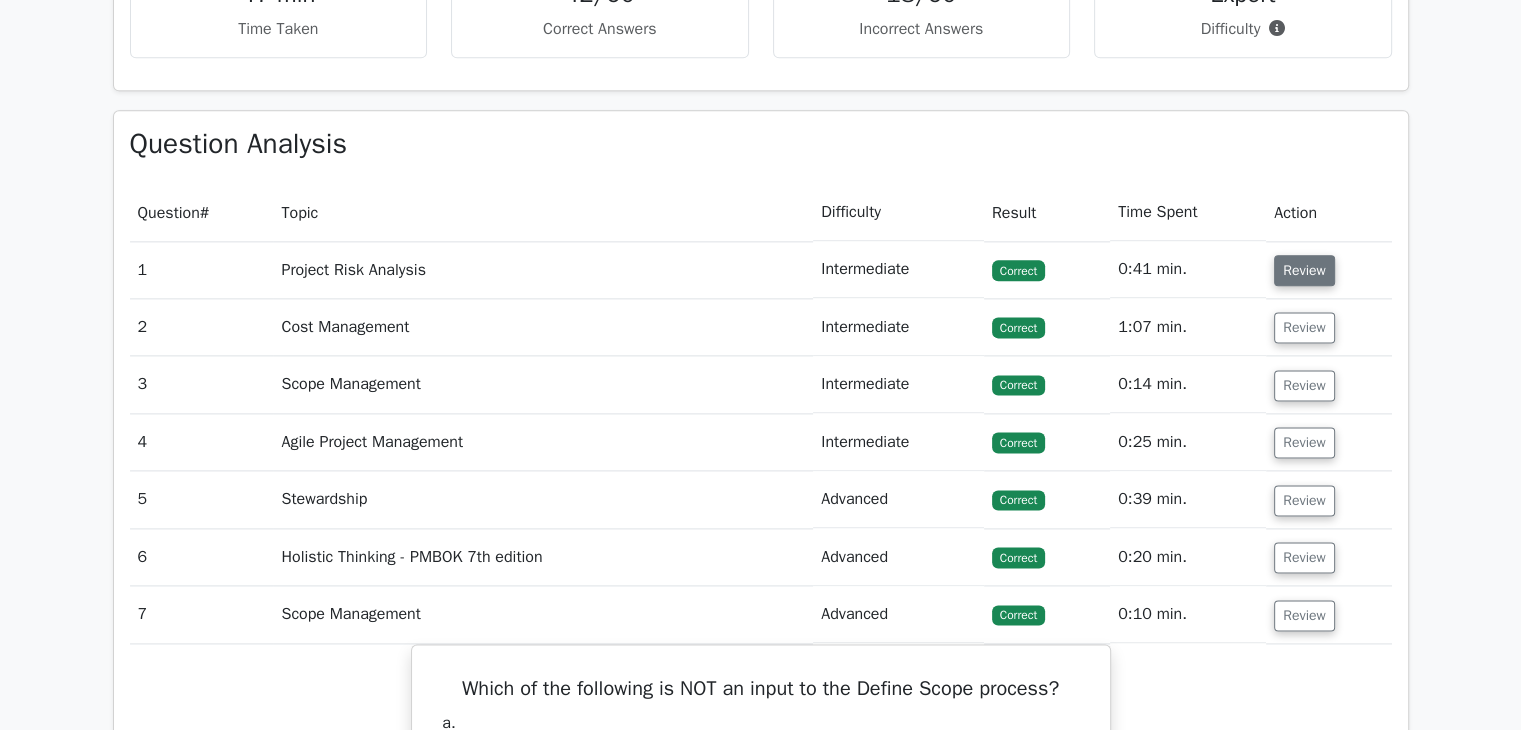 scroll, scrollTop: 2833, scrollLeft: 0, axis: vertical 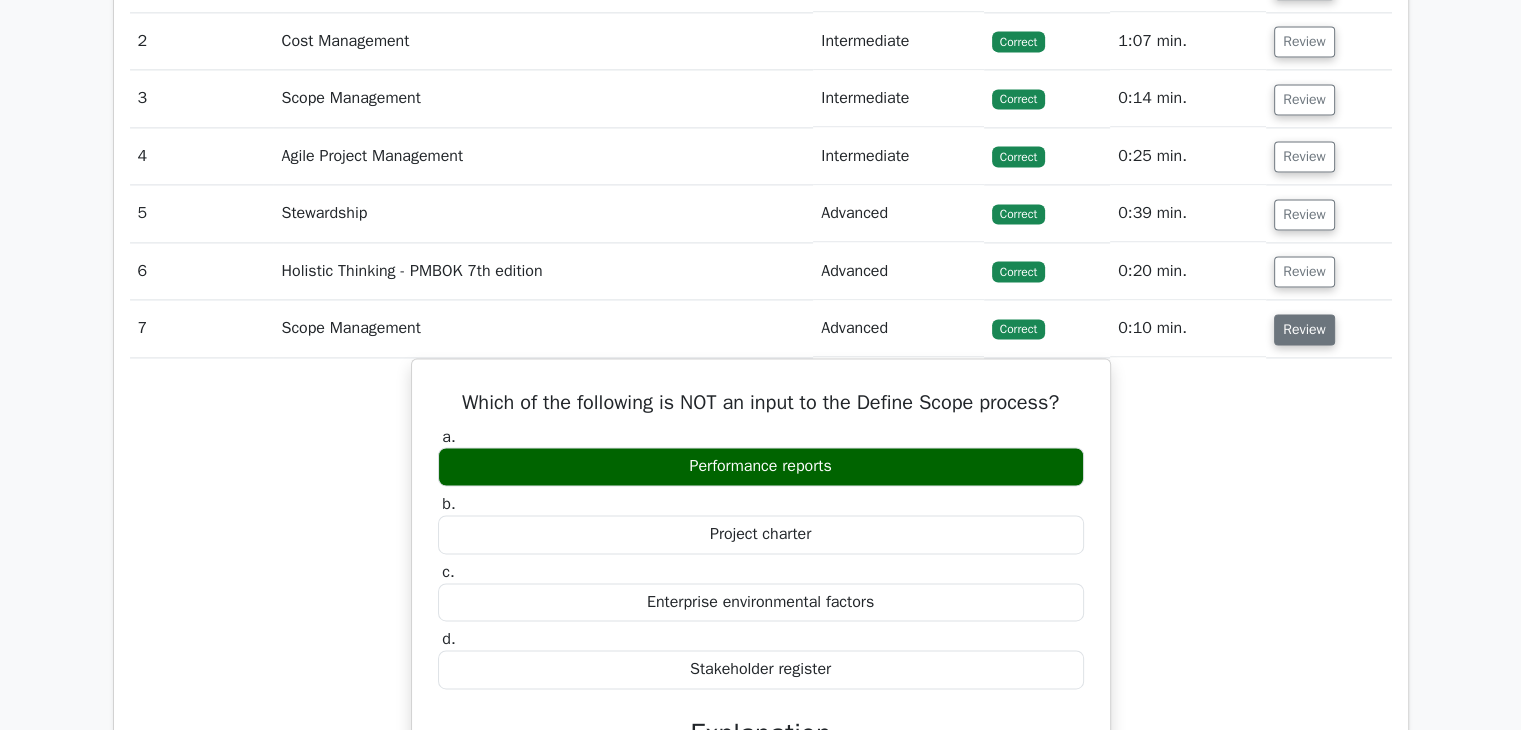 click on "Review" at bounding box center (1304, 329) 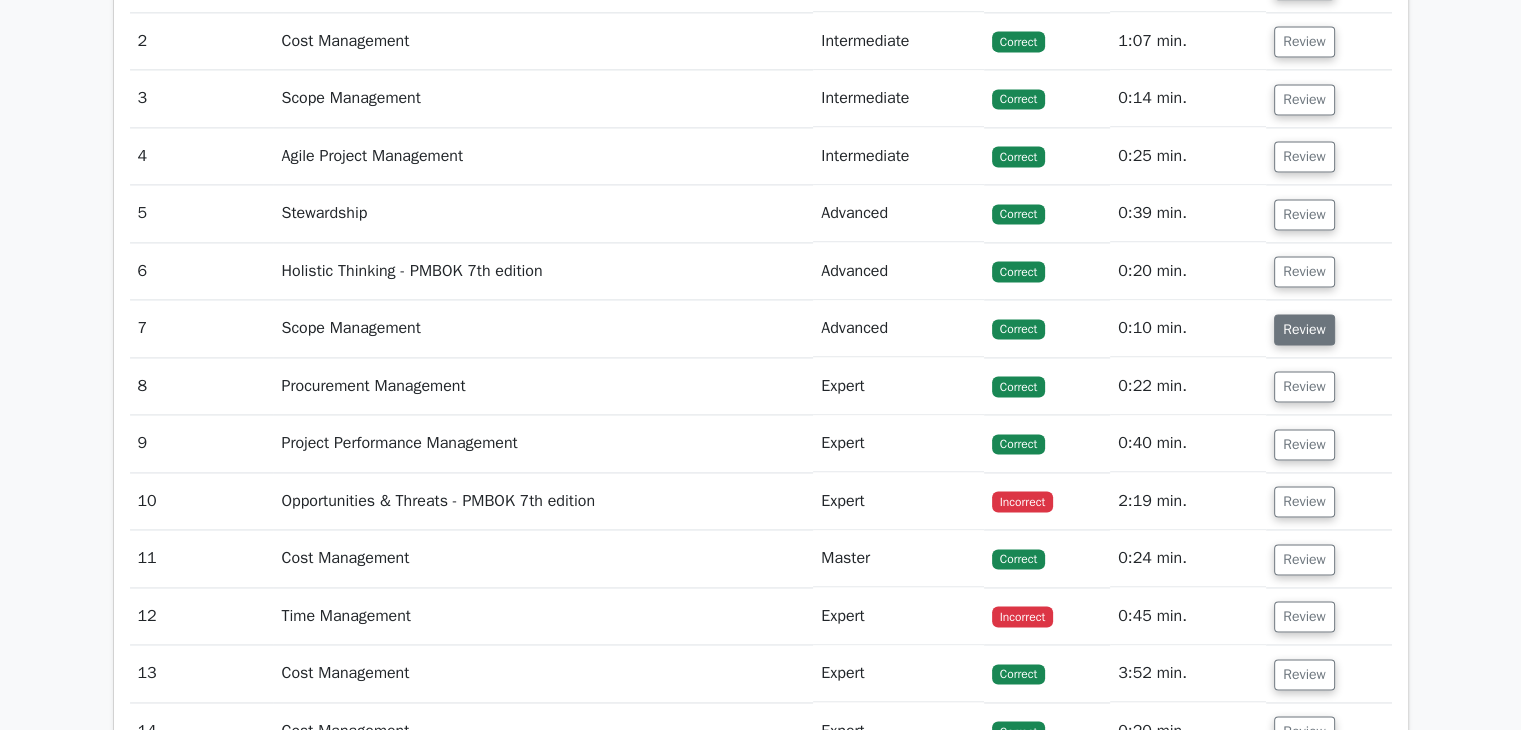 scroll, scrollTop: 3000, scrollLeft: 0, axis: vertical 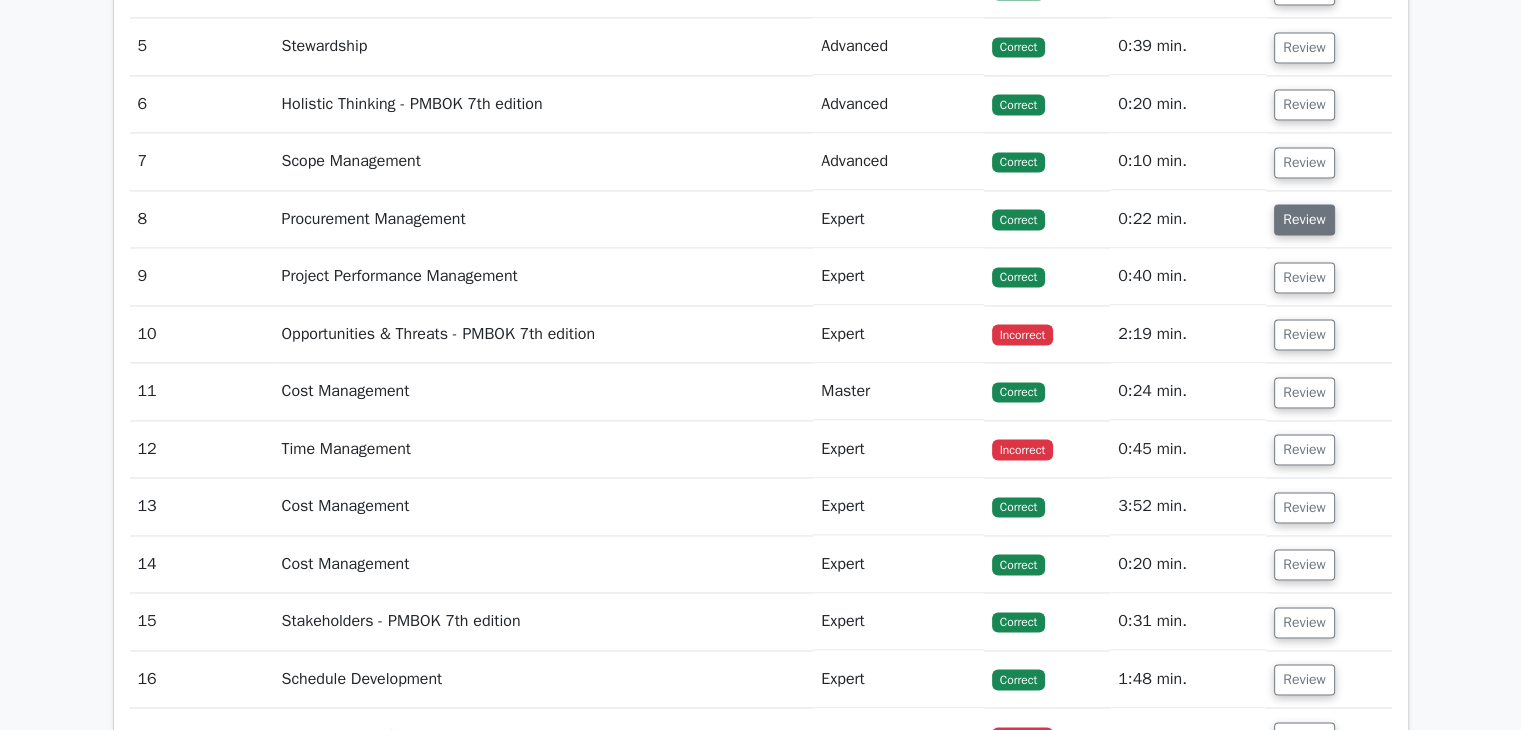 click on "Review" at bounding box center (1304, 219) 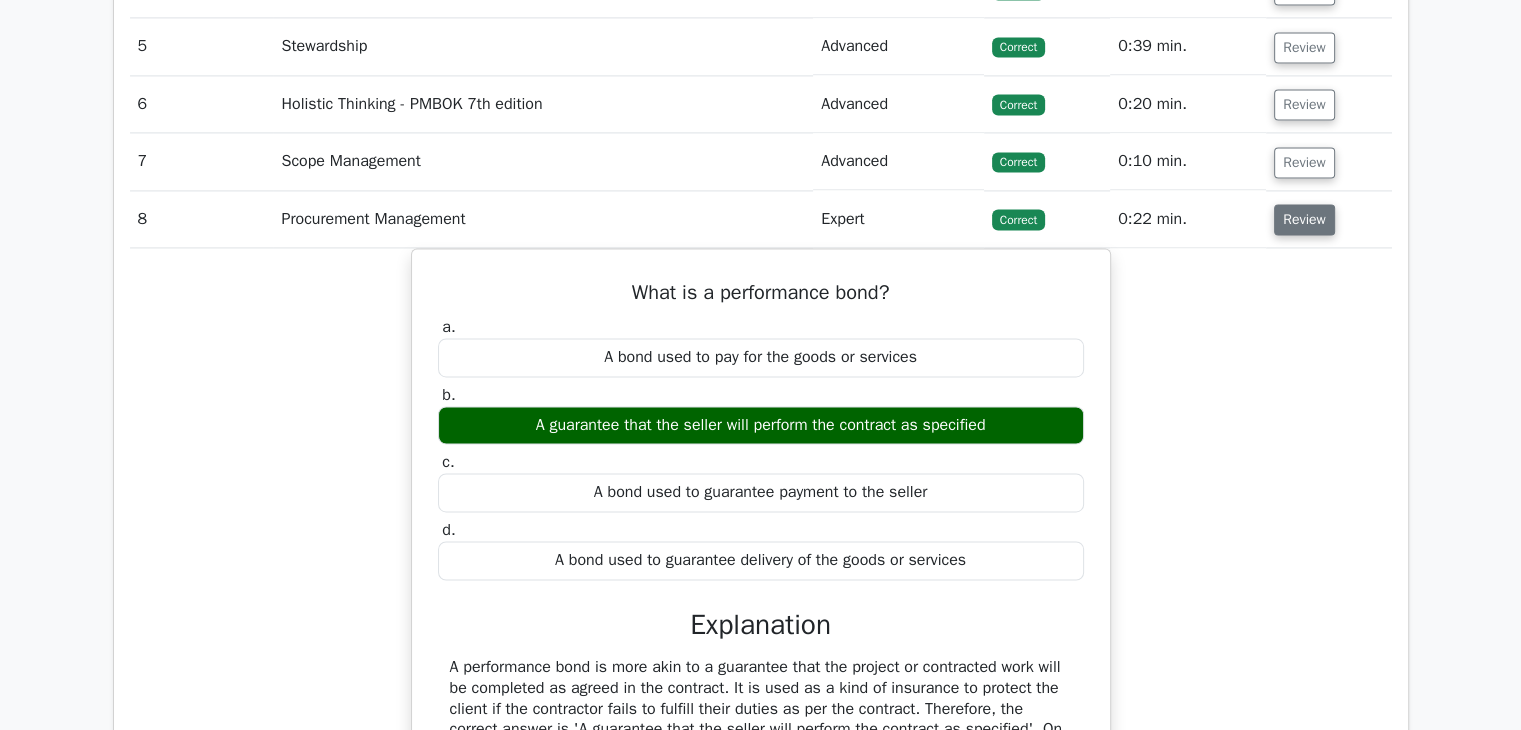 click on "Review" at bounding box center [1304, 219] 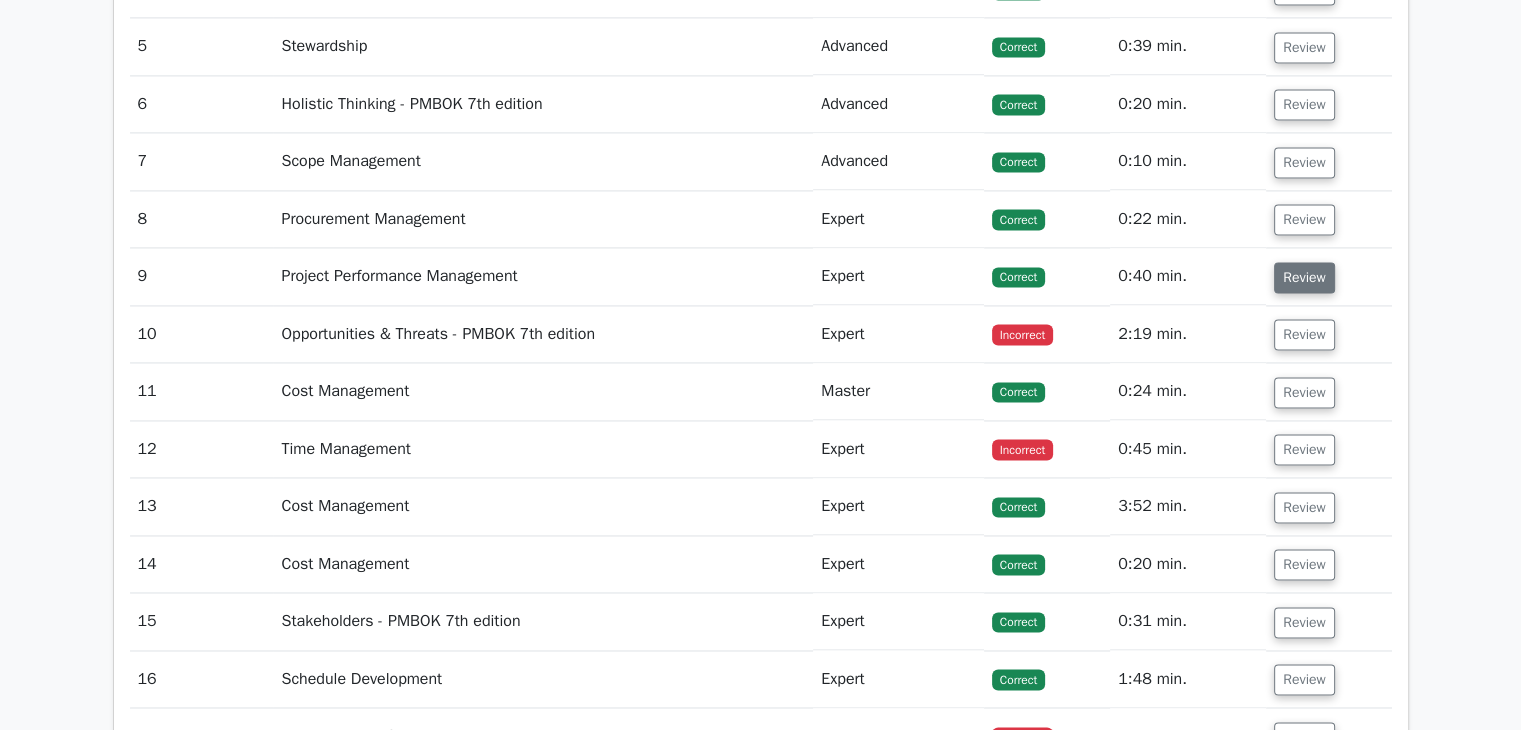 click on "Review" at bounding box center (1304, 277) 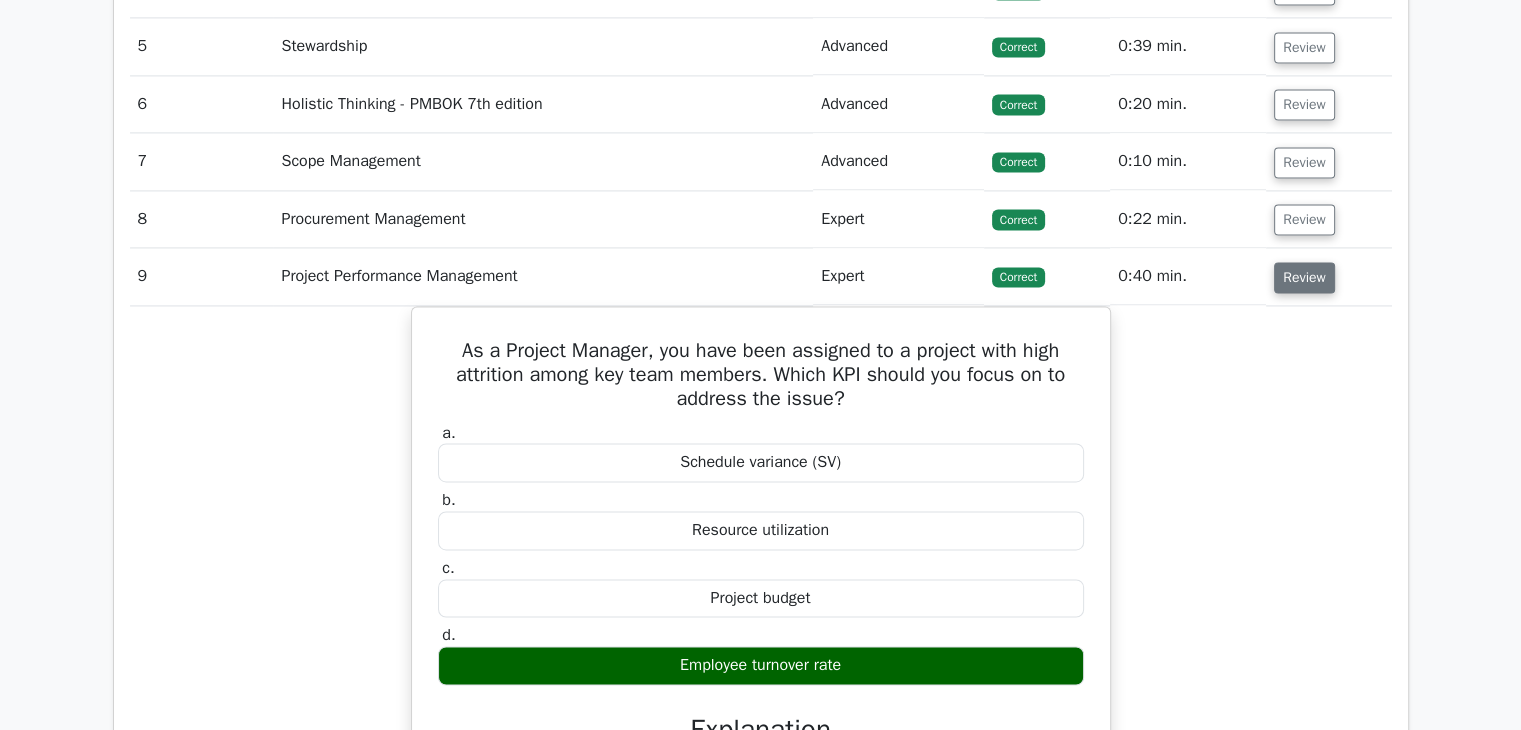 click on "Review" at bounding box center [1304, 277] 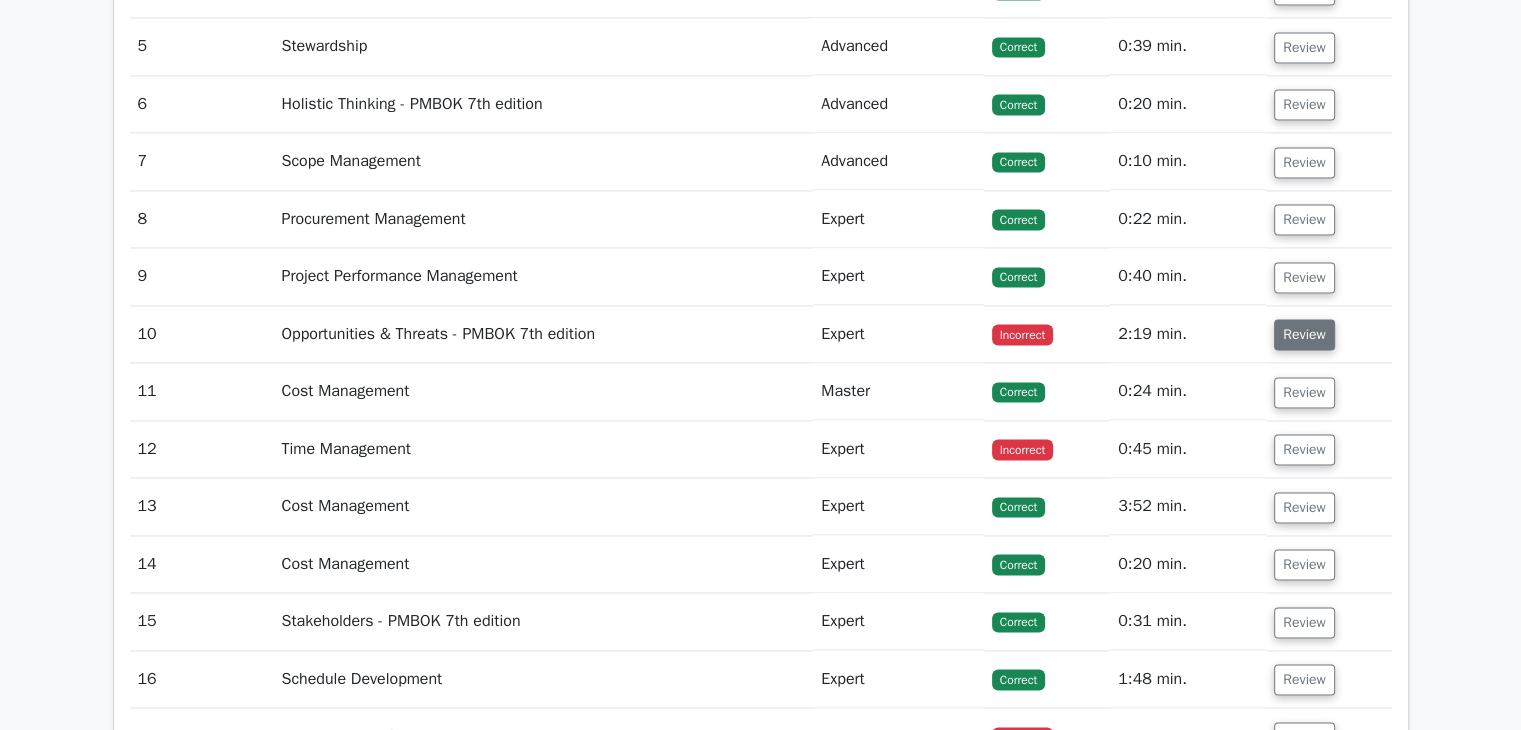click on "Review" at bounding box center [1304, 334] 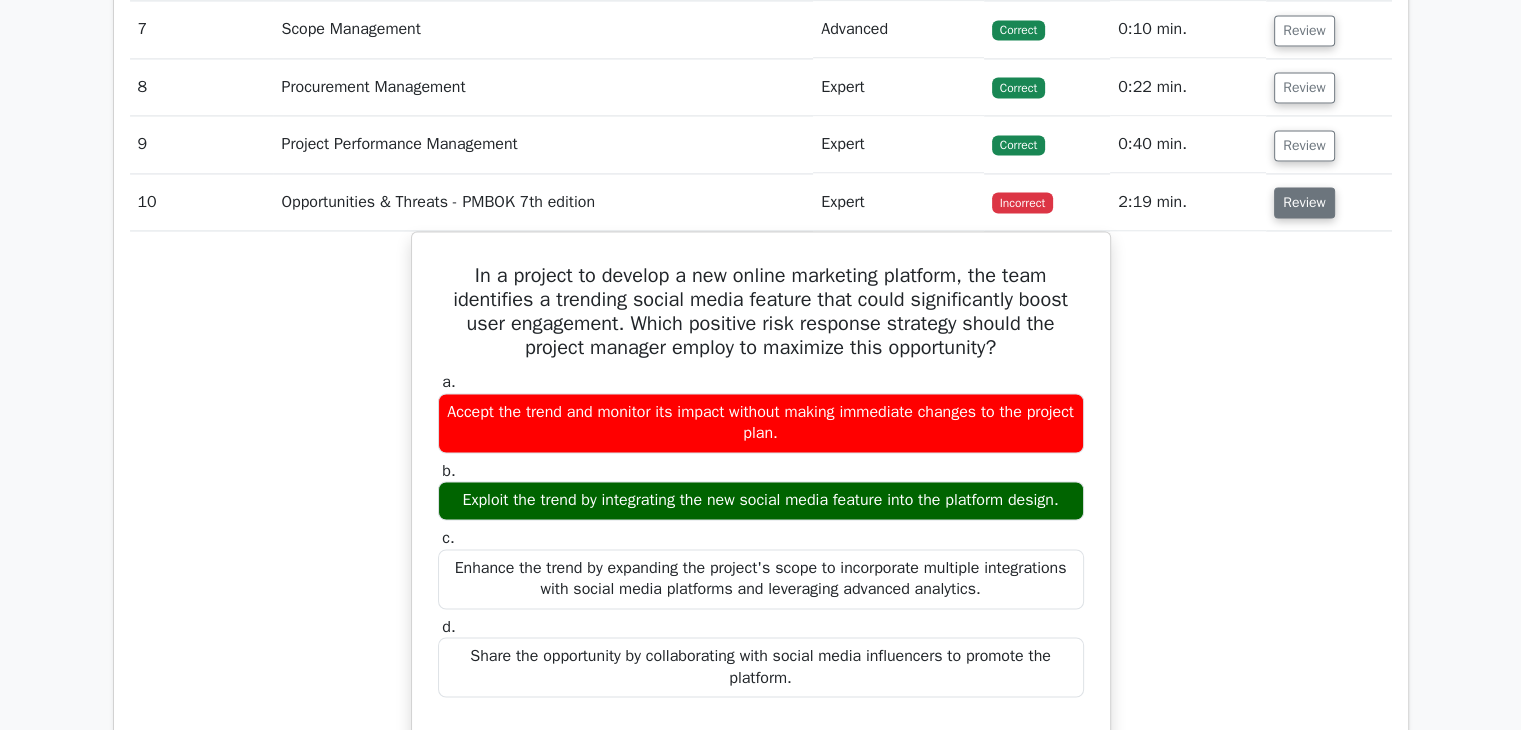 scroll, scrollTop: 3166, scrollLeft: 0, axis: vertical 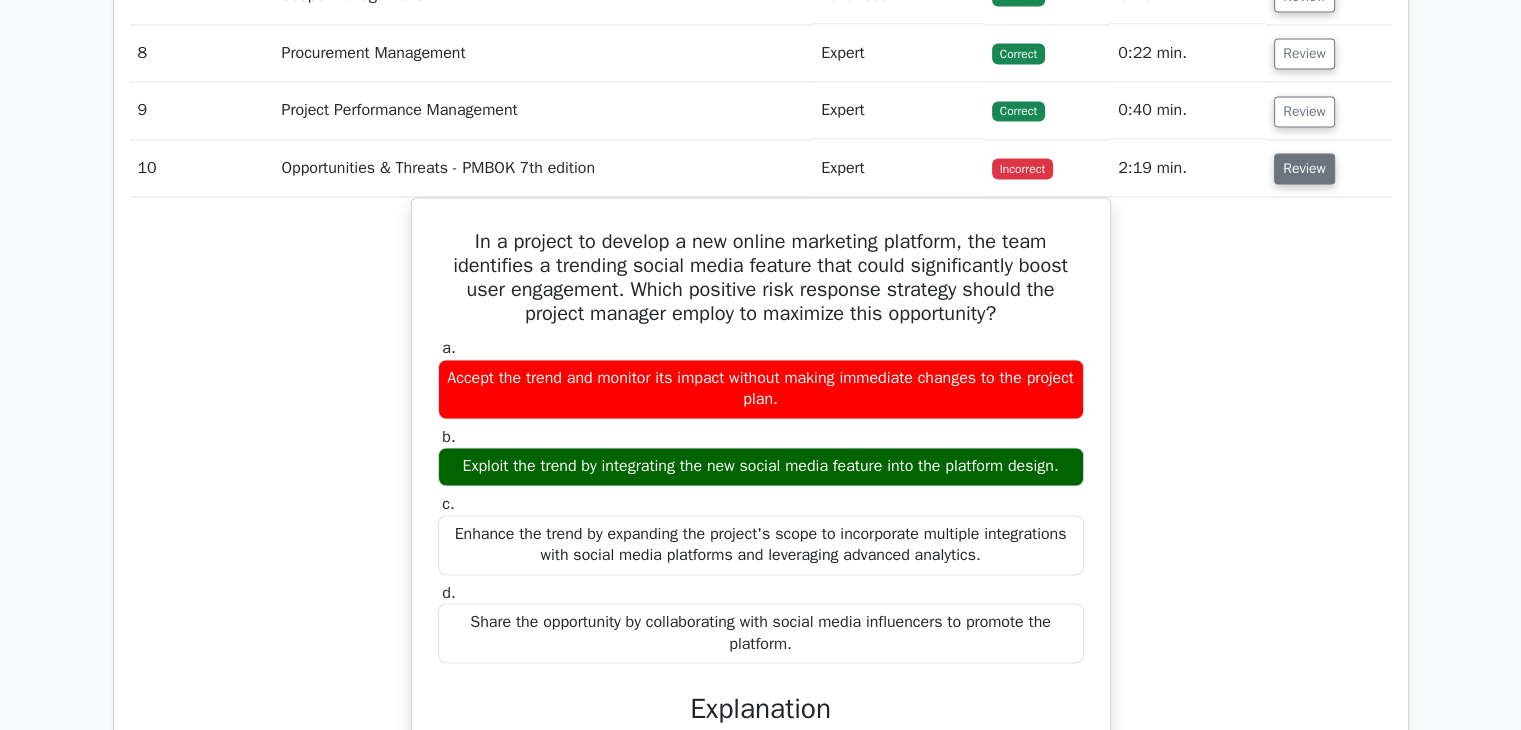 click on "Review" at bounding box center (1304, 168) 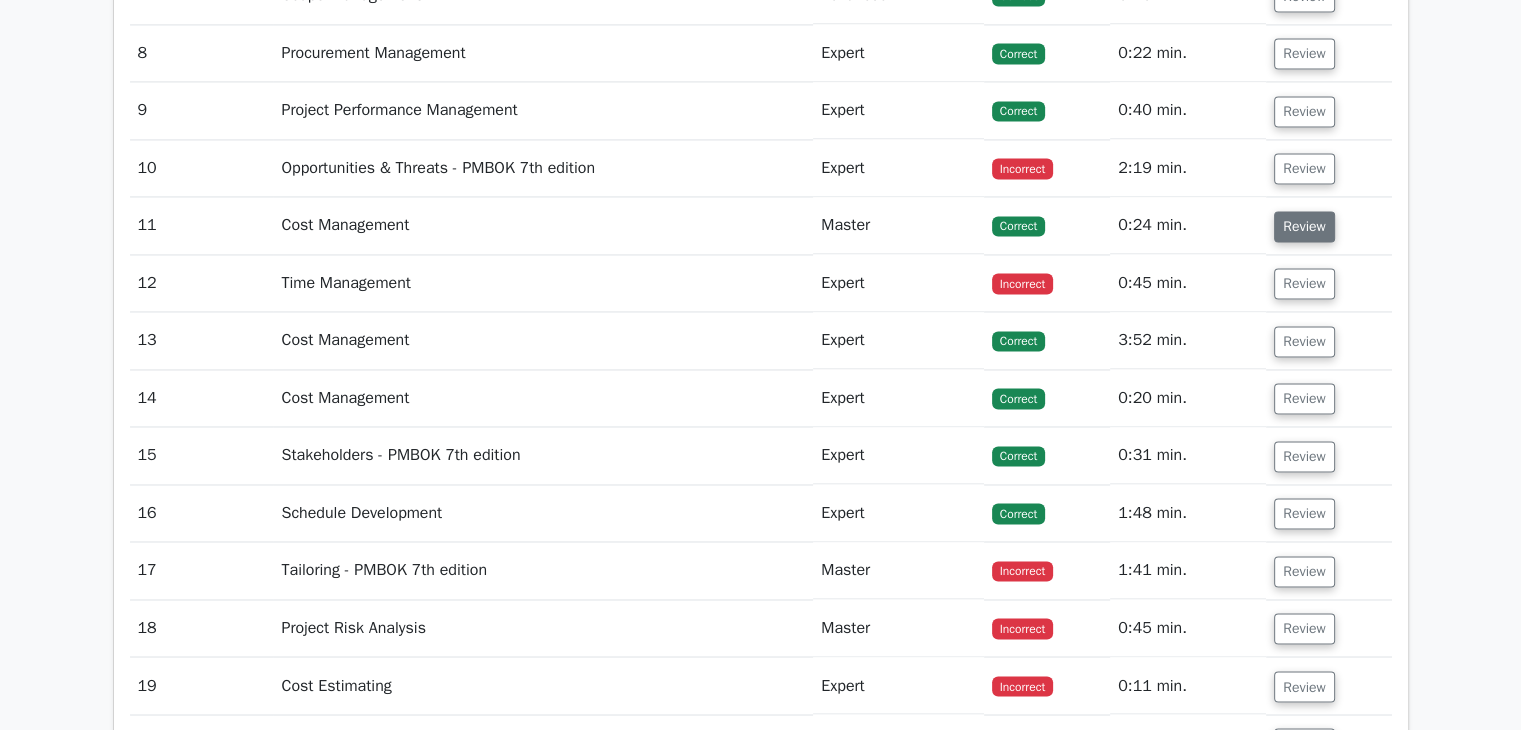 click on "Review" at bounding box center (1304, 226) 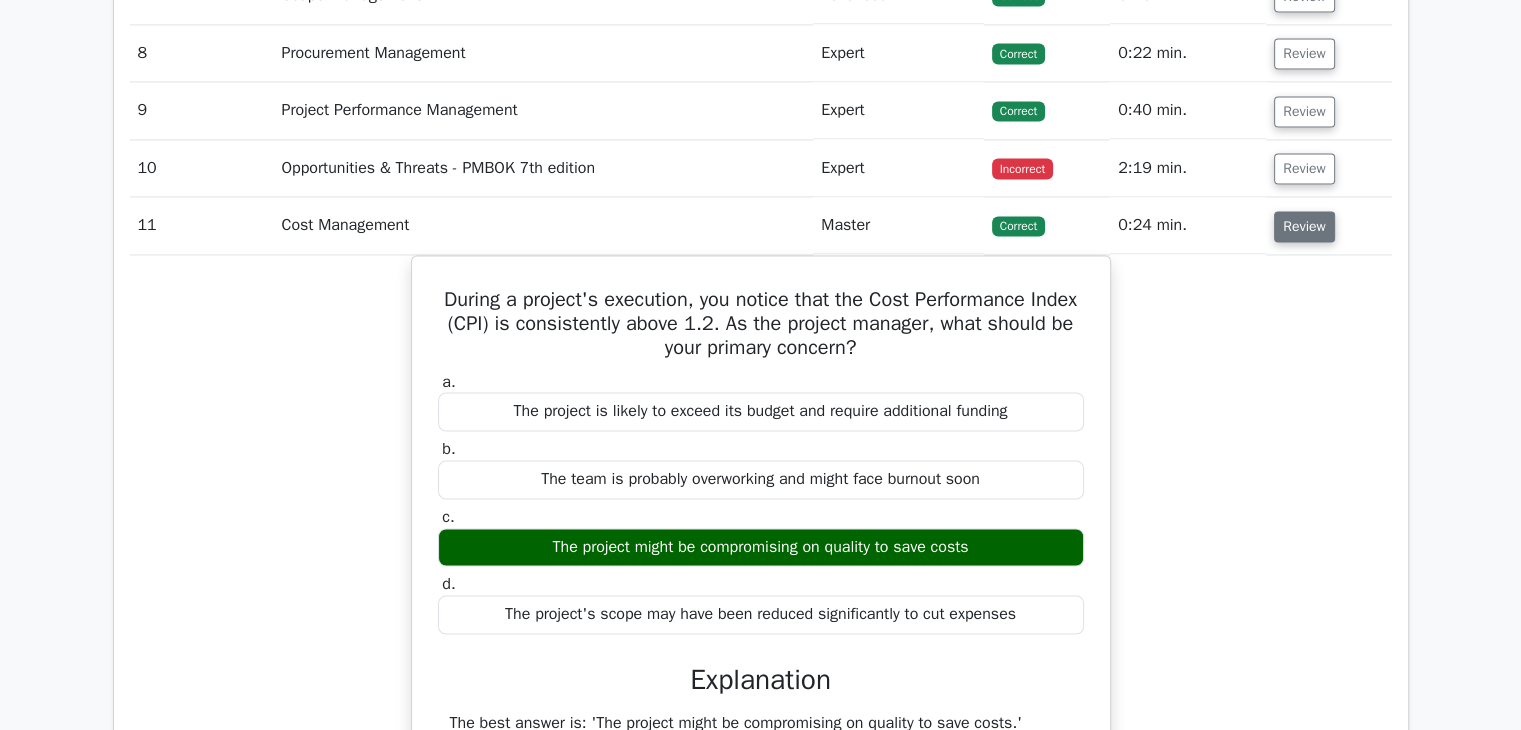 click on "Review" at bounding box center (1304, 226) 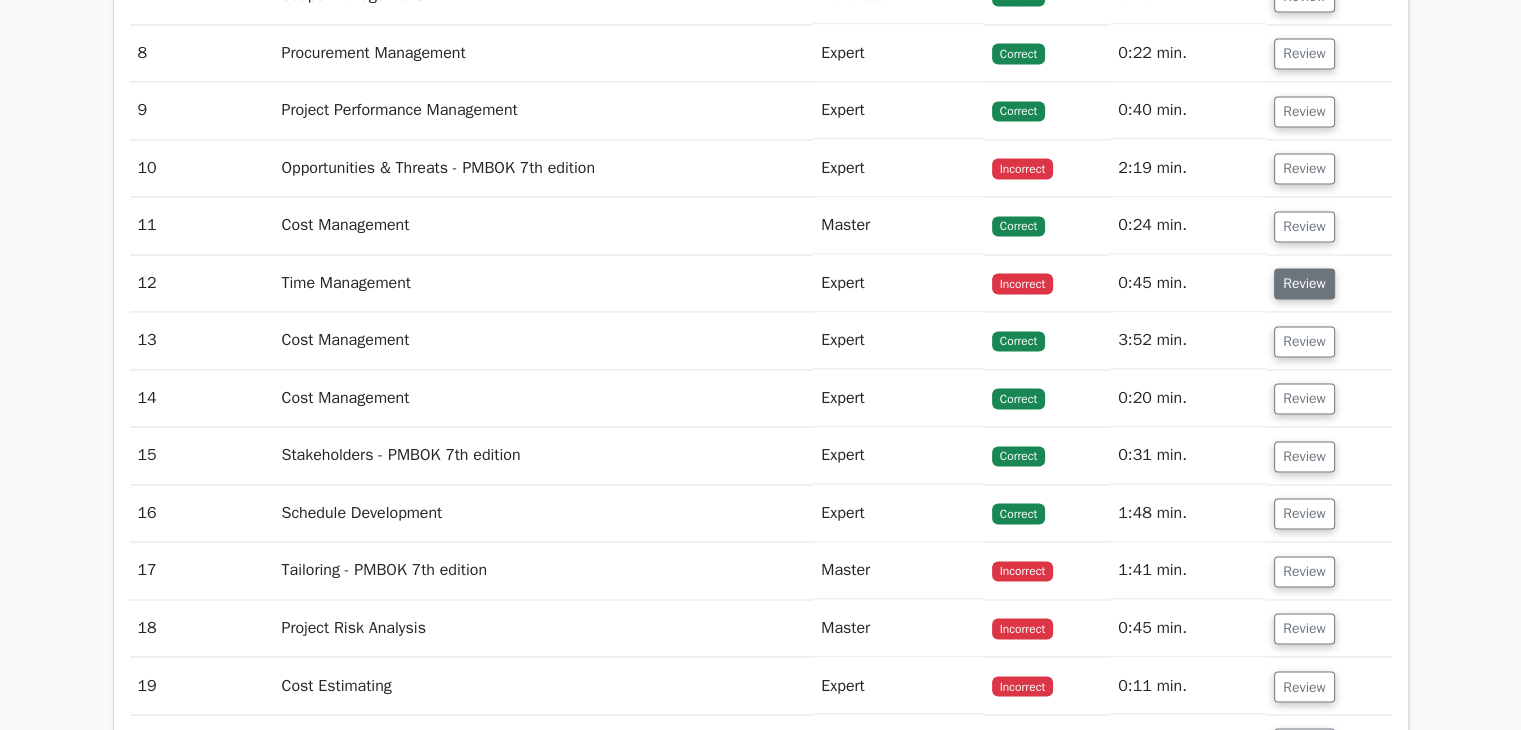 click on "Review" at bounding box center (1304, 283) 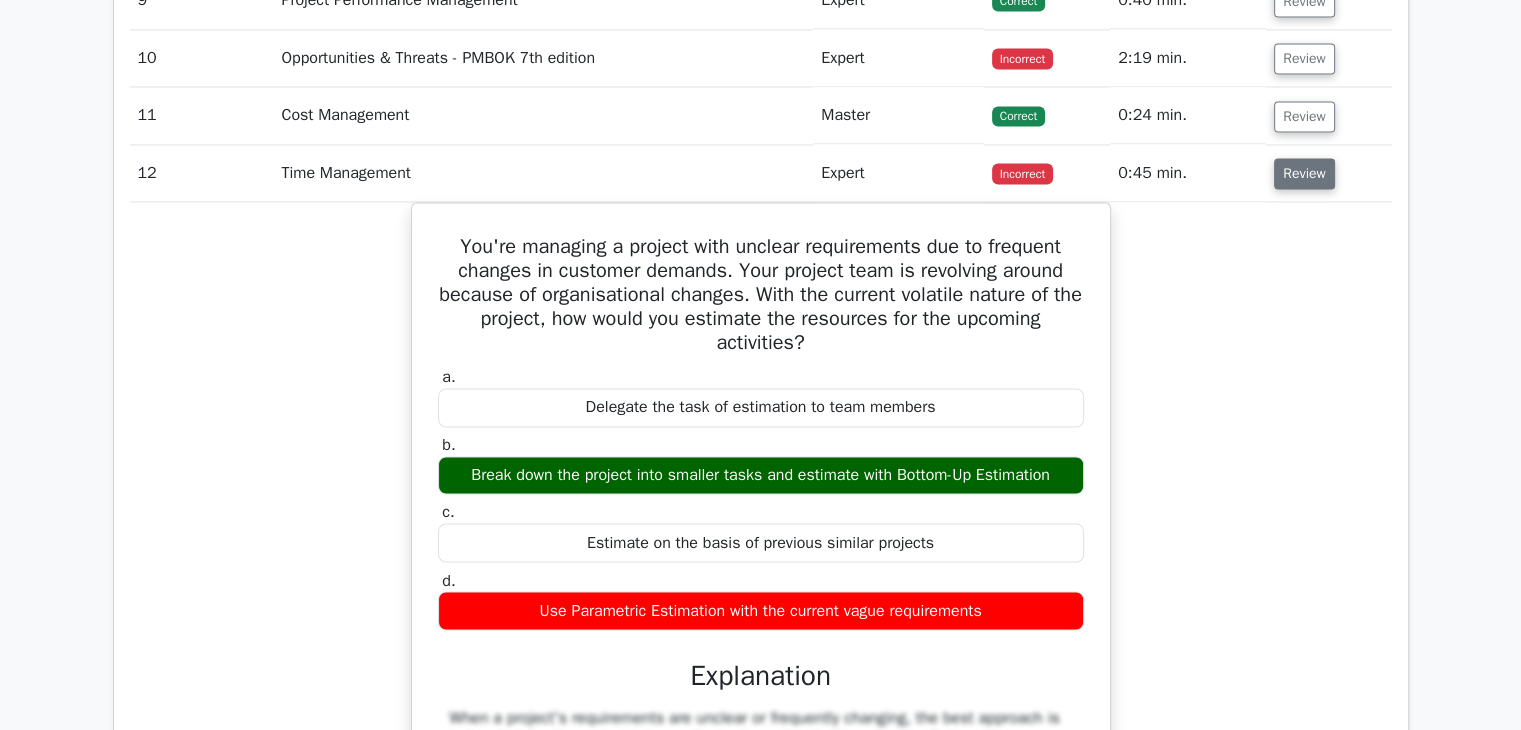 scroll, scrollTop: 3333, scrollLeft: 0, axis: vertical 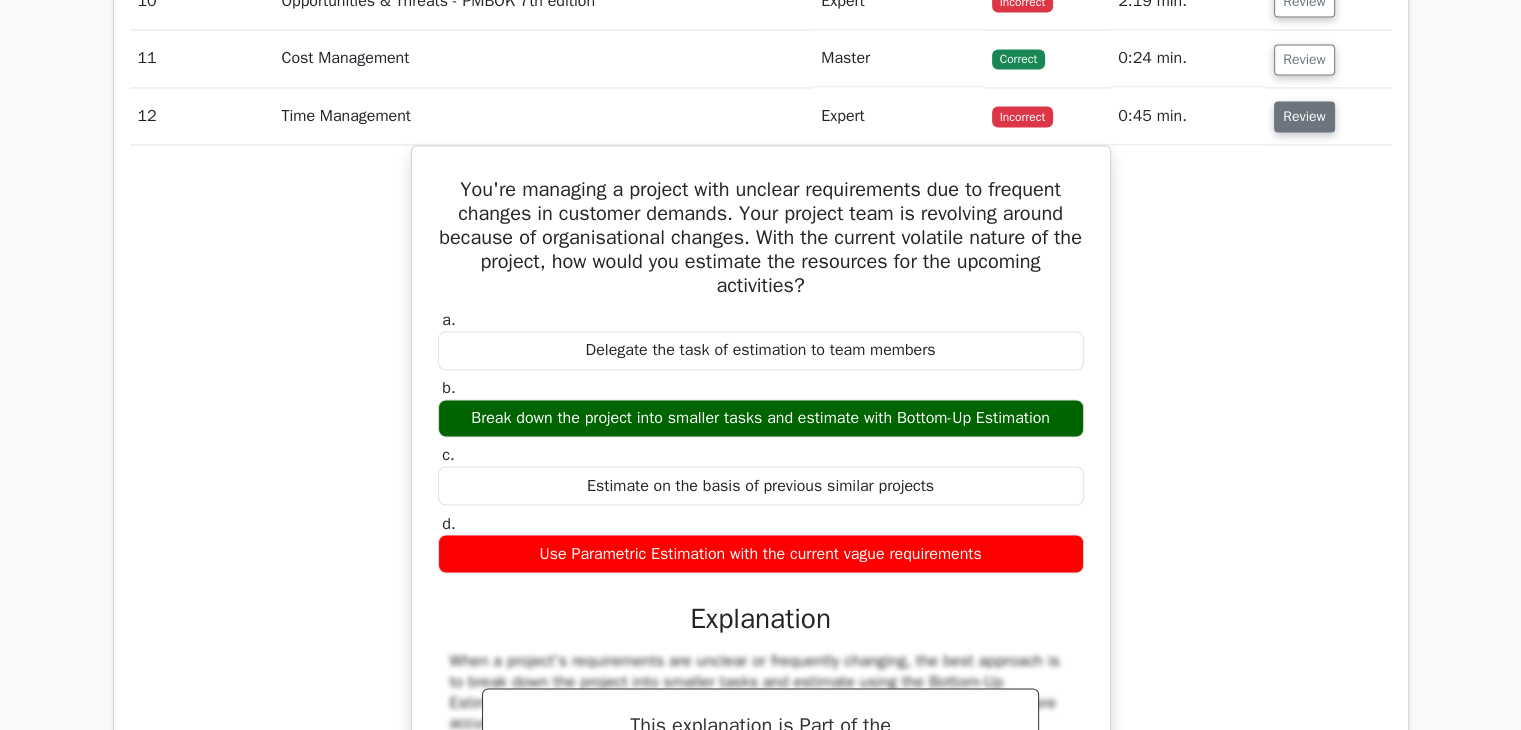 click on "Review" at bounding box center [1304, 116] 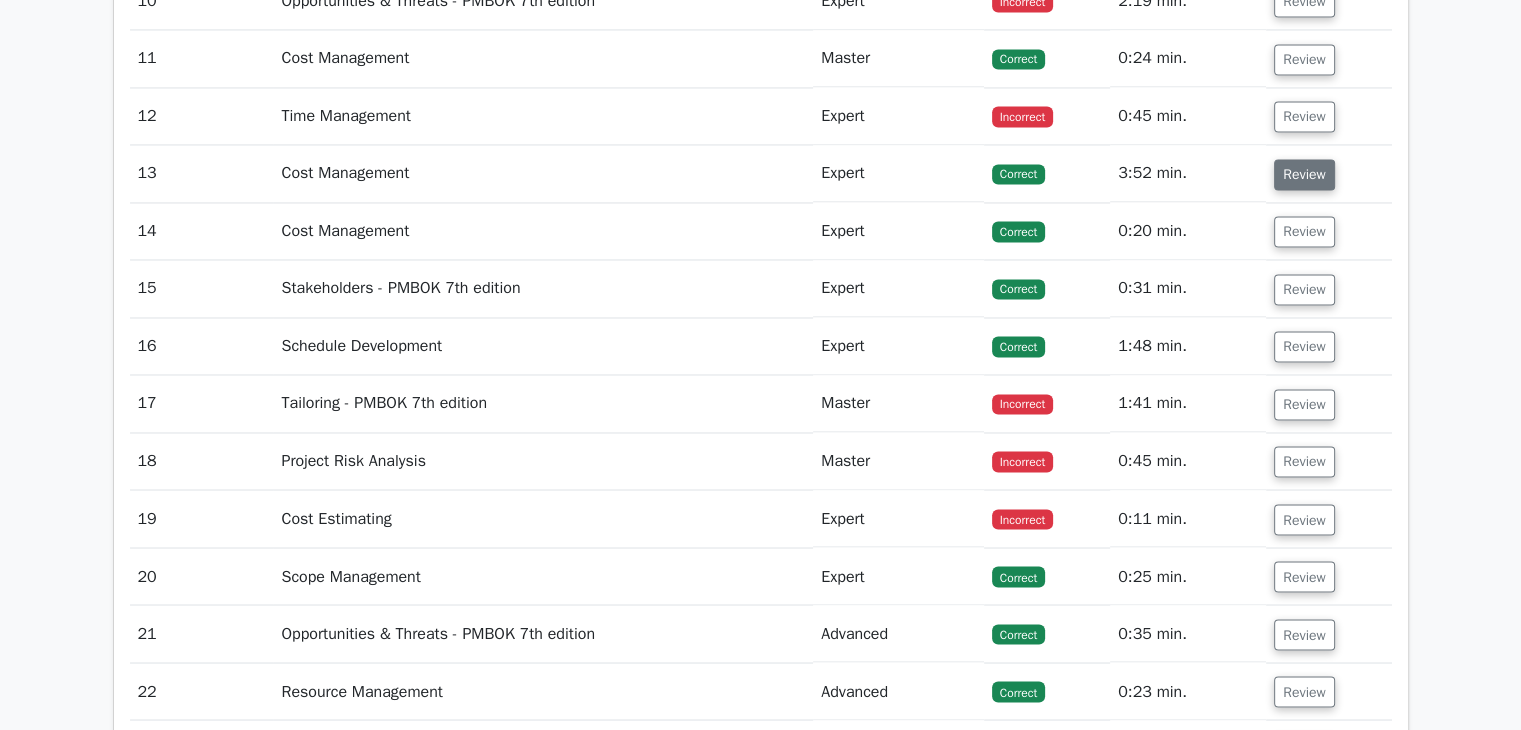 click on "Review" at bounding box center (1304, 174) 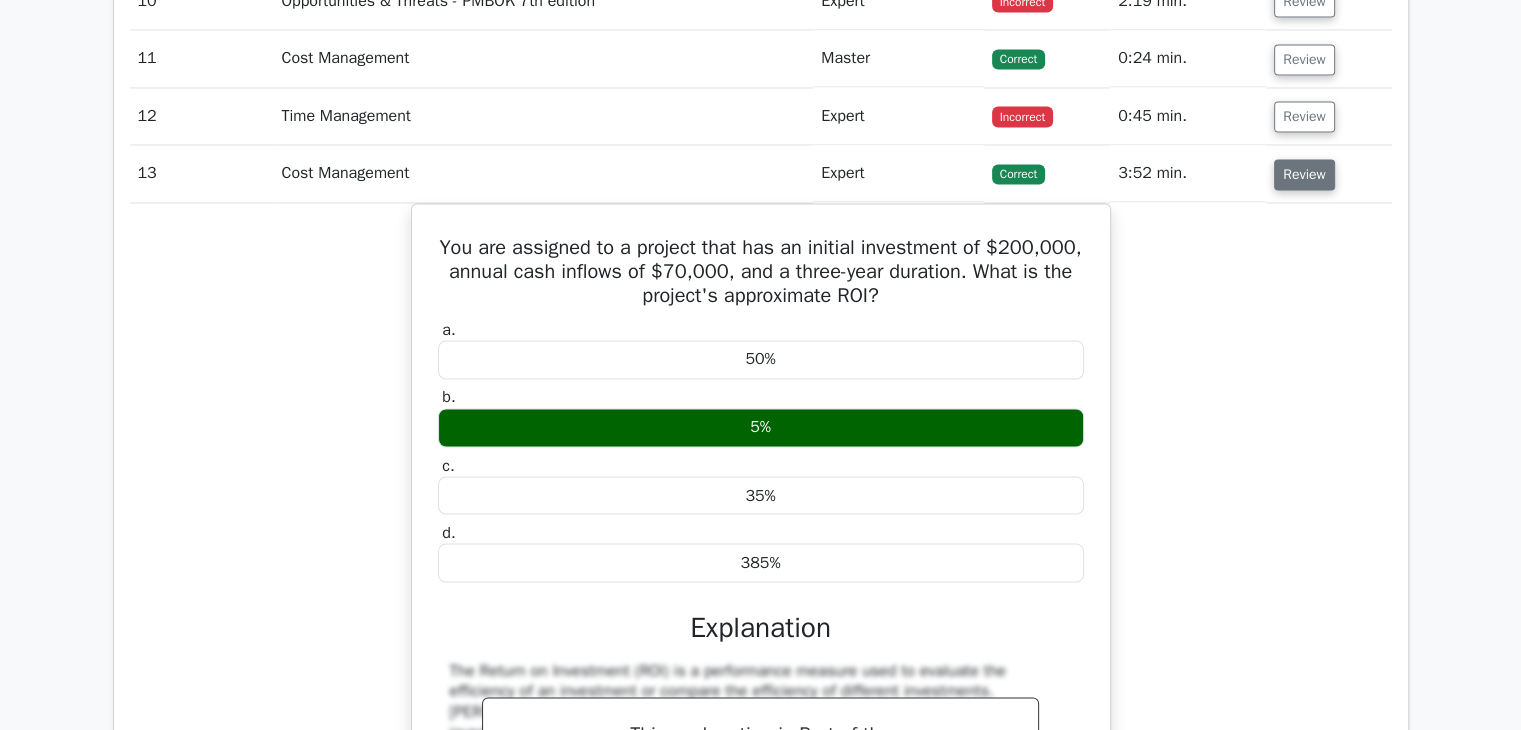 click on "Review" at bounding box center (1304, 174) 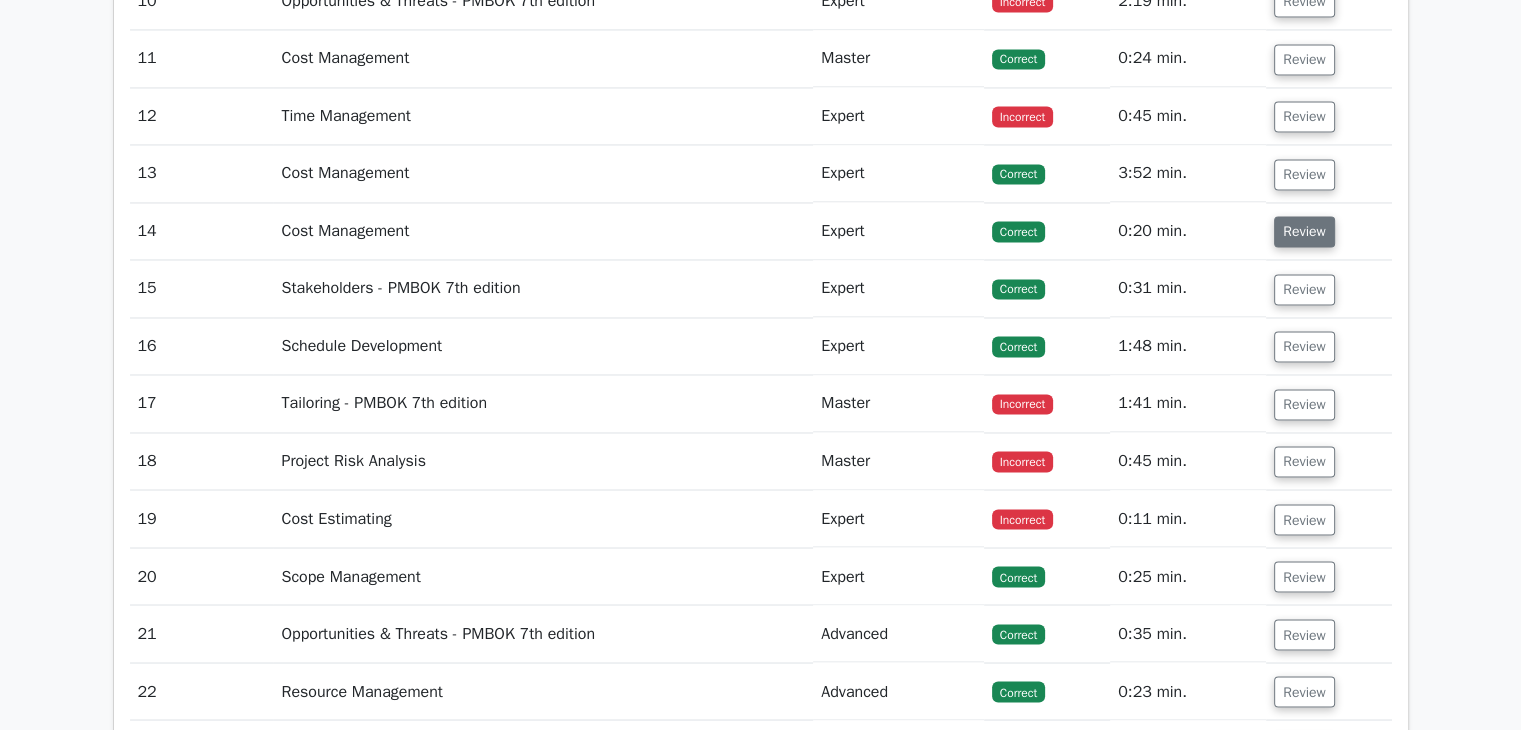 click on "Review" at bounding box center (1304, 231) 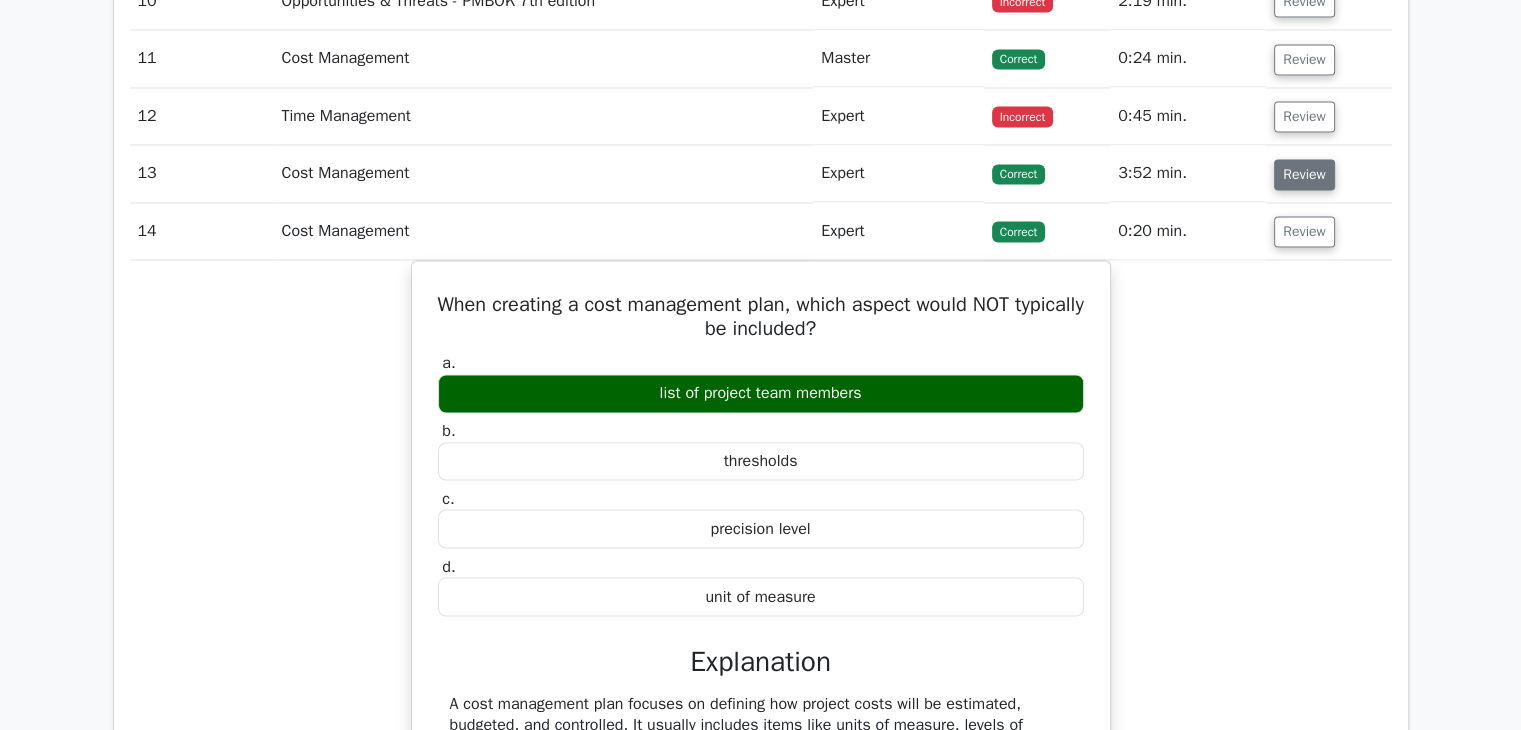 click on "Review" at bounding box center [1304, 174] 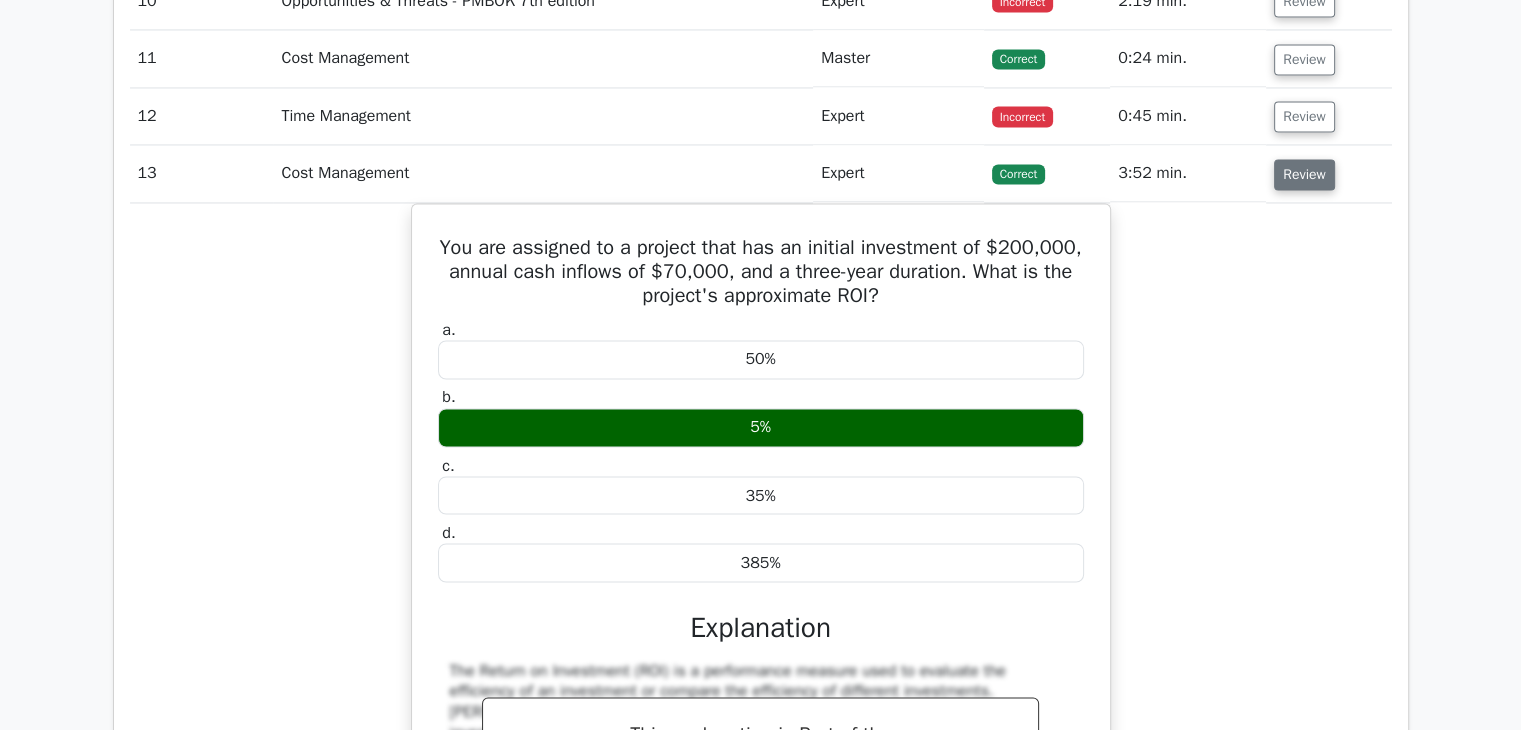 click on "Review" at bounding box center [1304, 174] 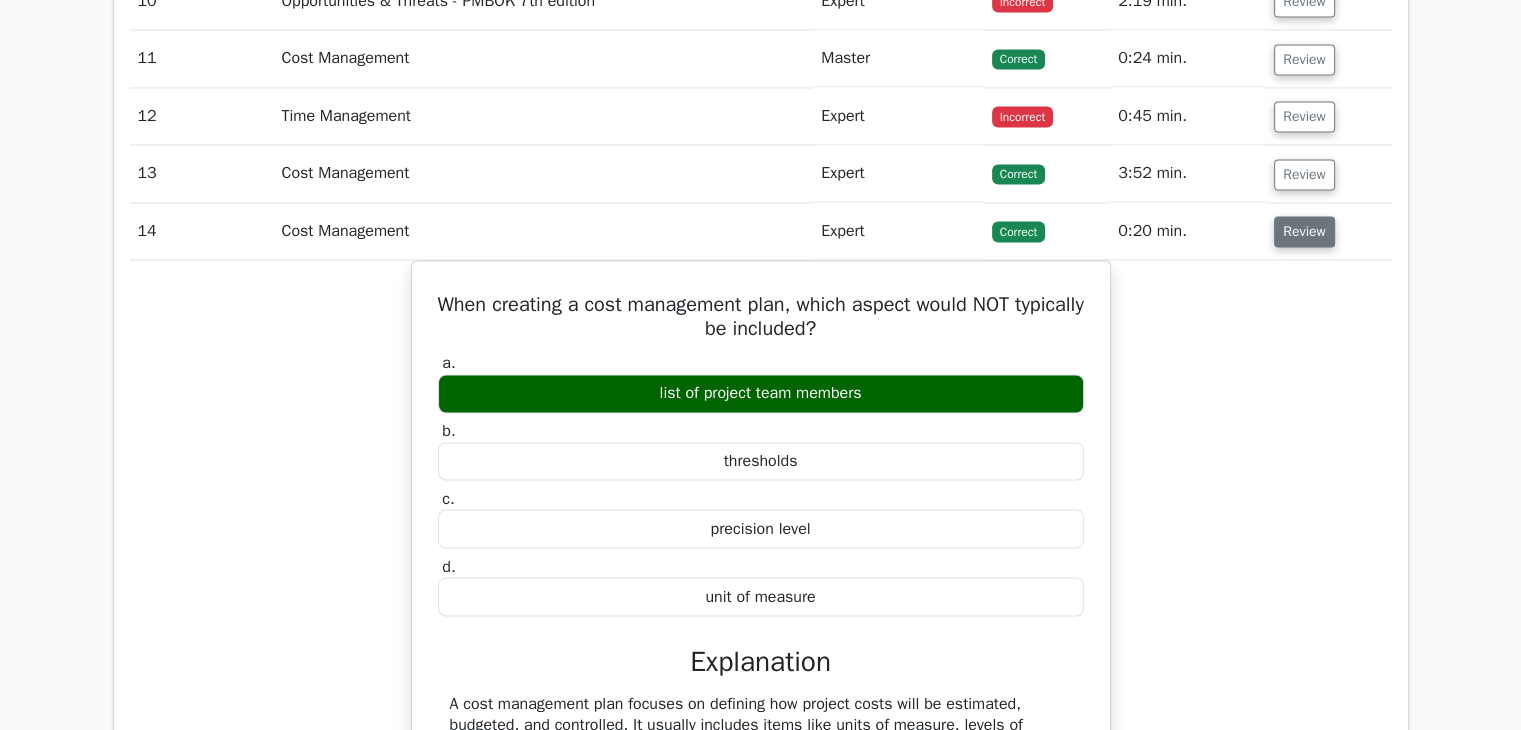 click on "Review" at bounding box center (1304, 231) 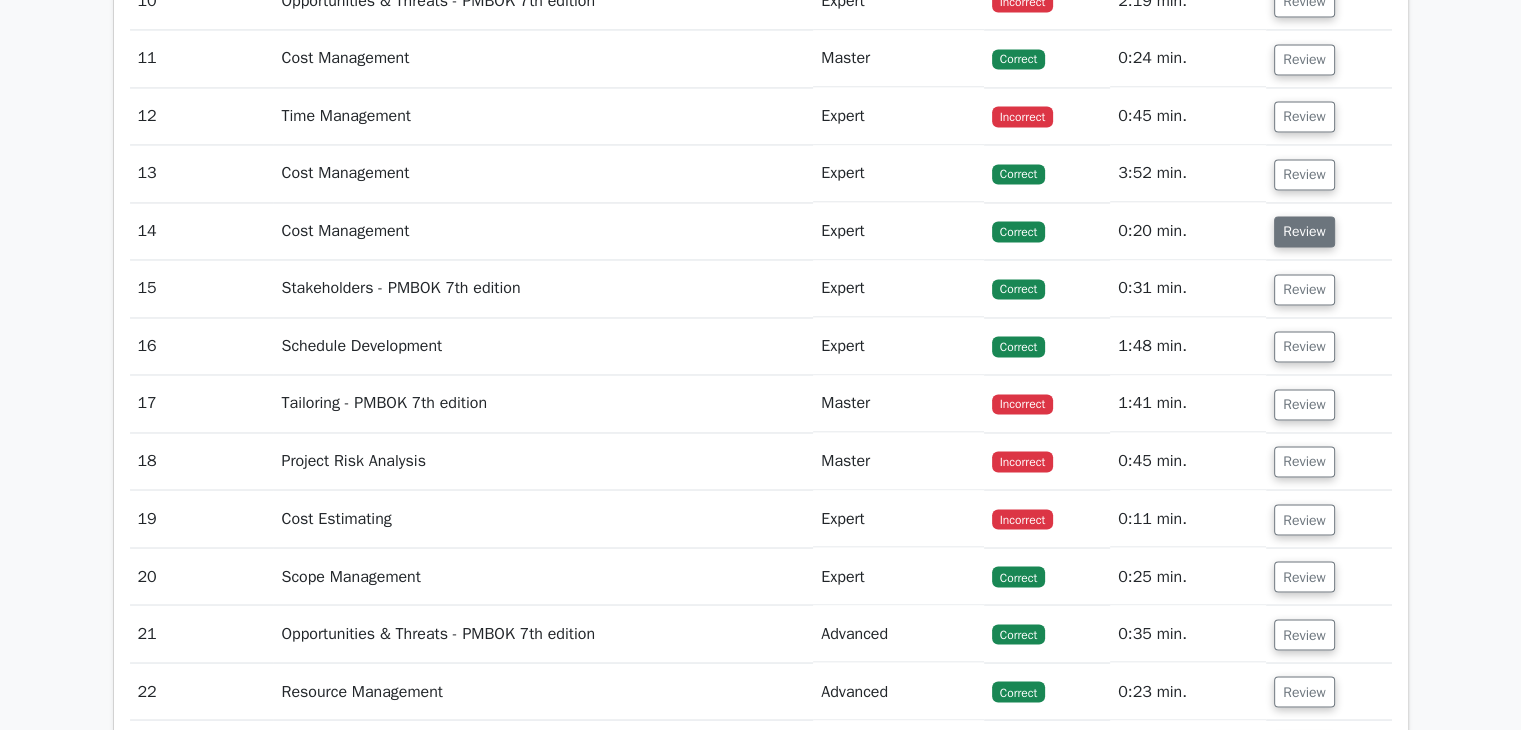 click on "Review" at bounding box center (1304, 231) 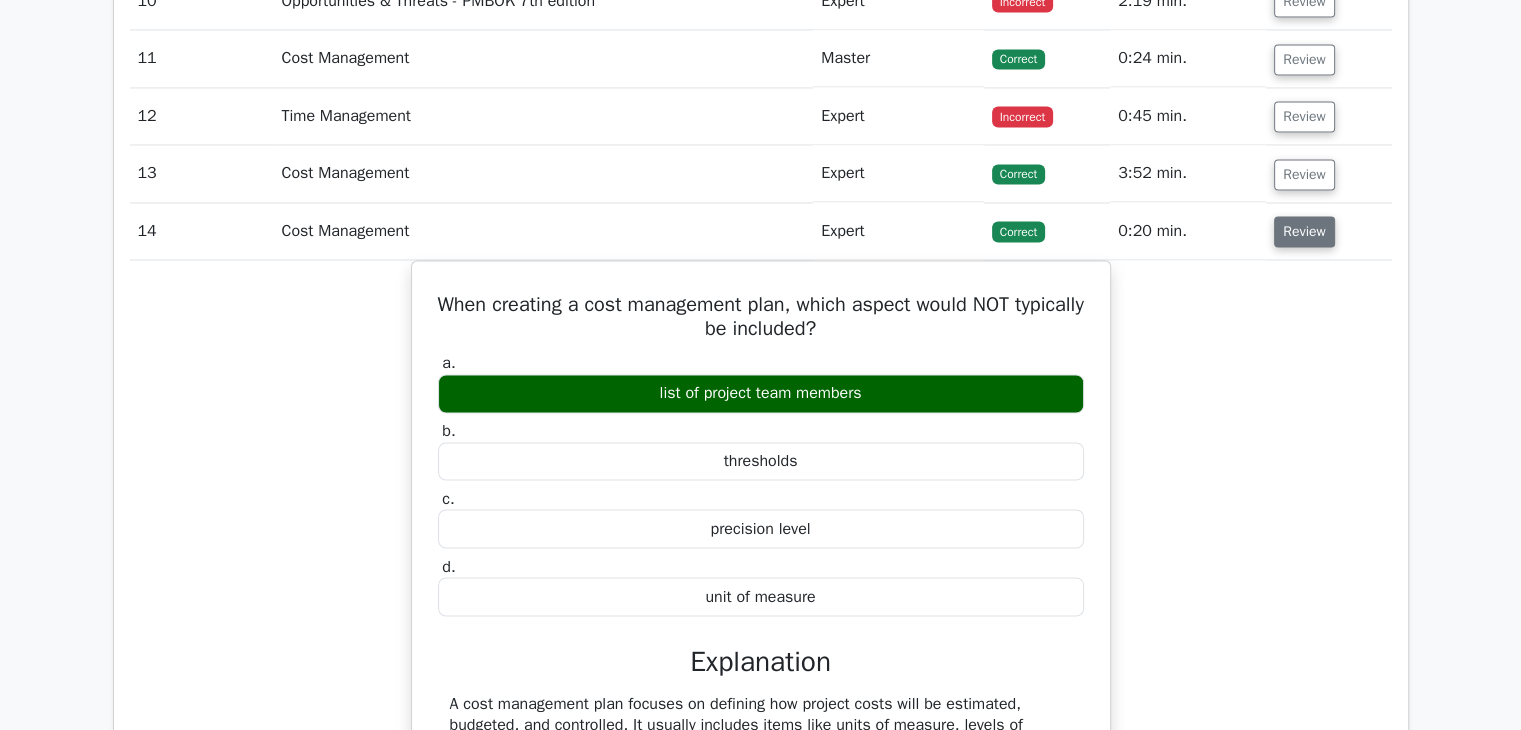 click on "Review" at bounding box center (1304, 231) 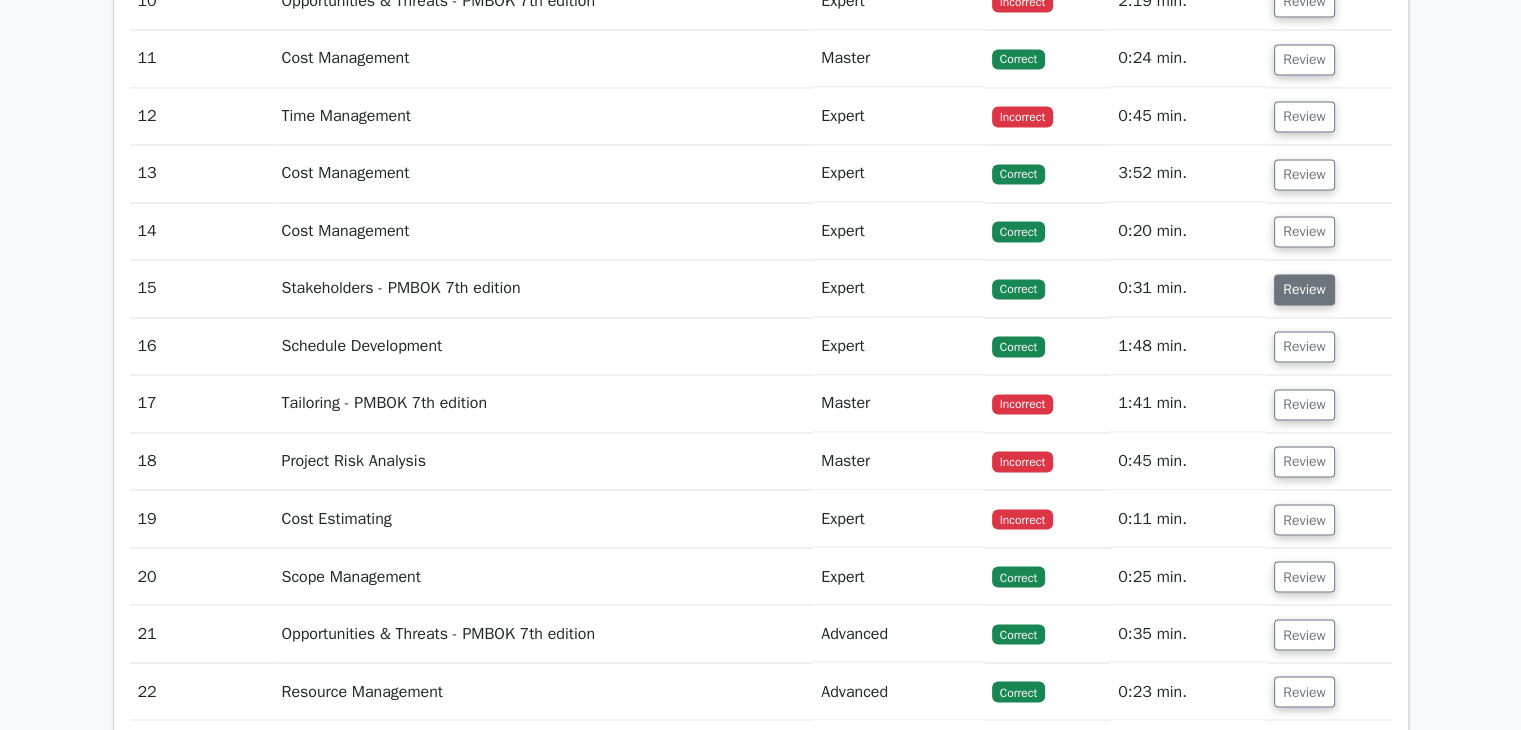 click on "Review" at bounding box center (1304, 289) 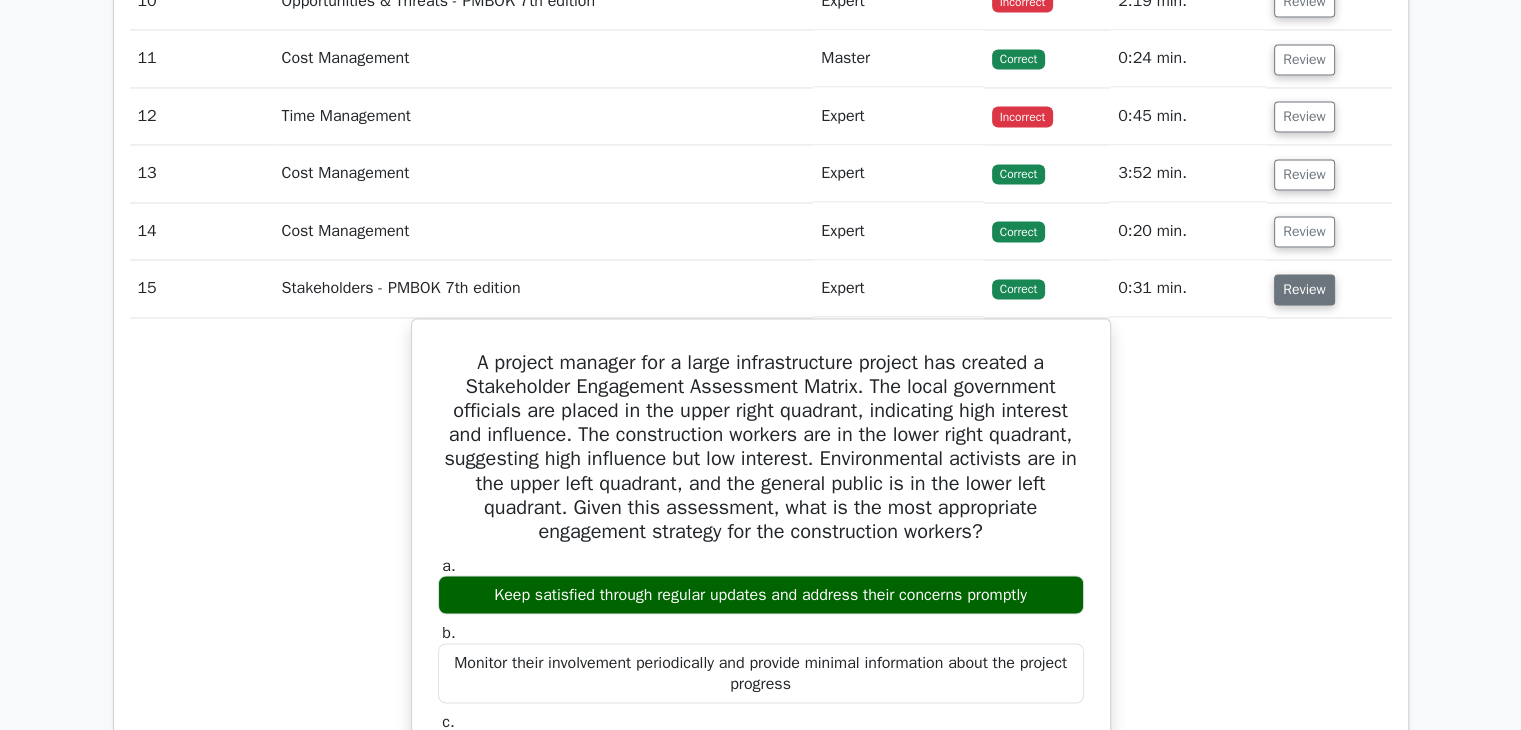 scroll, scrollTop: 3500, scrollLeft: 0, axis: vertical 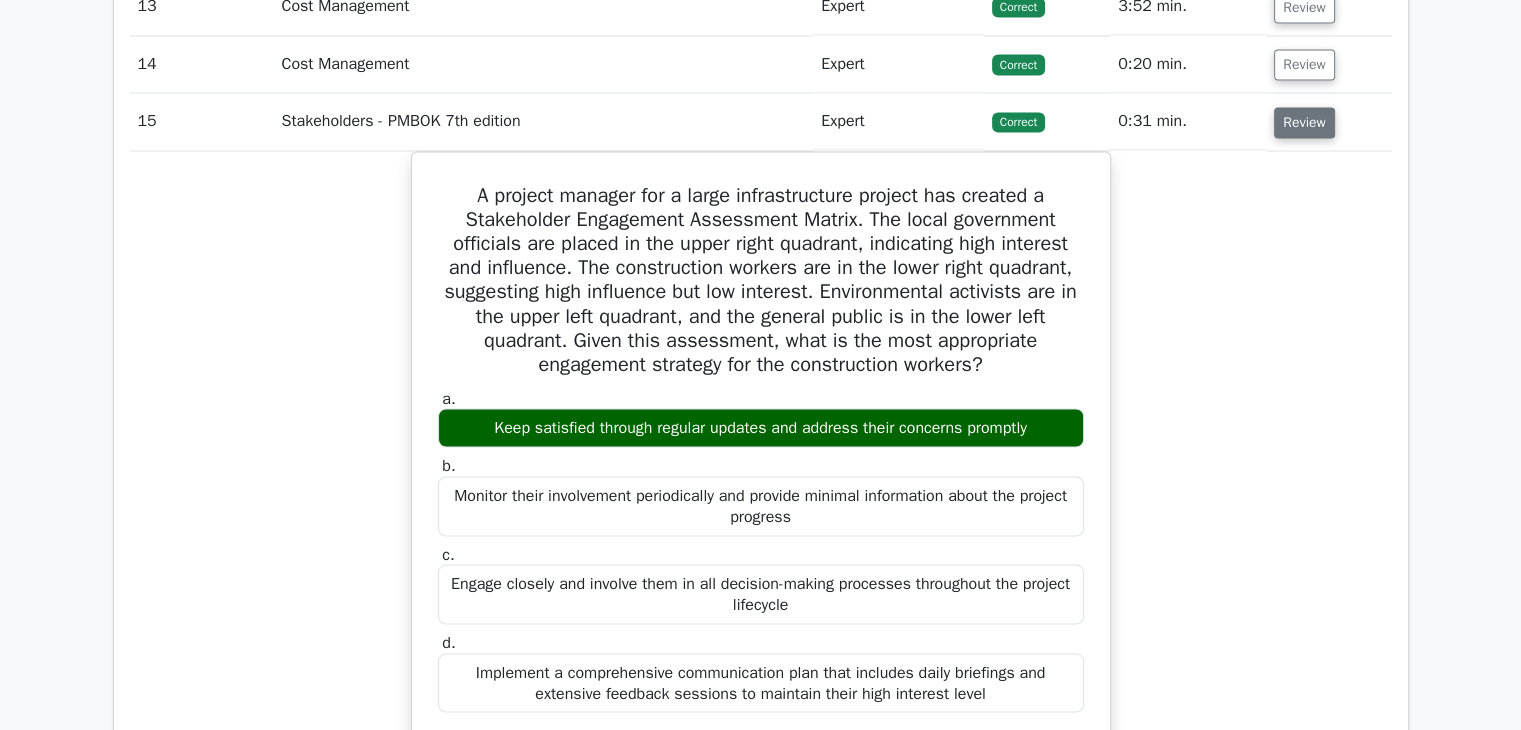 click on "Review" at bounding box center (1304, 122) 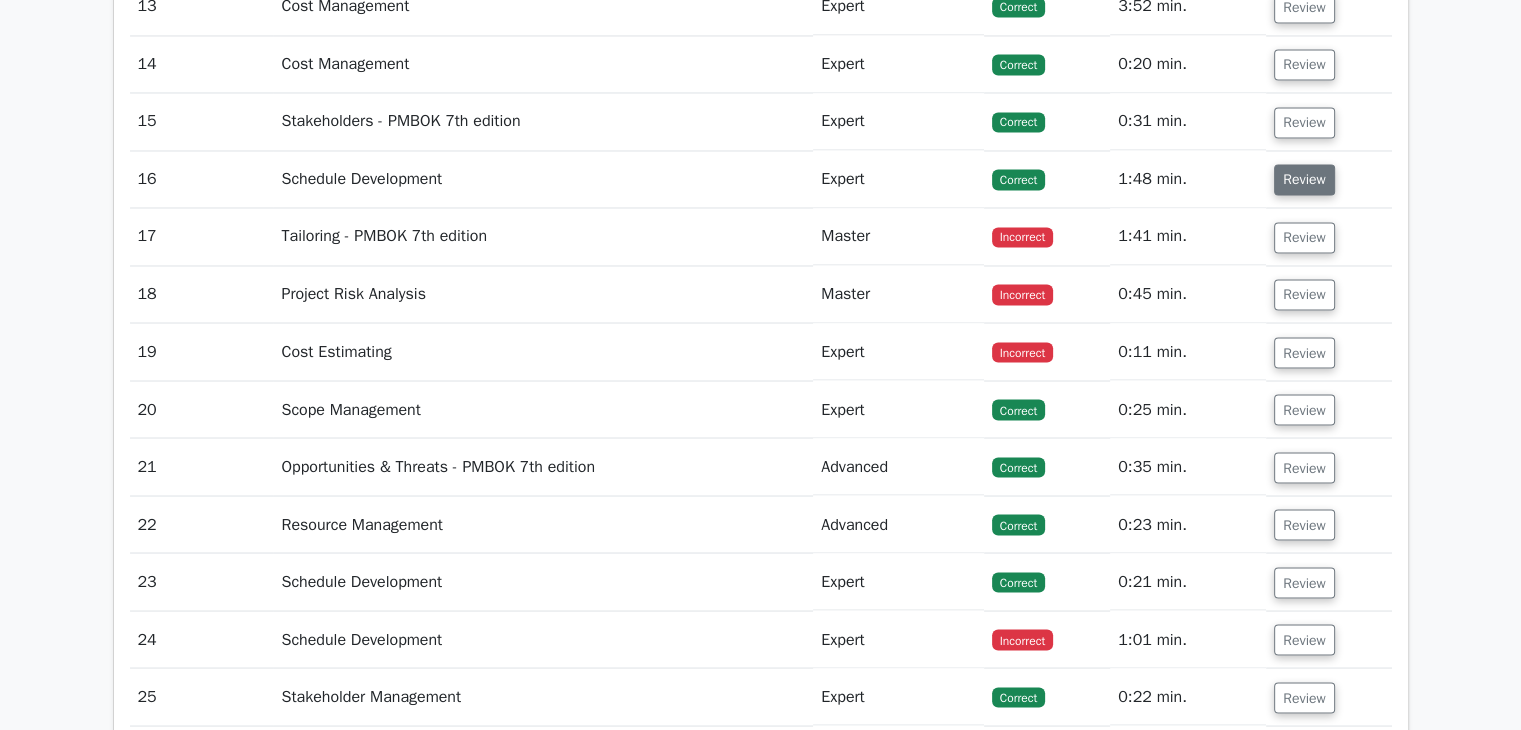 click on "Review" at bounding box center [1304, 179] 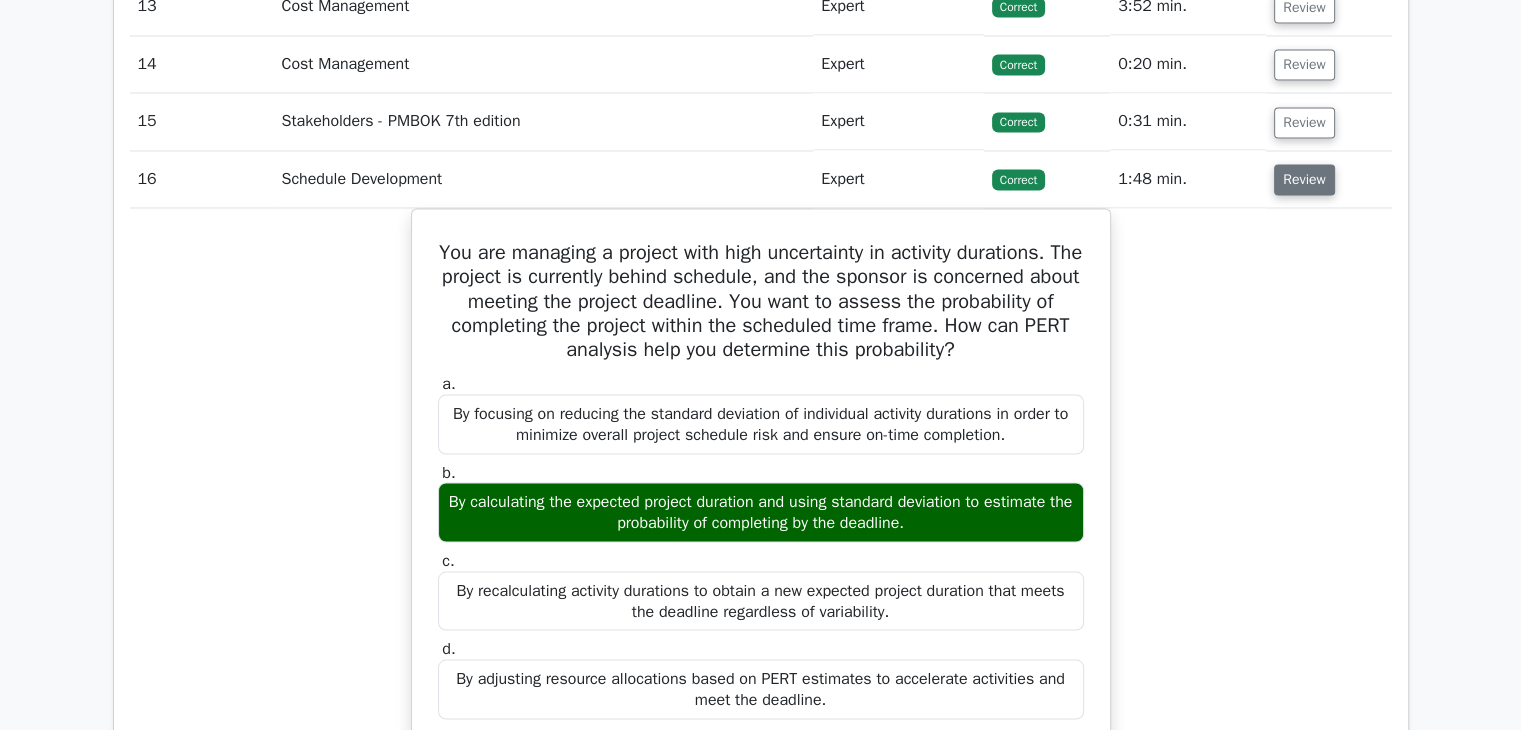 click on "Review" at bounding box center [1304, 179] 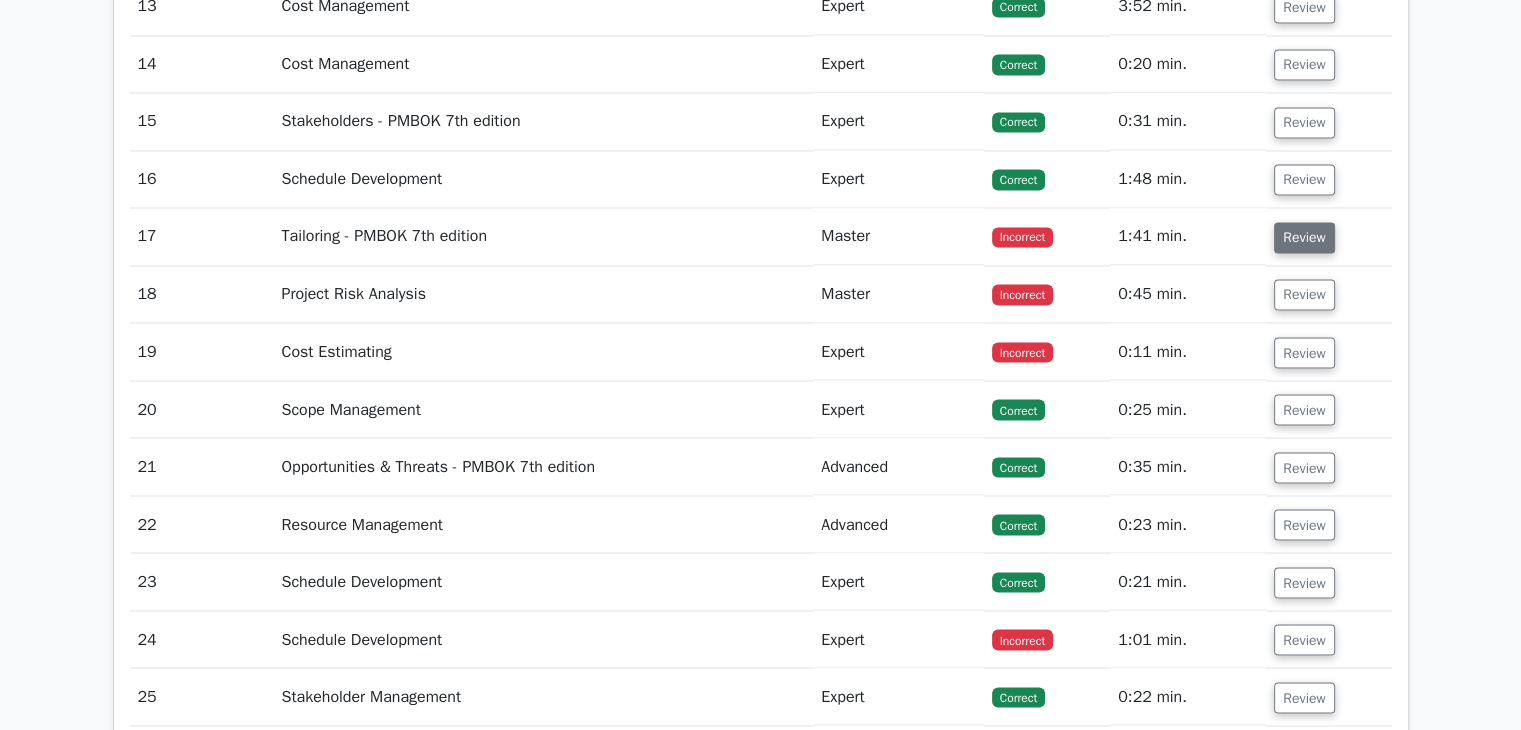 click on "Review" at bounding box center [1304, 237] 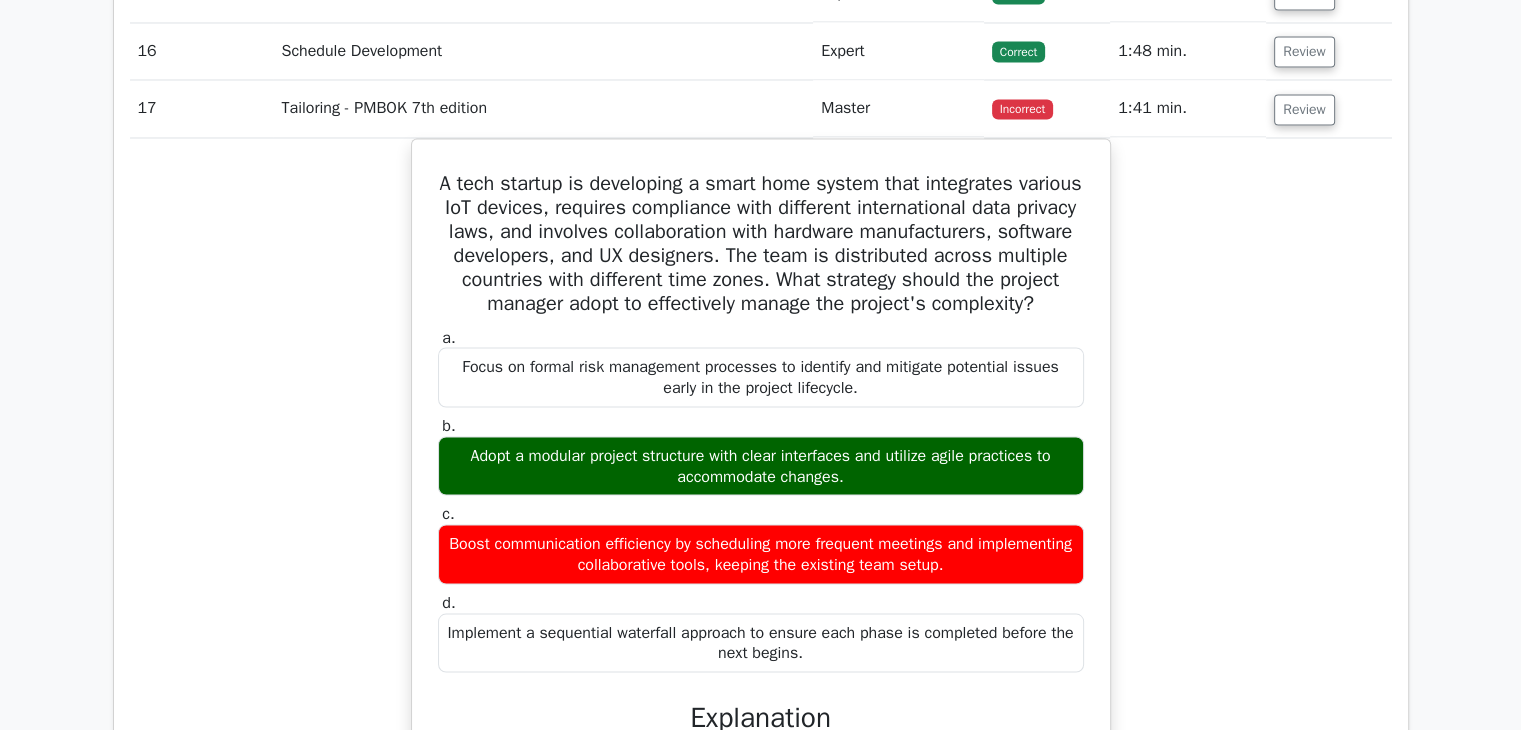 scroll, scrollTop: 3666, scrollLeft: 0, axis: vertical 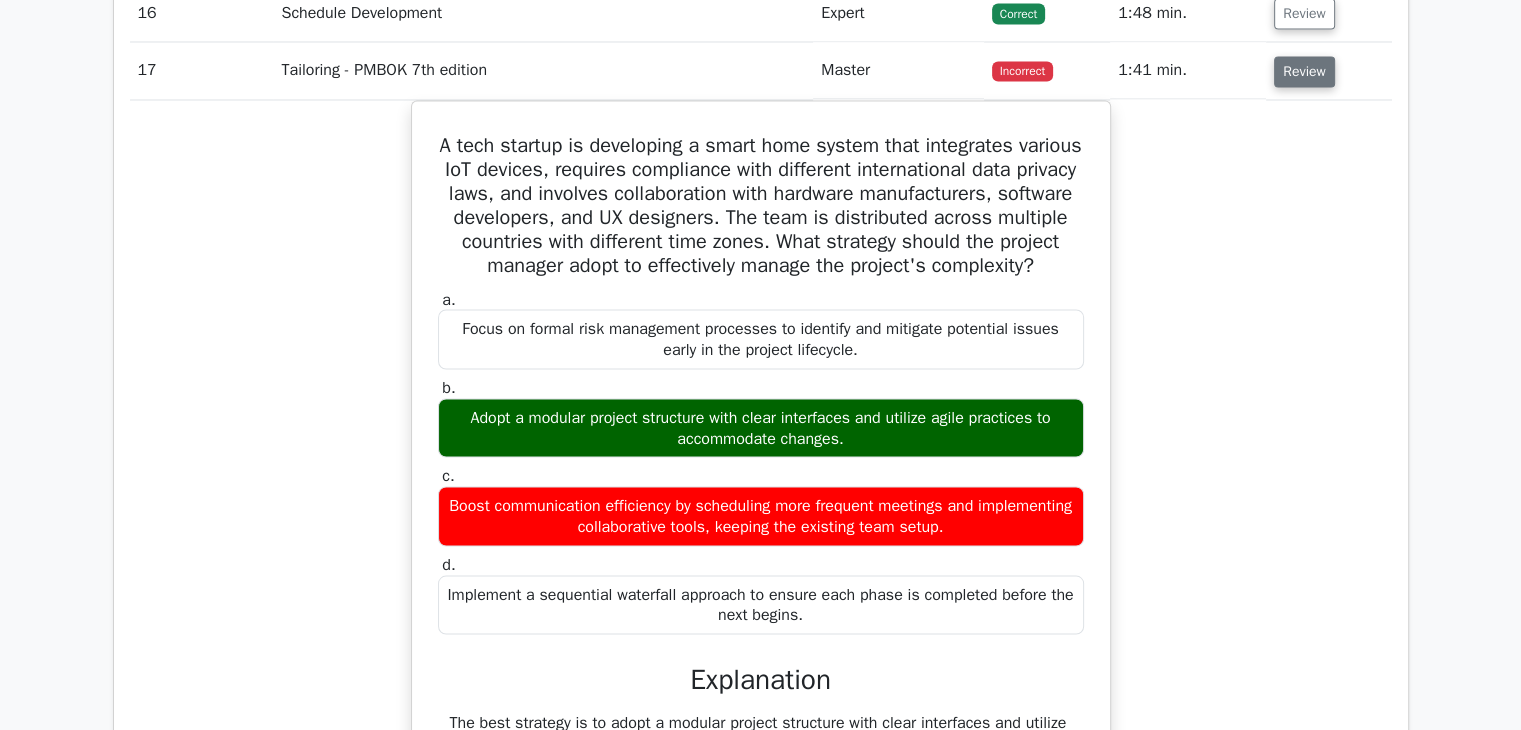 click on "Review" at bounding box center [1304, 71] 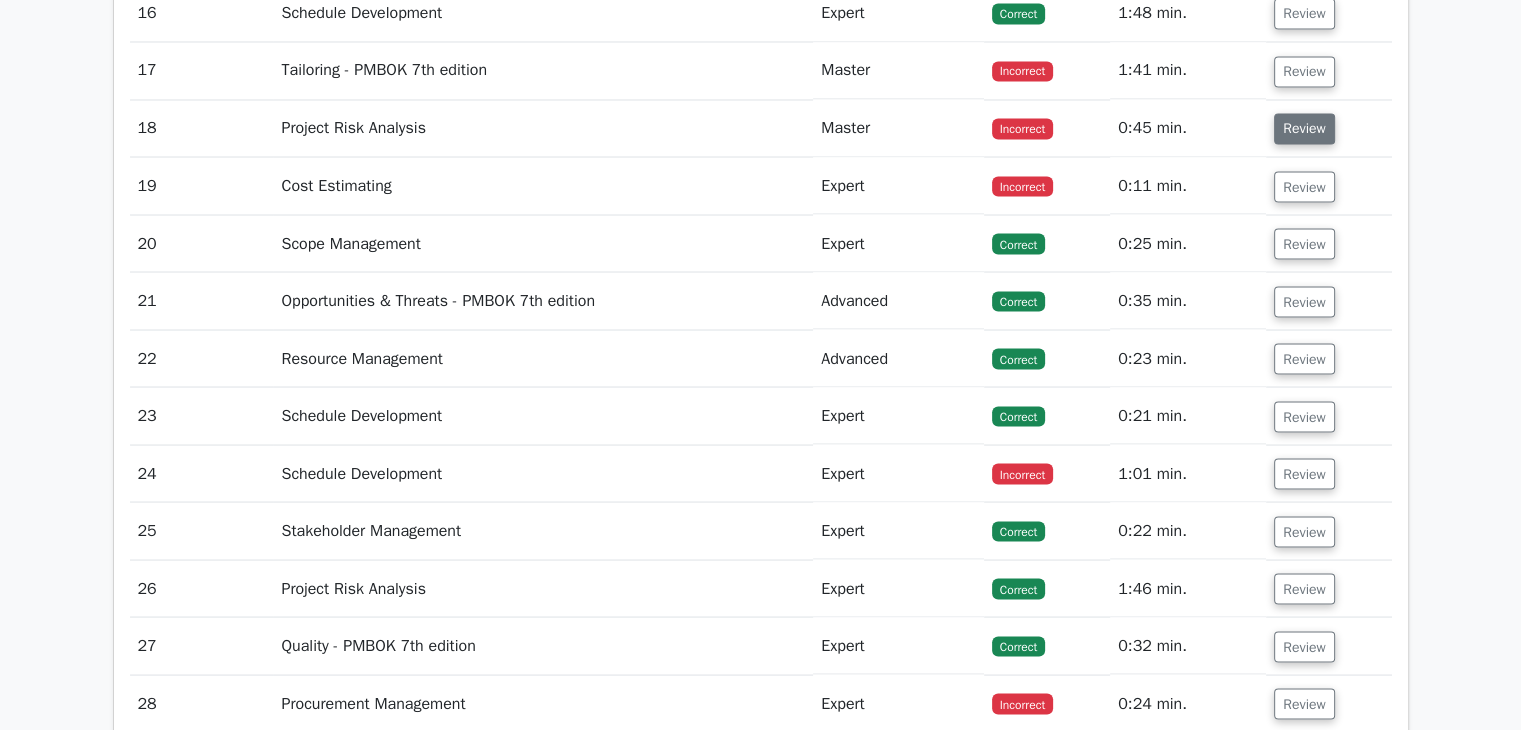 click on "Review" at bounding box center [1304, 128] 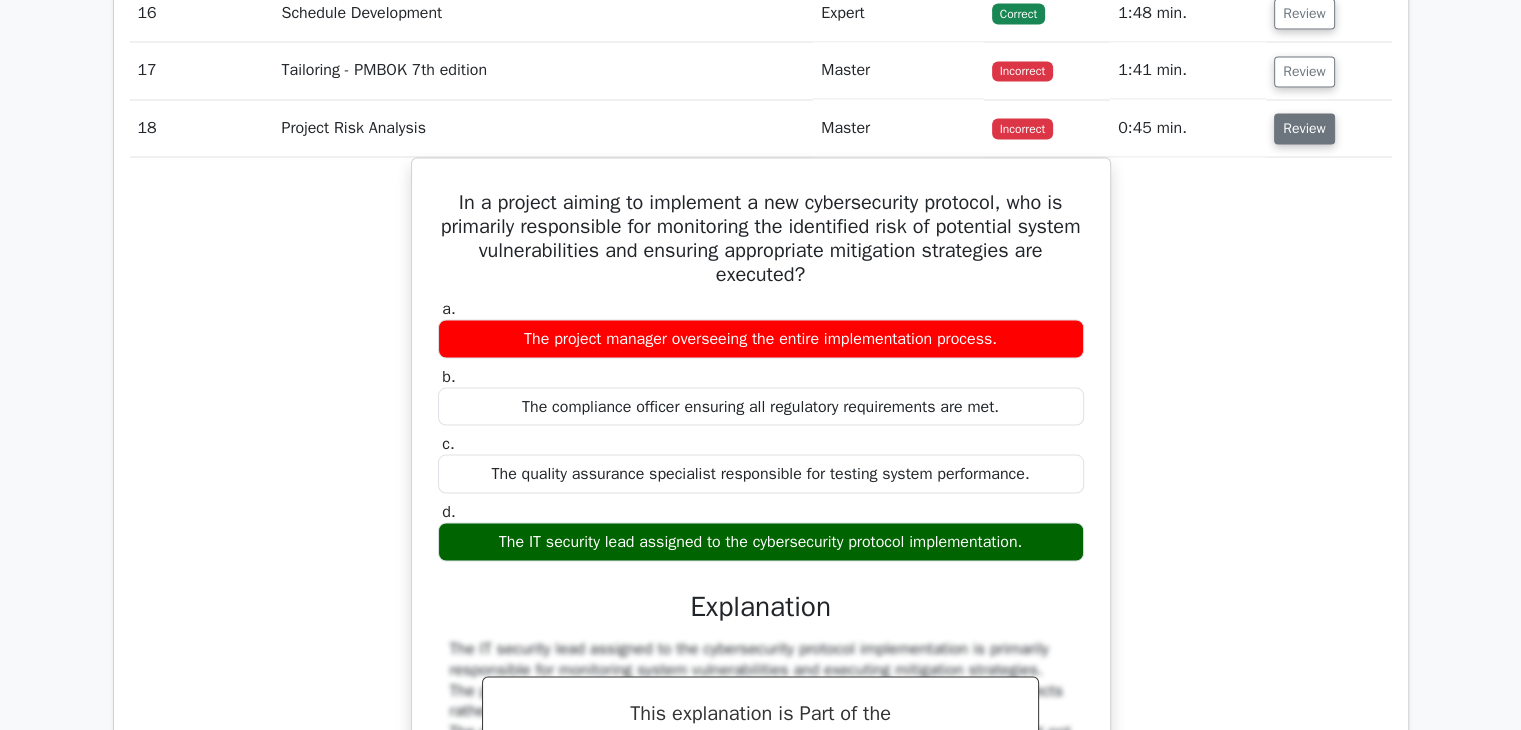 click on "Review" at bounding box center (1304, 128) 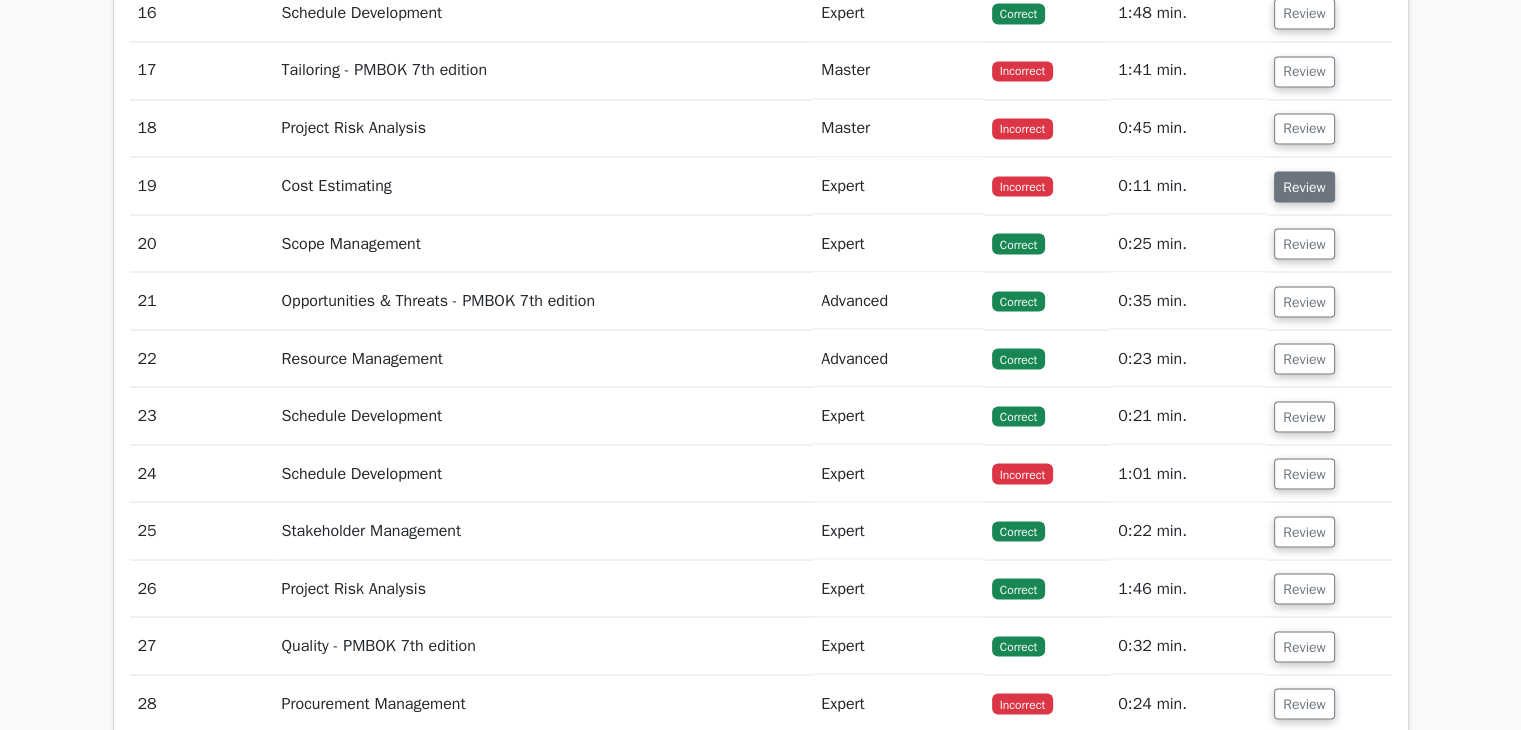 click on "Review" at bounding box center [1304, 186] 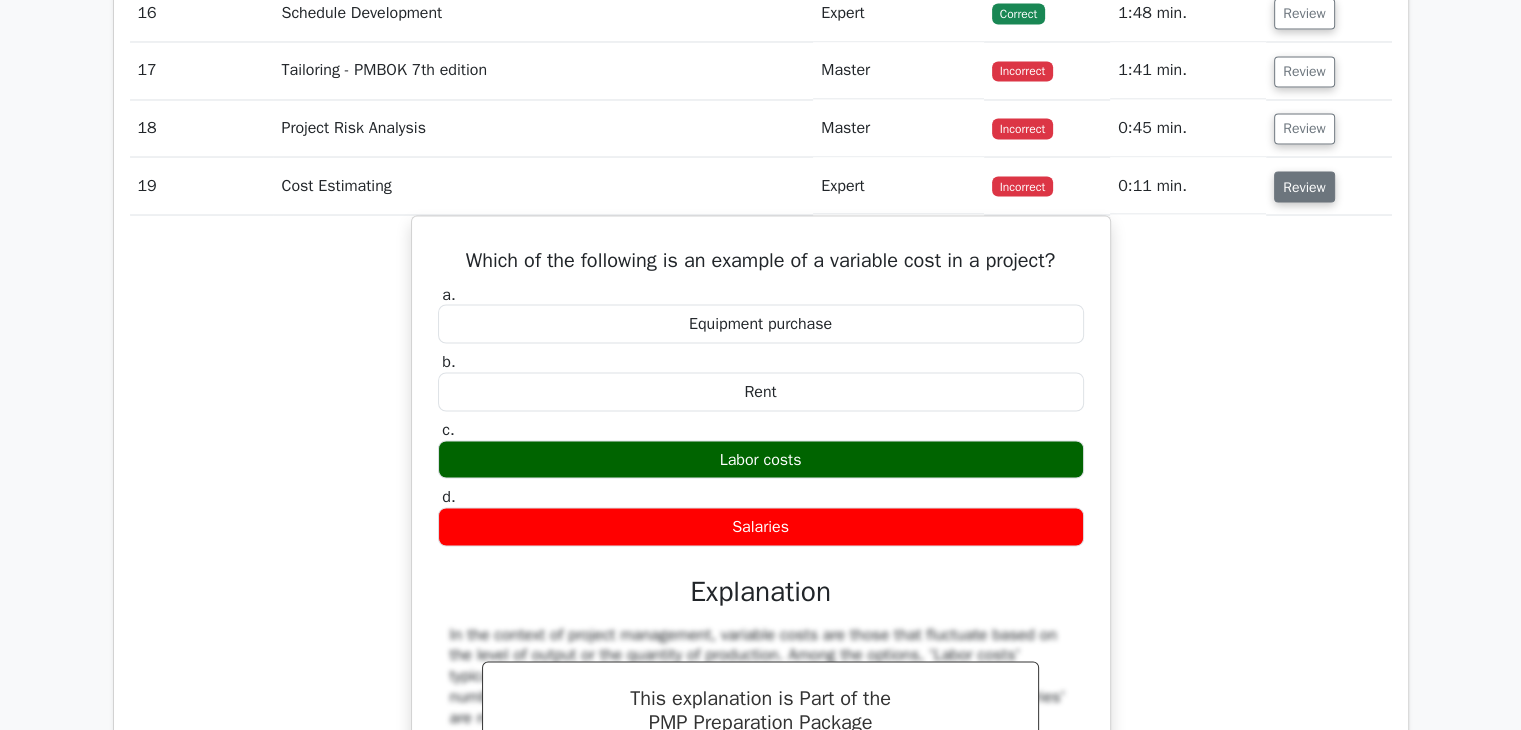 click on "Review" at bounding box center [1304, 186] 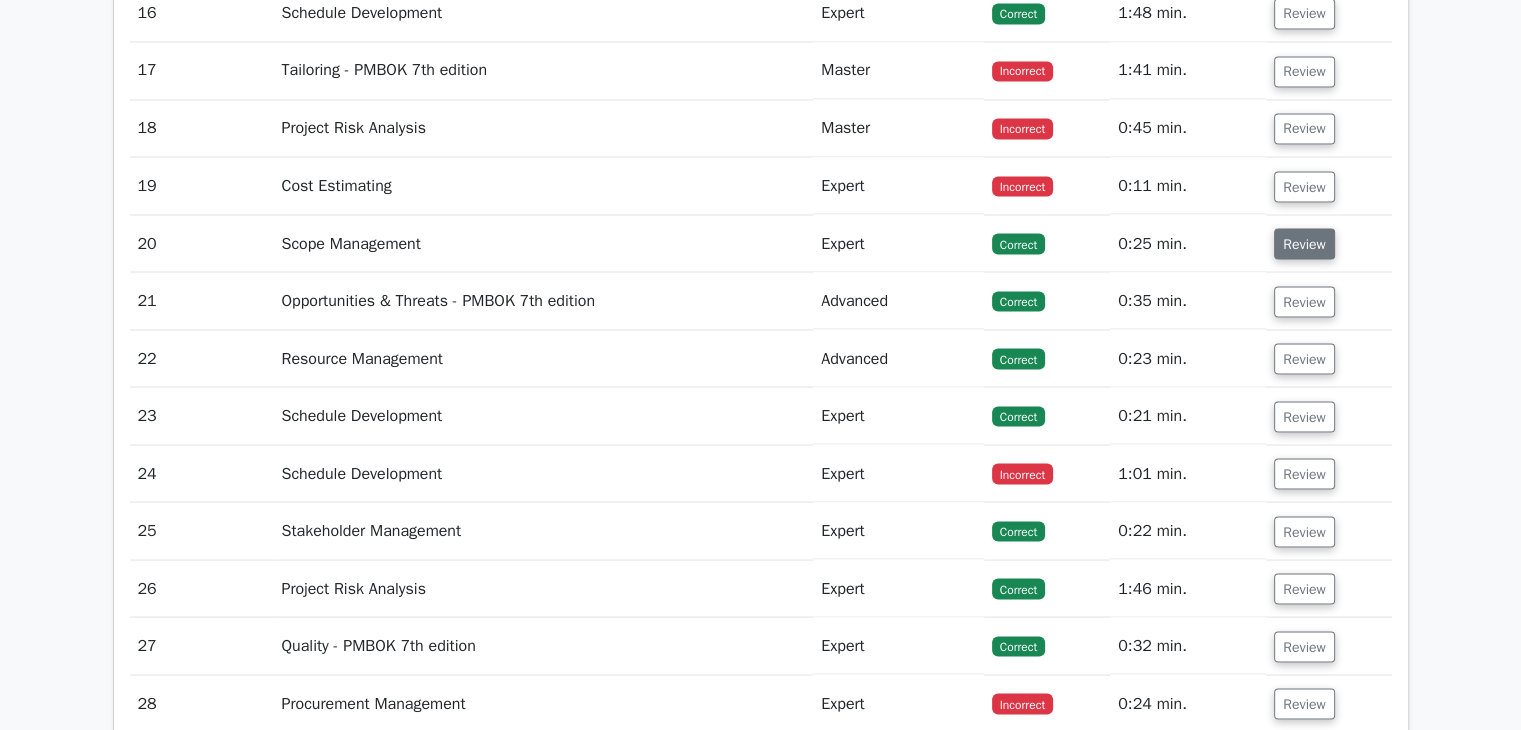 click on "Review" at bounding box center (1304, 243) 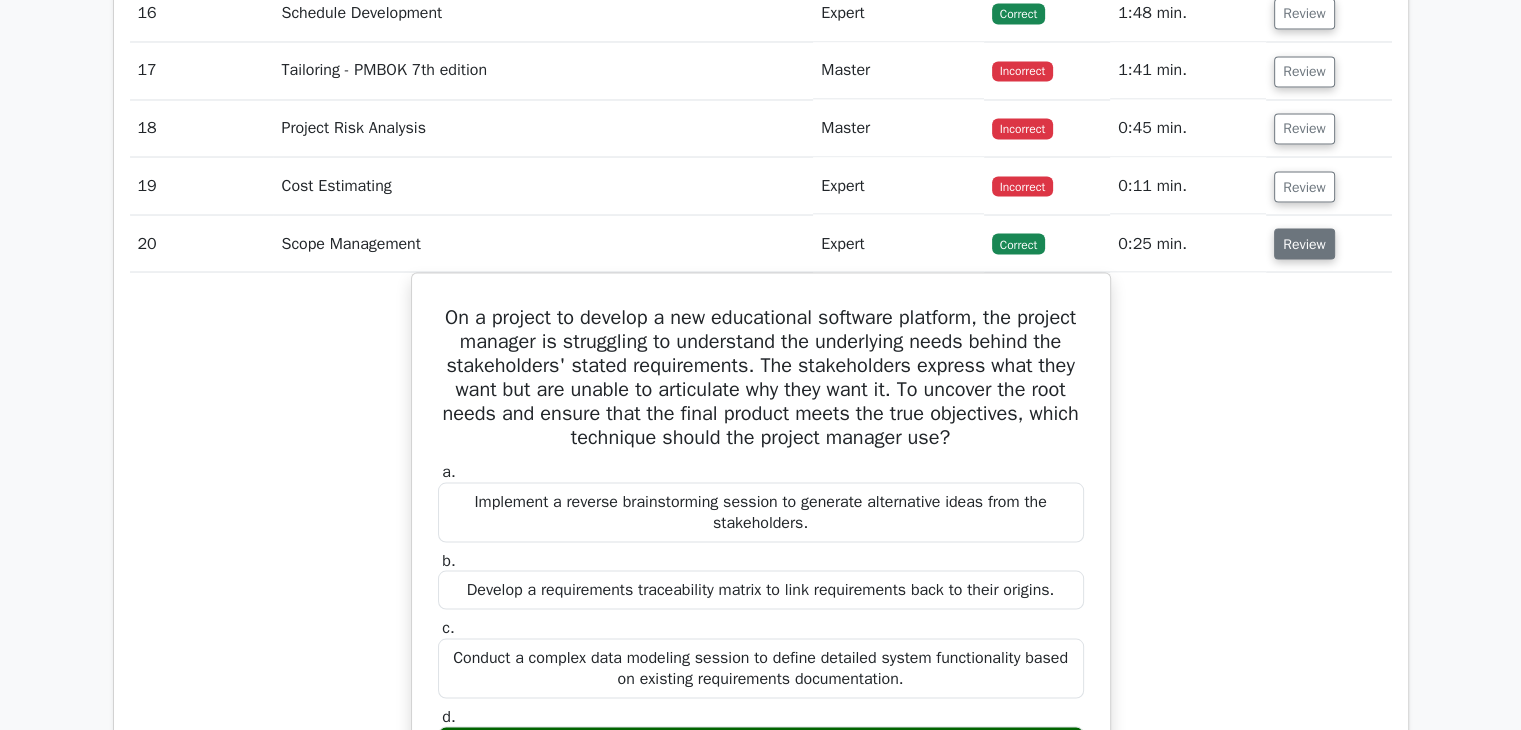 scroll, scrollTop: 3833, scrollLeft: 0, axis: vertical 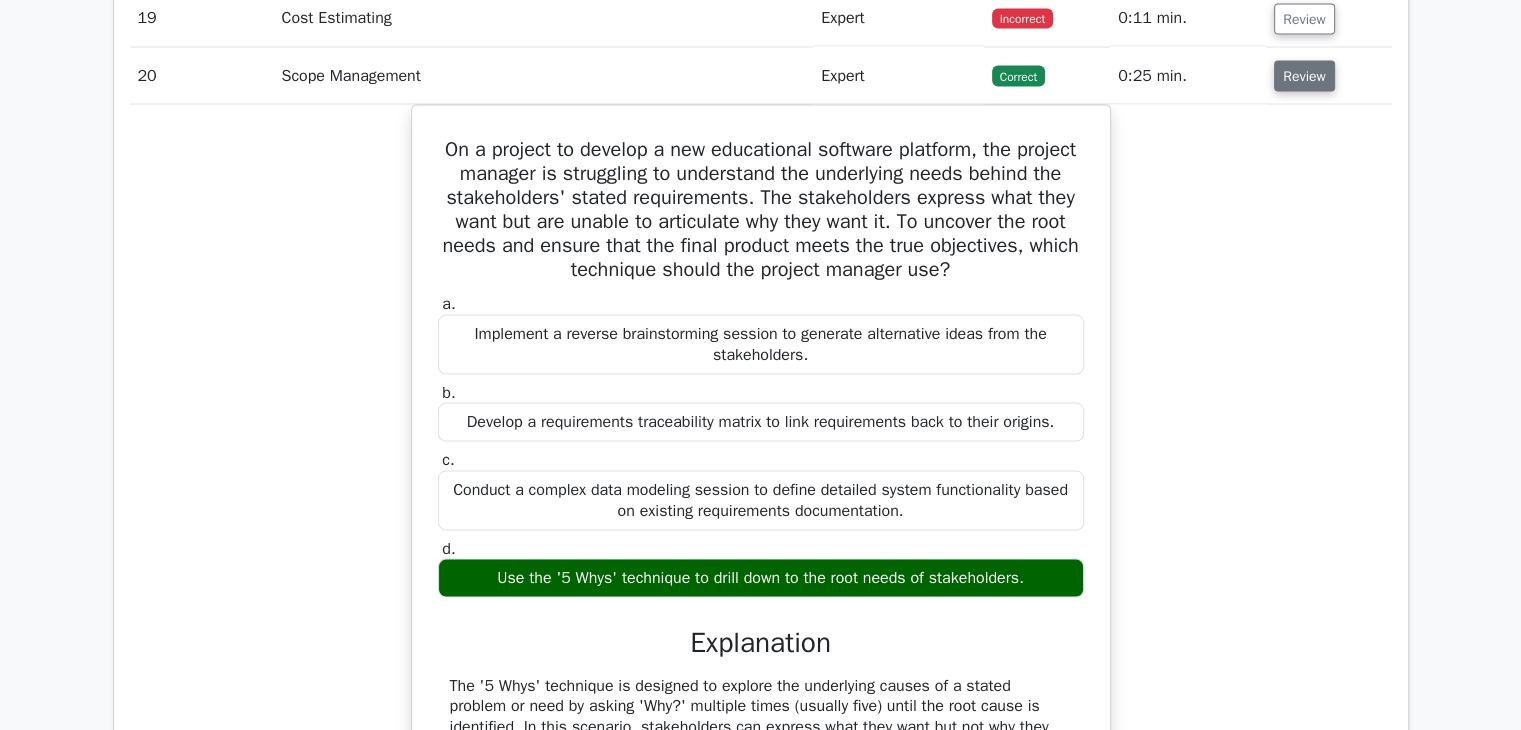 click on "Review" at bounding box center (1304, 76) 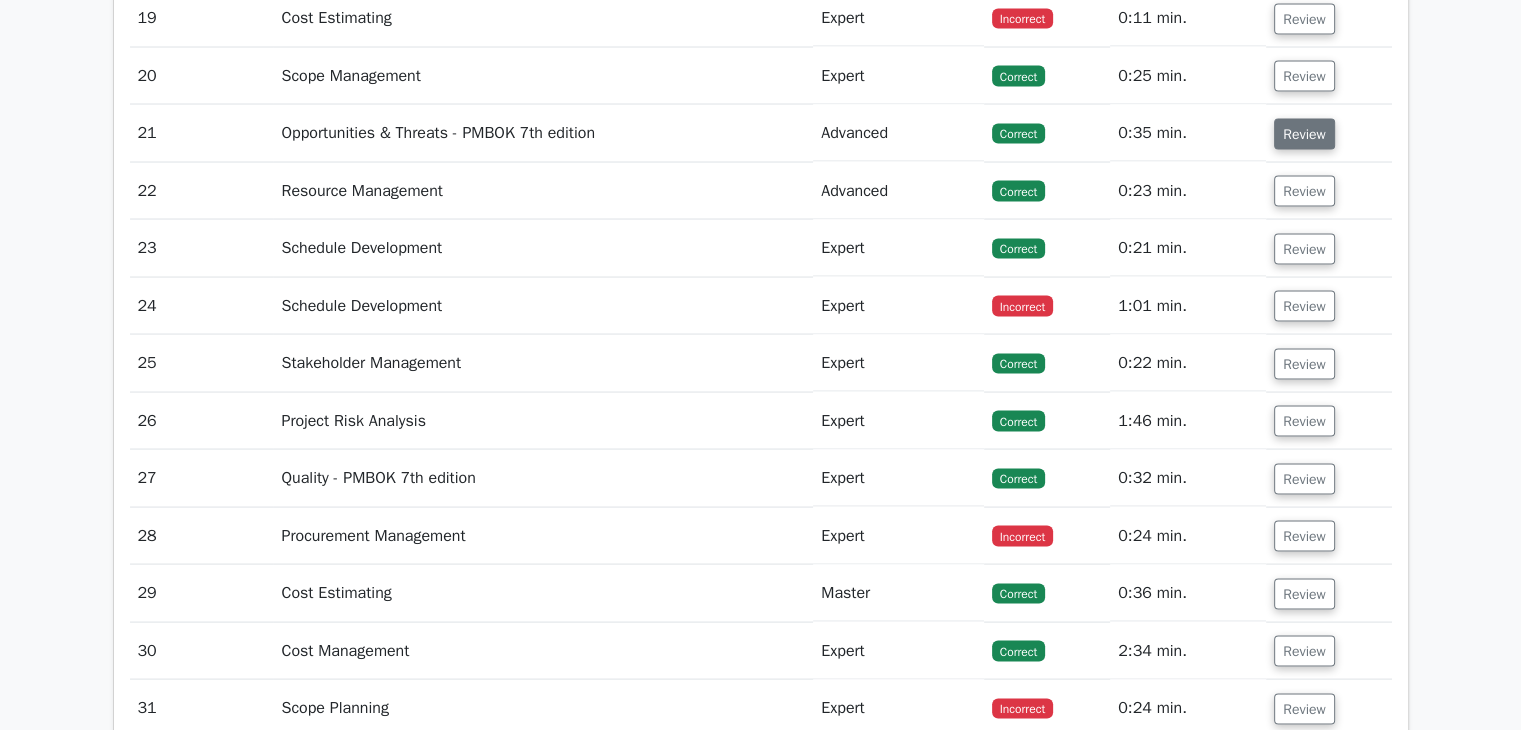 click on "Review" at bounding box center (1304, 134) 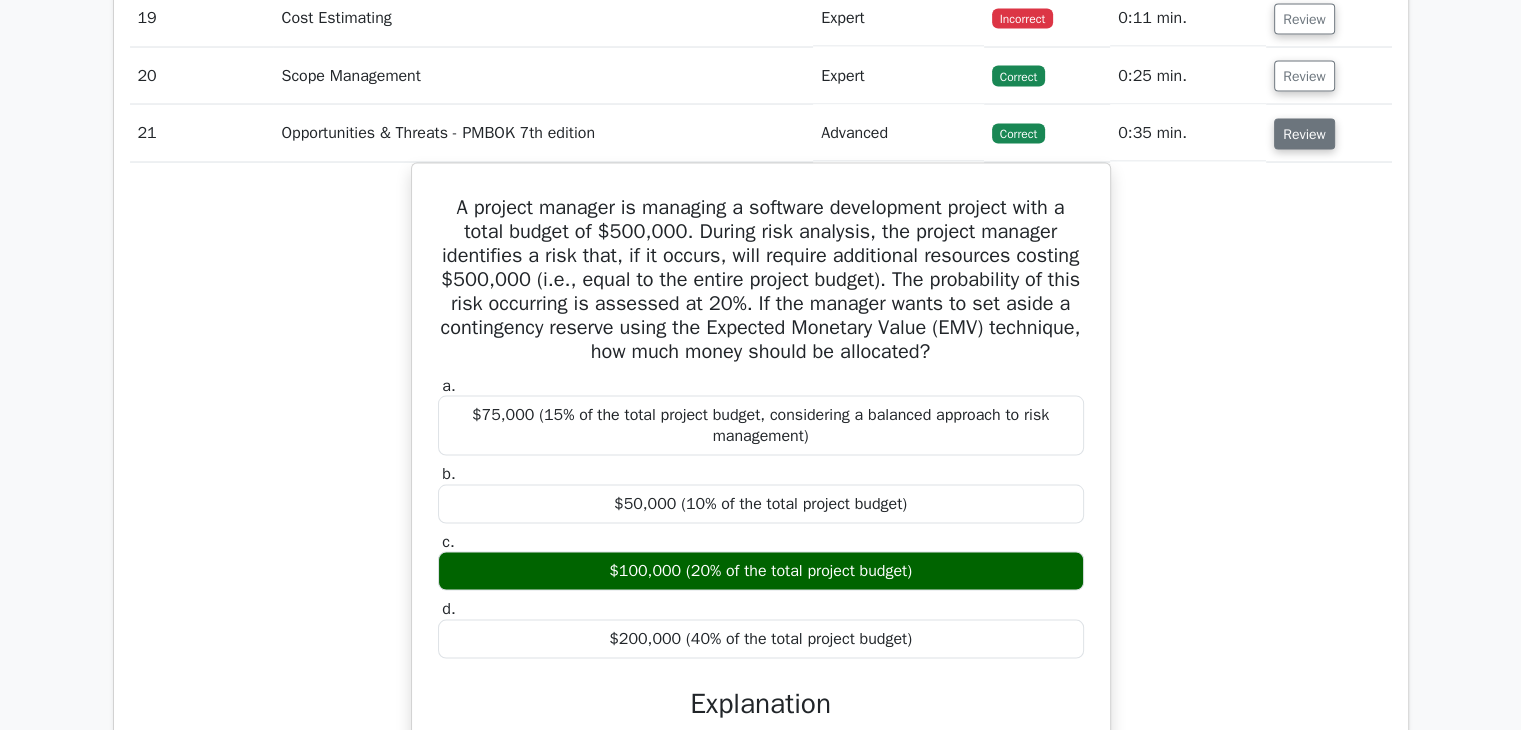 click on "Review" at bounding box center [1304, 134] 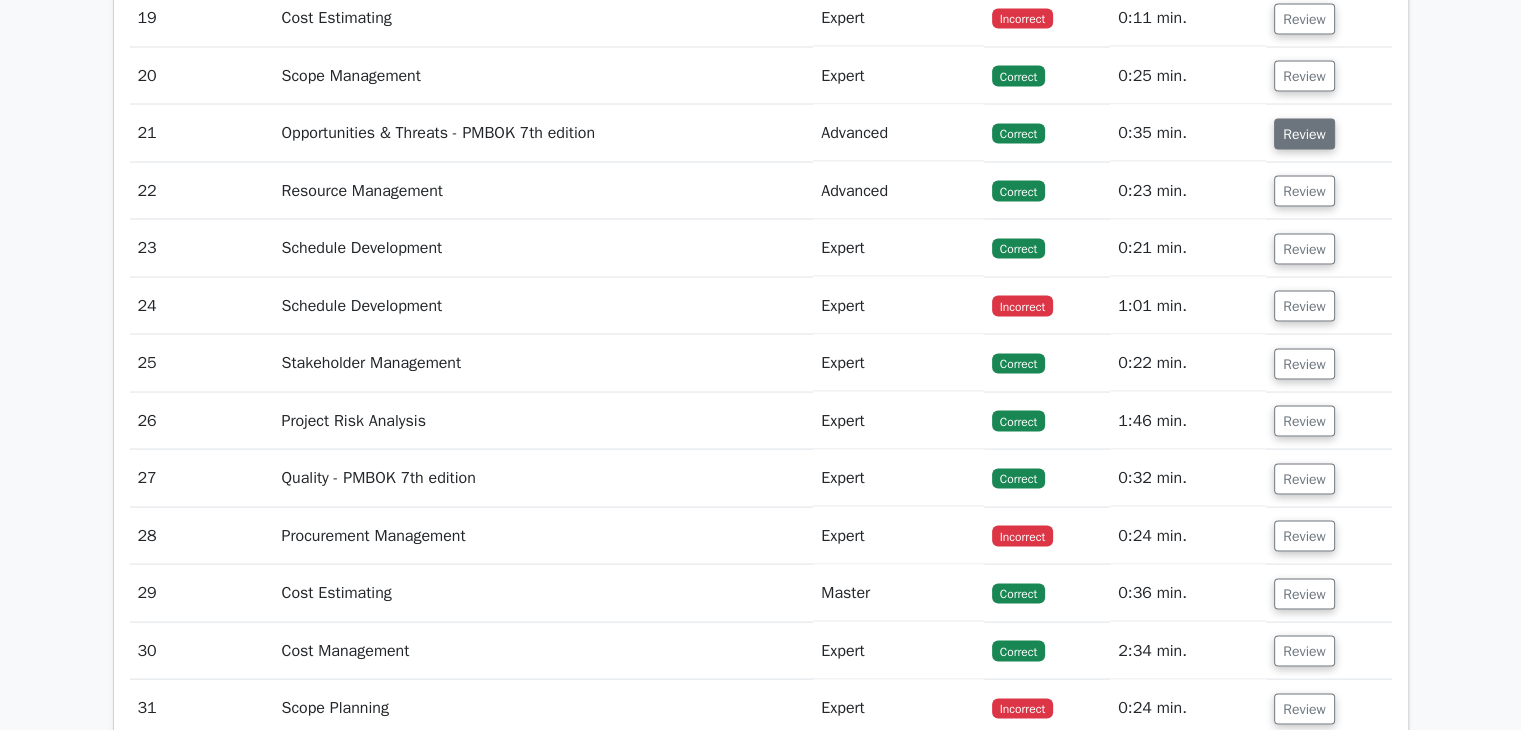click on "Review" at bounding box center (1304, 134) 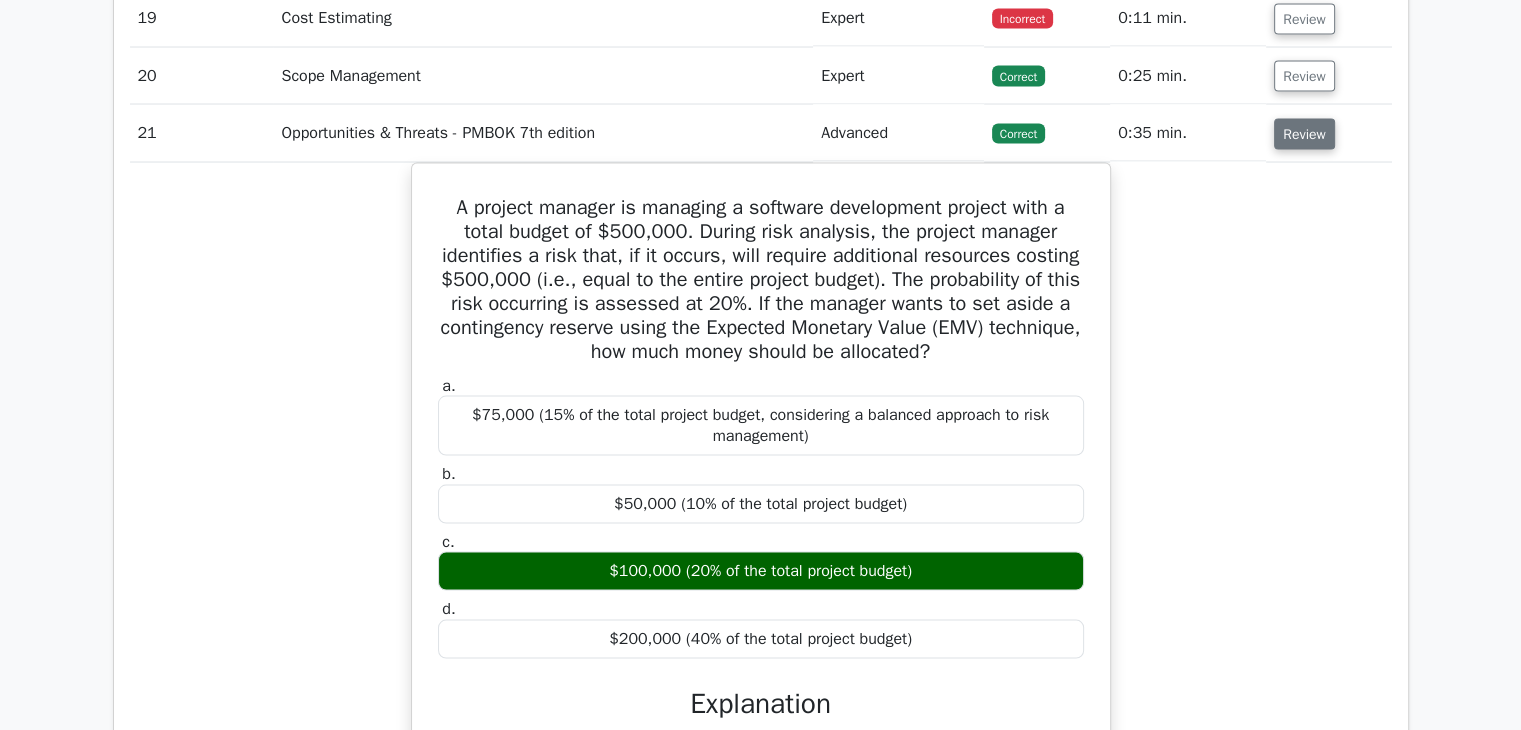 click on "Review" at bounding box center [1304, 134] 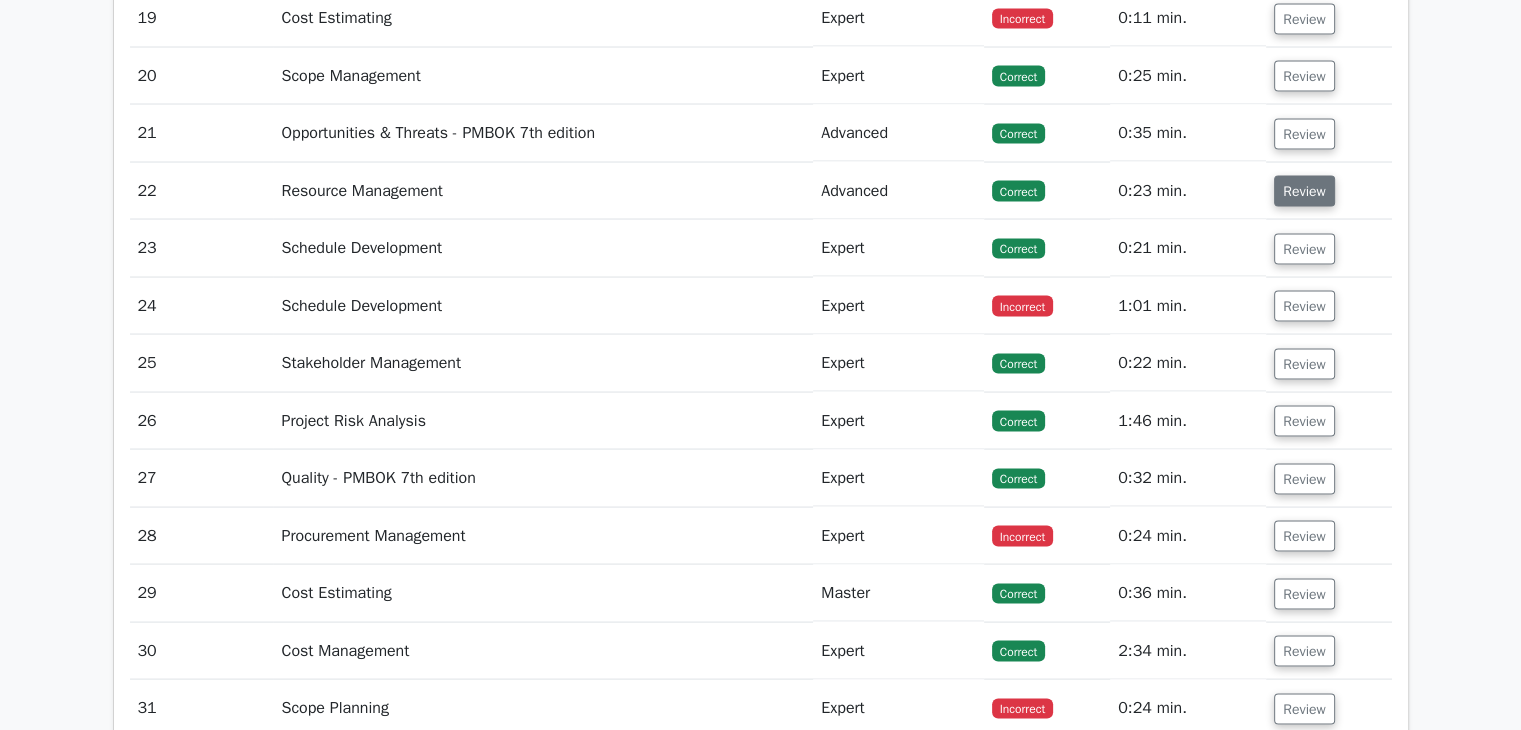 click on "Review" at bounding box center [1304, 191] 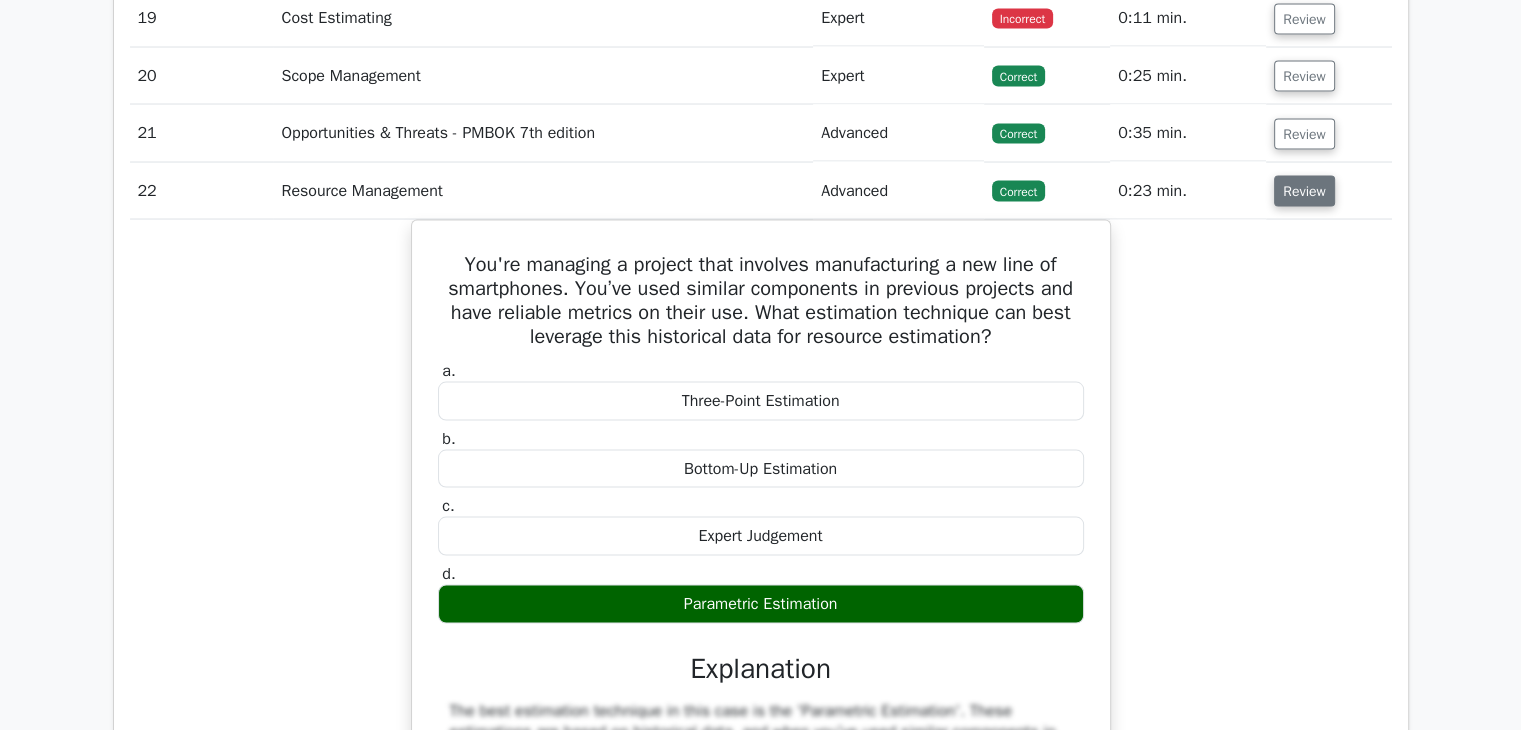 click on "Review" at bounding box center [1304, 191] 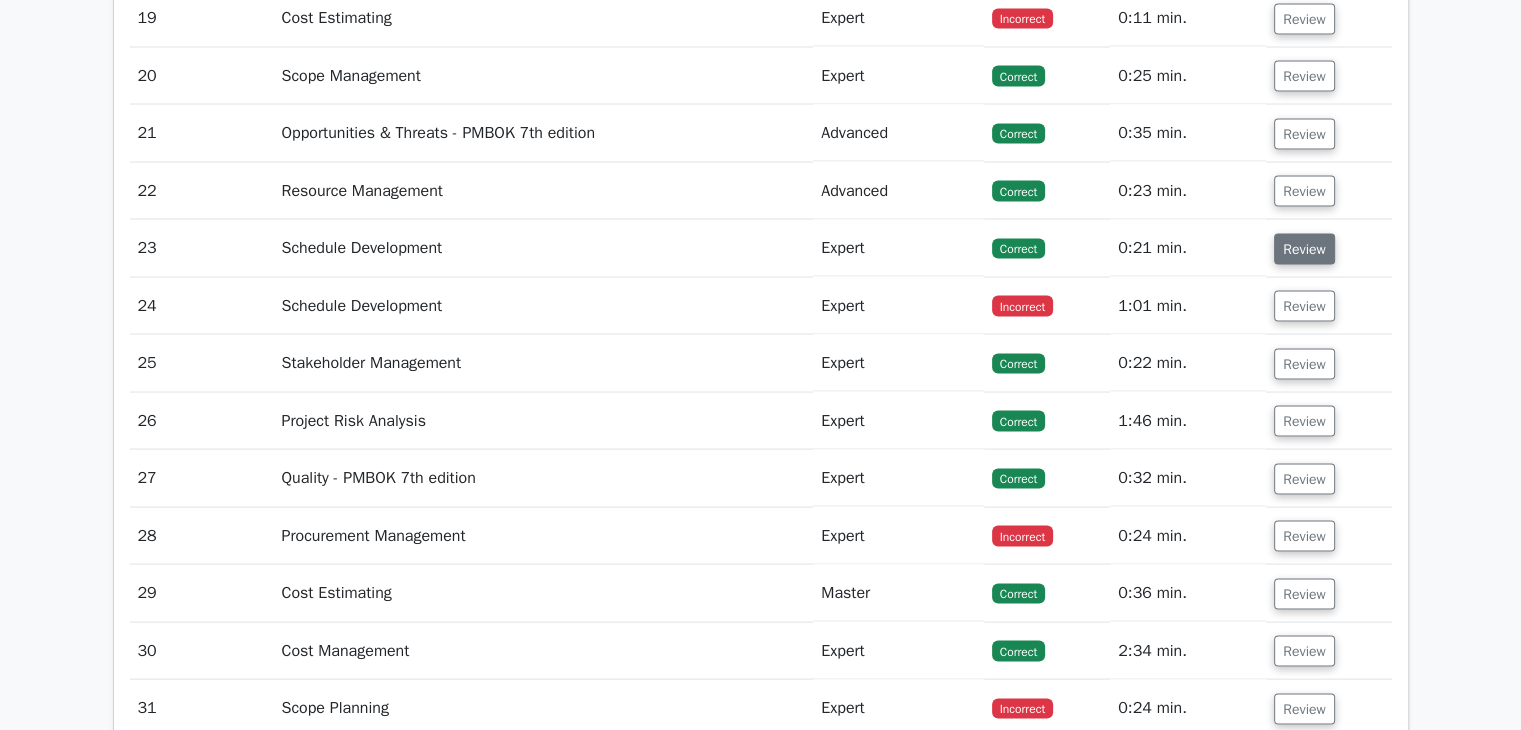 click on "Review" at bounding box center (1304, 249) 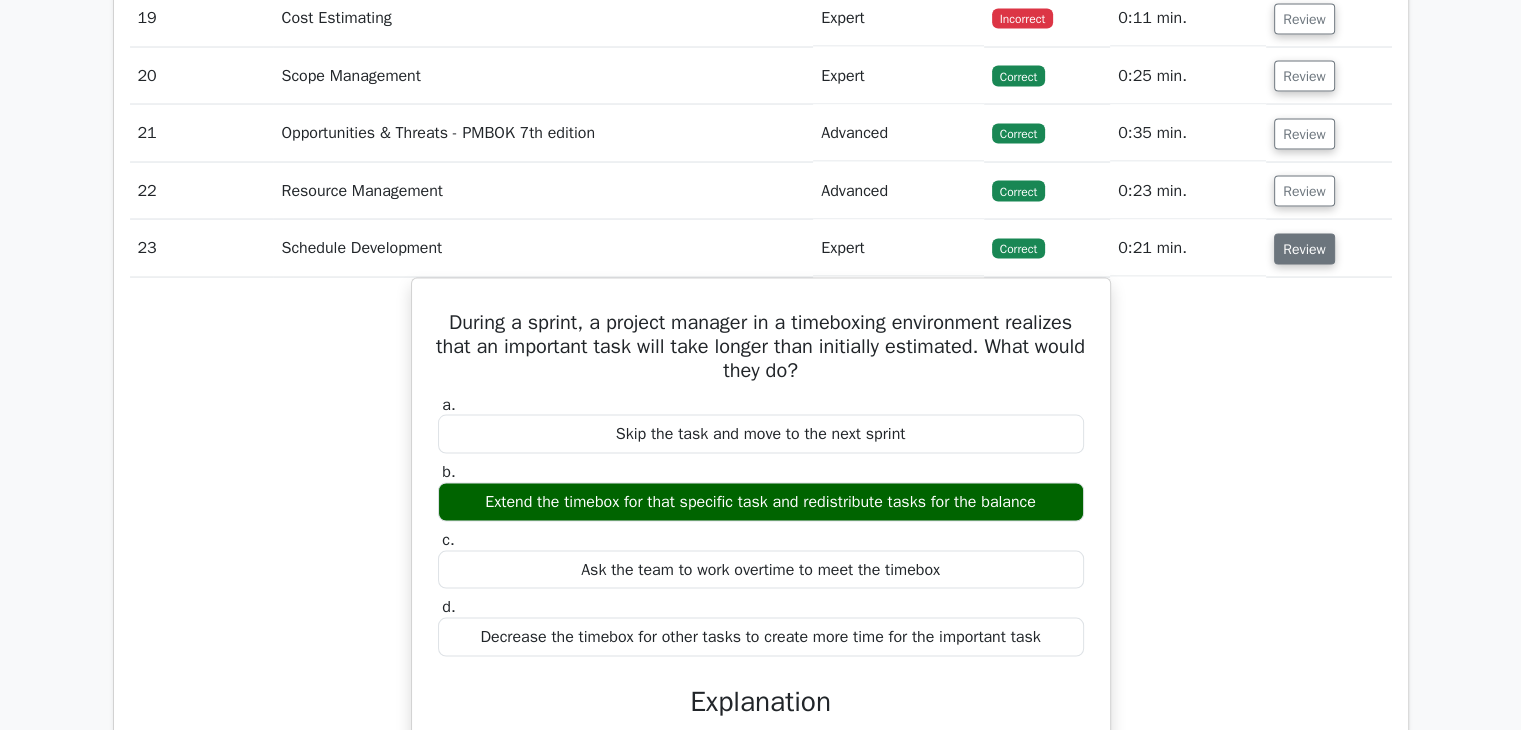 click on "Review" at bounding box center (1304, 249) 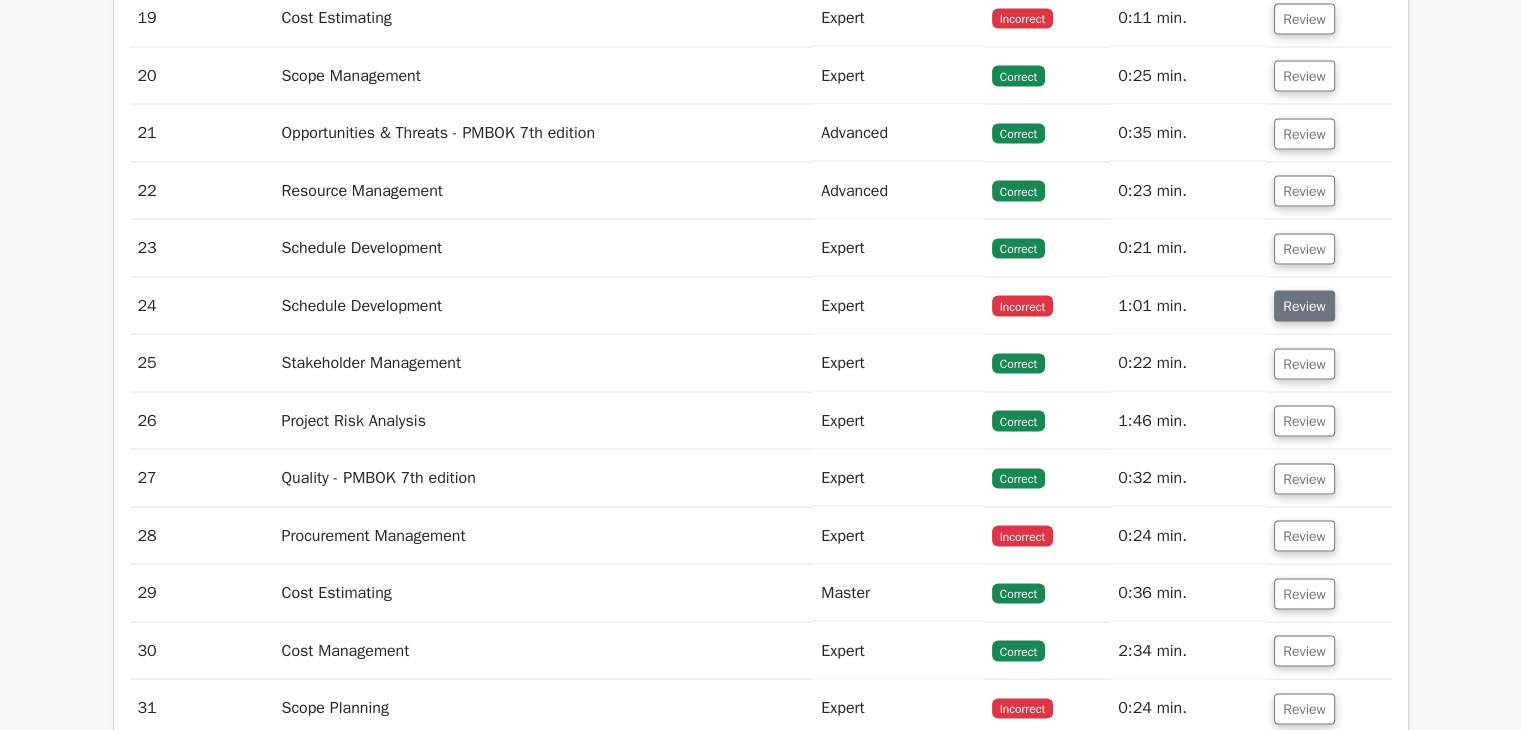 click on "Review" at bounding box center [1304, 306] 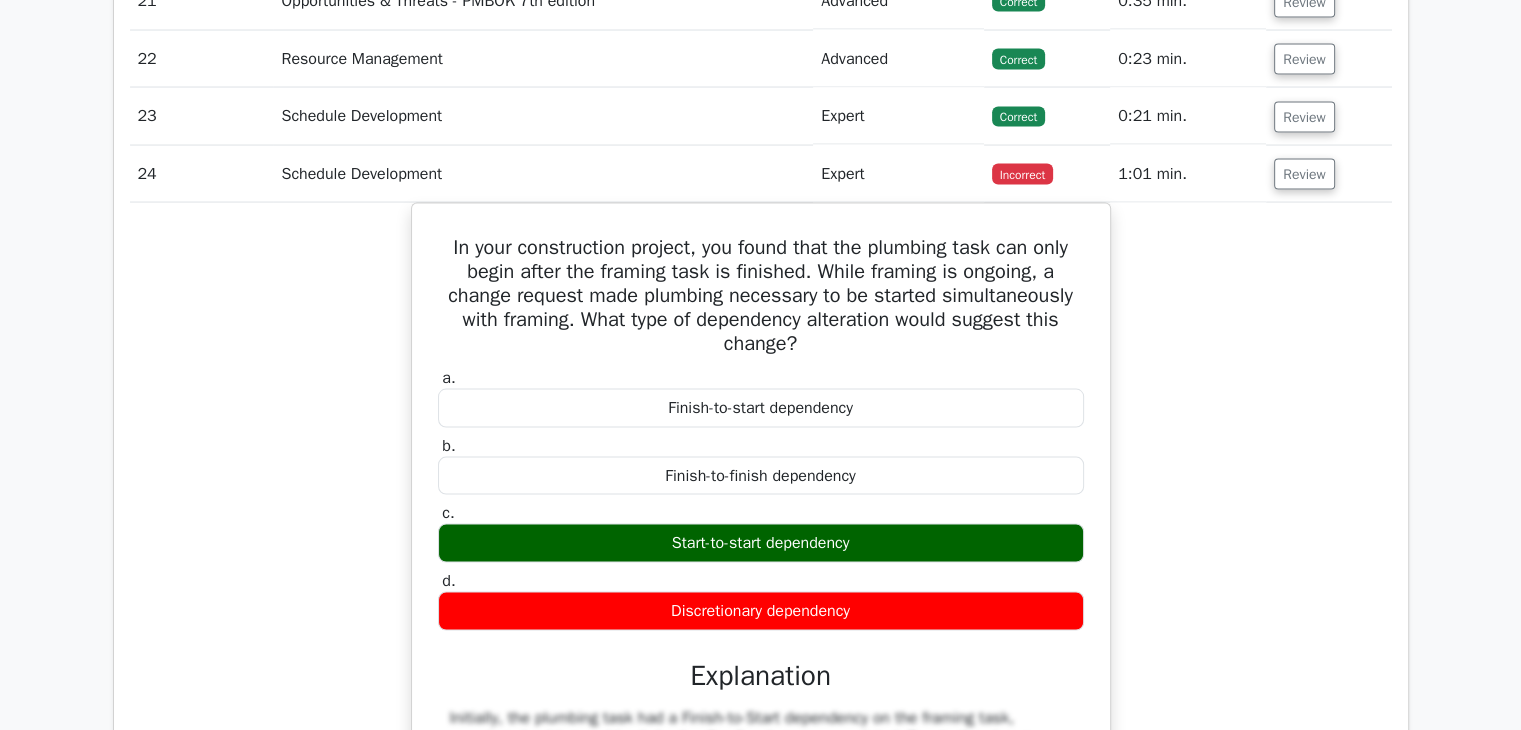 scroll, scrollTop: 4000, scrollLeft: 0, axis: vertical 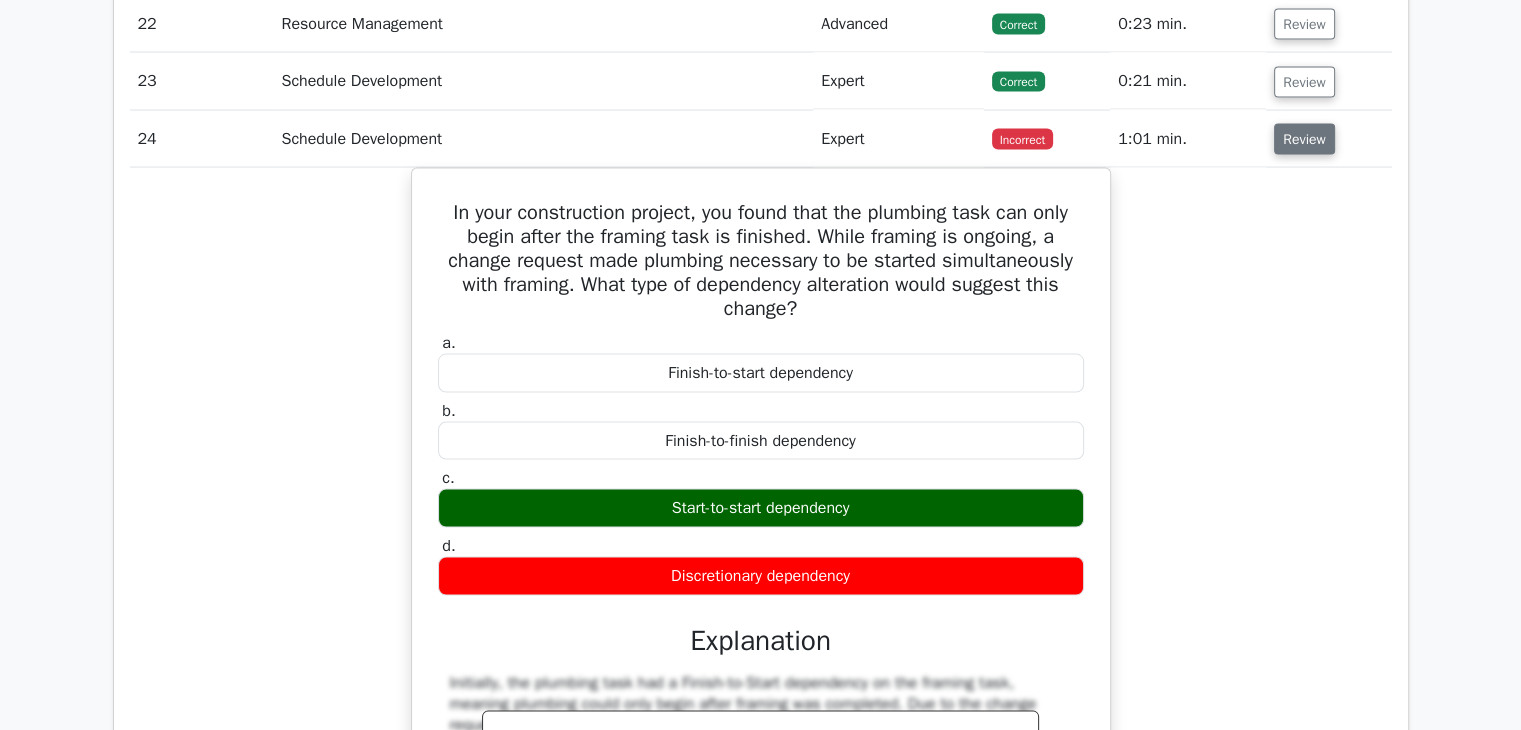 click on "Review" at bounding box center [1304, 139] 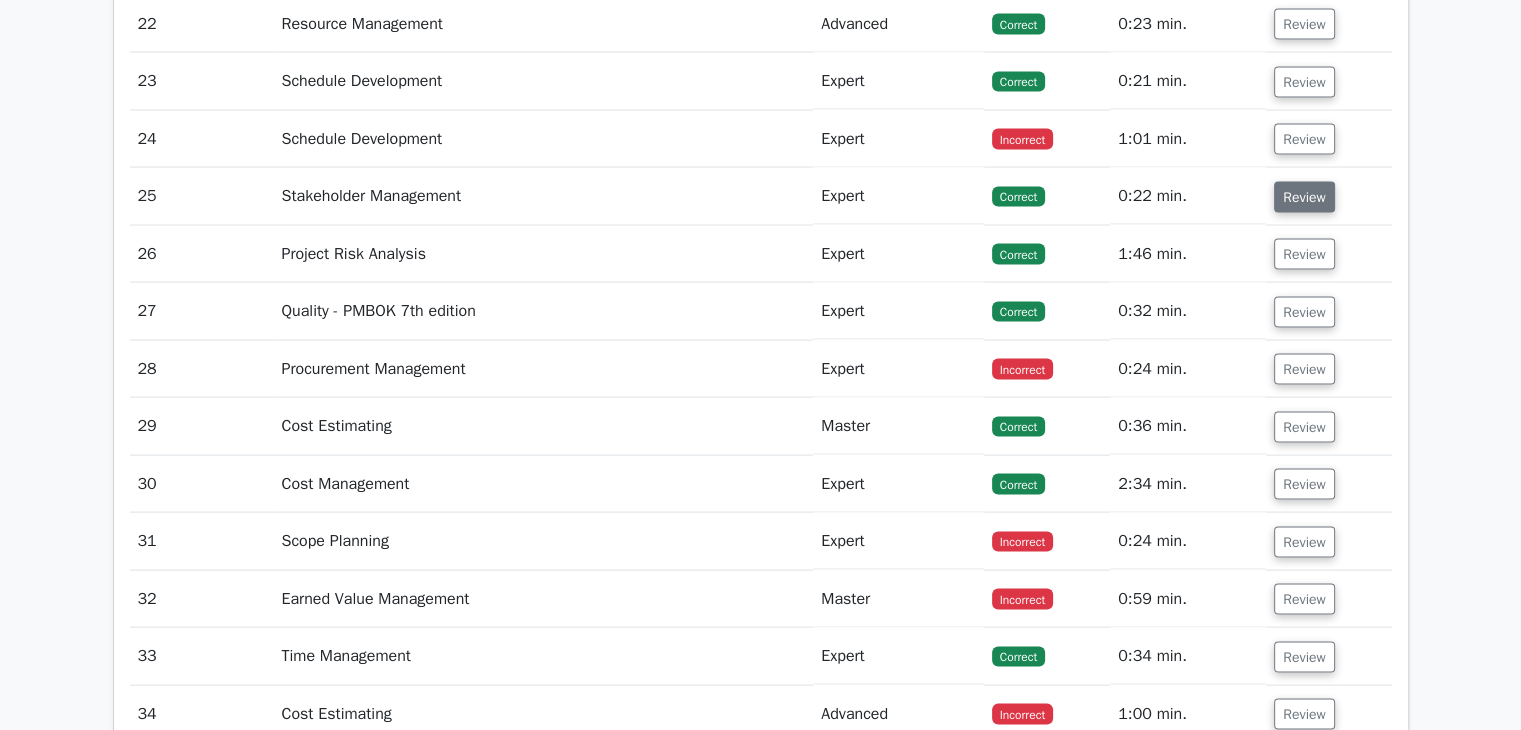 click on "Review" at bounding box center [1304, 197] 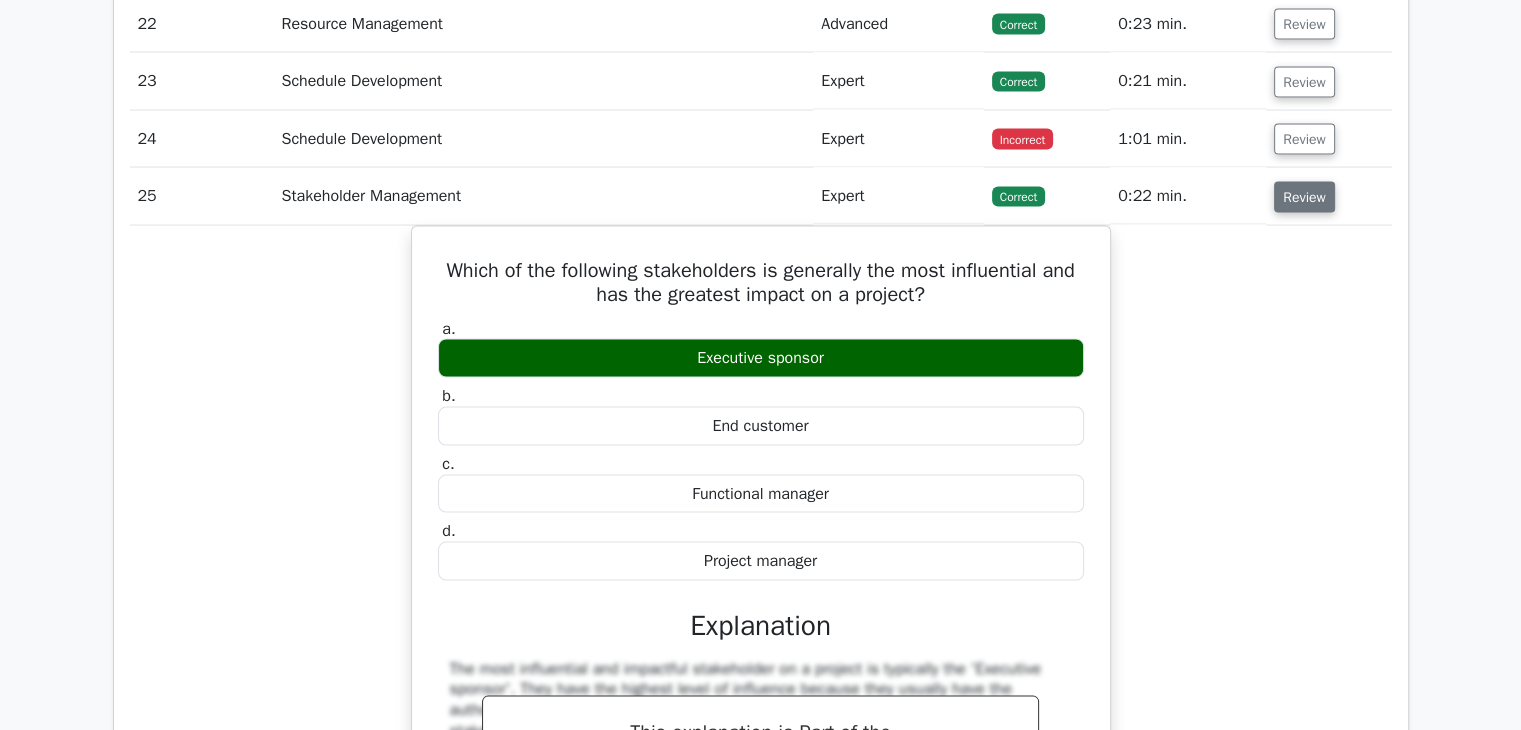 click on "Review" at bounding box center [1304, 197] 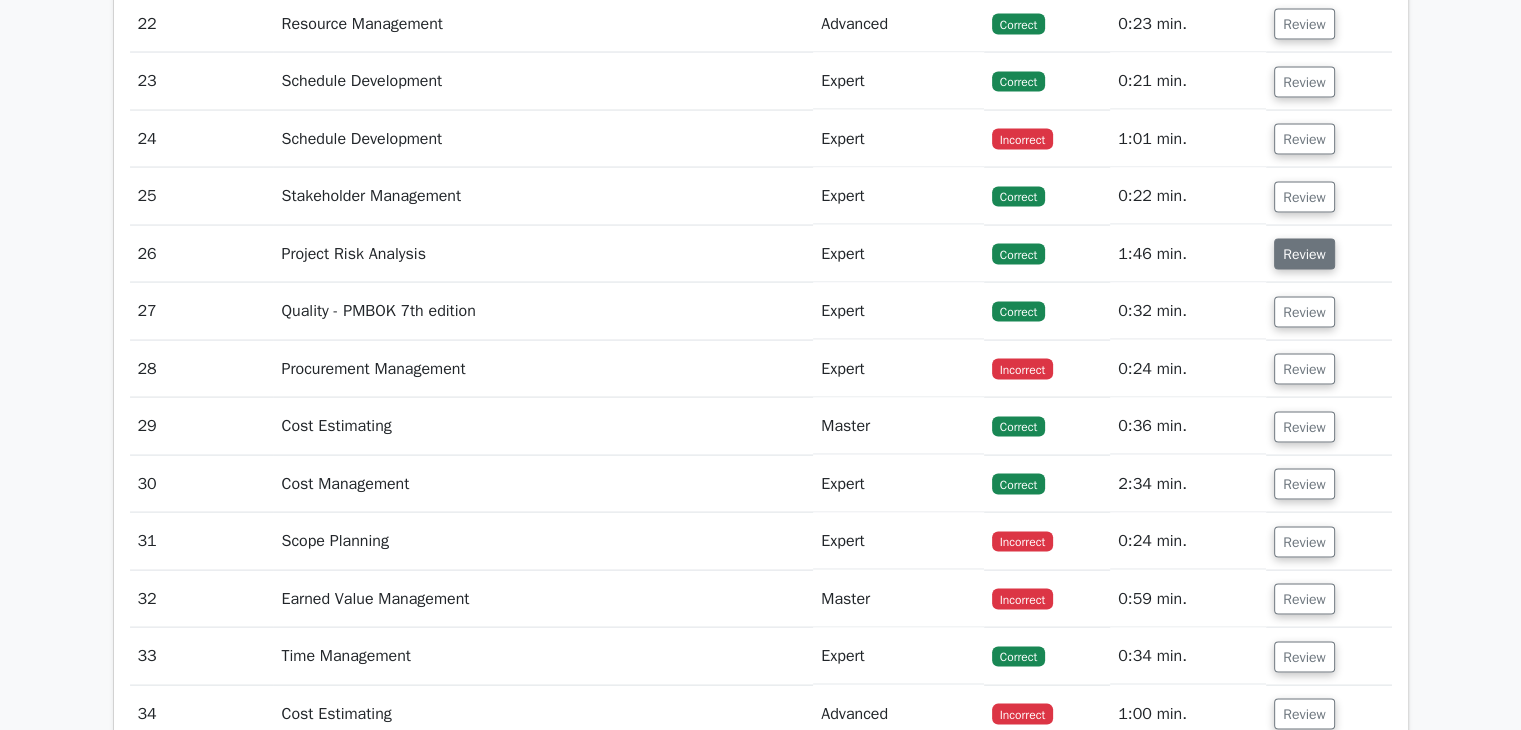 click on "Review" at bounding box center (1304, 254) 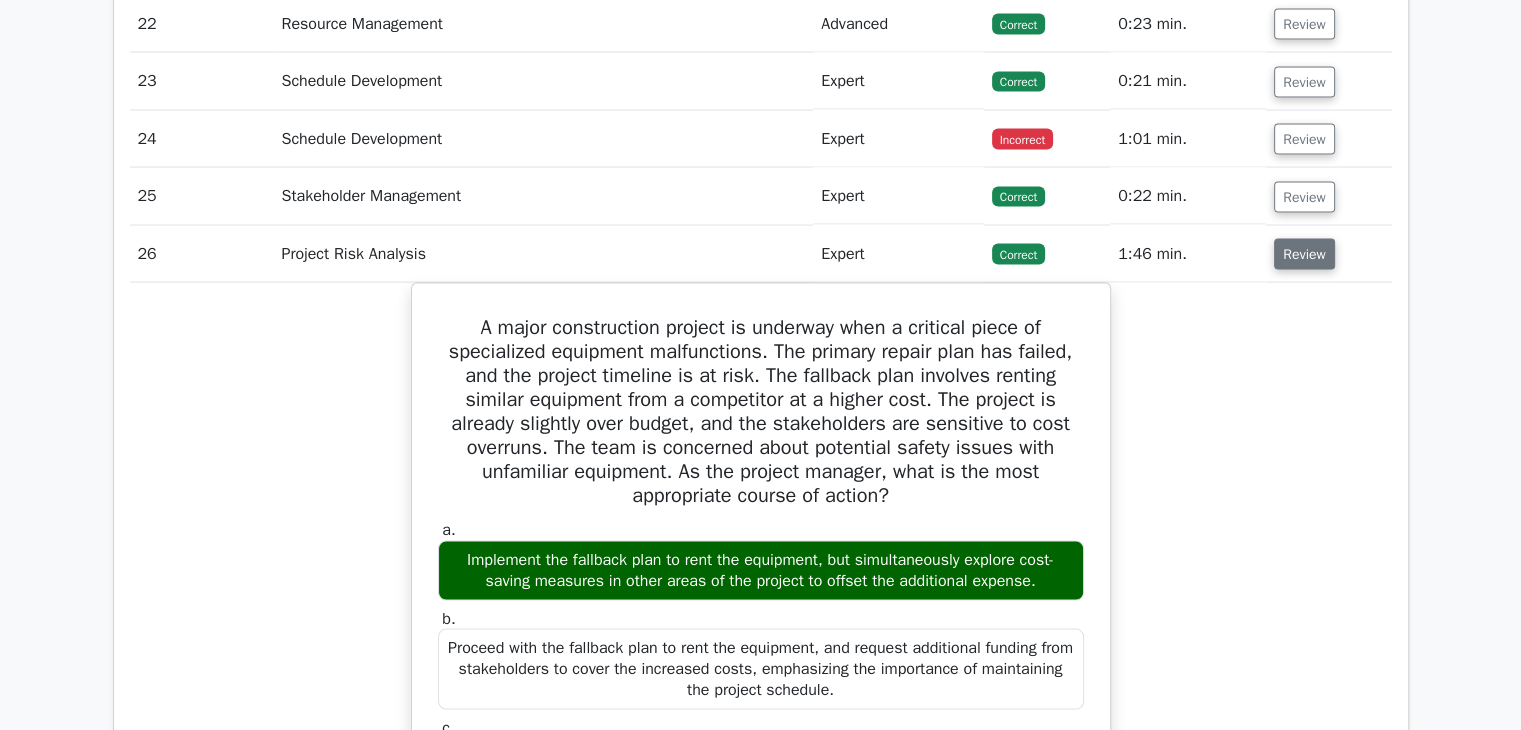 click on "Review" at bounding box center (1304, 254) 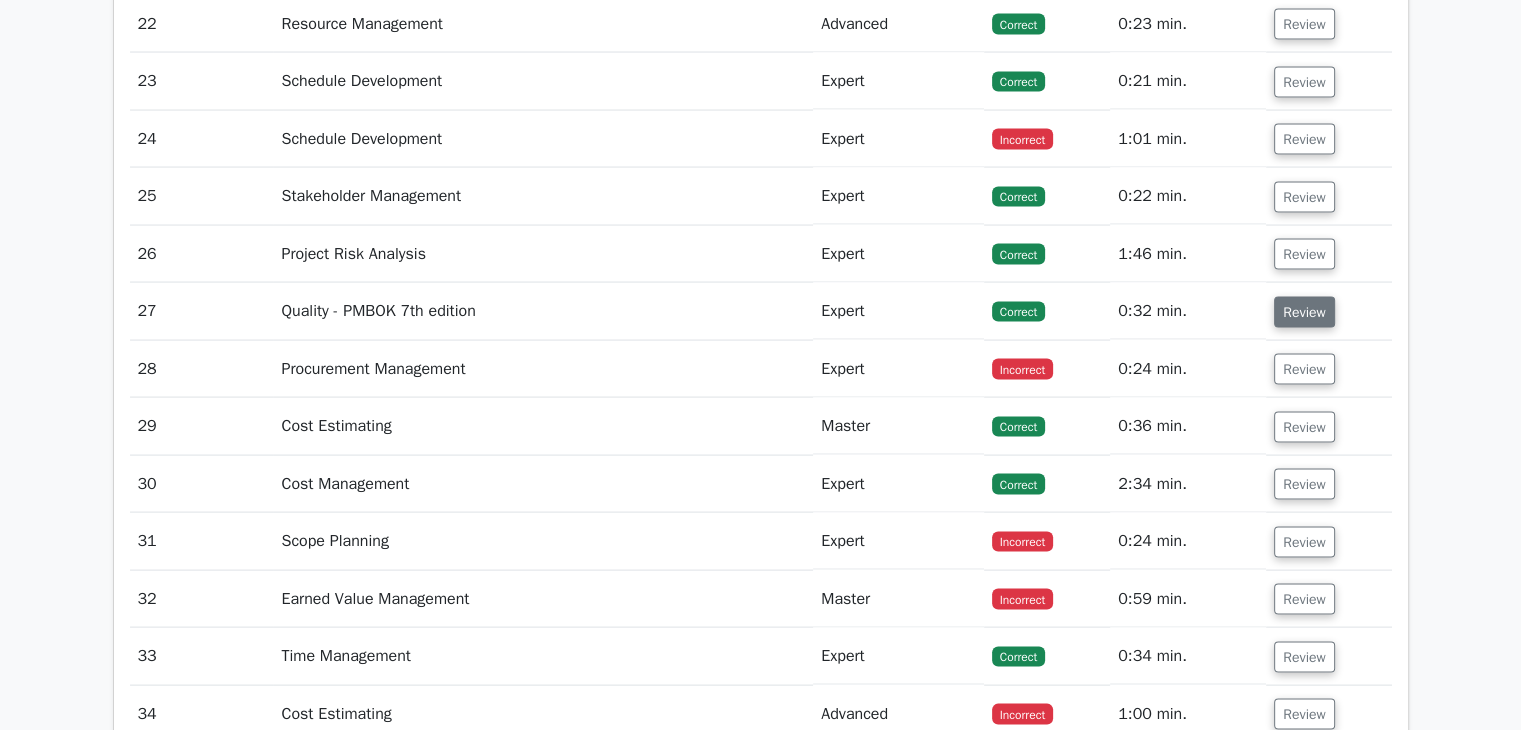 click on "Review" at bounding box center [1304, 312] 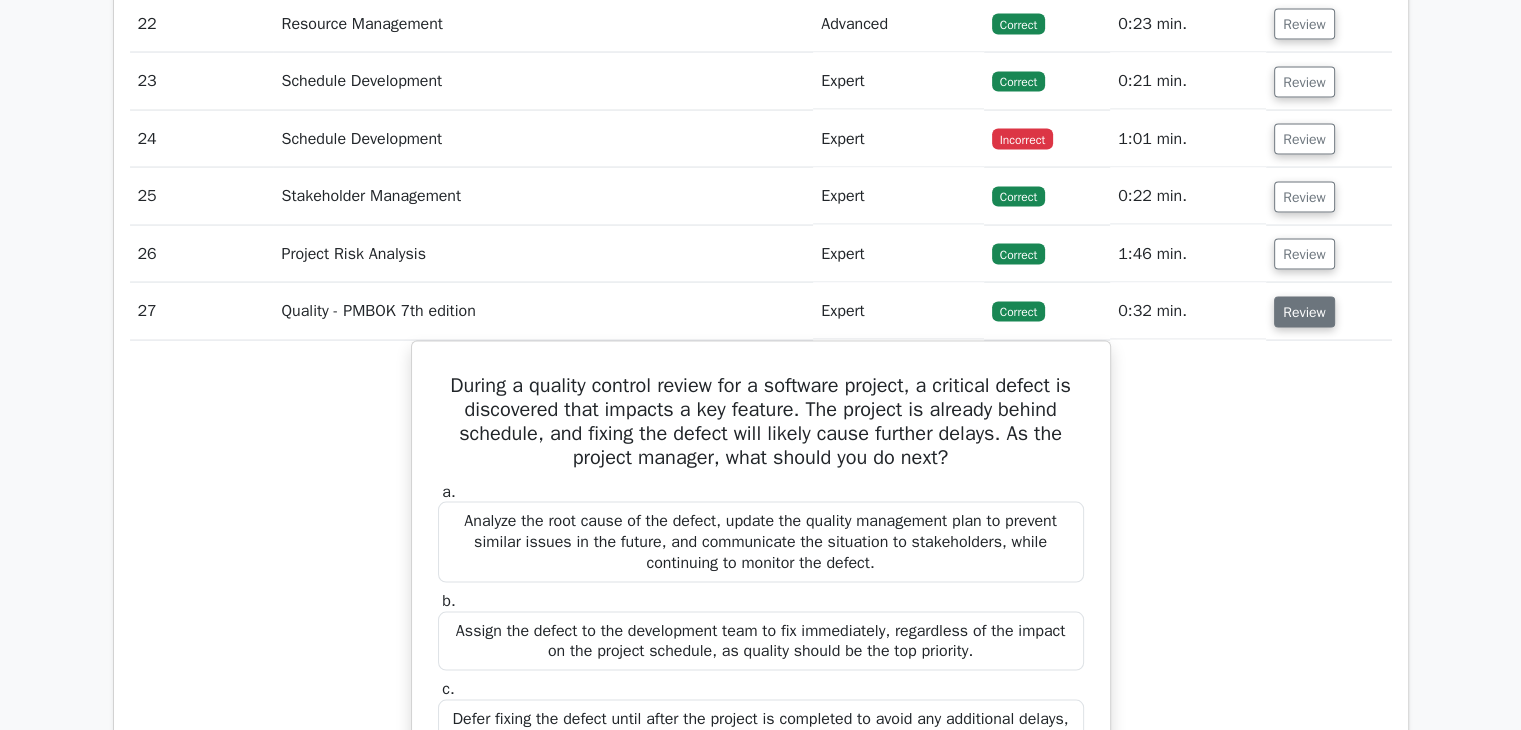 scroll, scrollTop: 4166, scrollLeft: 0, axis: vertical 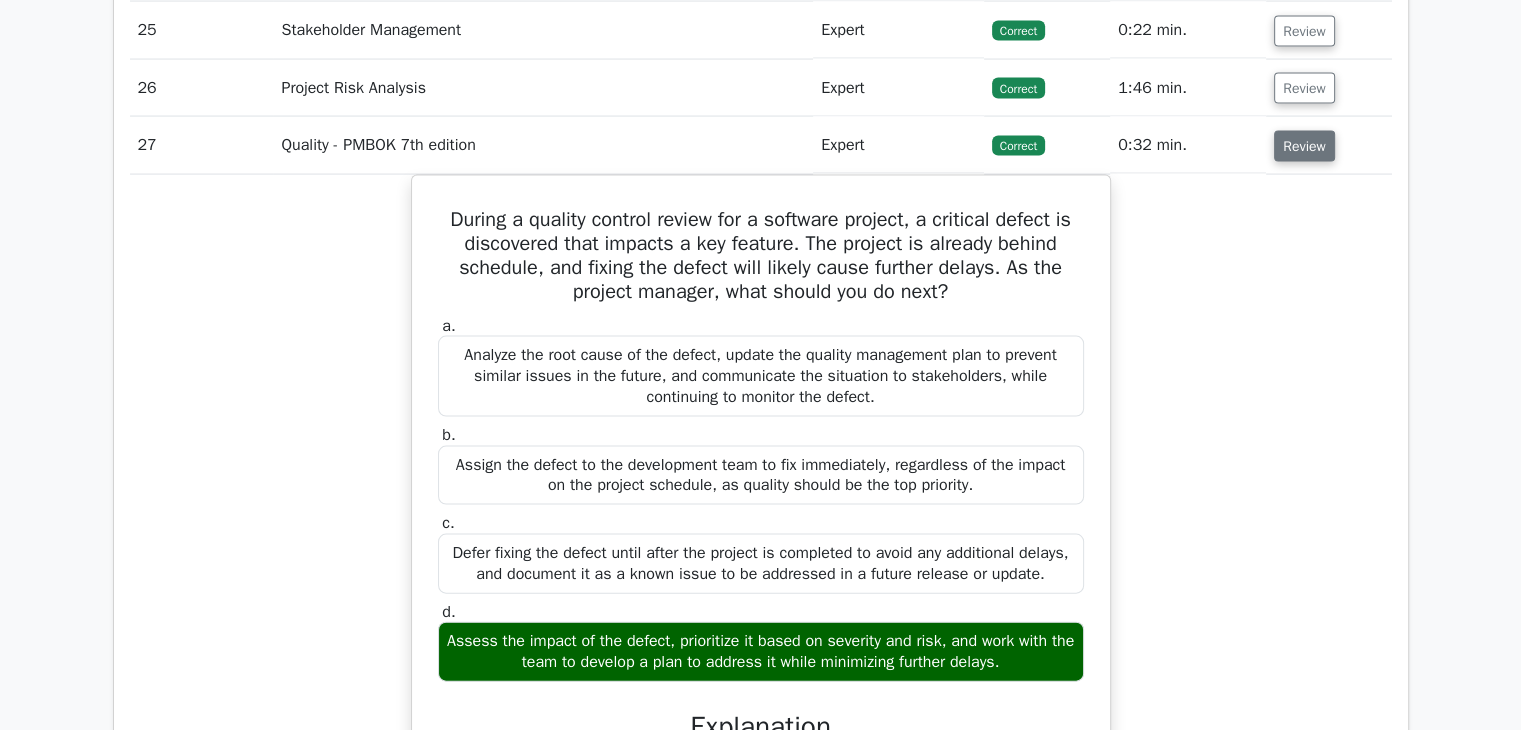 click on "Review" at bounding box center [1304, 146] 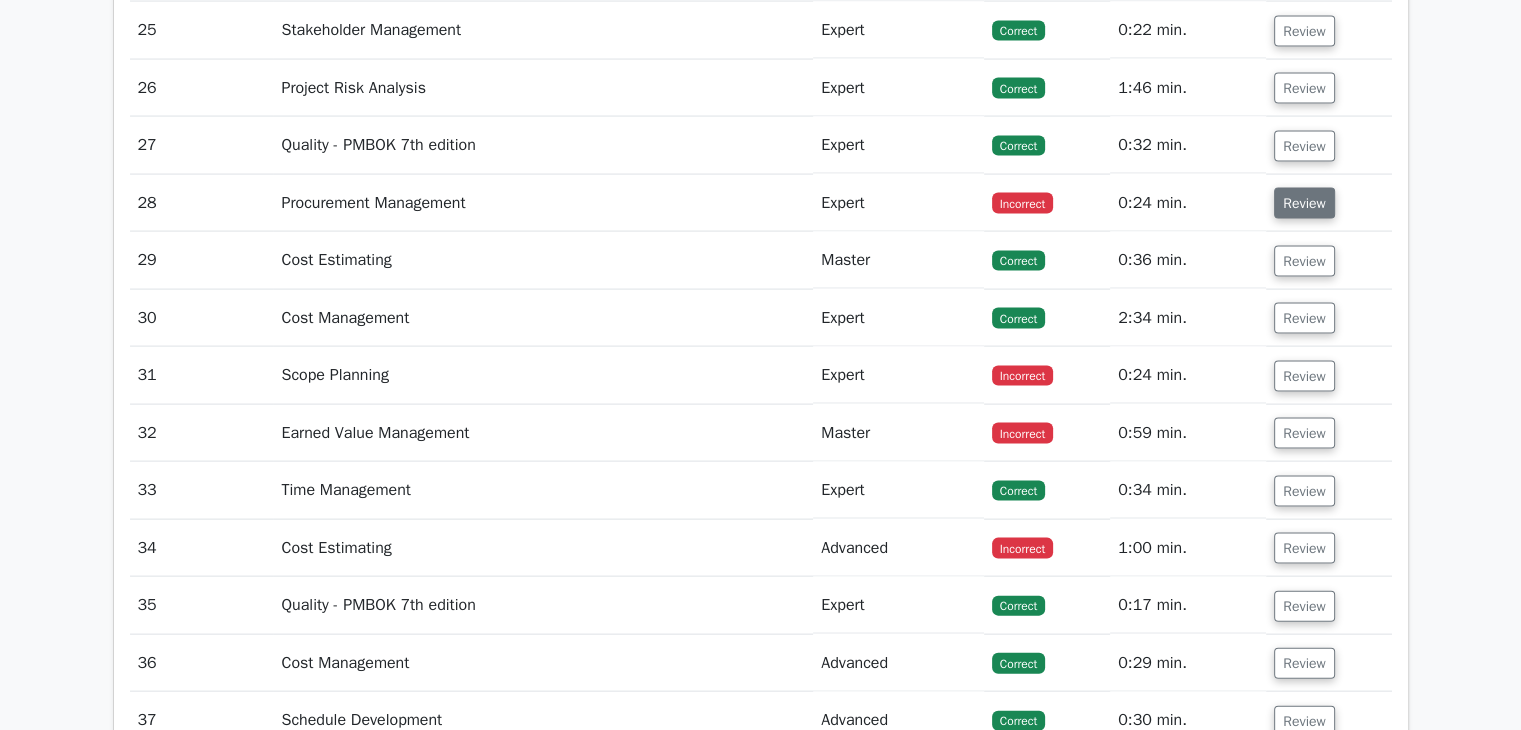 click on "Review" at bounding box center [1304, 203] 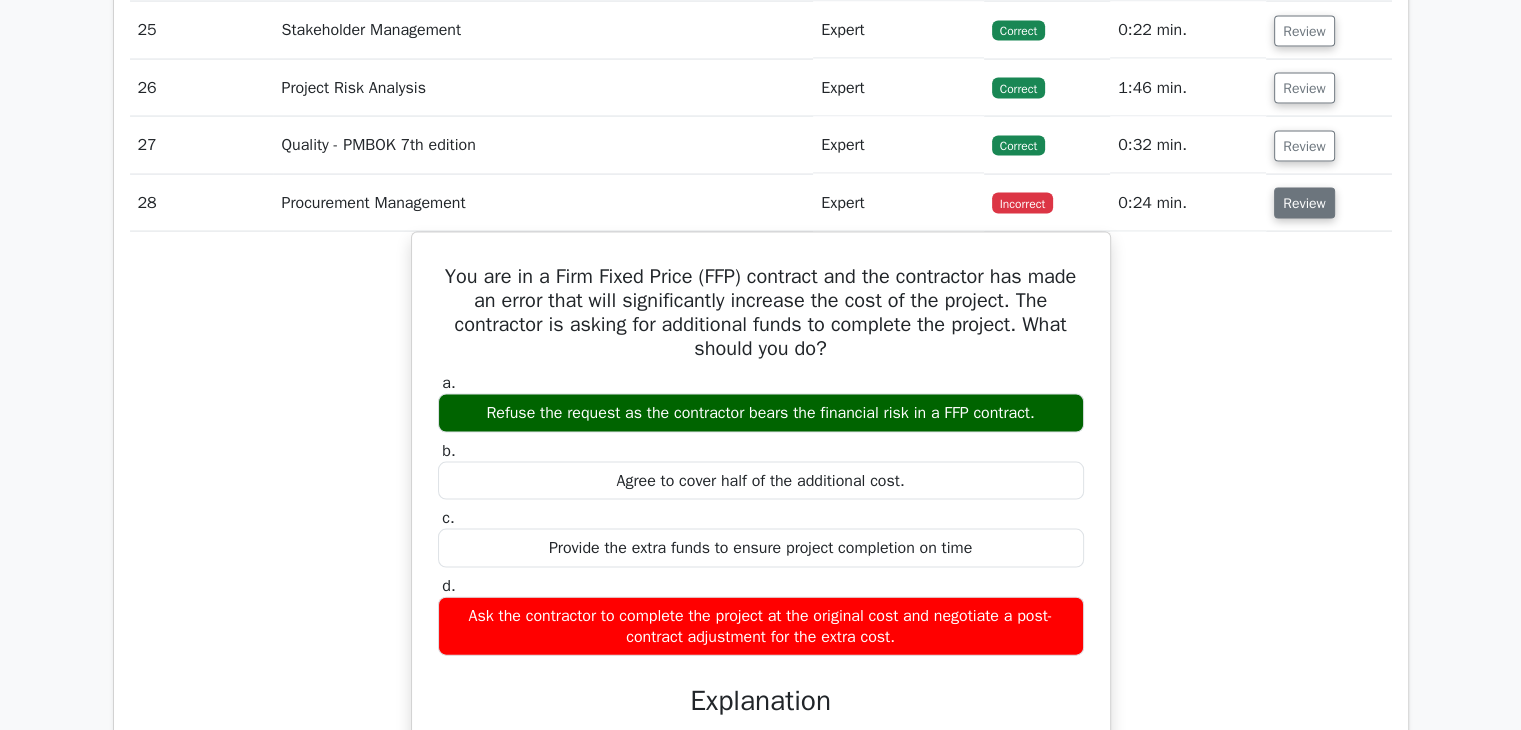 scroll, scrollTop: 4333, scrollLeft: 0, axis: vertical 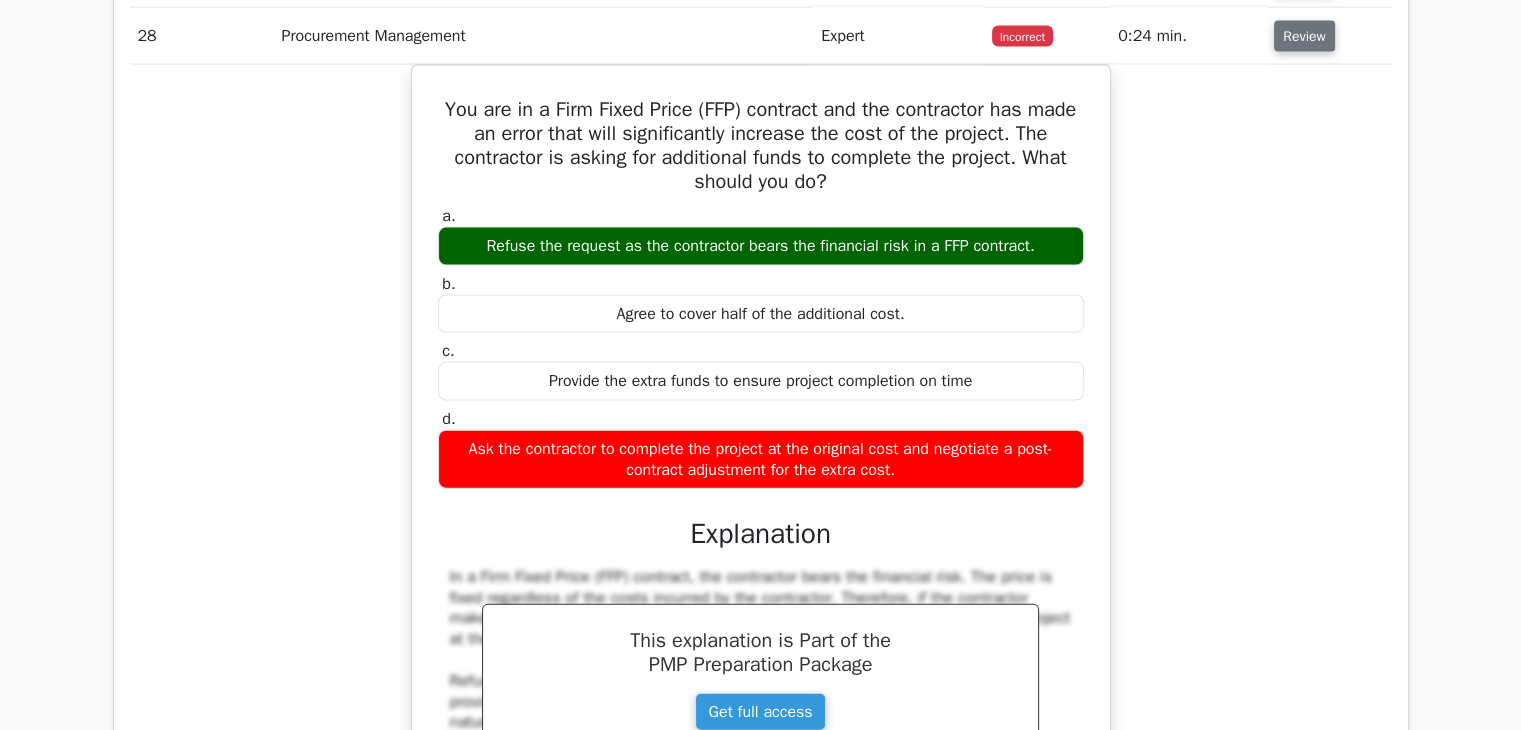 click on "Review" at bounding box center (1304, 36) 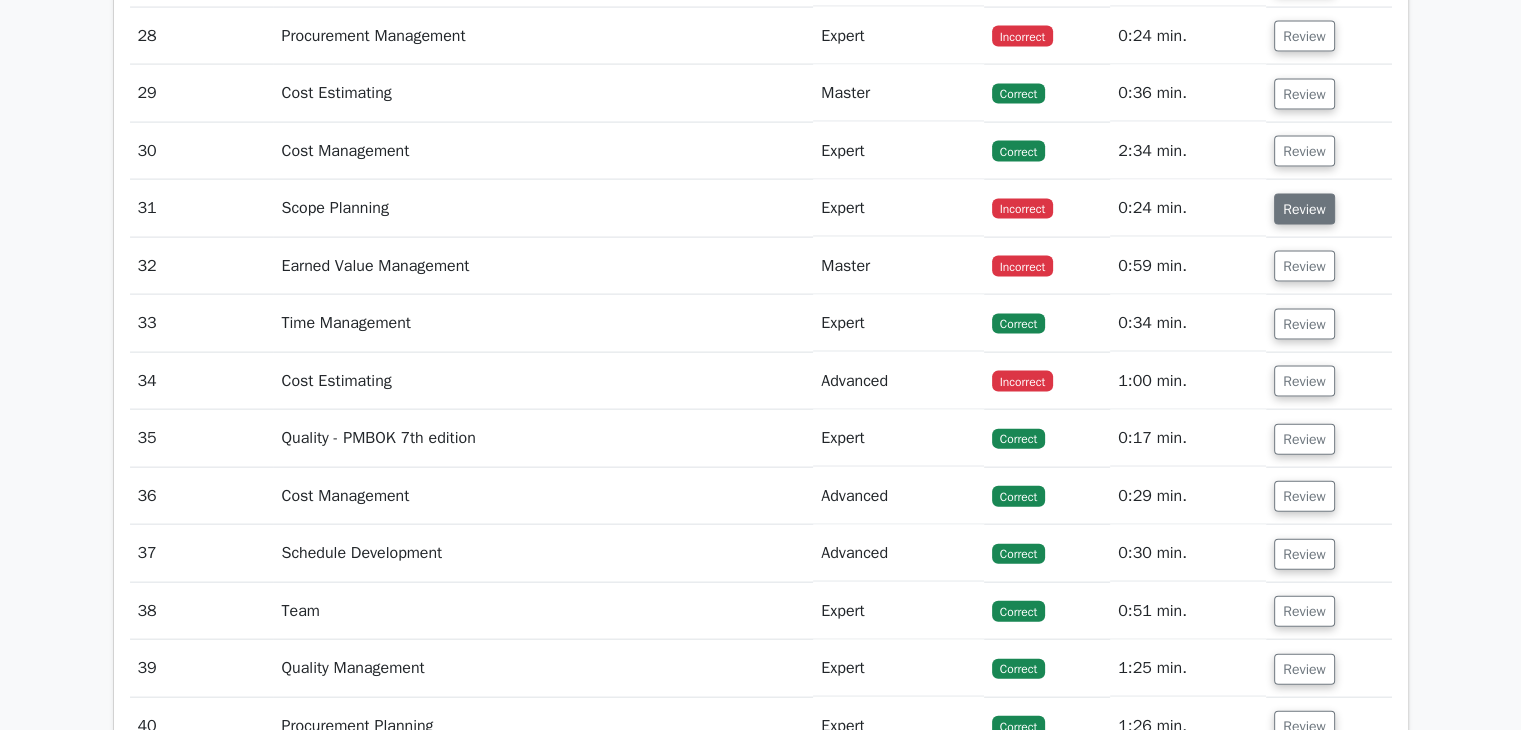click on "Review" at bounding box center (1304, 209) 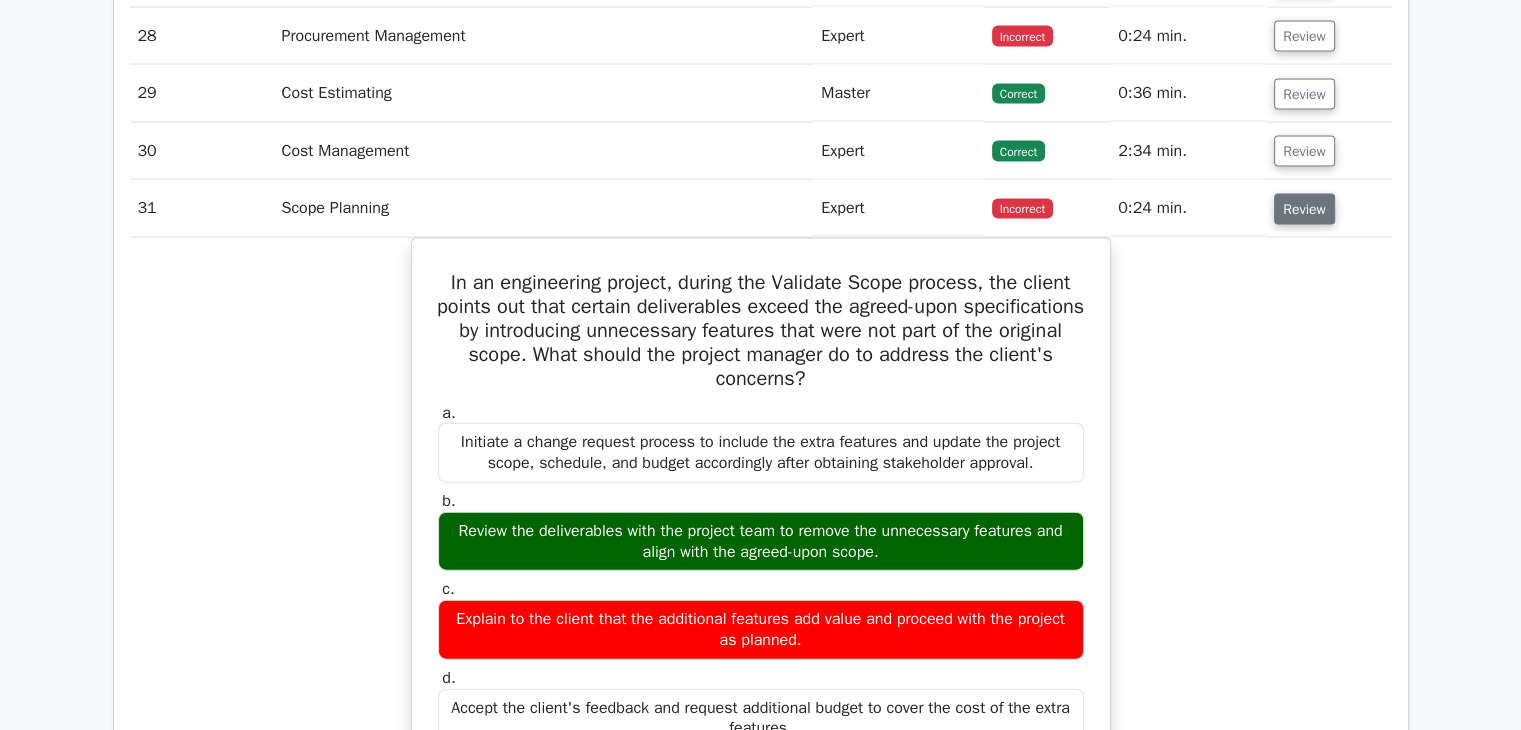 click on "Review" at bounding box center [1304, 209] 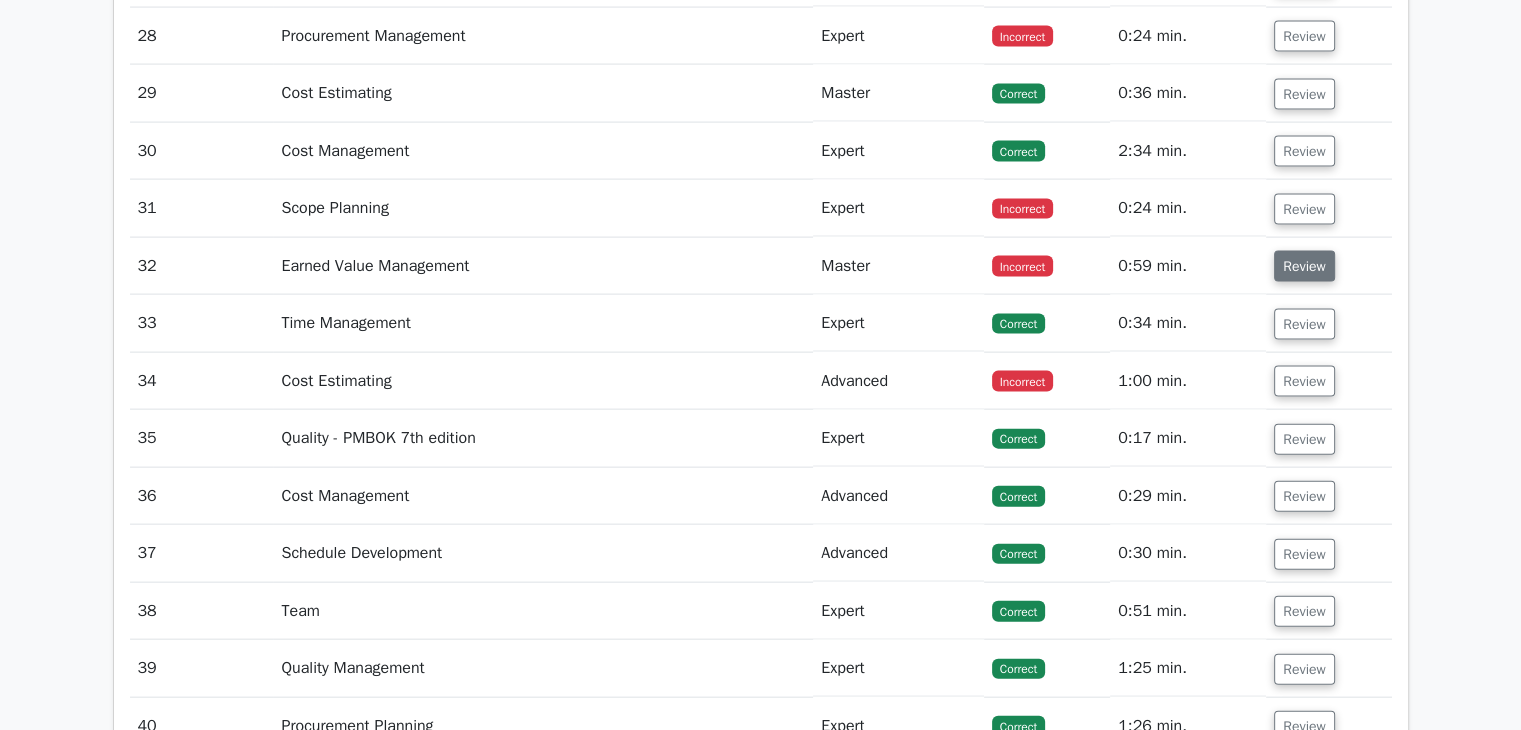 click on "Review" at bounding box center (1304, 266) 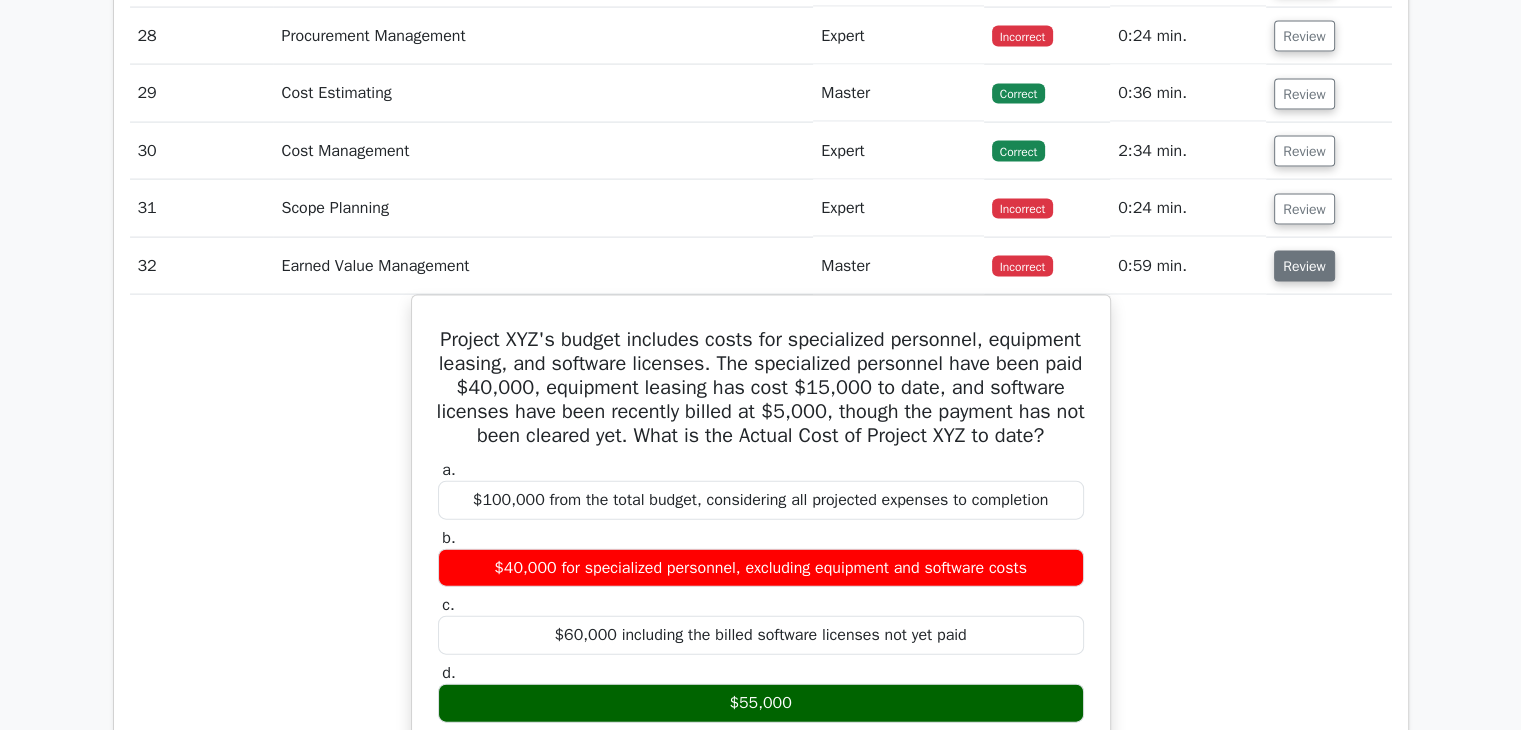click on "Review" at bounding box center [1304, 266] 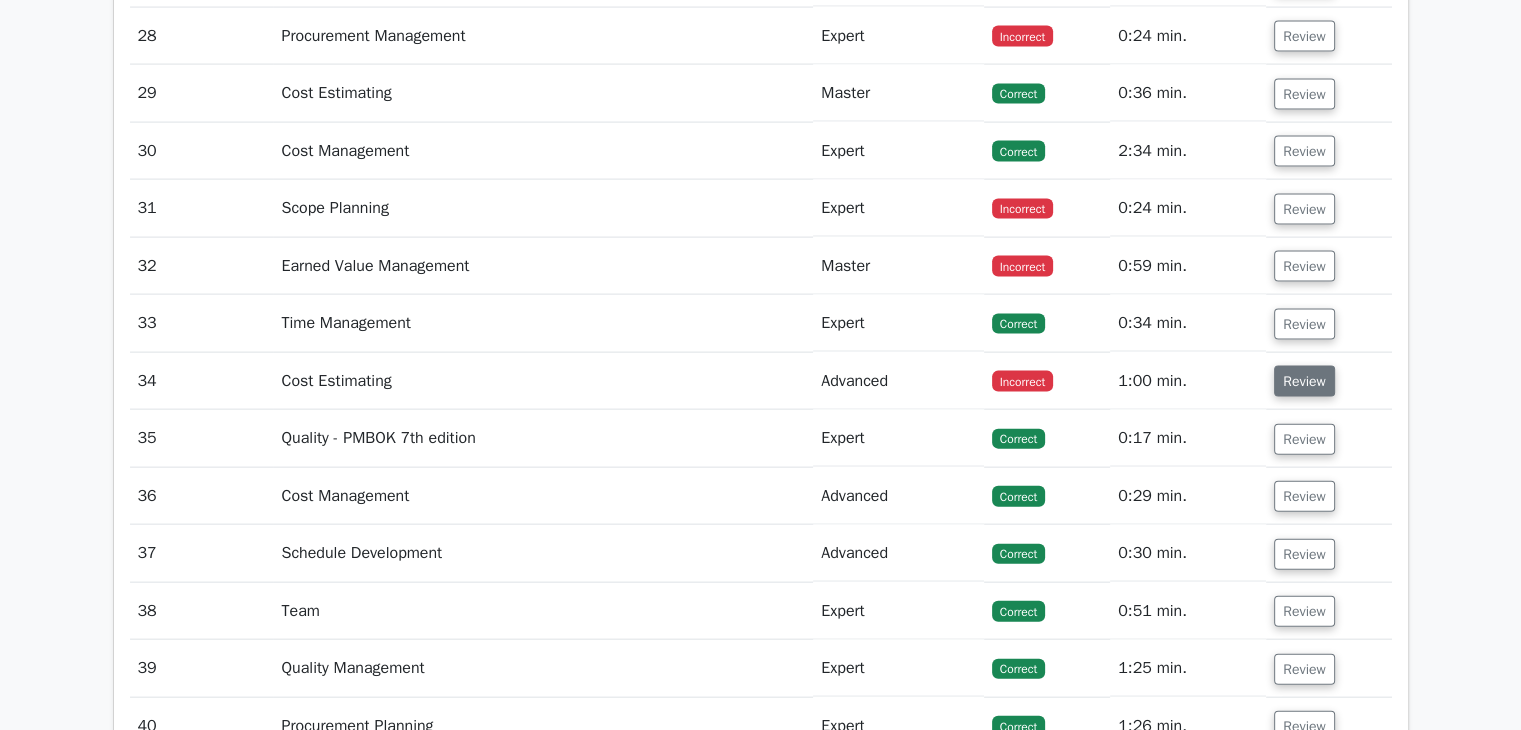 click on "Review" at bounding box center (1304, 381) 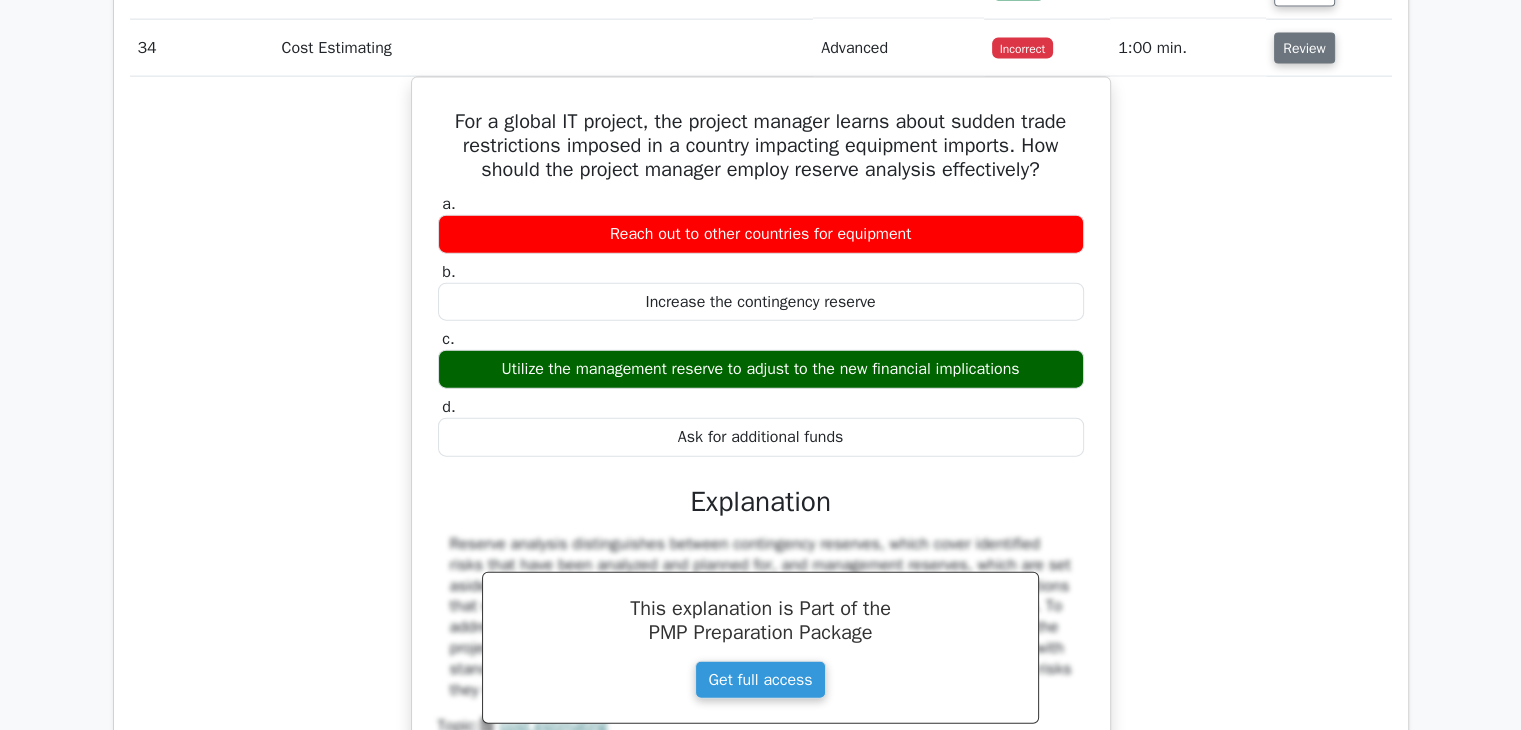 scroll, scrollTop: 4500, scrollLeft: 0, axis: vertical 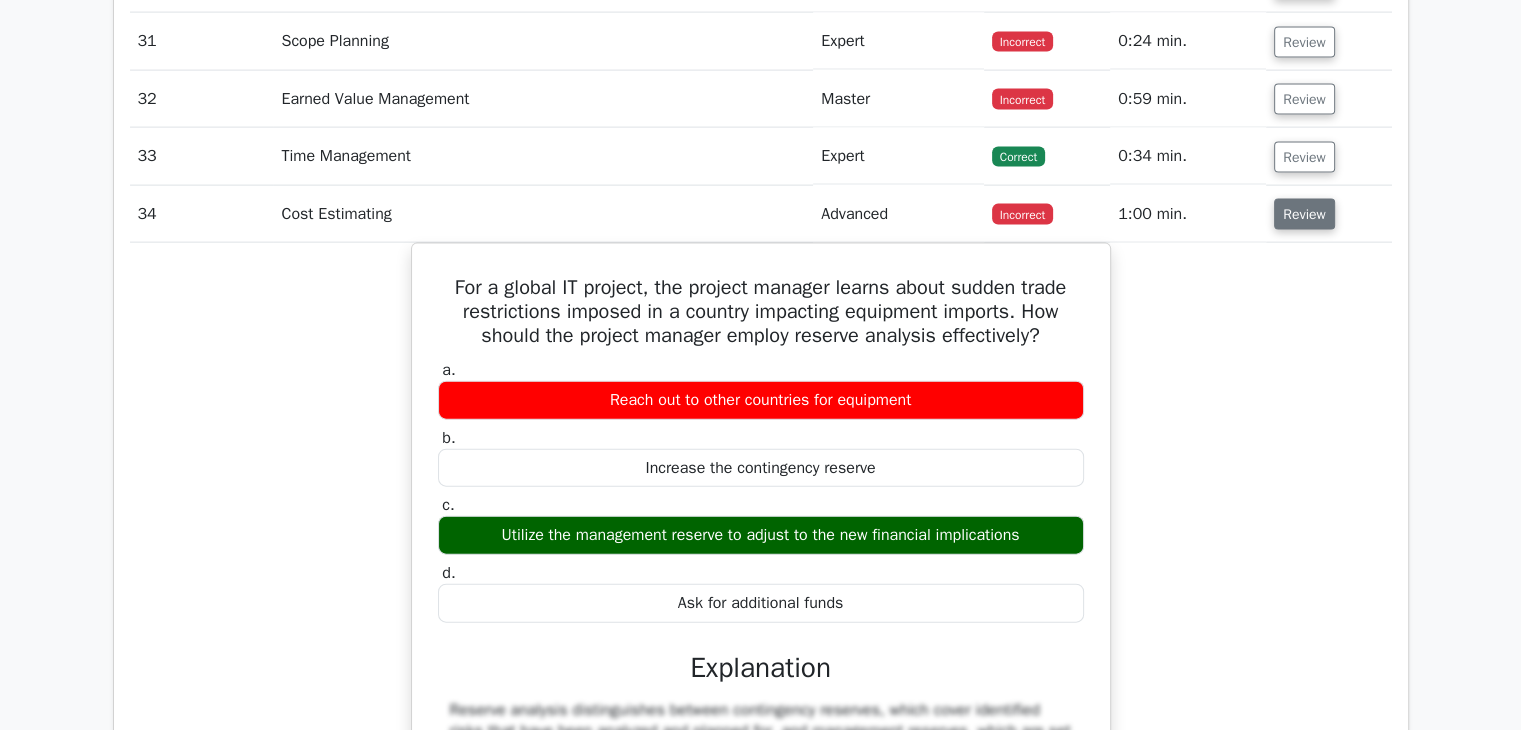click on "Review" at bounding box center (1304, 214) 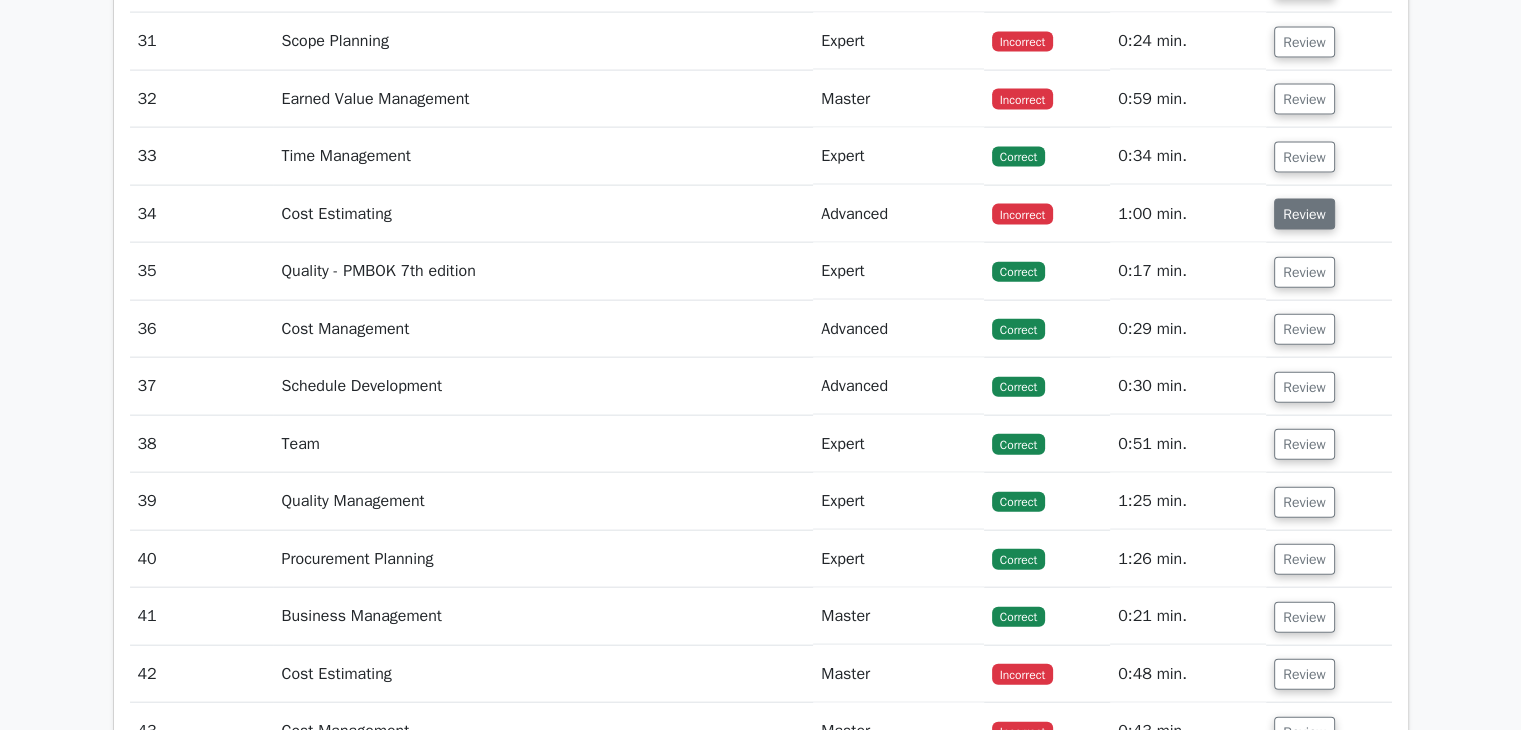 click on "Review" at bounding box center (1304, 214) 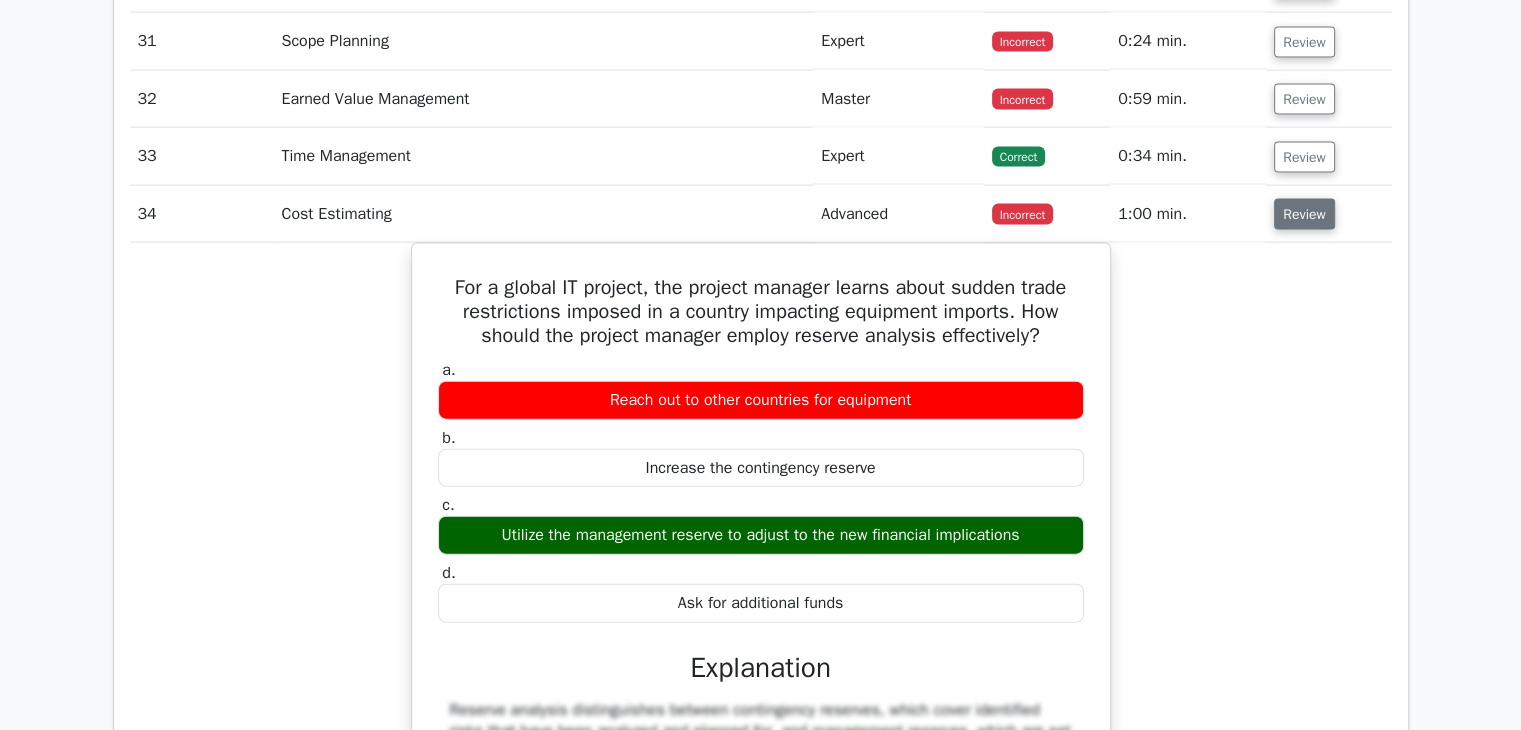 click on "Review" at bounding box center [1304, 214] 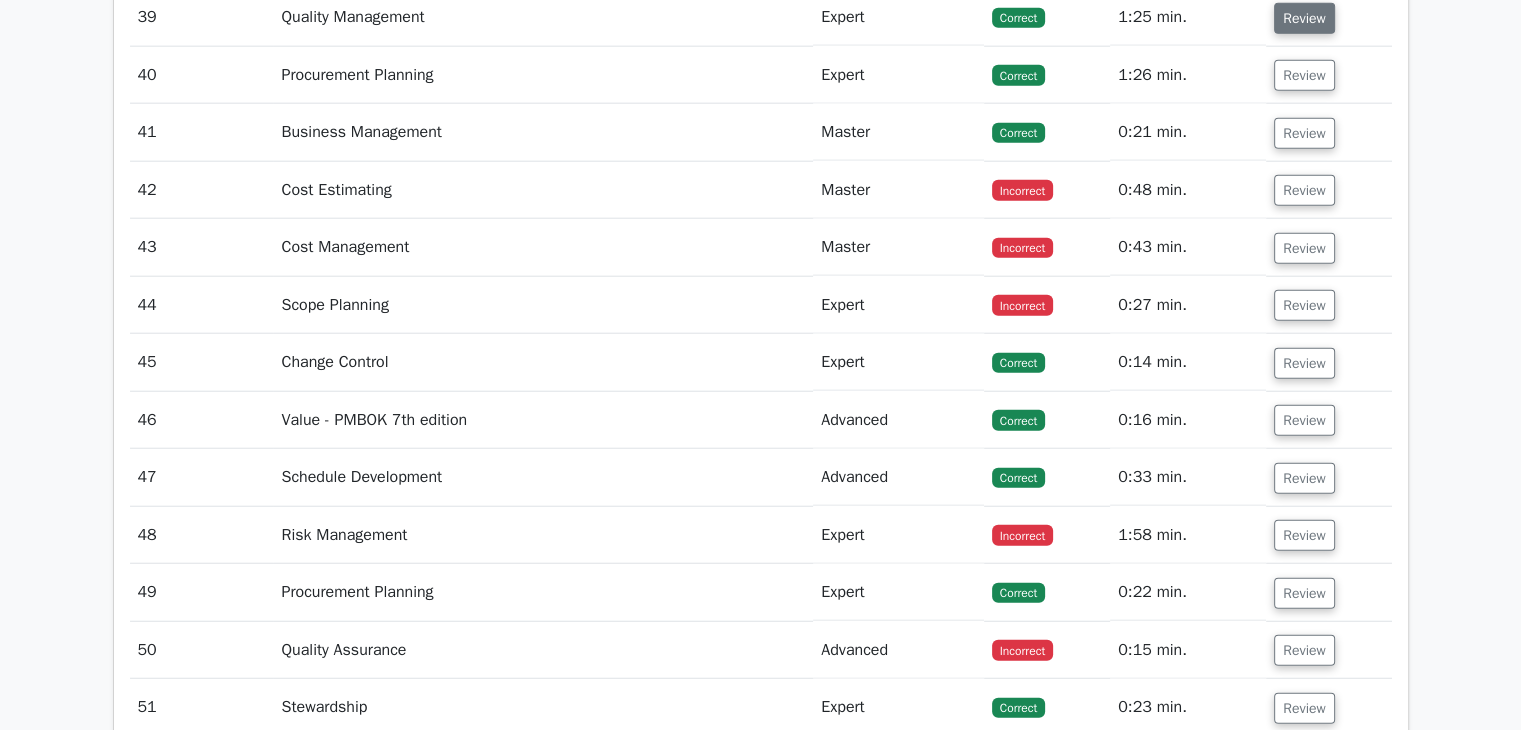 scroll, scrollTop: 5000, scrollLeft: 0, axis: vertical 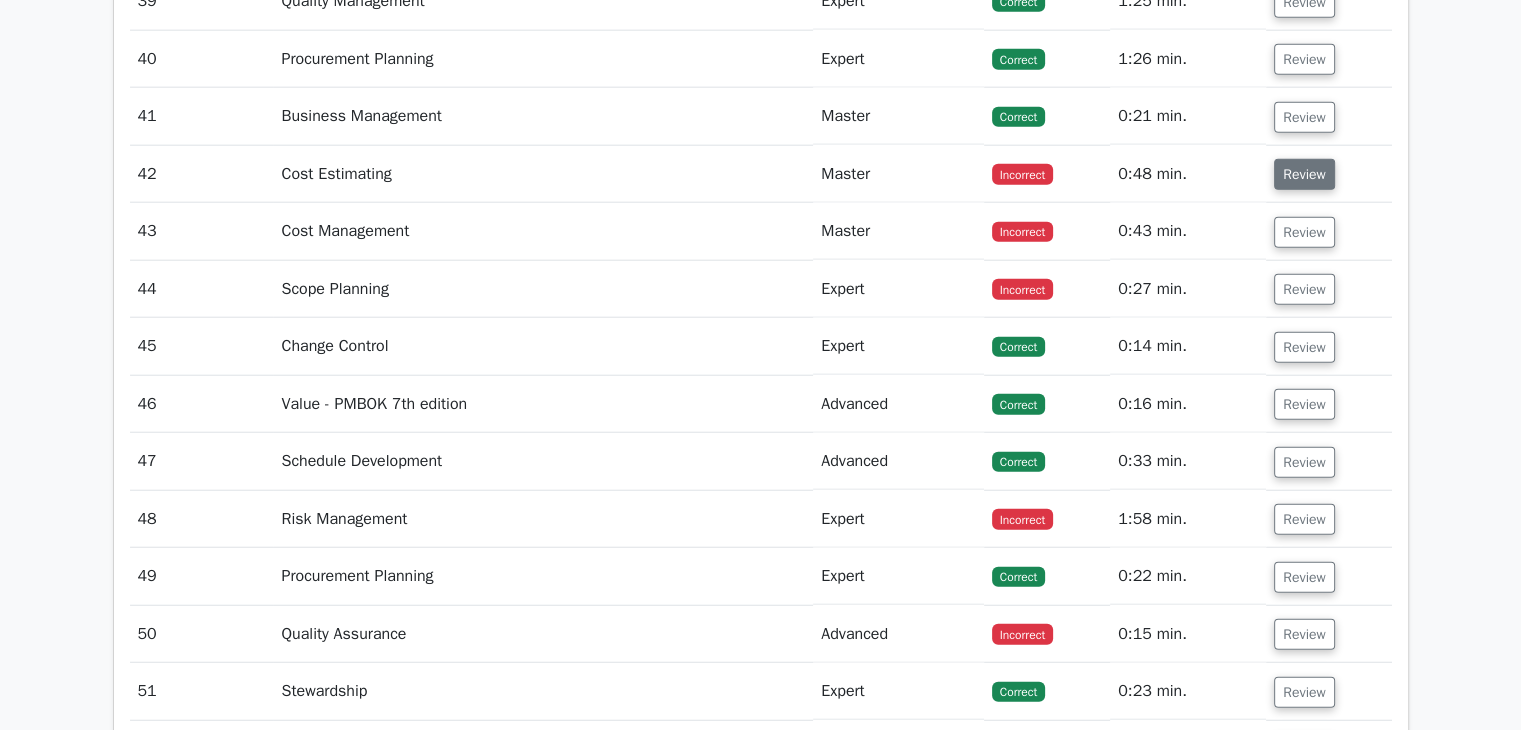 click on "Review" at bounding box center [1304, 174] 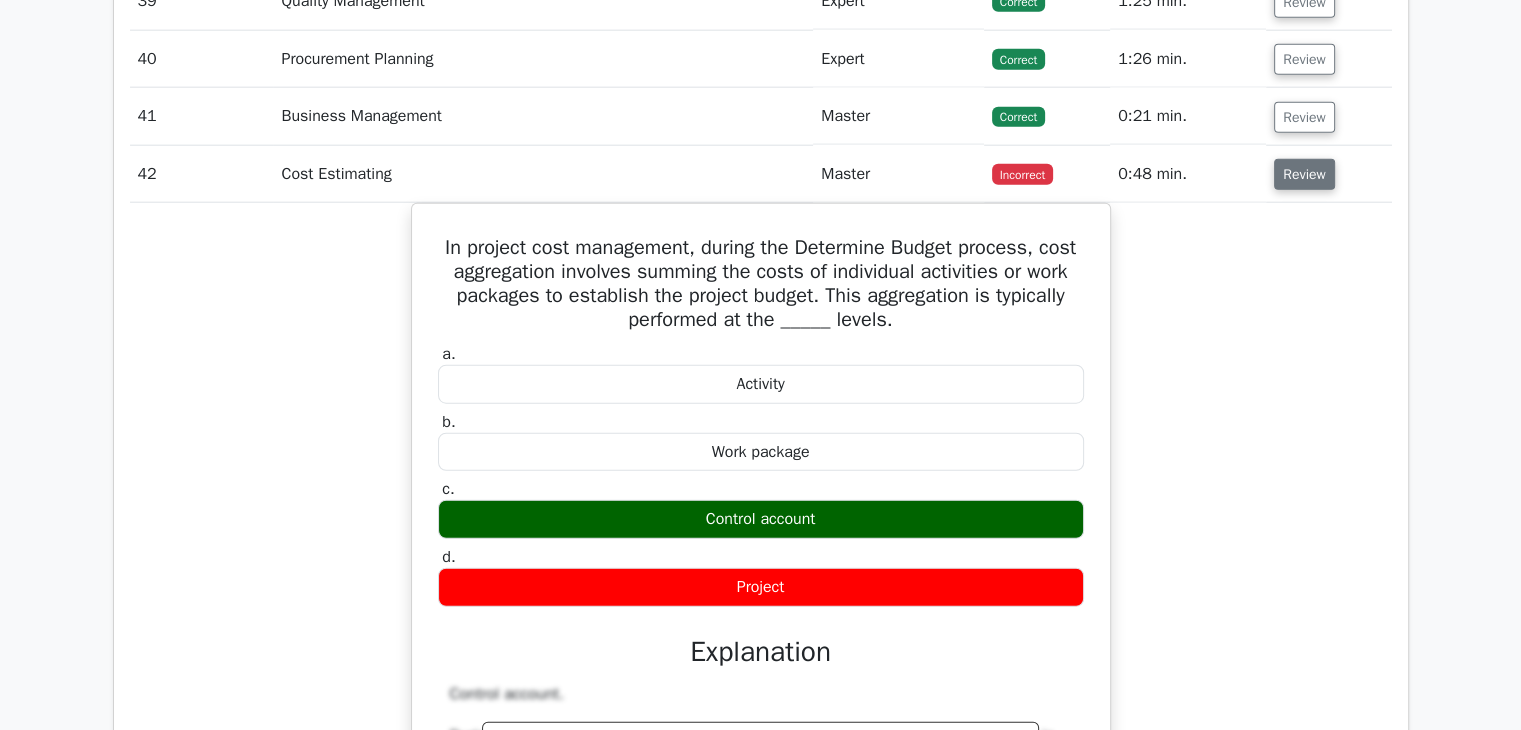 click on "Review" at bounding box center [1304, 174] 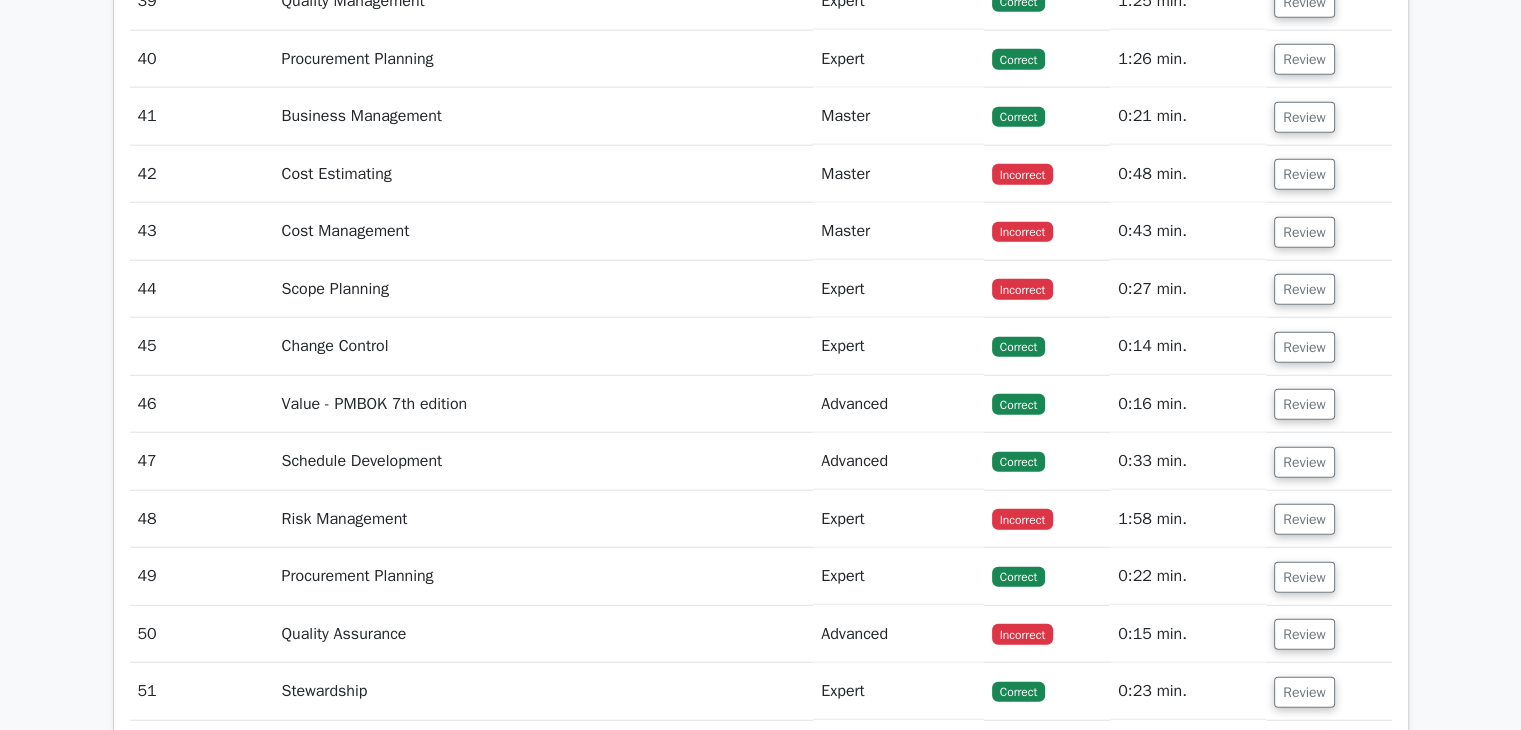 click on "Review" at bounding box center (1304, 232) 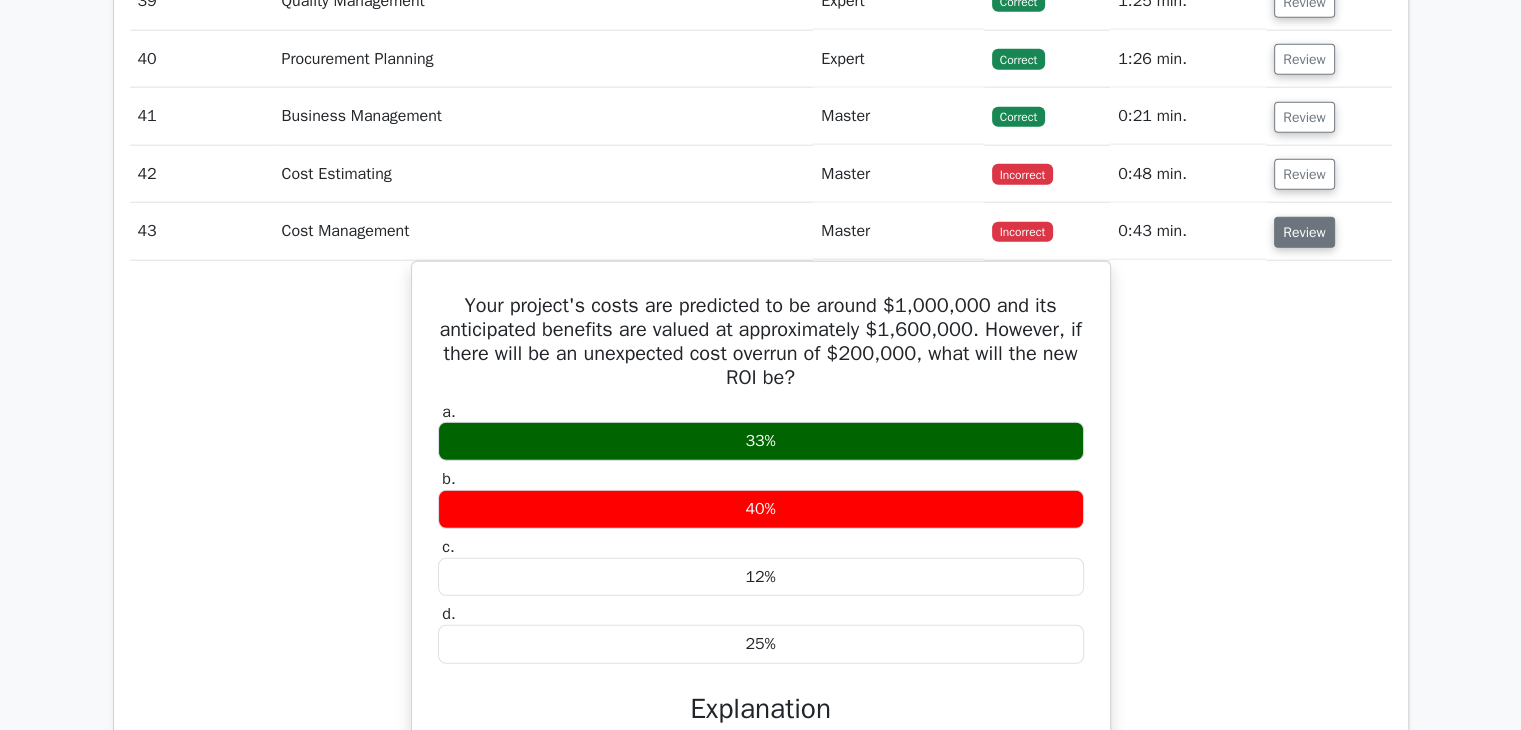 click on "Review" at bounding box center [1304, 232] 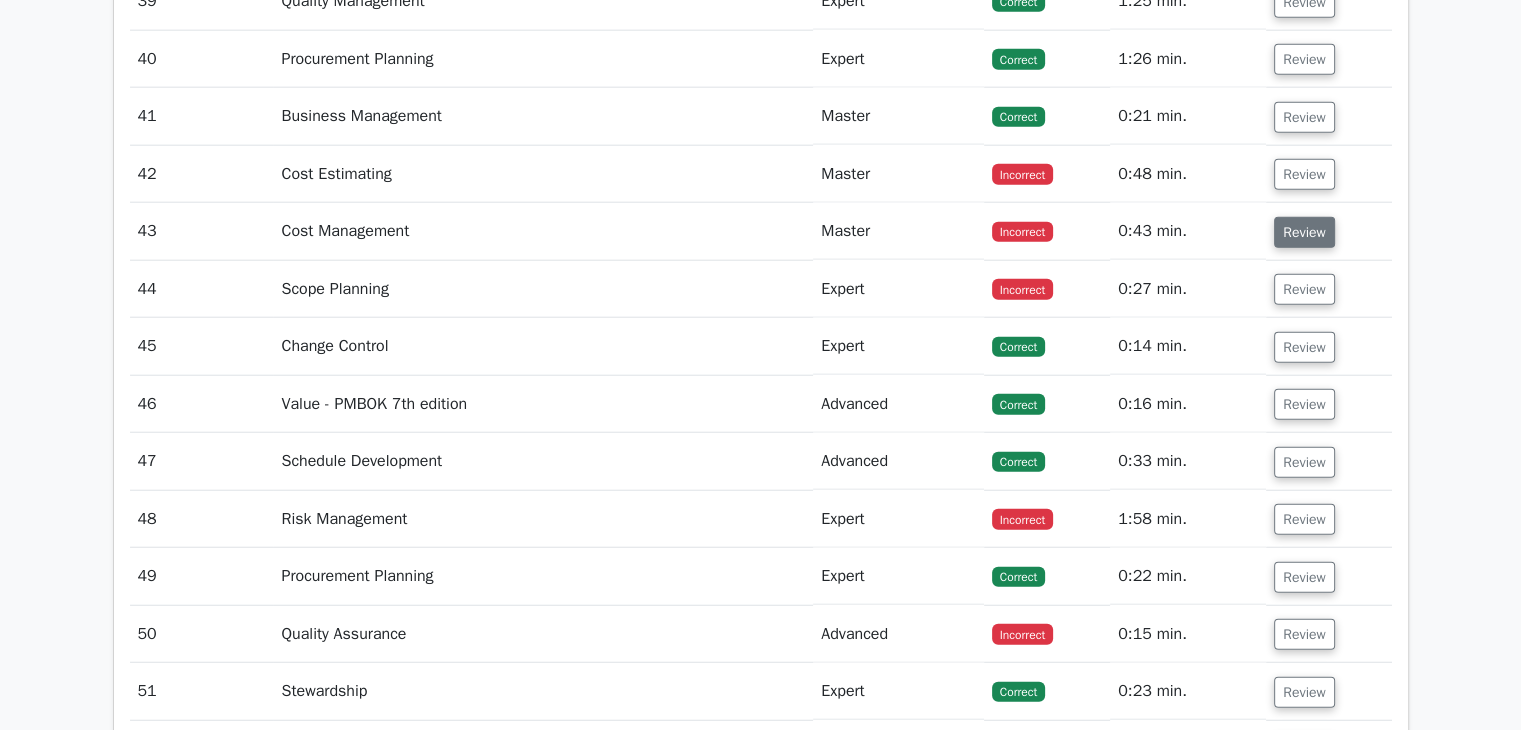 click on "Review" at bounding box center [1304, 232] 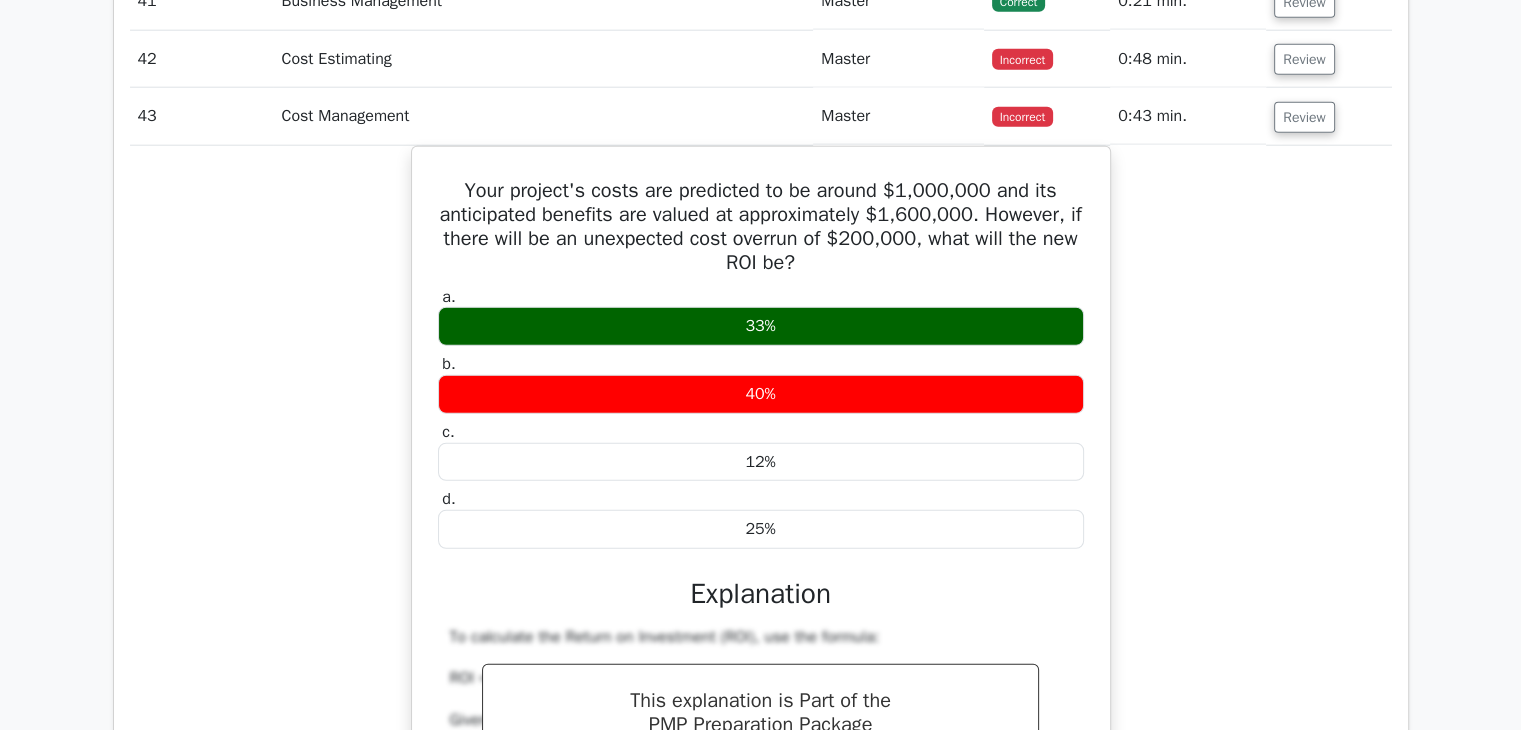 scroll, scrollTop: 5000, scrollLeft: 0, axis: vertical 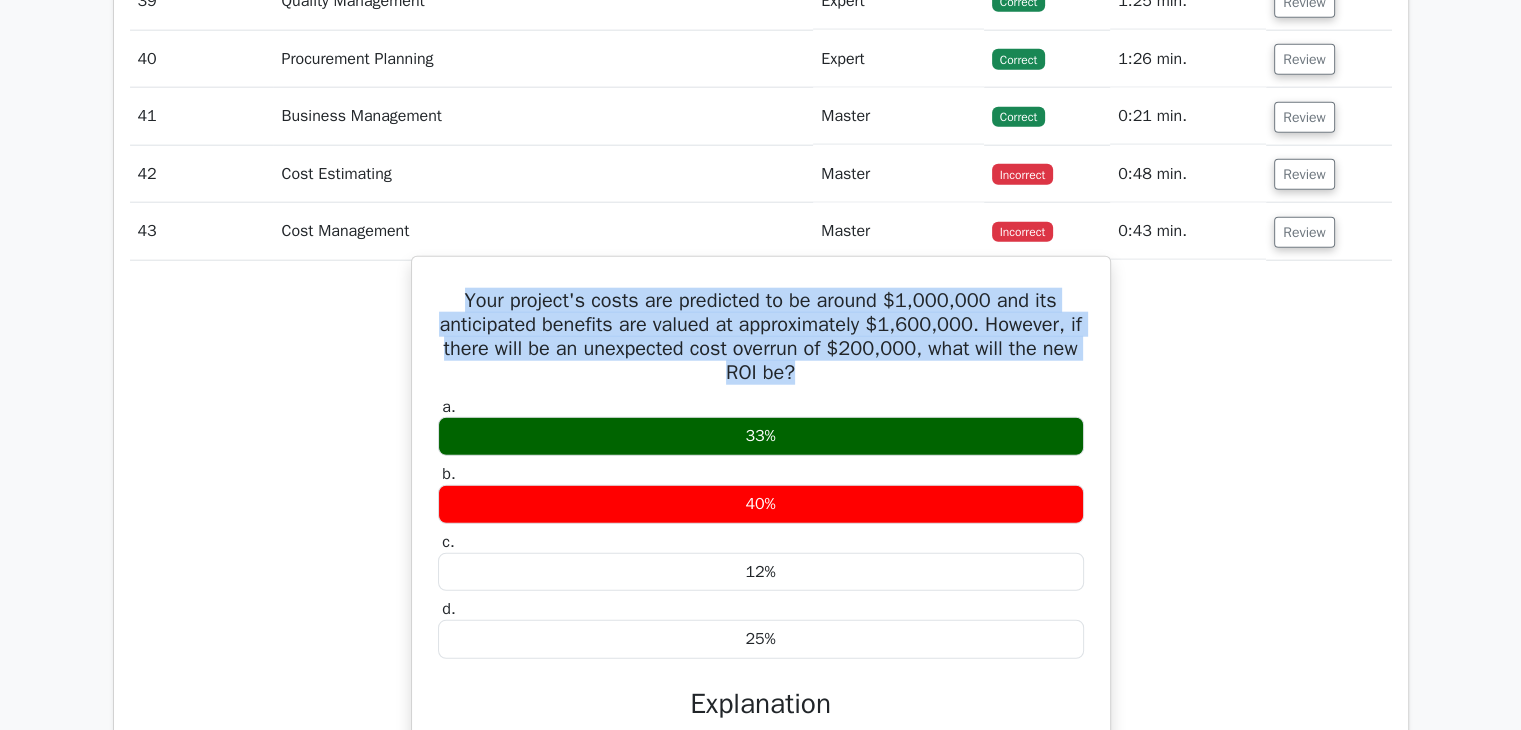 drag, startPoint x: 847, startPoint y: 352, endPoint x: 468, endPoint y: 275, distance: 386.7428 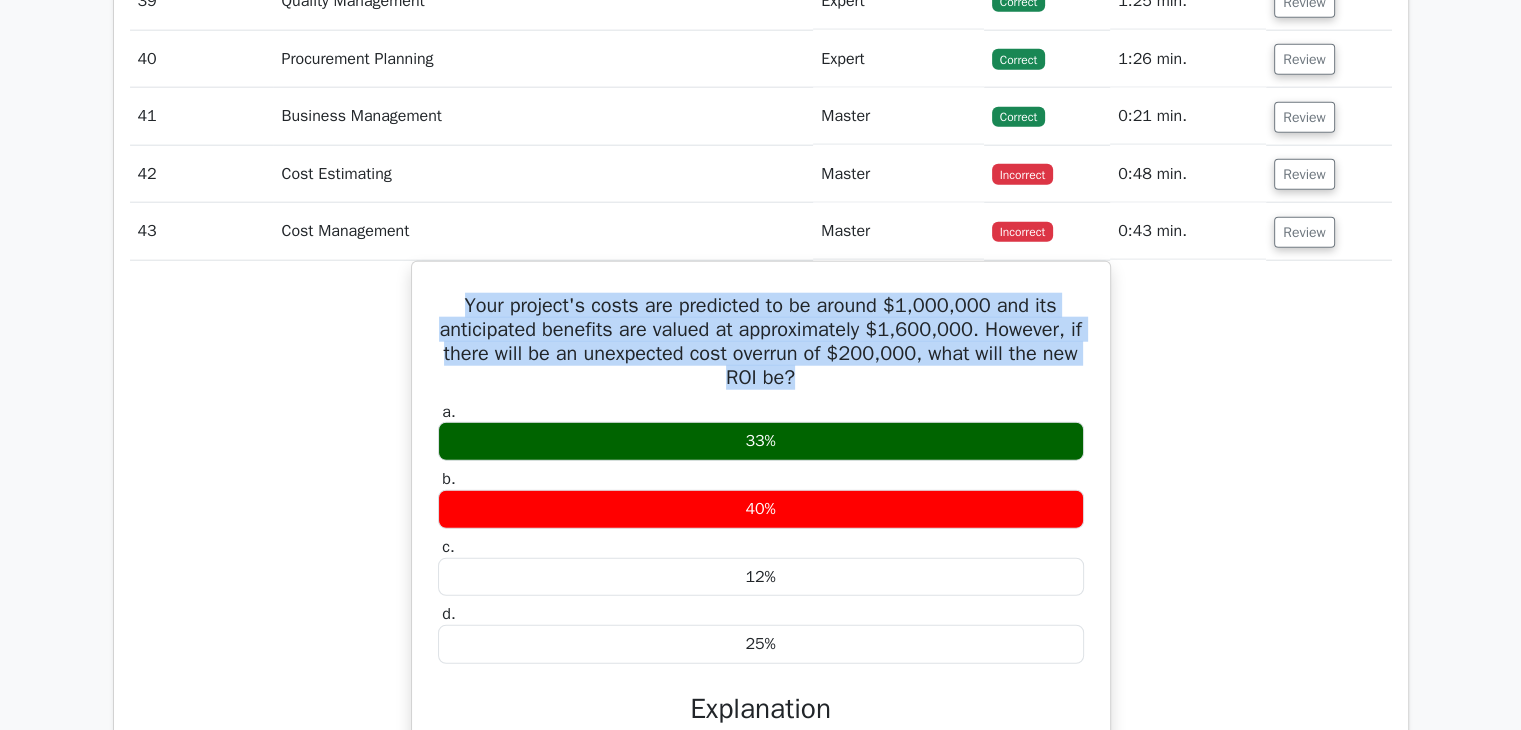 scroll, scrollTop: 5166, scrollLeft: 0, axis: vertical 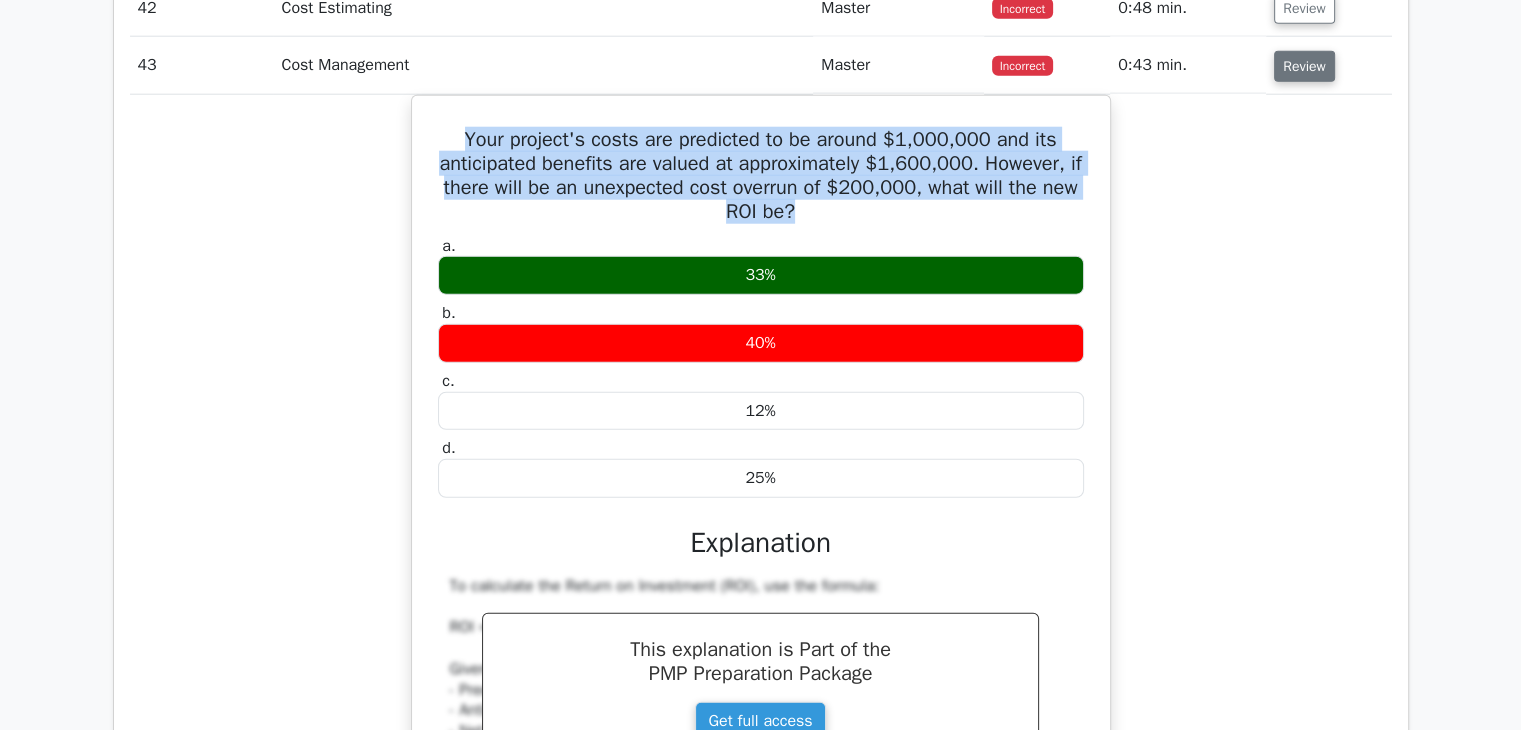 click on "Review" at bounding box center [1304, 66] 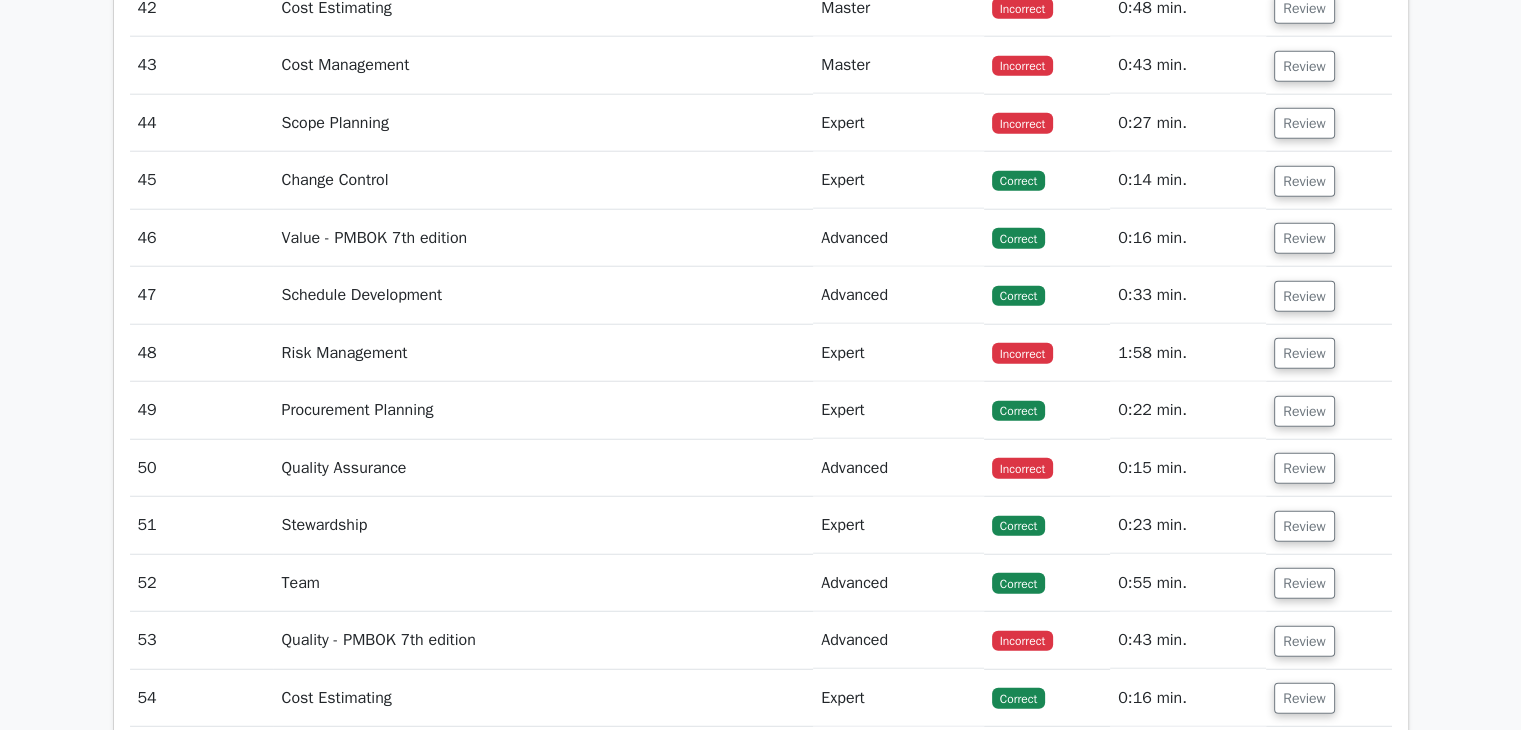 click on "Review" at bounding box center (1328, 123) 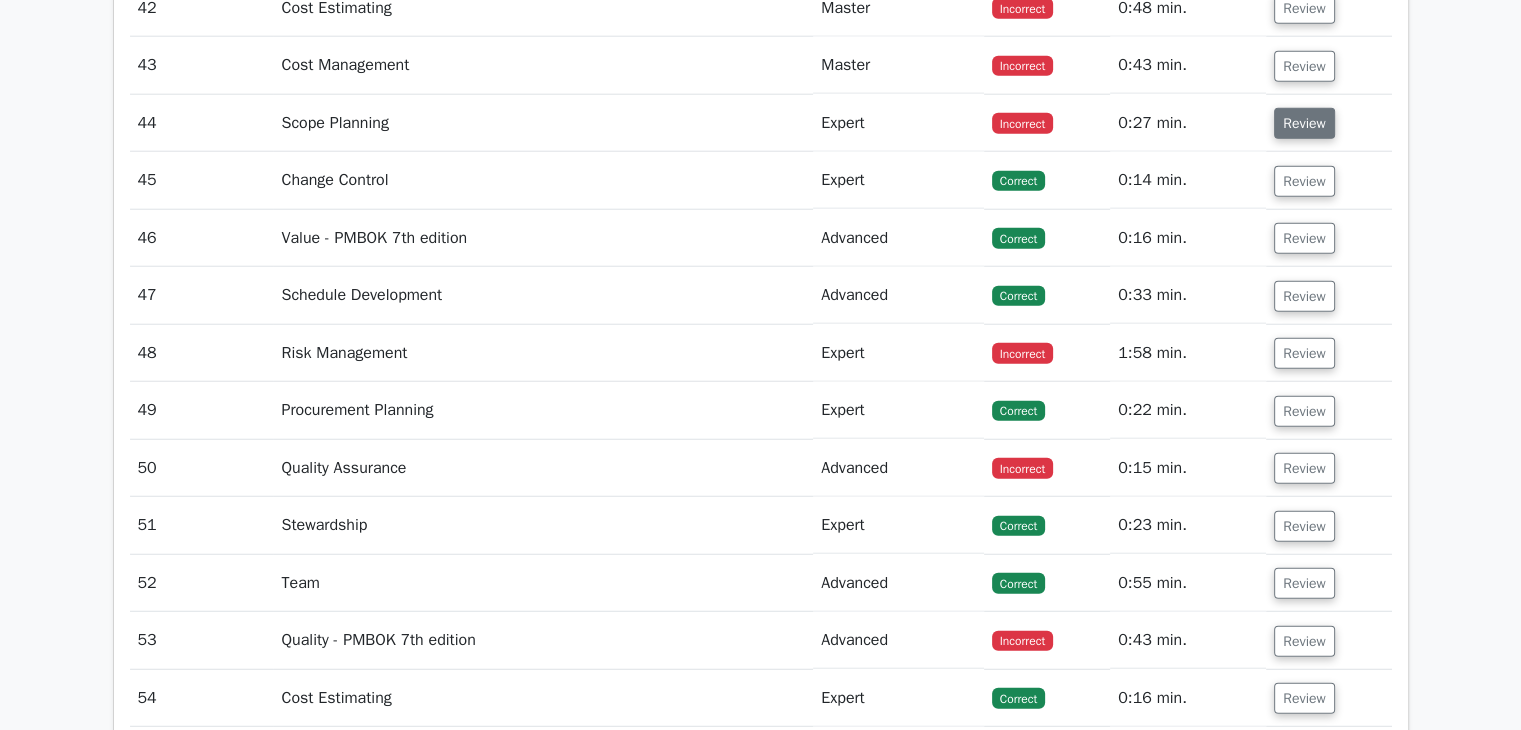 click on "Review" at bounding box center (1304, 123) 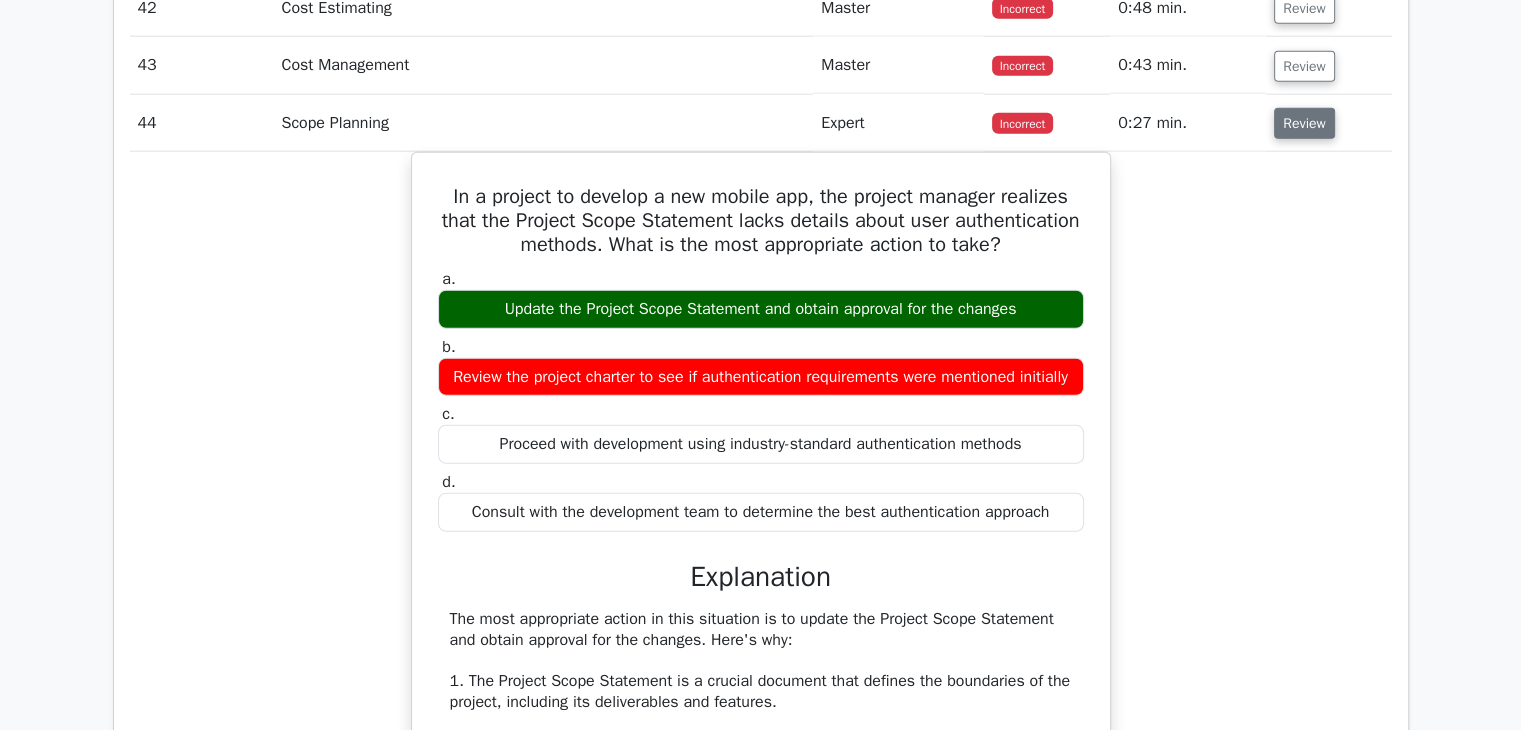 click on "Review" at bounding box center (1304, 123) 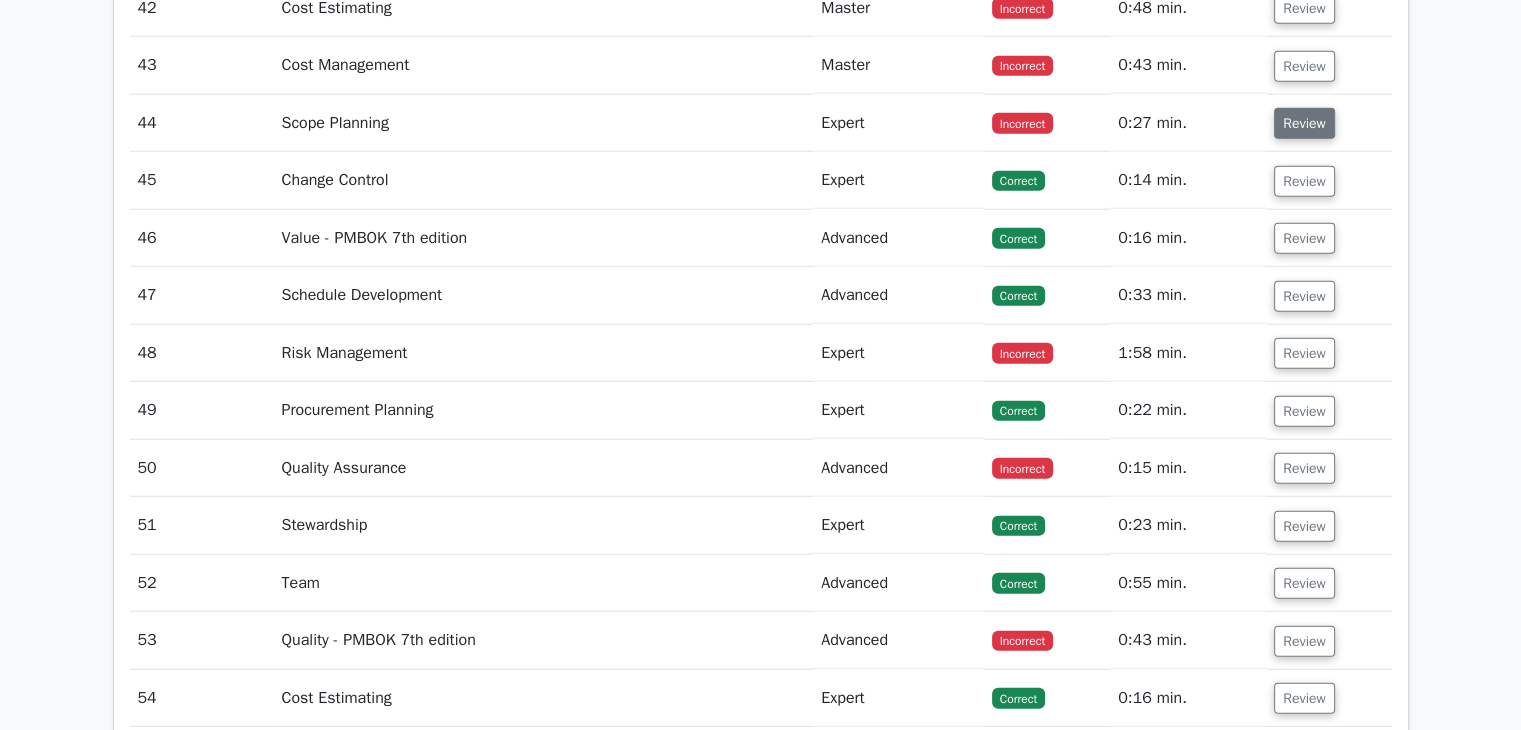 click on "Review" at bounding box center (1304, 123) 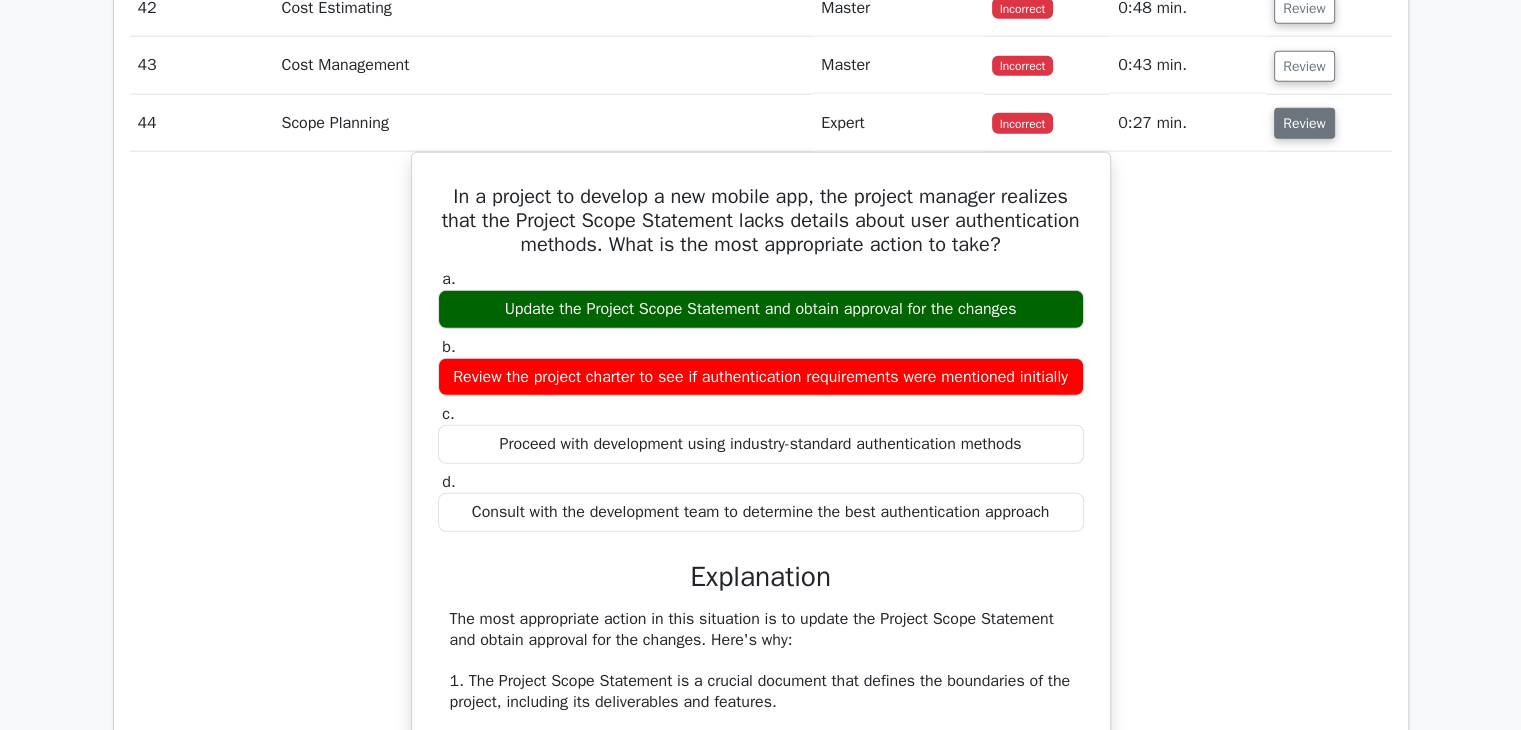 click on "Review" at bounding box center (1304, 123) 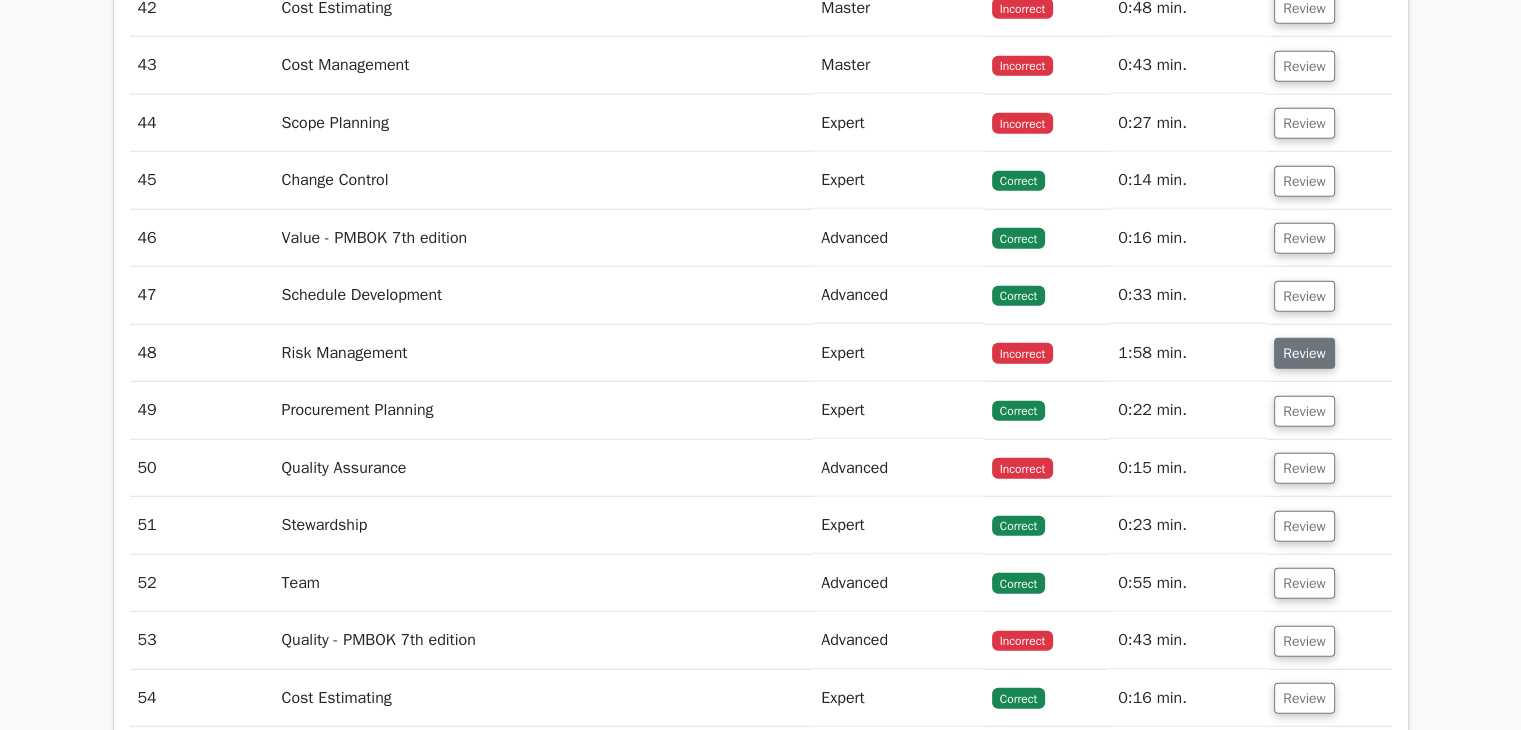 click on "Review" at bounding box center [1304, 353] 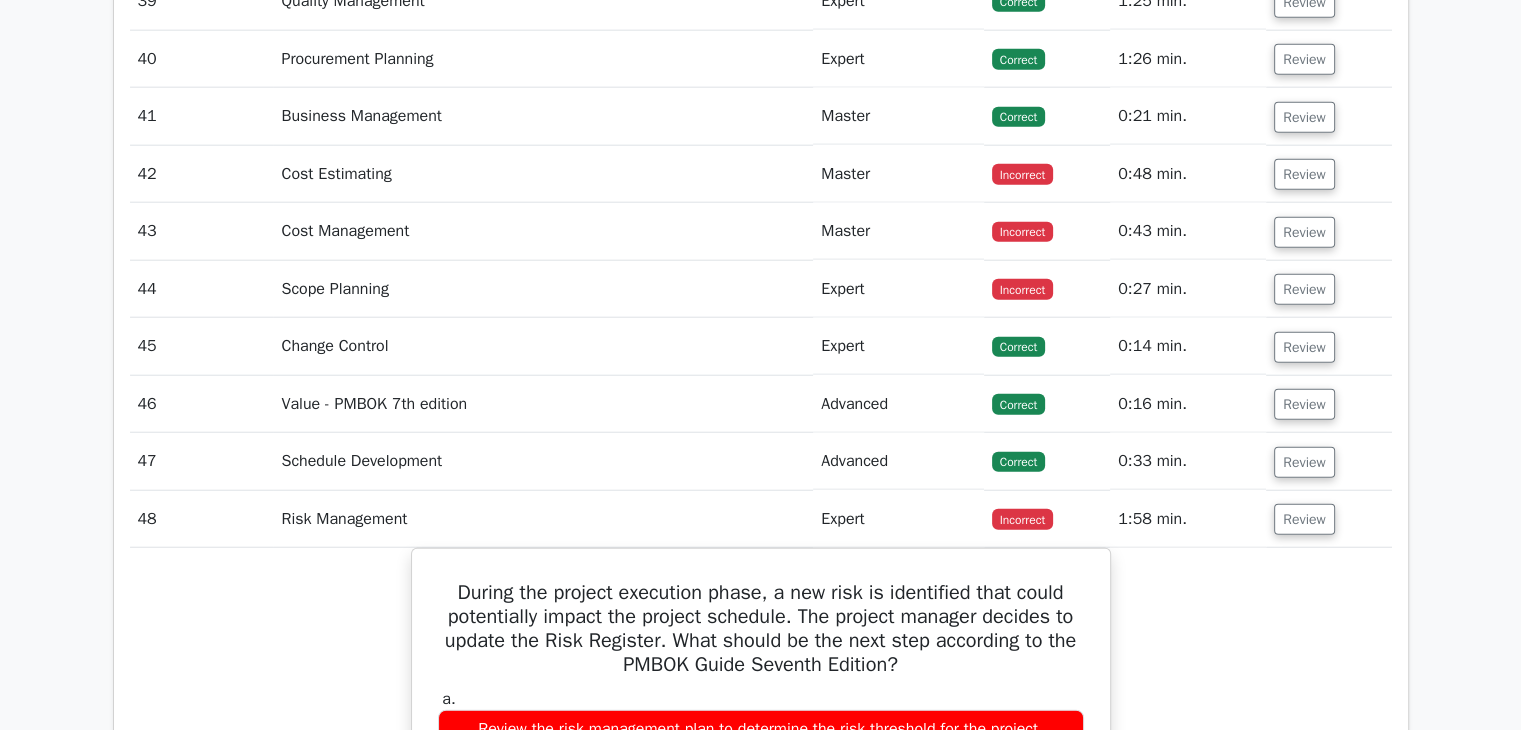 scroll, scrollTop: 5166, scrollLeft: 0, axis: vertical 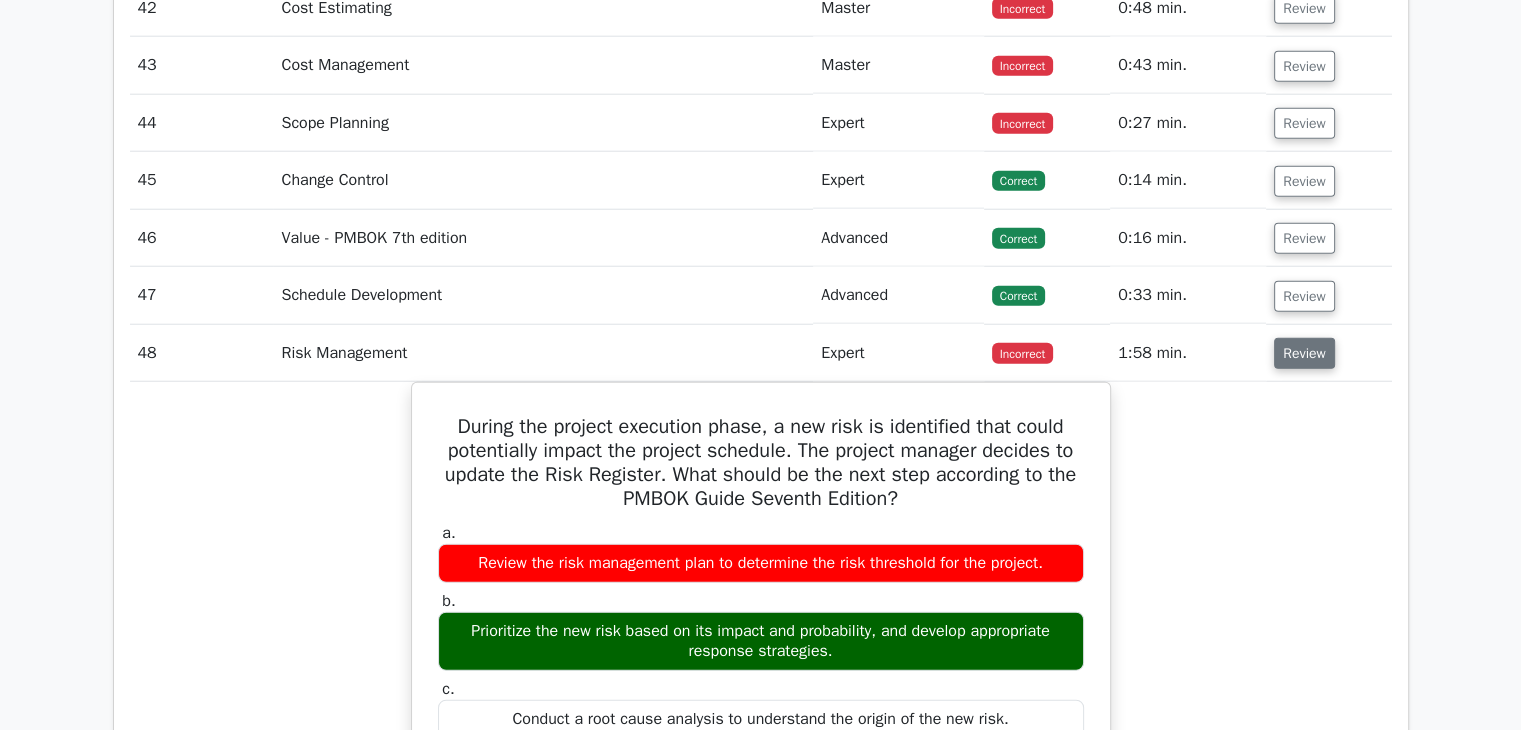 click on "Review" at bounding box center [1304, 353] 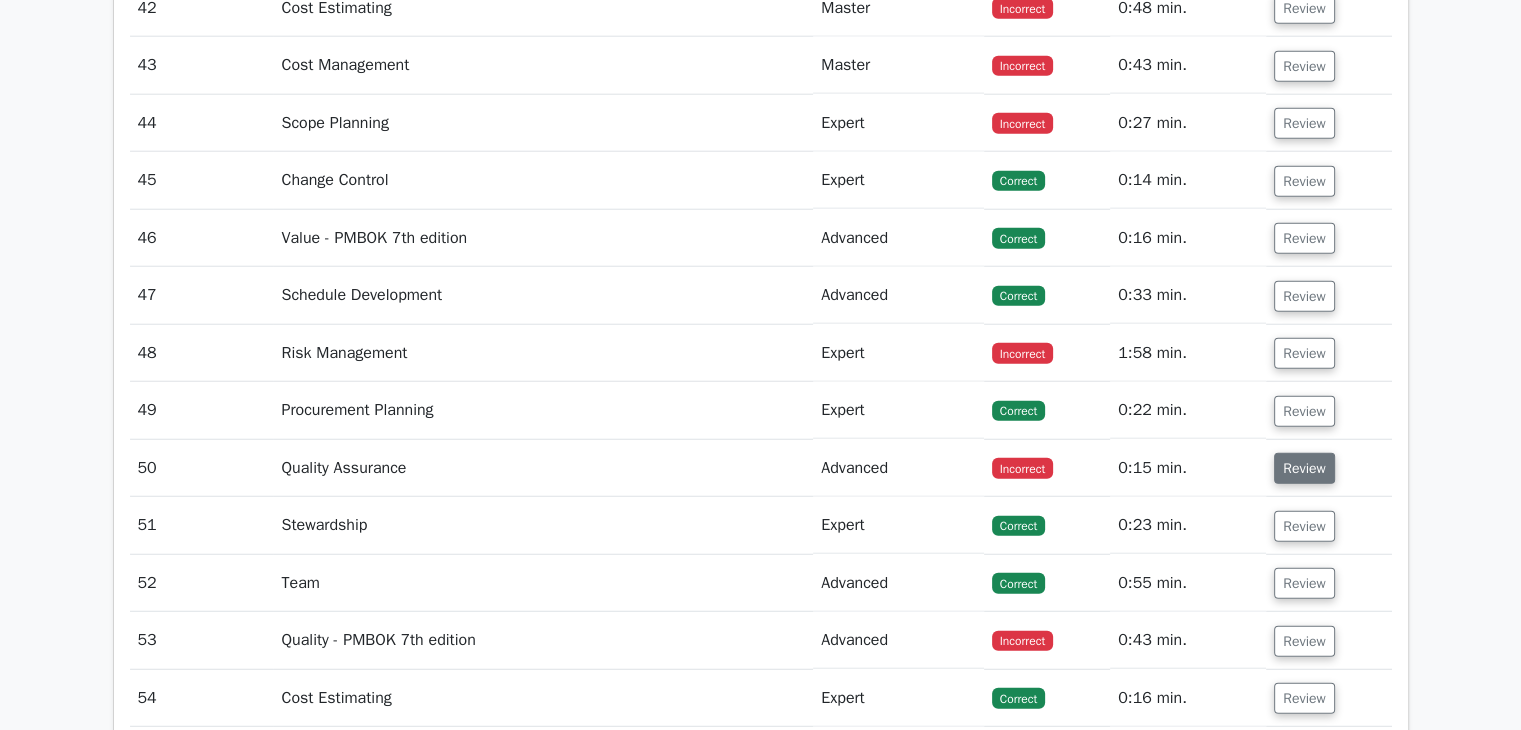 click on "Review" at bounding box center [1304, 468] 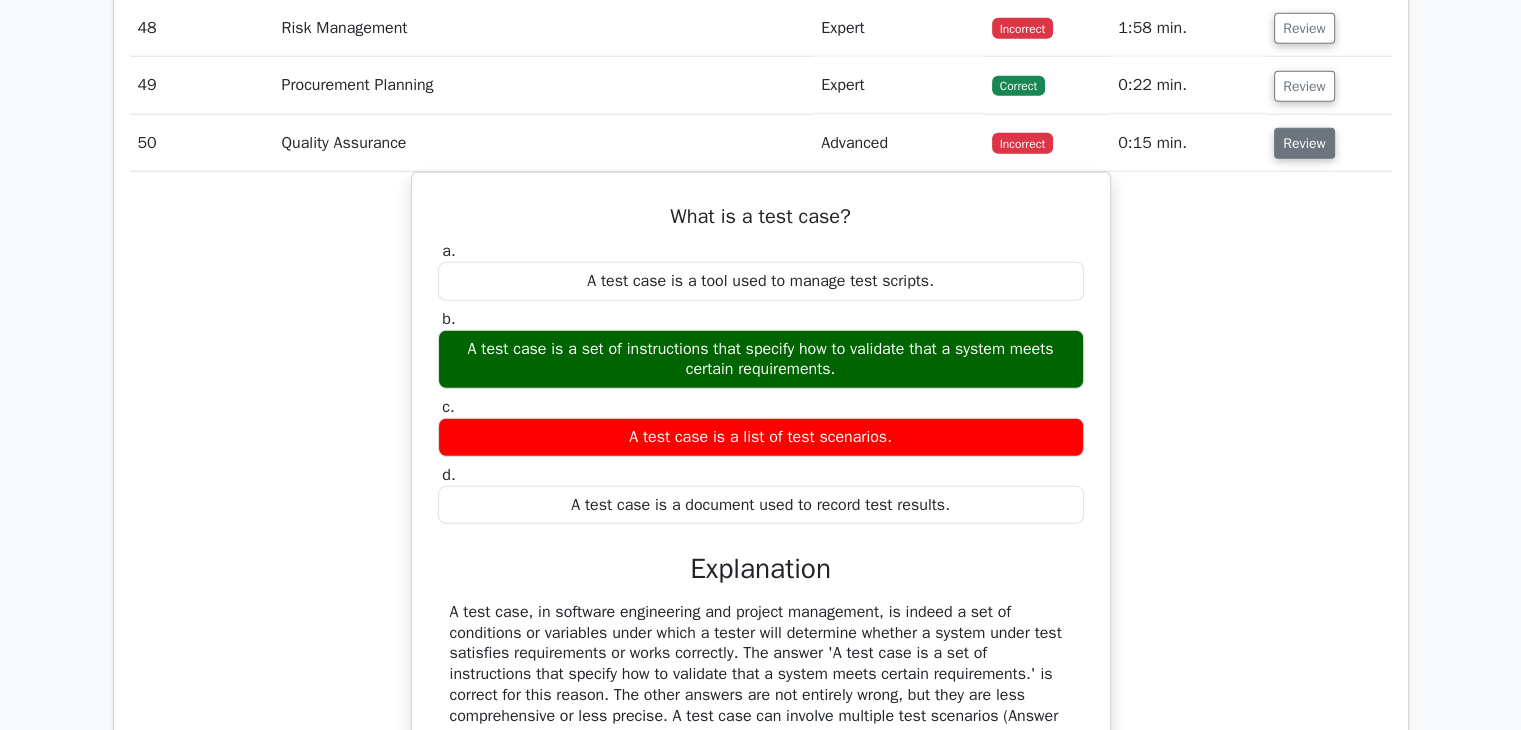scroll, scrollTop: 5500, scrollLeft: 0, axis: vertical 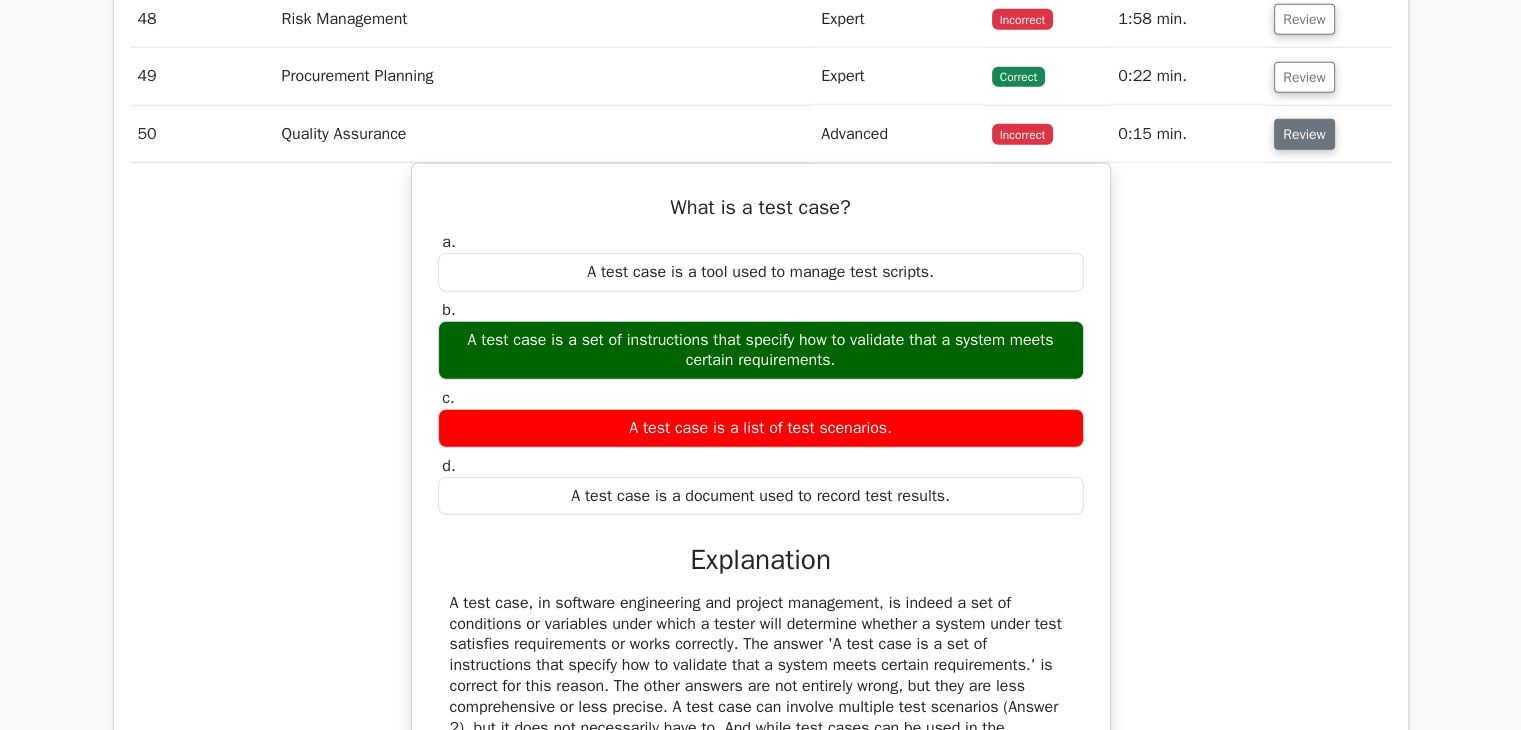 click on "Review" at bounding box center (1304, 134) 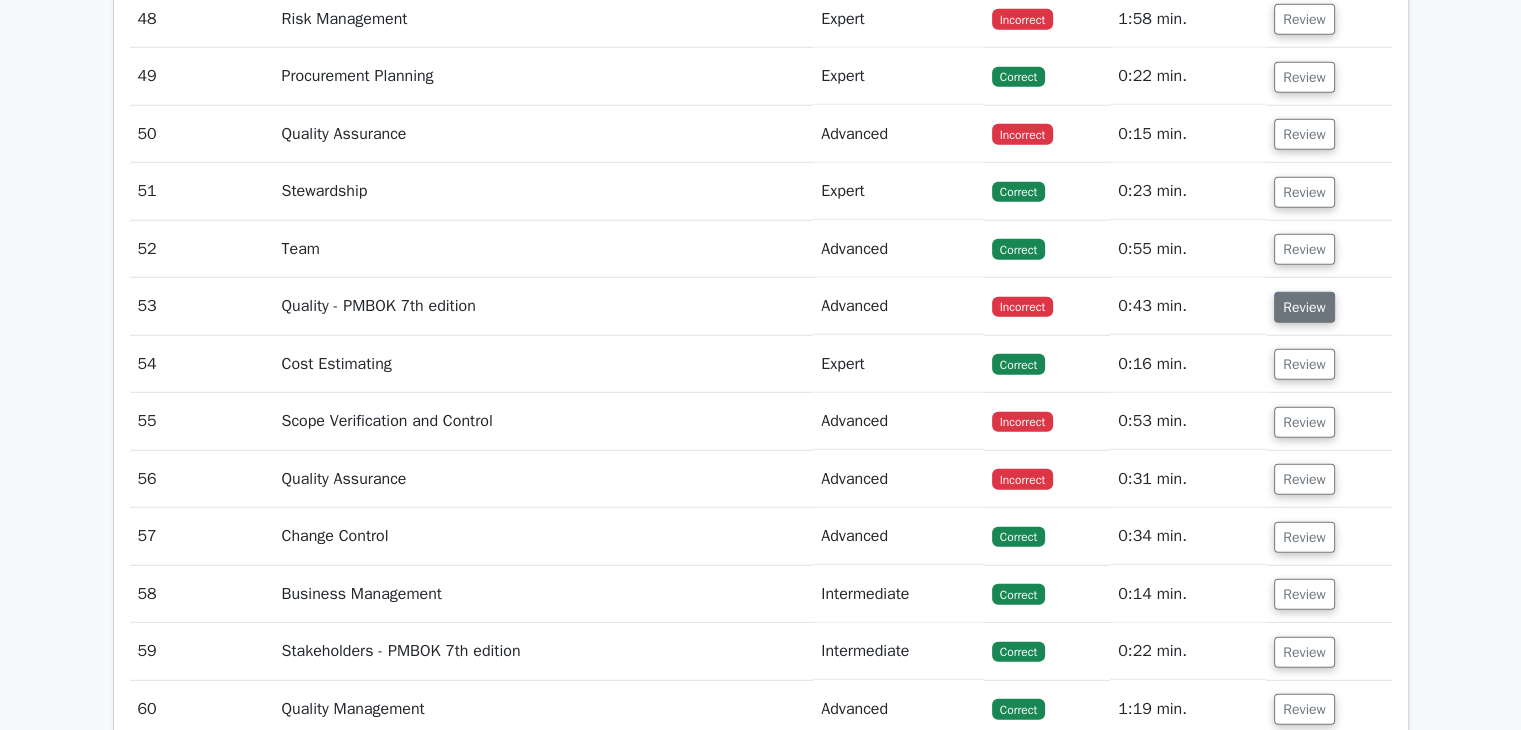 click on "Review" at bounding box center (1304, 307) 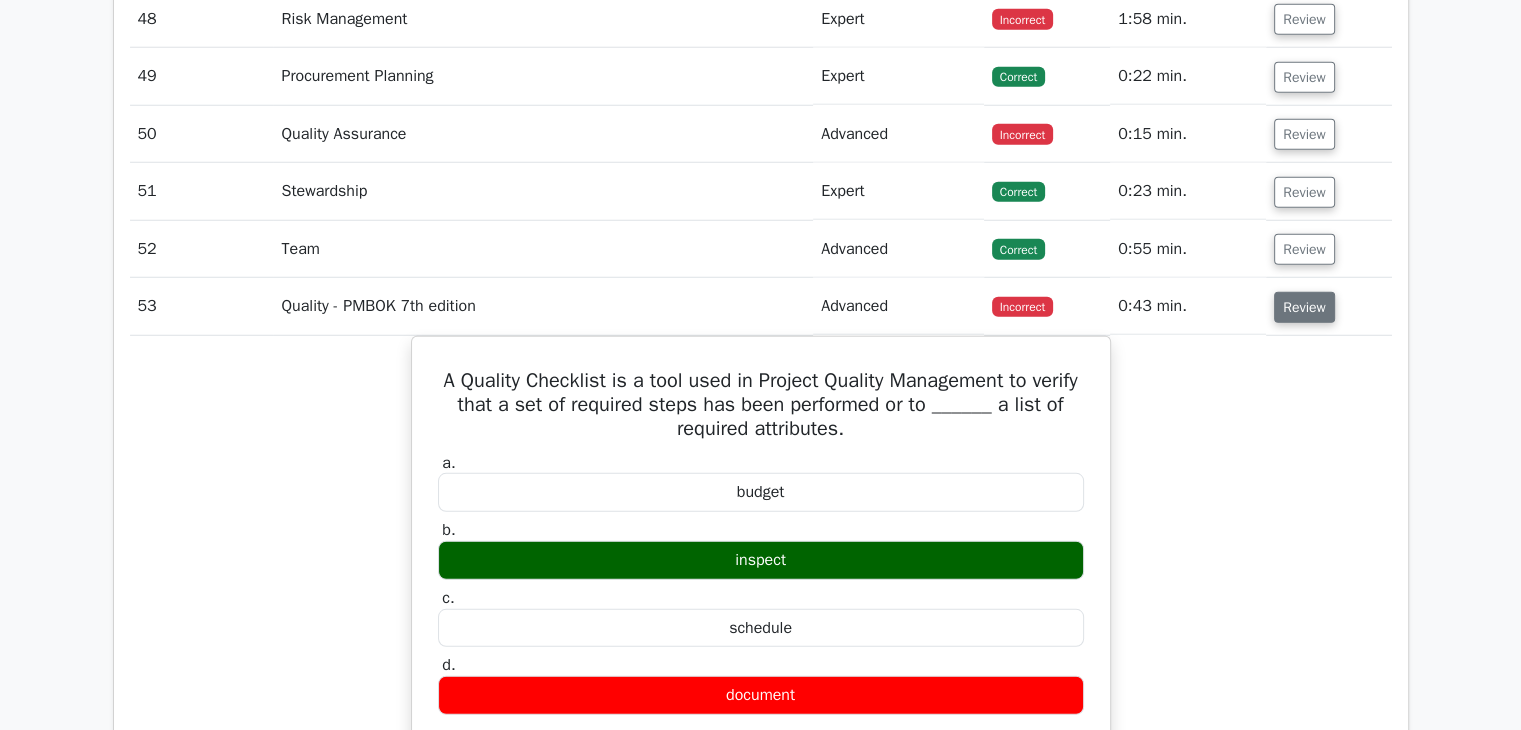 click on "Review" at bounding box center (1304, 307) 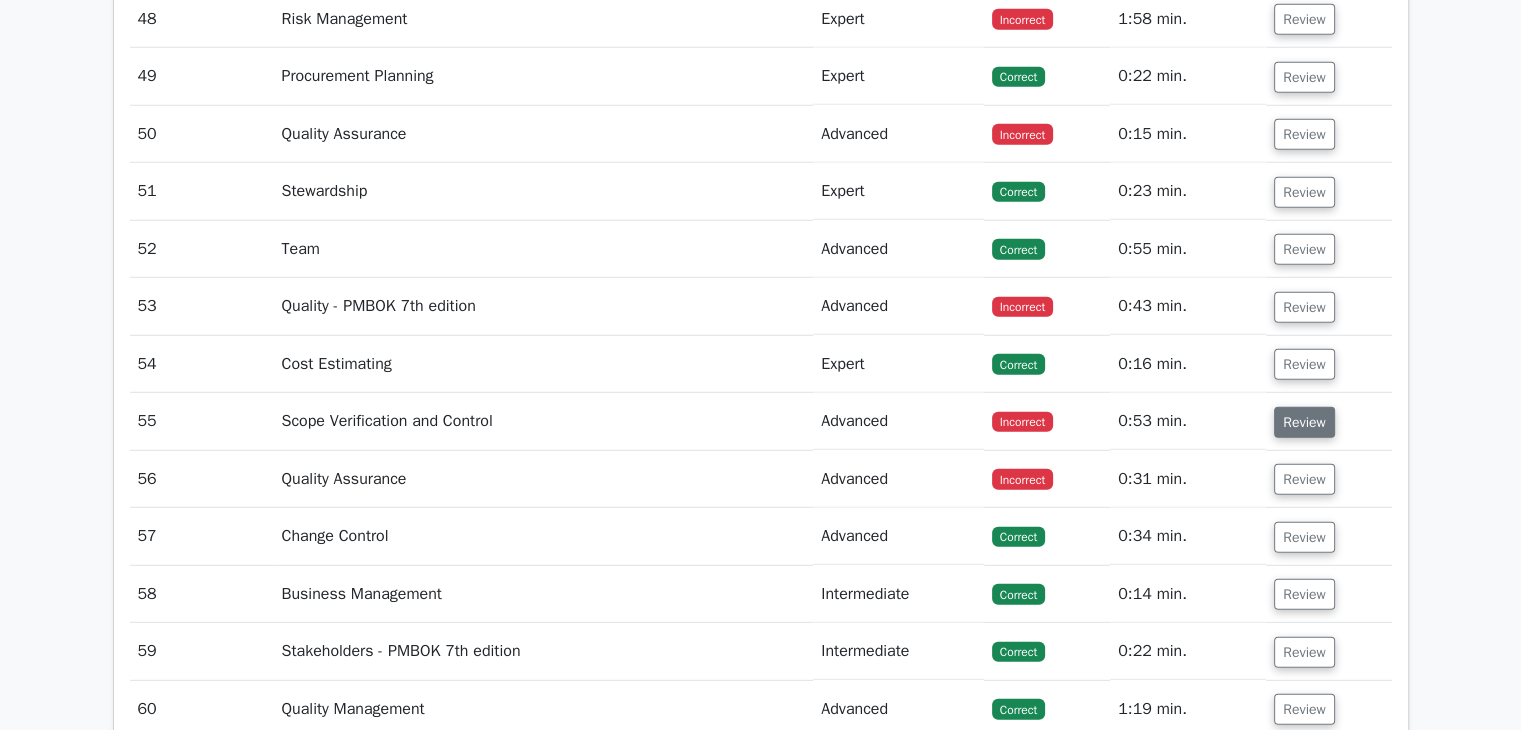 click on "Review" at bounding box center (1304, 422) 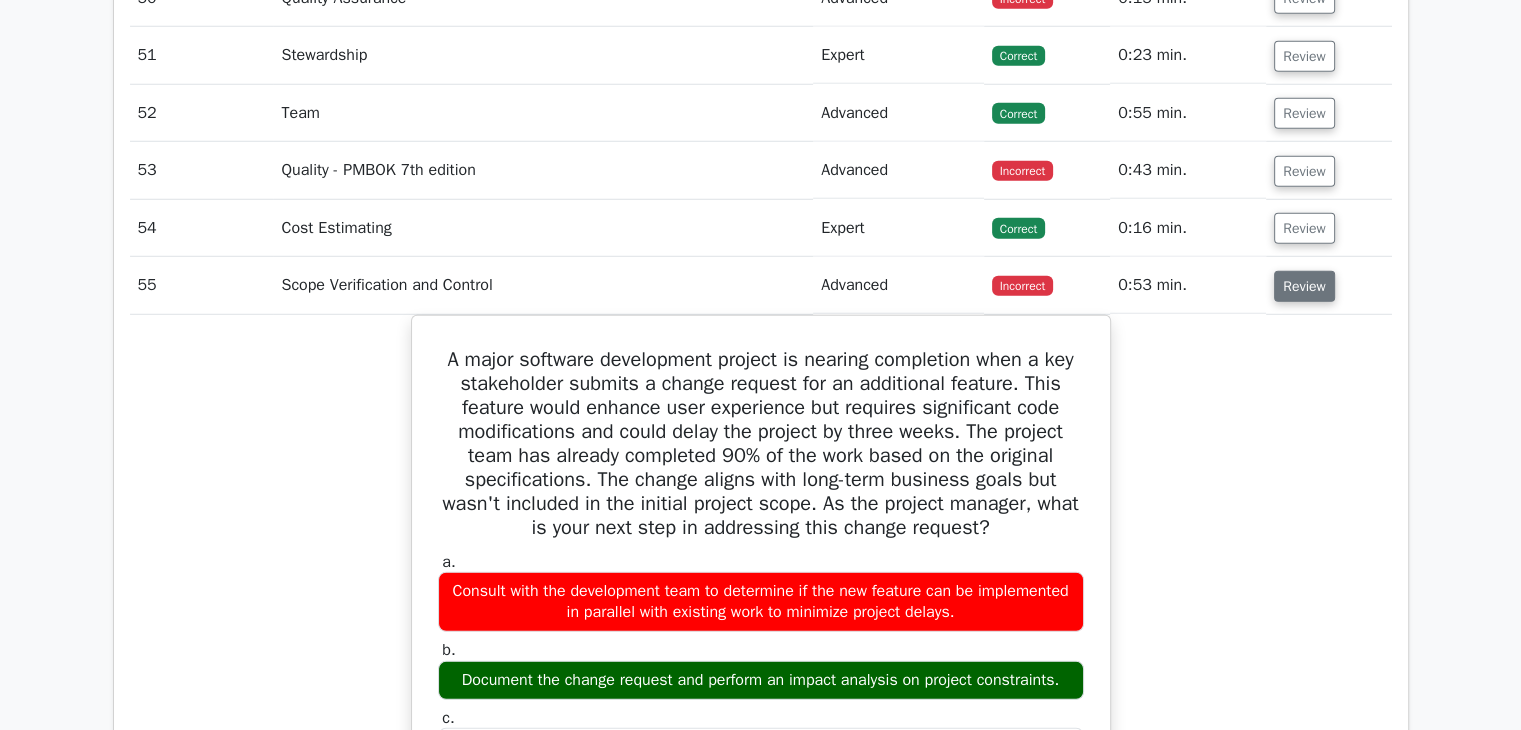 scroll, scrollTop: 5666, scrollLeft: 0, axis: vertical 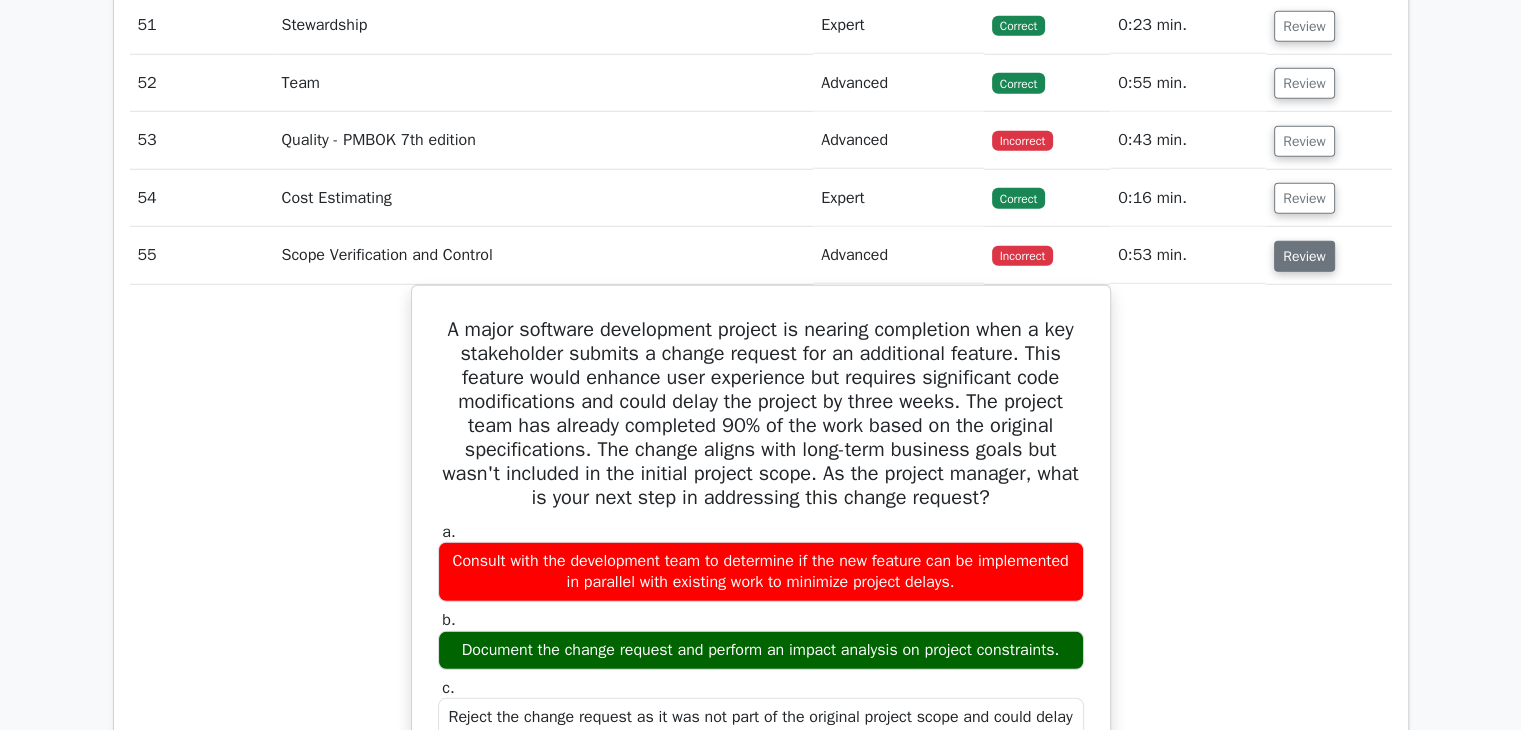 click on "Review" at bounding box center (1304, 256) 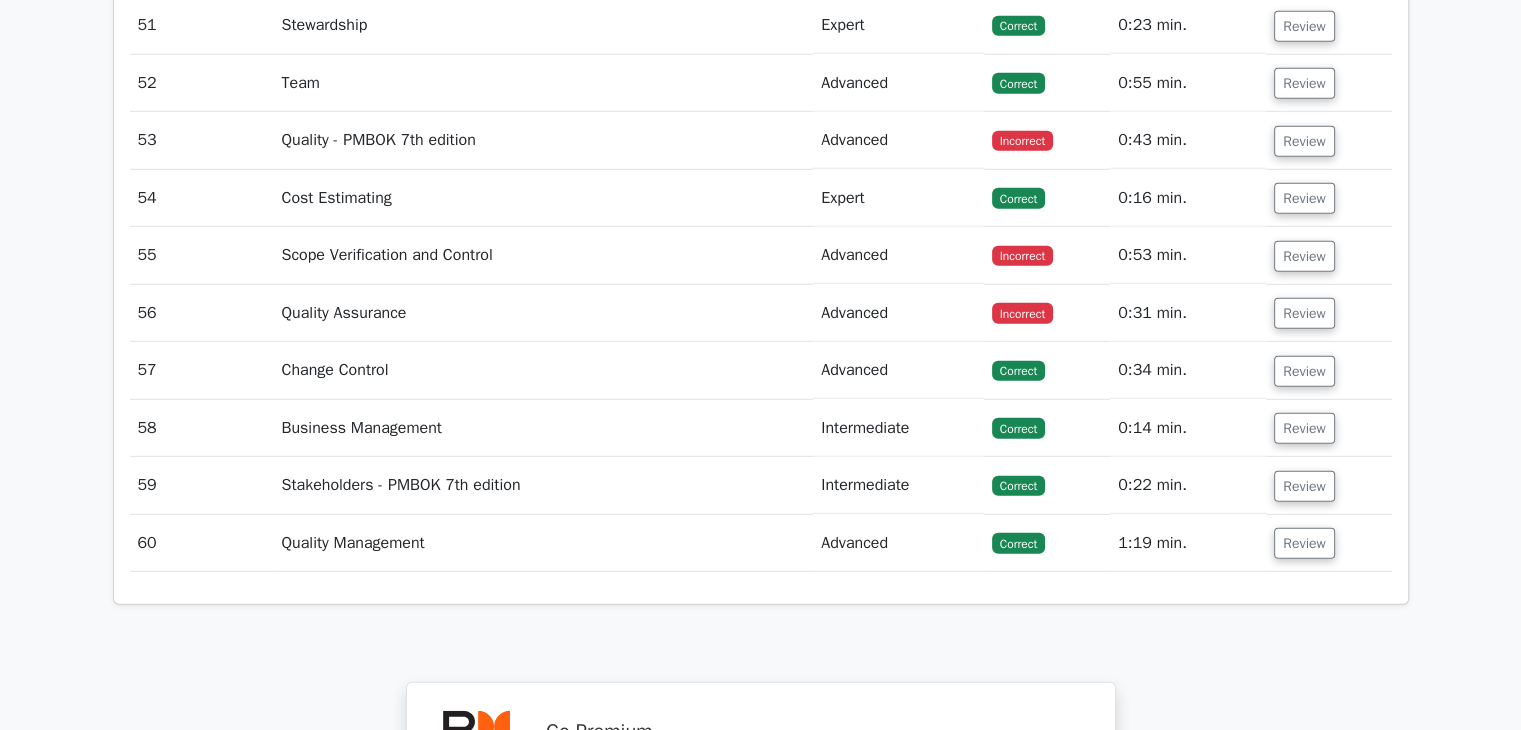 click on "Review" at bounding box center (1328, 313) 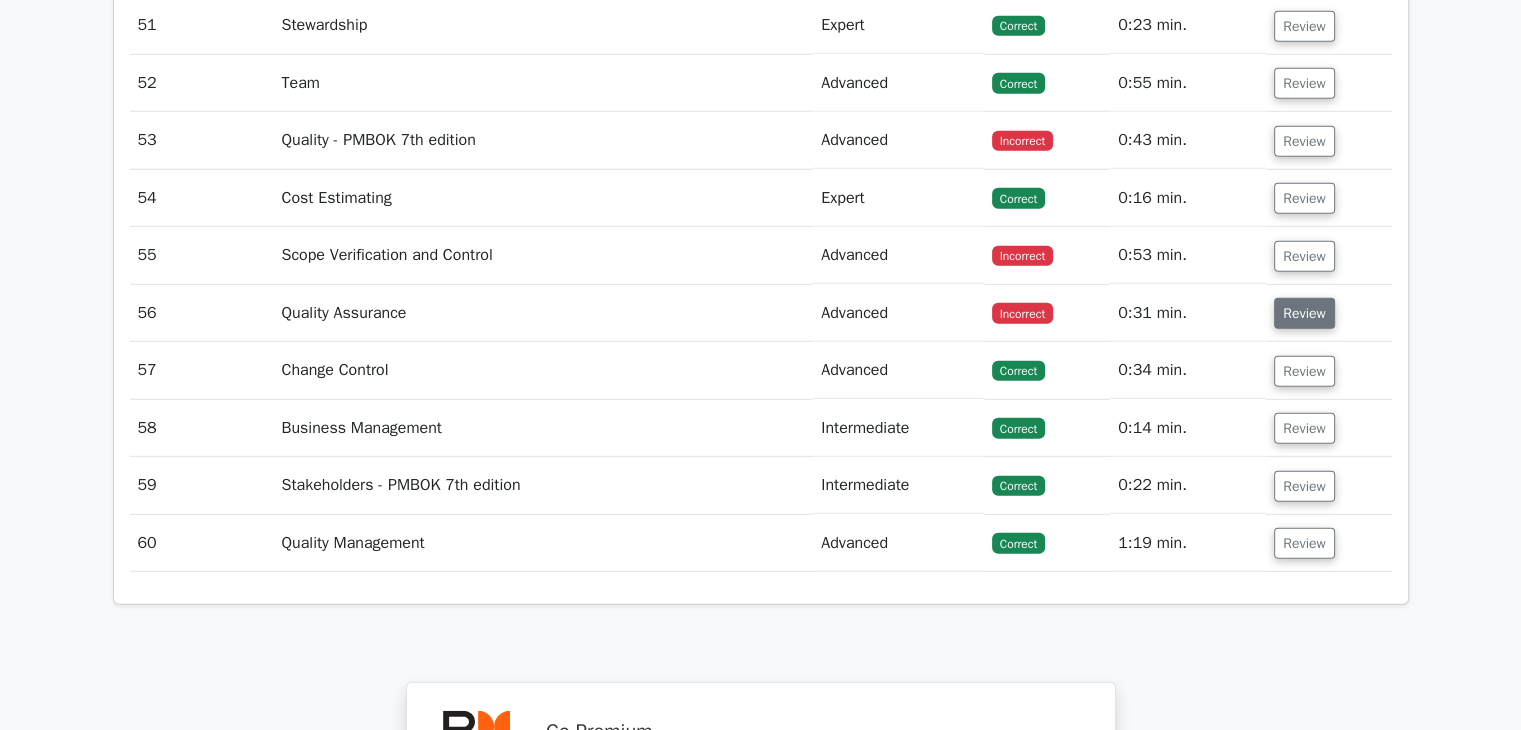 click on "Review" at bounding box center (1304, 313) 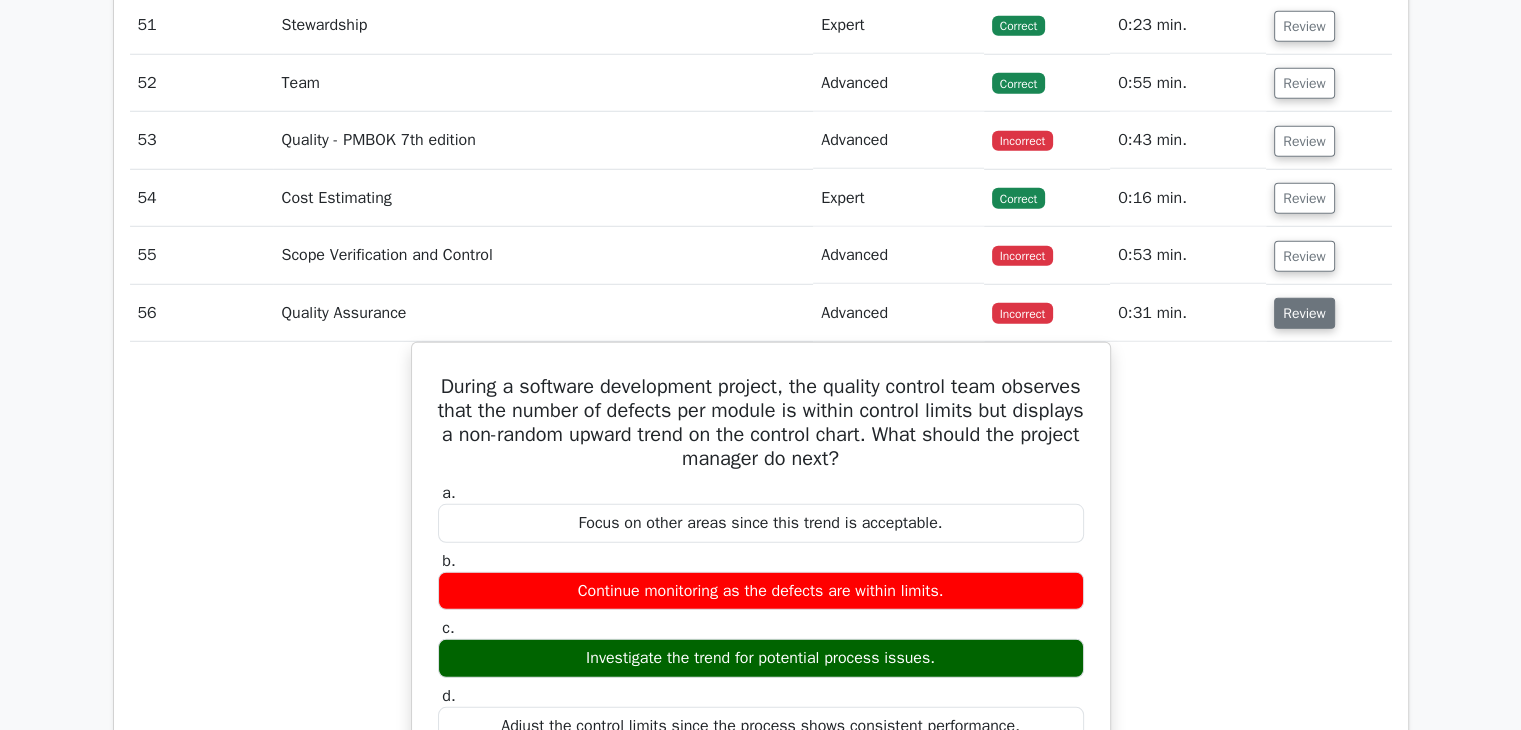 click on "Review" at bounding box center (1304, 313) 